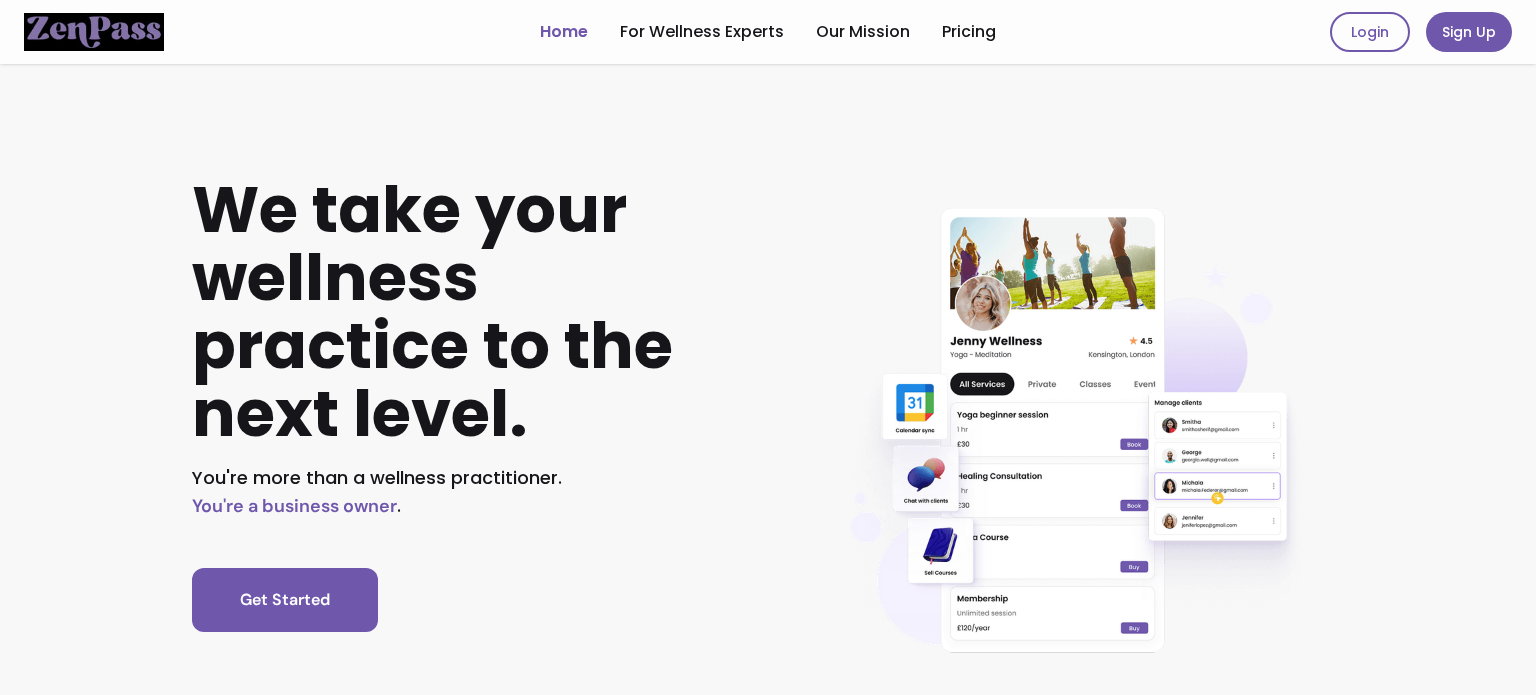 scroll, scrollTop: 0, scrollLeft: 0, axis: both 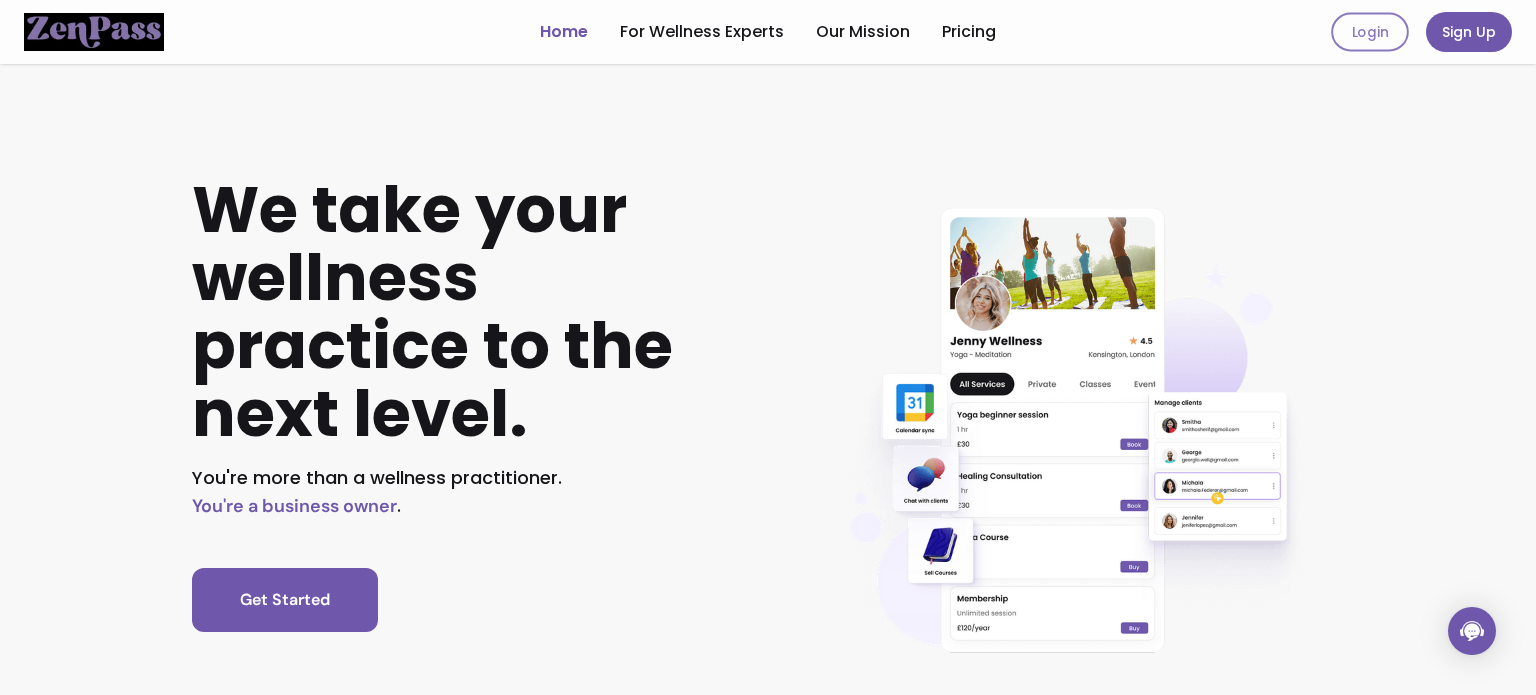 click on "Login" at bounding box center (1370, 32) 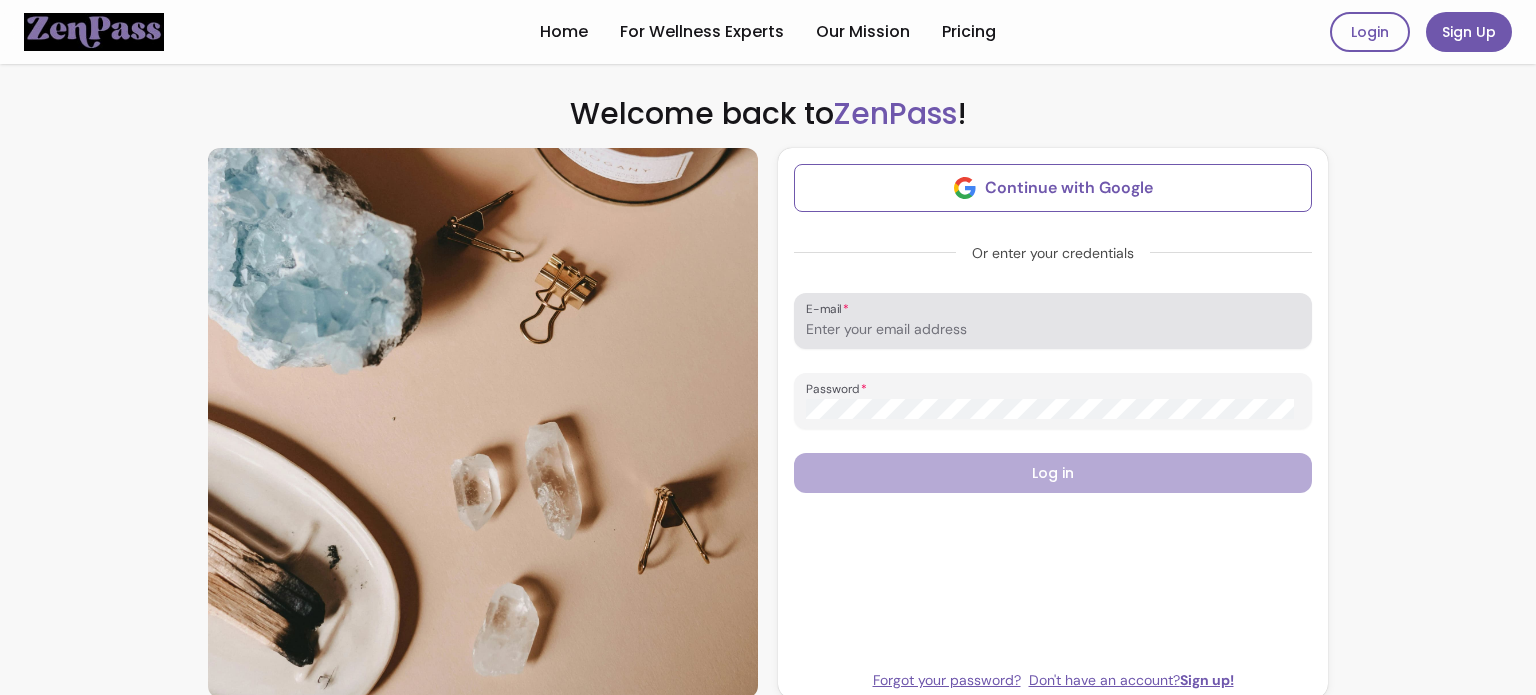 click on "E-mail" at bounding box center (1053, 329) 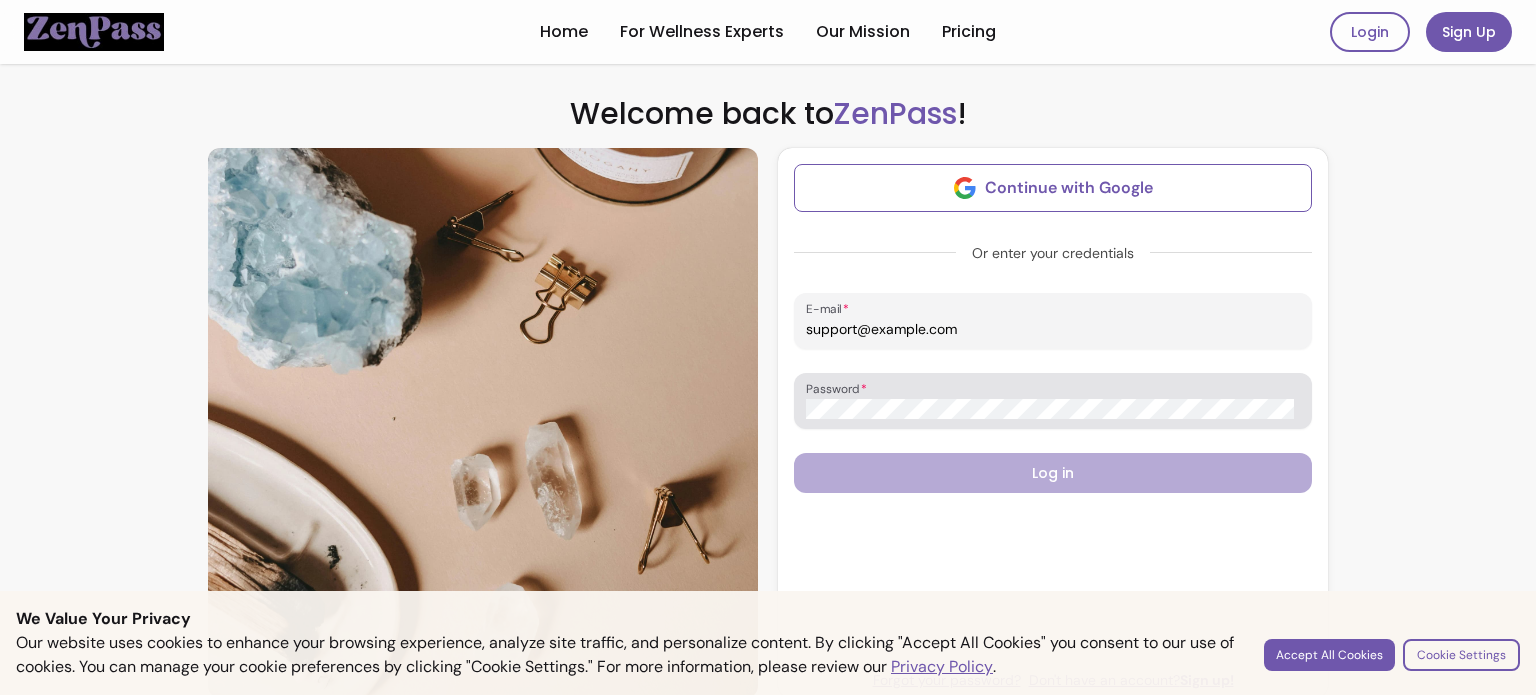 type on "support@example.com" 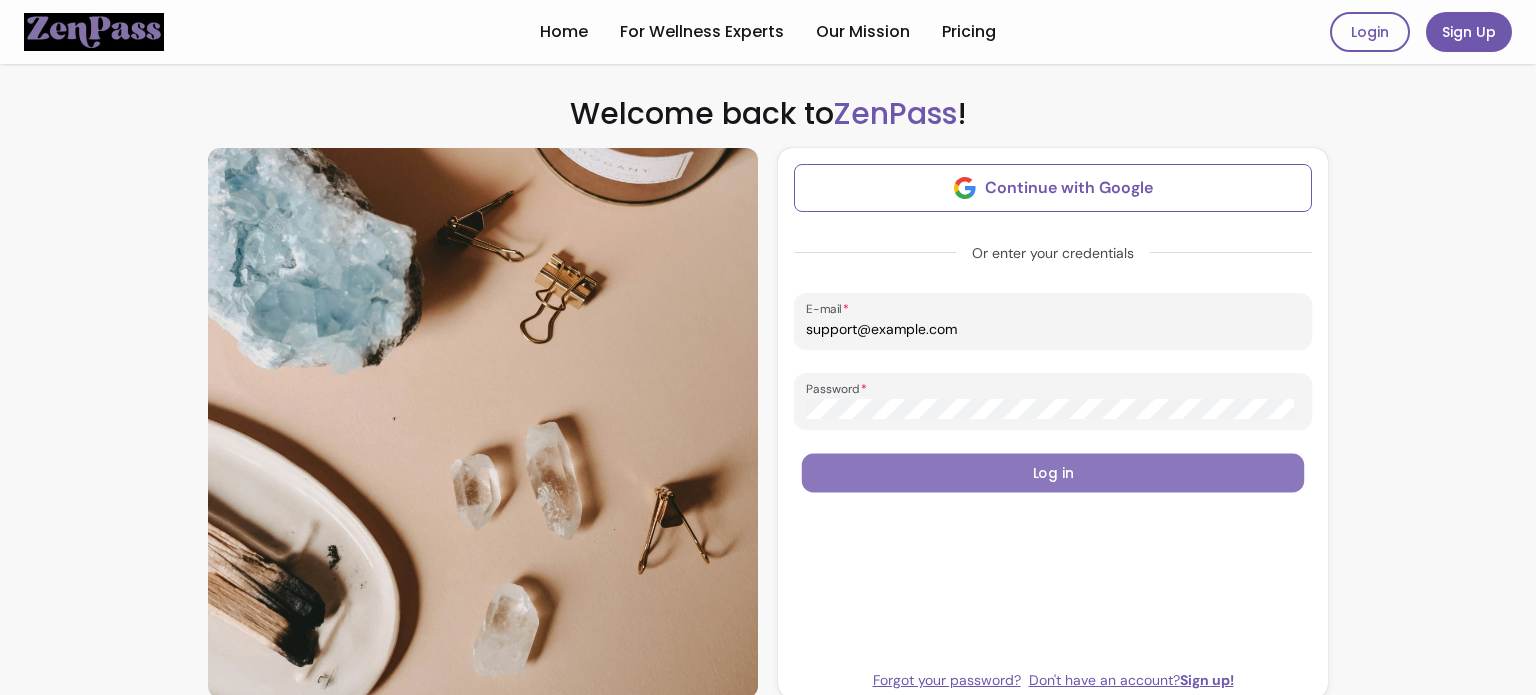 click on "Log in" at bounding box center [1053, 473] 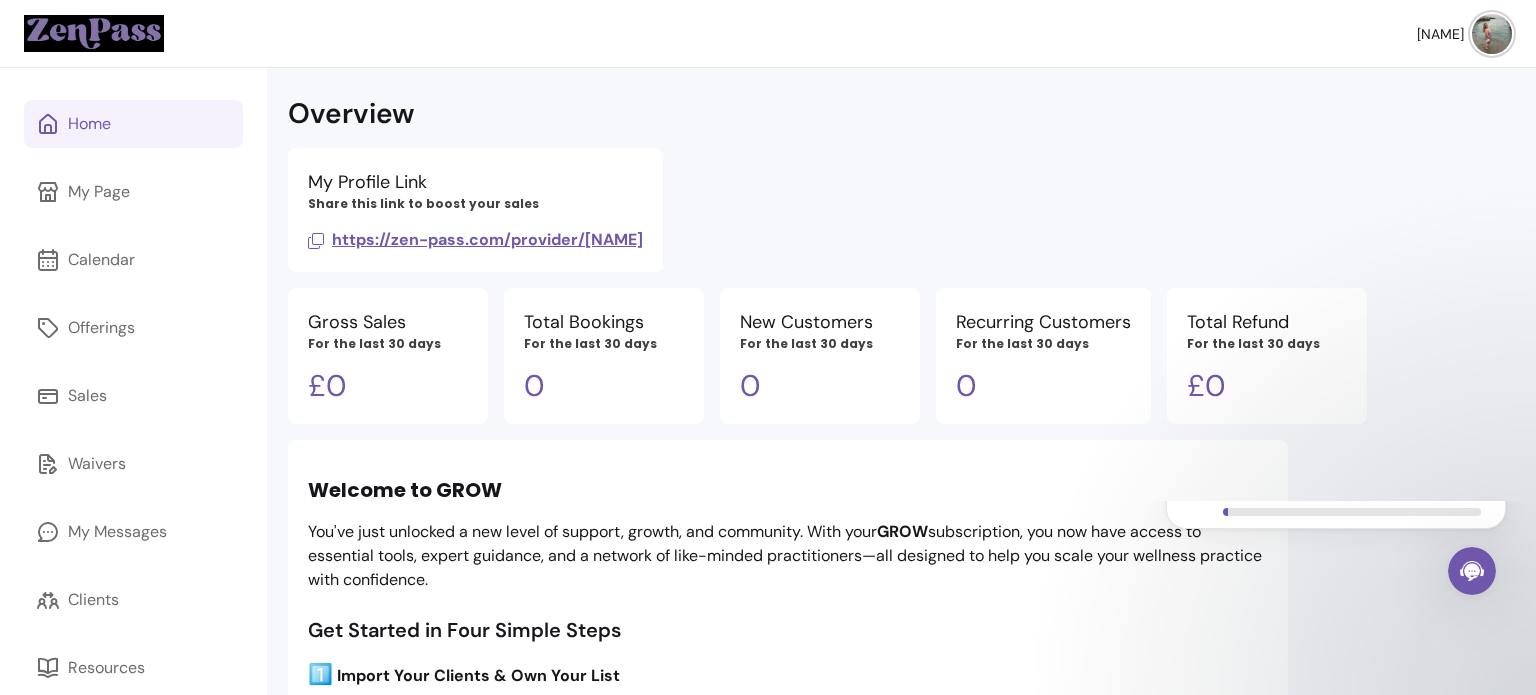 scroll, scrollTop: 0, scrollLeft: 0, axis: both 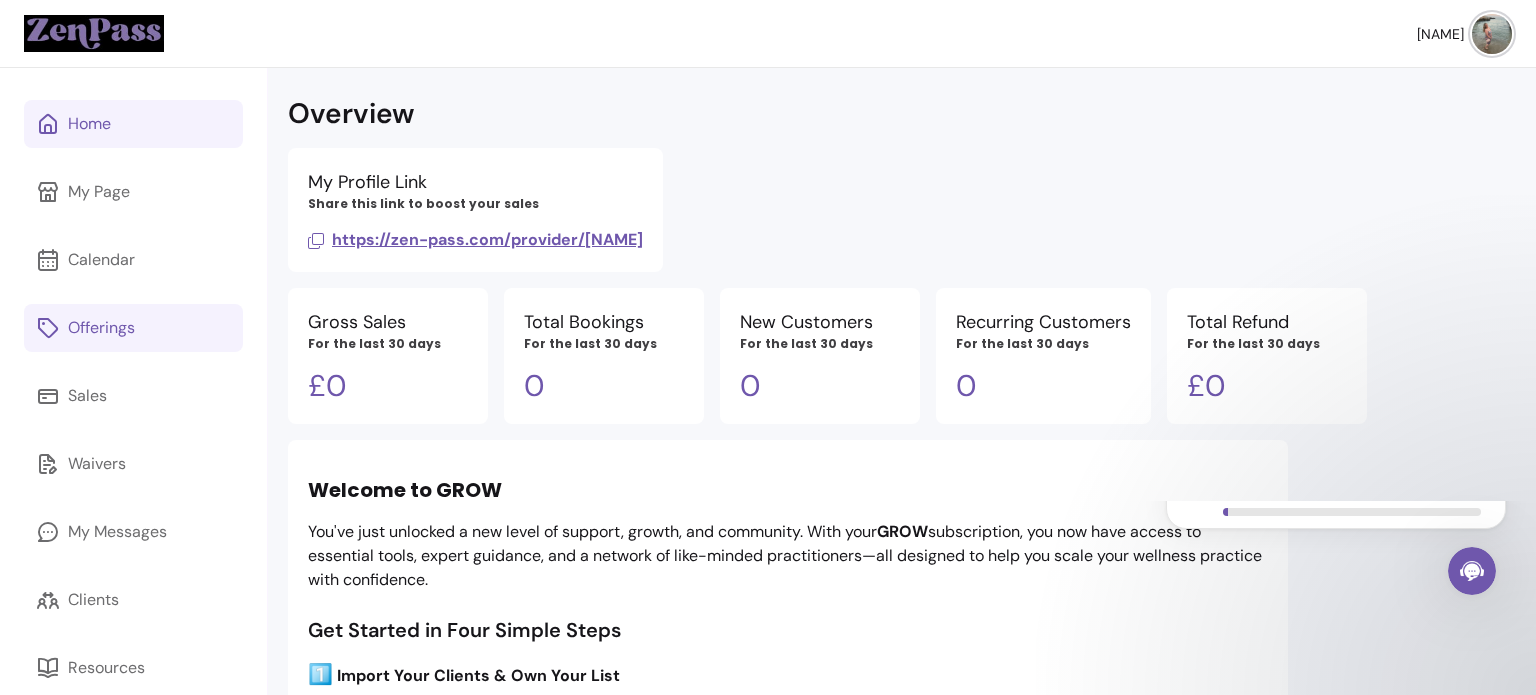 click on "Offerings" at bounding box center [101, 328] 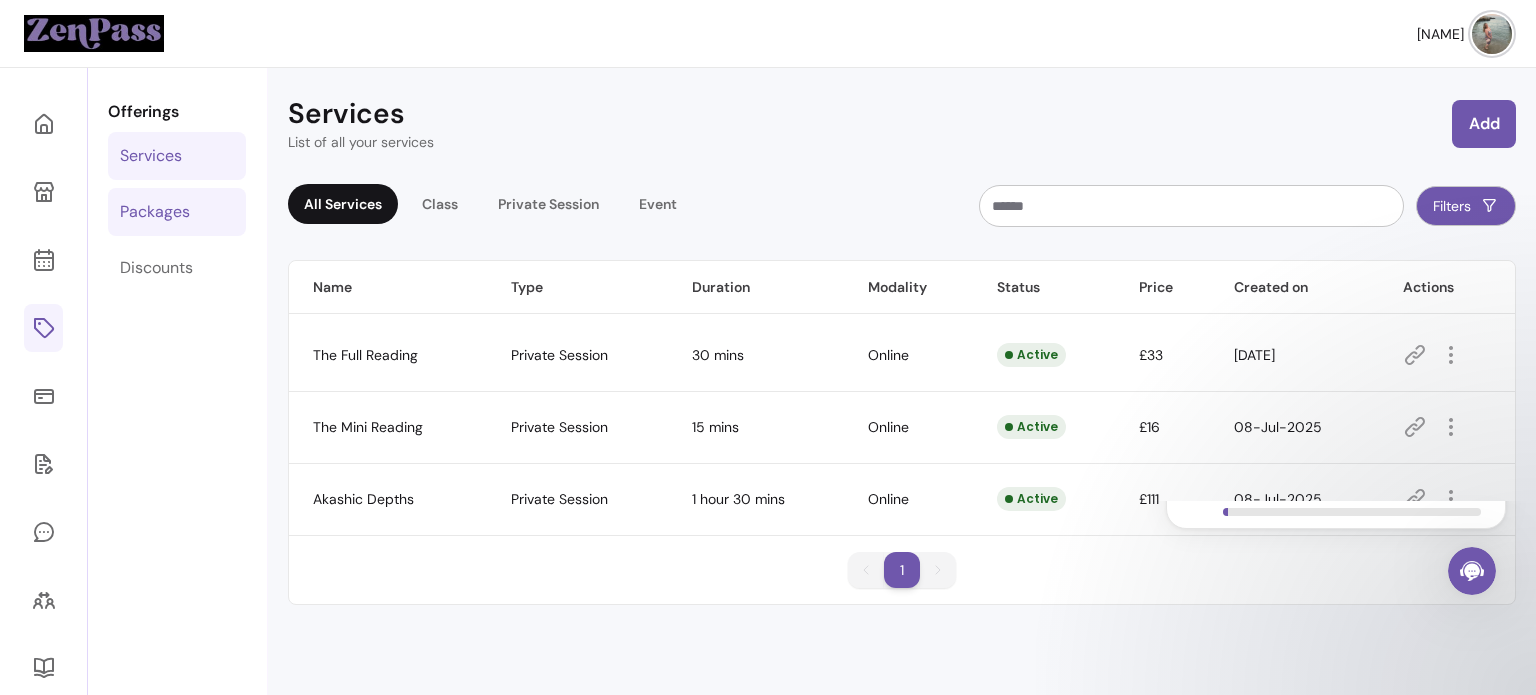 click on "Packages" at bounding box center [155, 212] 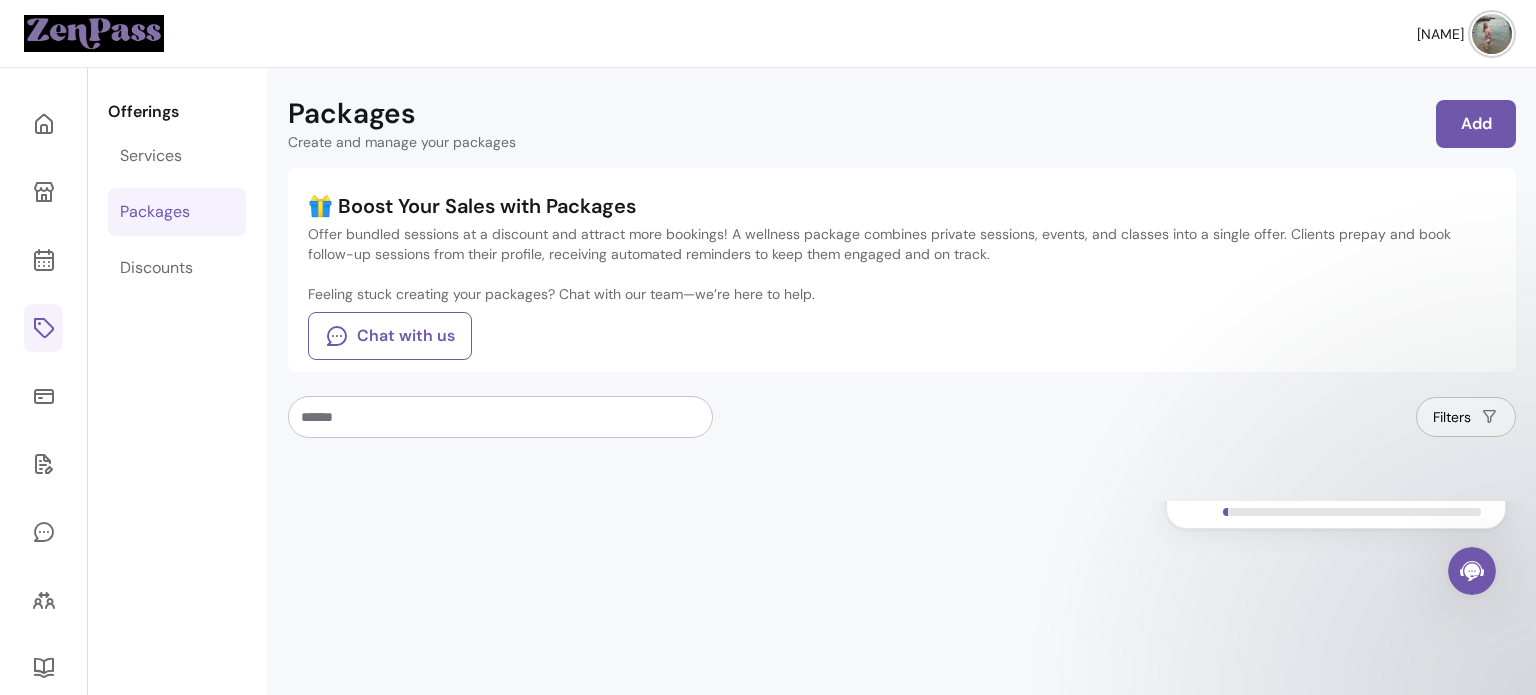 click on "Packages" at bounding box center [155, 212] 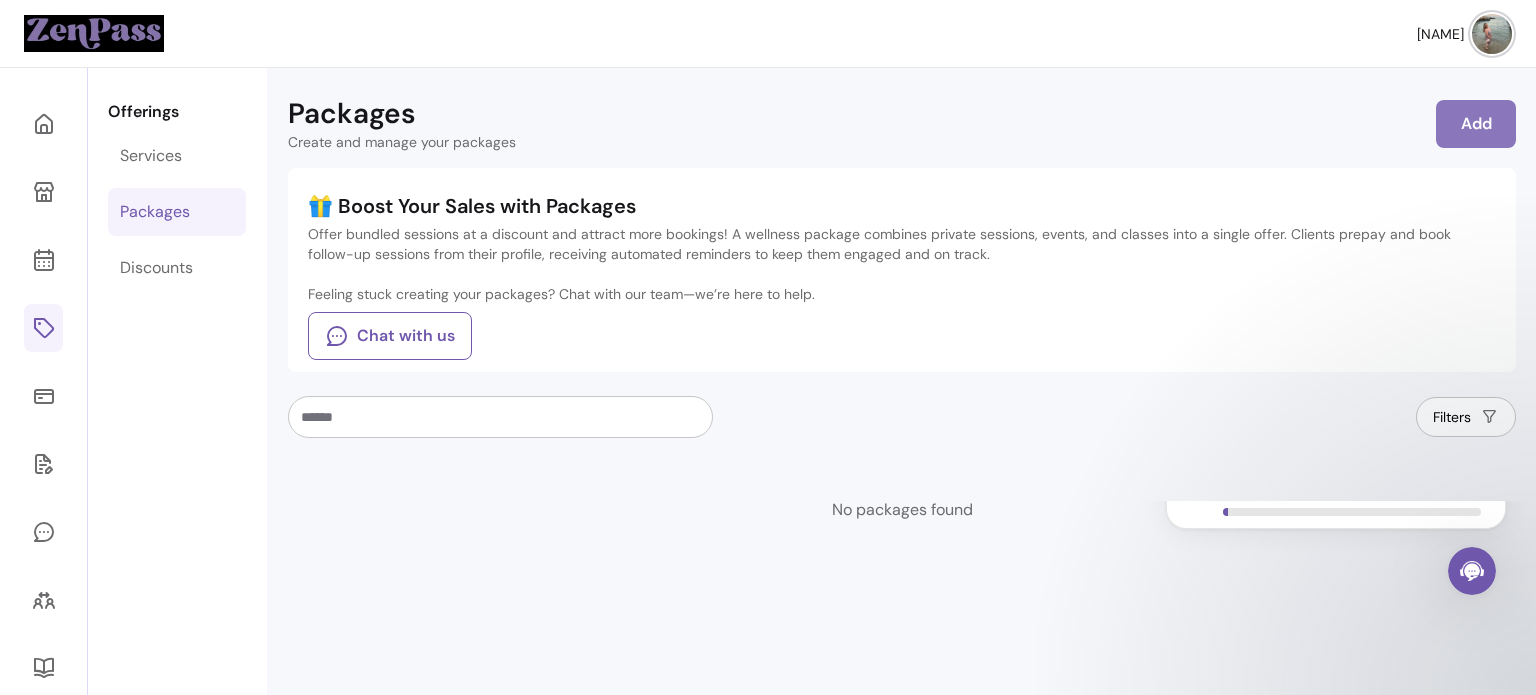 click on "Add" at bounding box center (1476, 124) 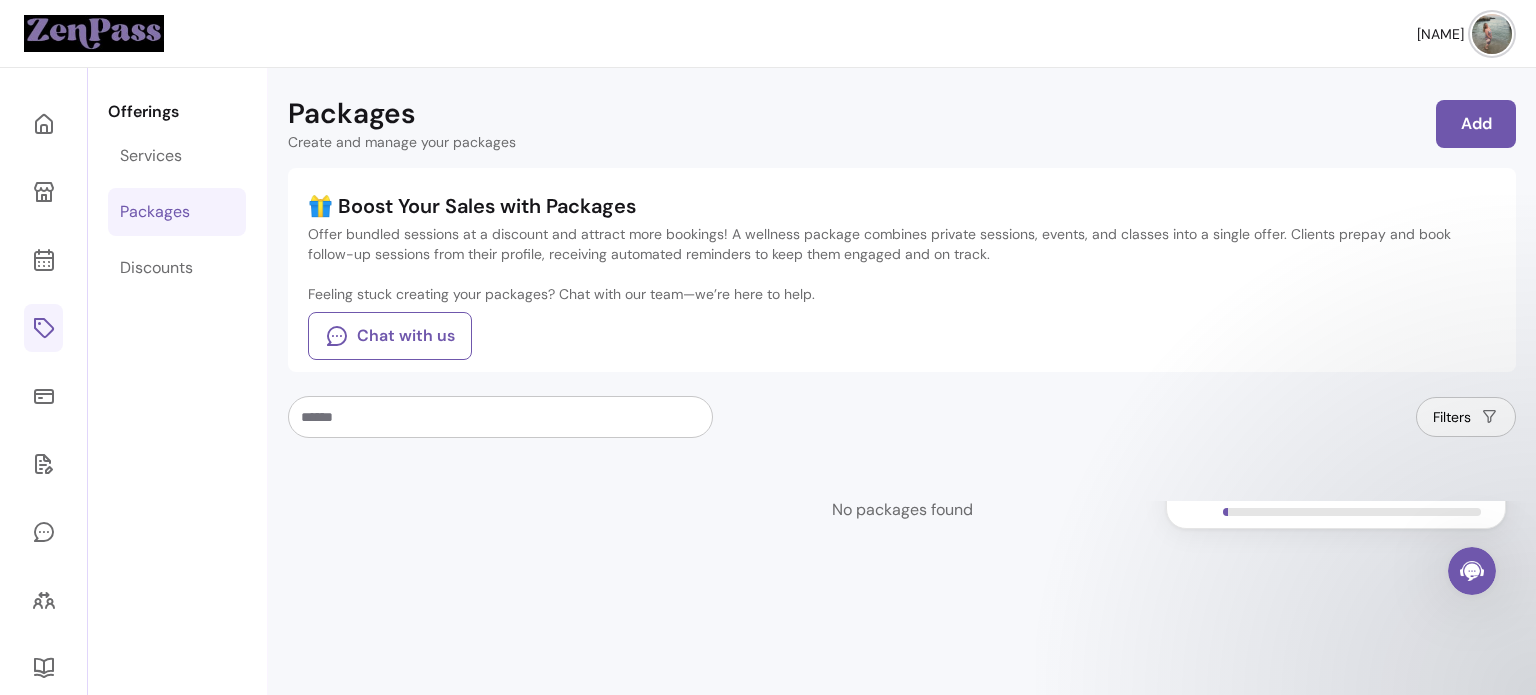 select on "***" 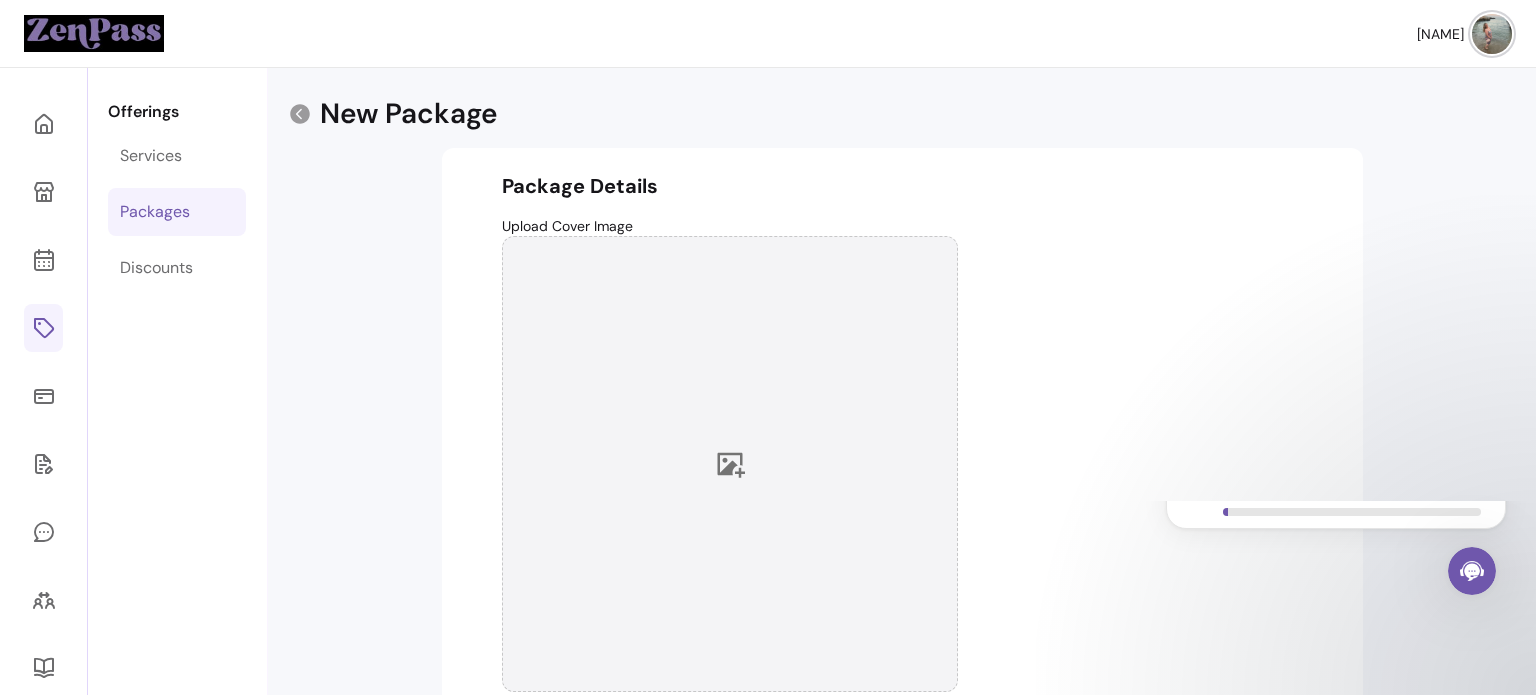 click 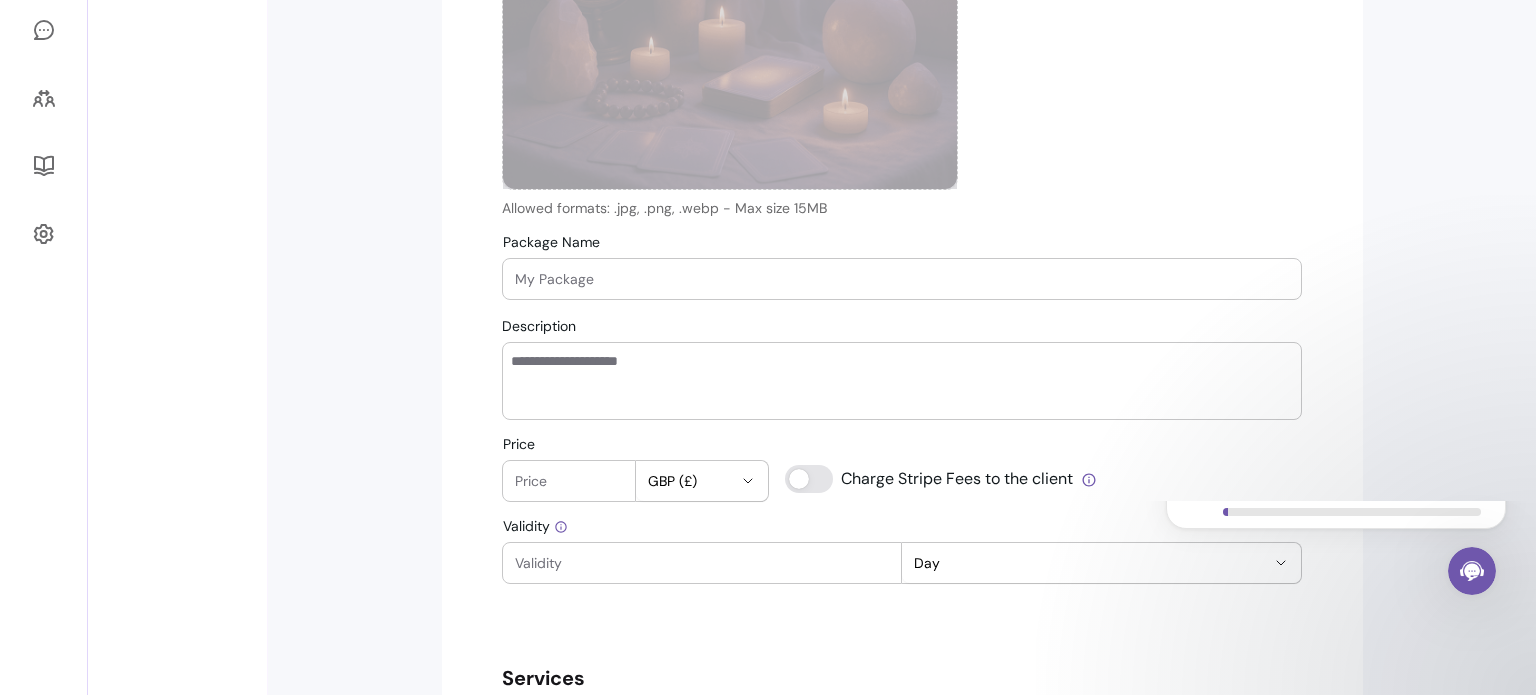 scroll, scrollTop: 528, scrollLeft: 0, axis: vertical 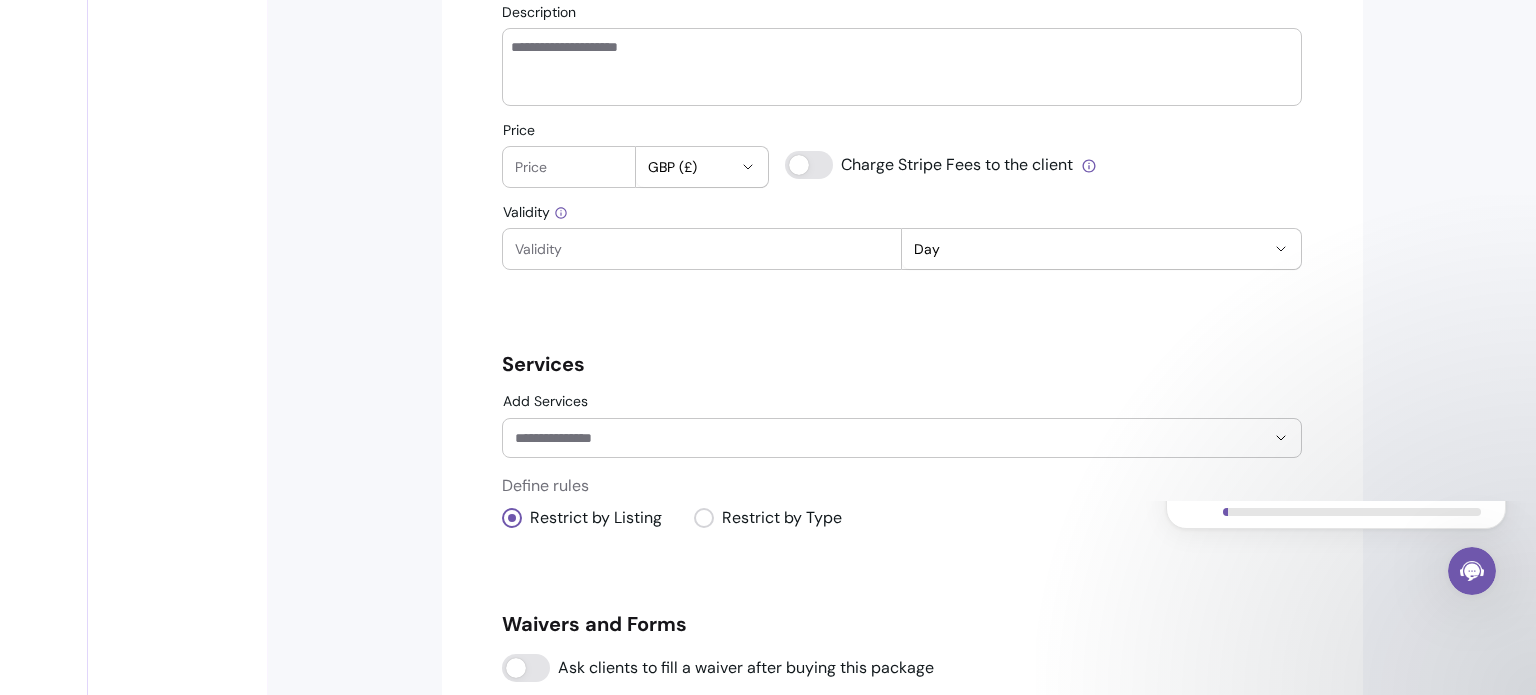 click on "Add Services" at bounding box center [874, 438] 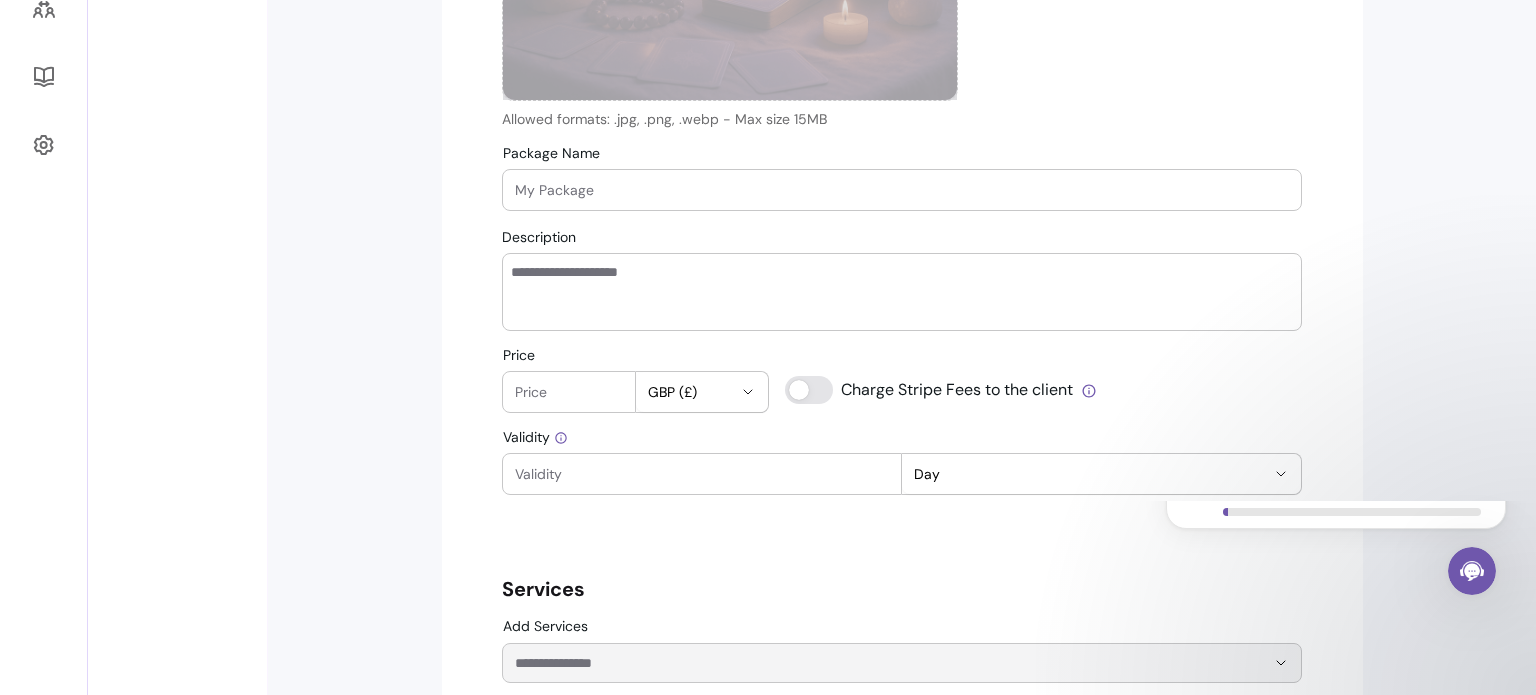 scroll, scrollTop: 593, scrollLeft: 0, axis: vertical 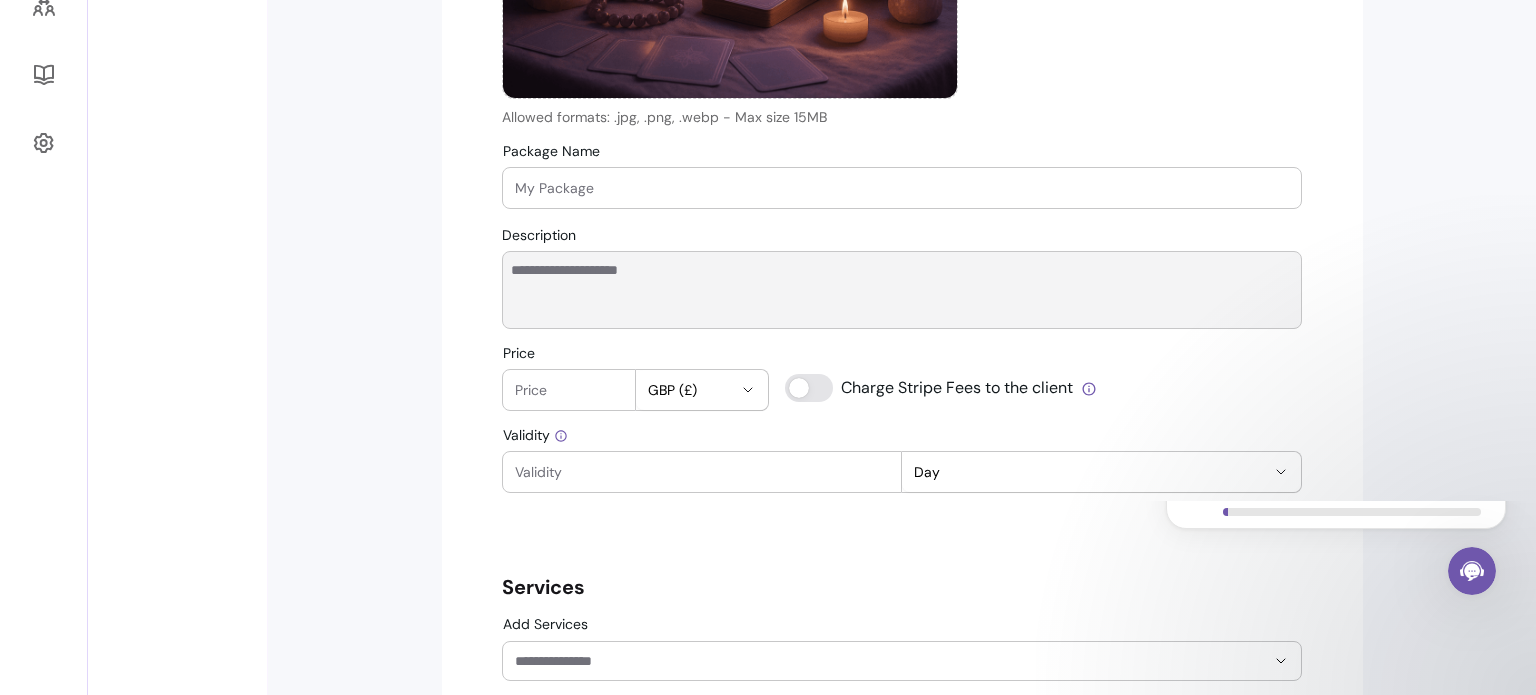 click on "Description" at bounding box center (902, 290) 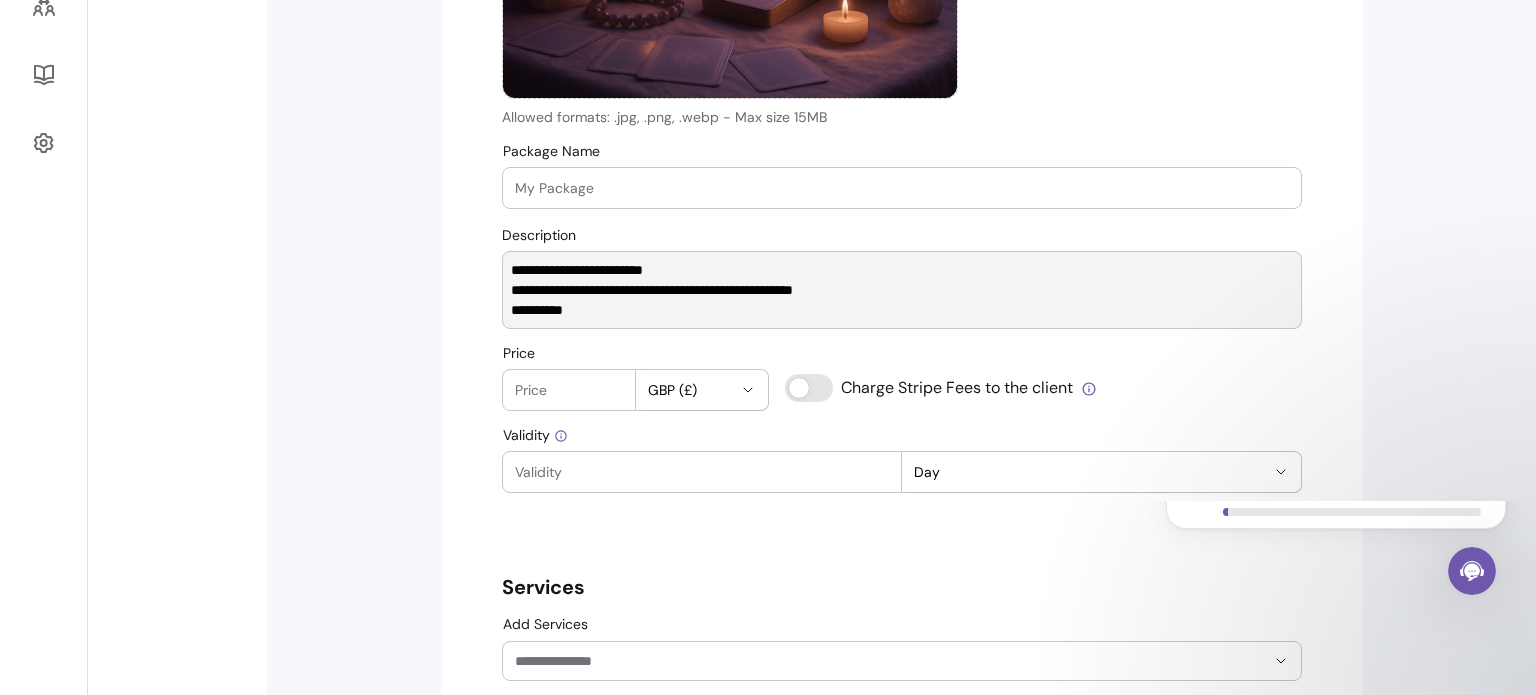 drag, startPoint x: 688, startPoint y: 266, endPoint x: 497, endPoint y: 270, distance: 191.04189 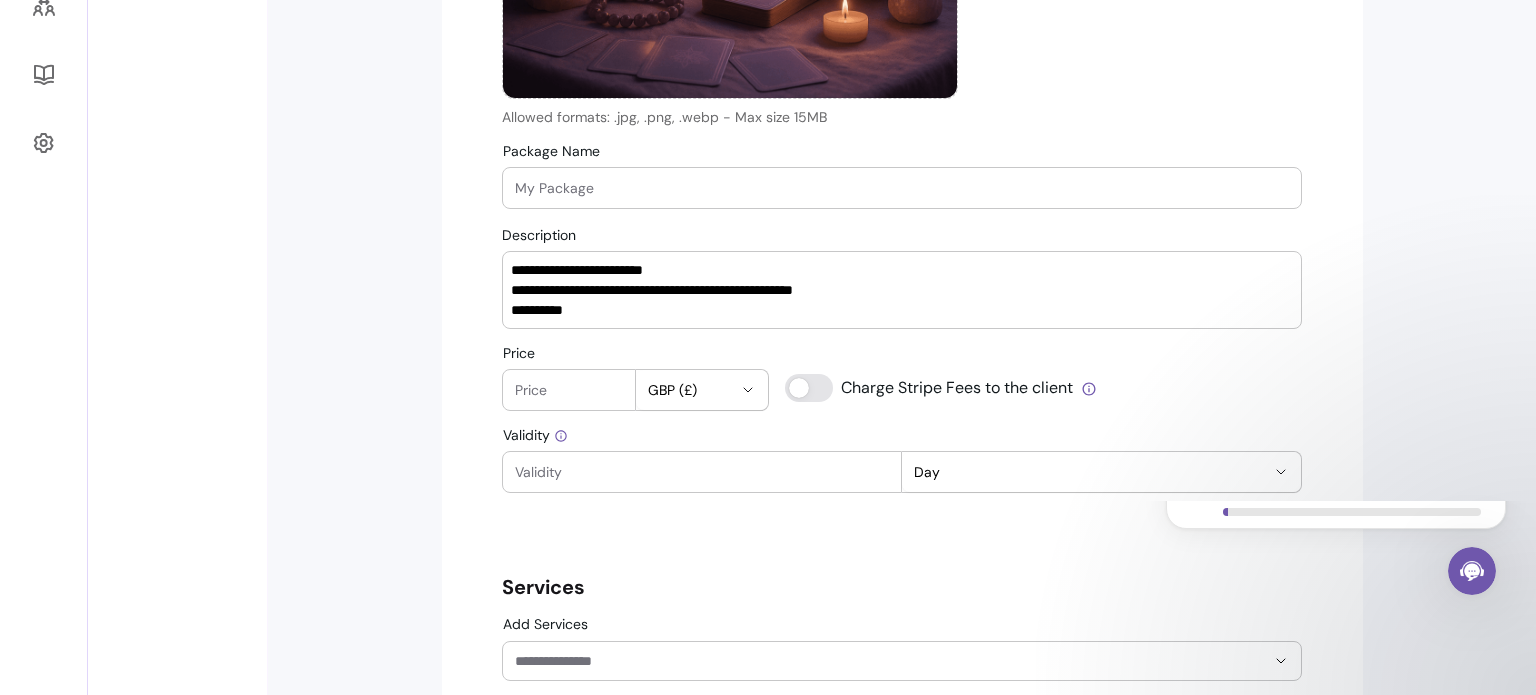 paste on "Clarity Path Package – £72" 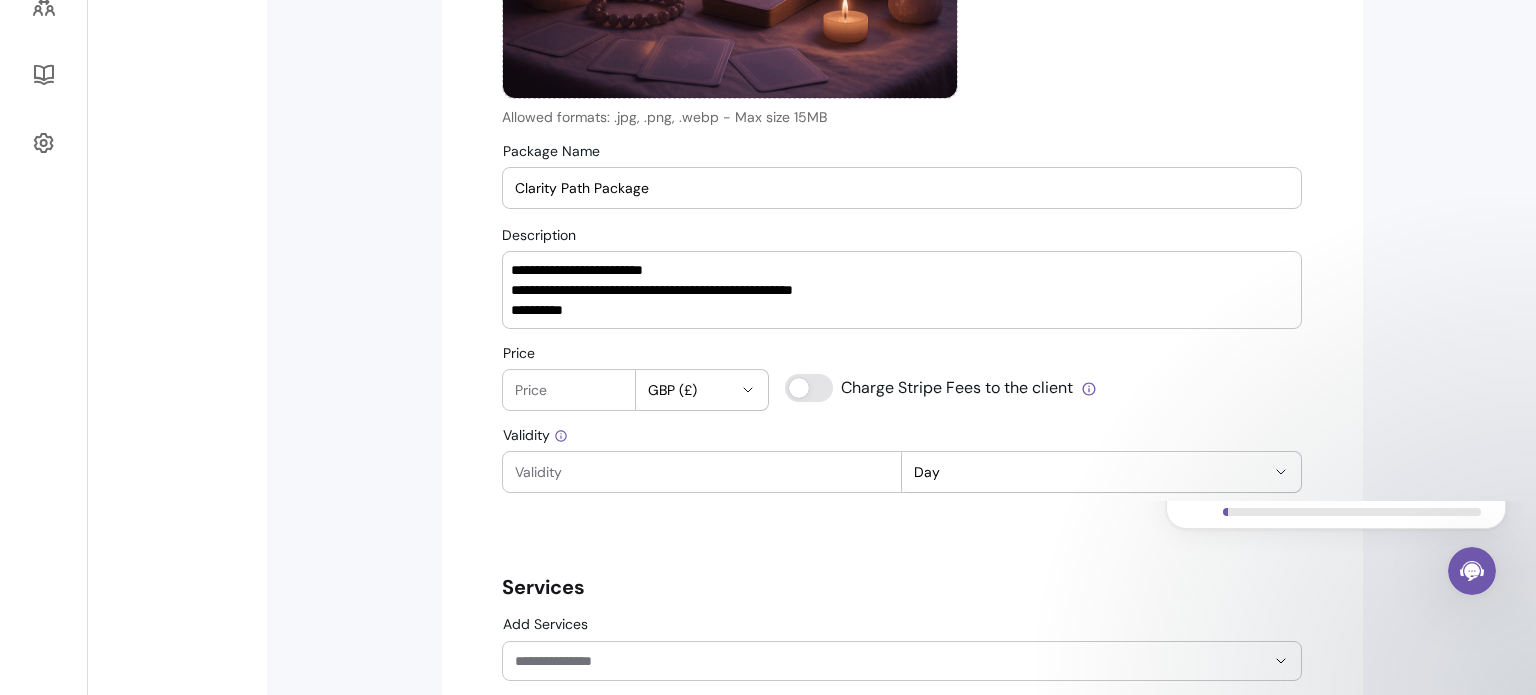 type on "Clarity Path Package" 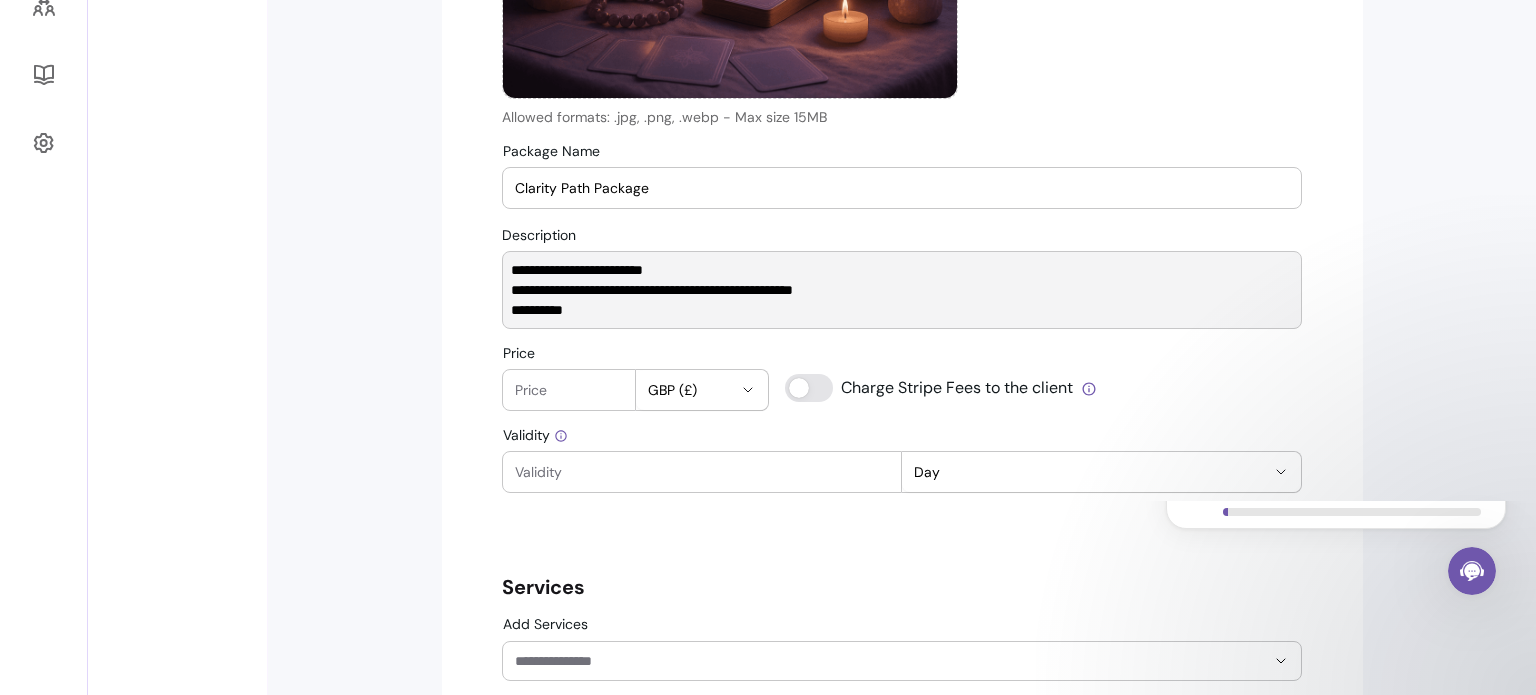 click on "**********" at bounding box center [902, 290] 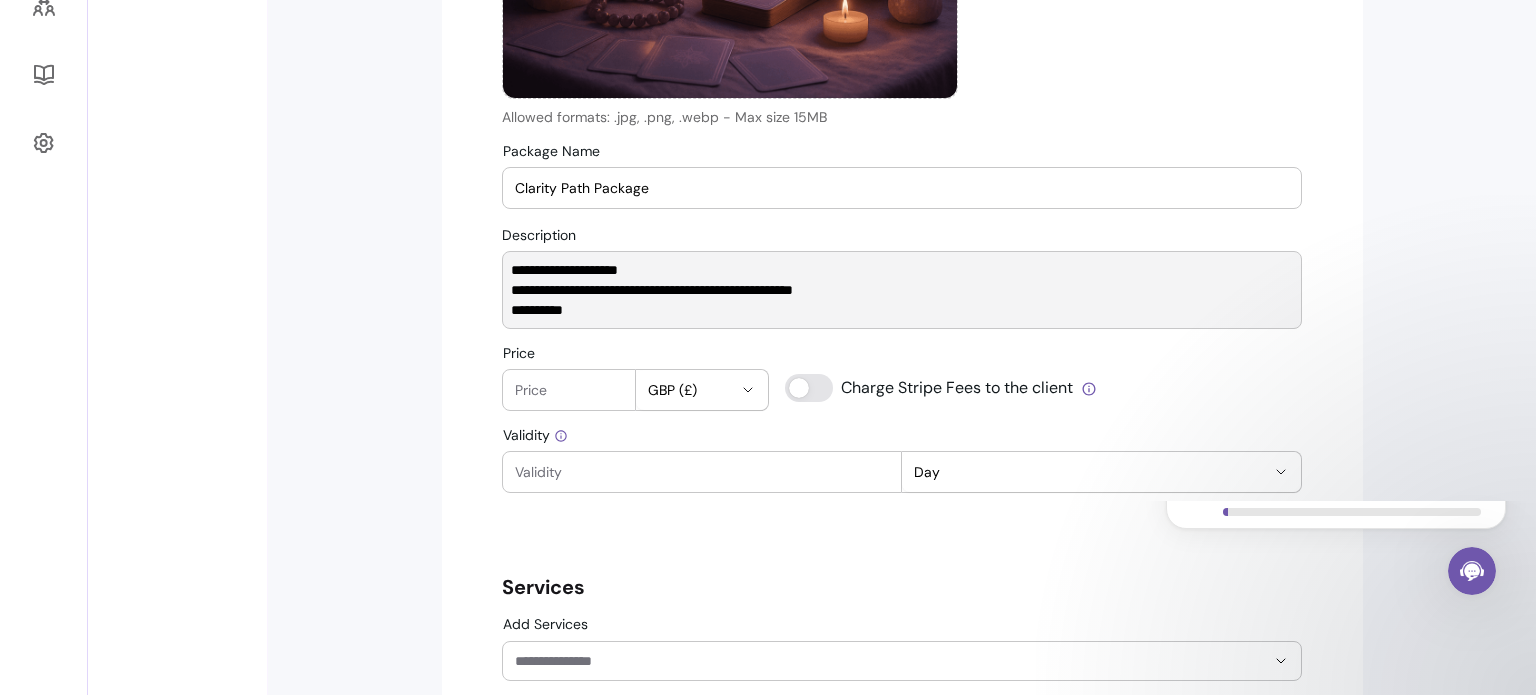 type on "**********" 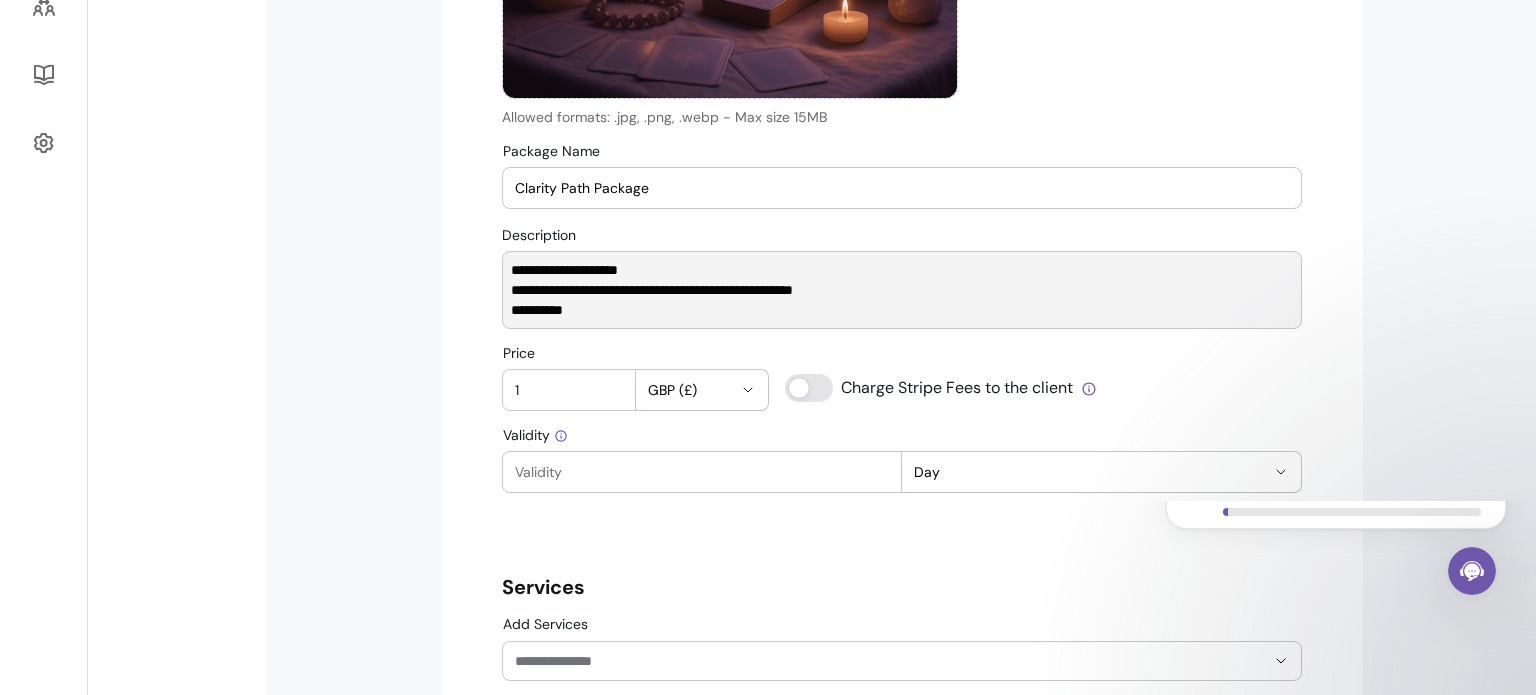 type on "1" 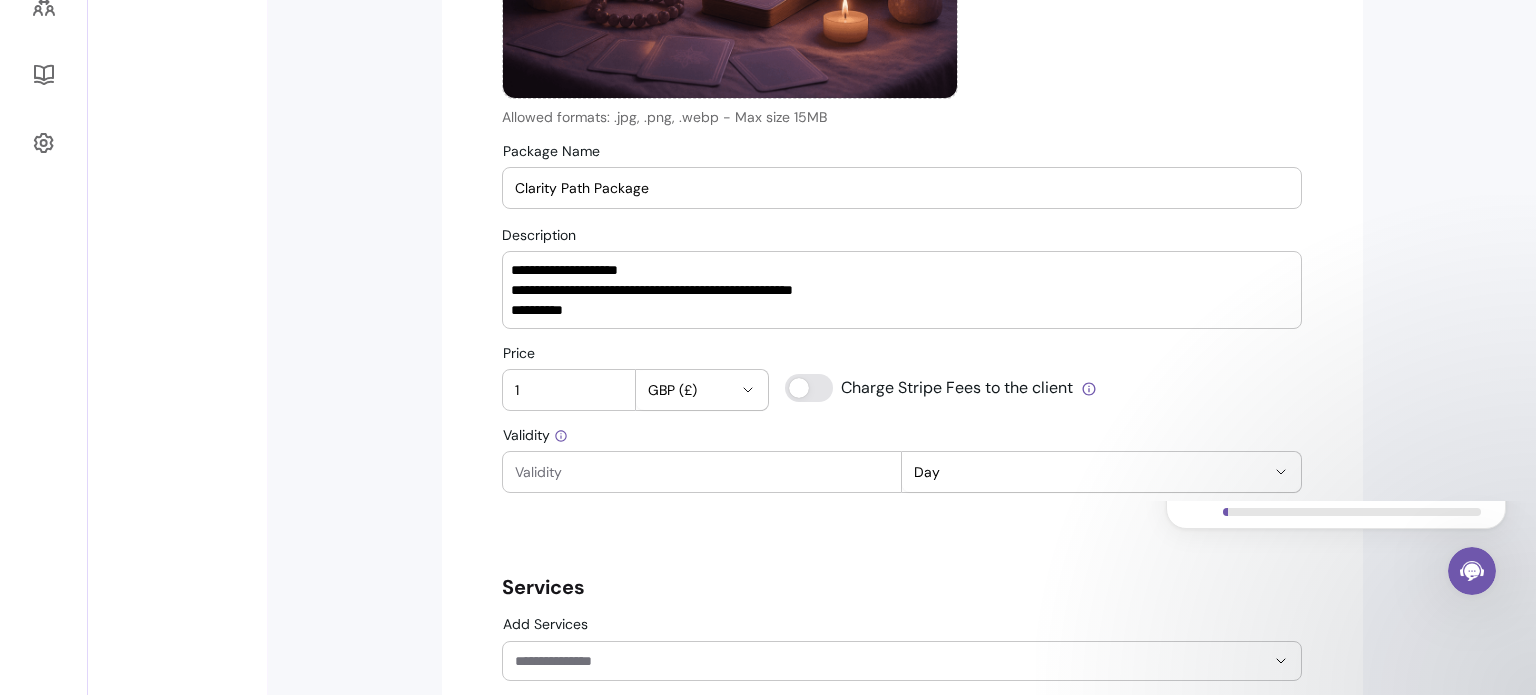 click on "1" at bounding box center [569, 390] 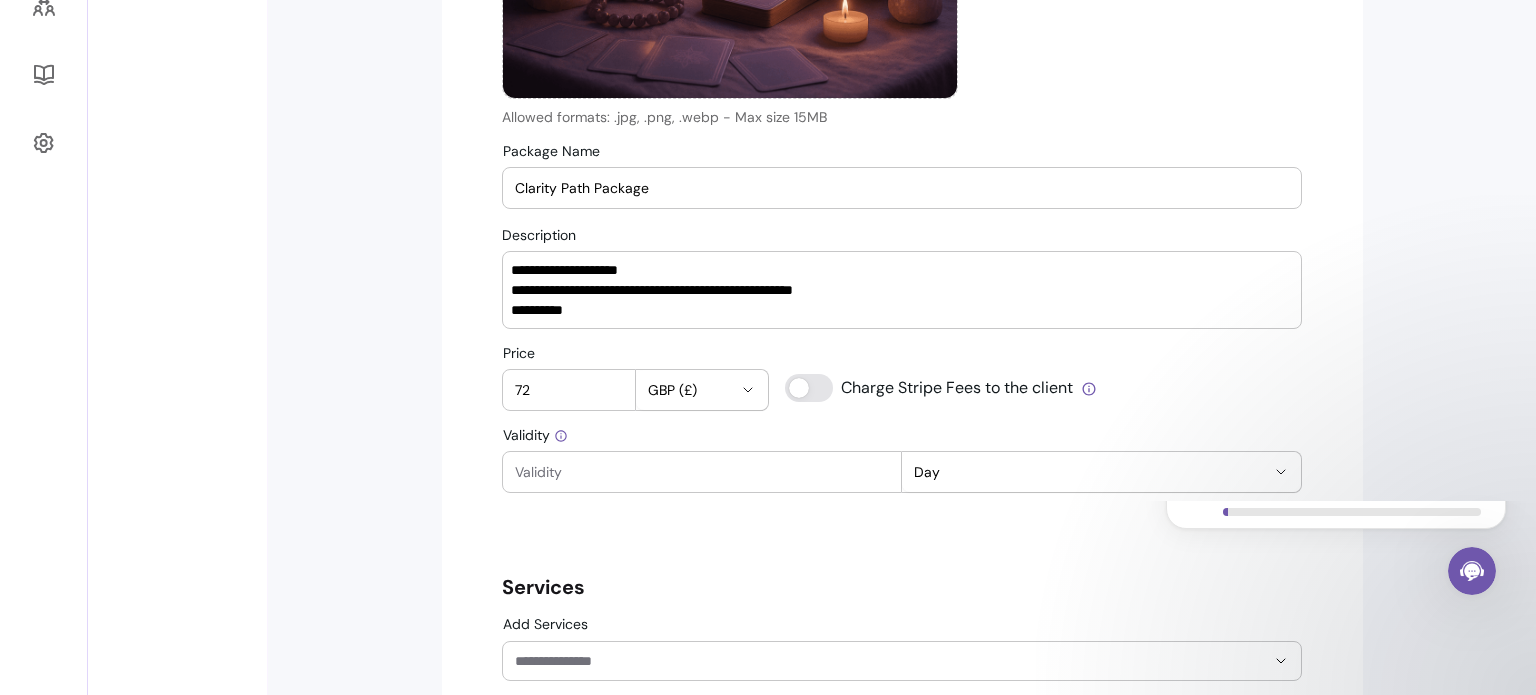 type on "72" 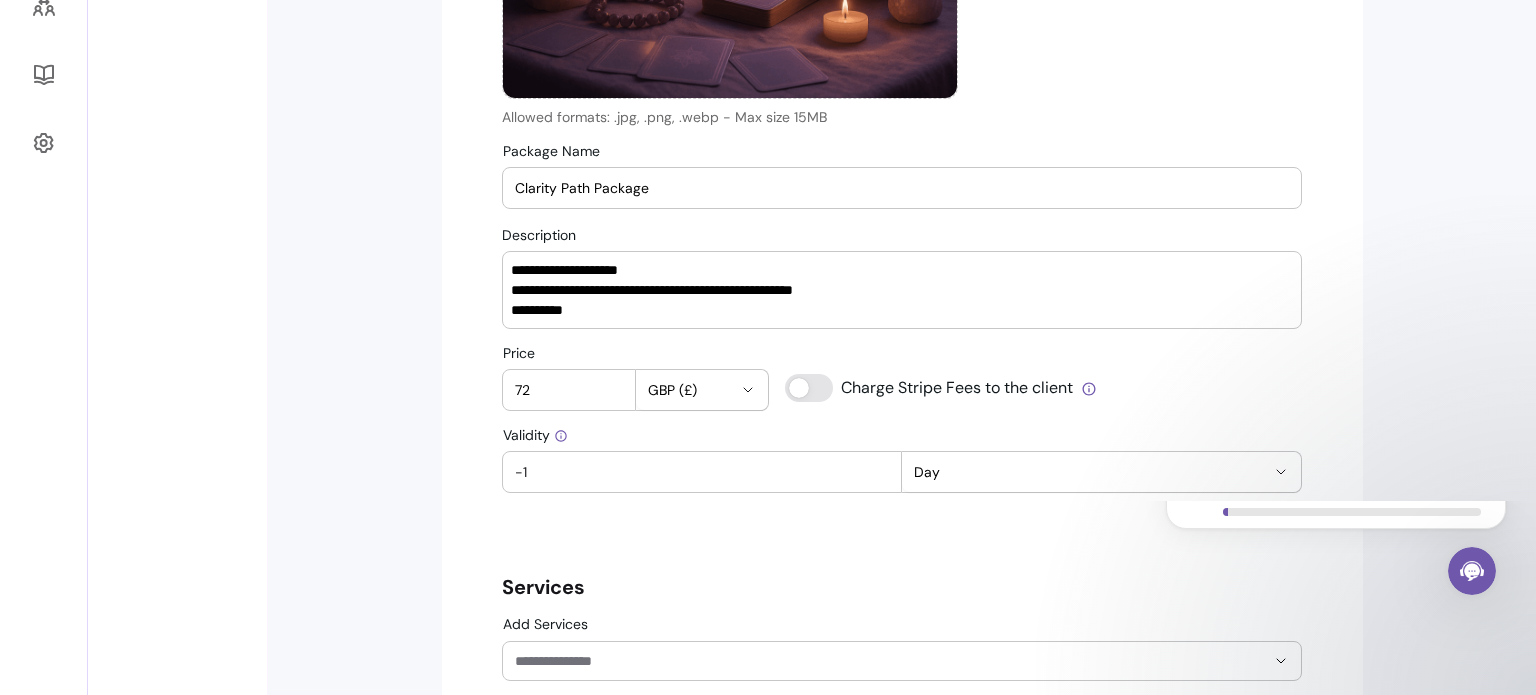 type on "-1" 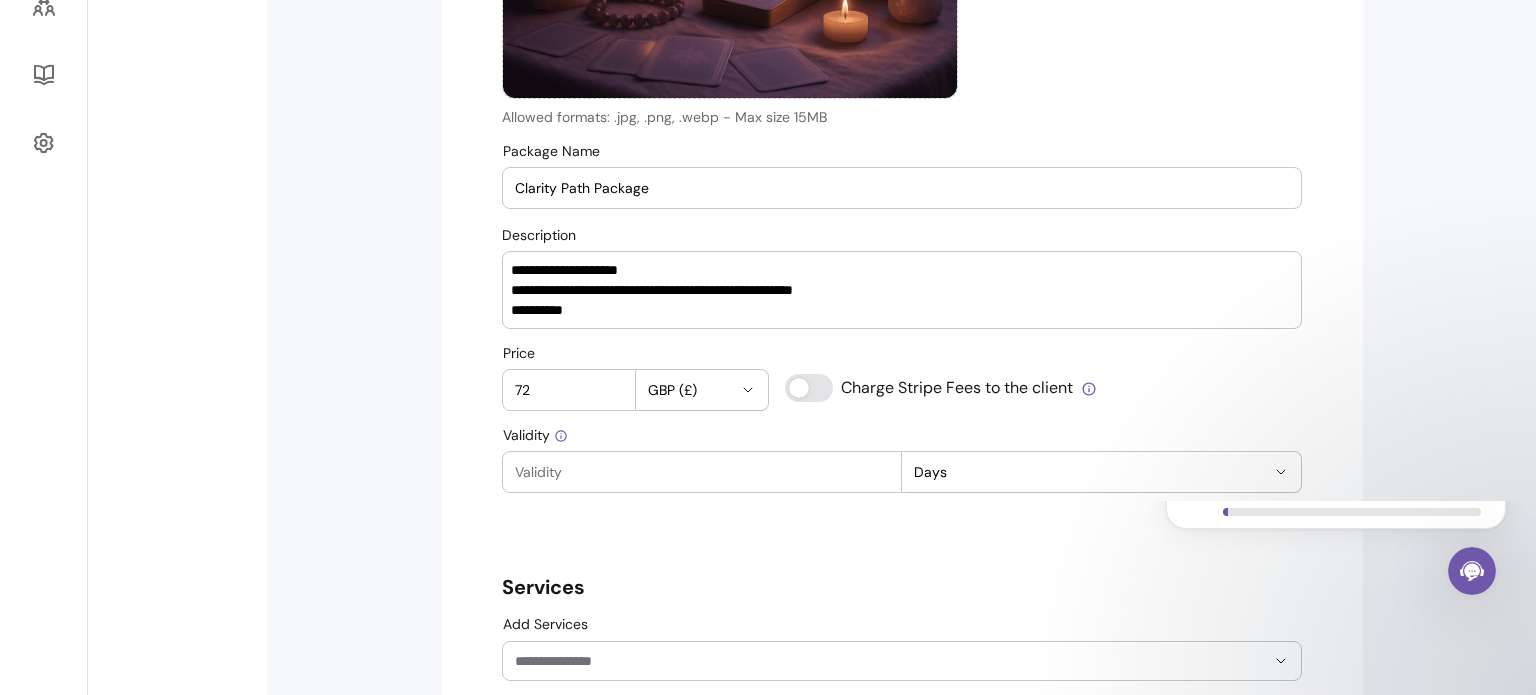 type on "-0" 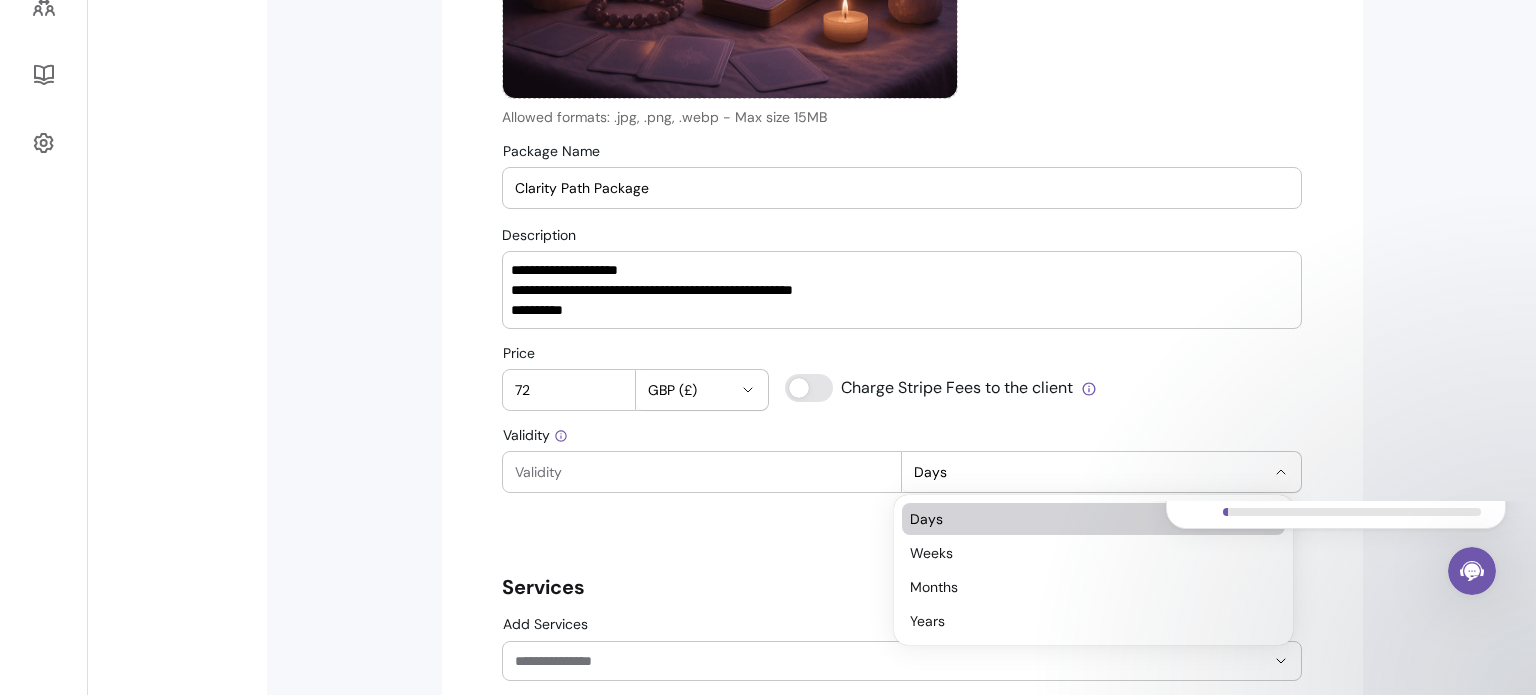 click on "Days" at bounding box center [1089, 472] 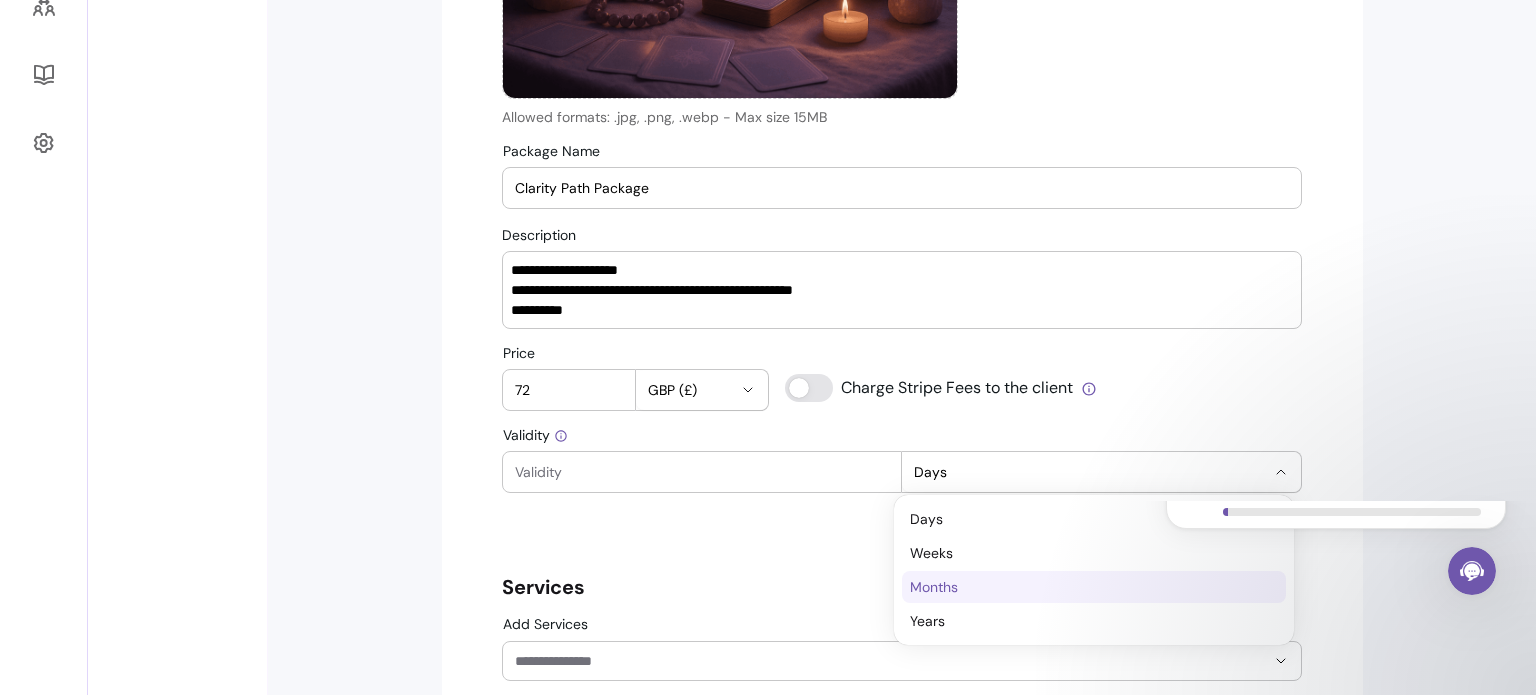 click on "Months" at bounding box center (1083, 587) 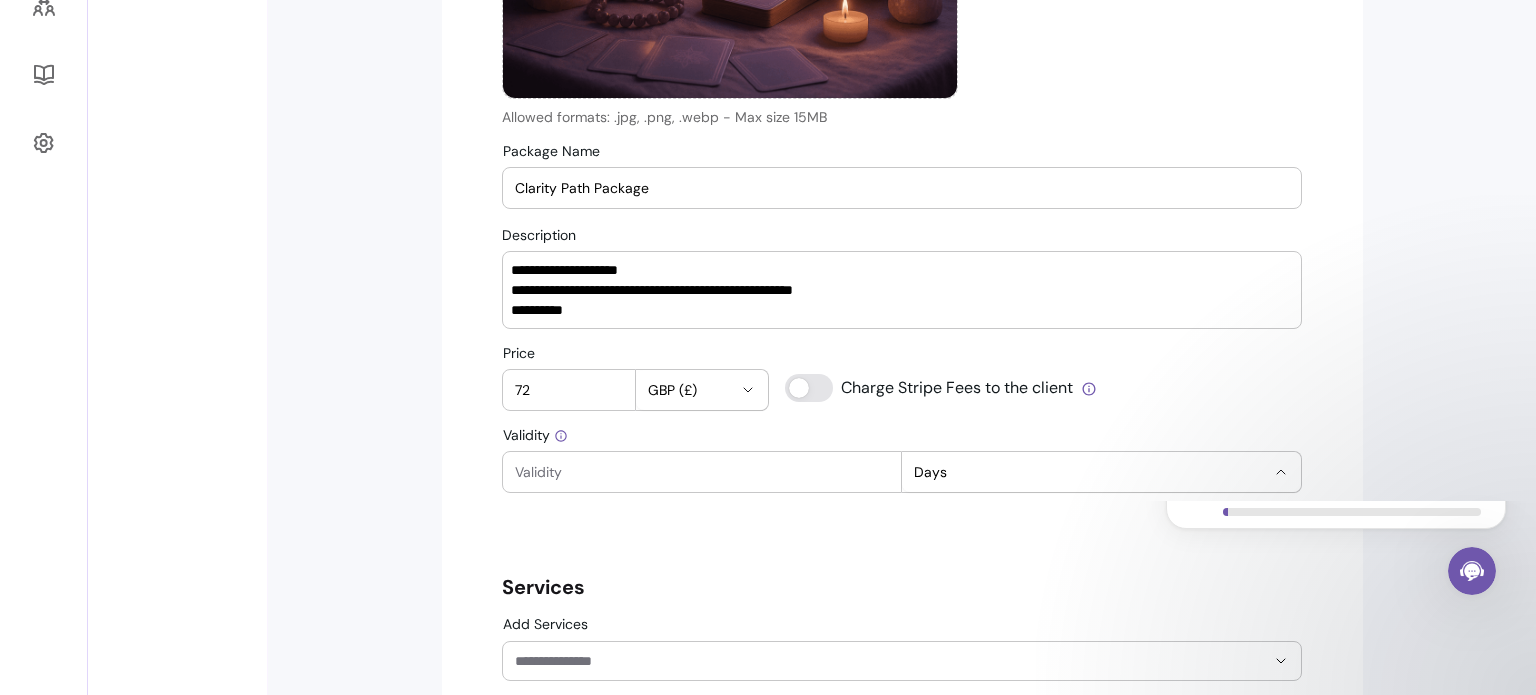 select on "******" 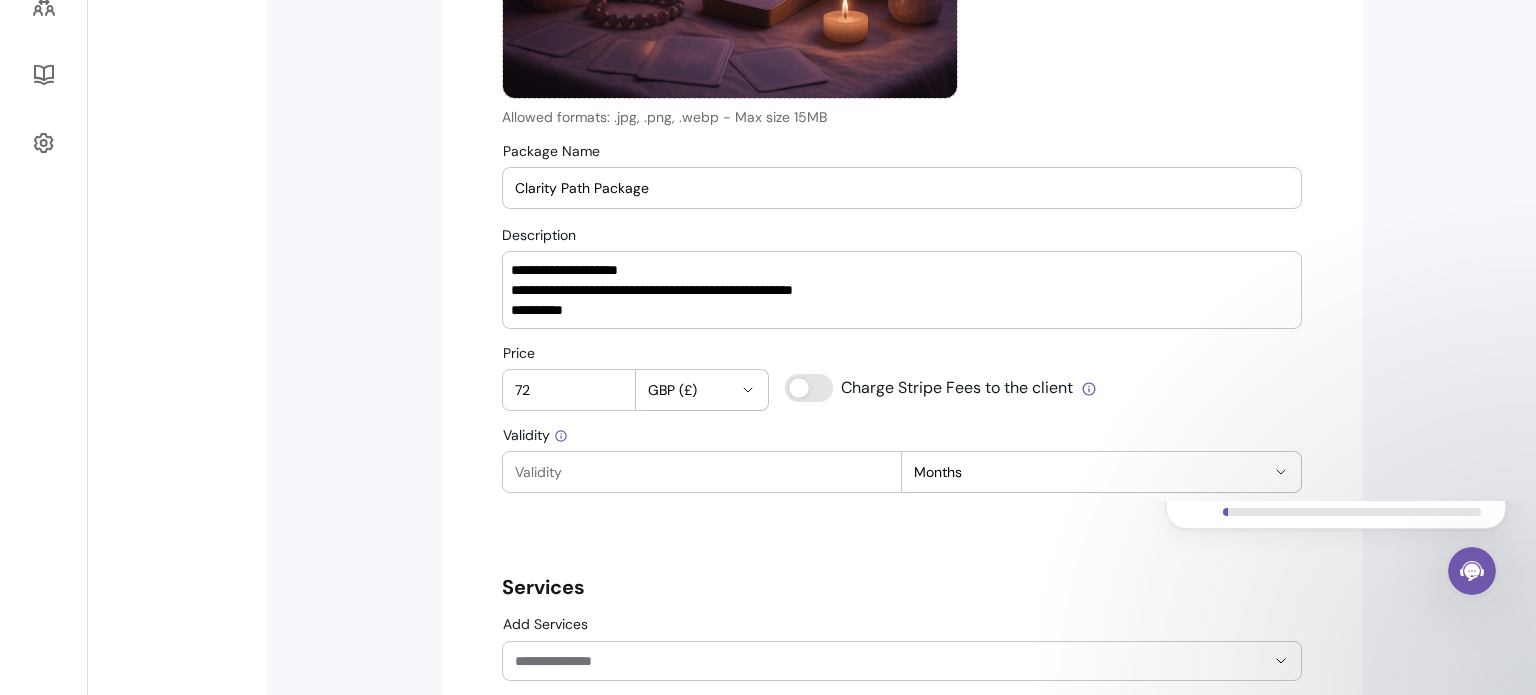 click on "Validity" at bounding box center [702, 472] 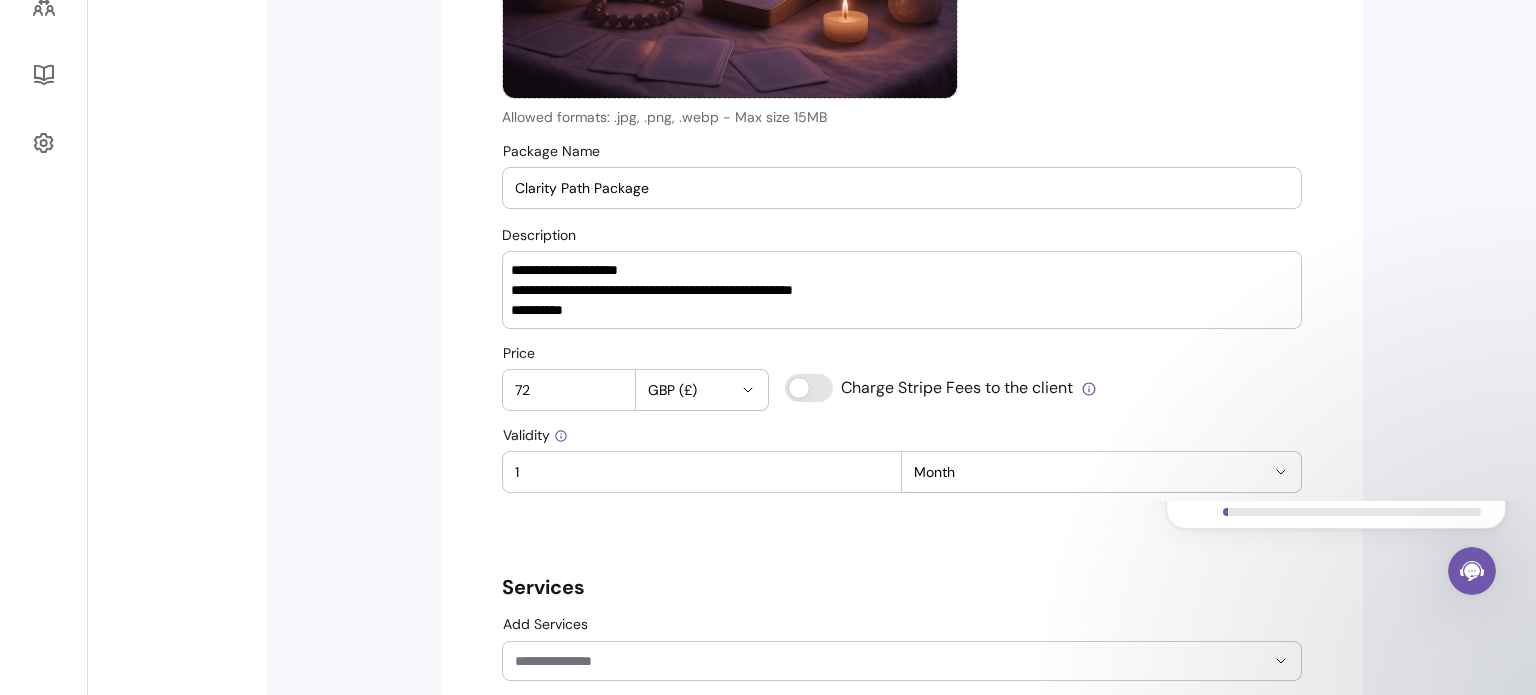 click on "1" at bounding box center (702, 472) 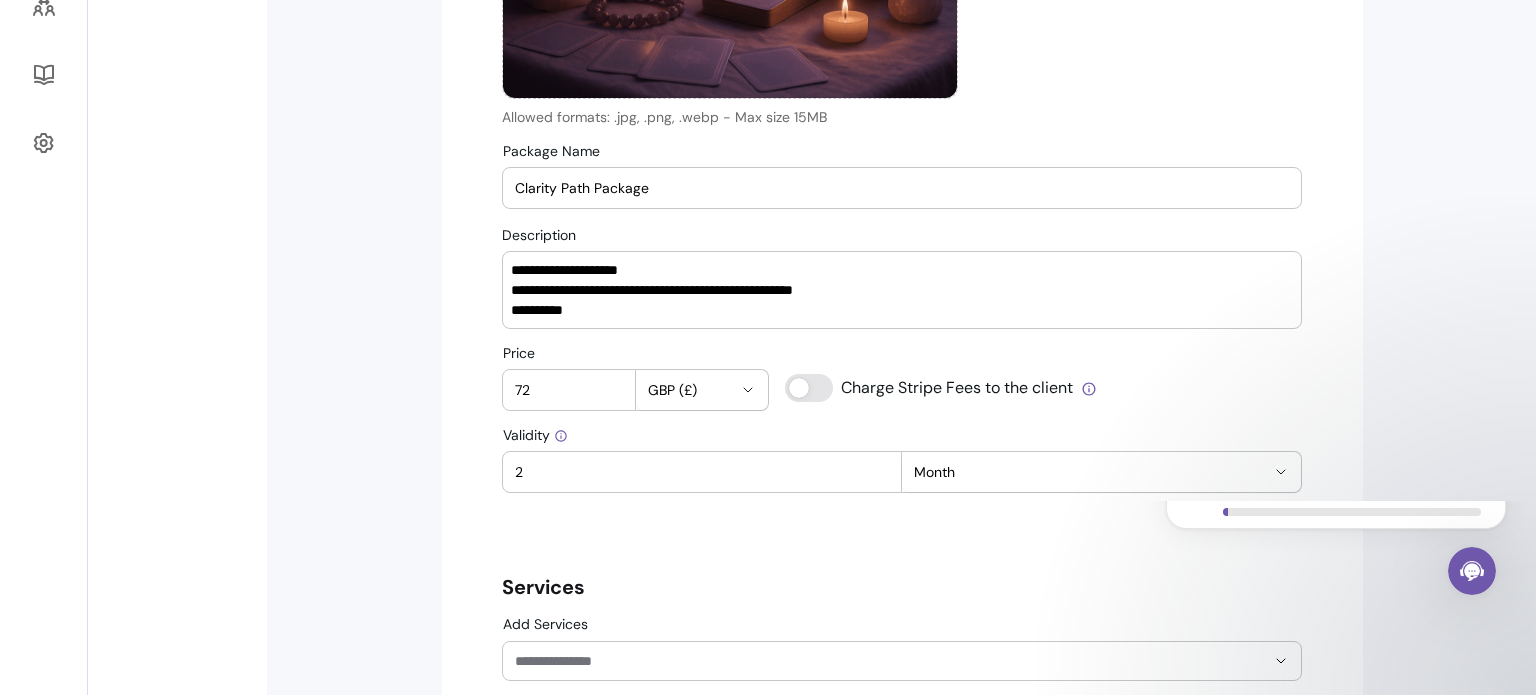 click on "2" at bounding box center (702, 472) 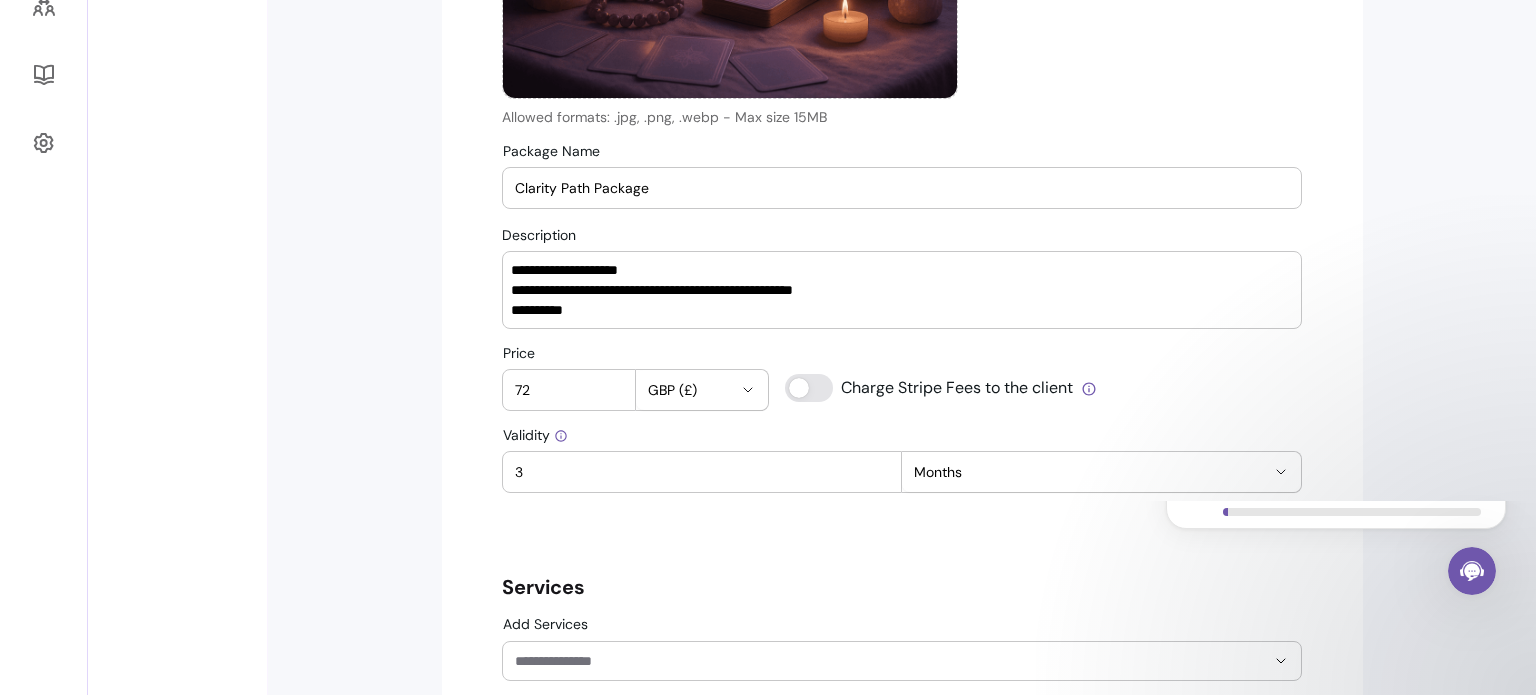 click on "3" at bounding box center [702, 472] 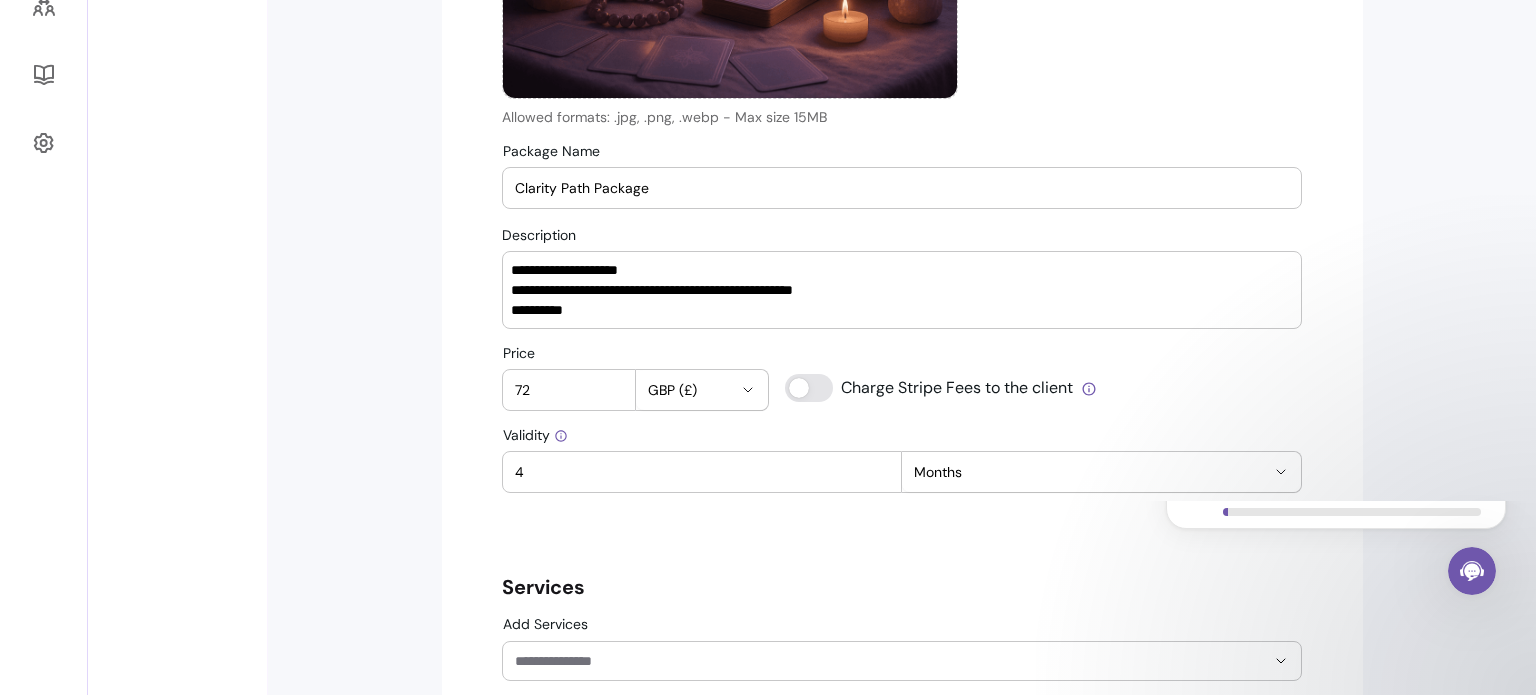 click on "4" at bounding box center (702, 472) 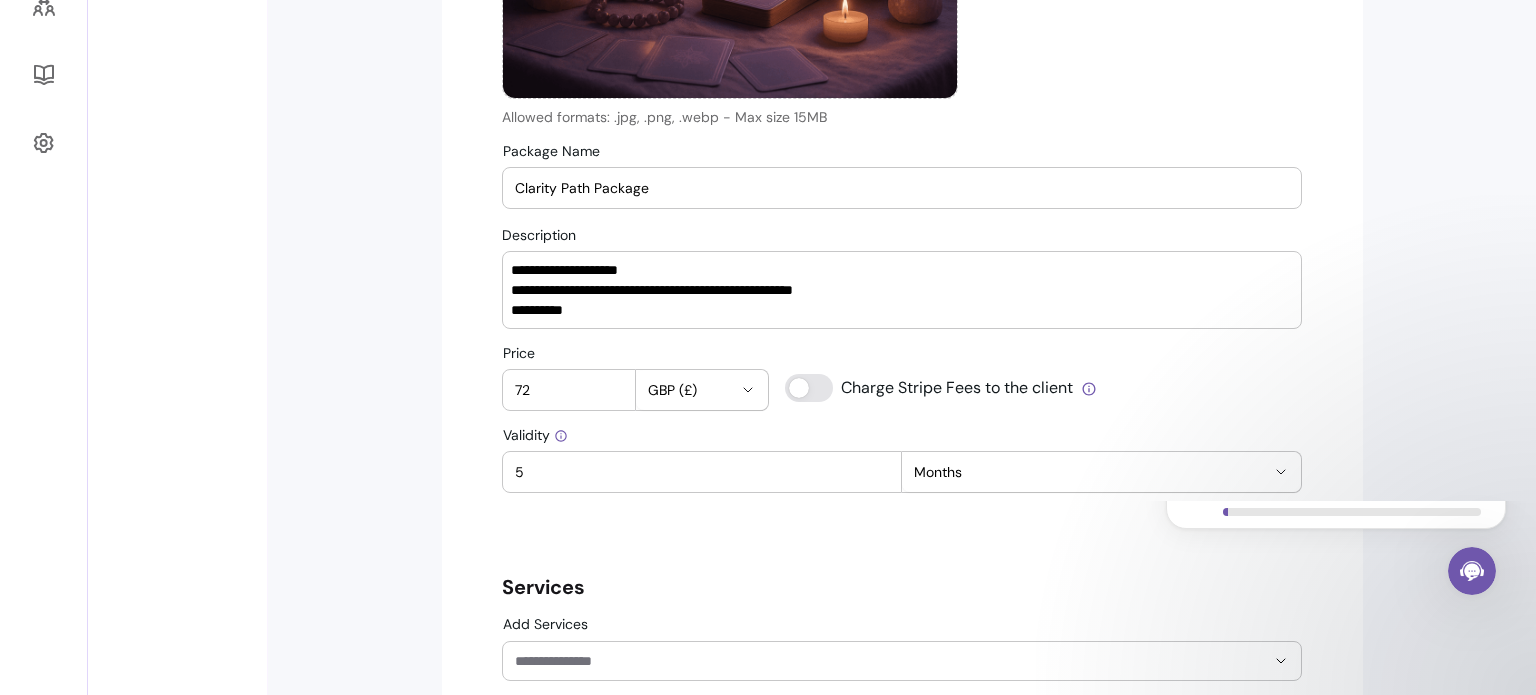 click on "5" at bounding box center [702, 472] 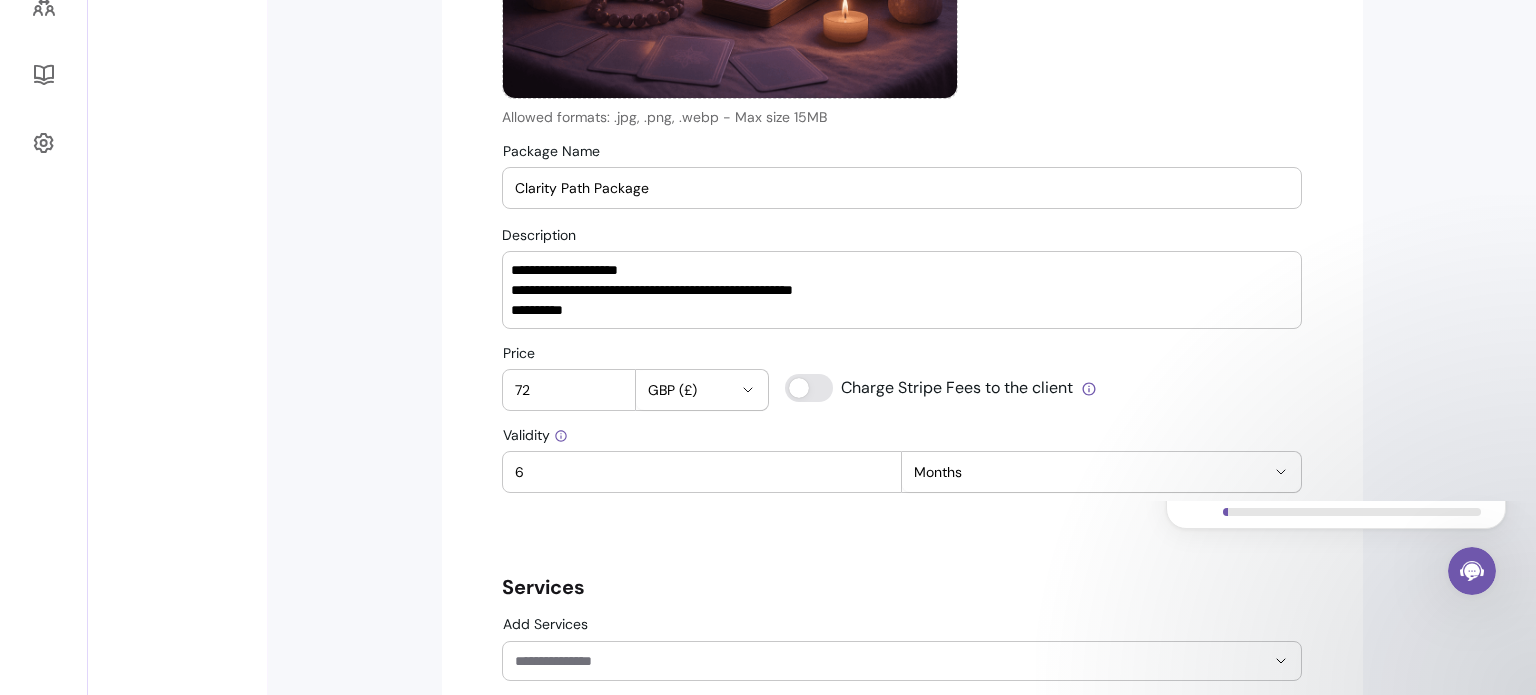 type on "6" 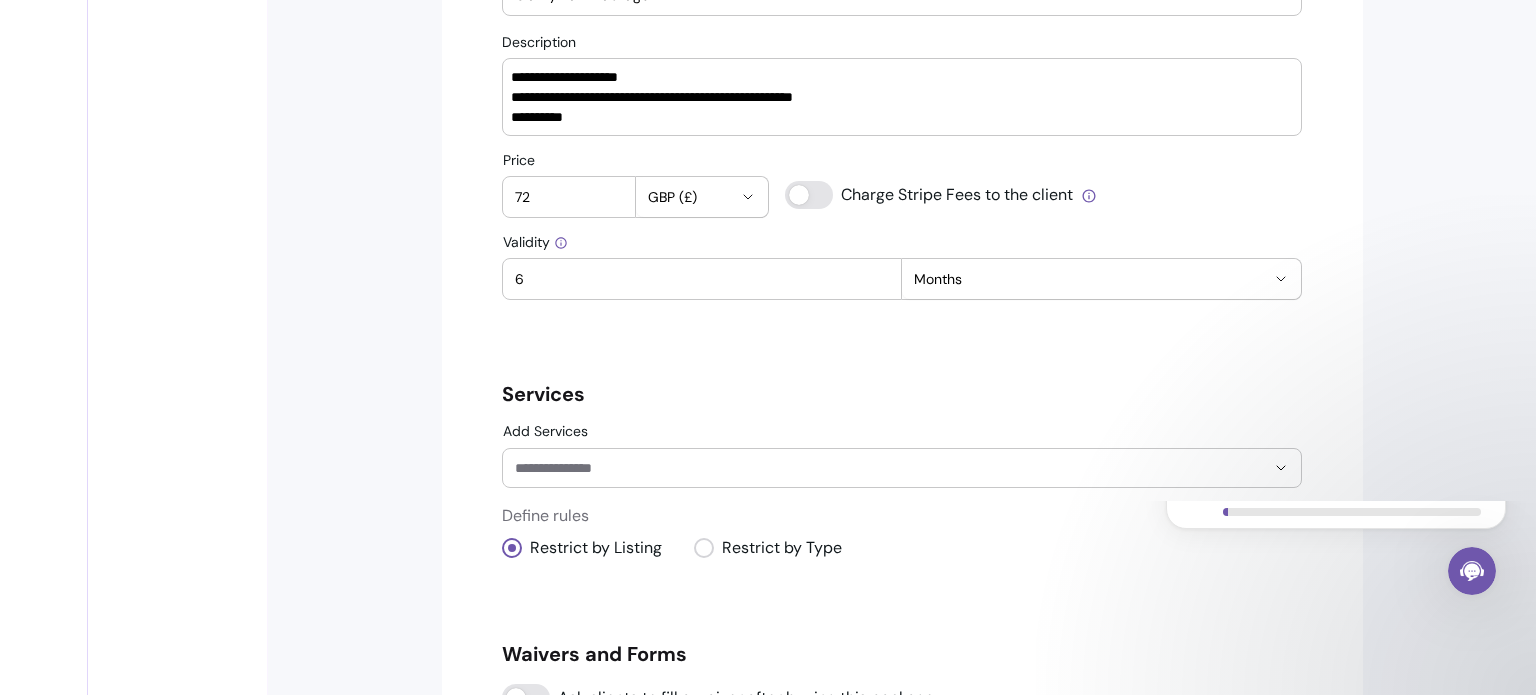 scroll, scrollTop: 803, scrollLeft: 0, axis: vertical 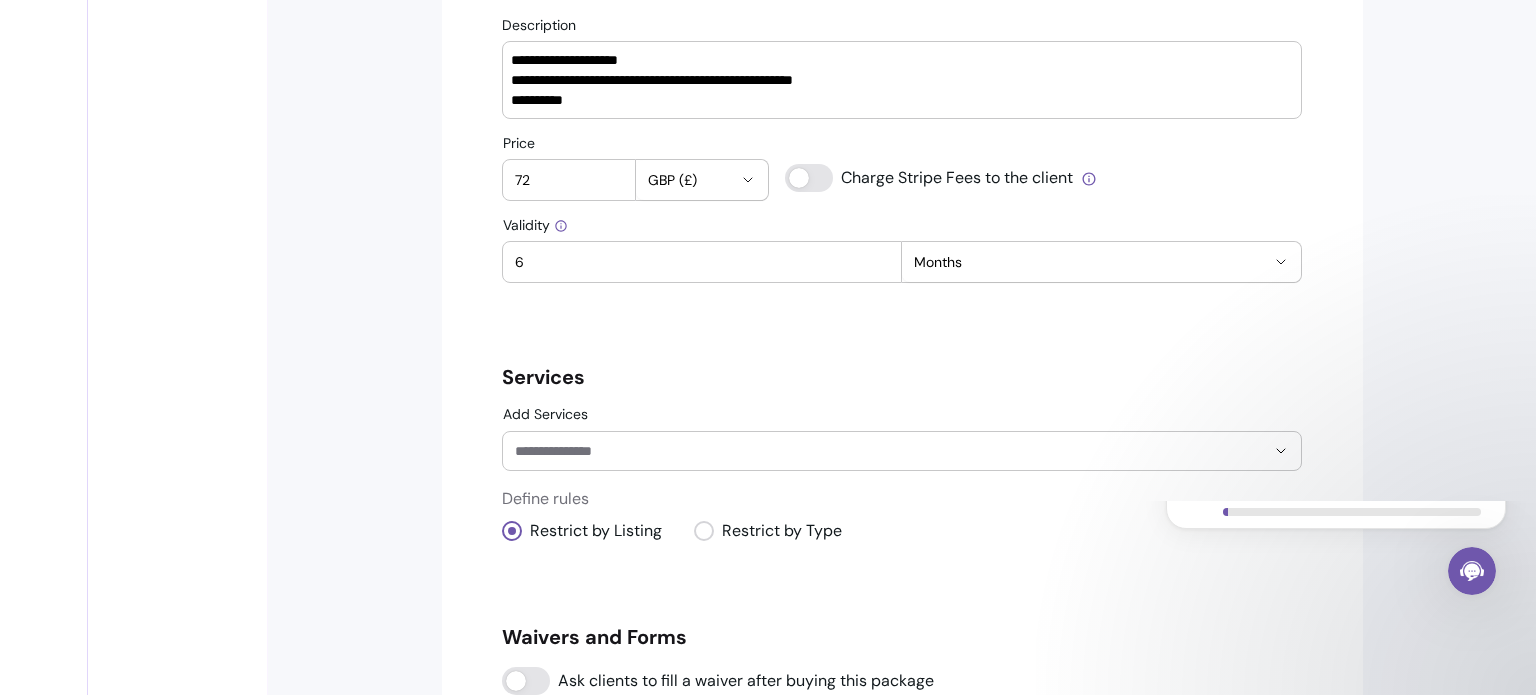 click at bounding box center [902, 451] 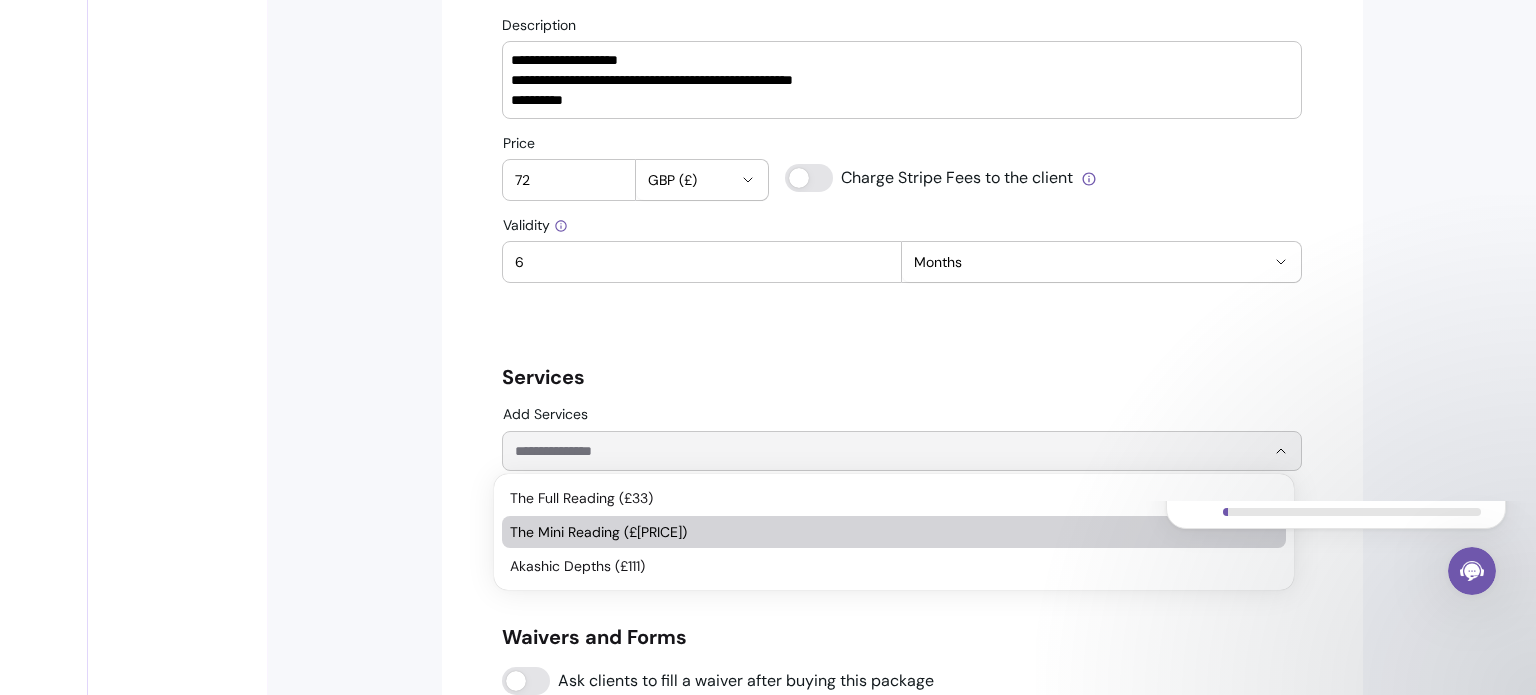 click on "The Mini Reading (£[PRICE])" at bounding box center (884, 532) 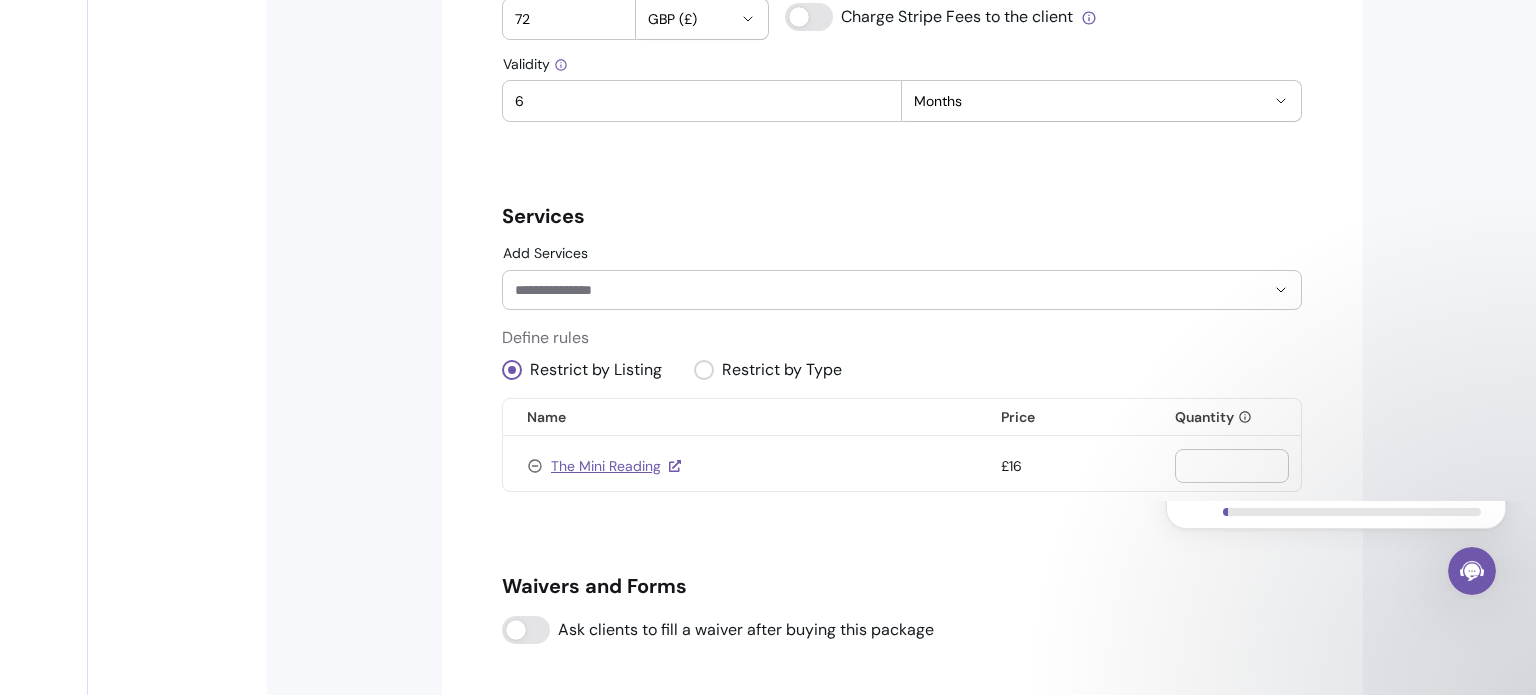 scroll, scrollTop: 976, scrollLeft: 0, axis: vertical 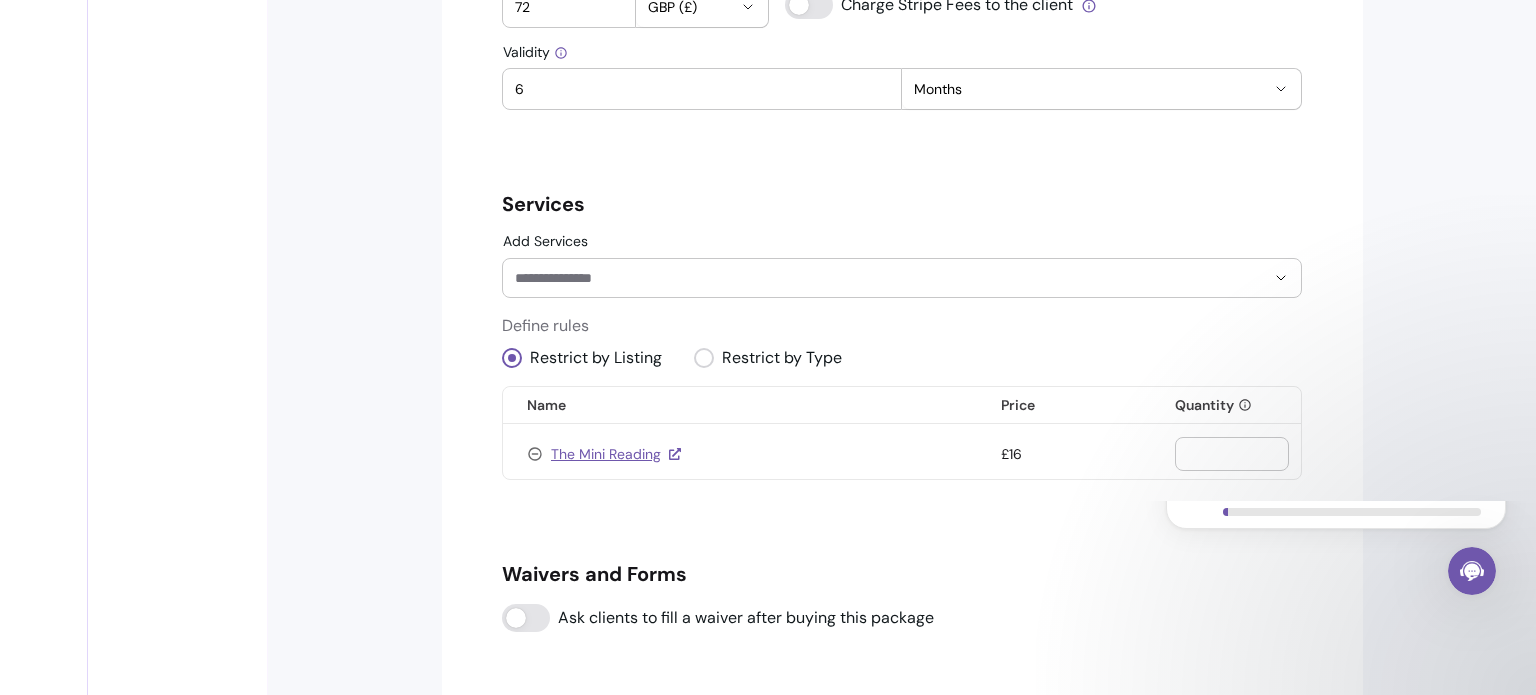 click at bounding box center [902, 278] 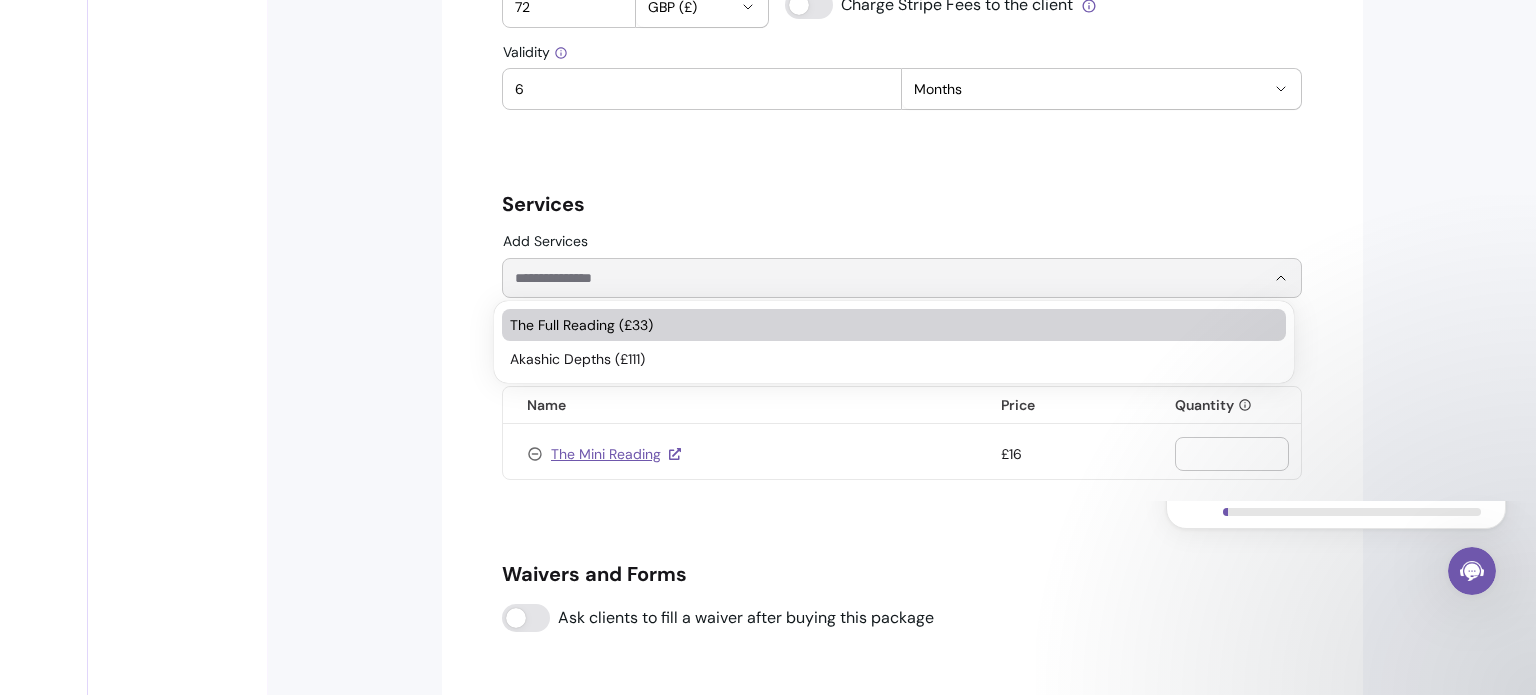 click on "The Full Reading (£33)" at bounding box center (884, 325) 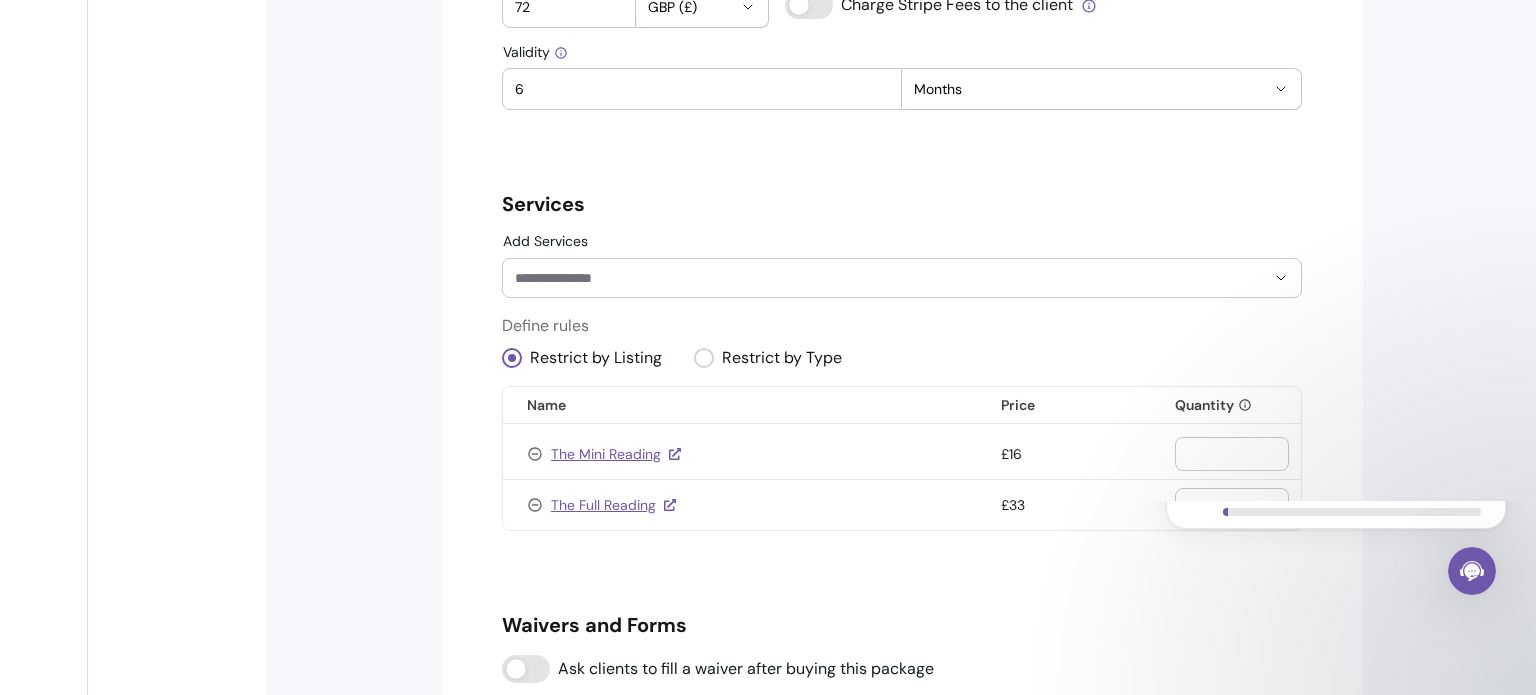 click on "Add Services" at bounding box center [874, 278] 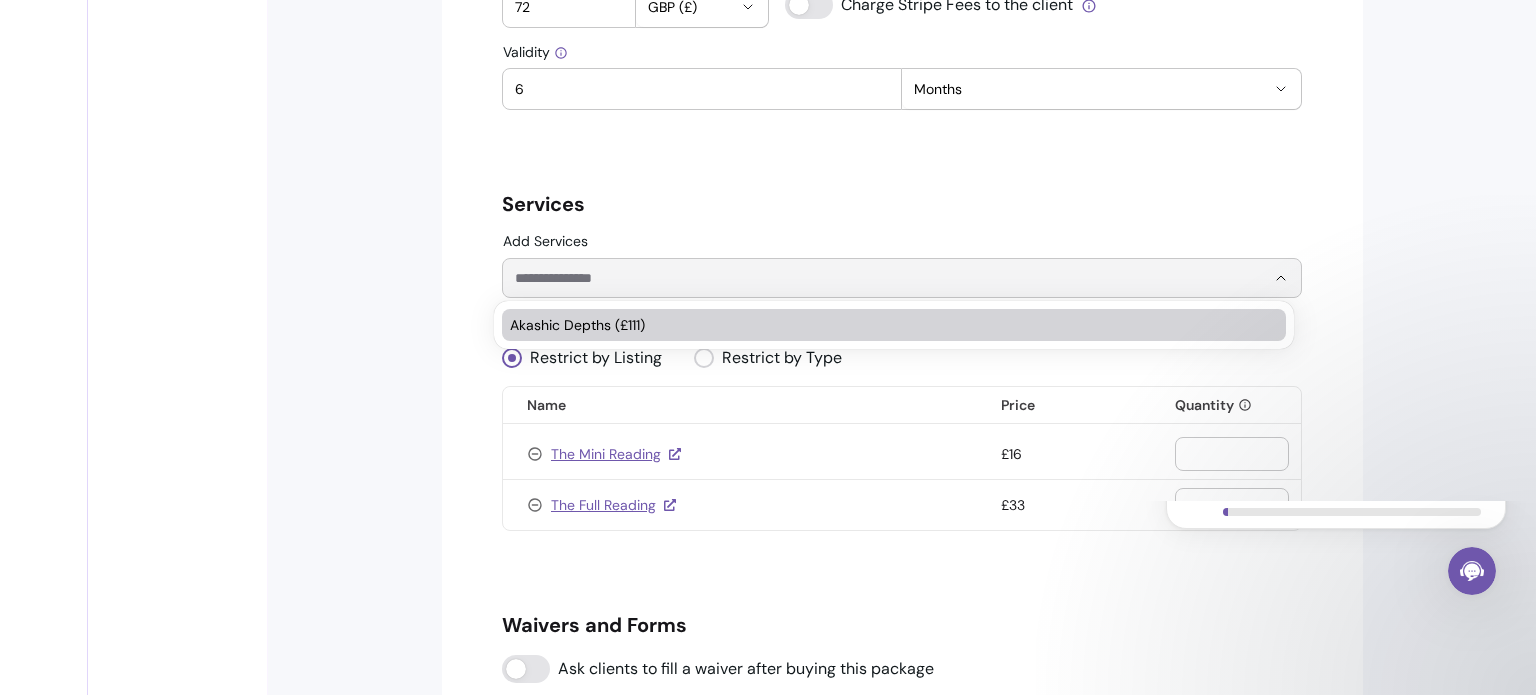 click on "Add Services" at bounding box center (874, 278) 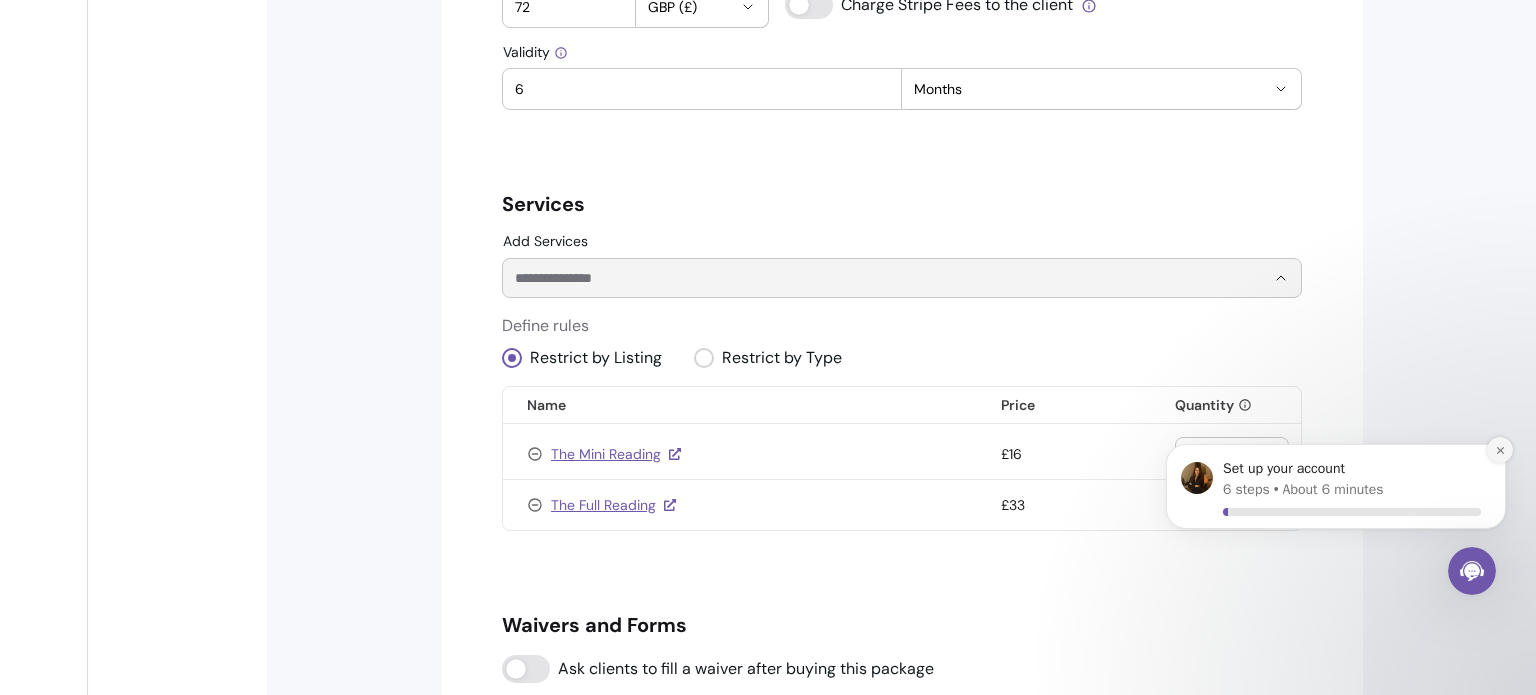 click at bounding box center [1500, 450] 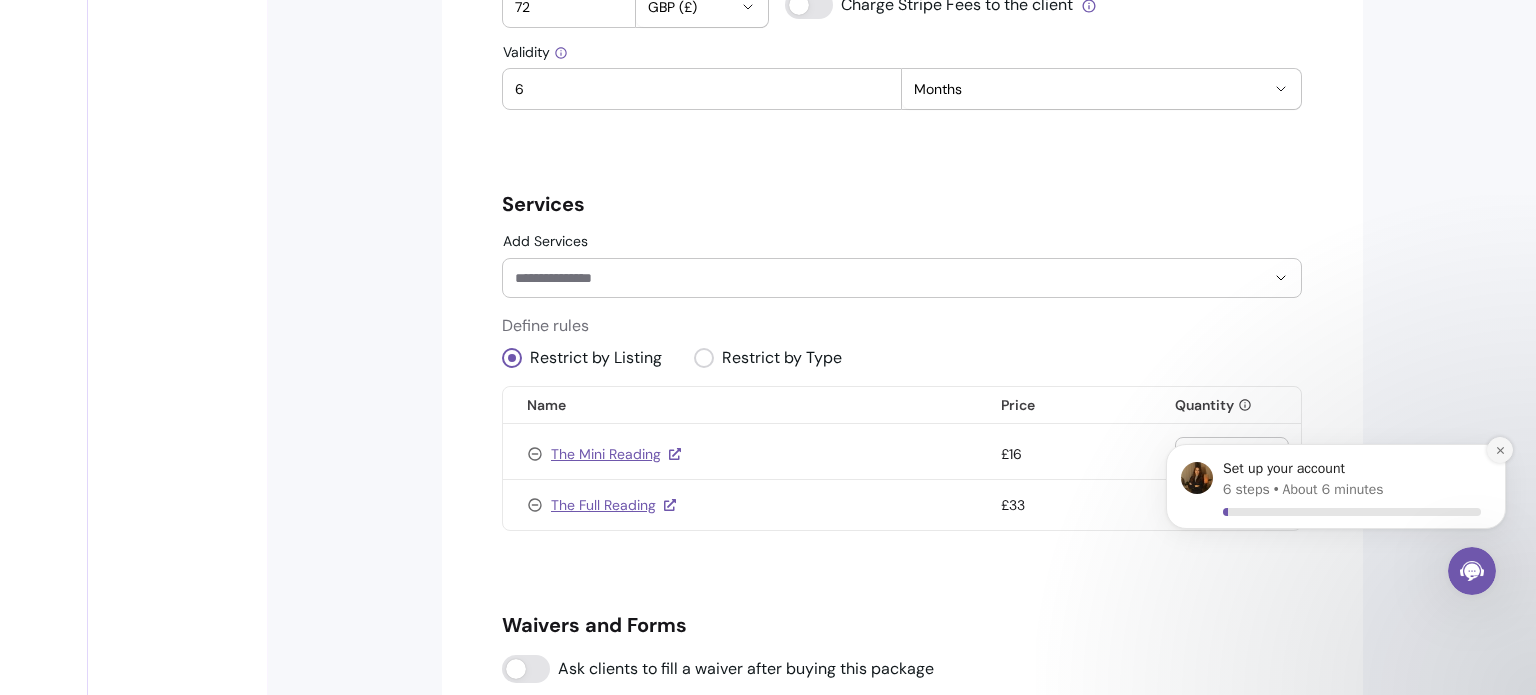 click 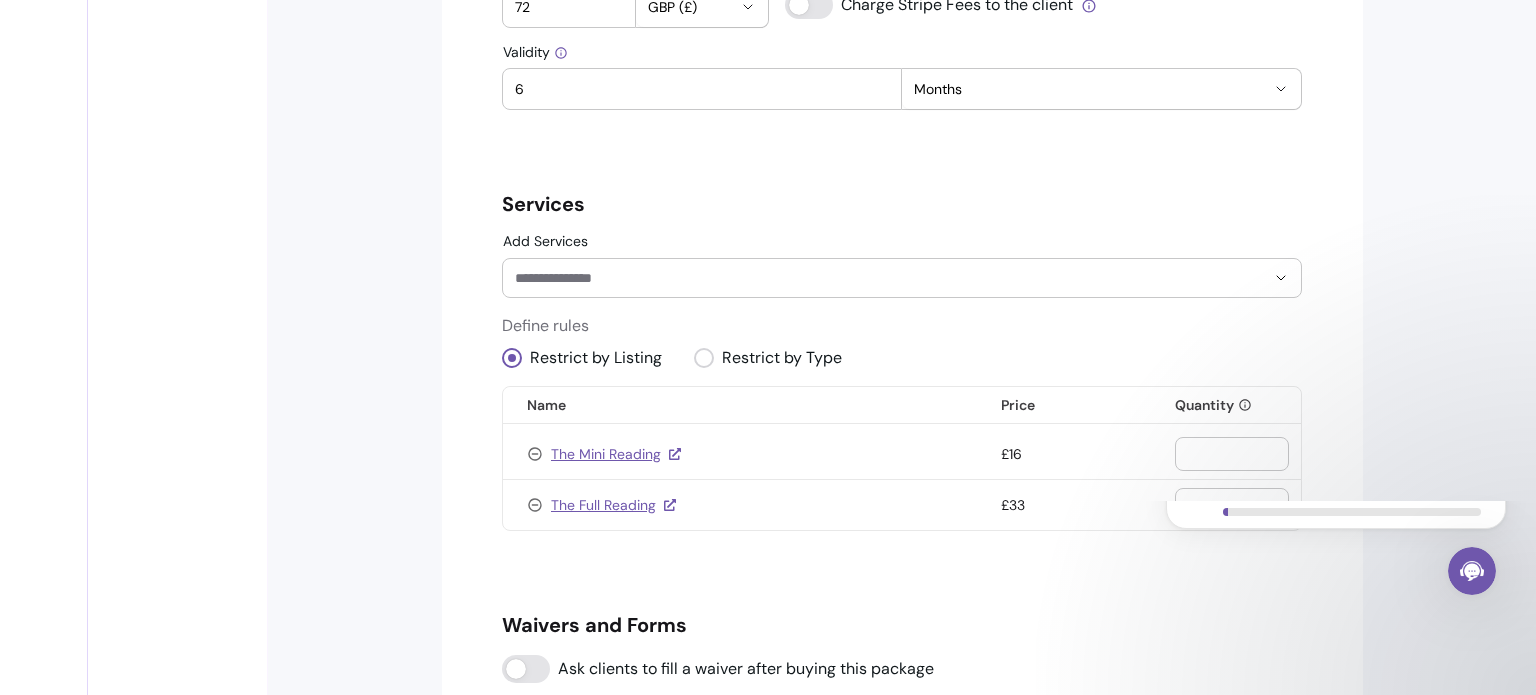 scroll, scrollTop: 1148, scrollLeft: 0, axis: vertical 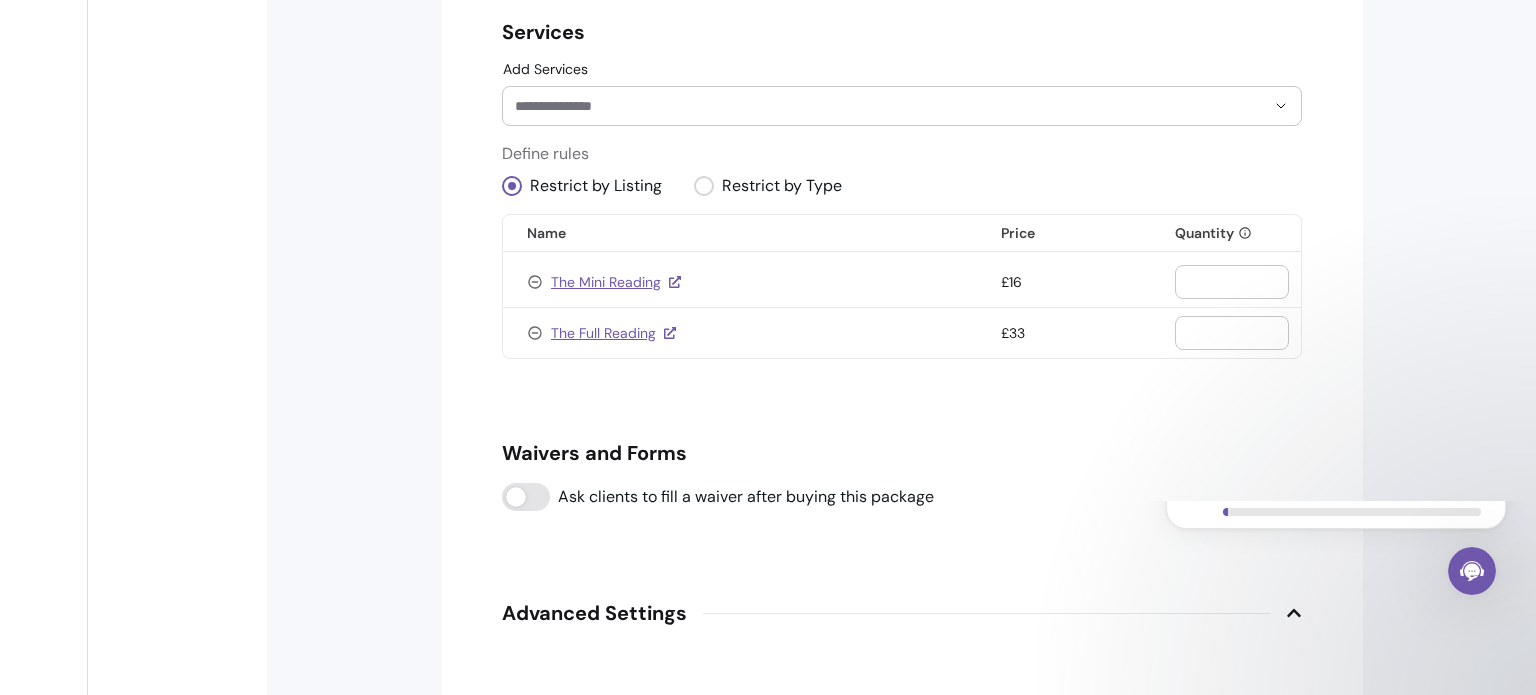 click on "*" at bounding box center [1232, 333] 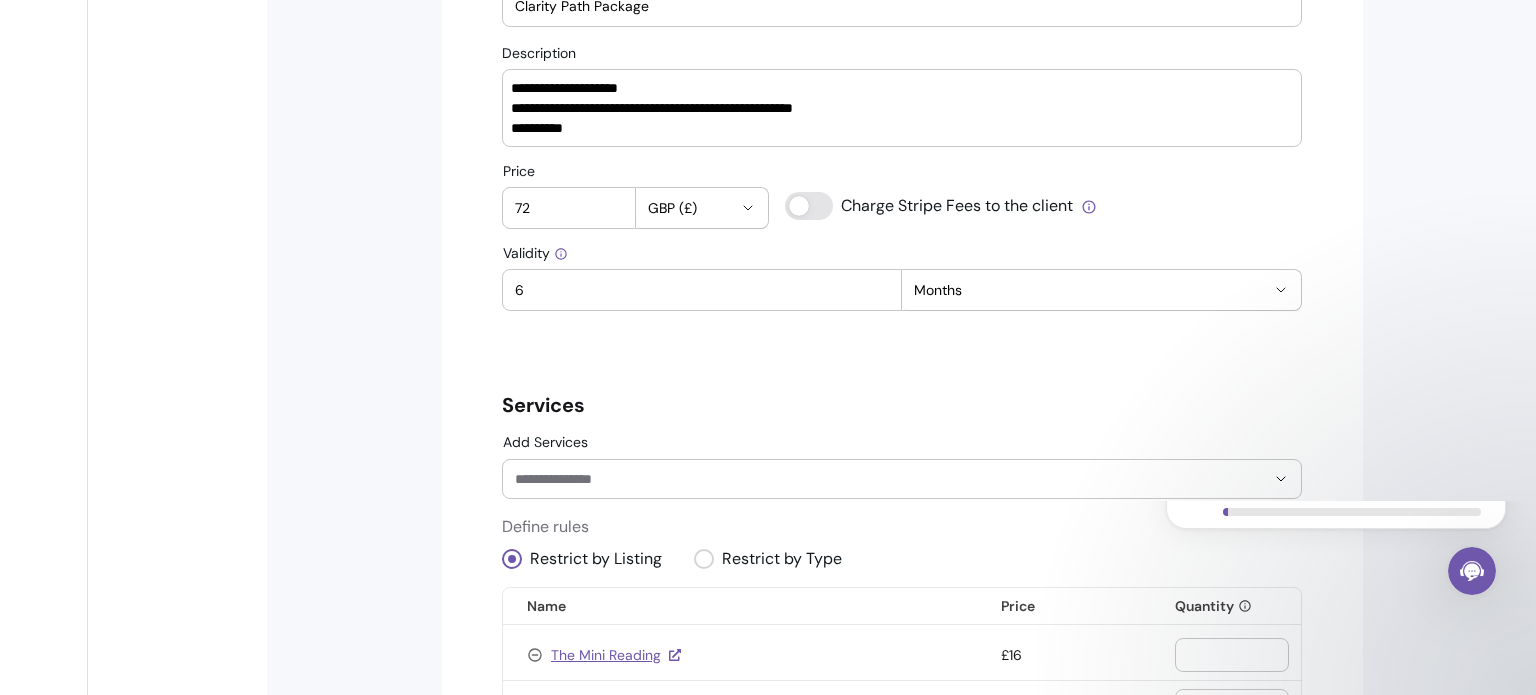 scroll, scrollTop: 760, scrollLeft: 0, axis: vertical 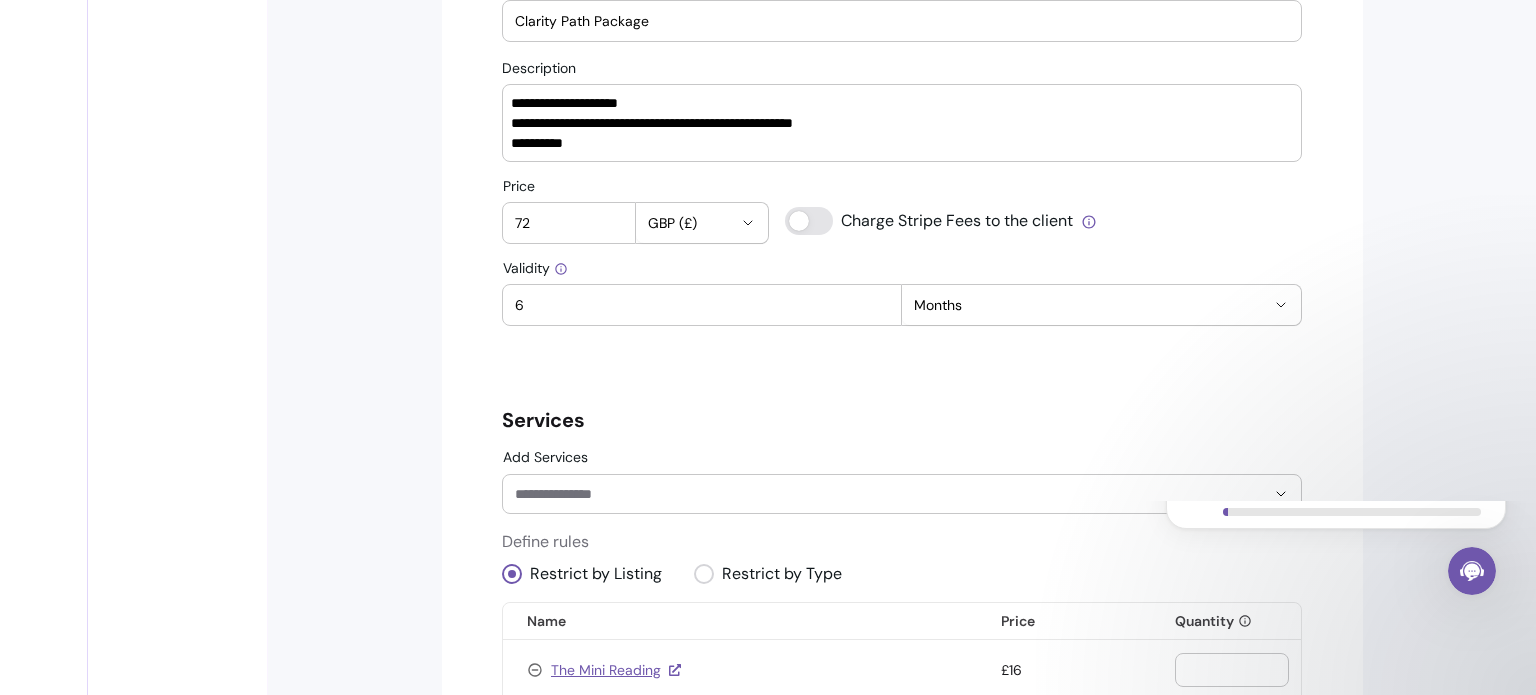 type on "*" 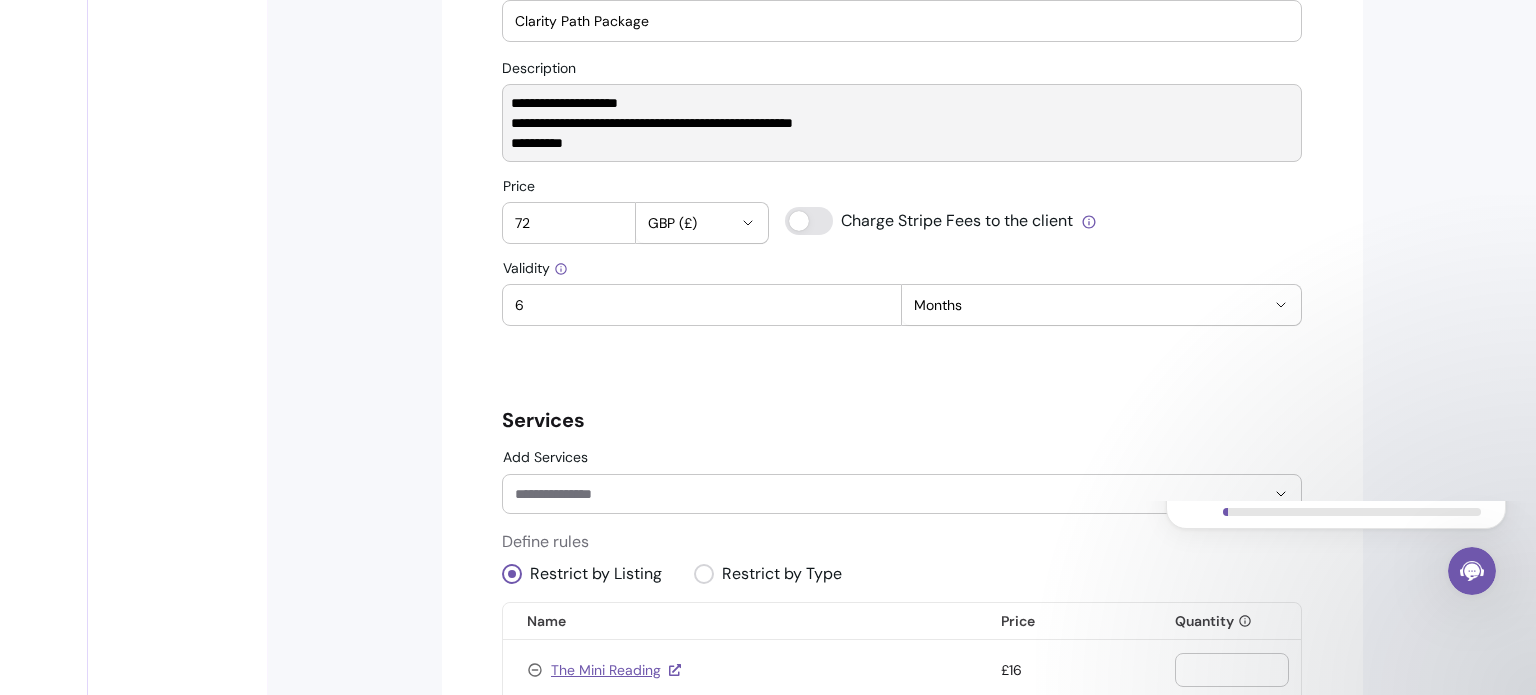 drag, startPoint x: 650, startPoint y: 99, endPoint x: 488, endPoint y: 80, distance: 163.1104 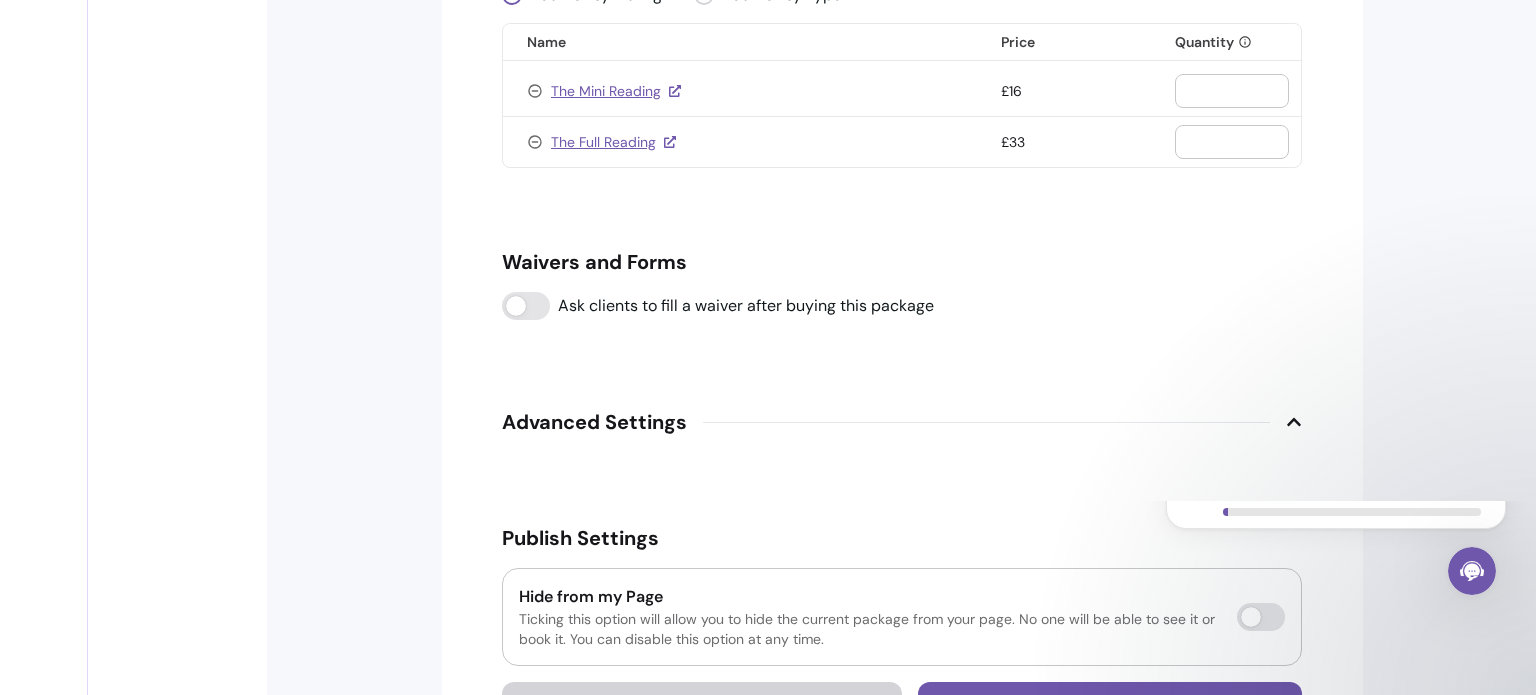 scroll, scrollTop: 1354, scrollLeft: 0, axis: vertical 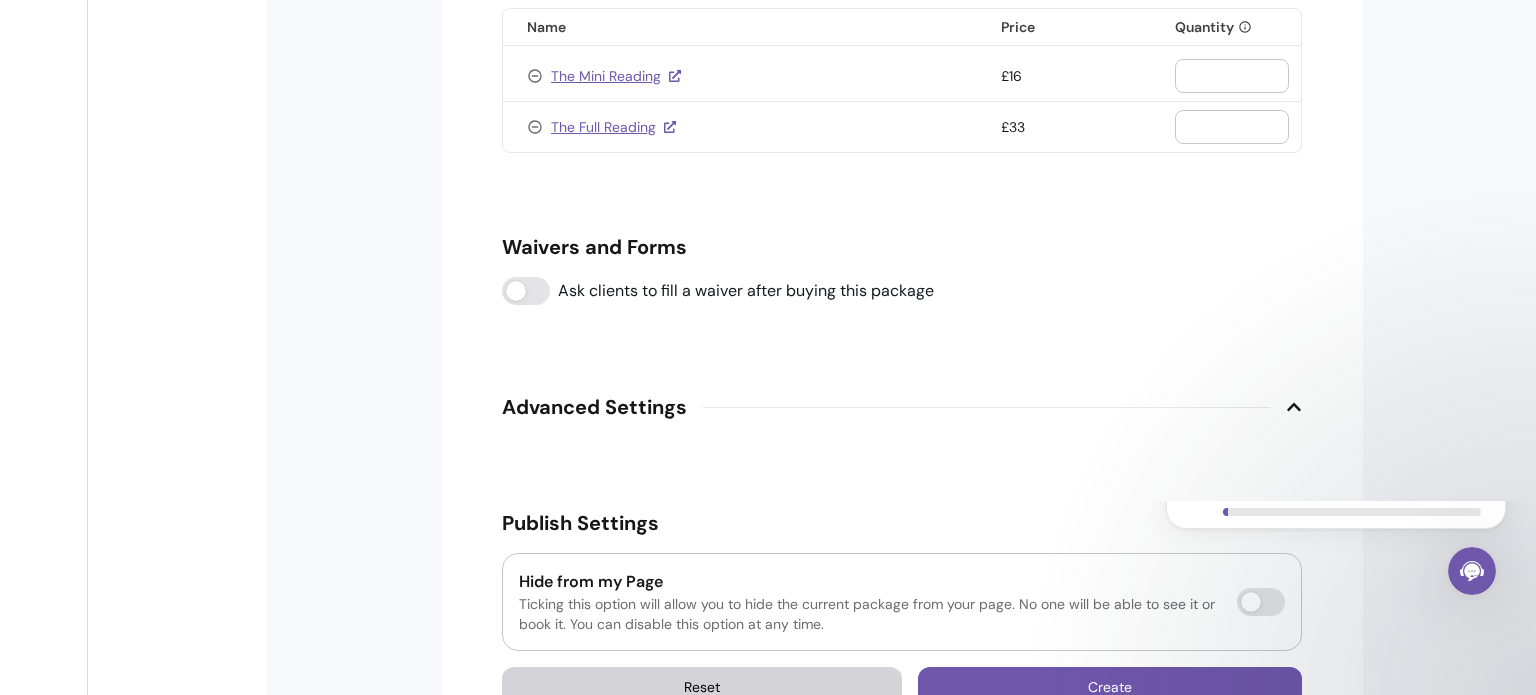 type on "**********" 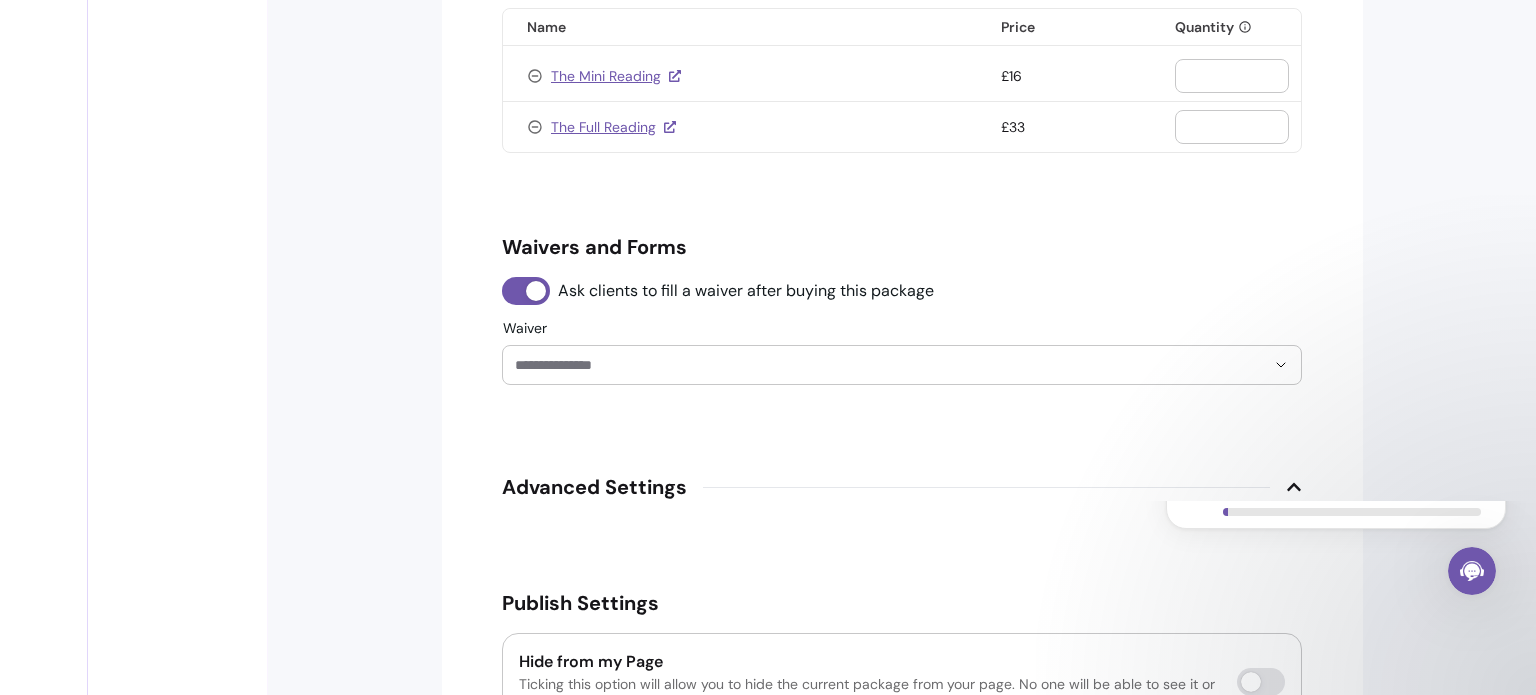 click on "Waiver" at bounding box center (874, 365) 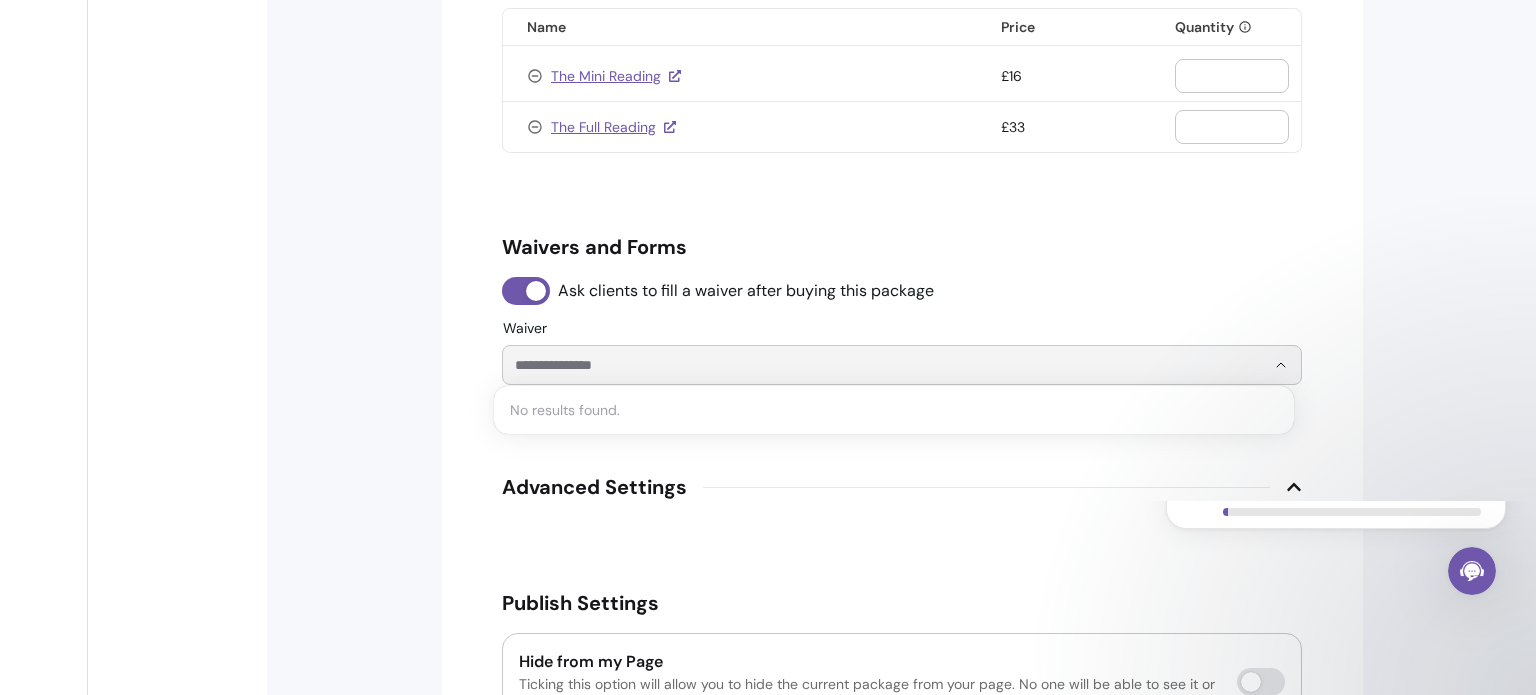 click on "Waiver" at bounding box center [874, 365] 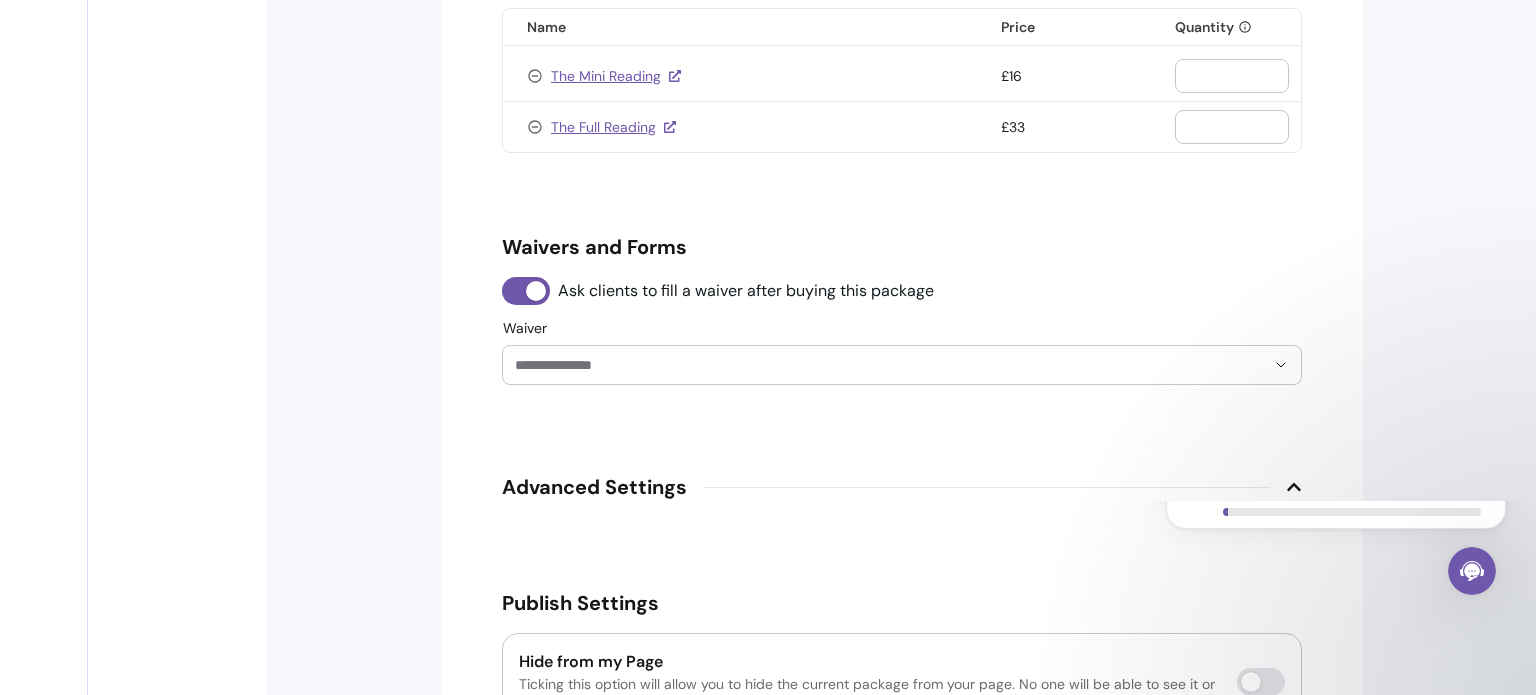 click at bounding box center [986, 487] 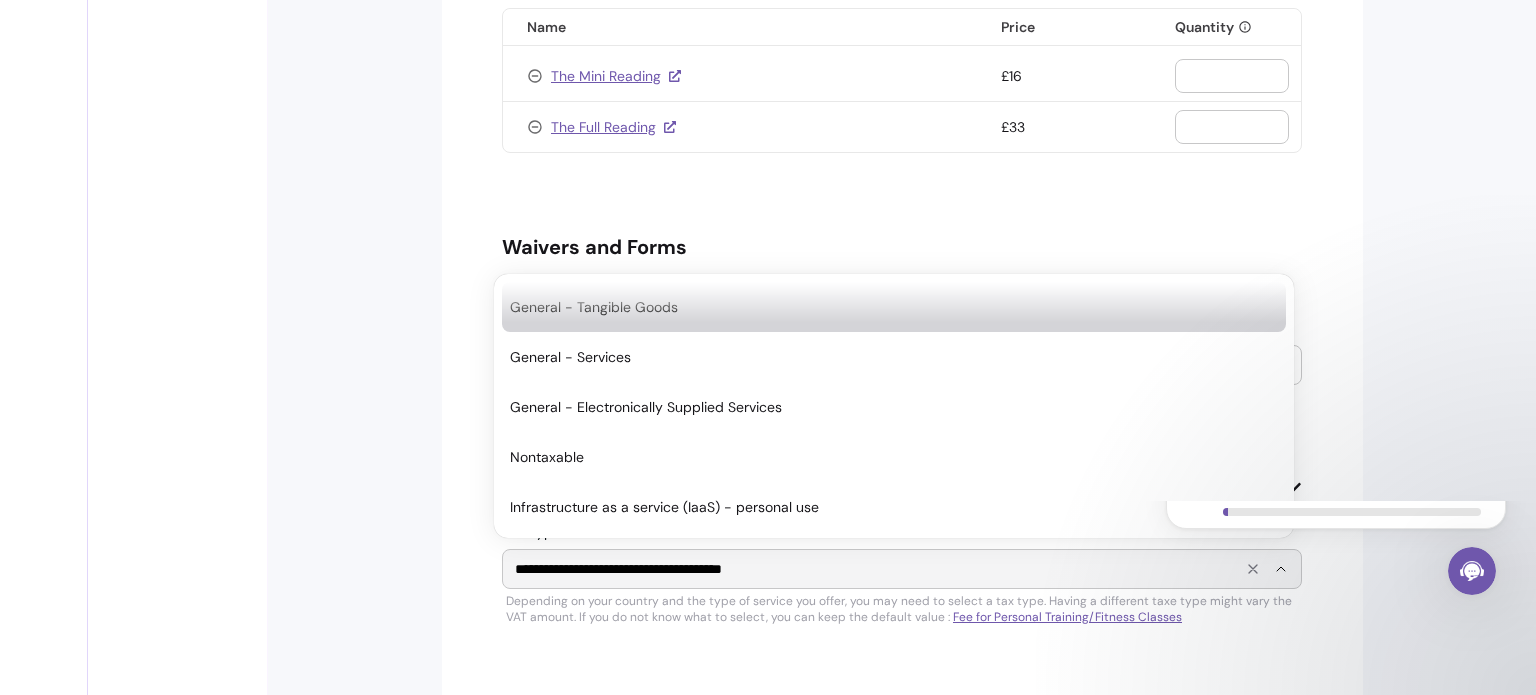 click on "**********" at bounding box center (874, 569) 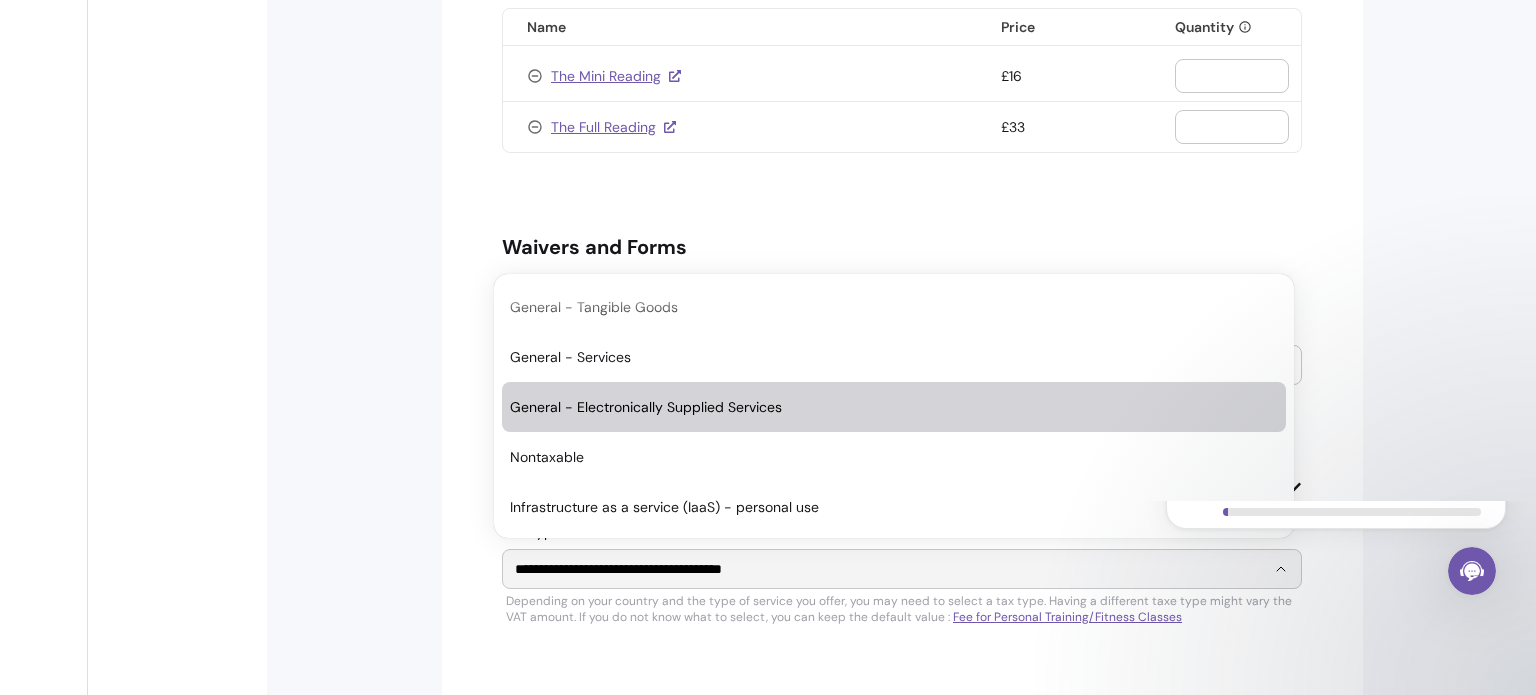 click on "**********" at bounding box center (902, -138) 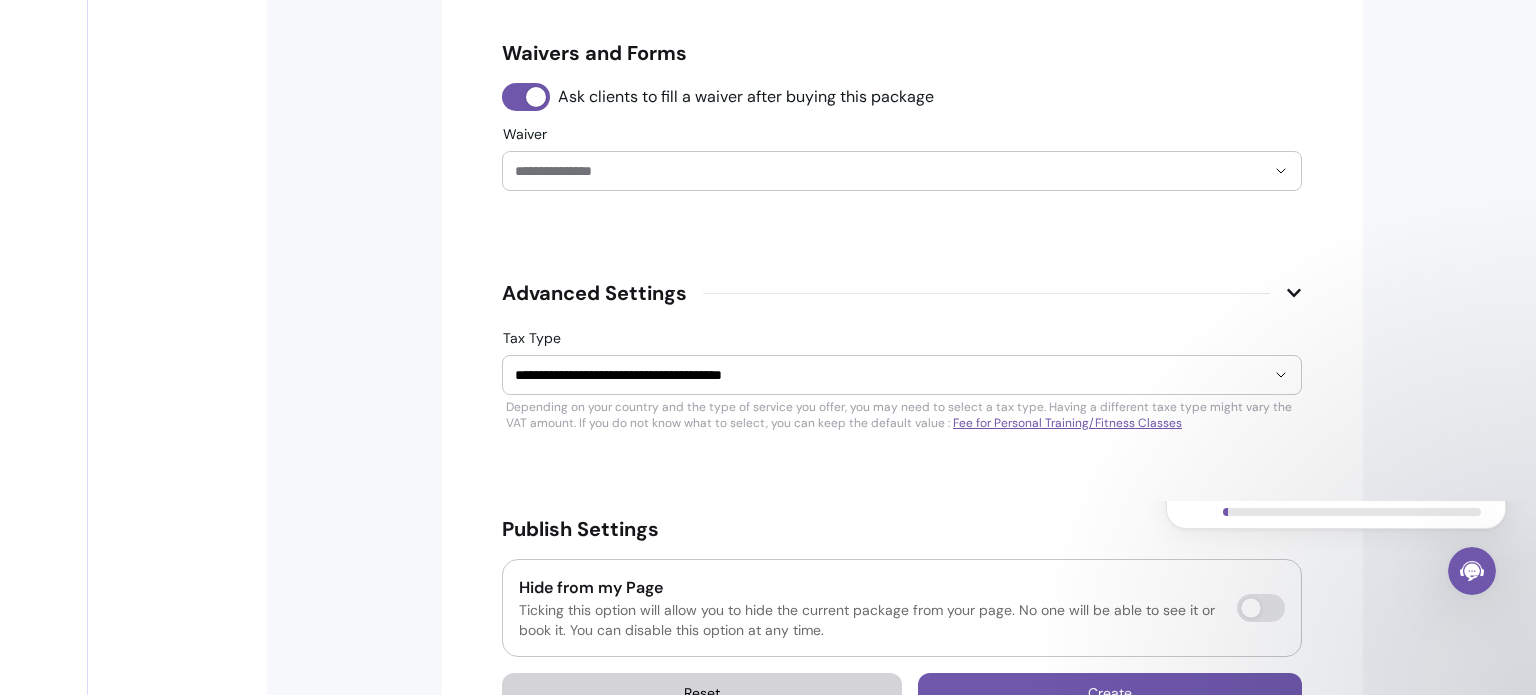 scroll, scrollTop: 1614, scrollLeft: 0, axis: vertical 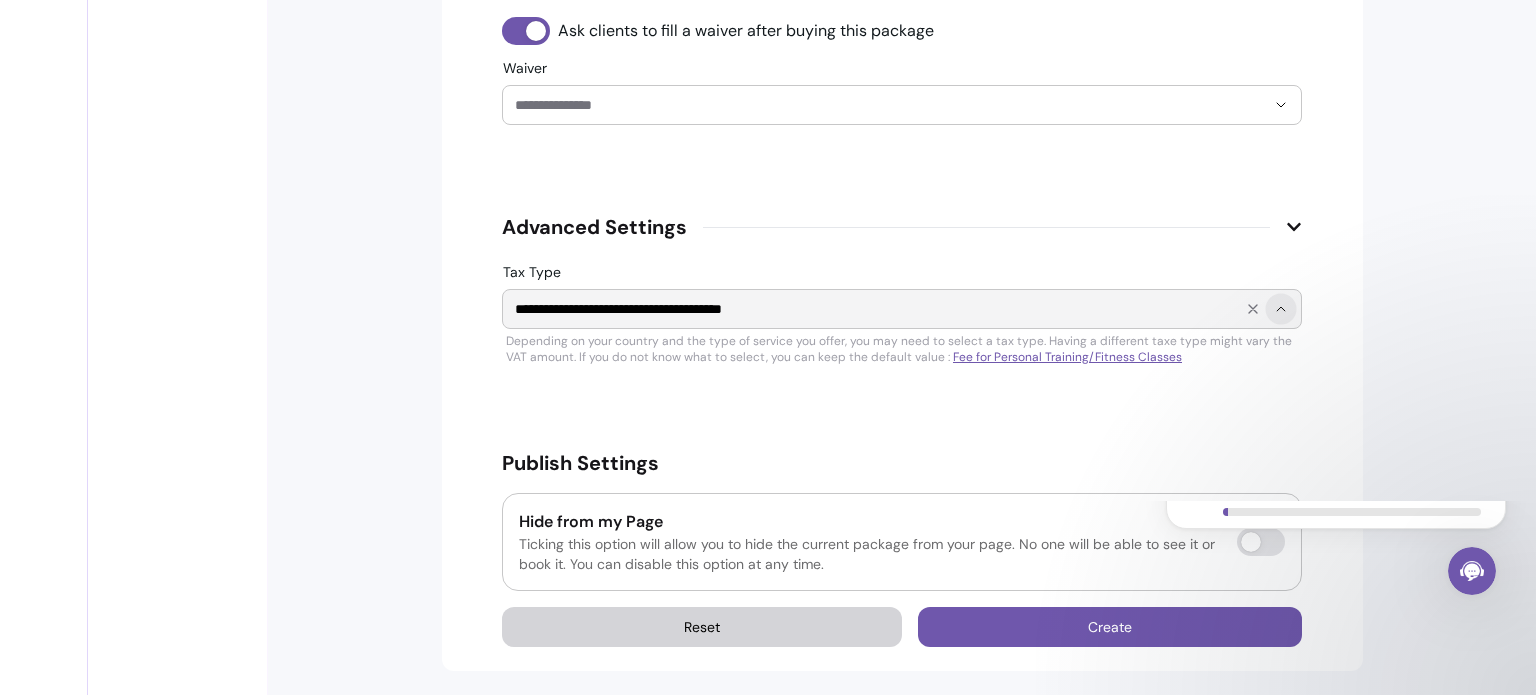 click 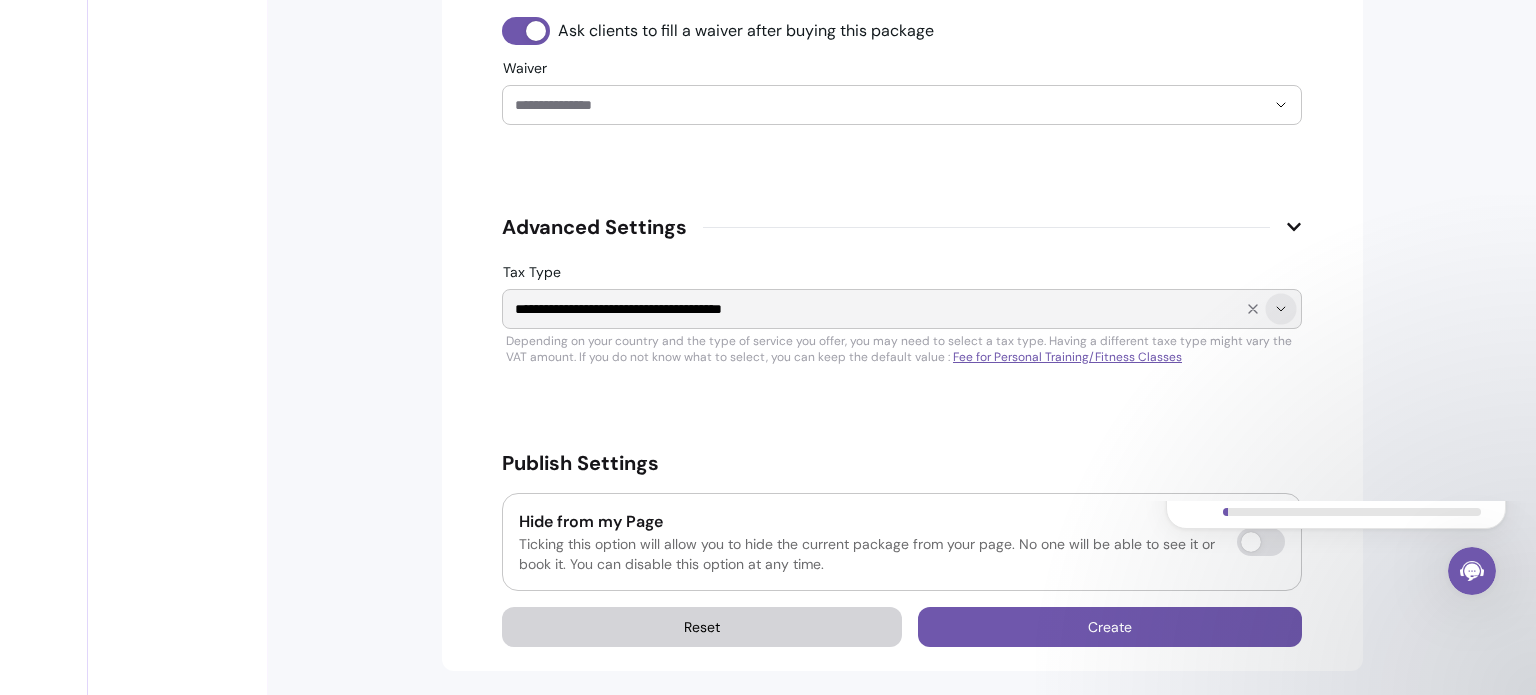 click 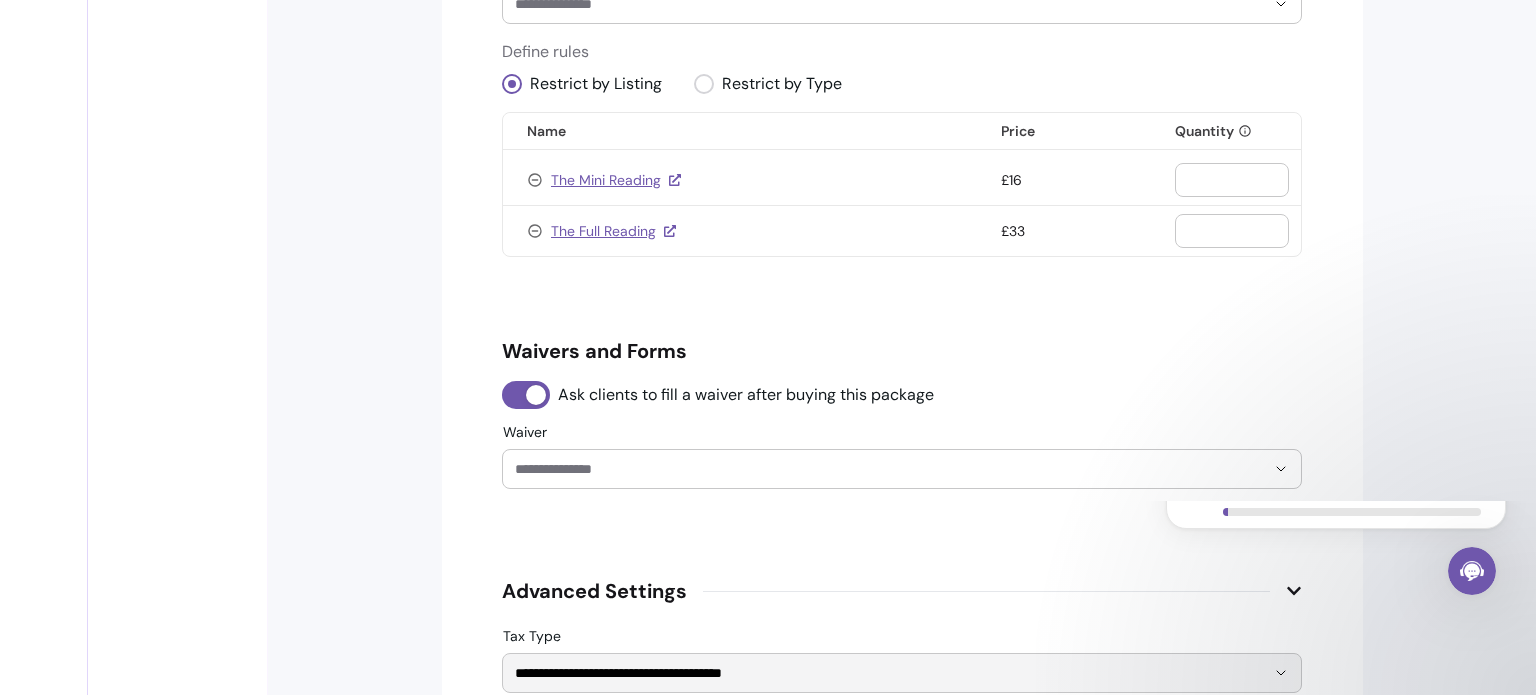 scroll, scrollTop: 1061, scrollLeft: 0, axis: vertical 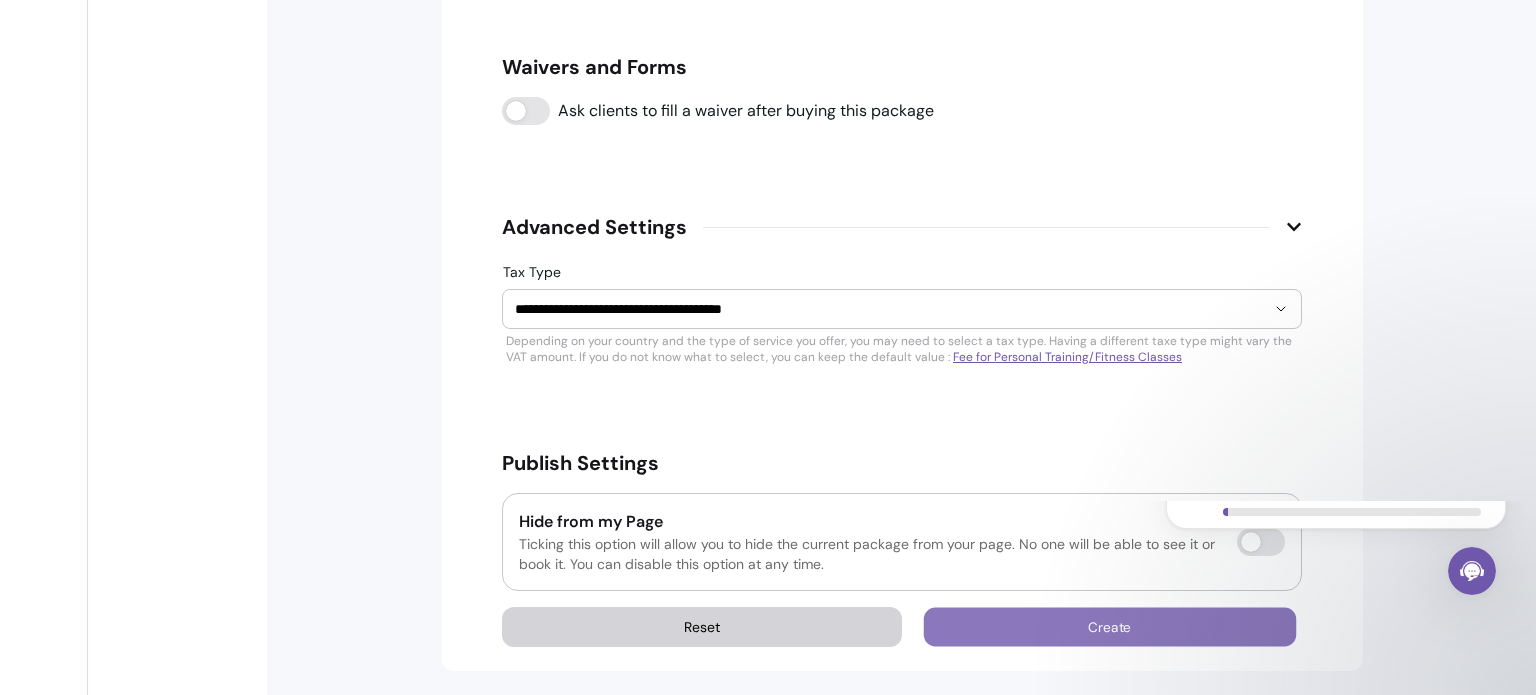 click on "Create" at bounding box center [1110, 627] 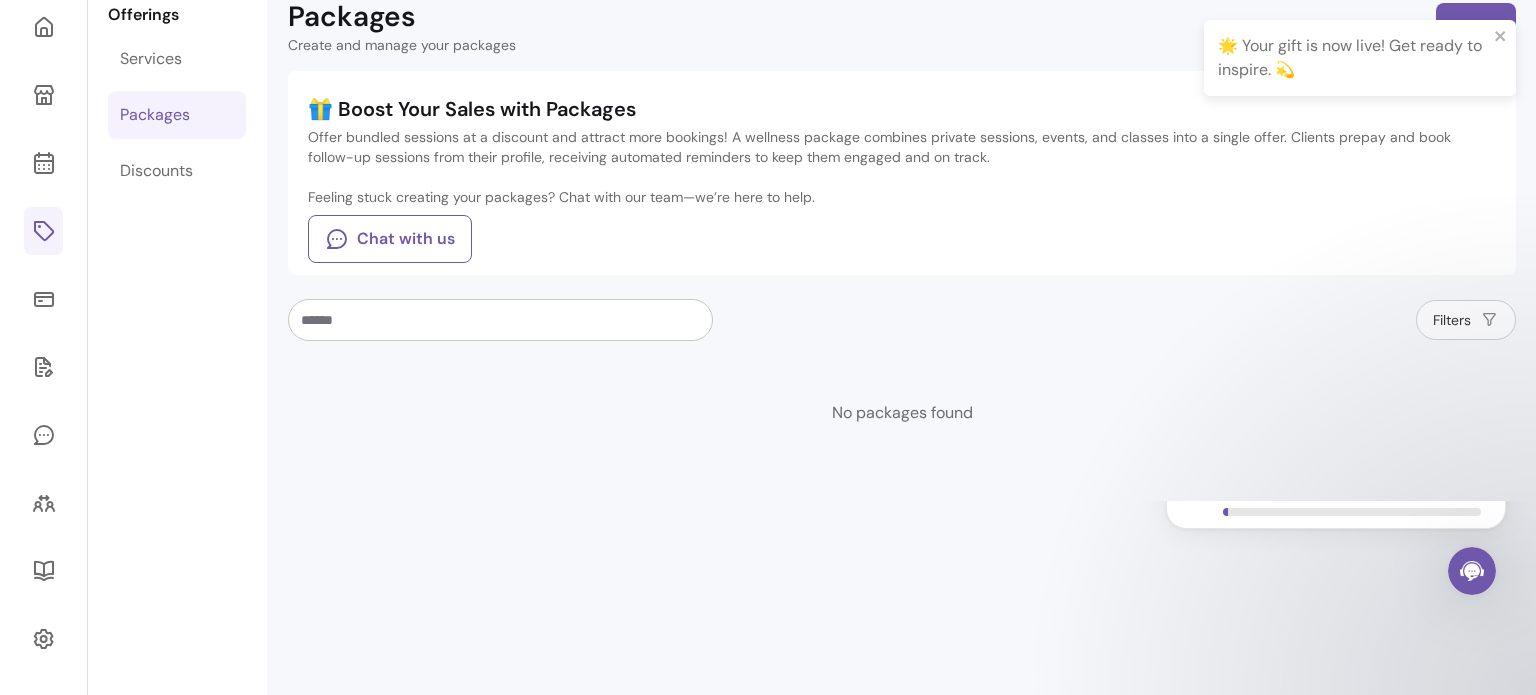 scroll, scrollTop: 68, scrollLeft: 0, axis: vertical 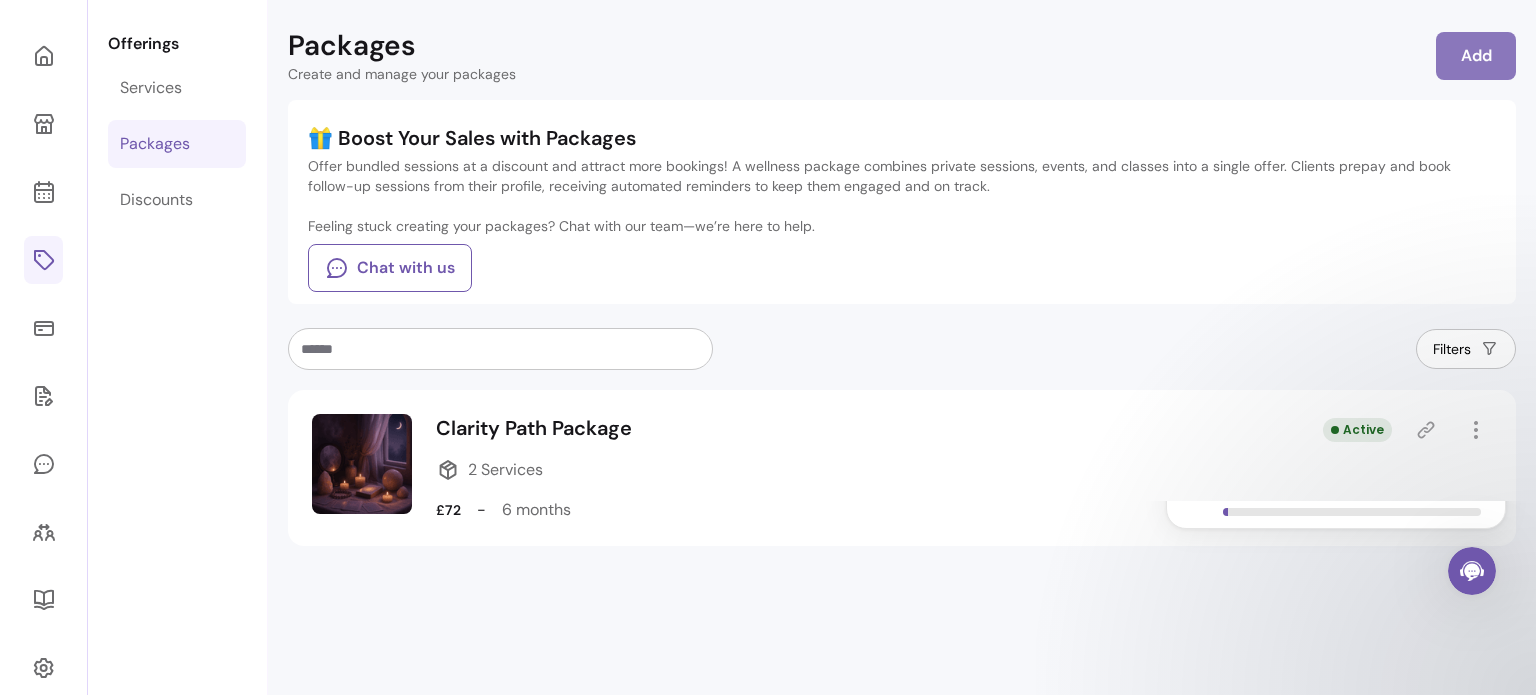 click on "Add" at bounding box center (1476, 56) 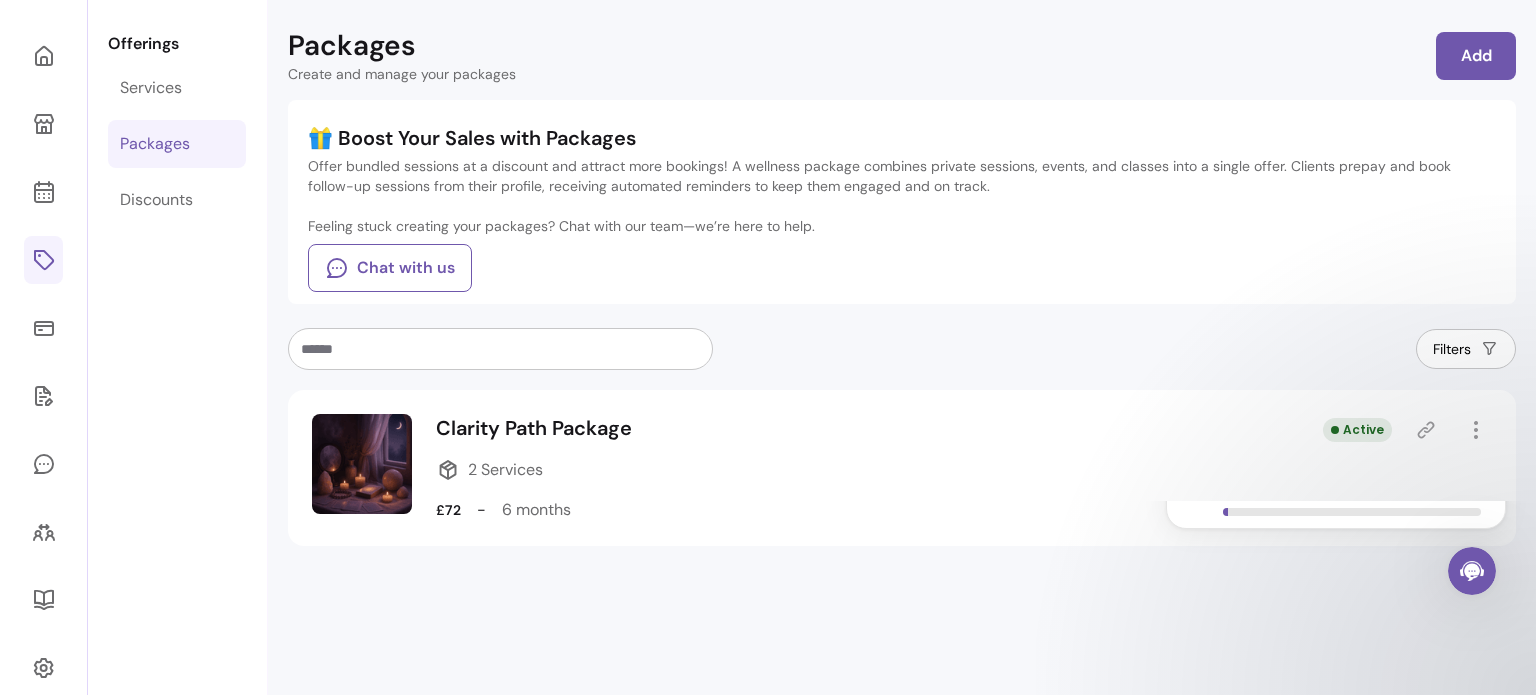 select on "***" 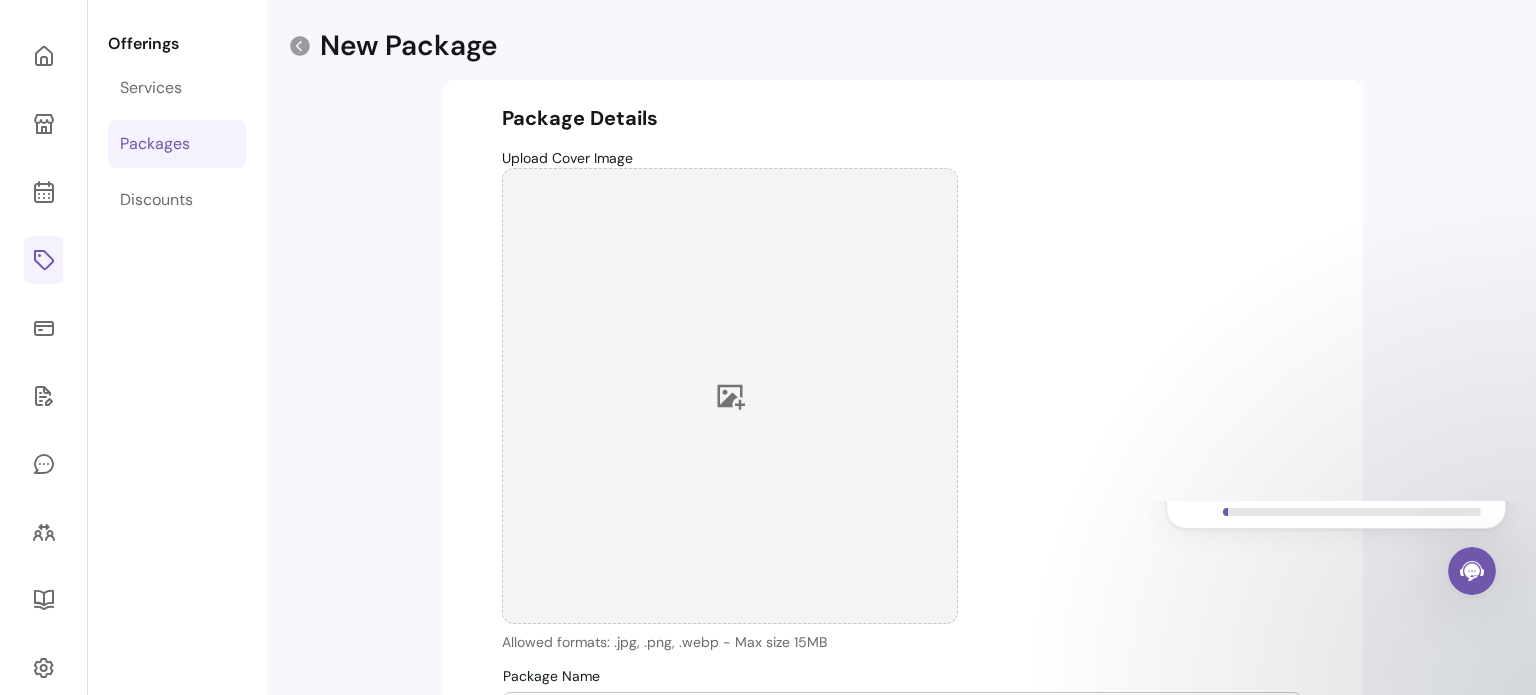click at bounding box center (730, 396) 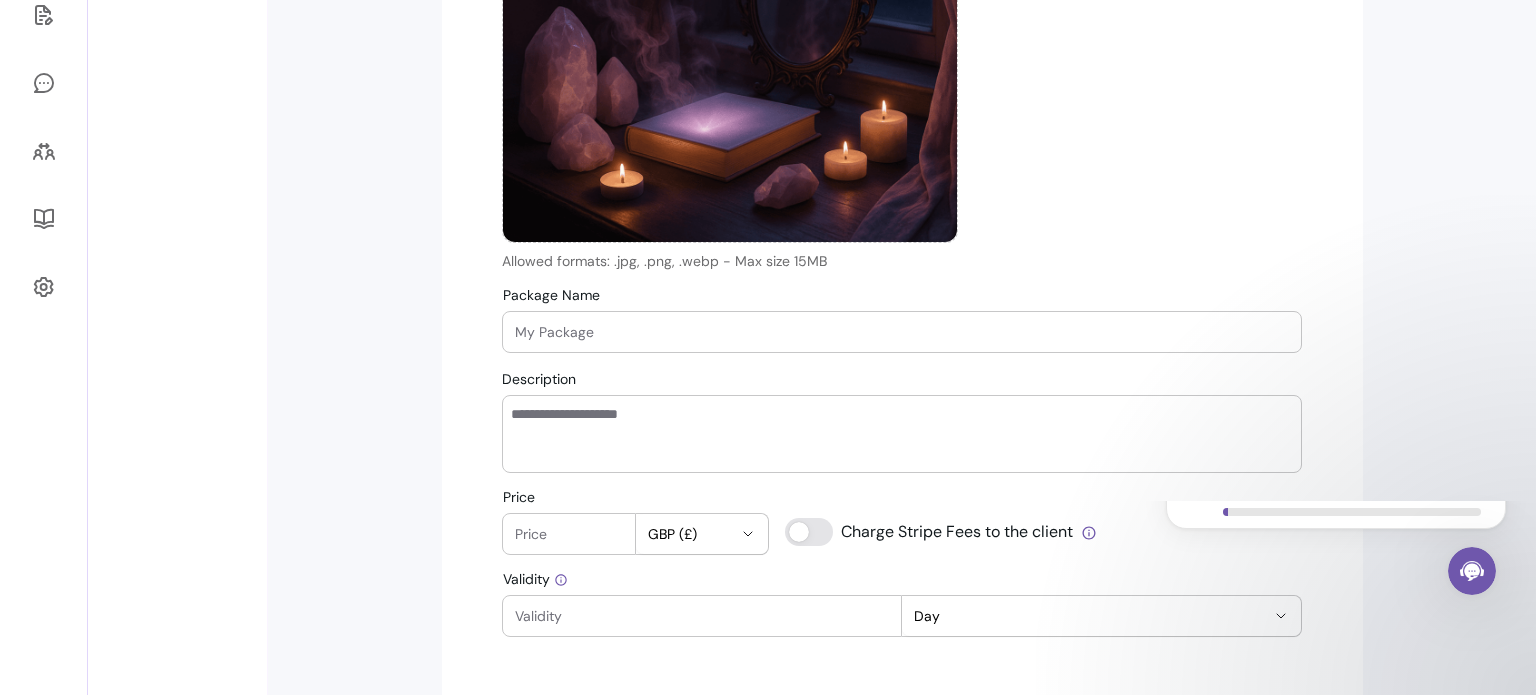 scroll, scrollTop: 488, scrollLeft: 0, axis: vertical 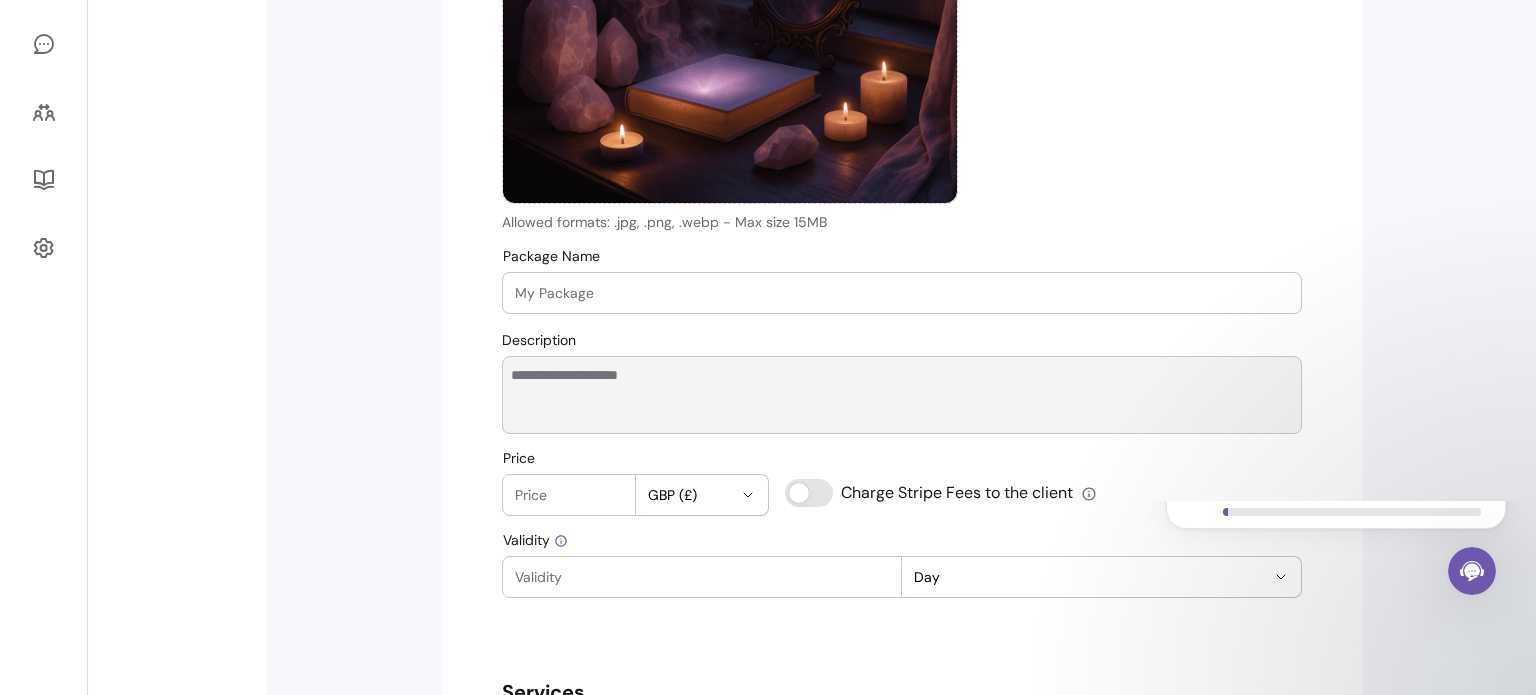 click on "Description" at bounding box center (902, 395) 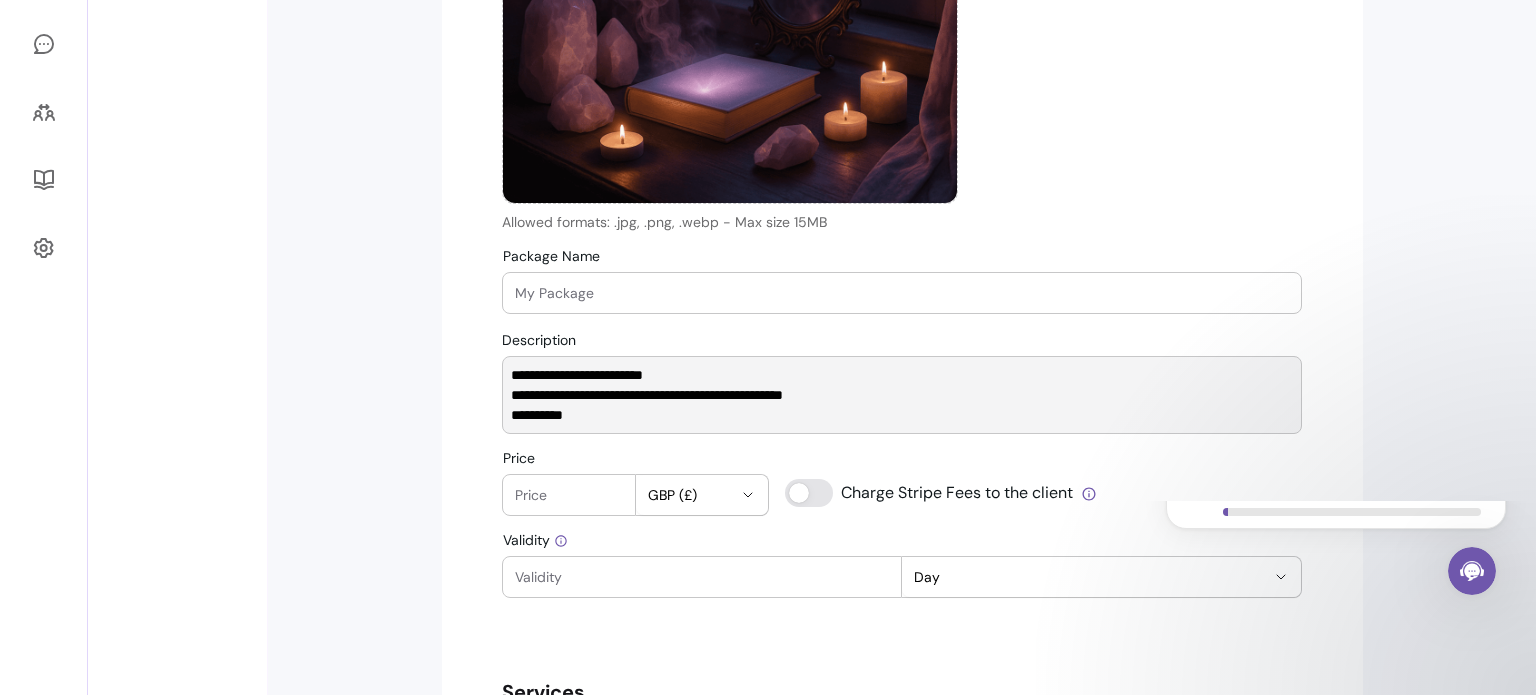 drag, startPoint x: 636, startPoint y: 371, endPoint x: 468, endPoint y: 382, distance: 168.35974 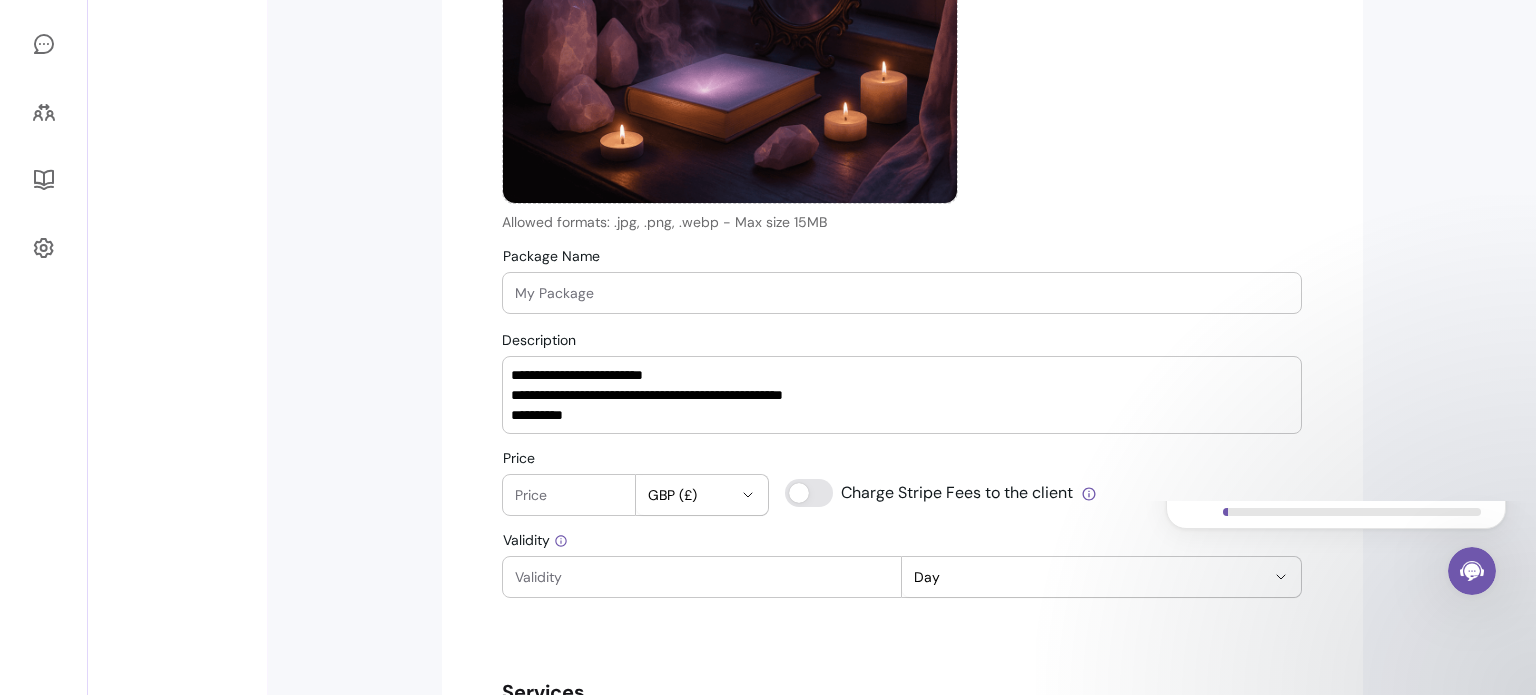 click on "Package Name" at bounding box center [902, 293] 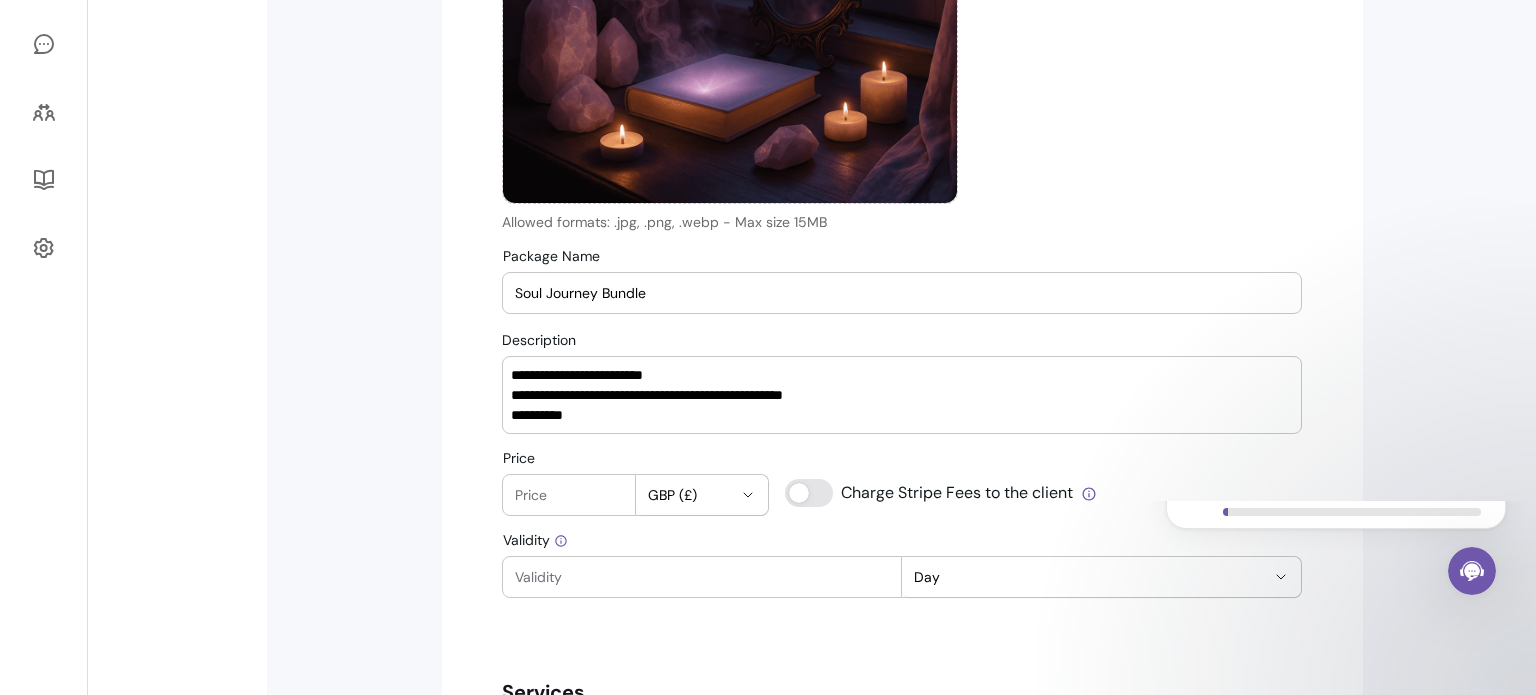 type on "Soul Journey Bundle" 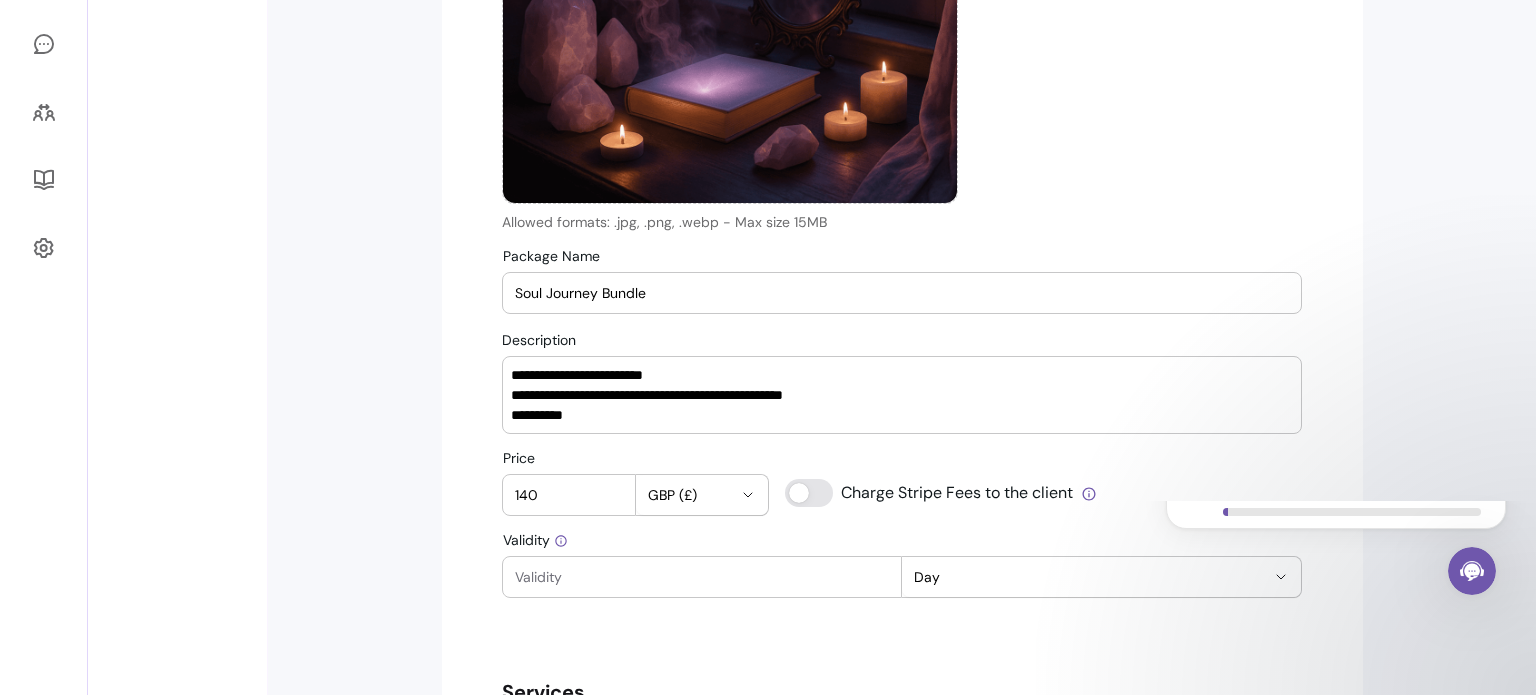 type on "140" 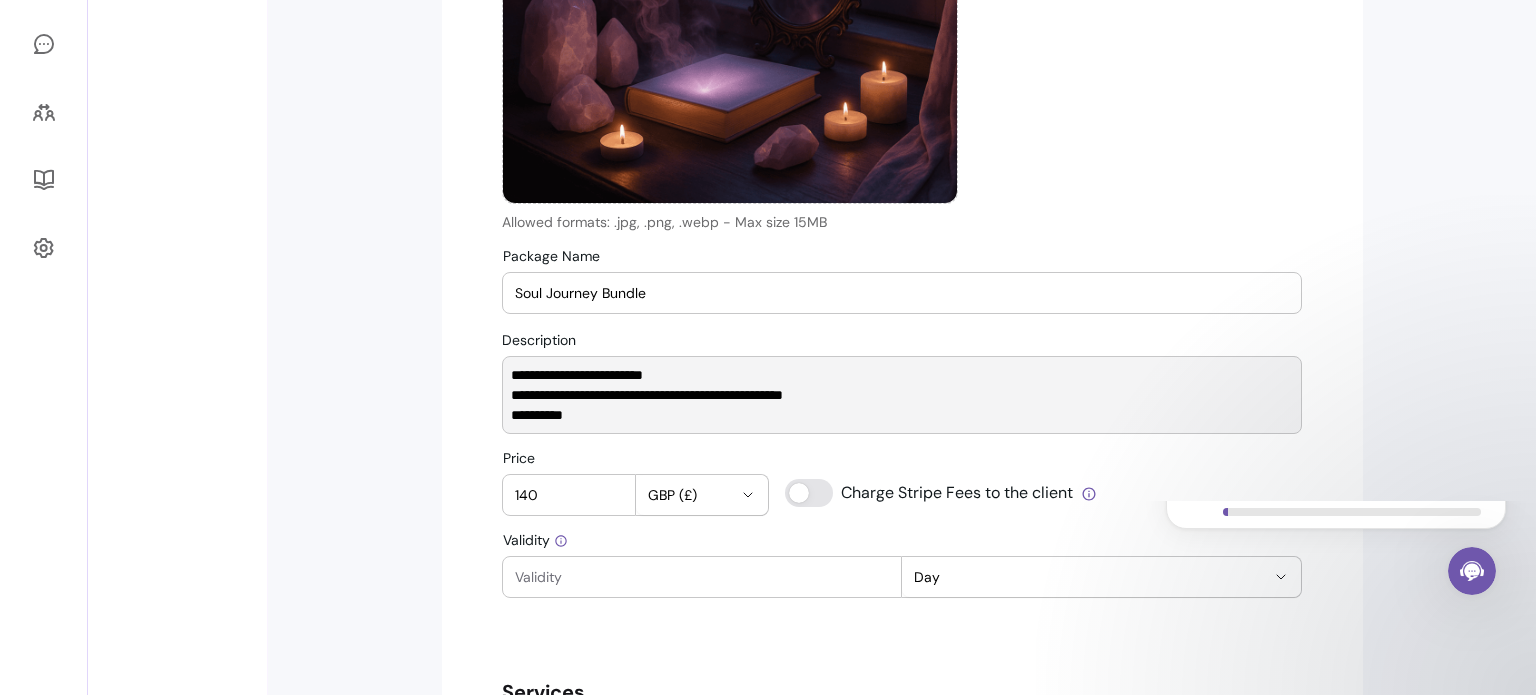 drag, startPoint x: 761, startPoint y: 365, endPoint x: 472, endPoint y: 369, distance: 289.02768 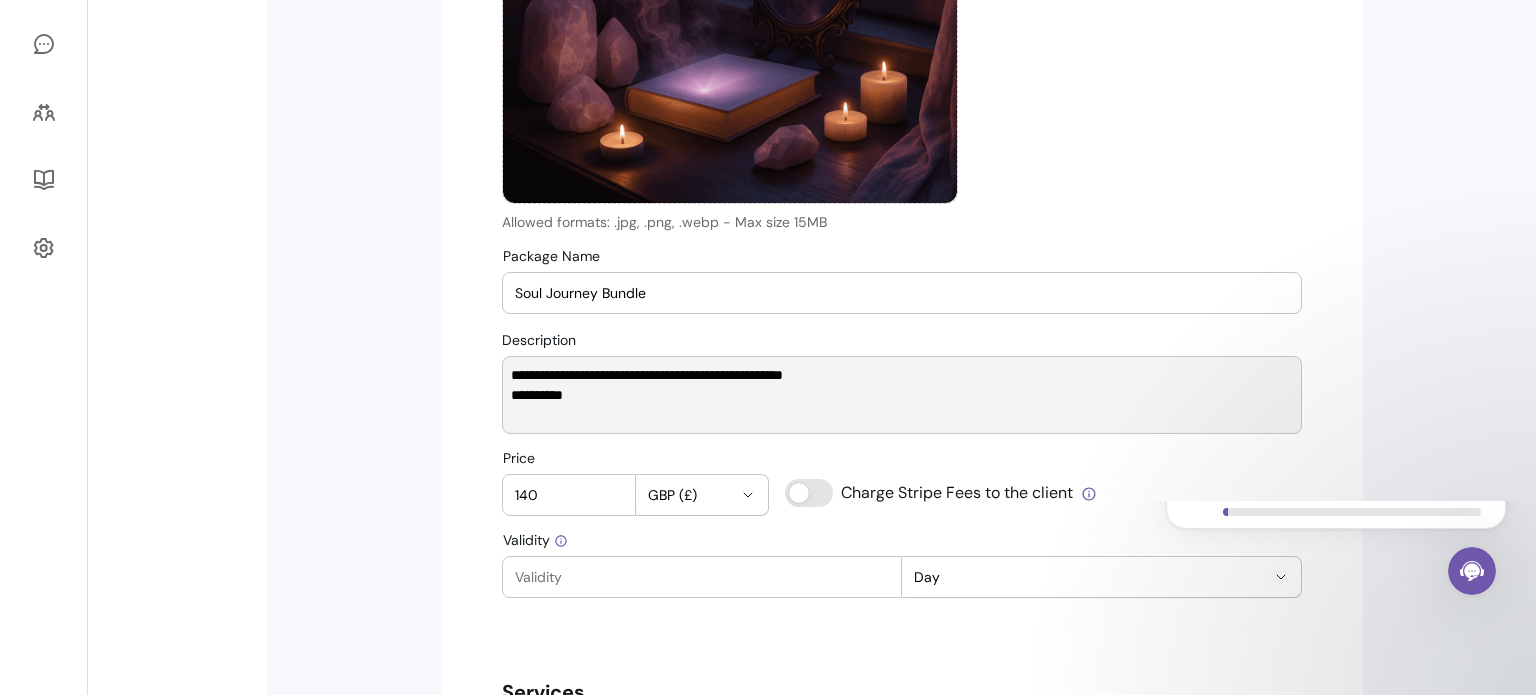 type on "**********" 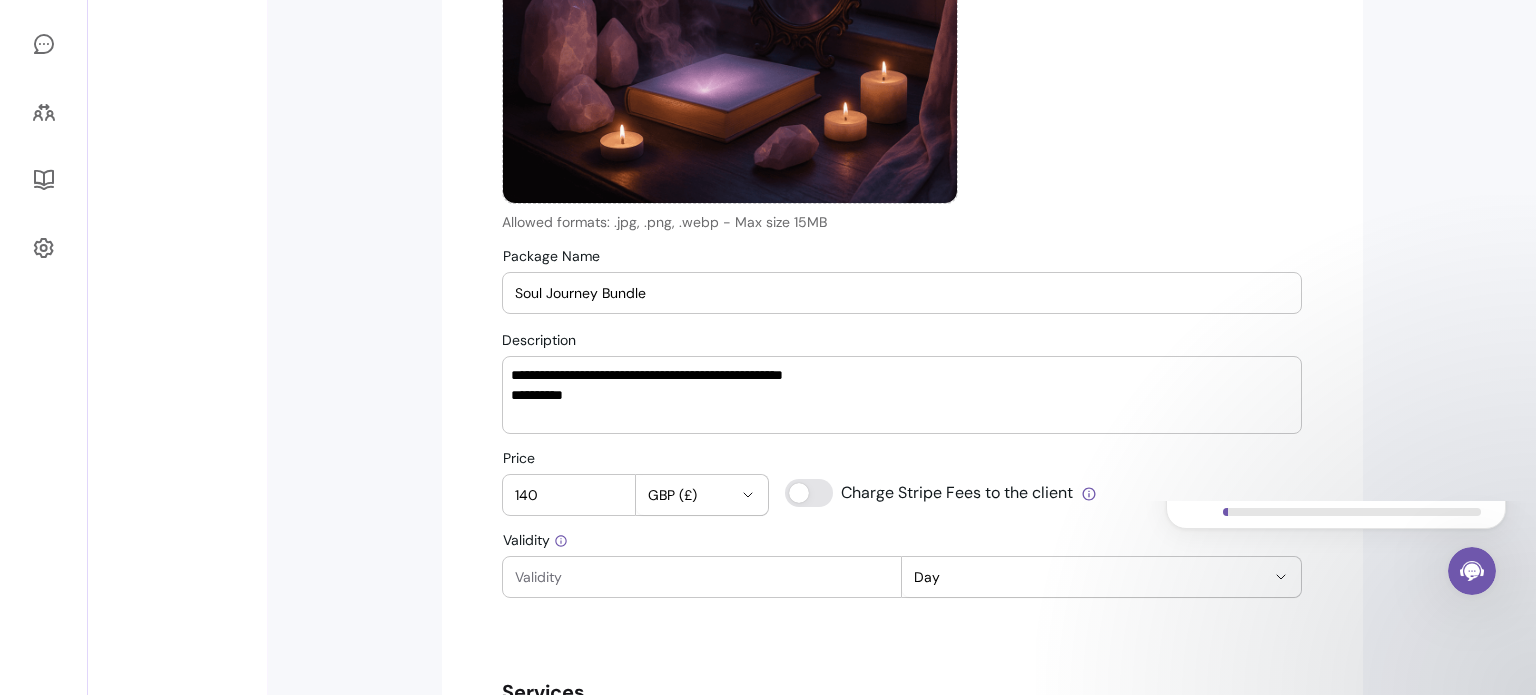 click on "Validity" at bounding box center [702, 577] 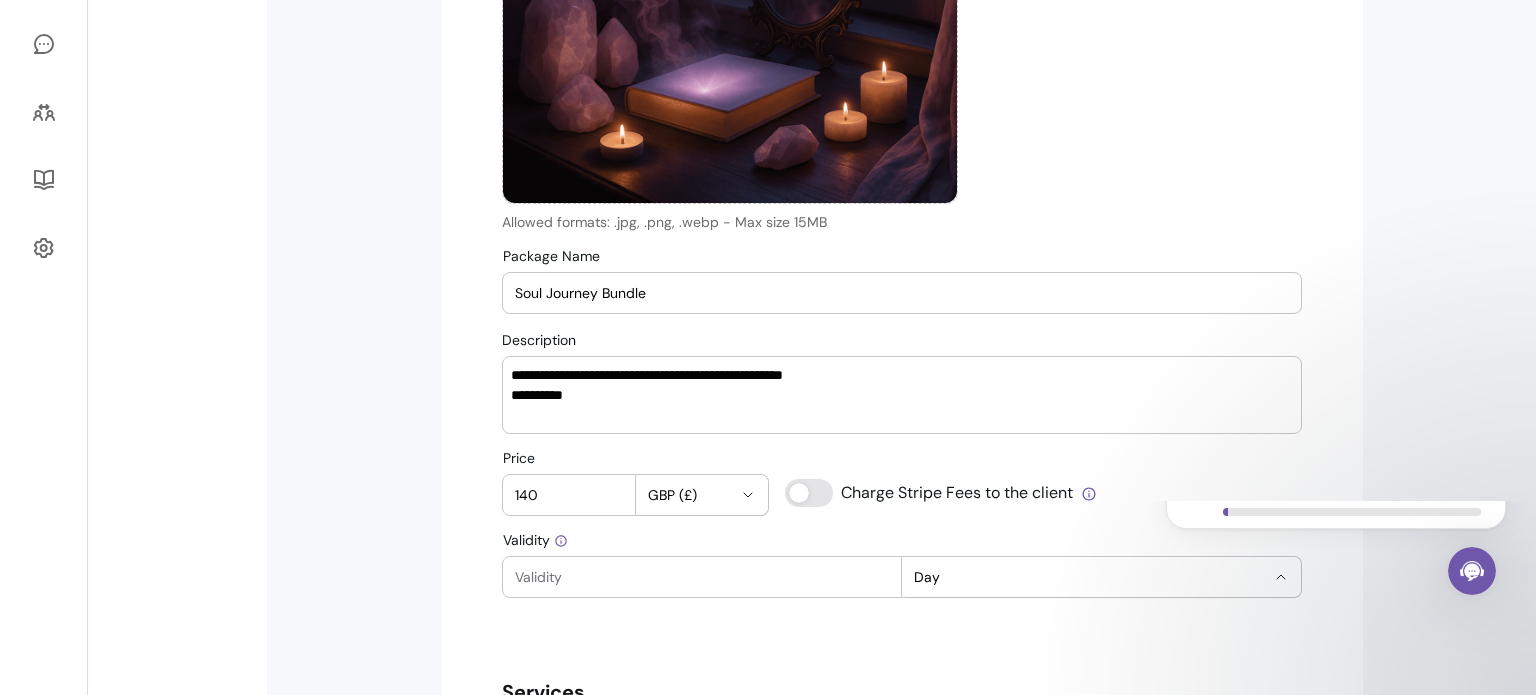 click on "Day" at bounding box center (1089, 577) 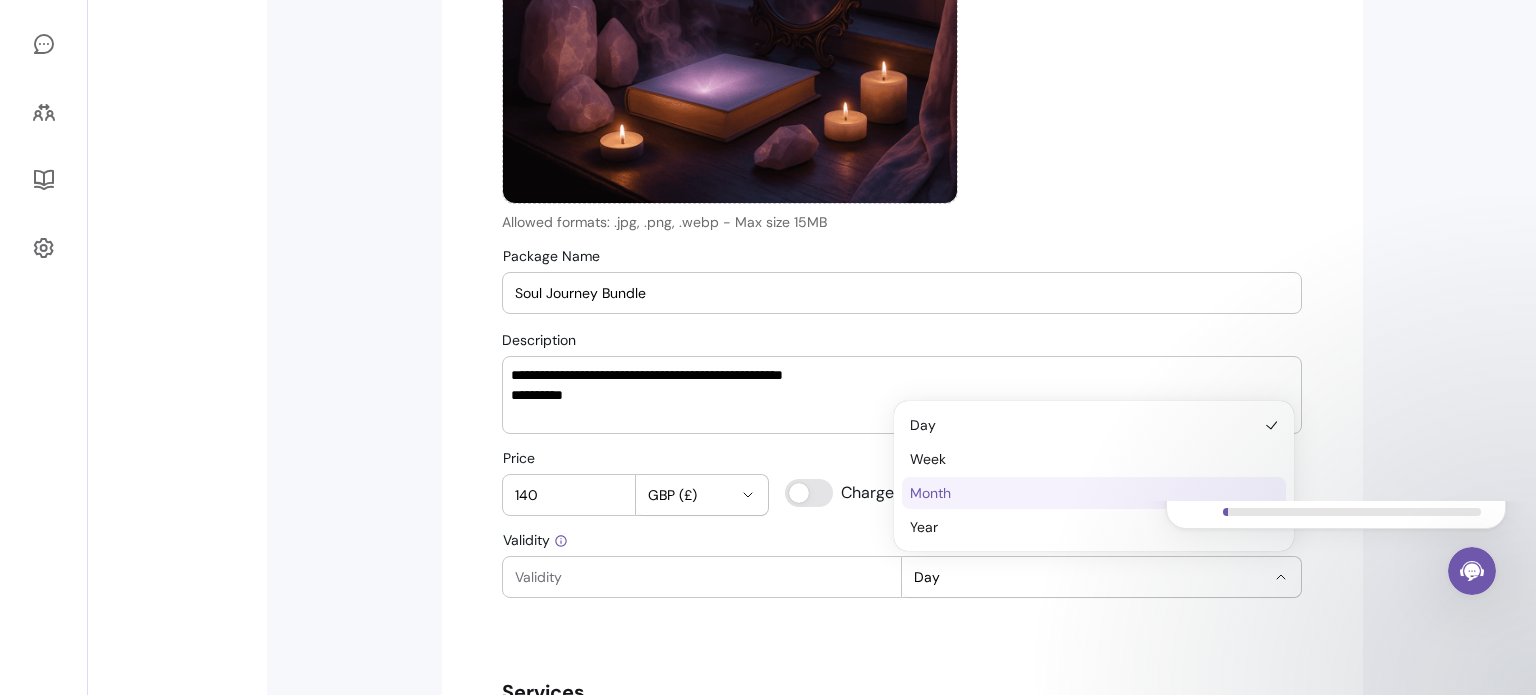 click on "Month" at bounding box center [1083, 493] 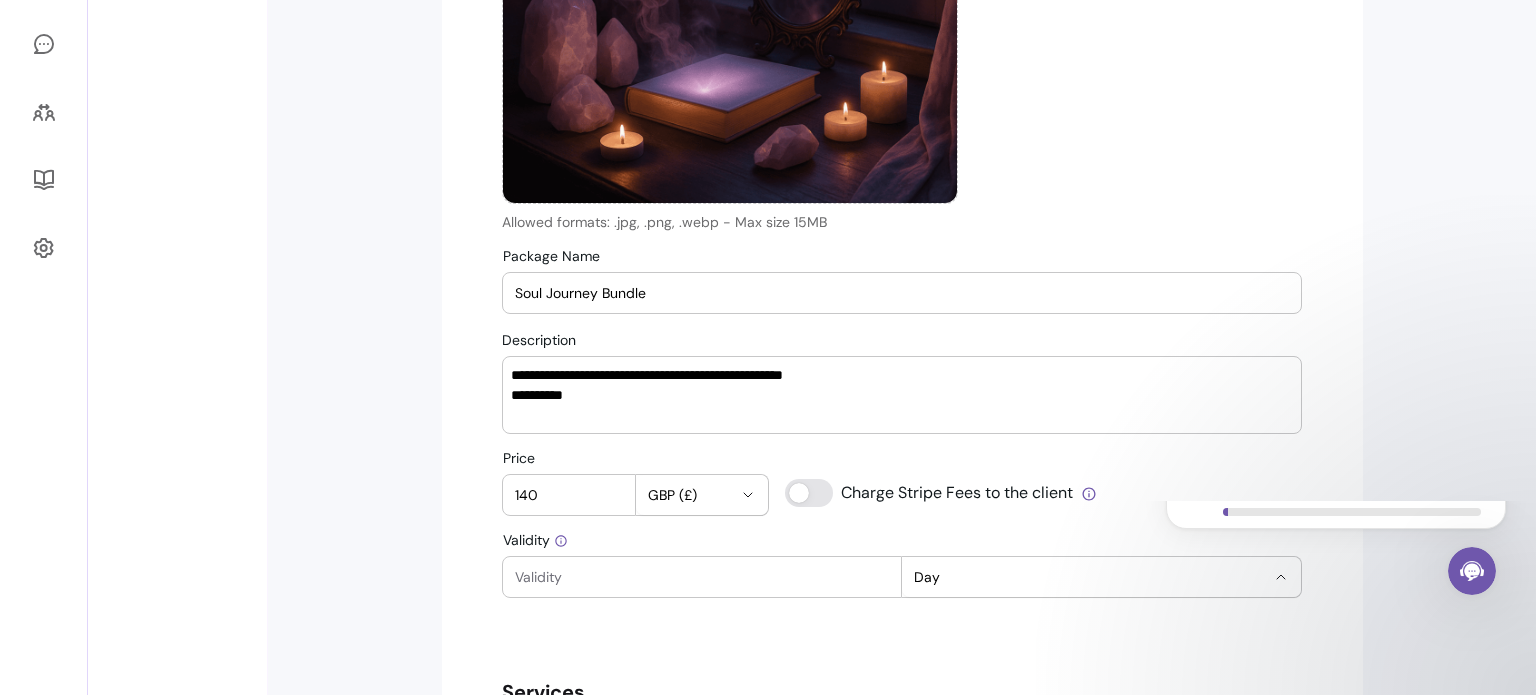 select on "******" 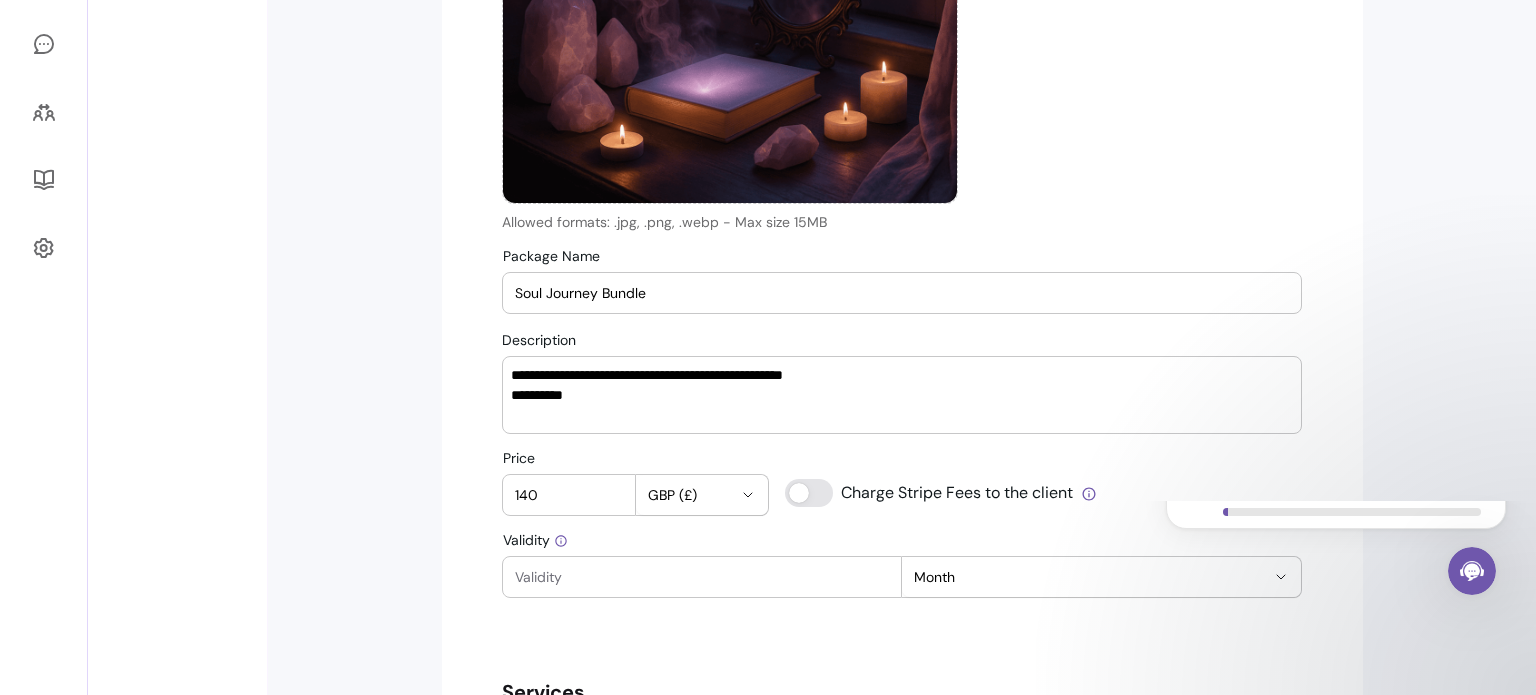 click on "Validity" at bounding box center [702, 577] 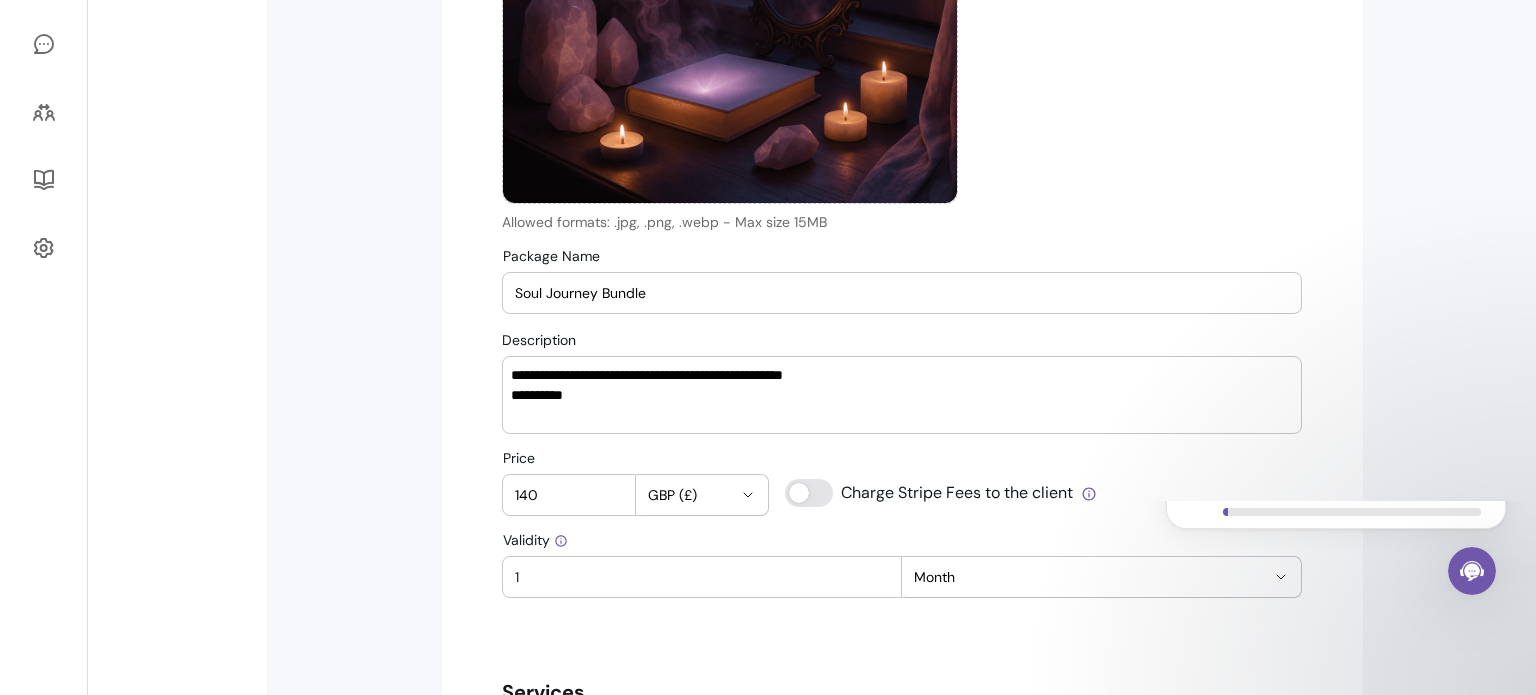 click on "1" at bounding box center [702, 577] 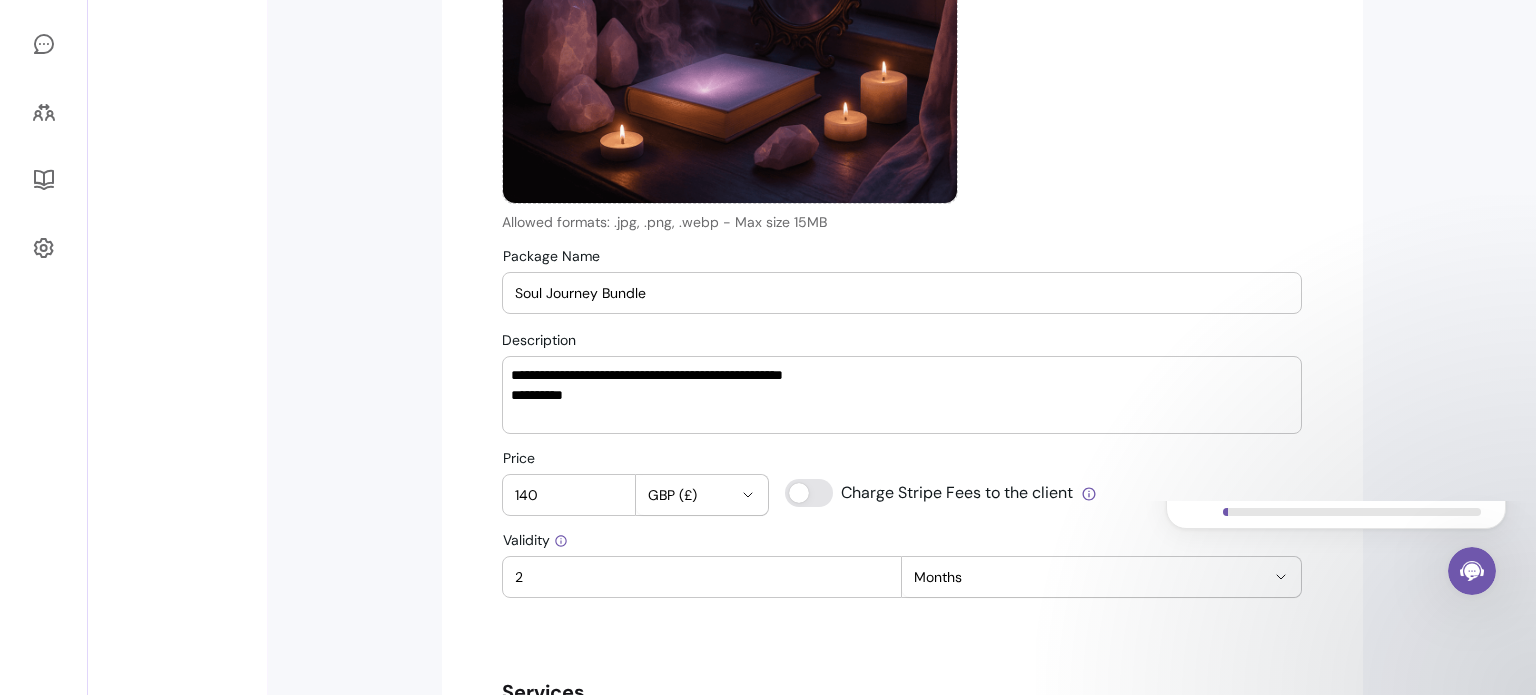 click on "2" at bounding box center (702, 577) 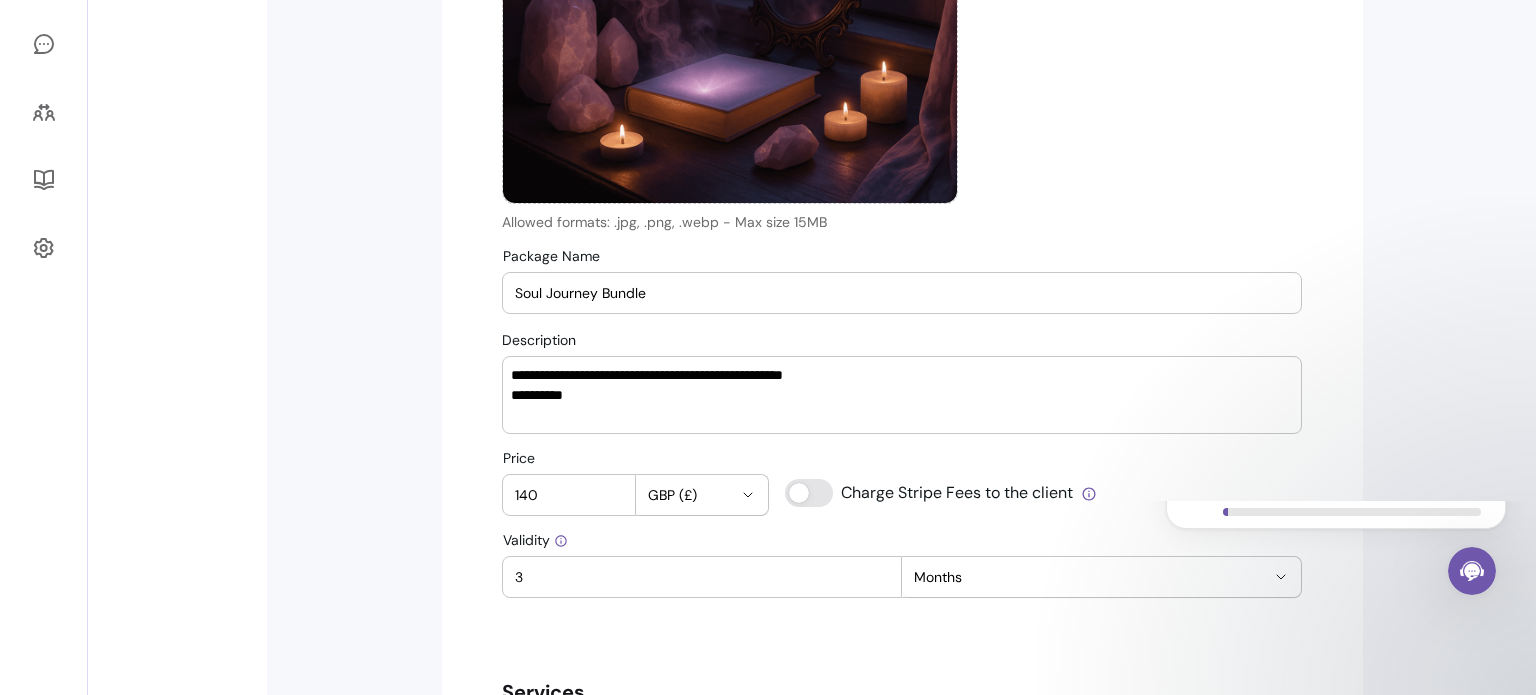 click on "3" at bounding box center (702, 577) 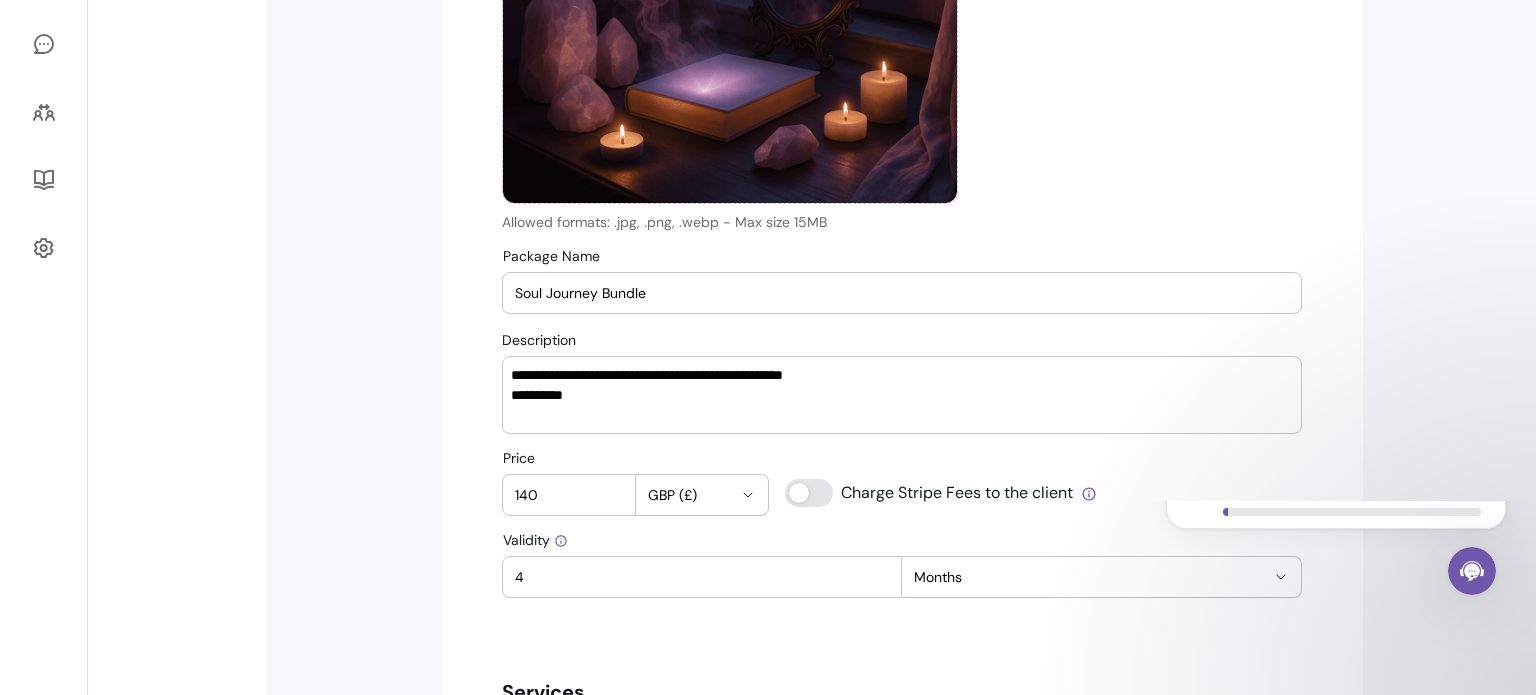 click on "4" at bounding box center [702, 577] 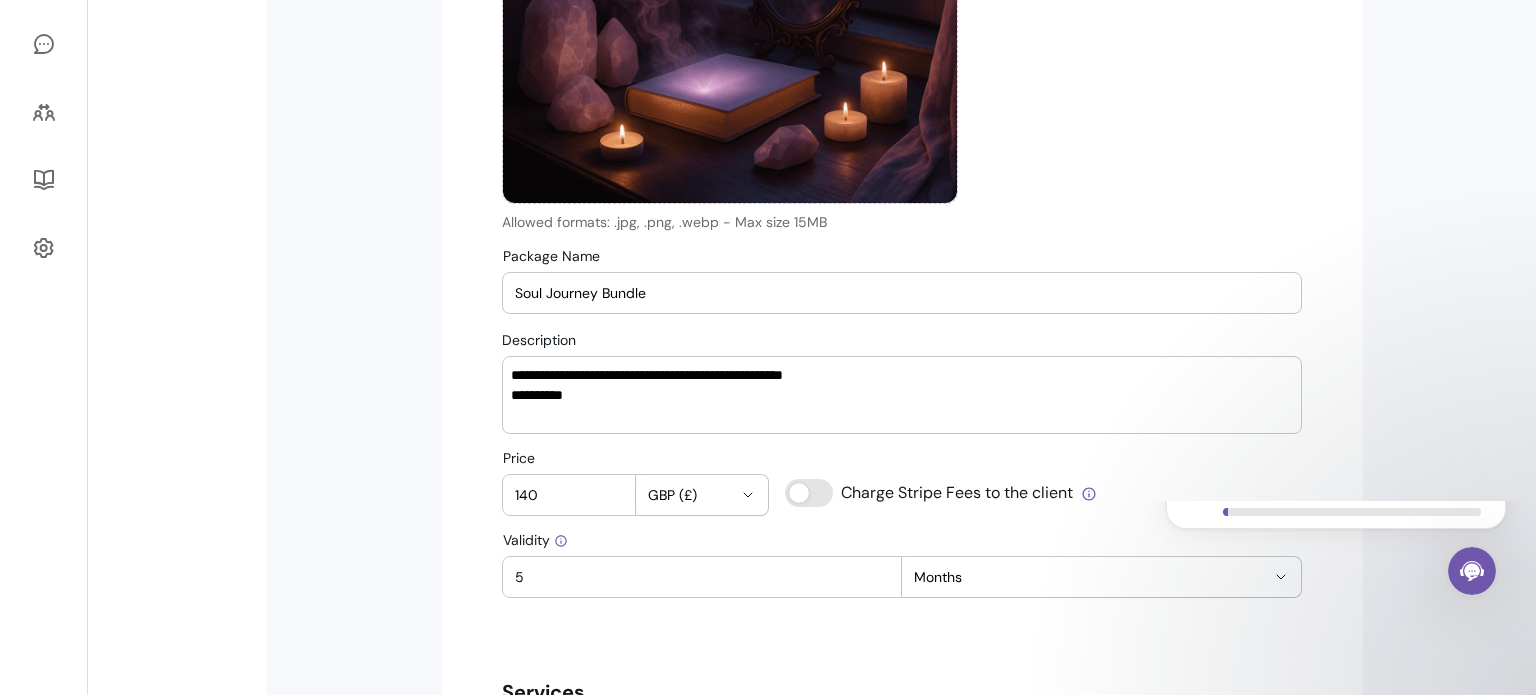 click on "5" at bounding box center (702, 577) 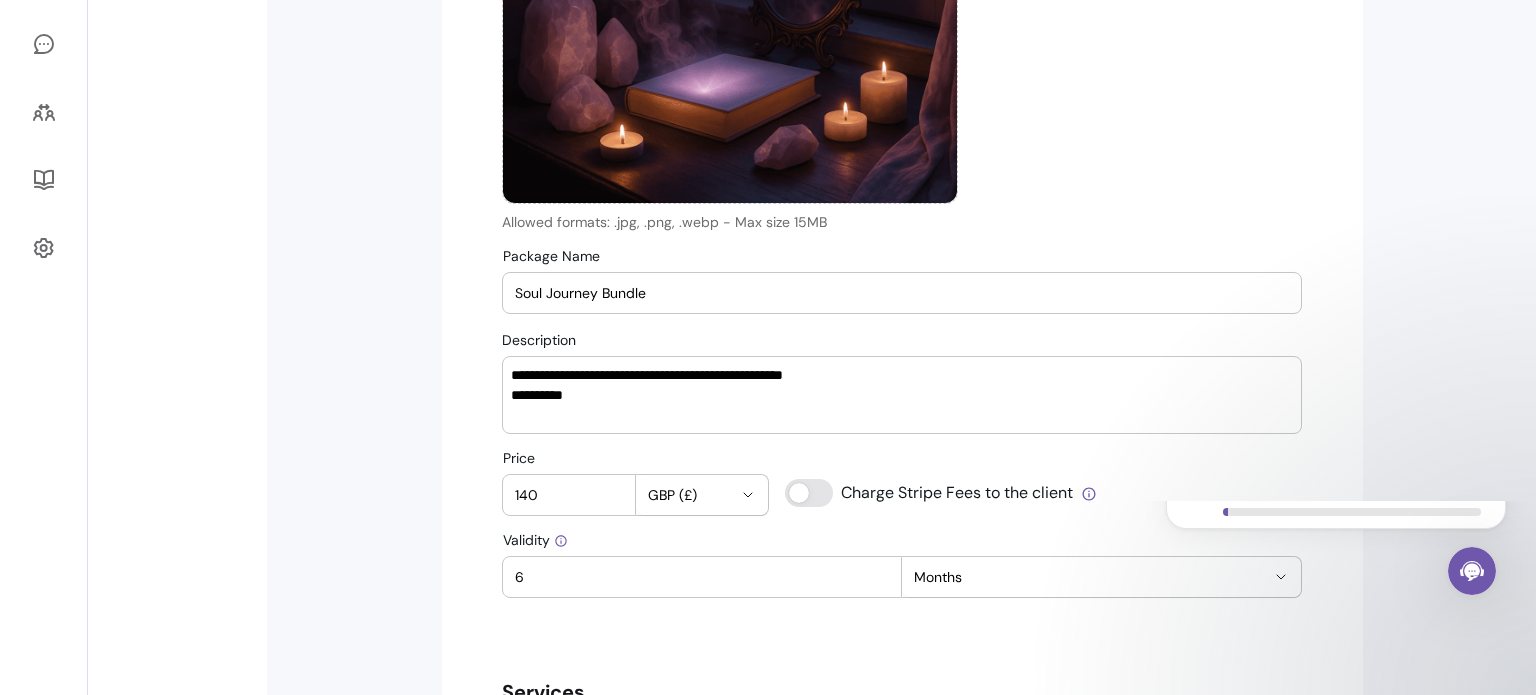 type on "6" 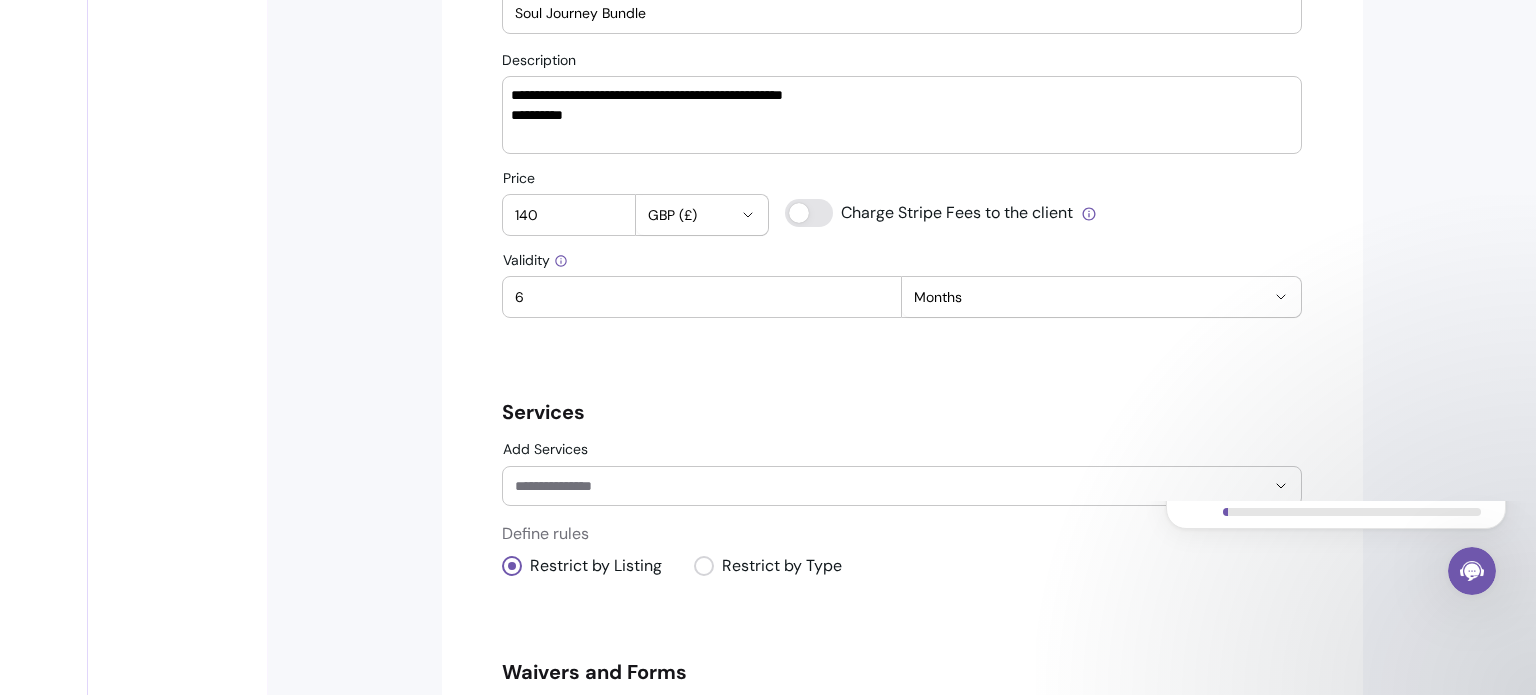 scroll, scrollTop: 844, scrollLeft: 0, axis: vertical 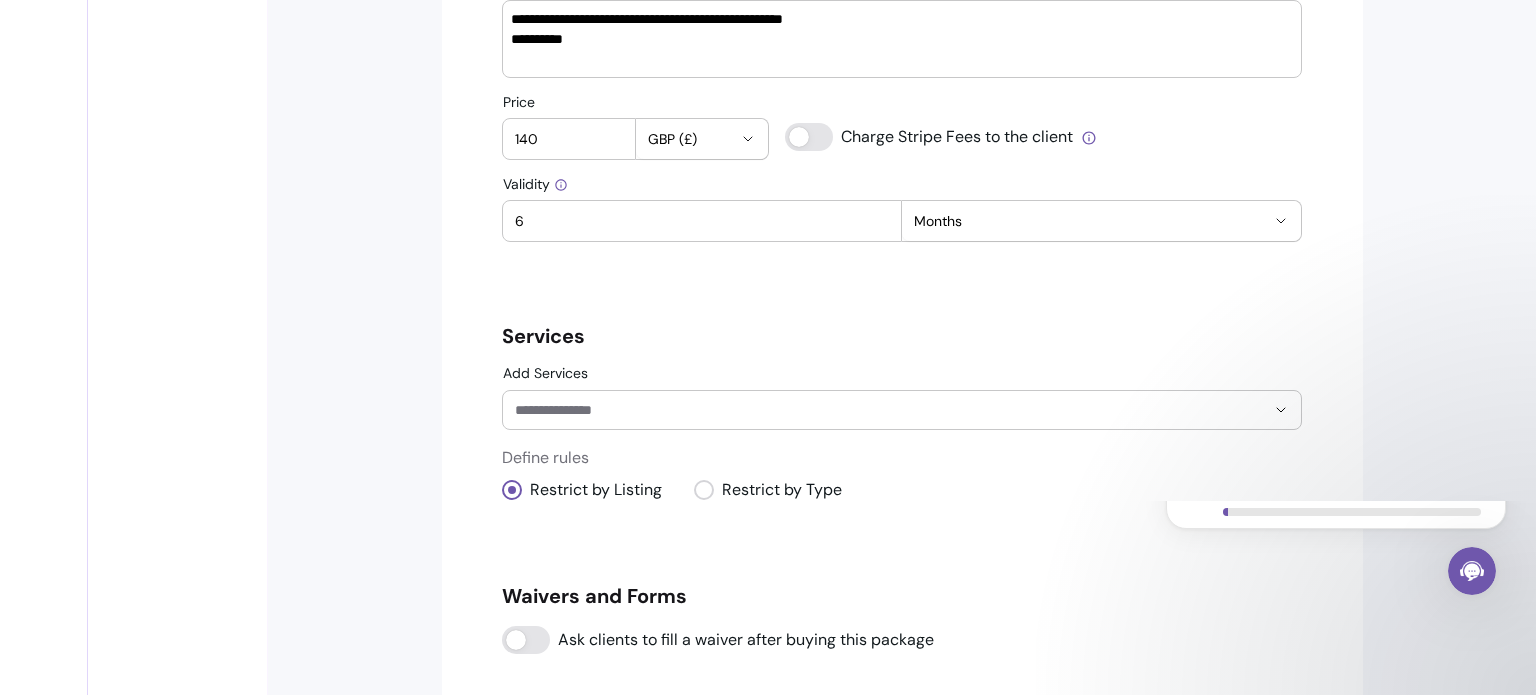 click at bounding box center (902, 410) 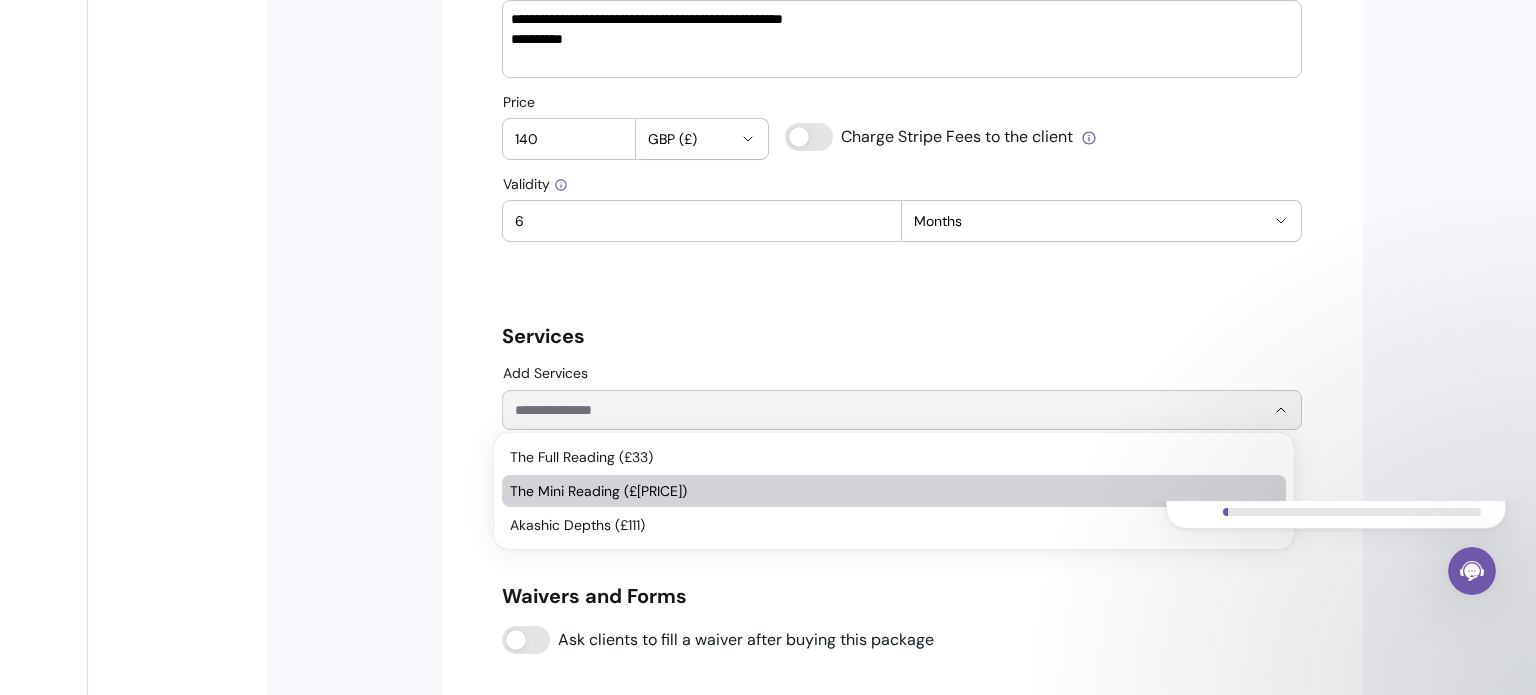click on "The Mini Reading (£[PRICE])" at bounding box center [884, 491] 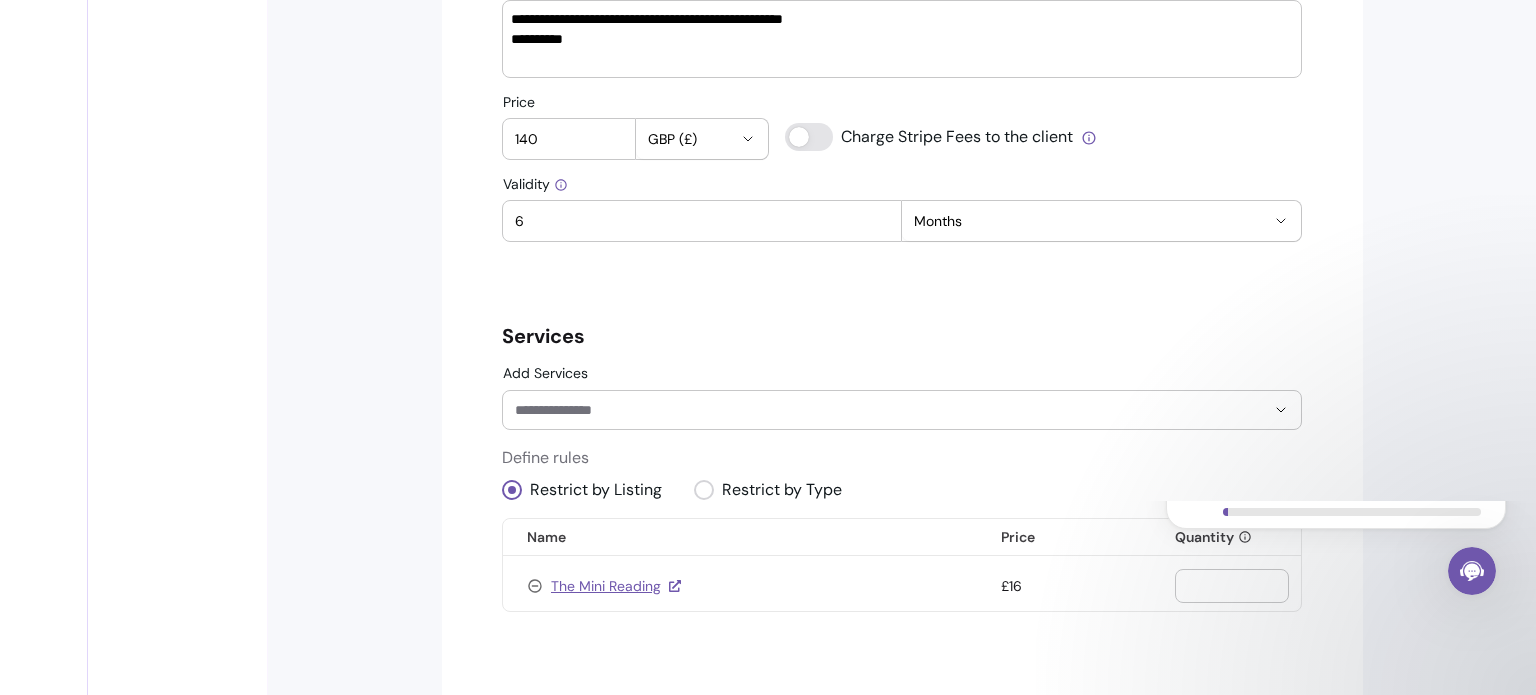 click on "Add Services" at bounding box center (874, 410) 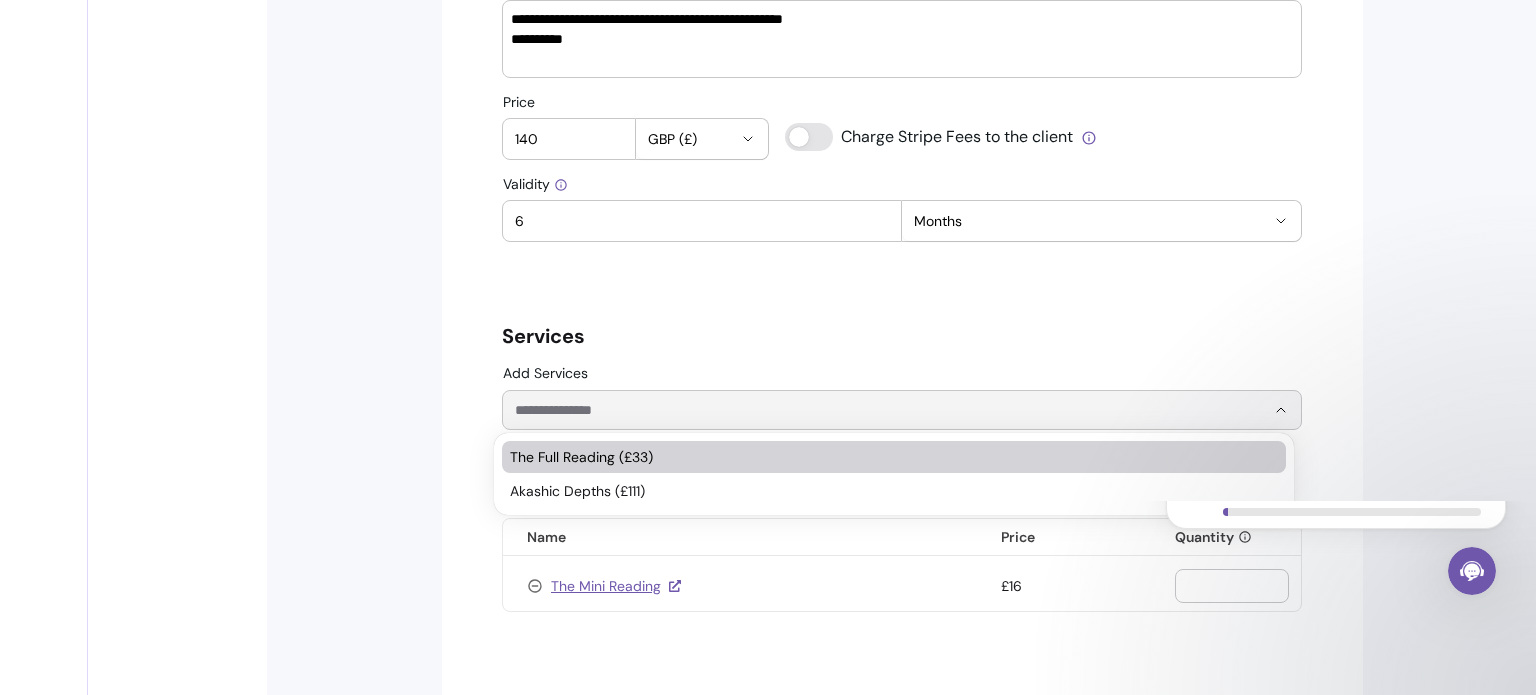 click on "The Full Reading (£33)" at bounding box center [884, 457] 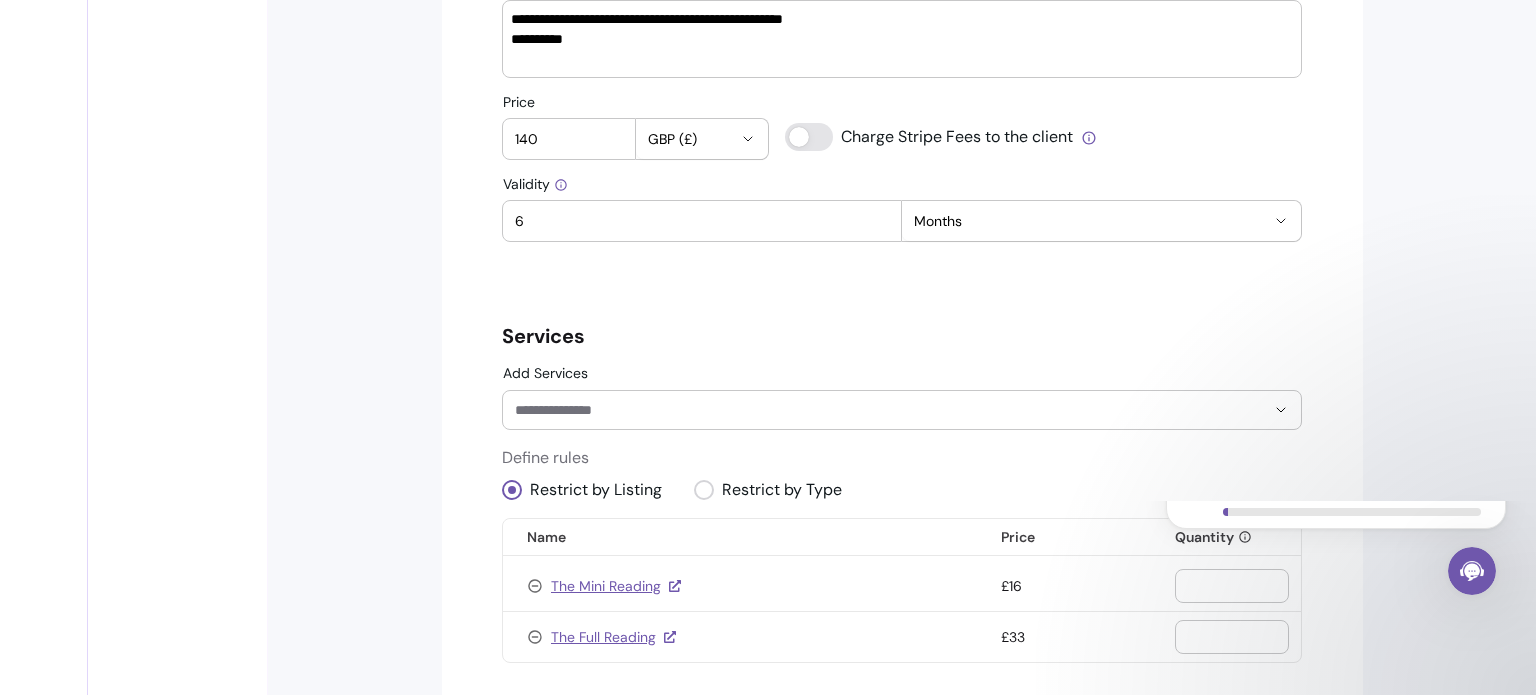 click on "Add Services" at bounding box center (874, 410) 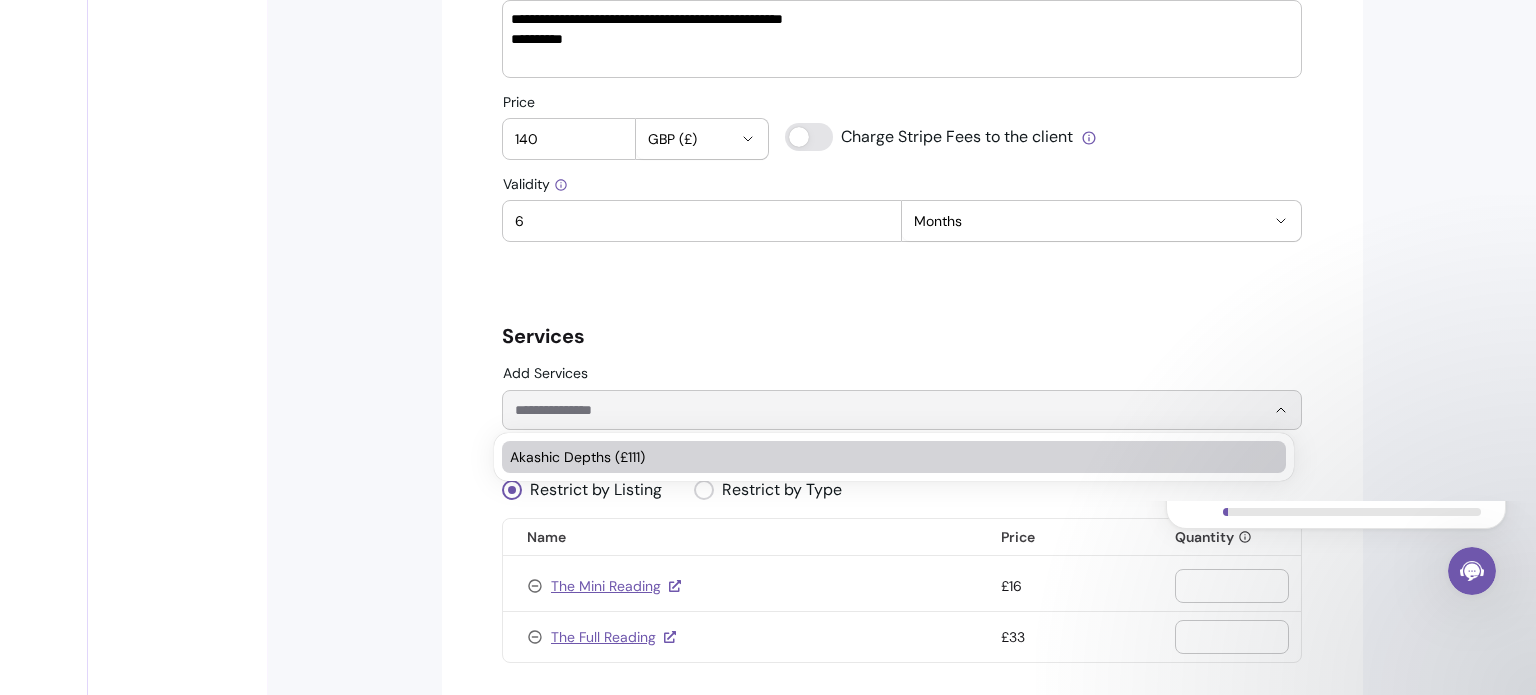 click on "Akashic Depths (£111)" at bounding box center (884, 457) 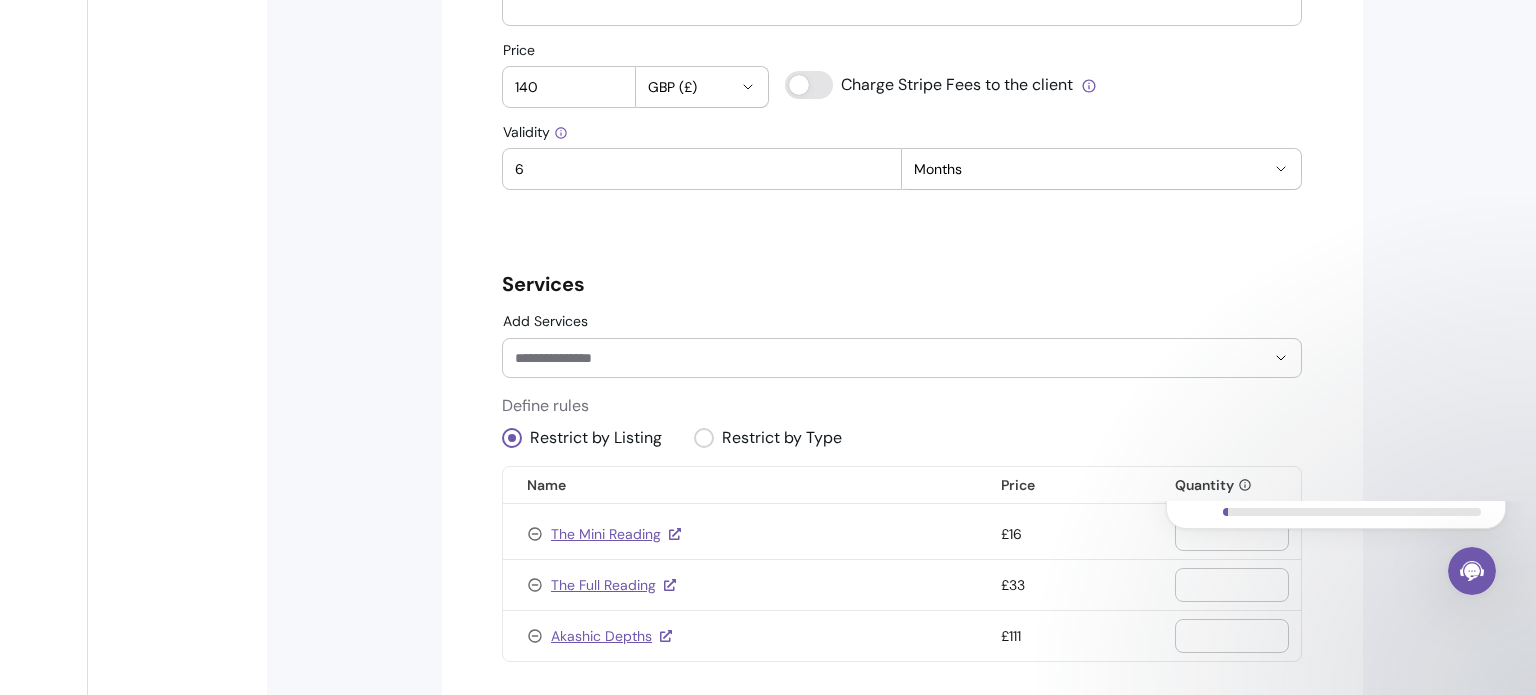 scroll, scrollTop: 867, scrollLeft: 0, axis: vertical 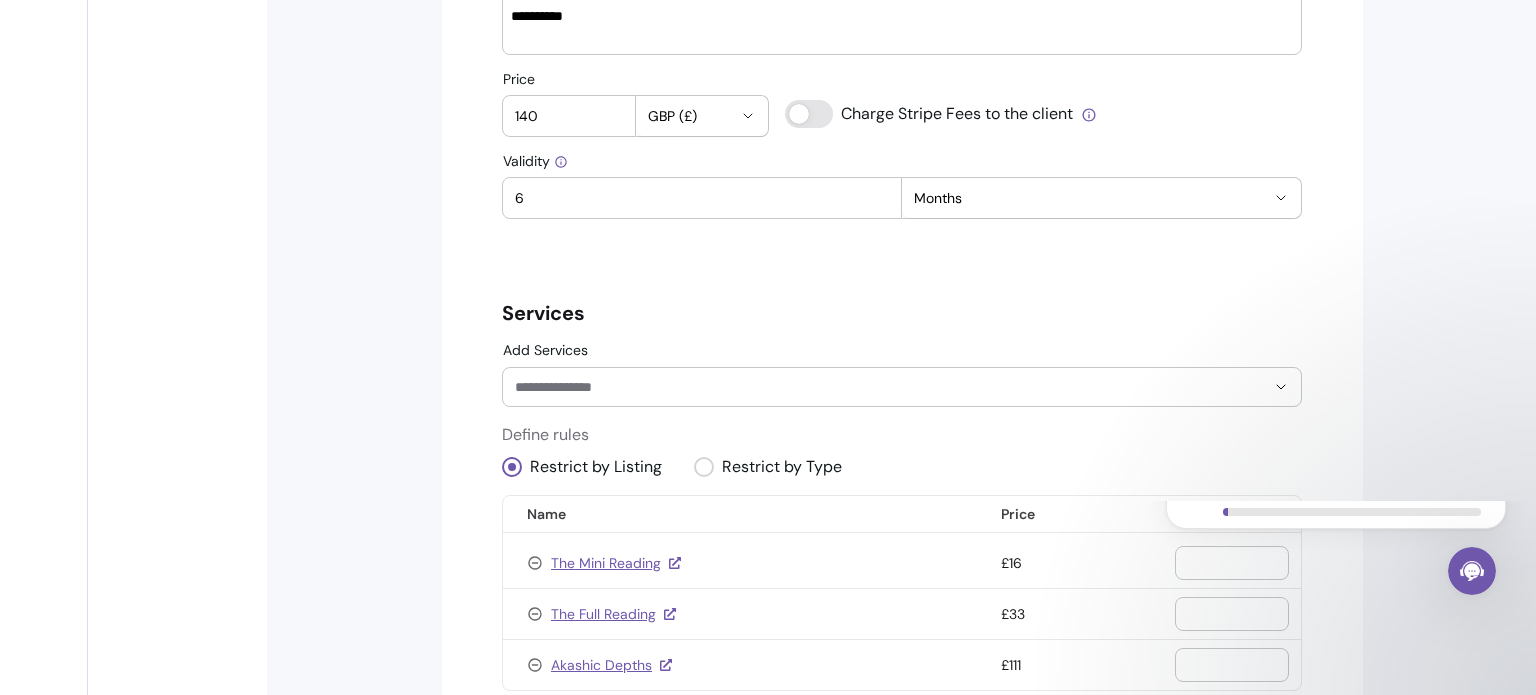 click on "140" at bounding box center (569, 116) 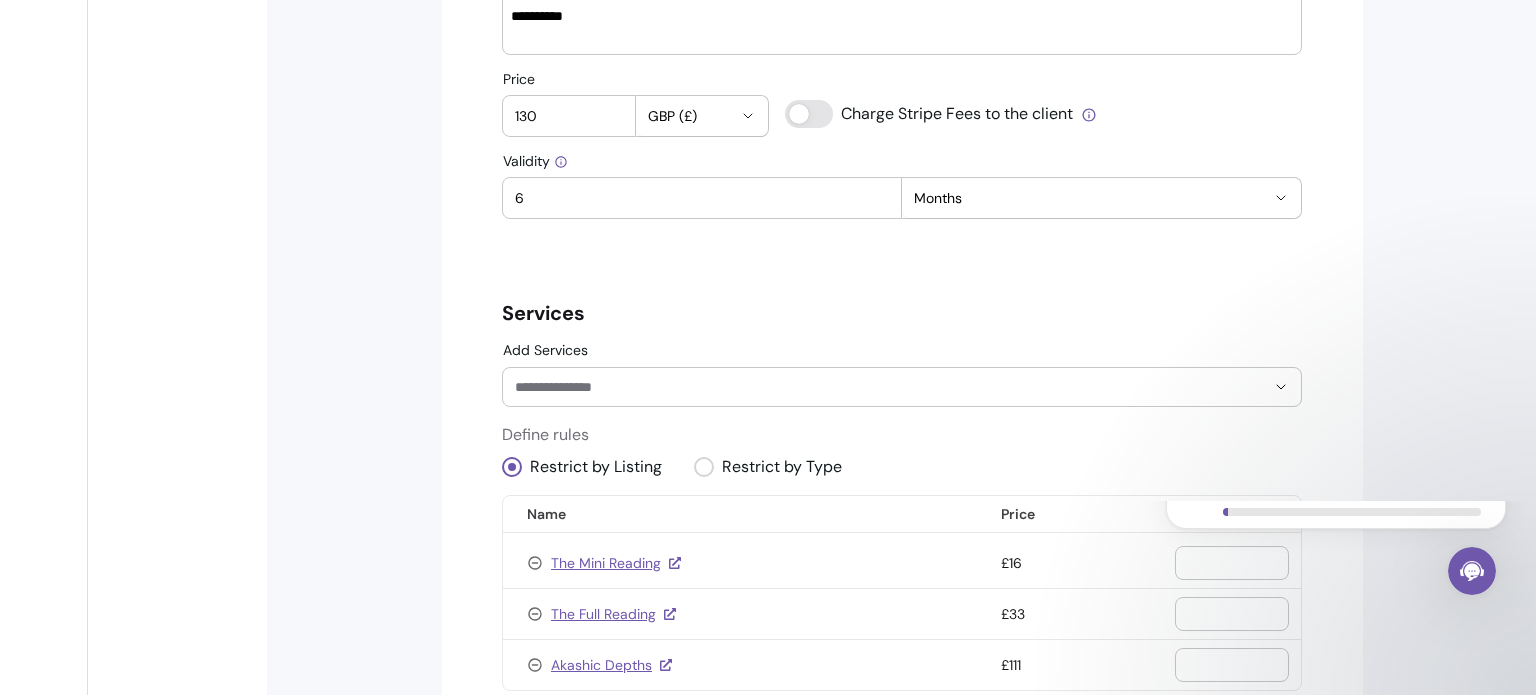 type on "130" 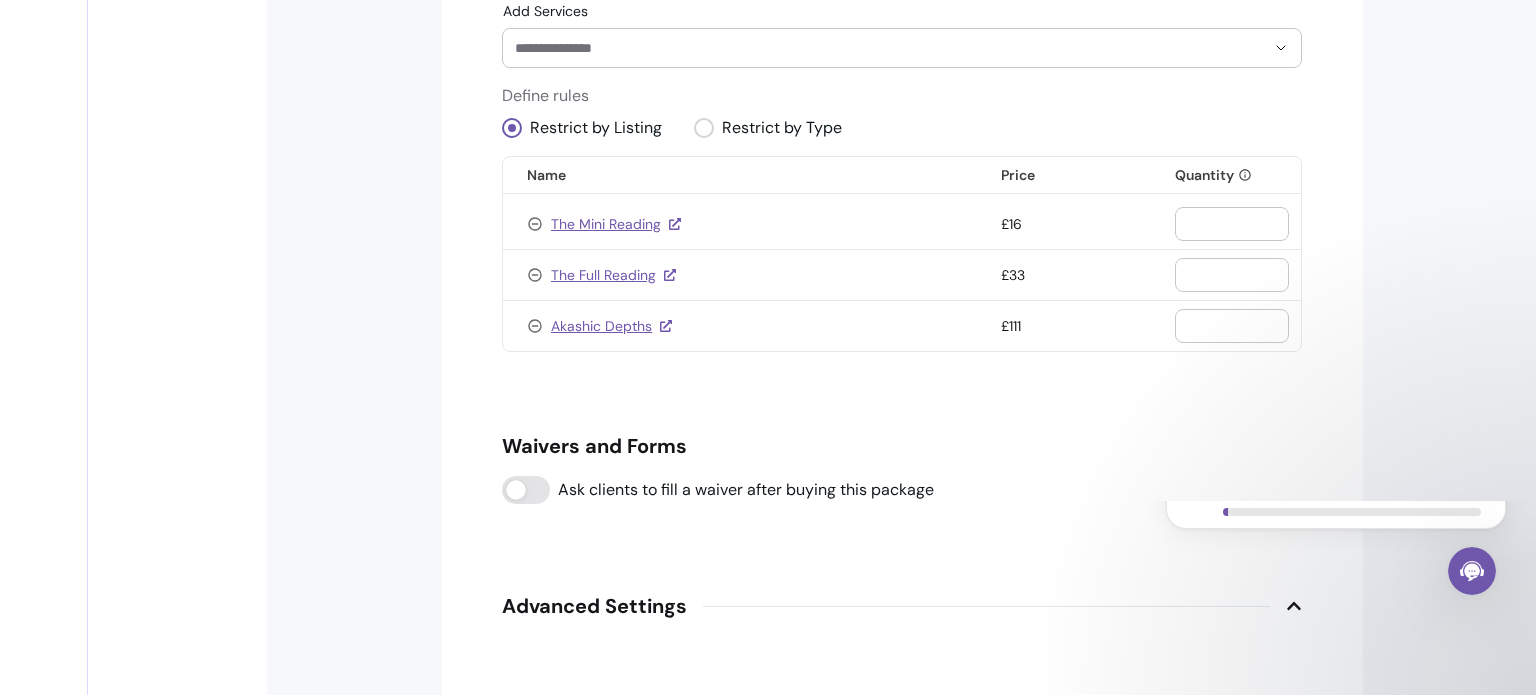 scroll, scrollTop: 1464, scrollLeft: 0, axis: vertical 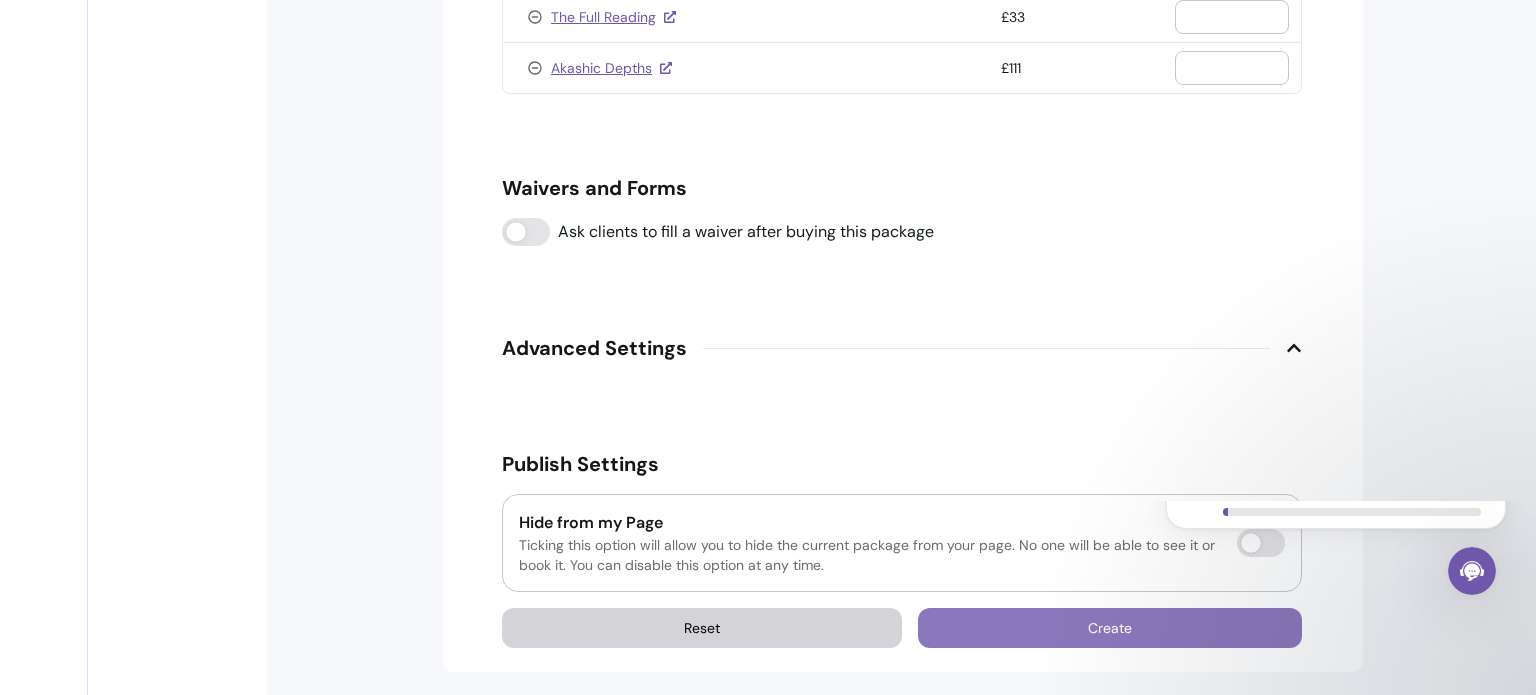 type on "**********" 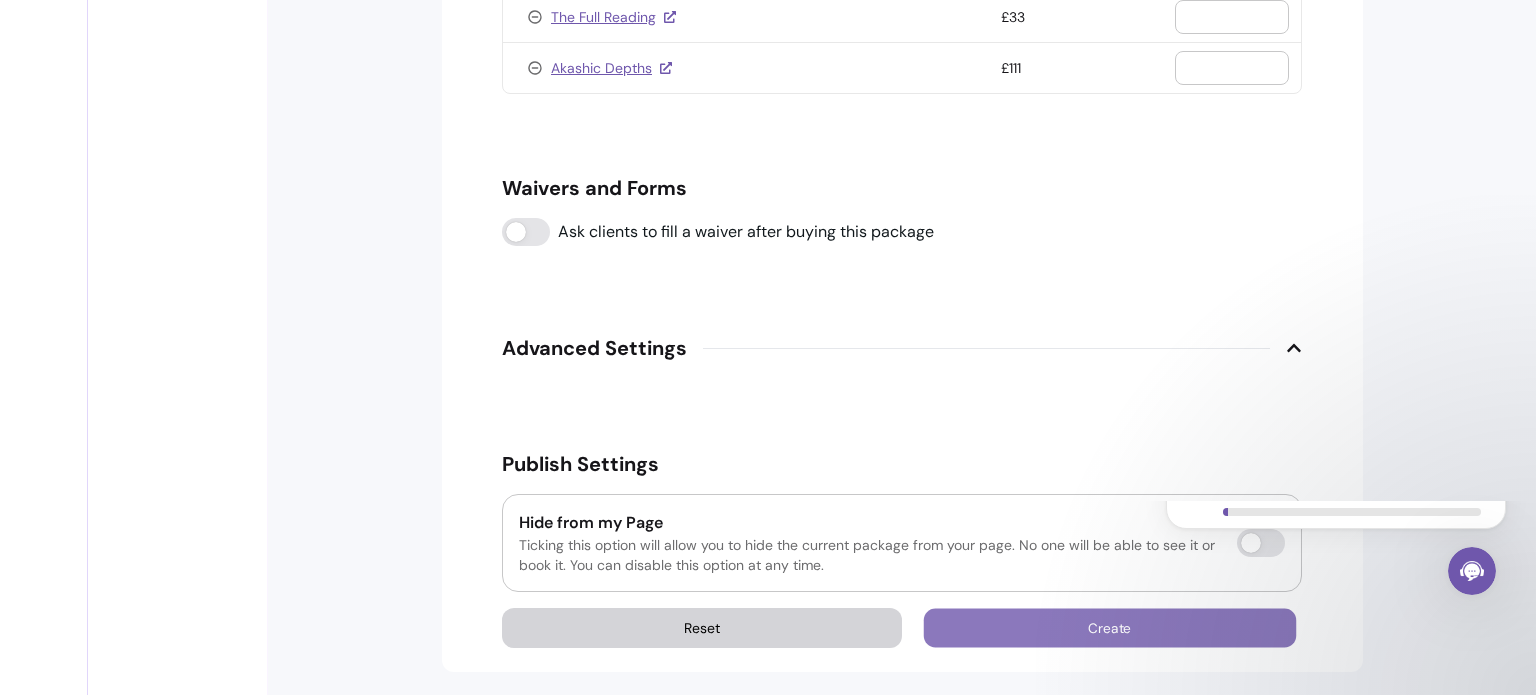 click on "Create" at bounding box center [1110, 628] 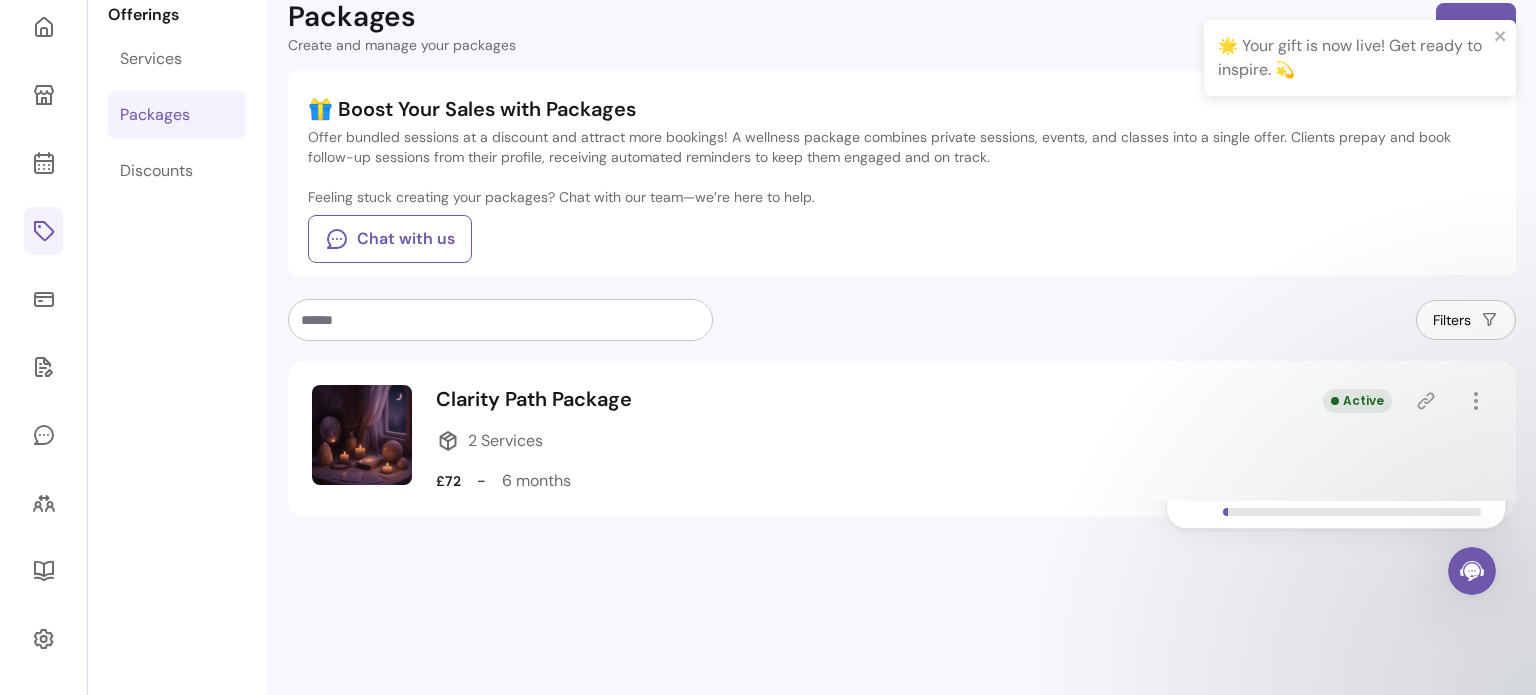 scroll, scrollTop: 68, scrollLeft: 0, axis: vertical 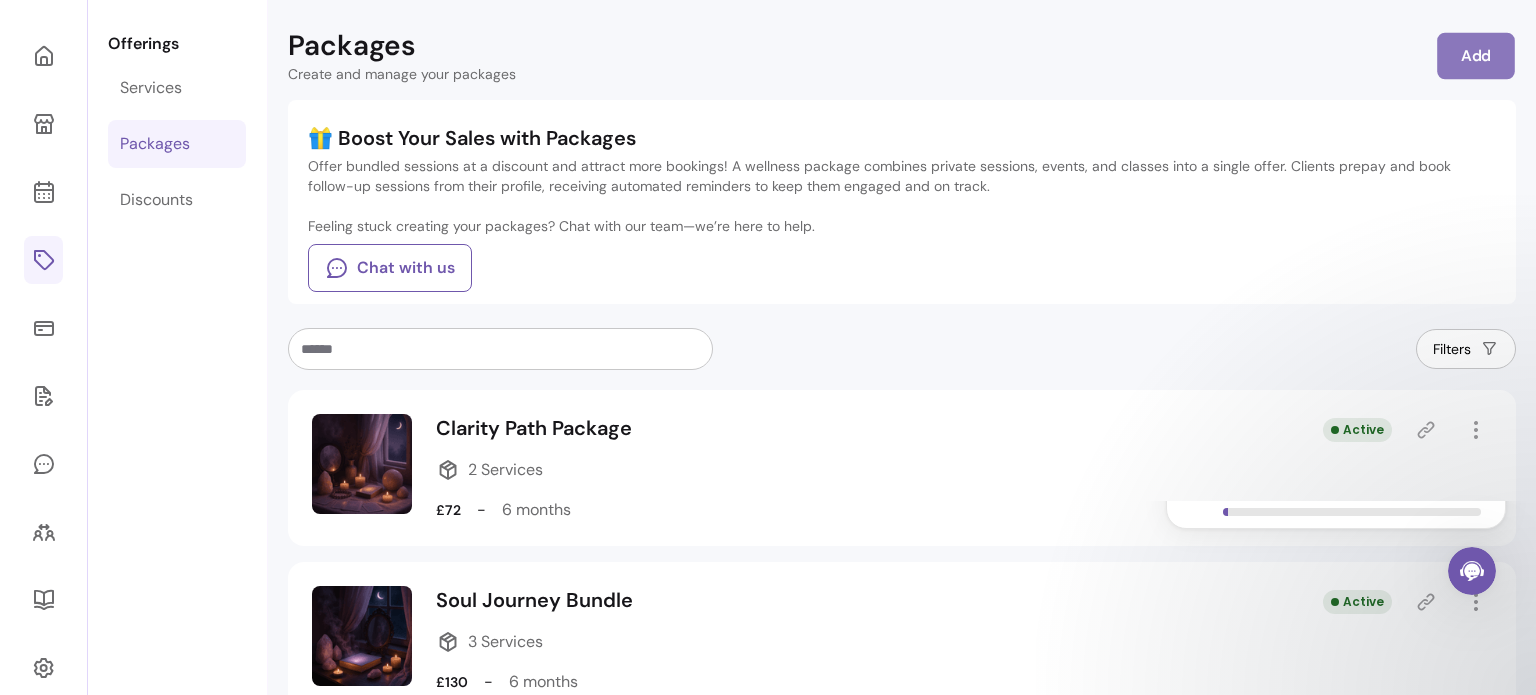 click on "Add" at bounding box center [1476, 56] 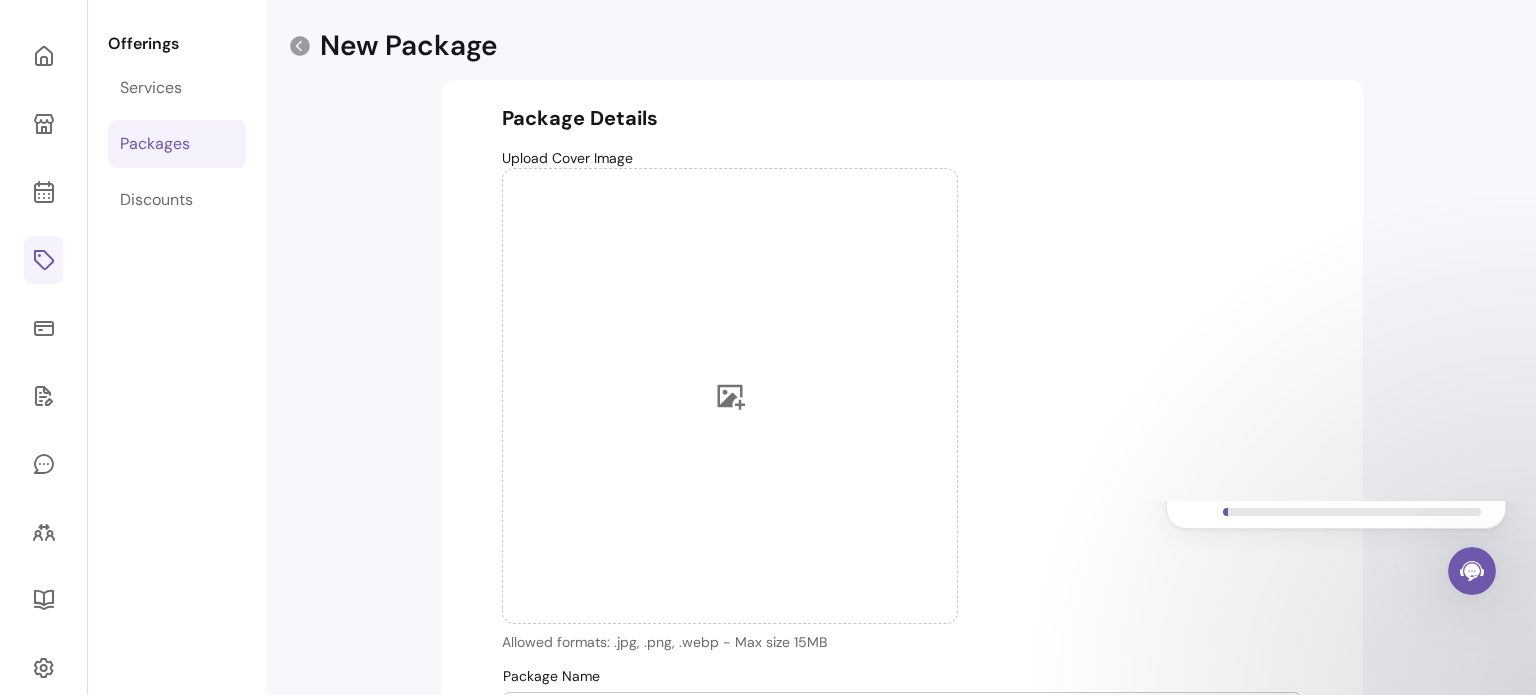 scroll, scrollTop: 244, scrollLeft: 0, axis: vertical 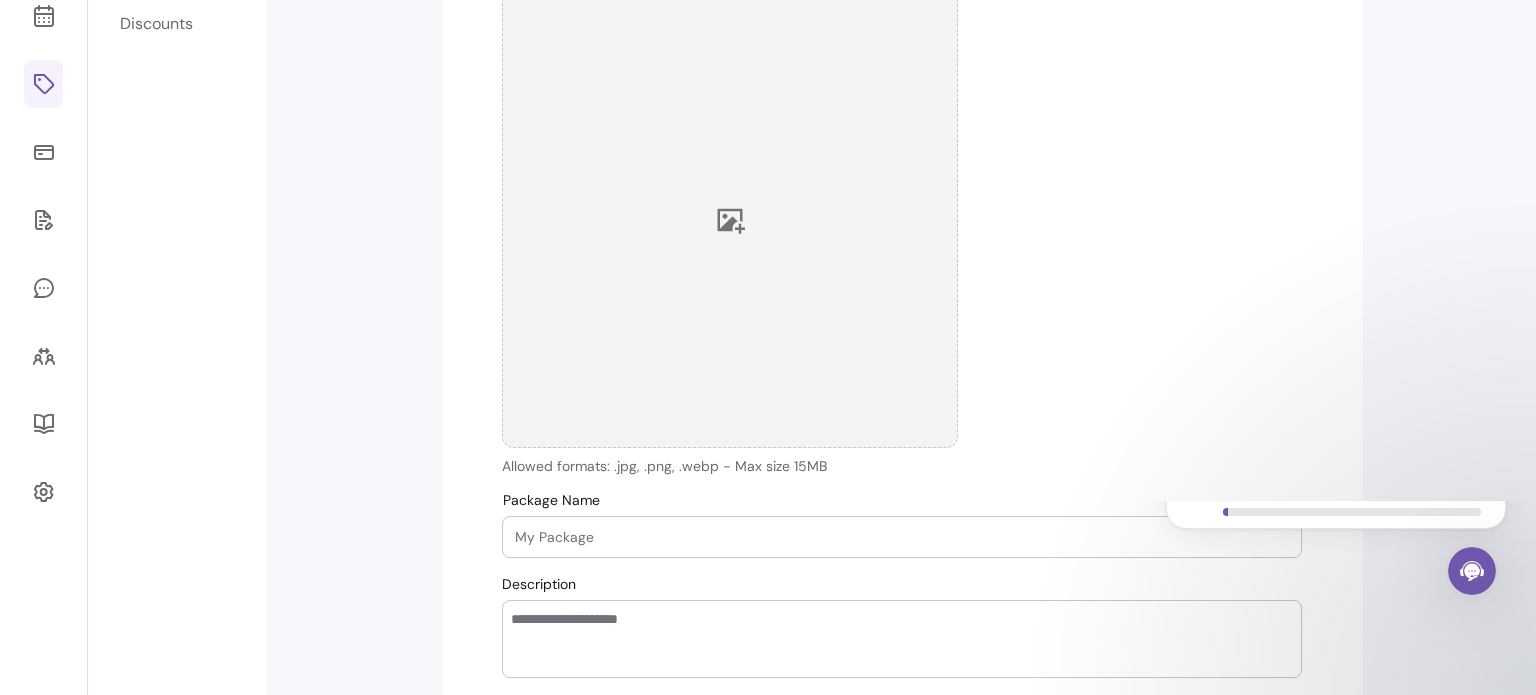 click at bounding box center [730, 220] 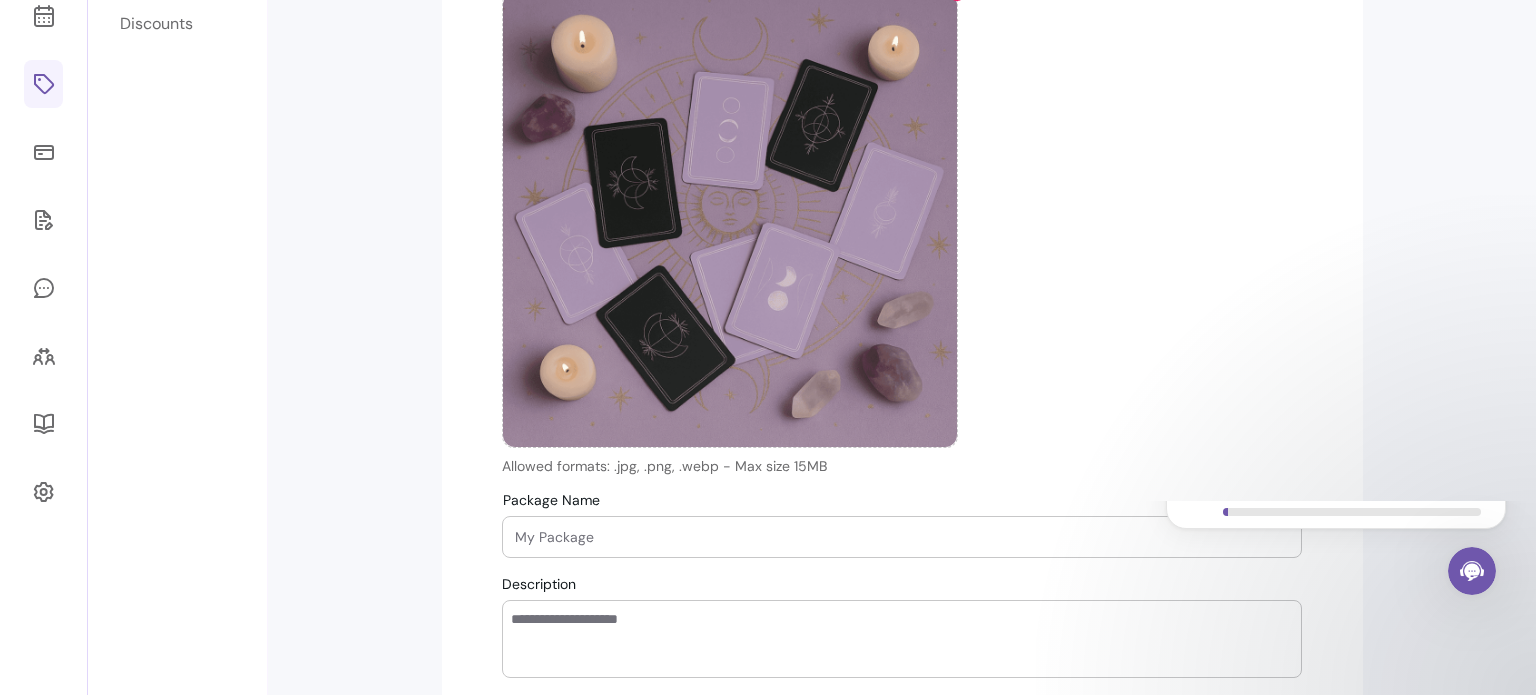 click on "Description" at bounding box center (902, 639) 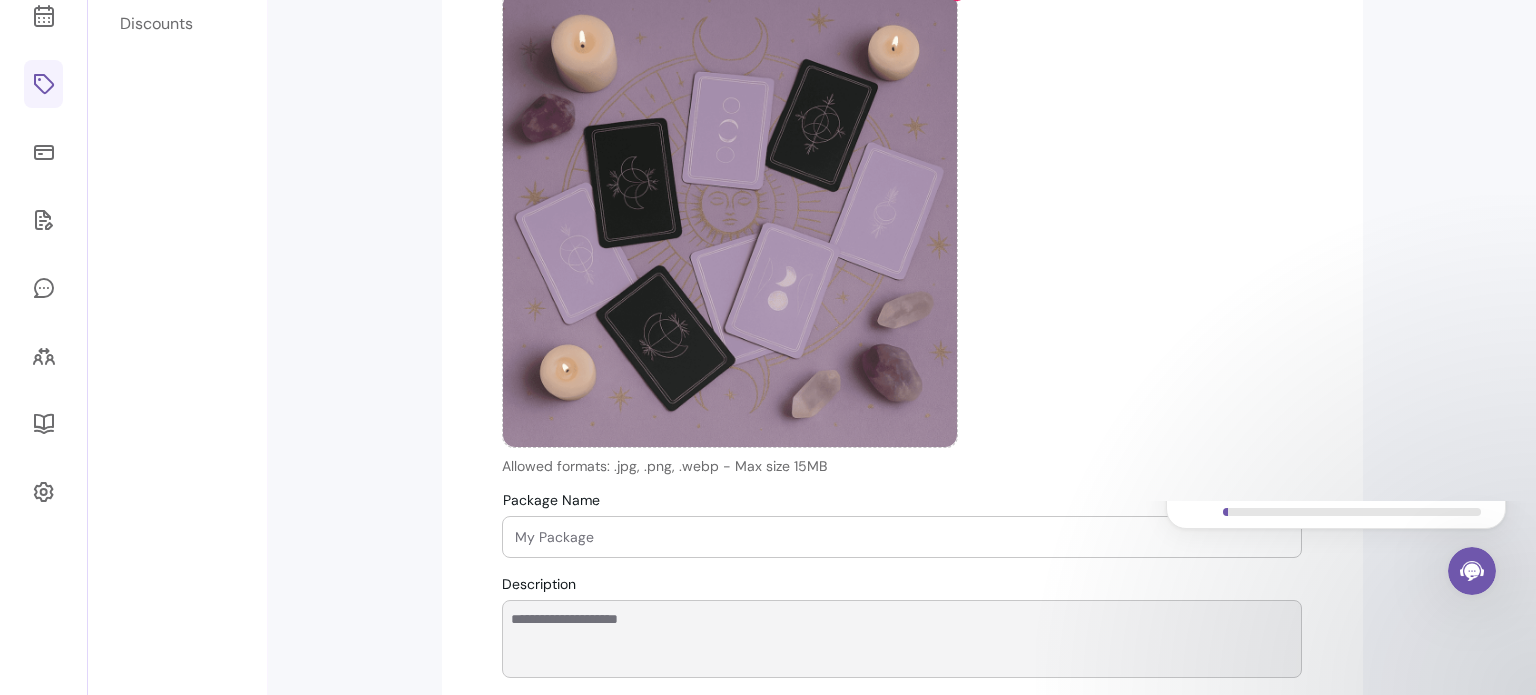 paste on "**********" 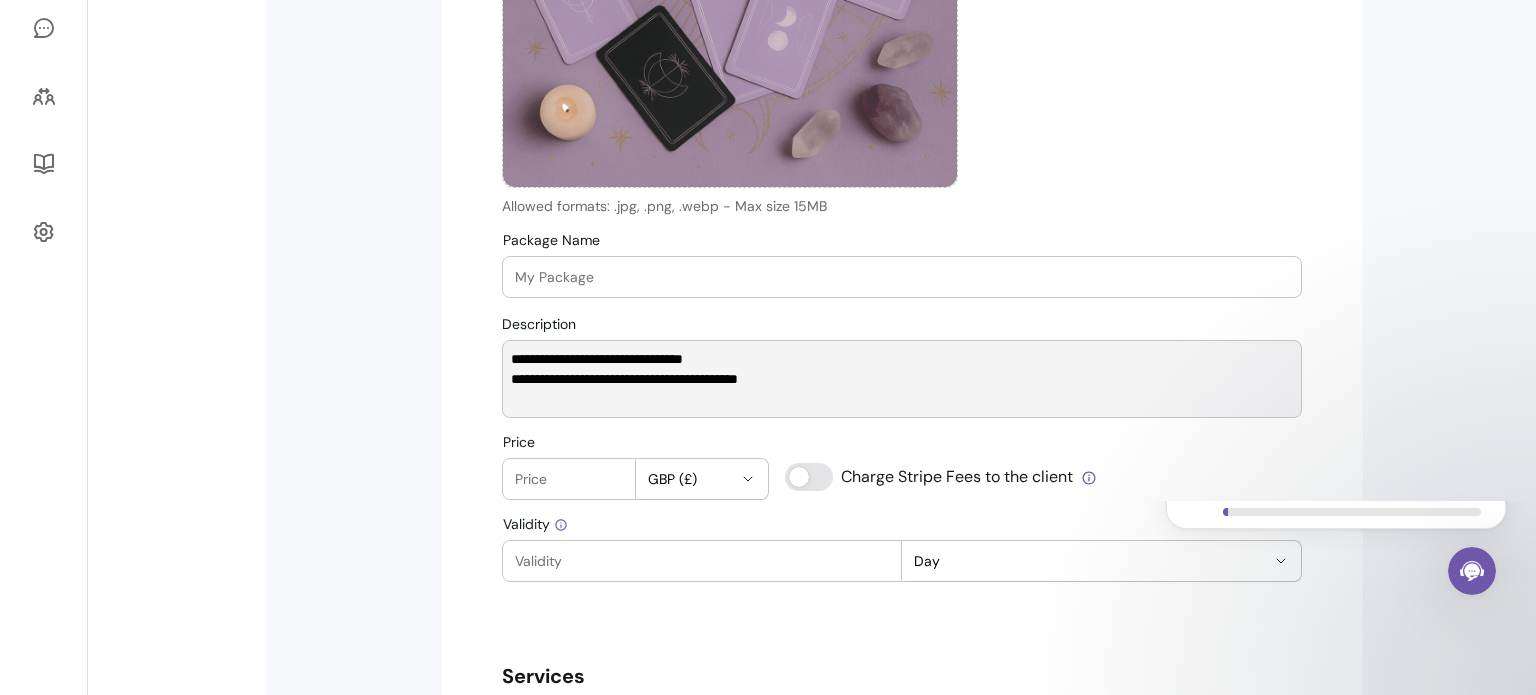 scroll, scrollTop: 512, scrollLeft: 0, axis: vertical 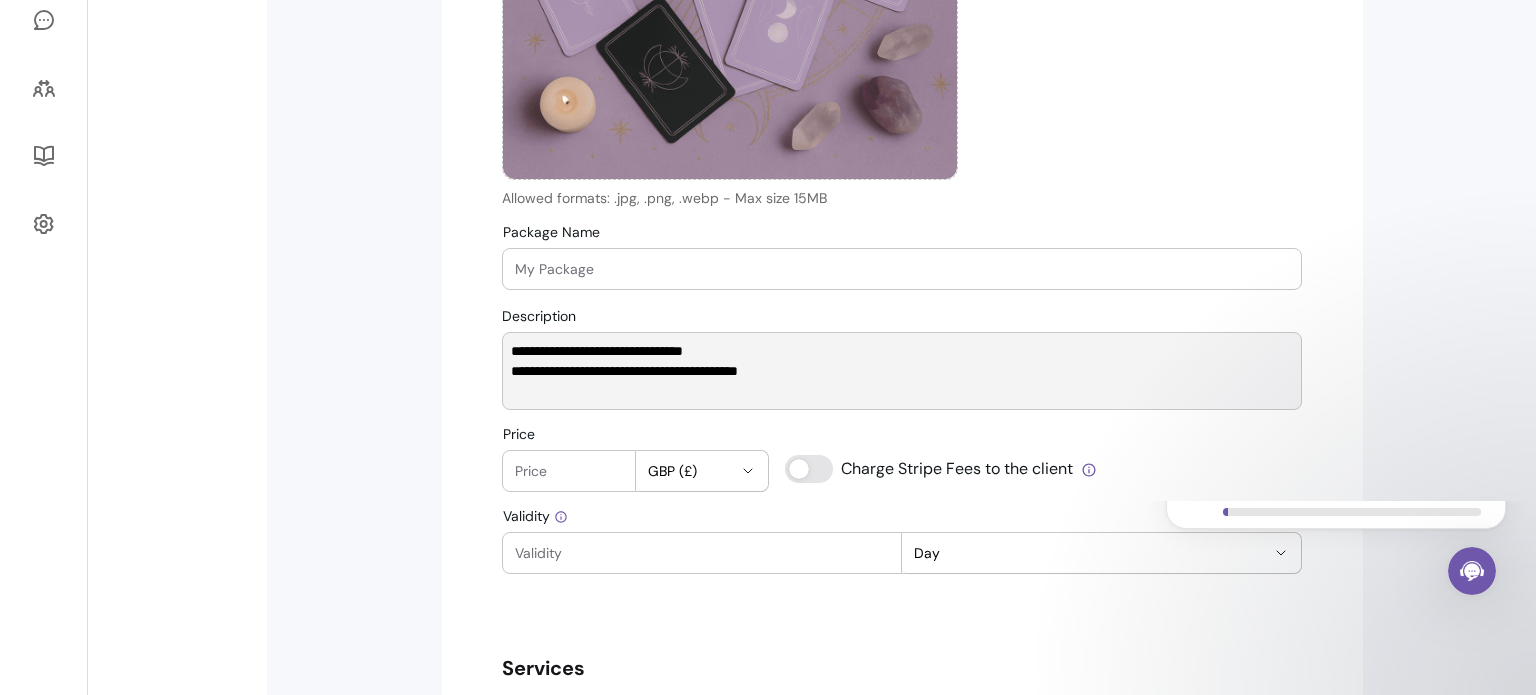 drag, startPoint x: 660, startPoint y: 346, endPoint x: 452, endPoint y: 338, distance: 208.1538 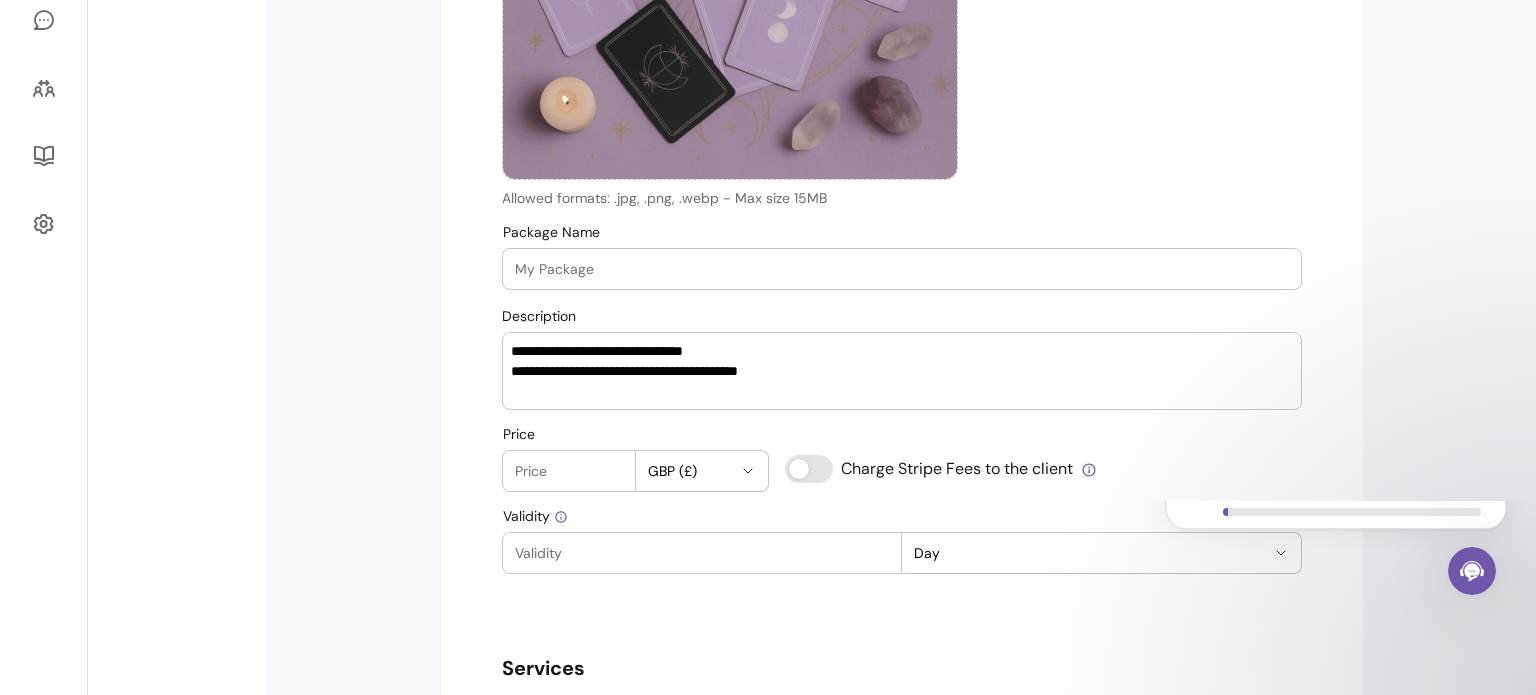 click on "Package Name" at bounding box center [902, 269] 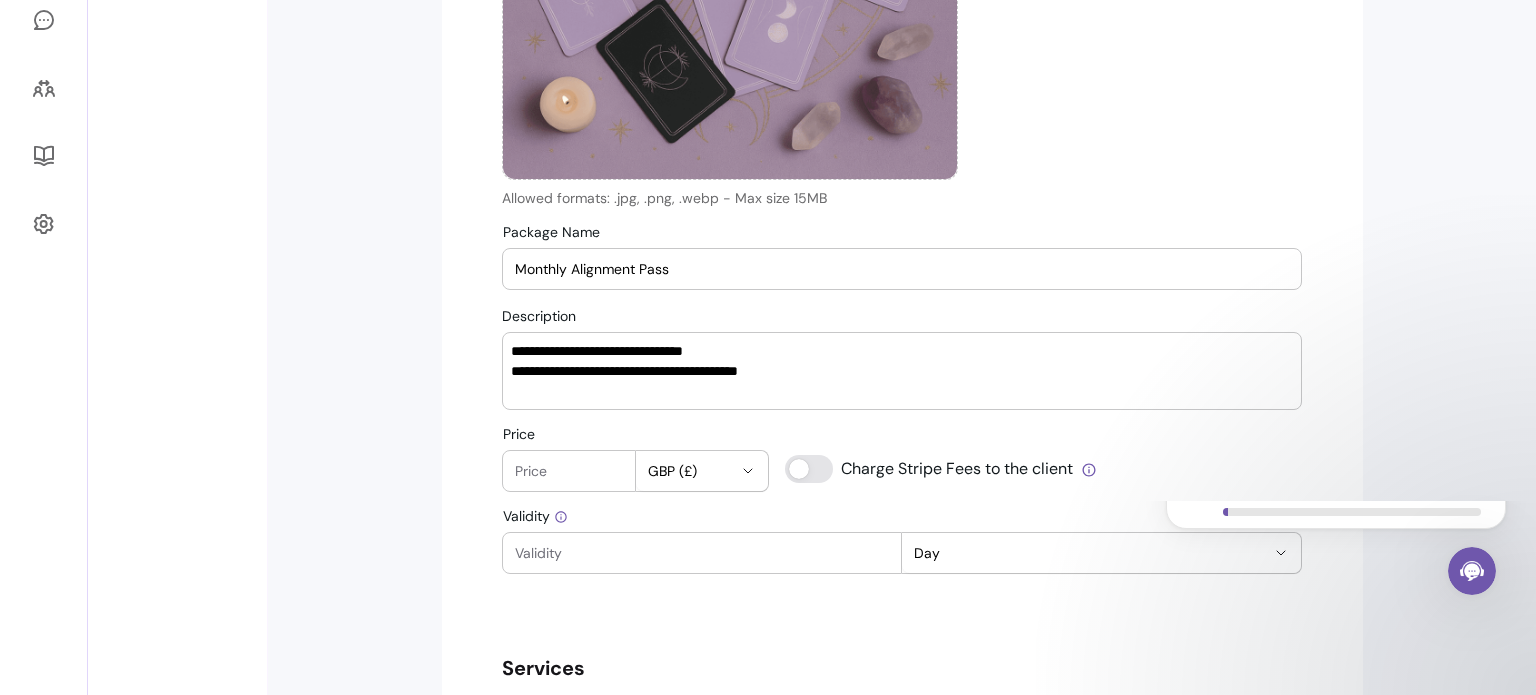 type on "Monthly Alignment Pass" 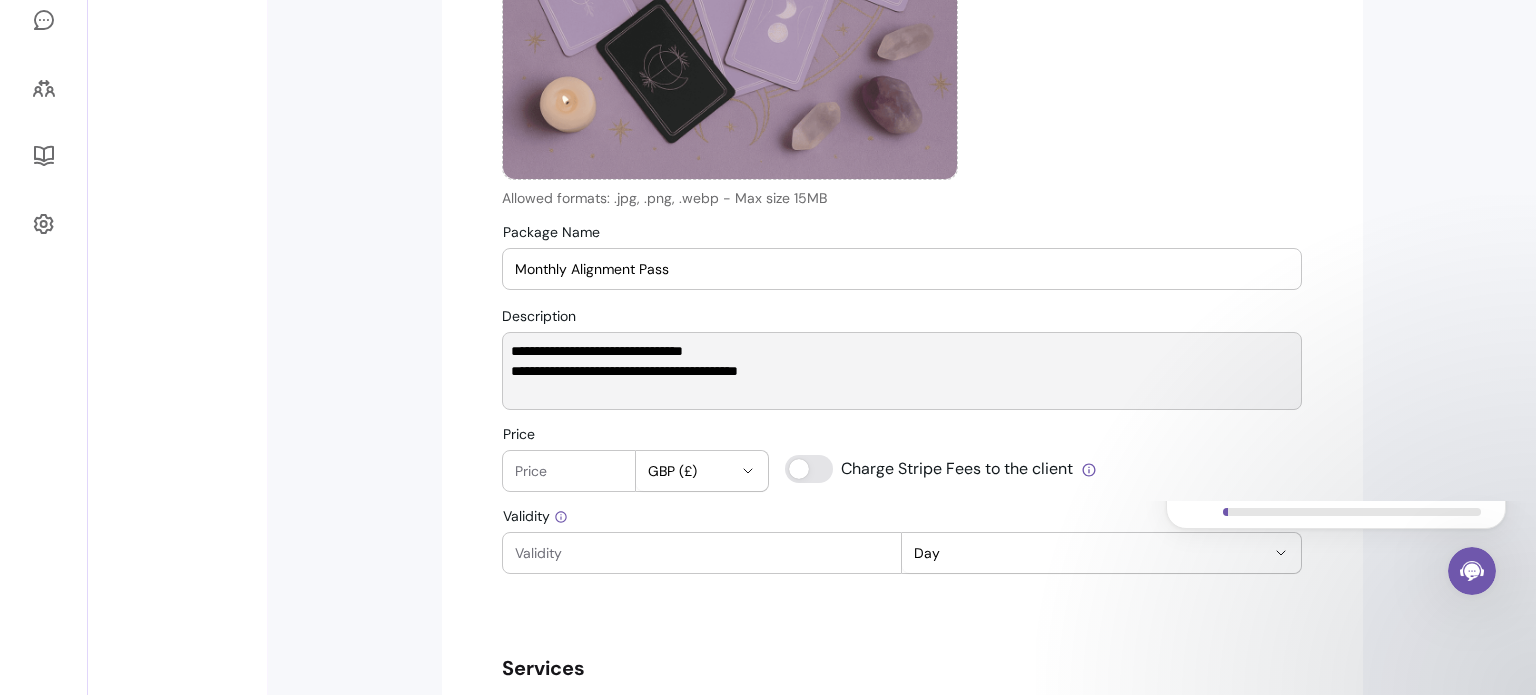 drag, startPoint x: 701, startPoint y: 355, endPoint x: 491, endPoint y: 359, distance: 210.03809 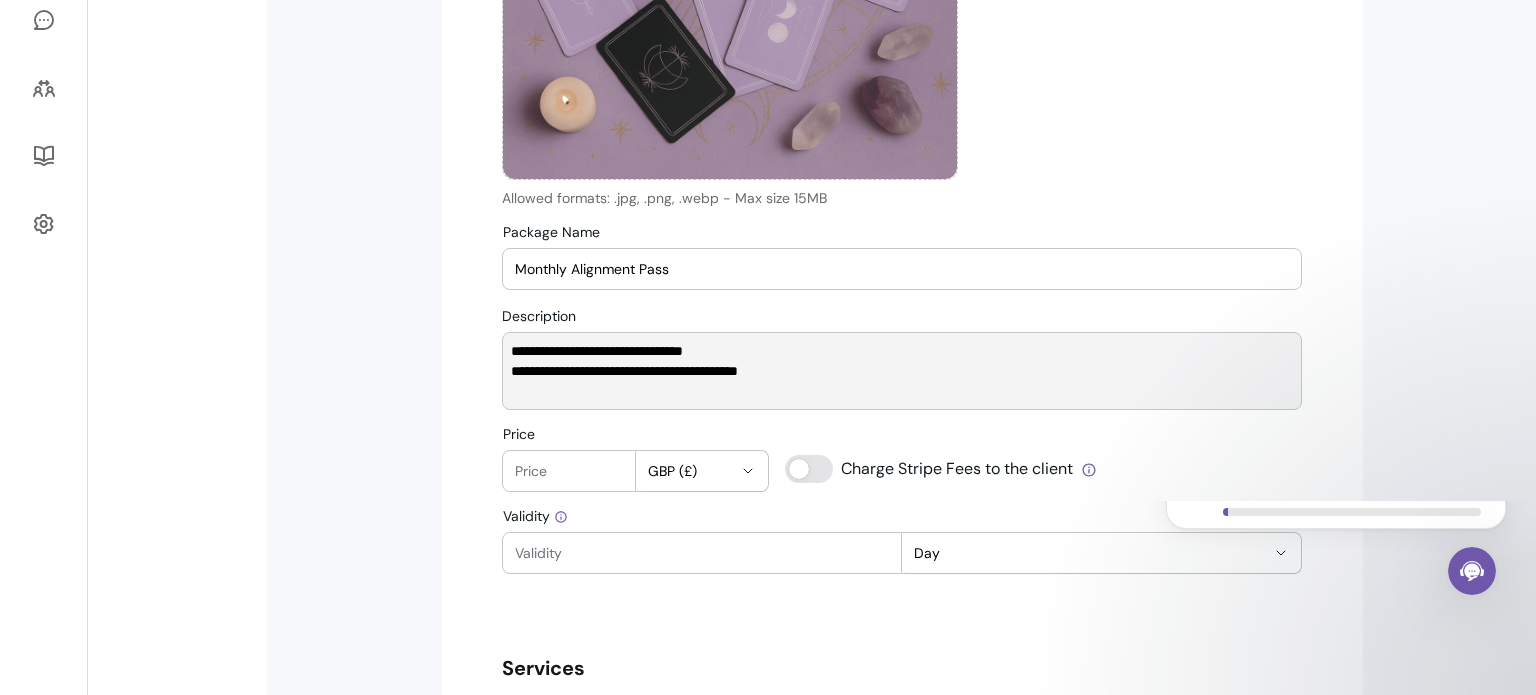 click on "**********" at bounding box center (902, 524) 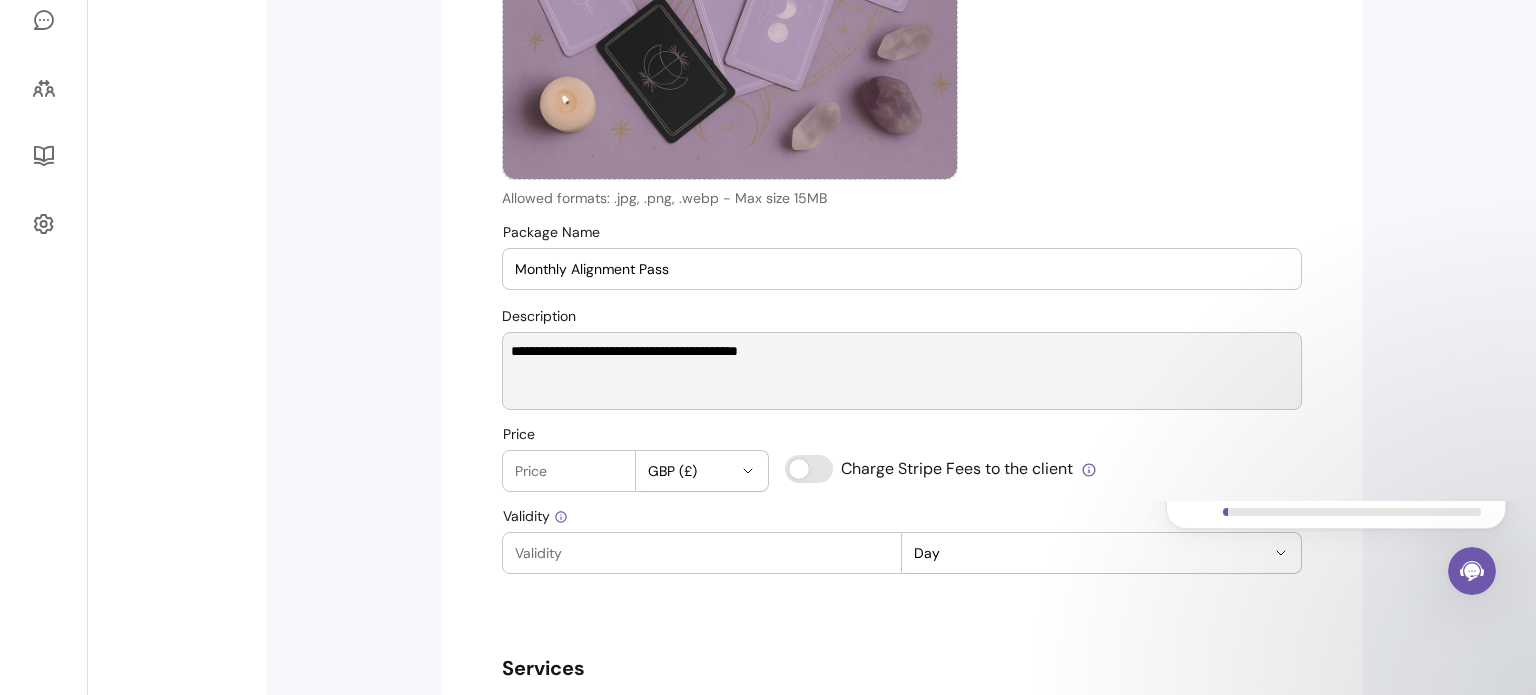 type on "**********" 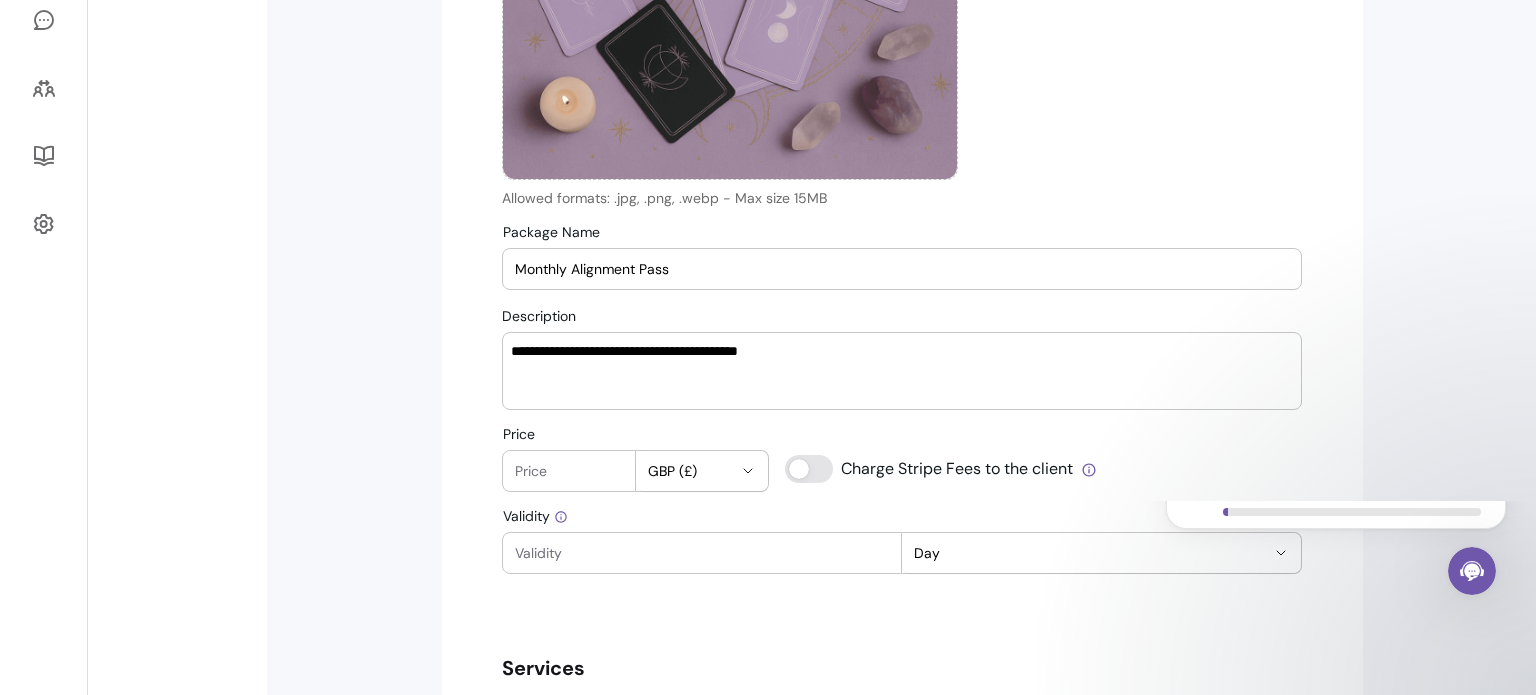 click on "Price" at bounding box center (569, 471) 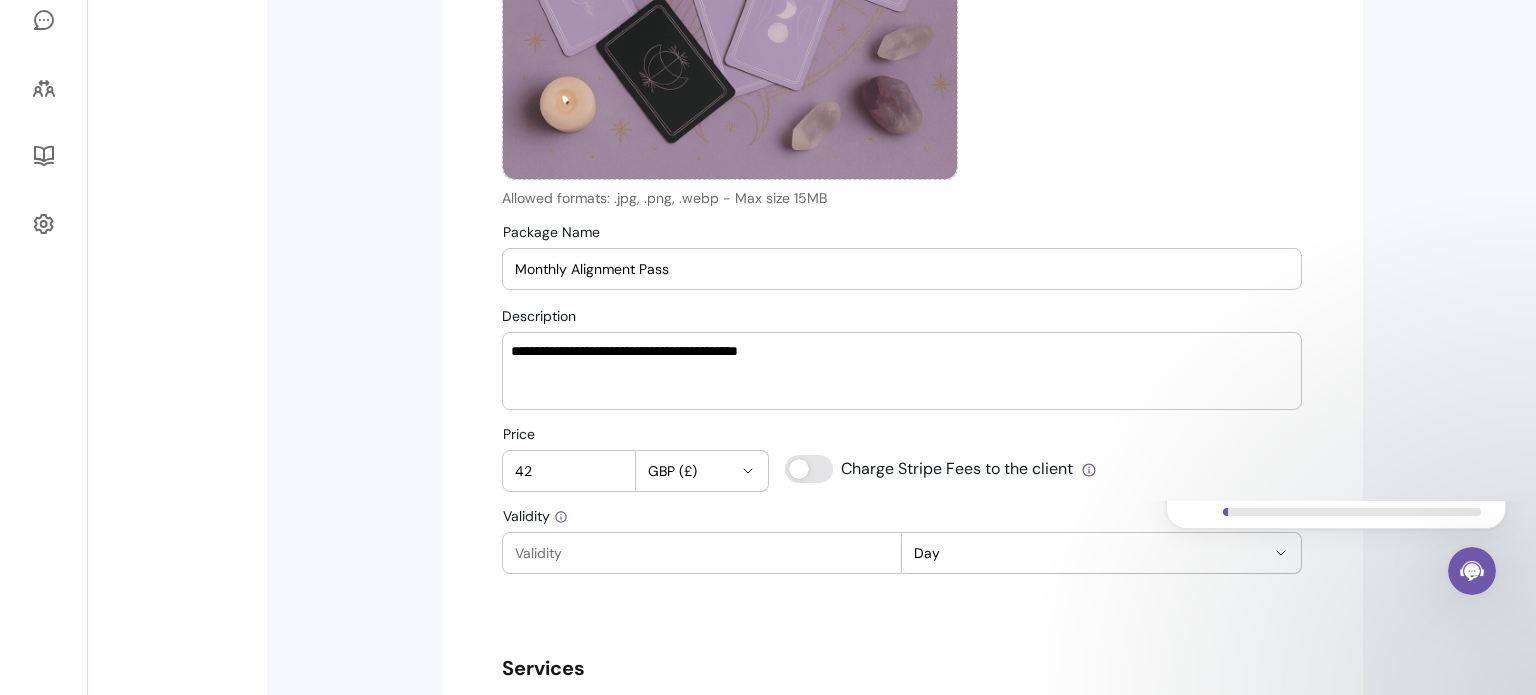 type on "42" 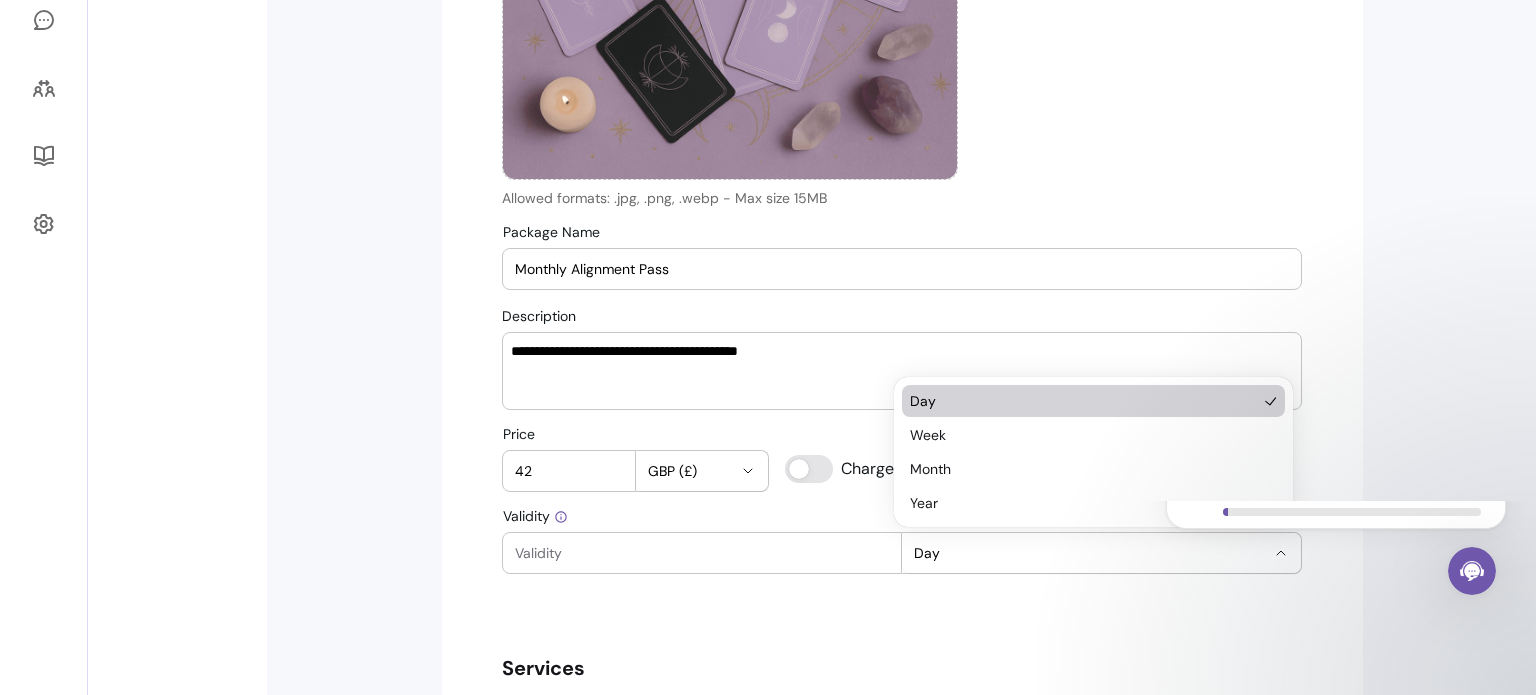 click on "Day" at bounding box center (1089, 553) 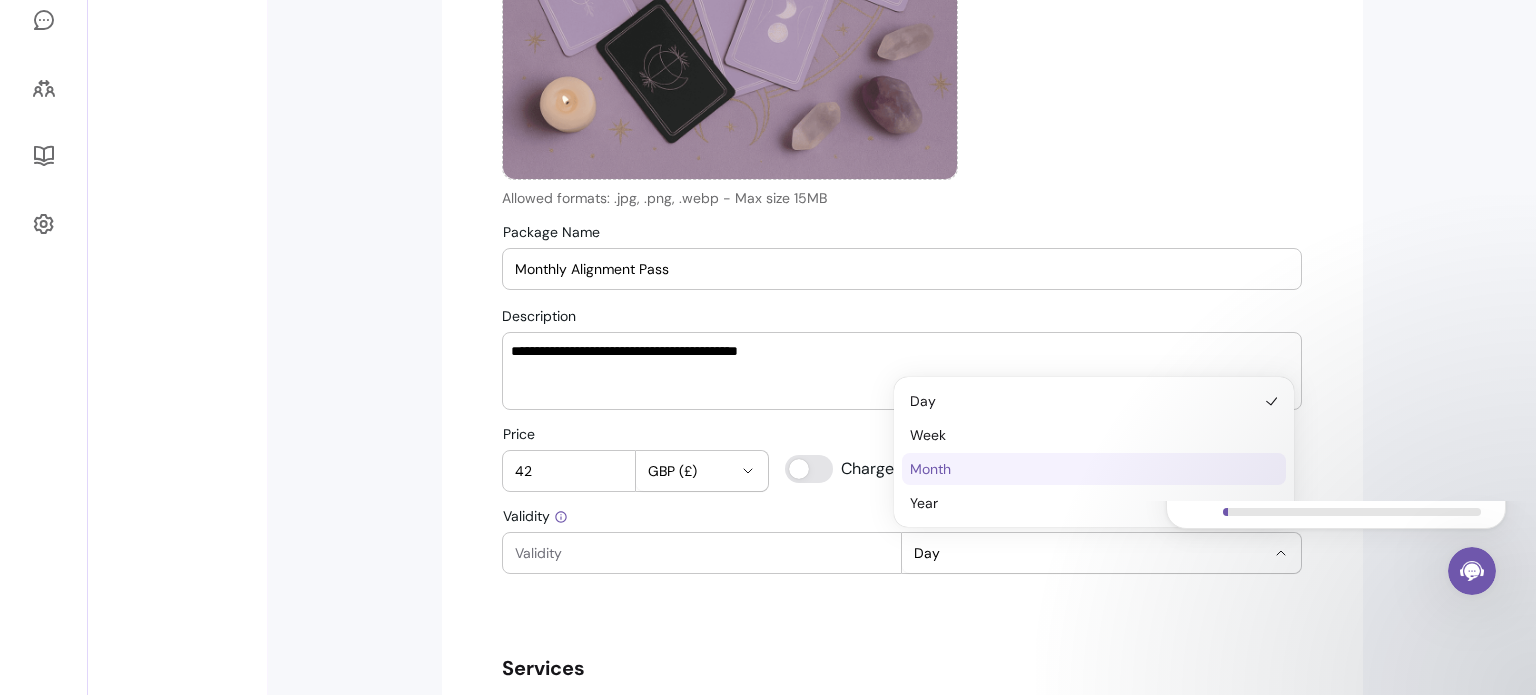 click on "Month" at bounding box center [1083, 469] 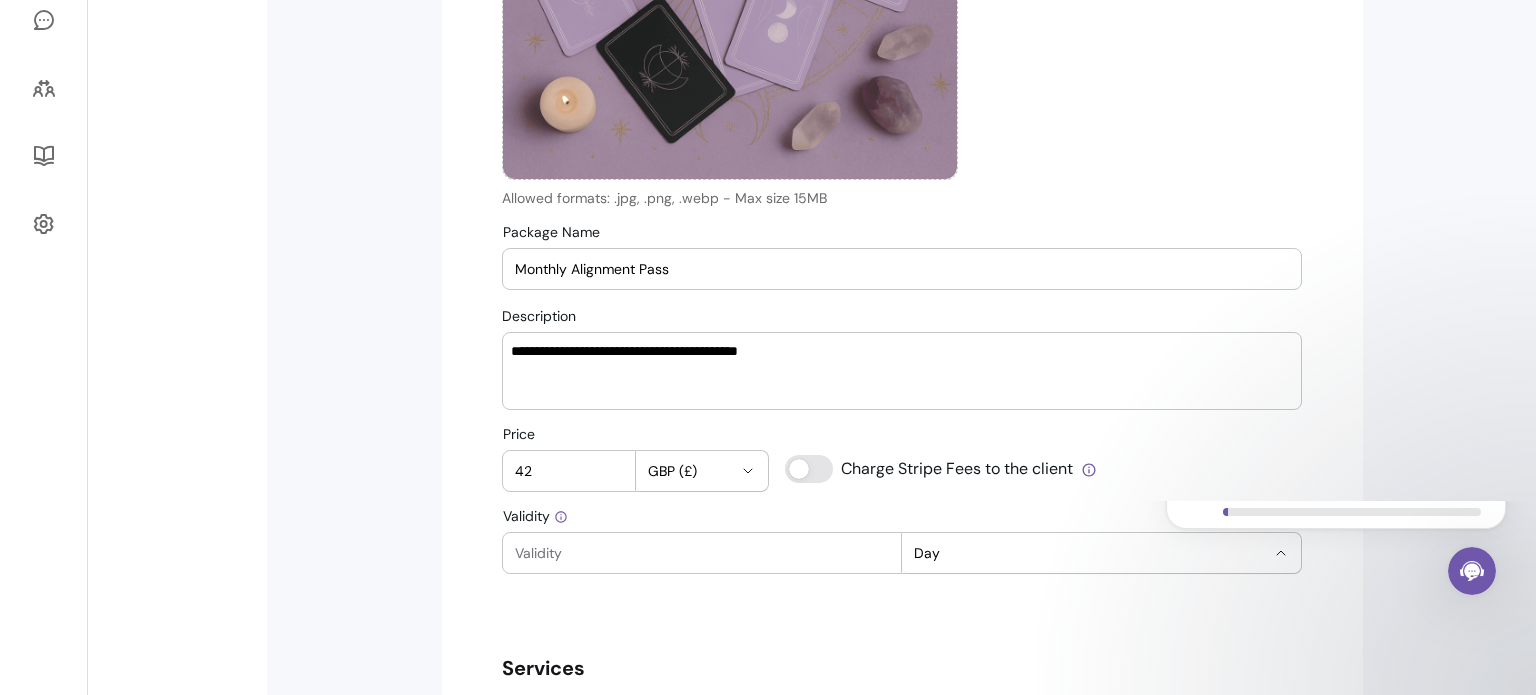 select on "******" 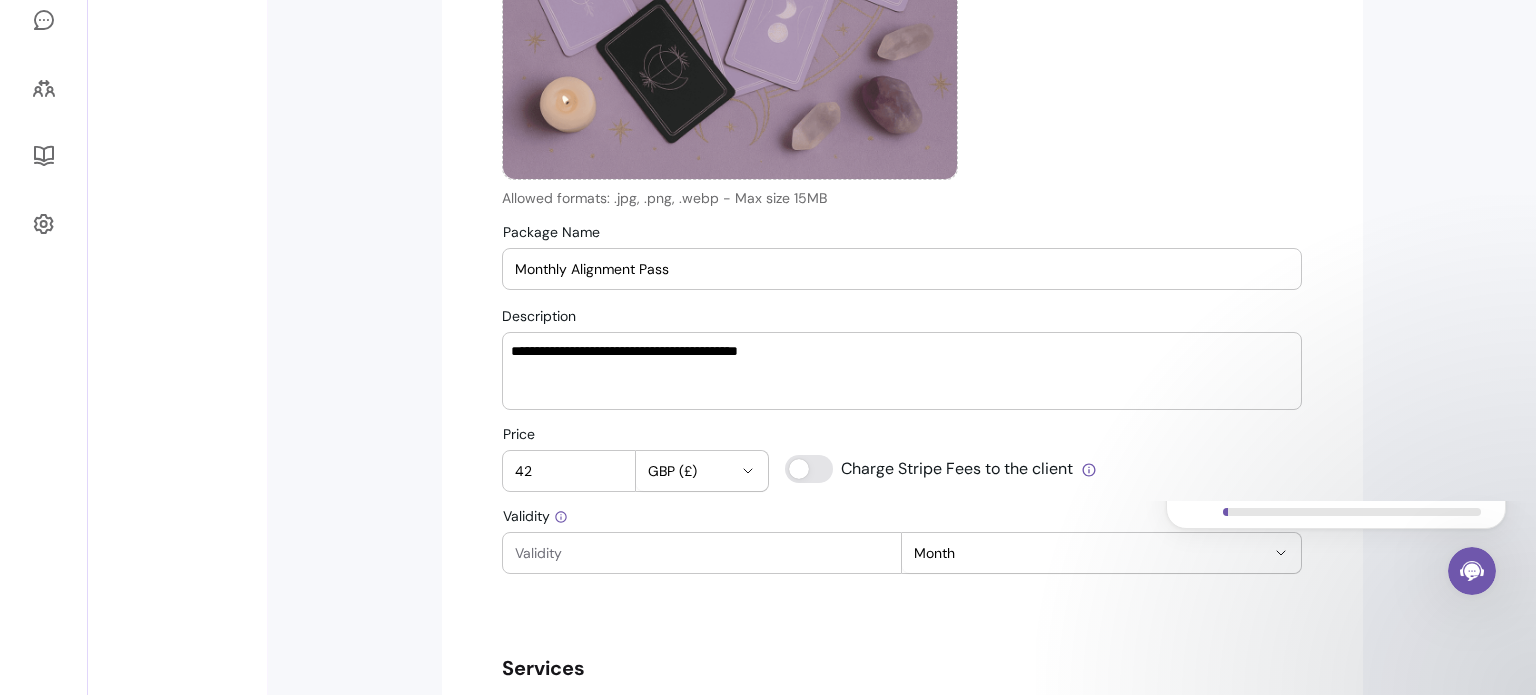click on "Validity" at bounding box center [702, 553] 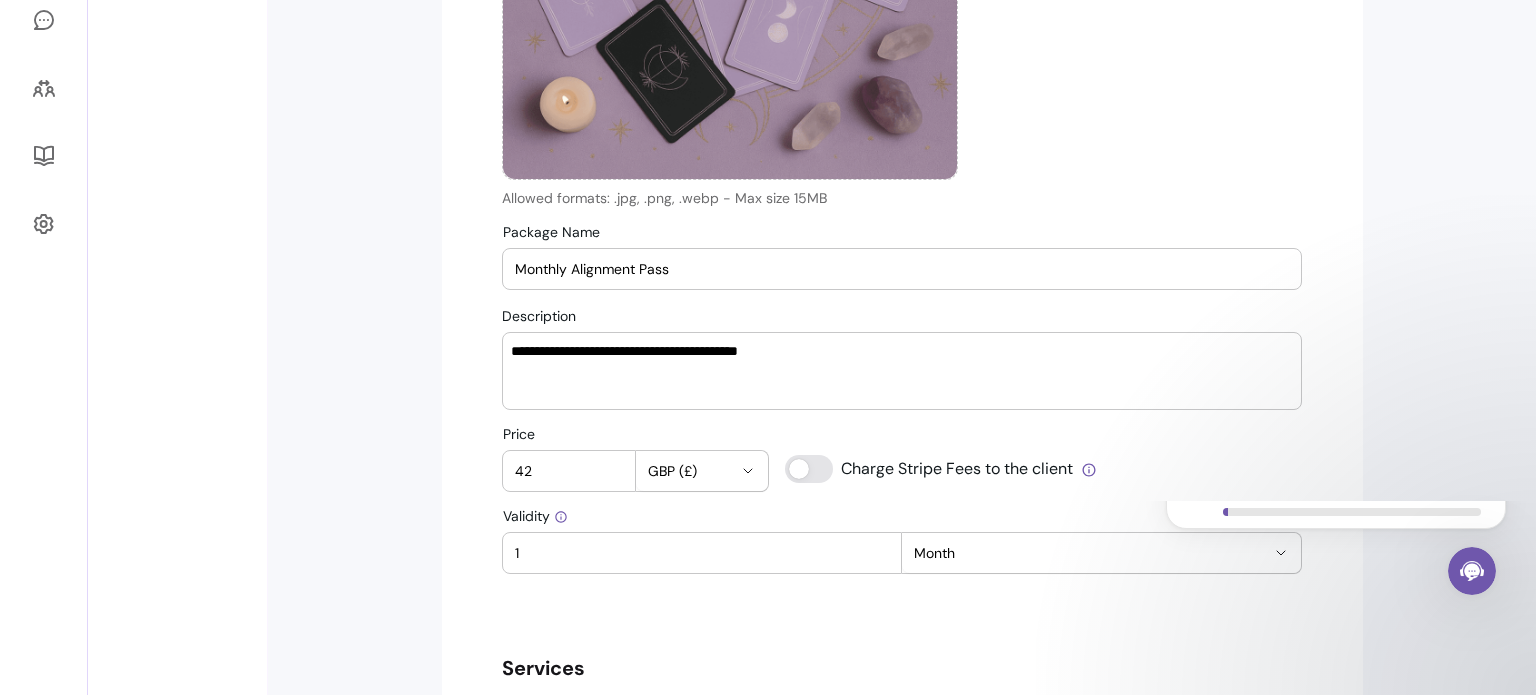 type on "1" 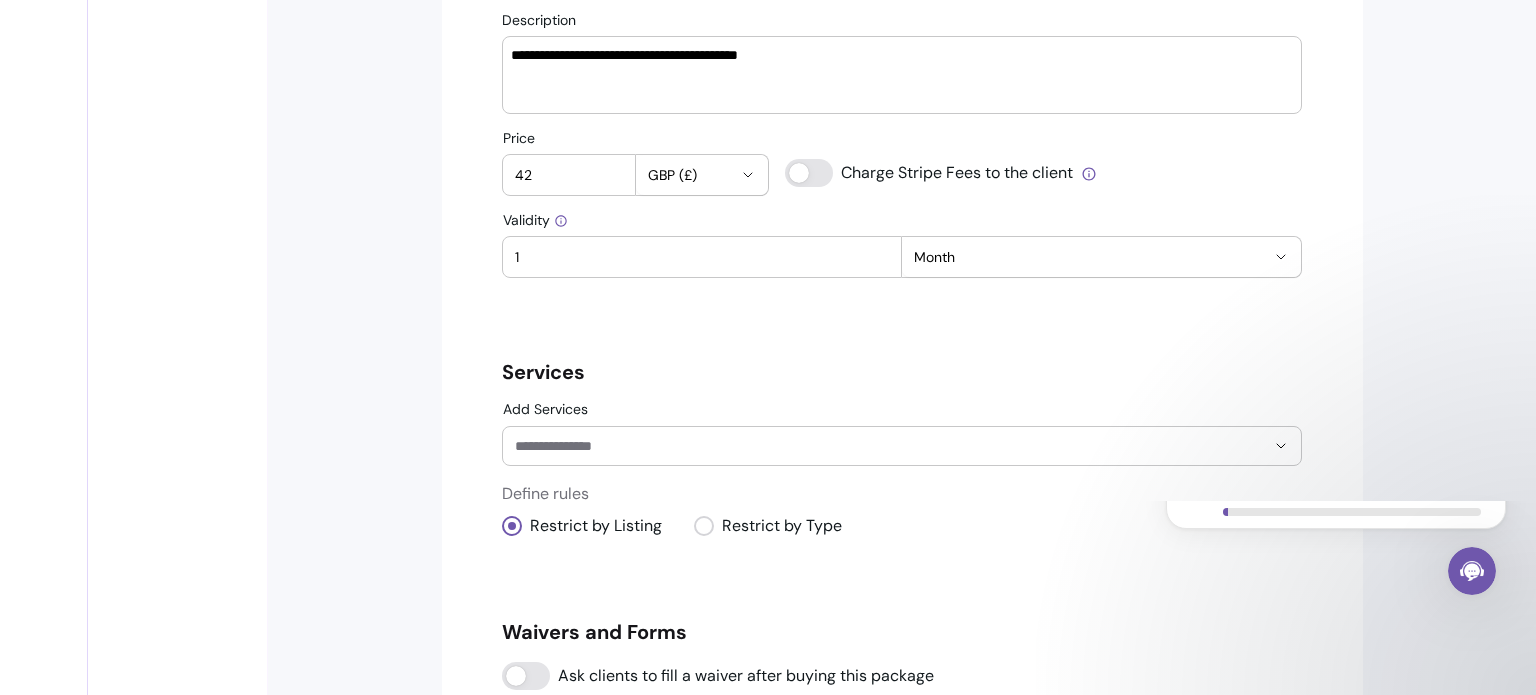 scroll, scrollTop: 960, scrollLeft: 0, axis: vertical 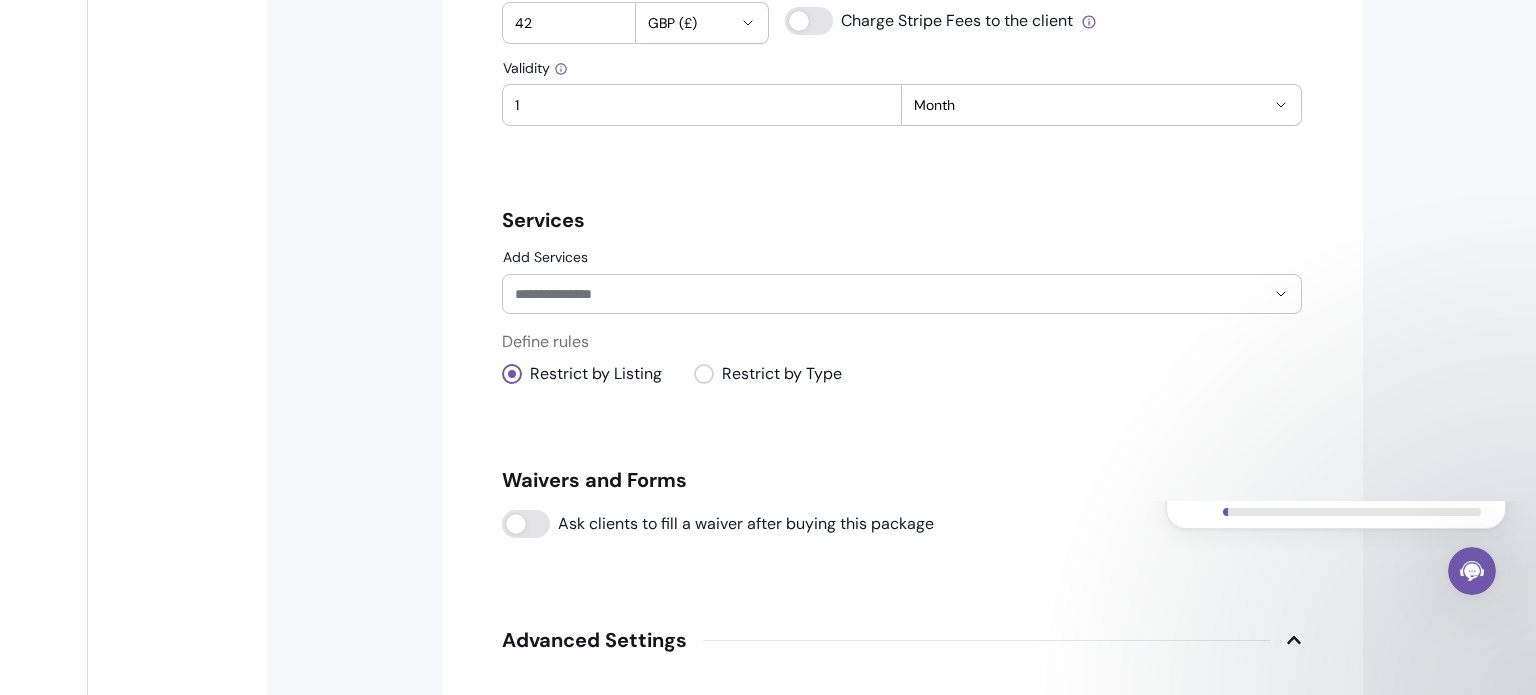 click on "Add Services" at bounding box center (874, 294) 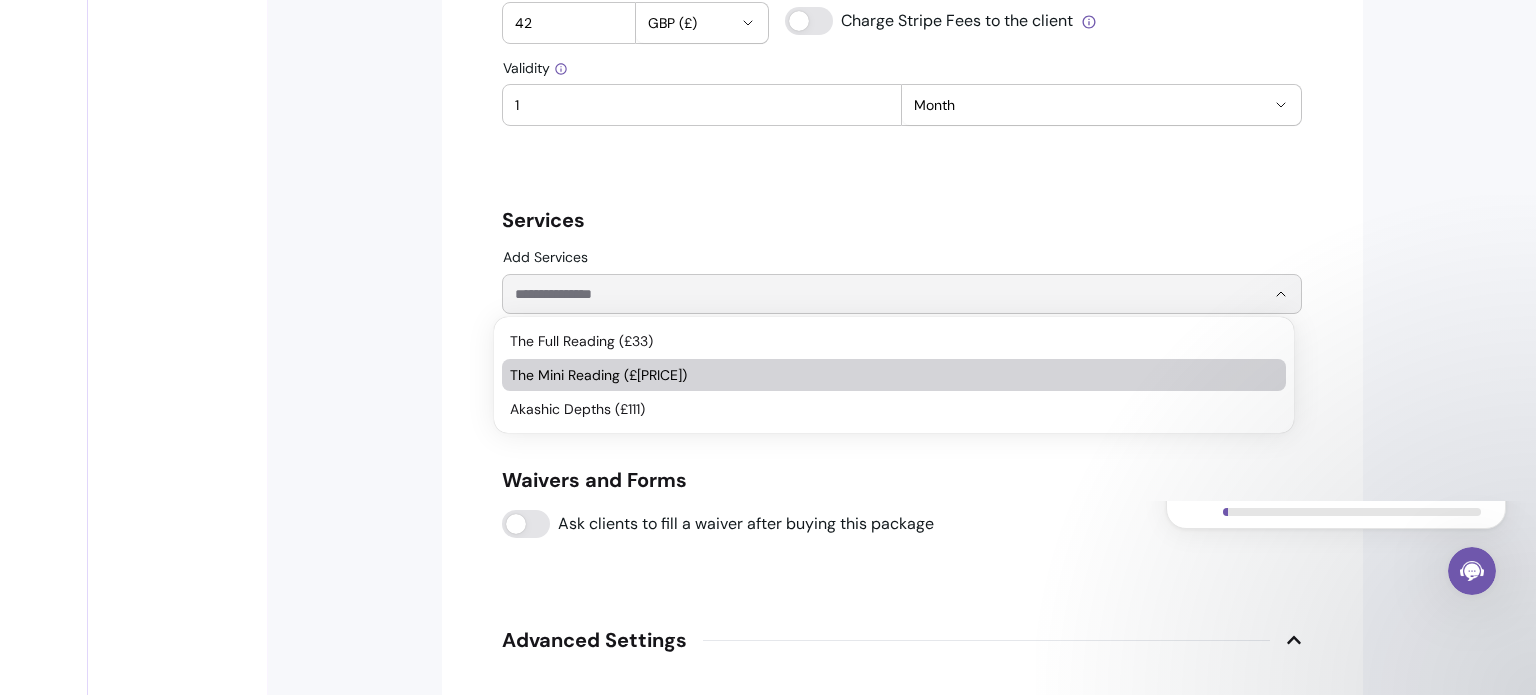 click on "The Mini Reading (£[PRICE])" at bounding box center (884, 375) 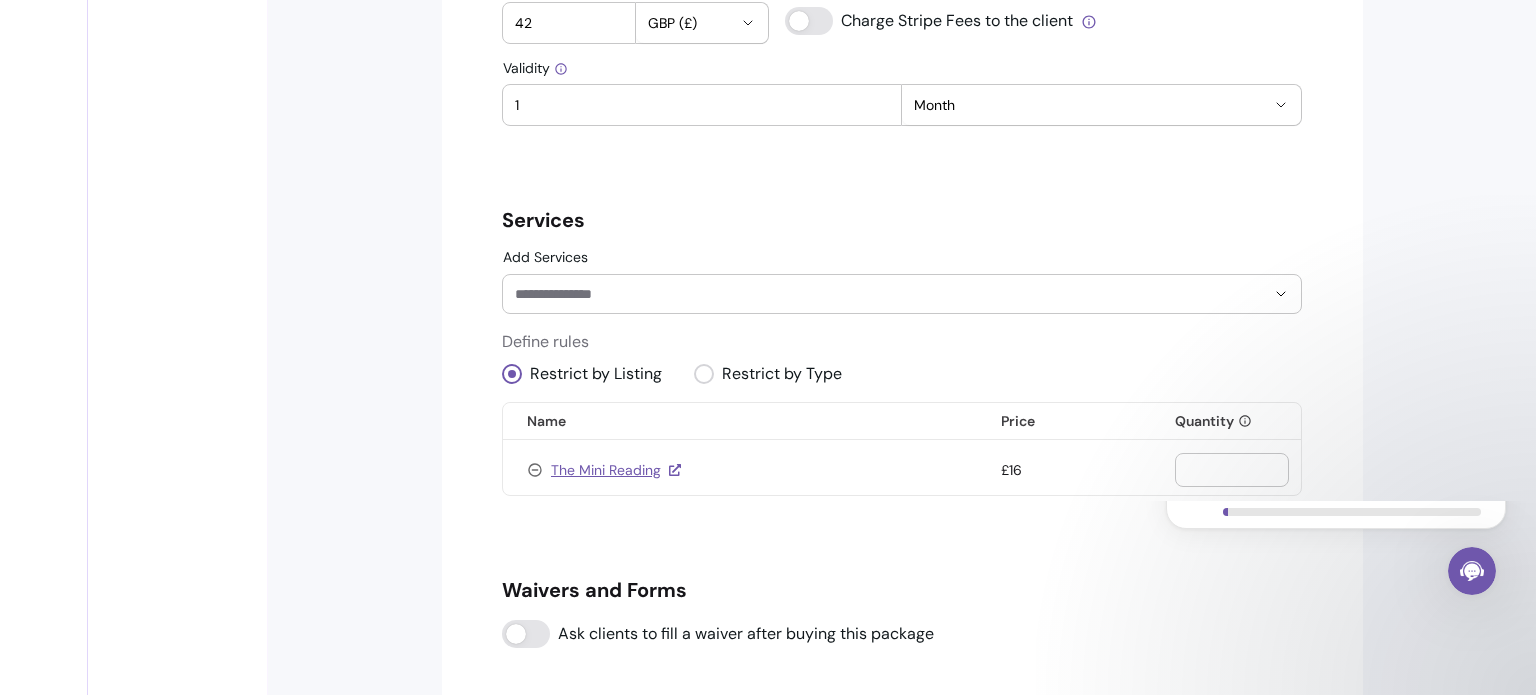 click on "Add Services" at bounding box center [874, 294] 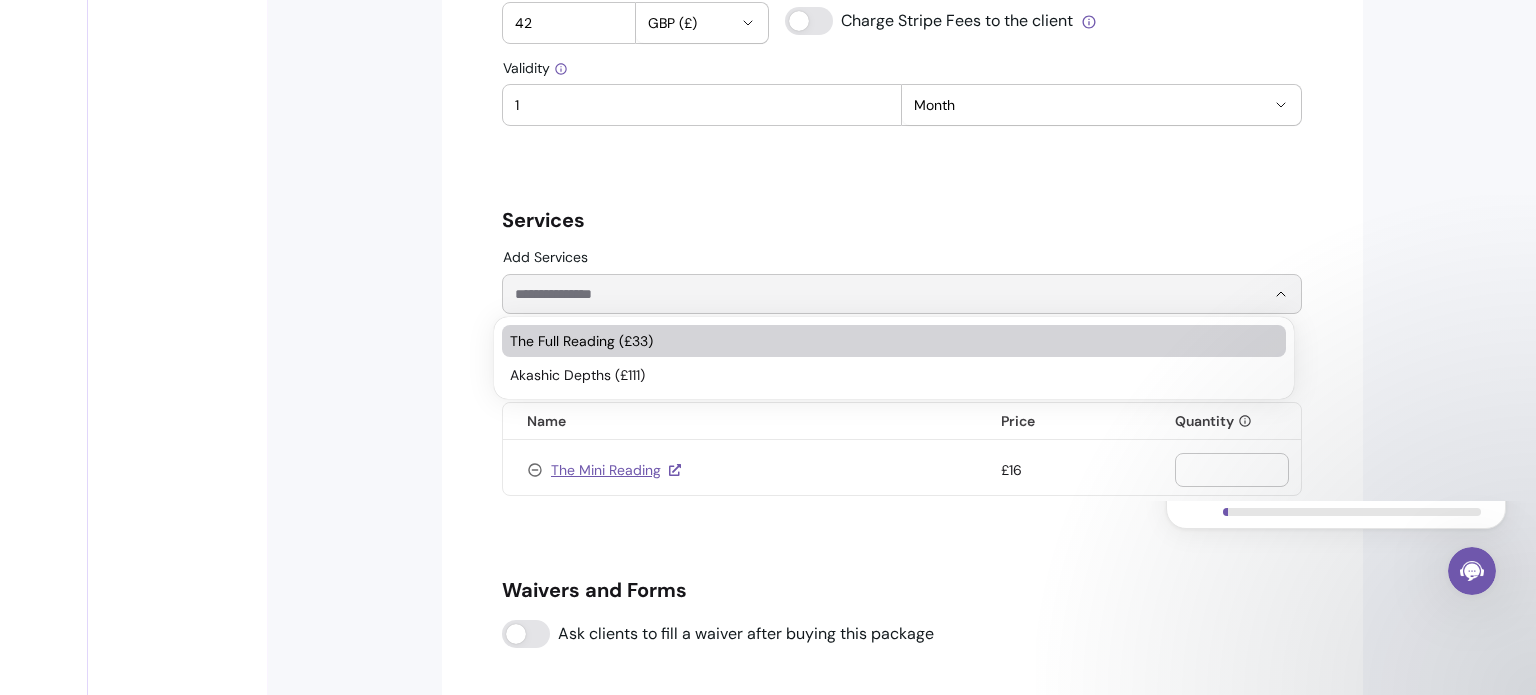 click on "The Full Reading (£33)" at bounding box center [884, 341] 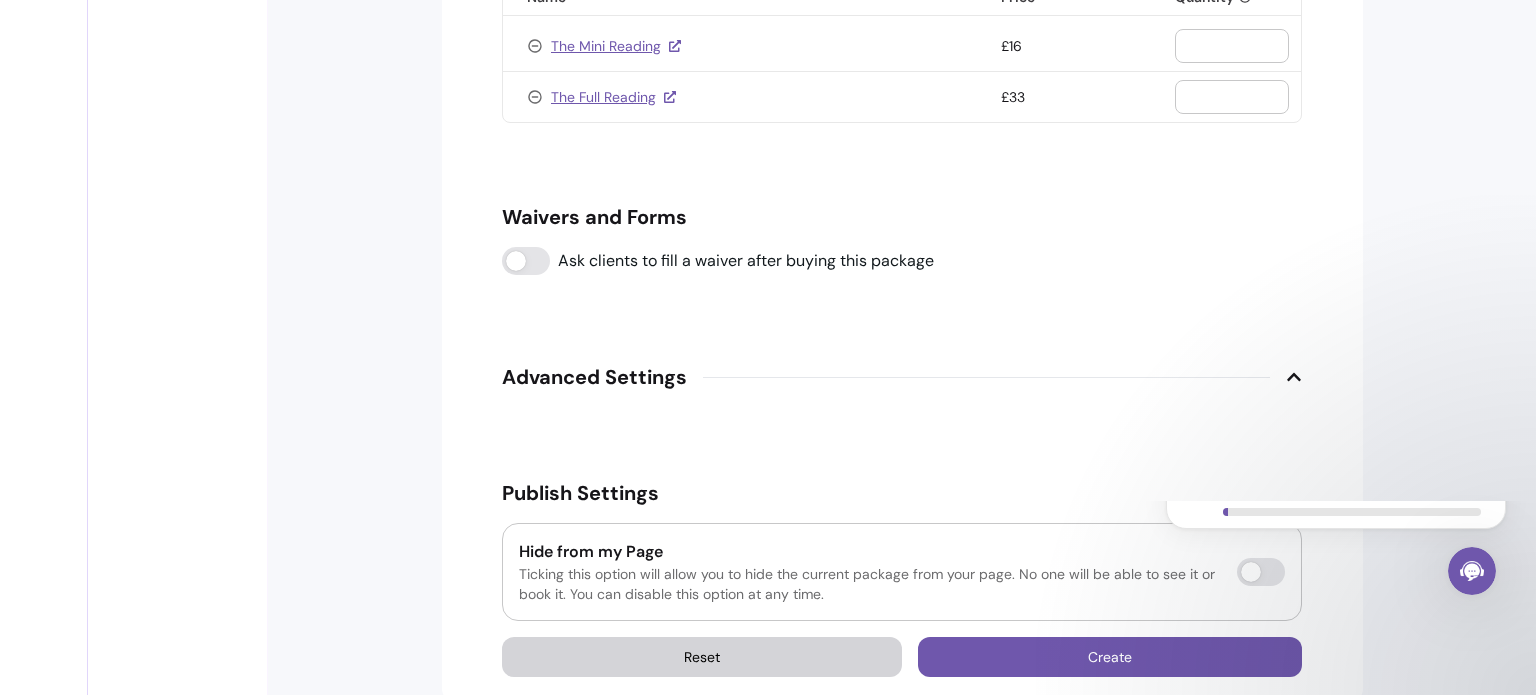 scroll, scrollTop: 1414, scrollLeft: 0, axis: vertical 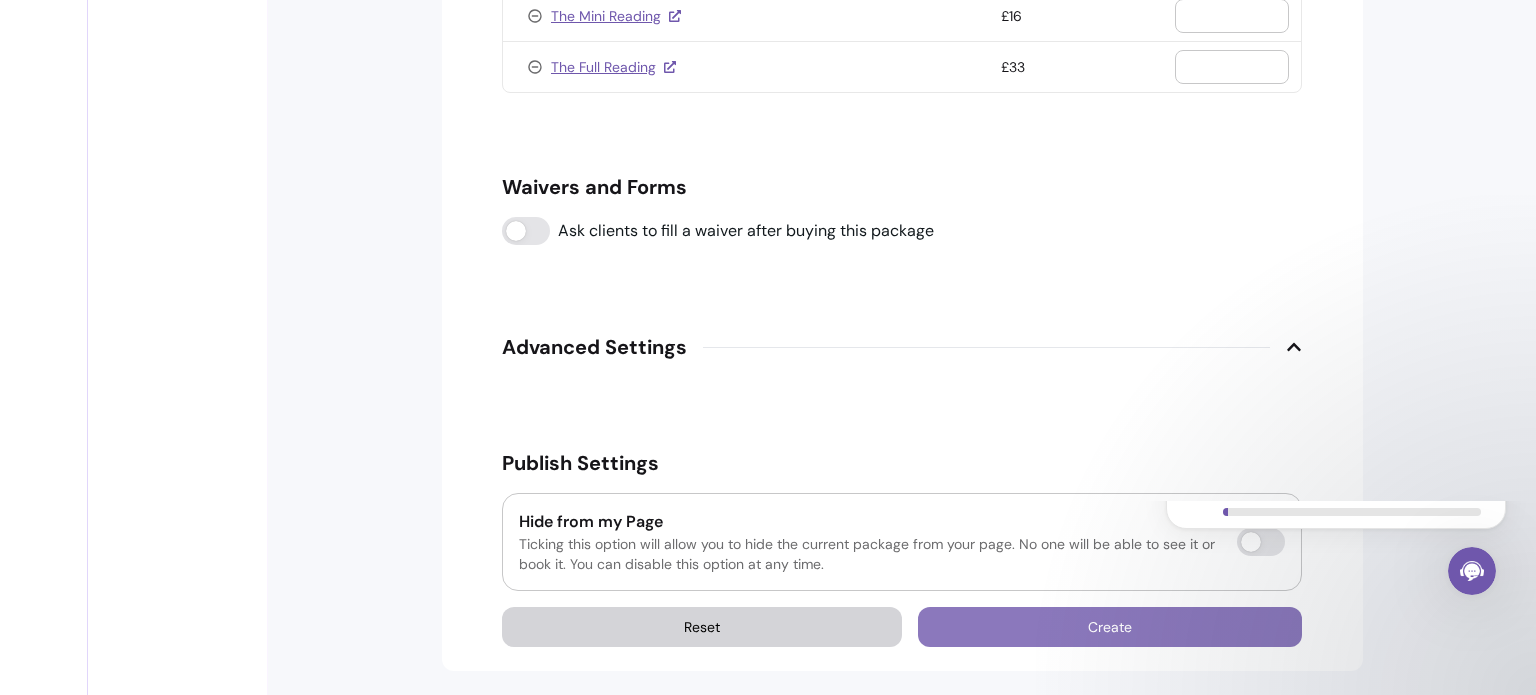 click on "Create" at bounding box center (1110, 627) 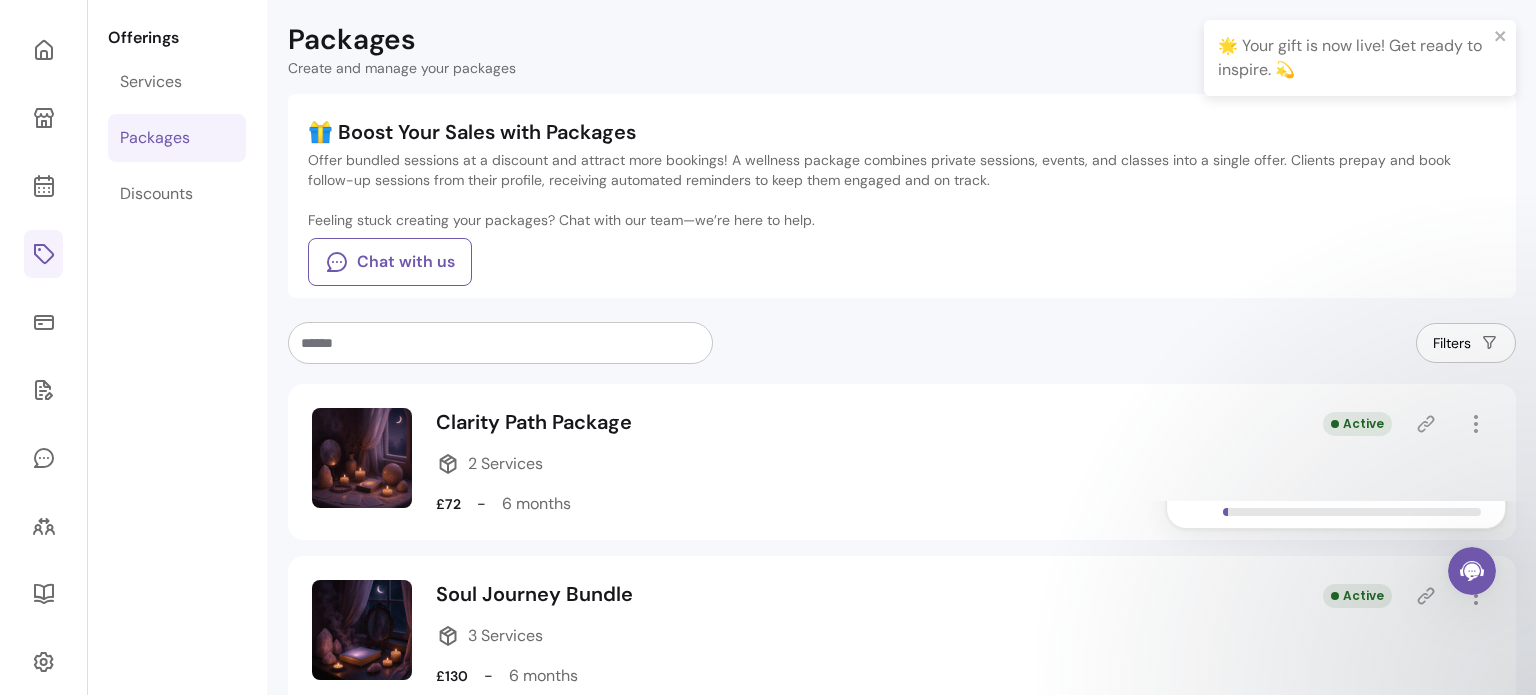 scroll, scrollTop: 68, scrollLeft: 0, axis: vertical 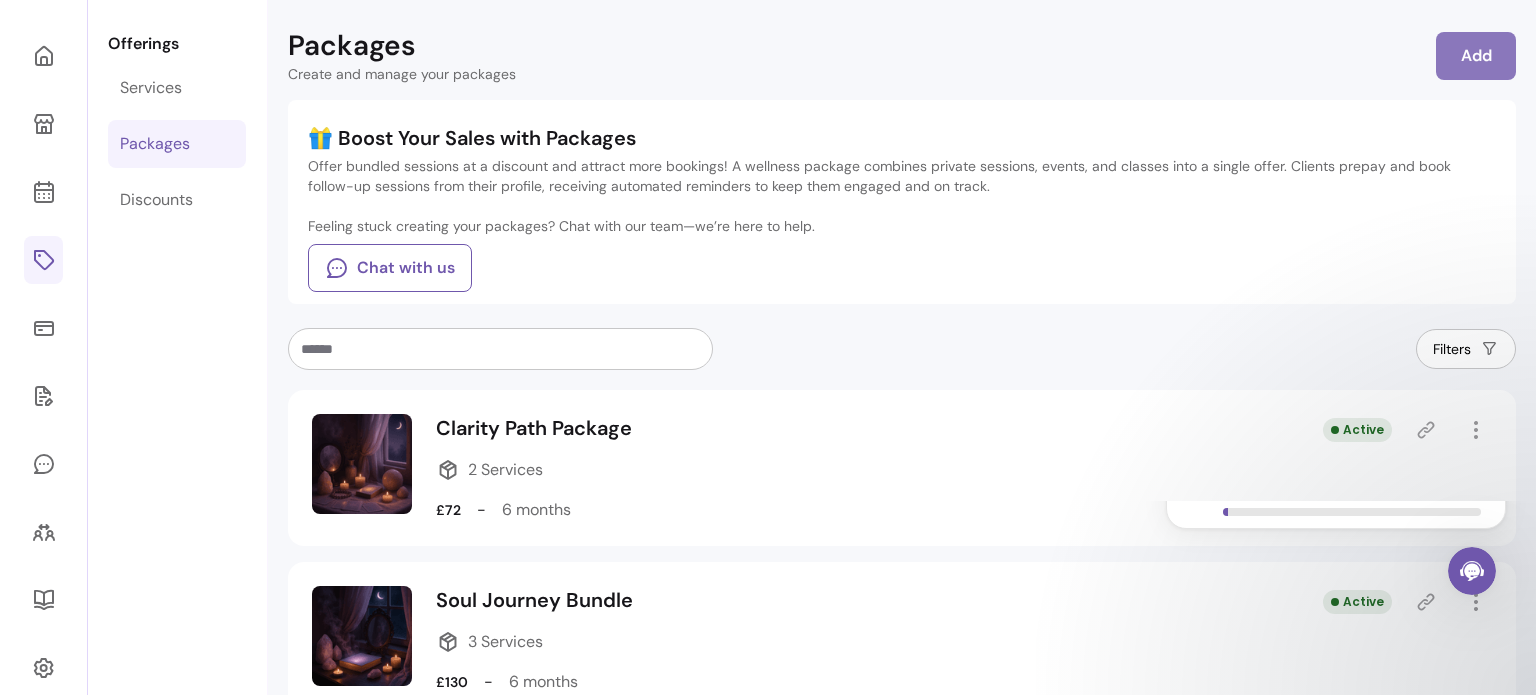 click on "Add" at bounding box center [1476, 56] 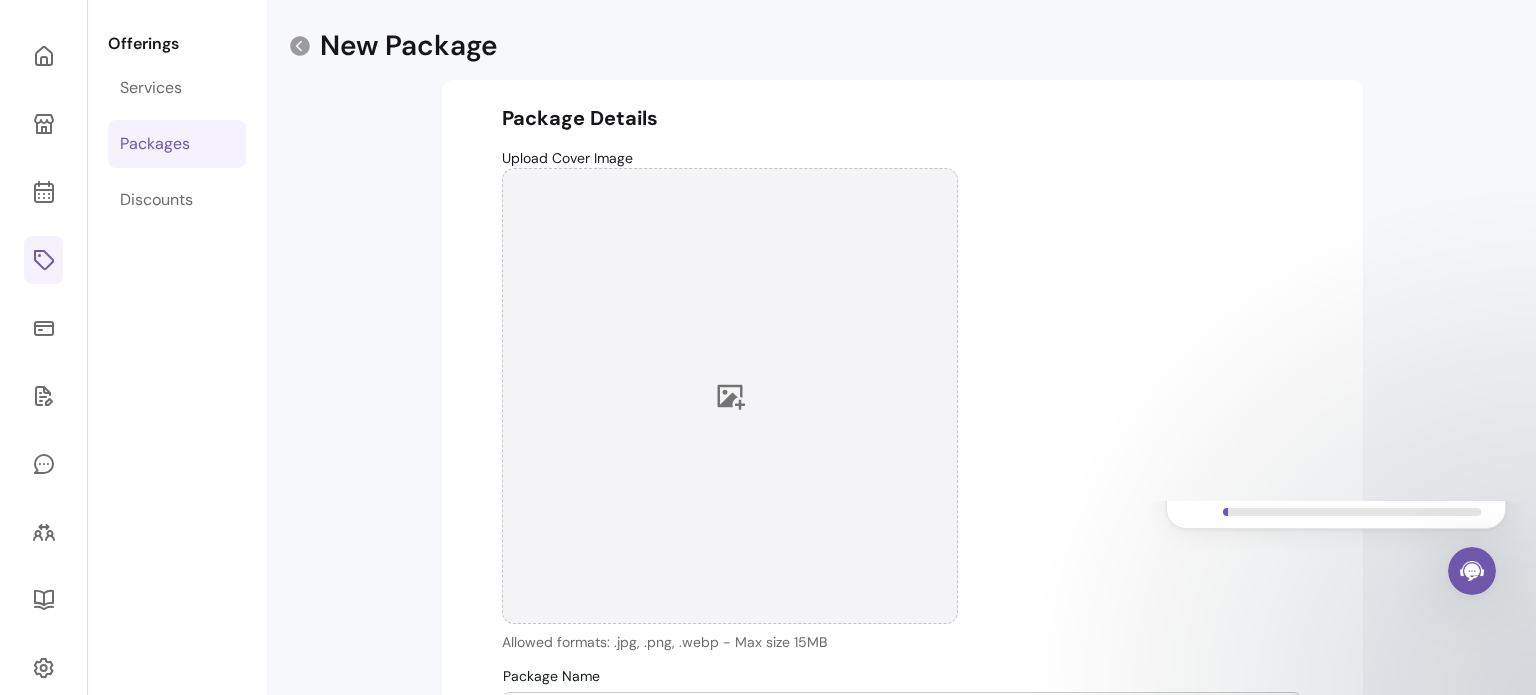click 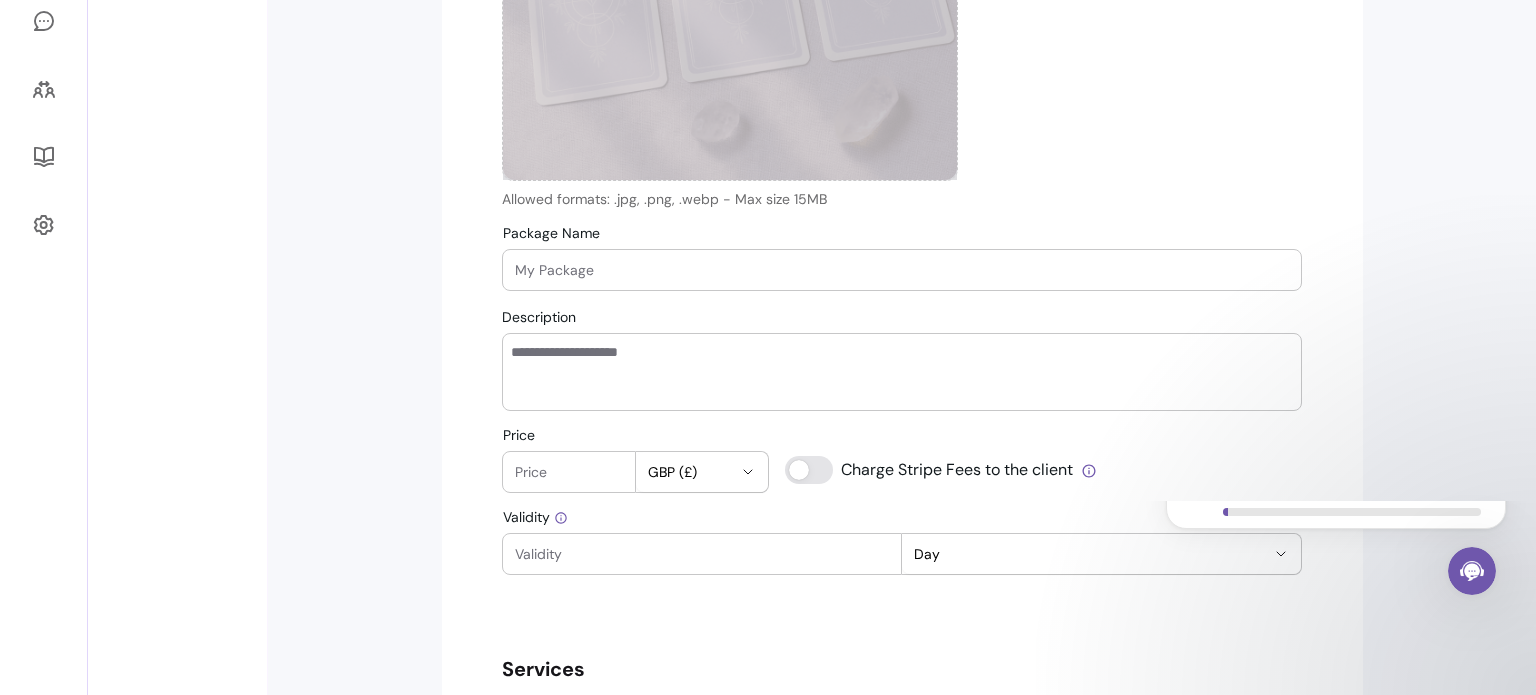 scroll, scrollTop: 559, scrollLeft: 0, axis: vertical 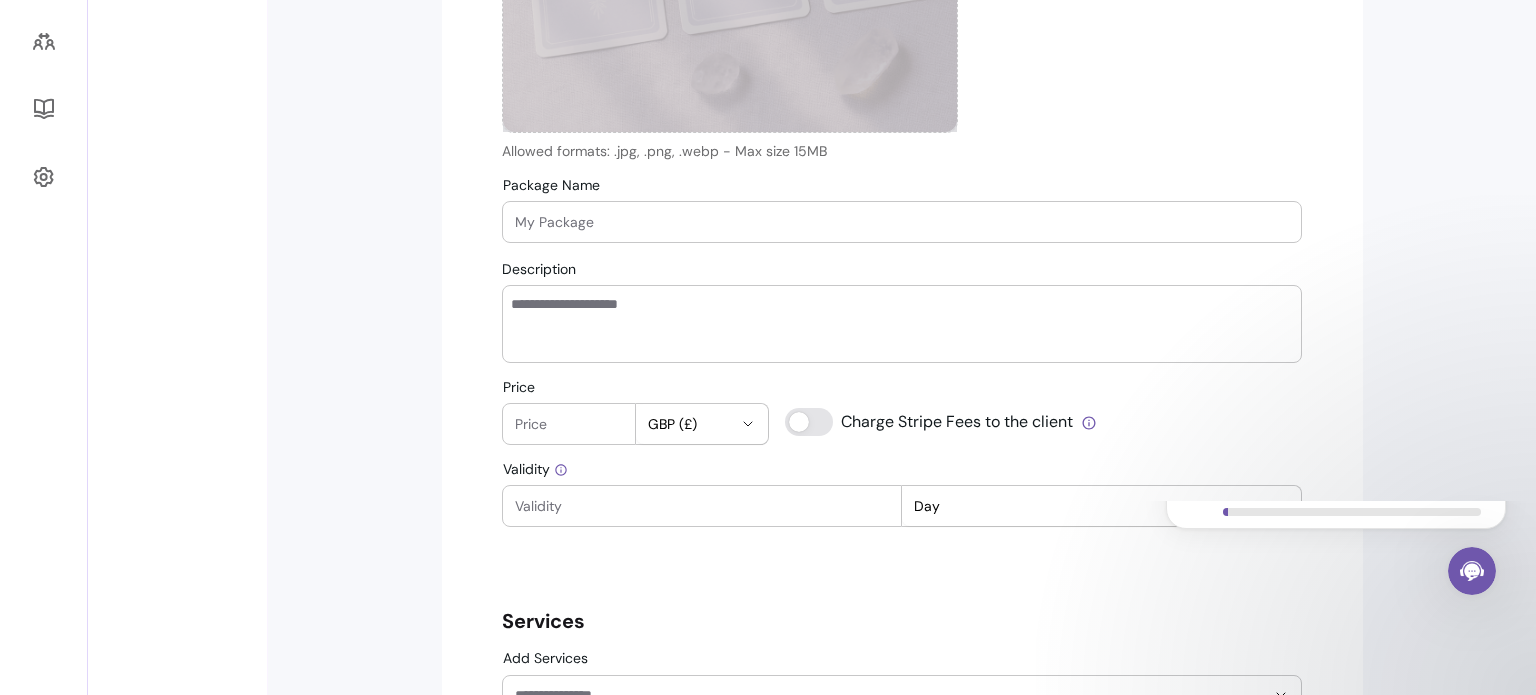 click on "Description" at bounding box center [902, 324] 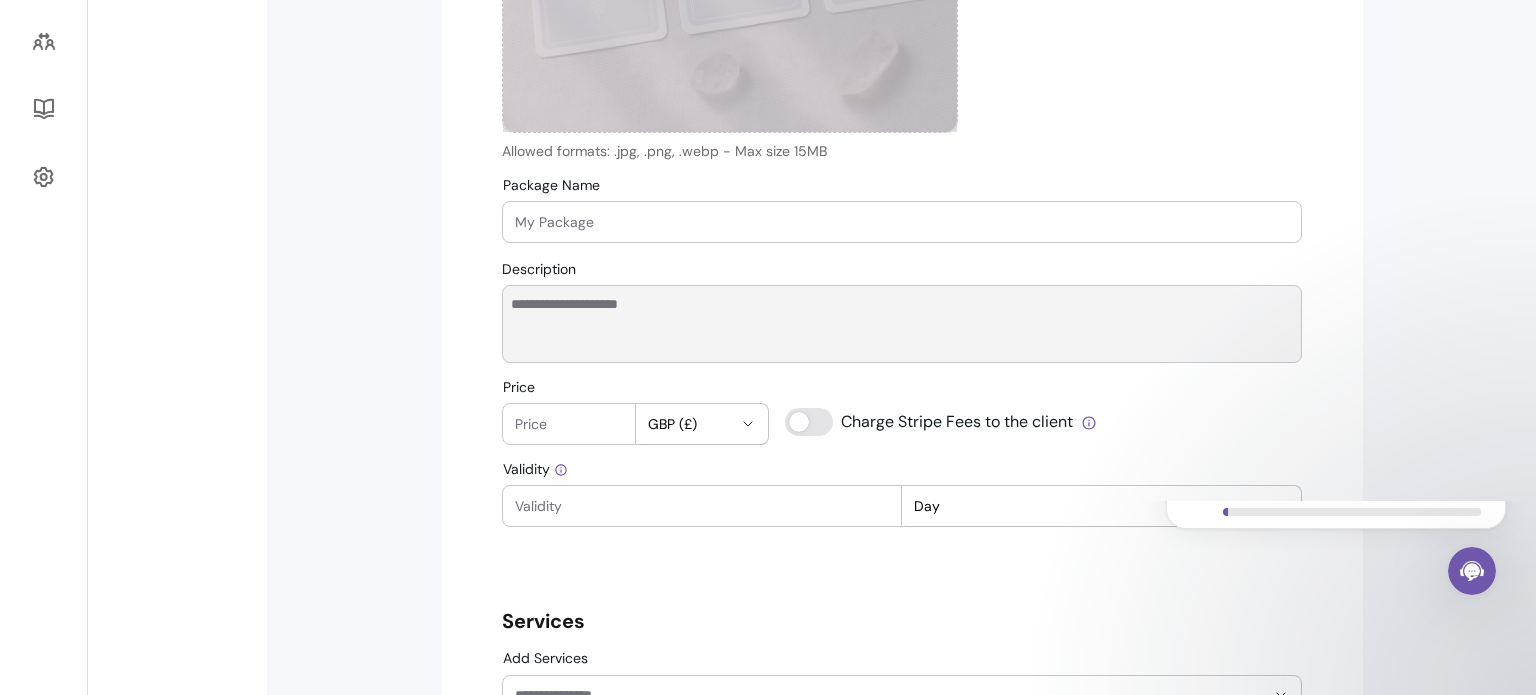 paste on "**********" 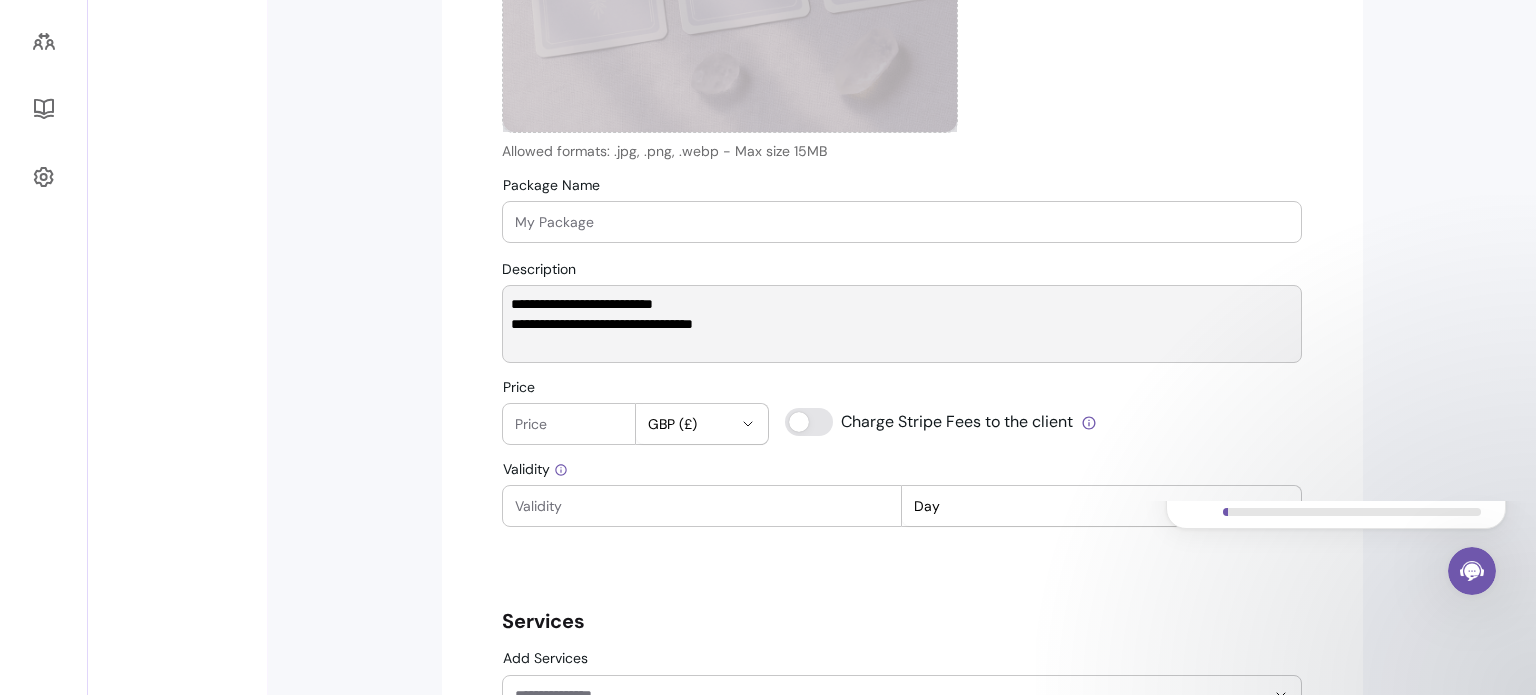 drag, startPoint x: 645, startPoint y: 309, endPoint x: 439, endPoint y: 287, distance: 207.17143 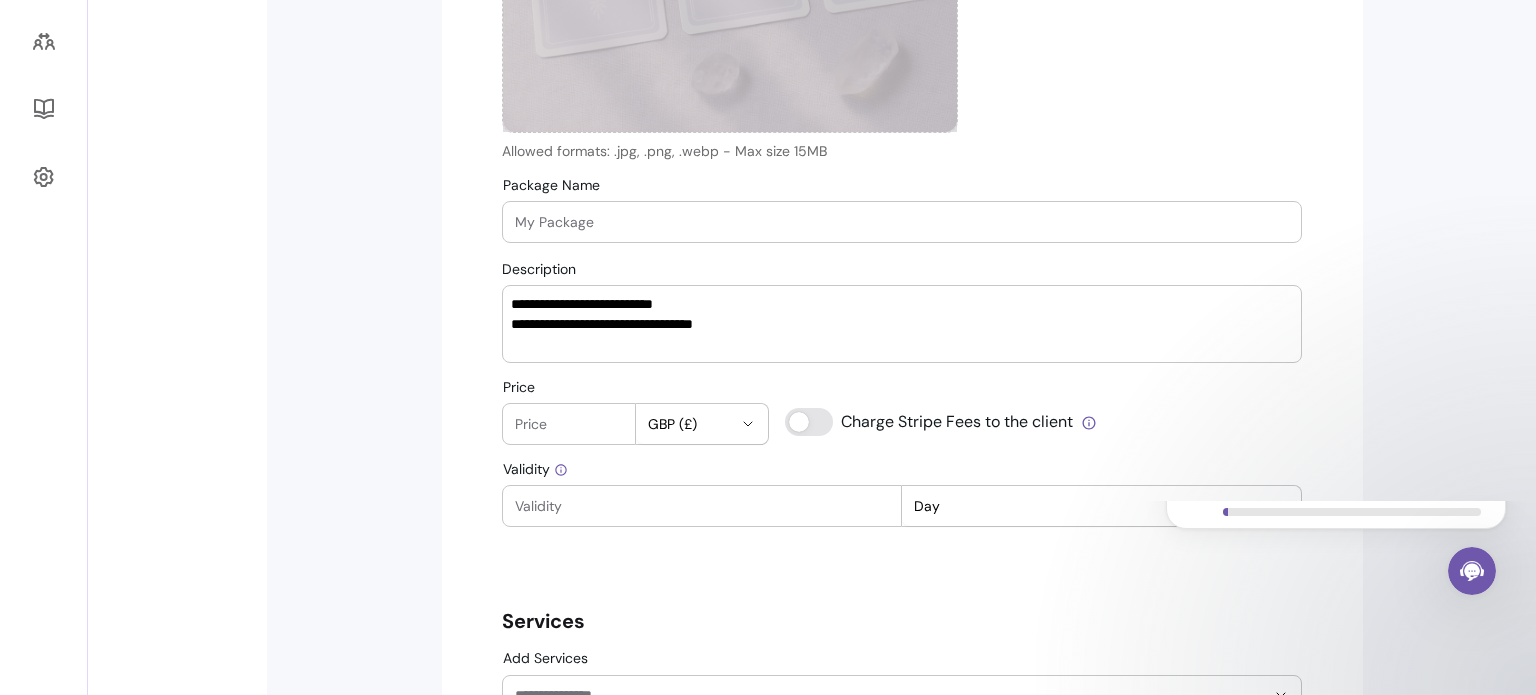 click on "Package Name" at bounding box center (902, 222) 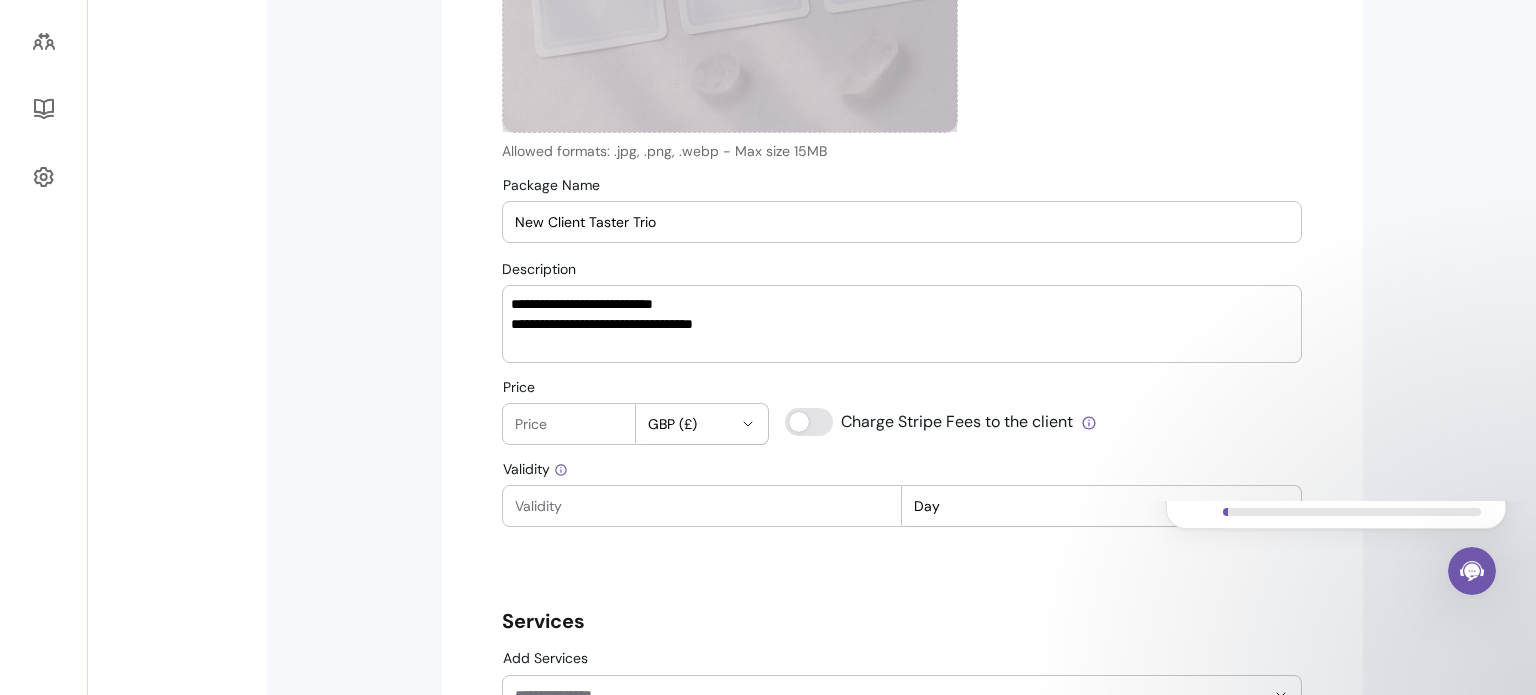 type on "New Client Taster Trio" 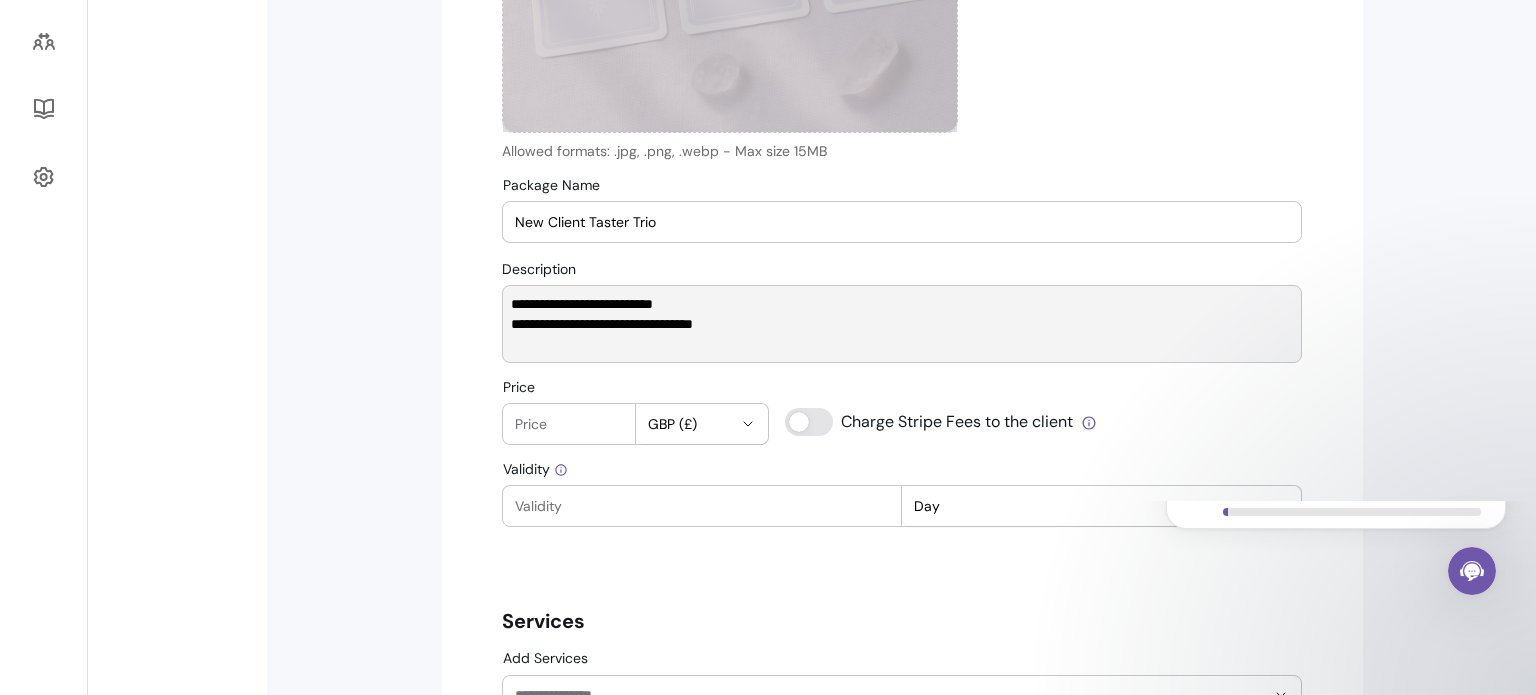 drag, startPoint x: 706, startPoint y: 303, endPoint x: 656, endPoint y: 307, distance: 50.159744 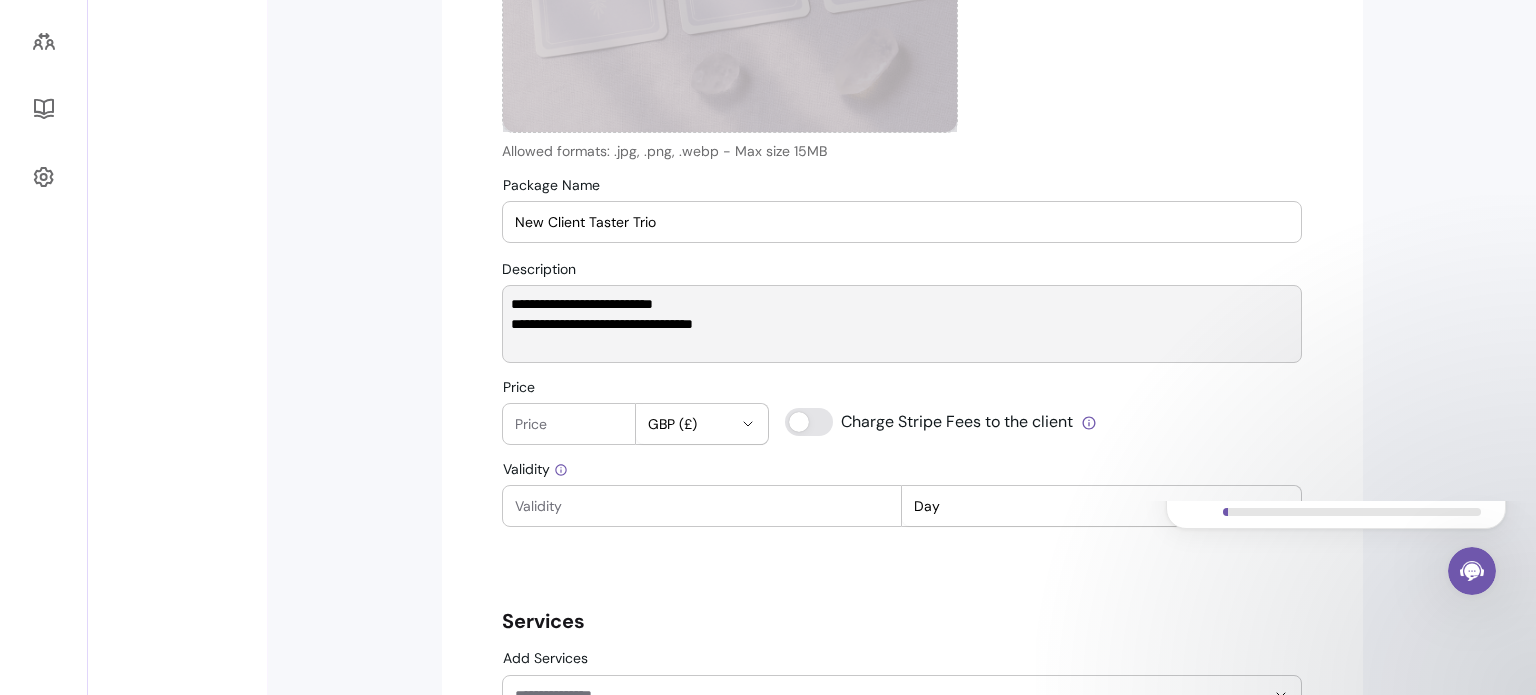 click on "**********" at bounding box center (902, 324) 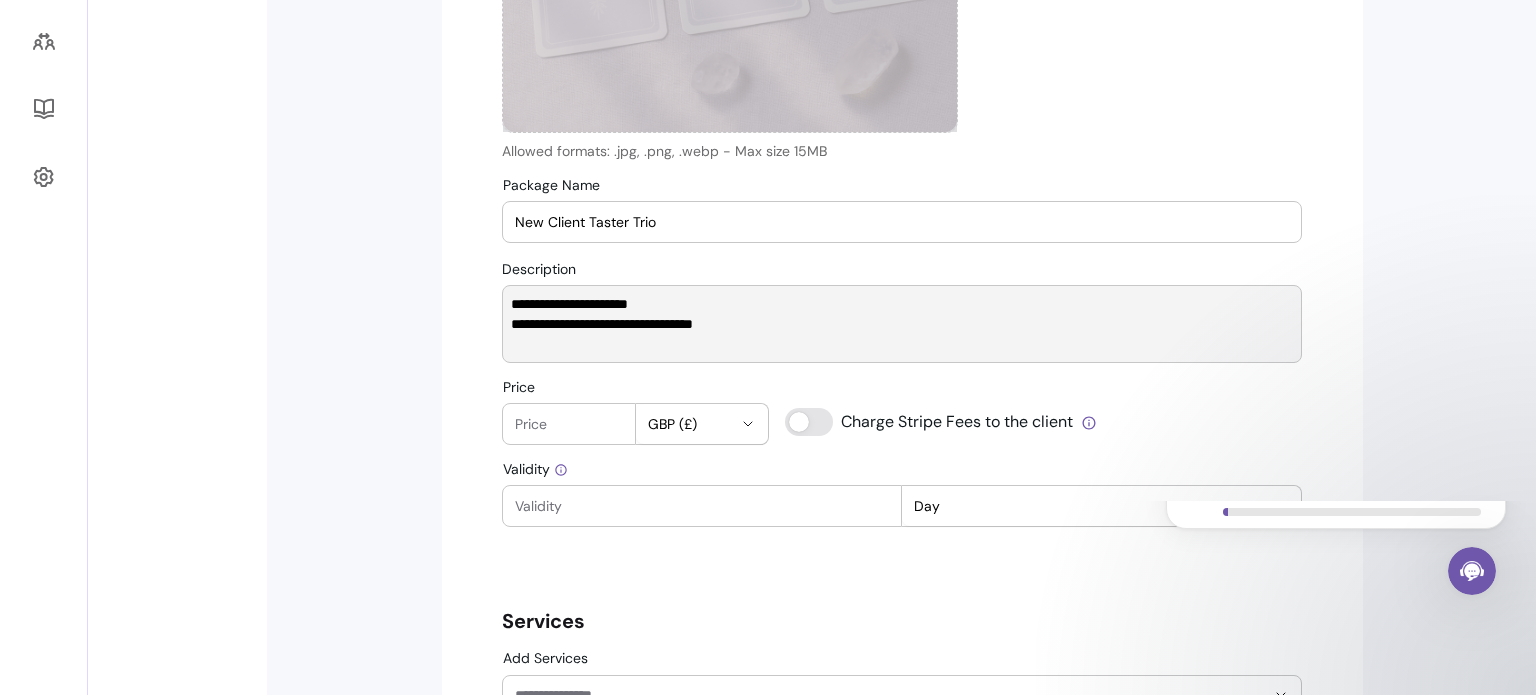 type on "**********" 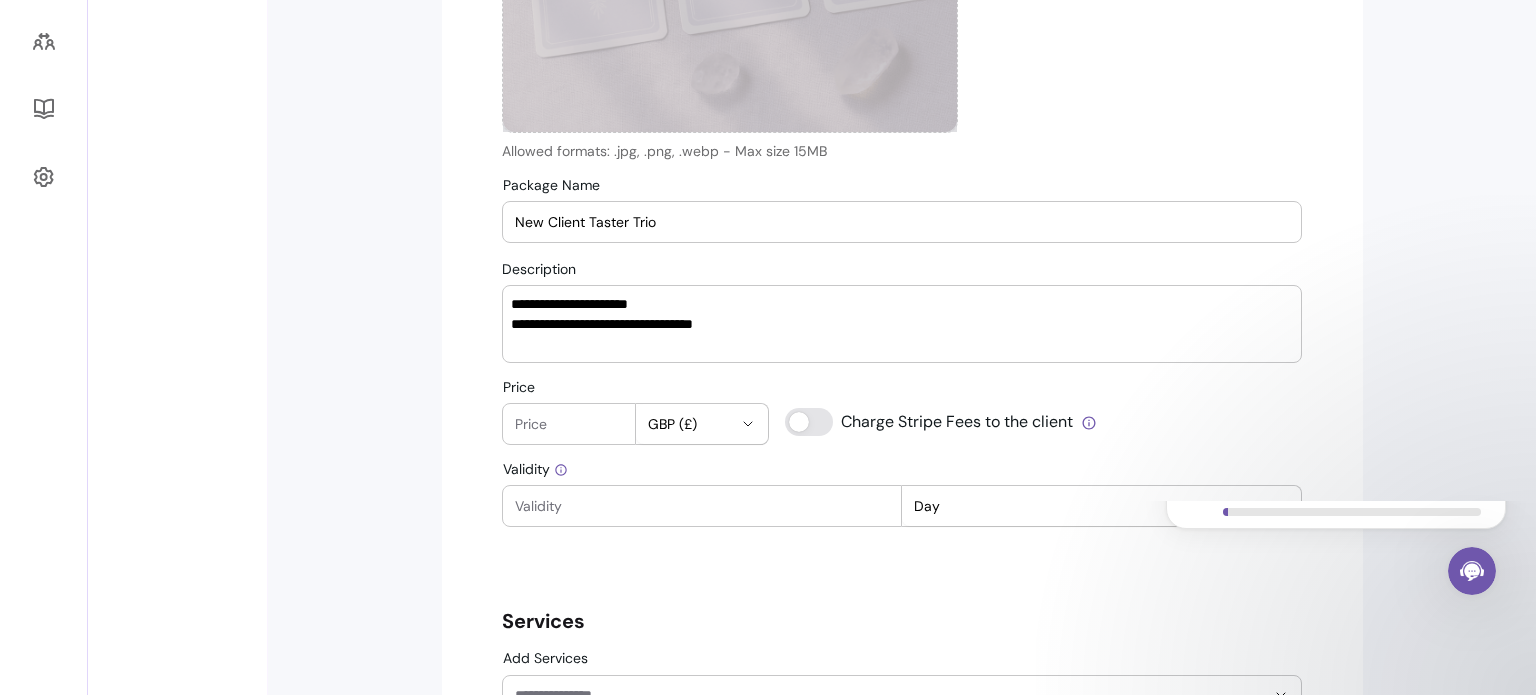 click on "Price" at bounding box center [569, 424] 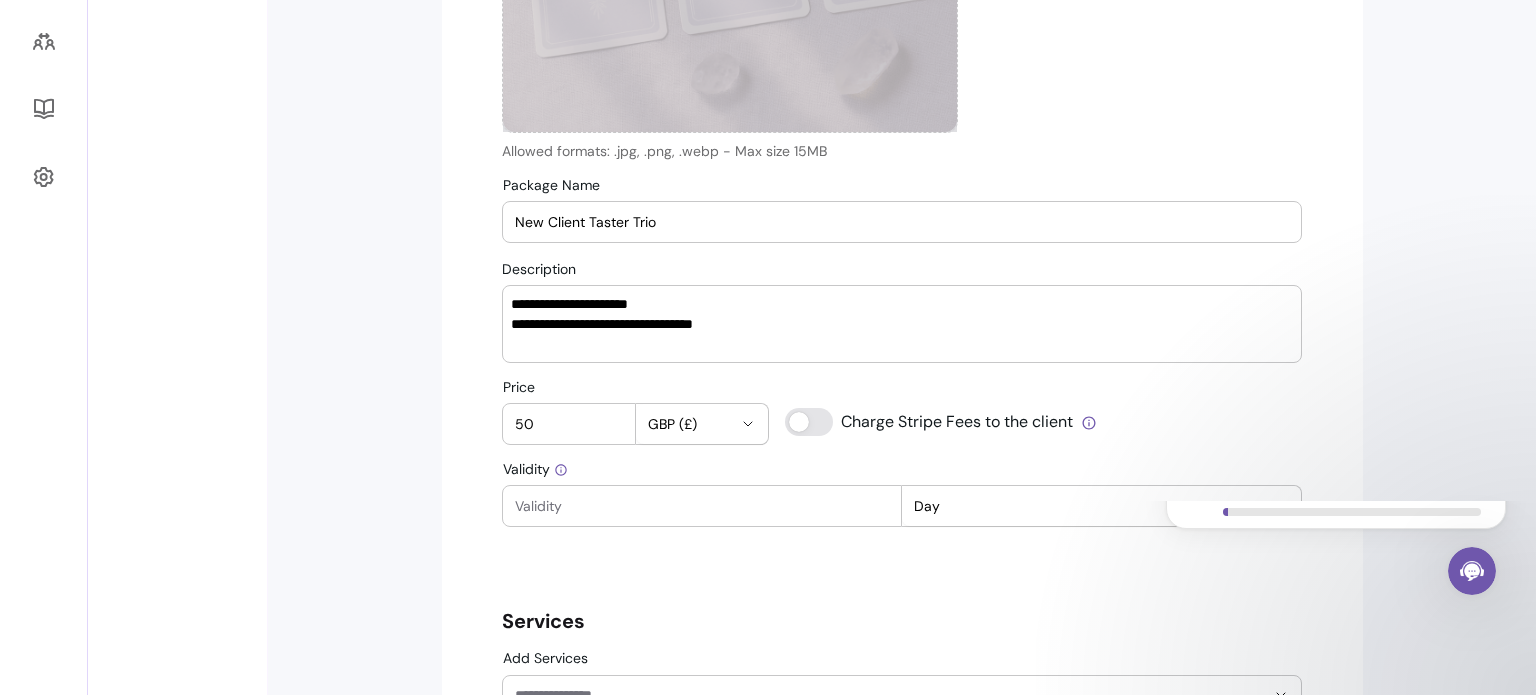 type on "50" 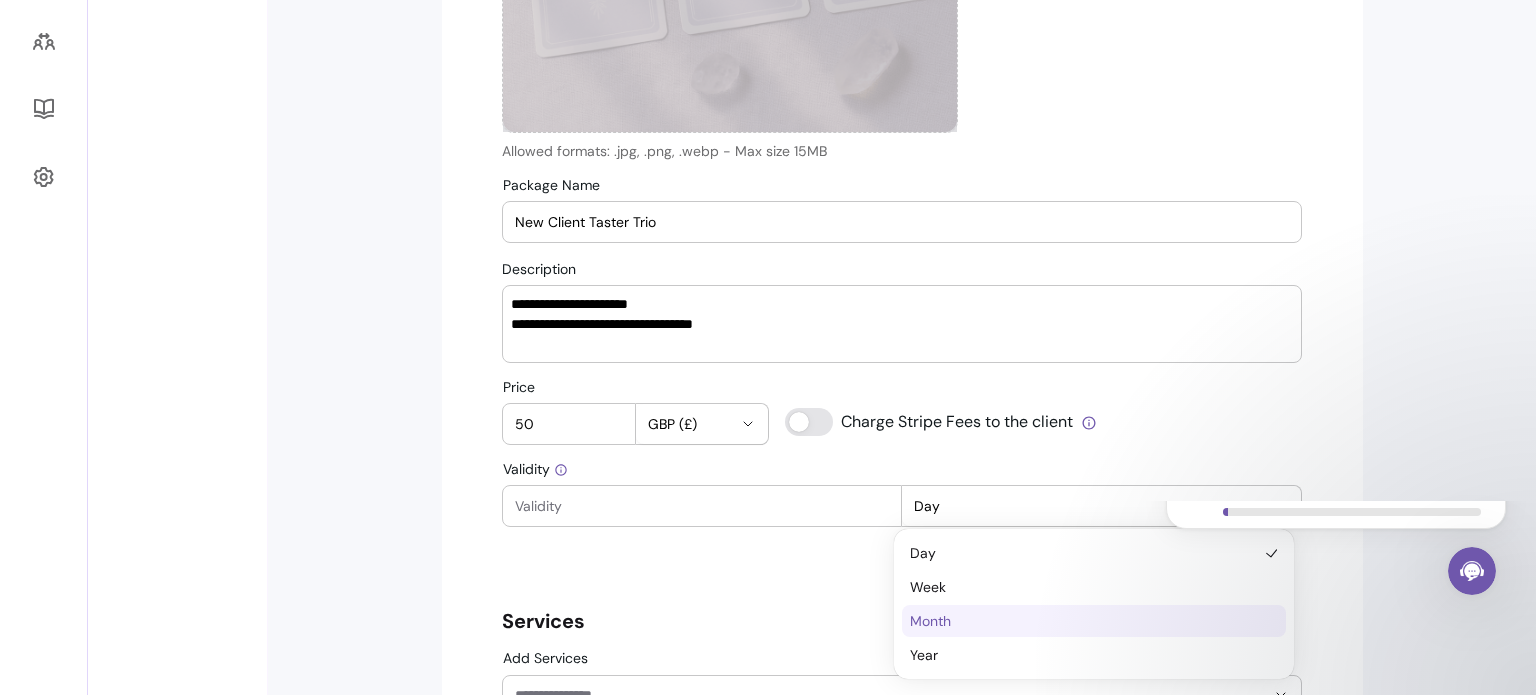 click on "Month" at bounding box center (1083, 621) 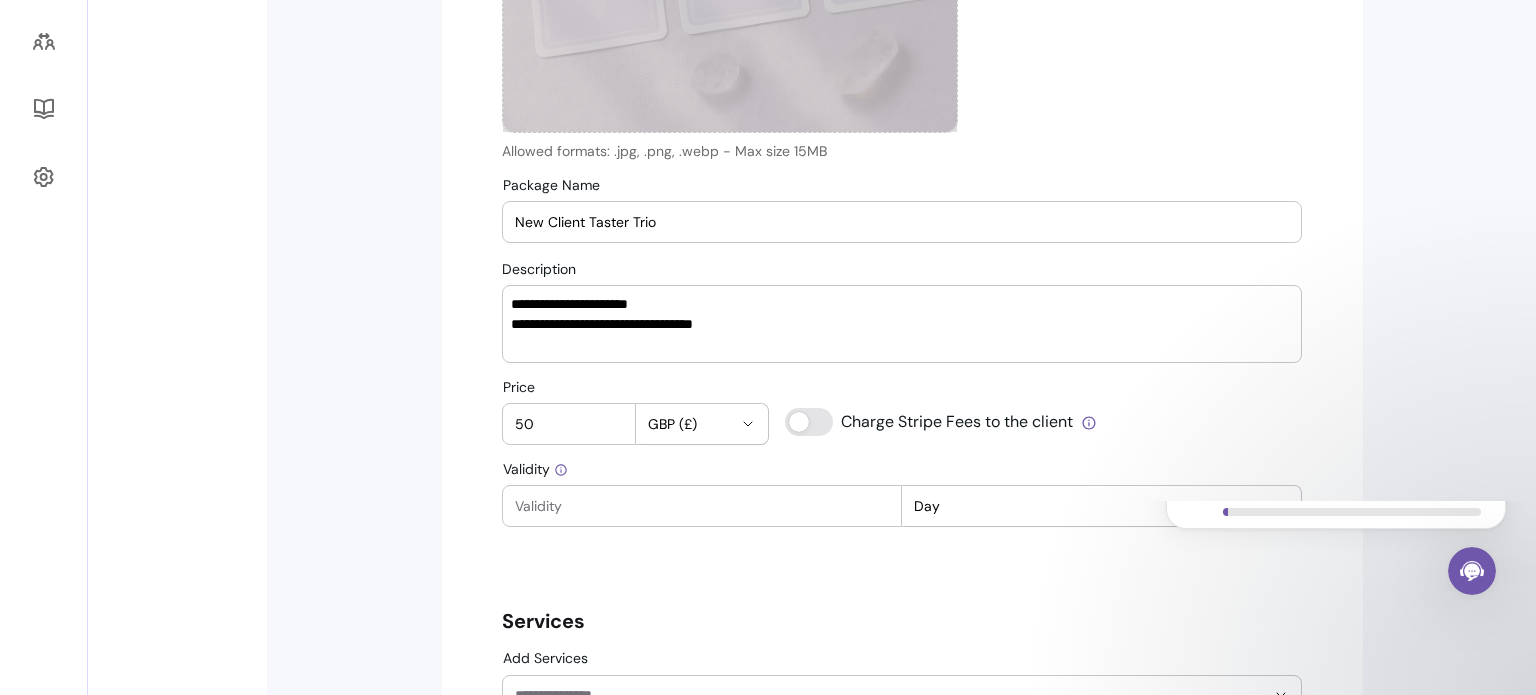 select on "******" 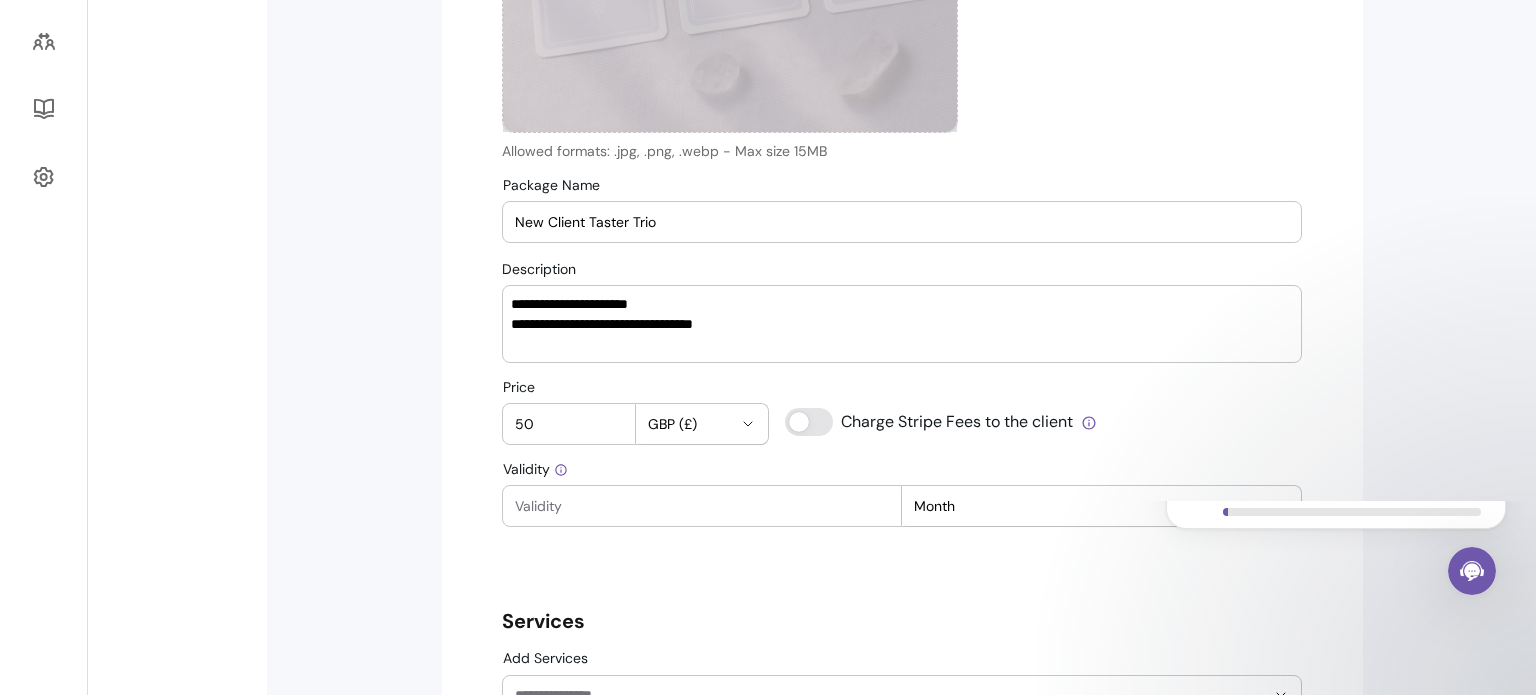 click on "Validity" at bounding box center [702, 506] 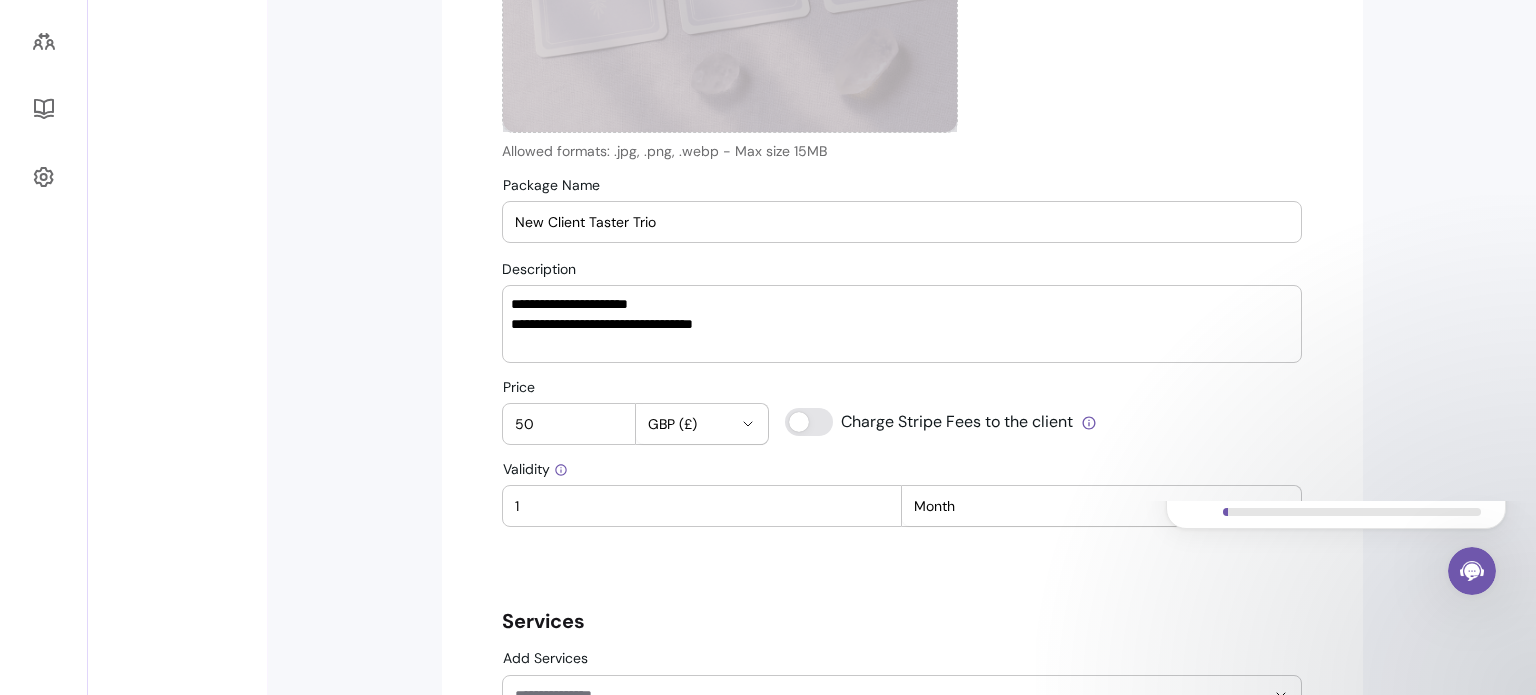 click on "1" at bounding box center (702, 506) 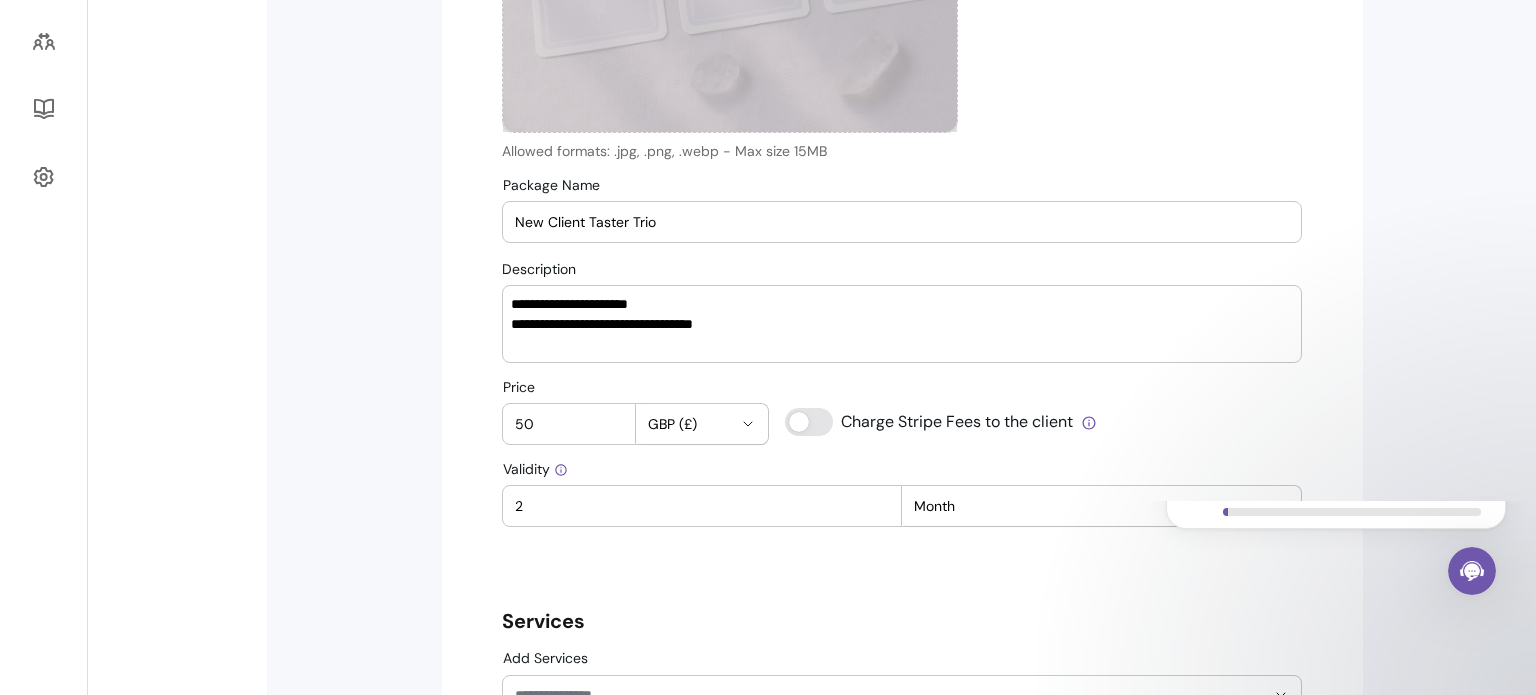 click on "2" at bounding box center (702, 506) 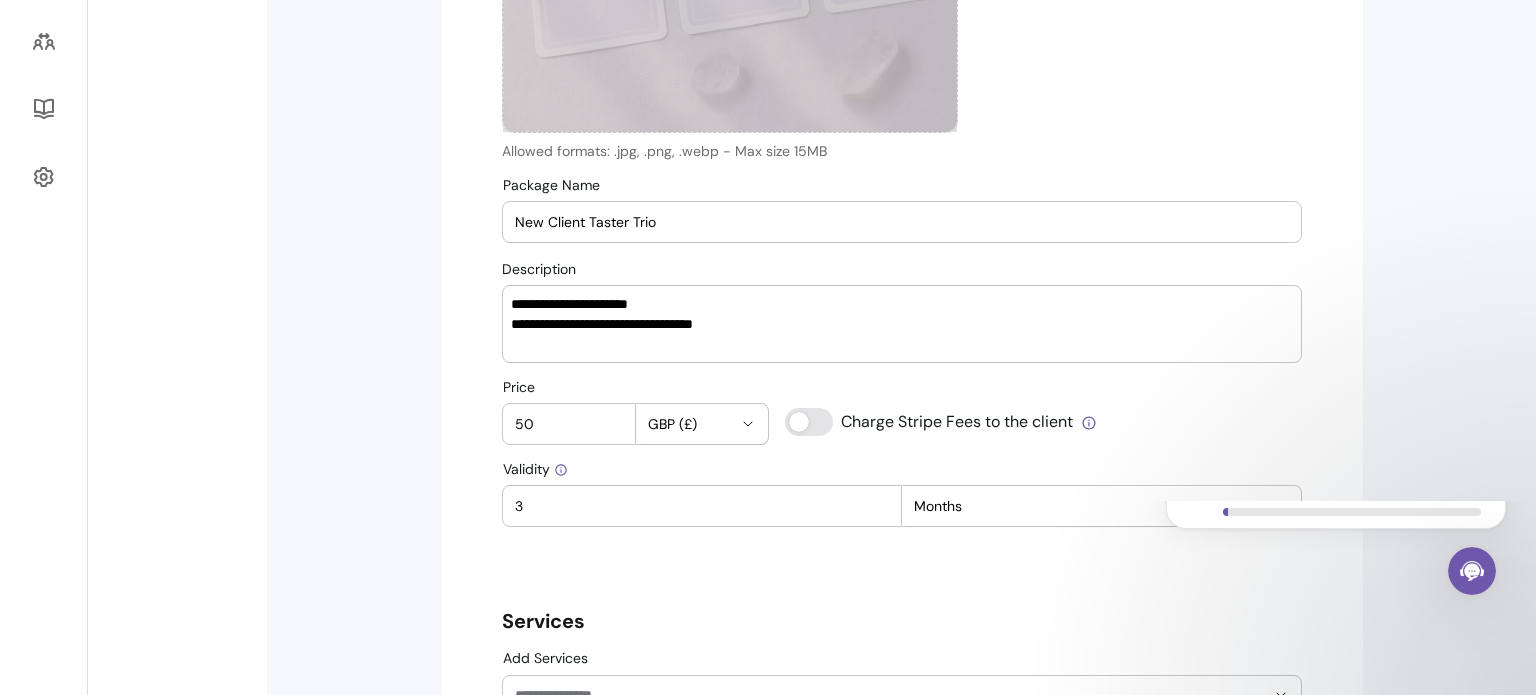 type on "3" 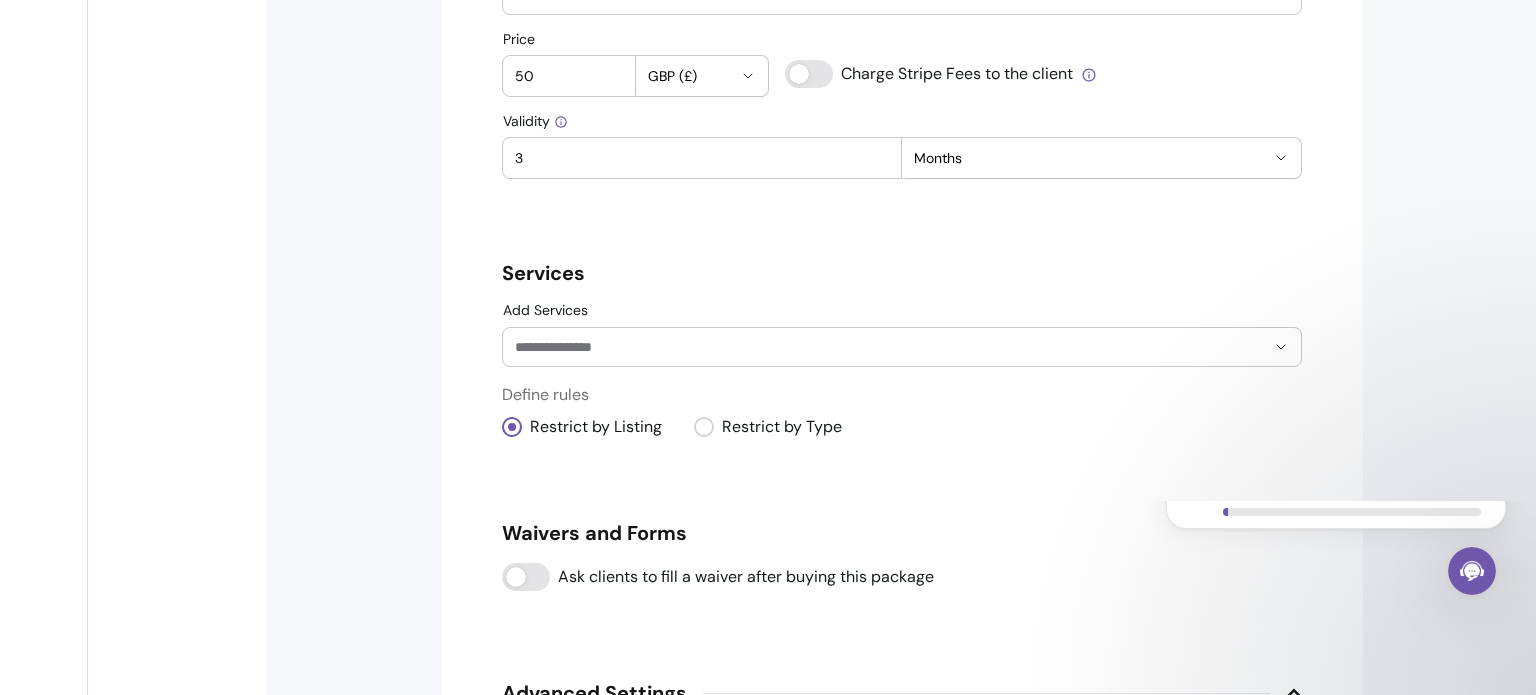 scroll, scrollTop: 933, scrollLeft: 0, axis: vertical 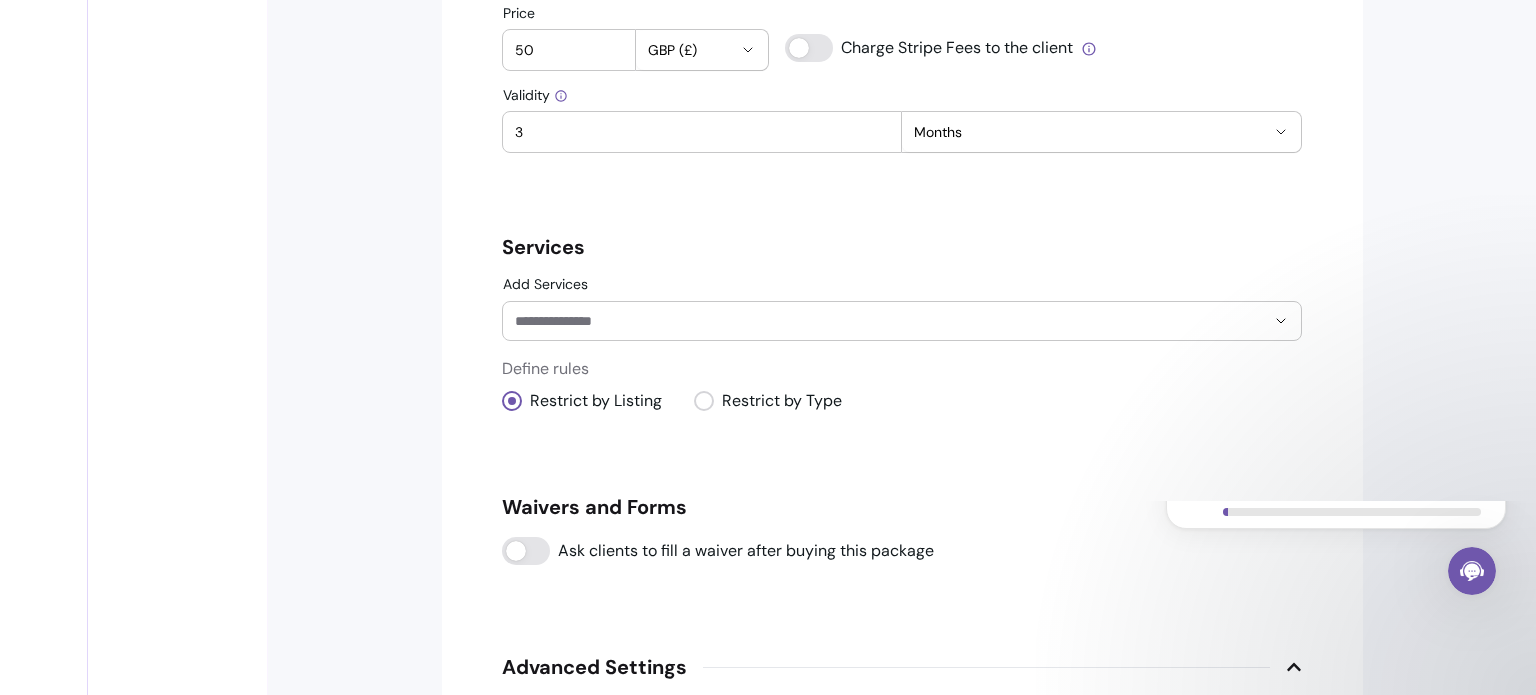 click at bounding box center (902, 321) 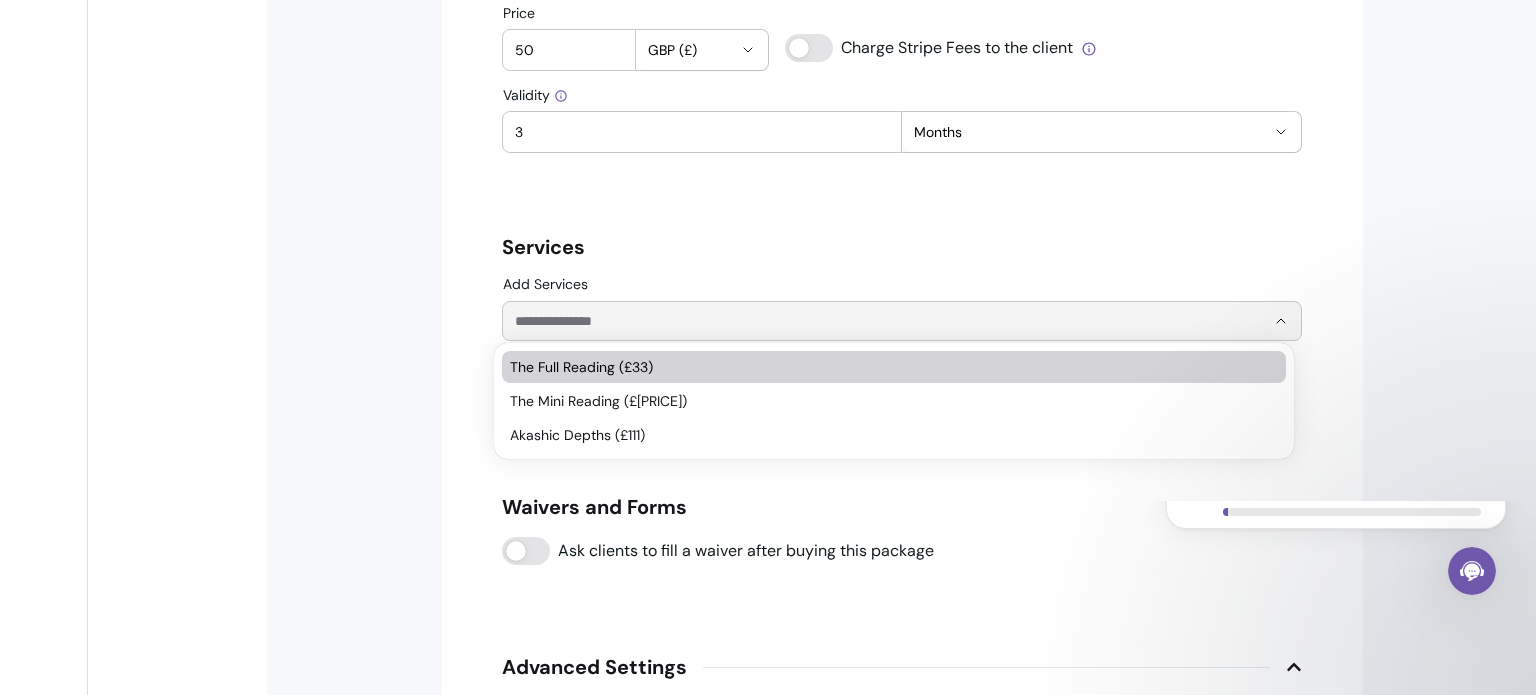 click on "The Full Reading (£33)" at bounding box center (884, 367) 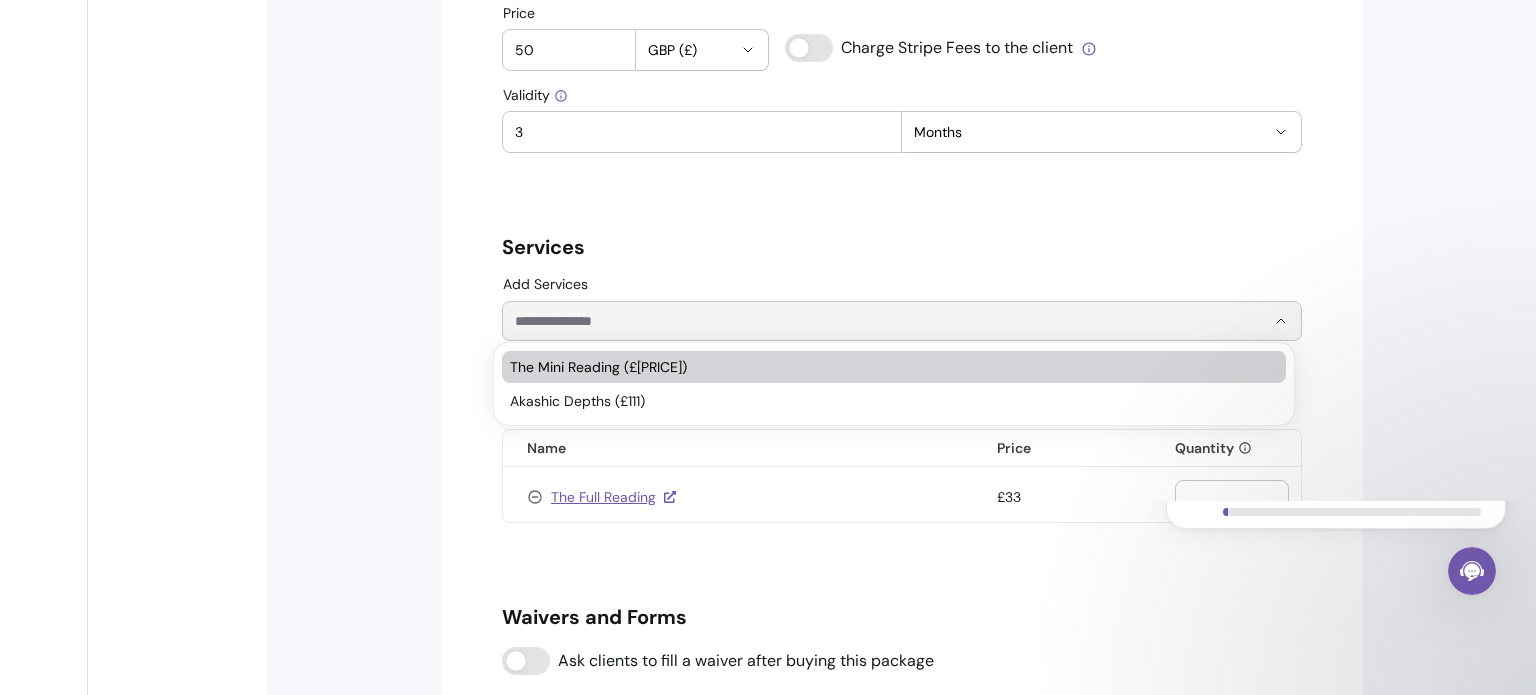click on "Add Services" at bounding box center [874, 321] 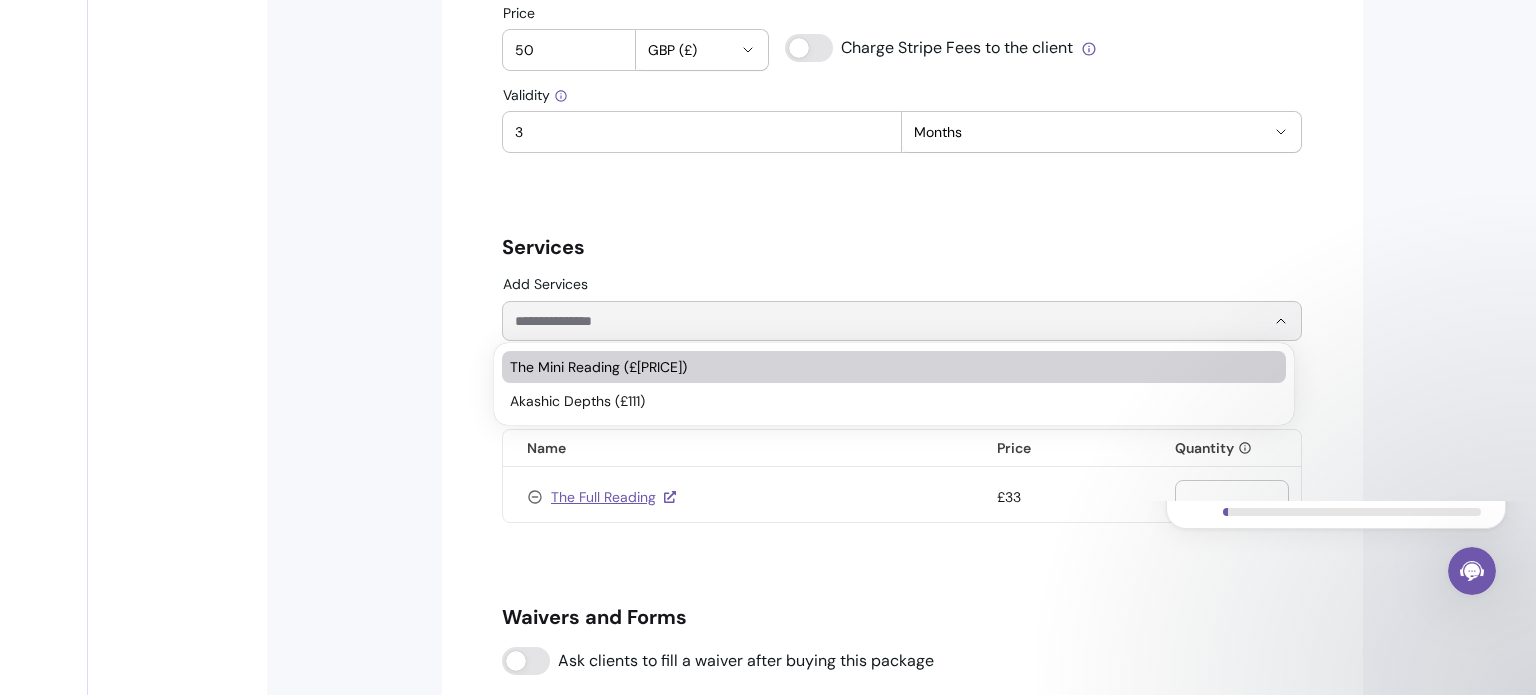 click on "The Mini Reading (£[PRICE])" at bounding box center (884, 367) 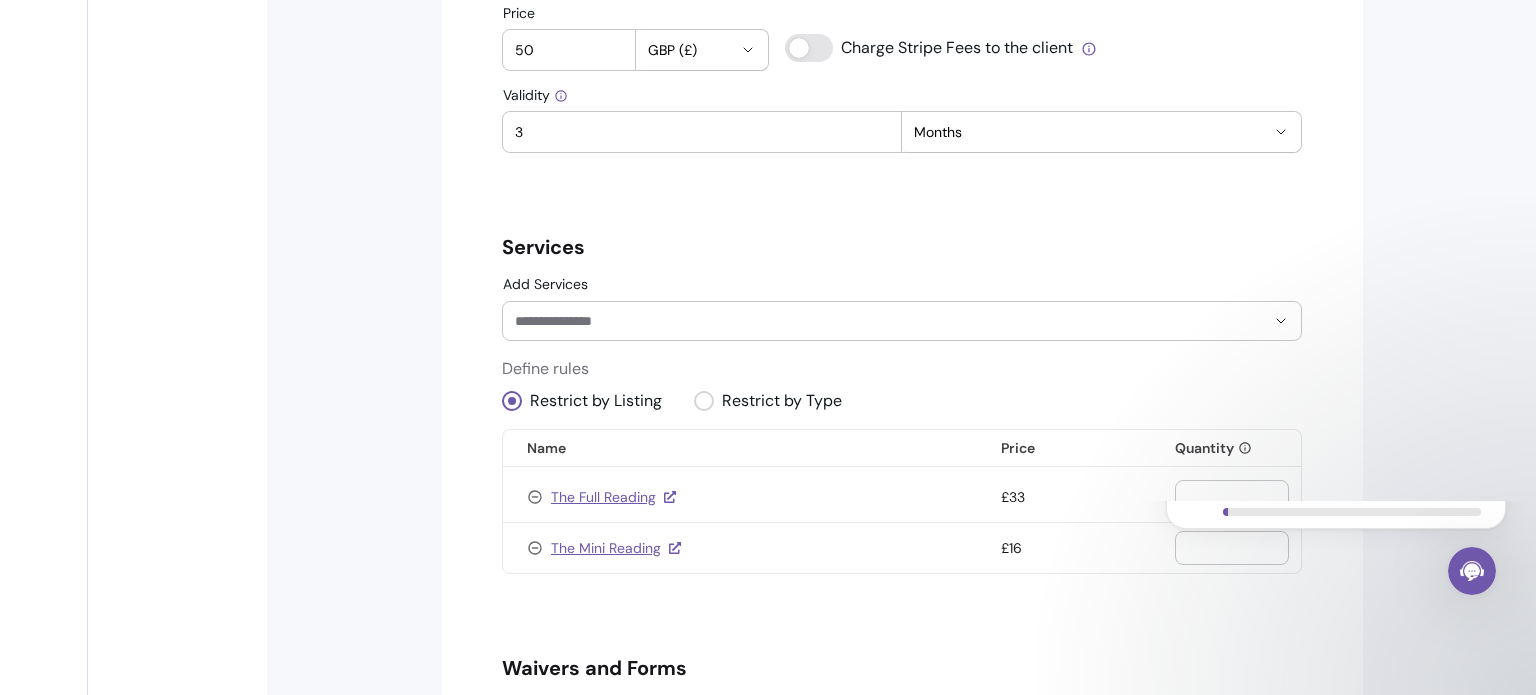 click on "Set up your account  6 steps • About 6 minutes" at bounding box center (1336, 571) 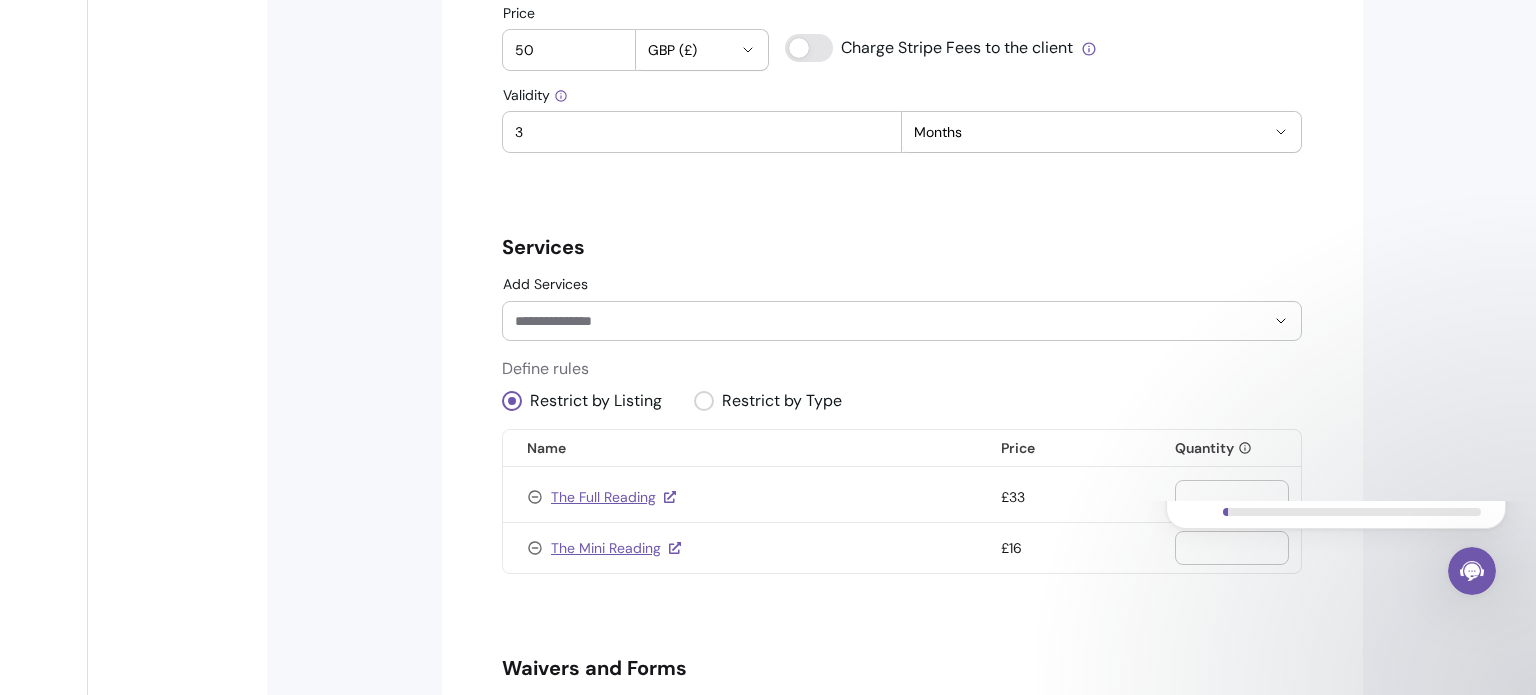 scroll, scrollTop: 1205, scrollLeft: 0, axis: vertical 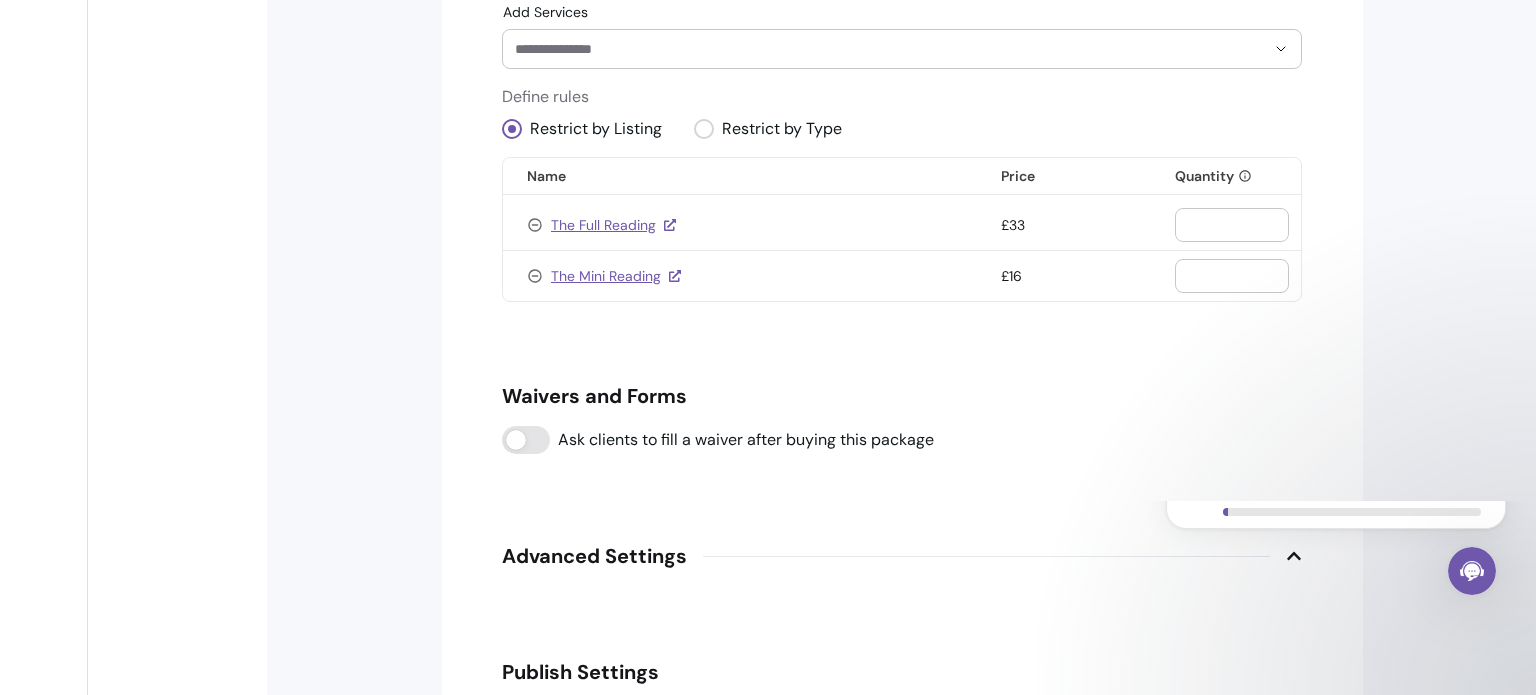 click on "*" at bounding box center (1232, 276) 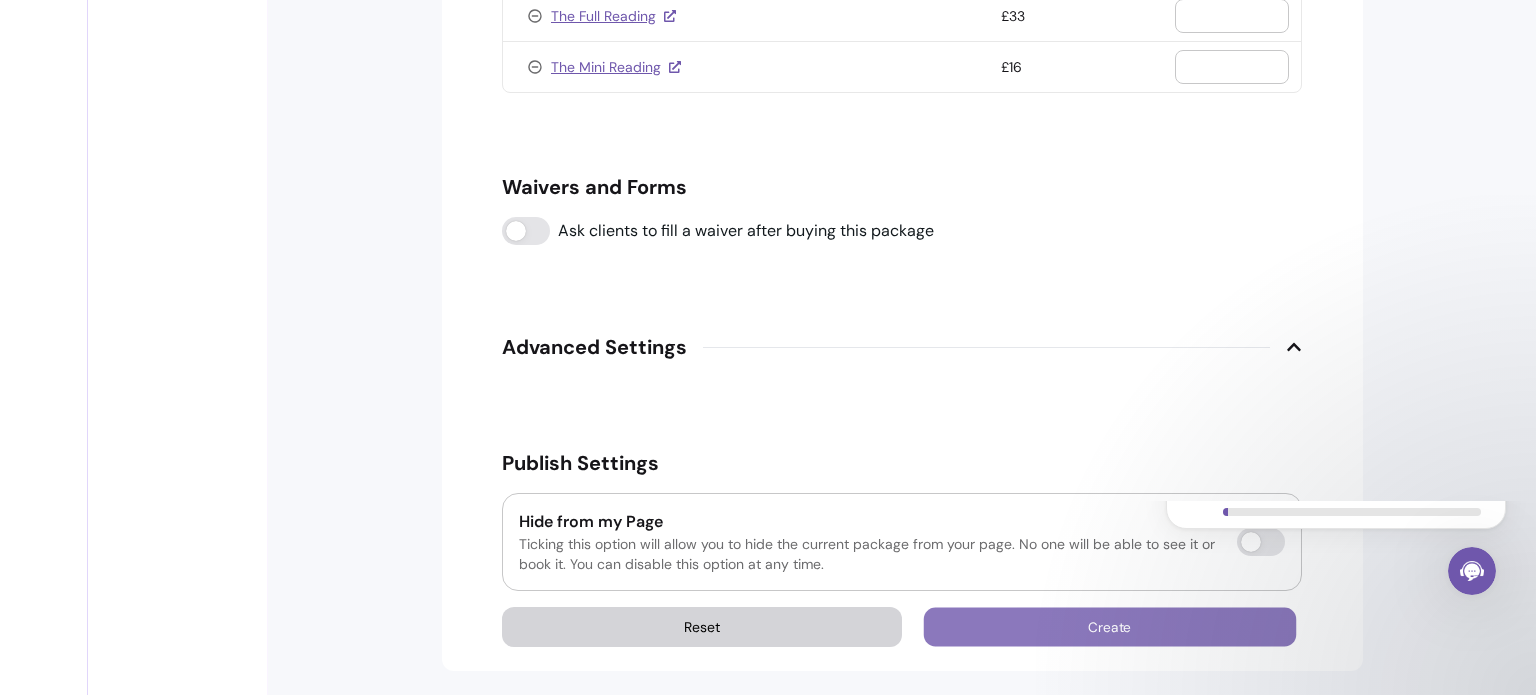 click on "Create" at bounding box center (1110, 627) 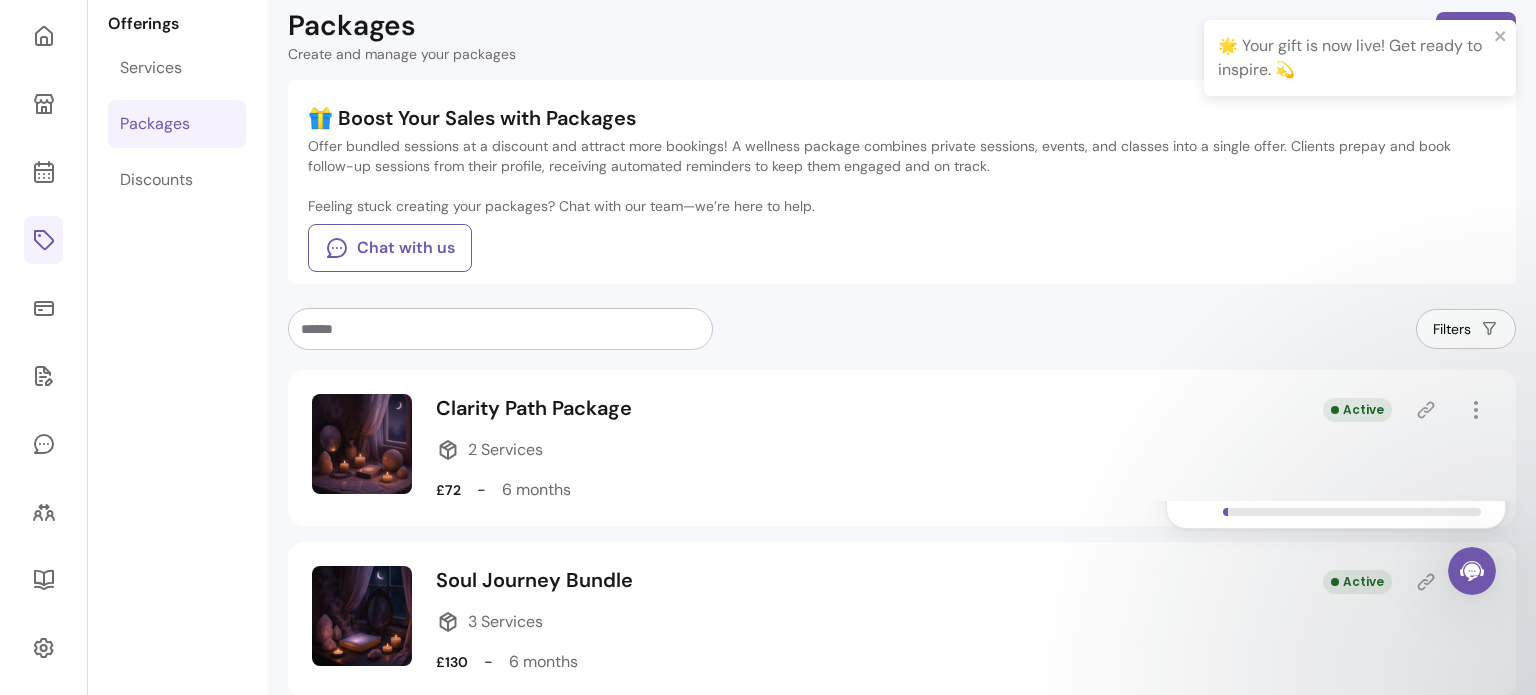 scroll, scrollTop: 68, scrollLeft: 0, axis: vertical 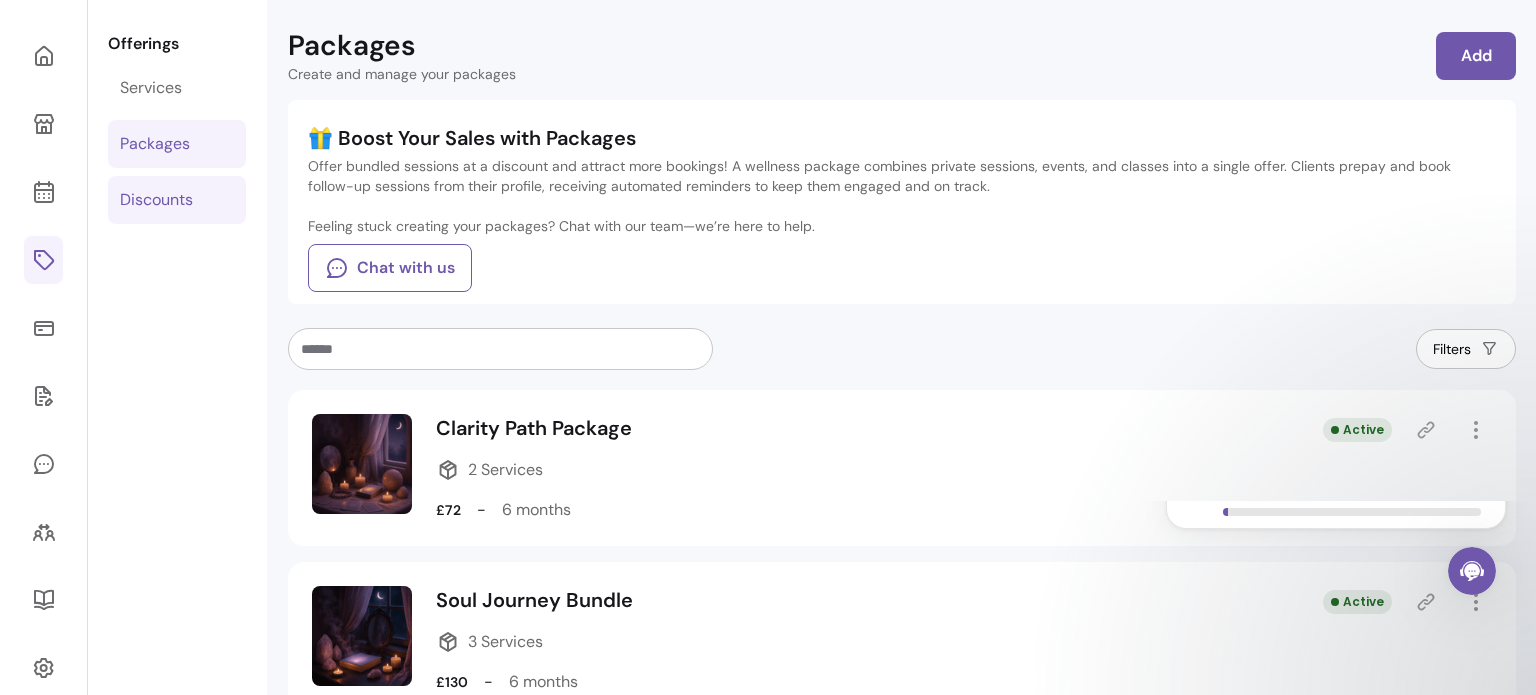 click on "Discounts" at bounding box center [156, 200] 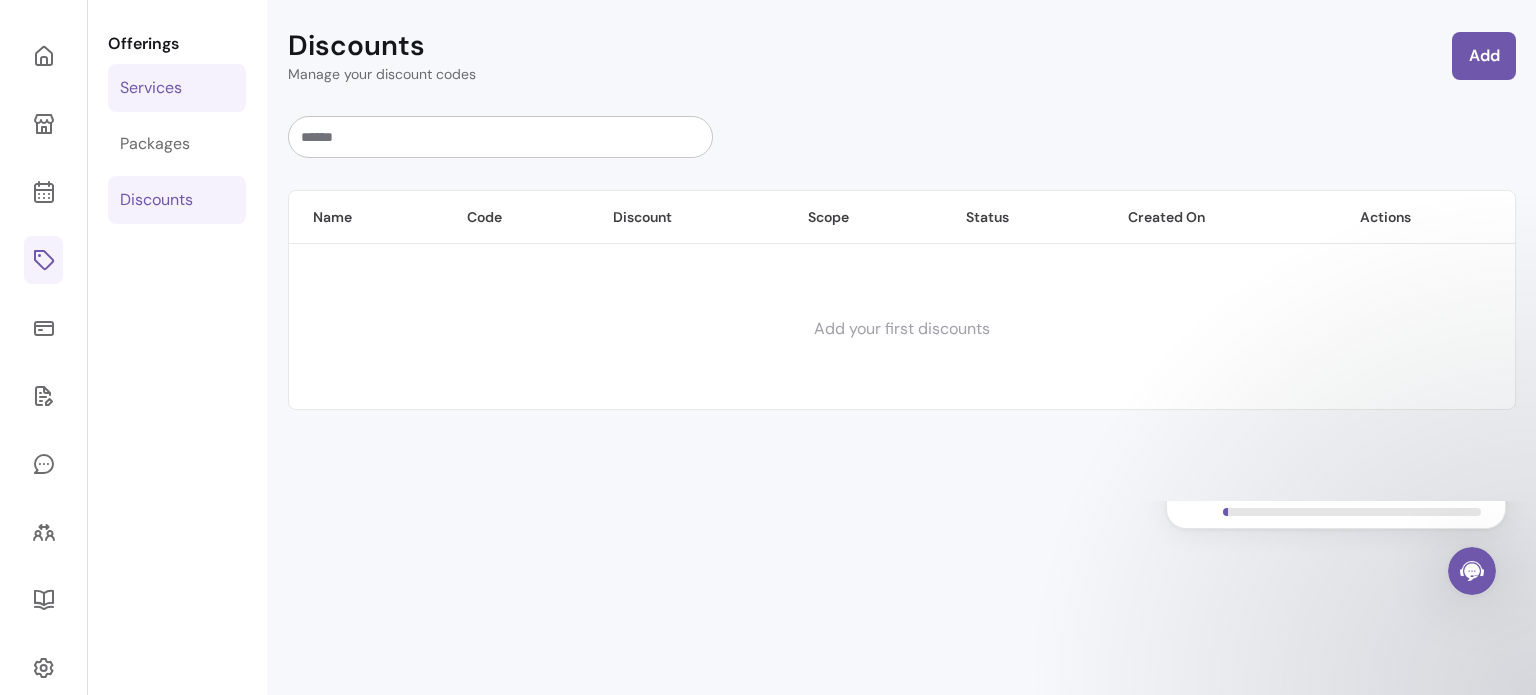 click on "Services" at bounding box center (151, 88) 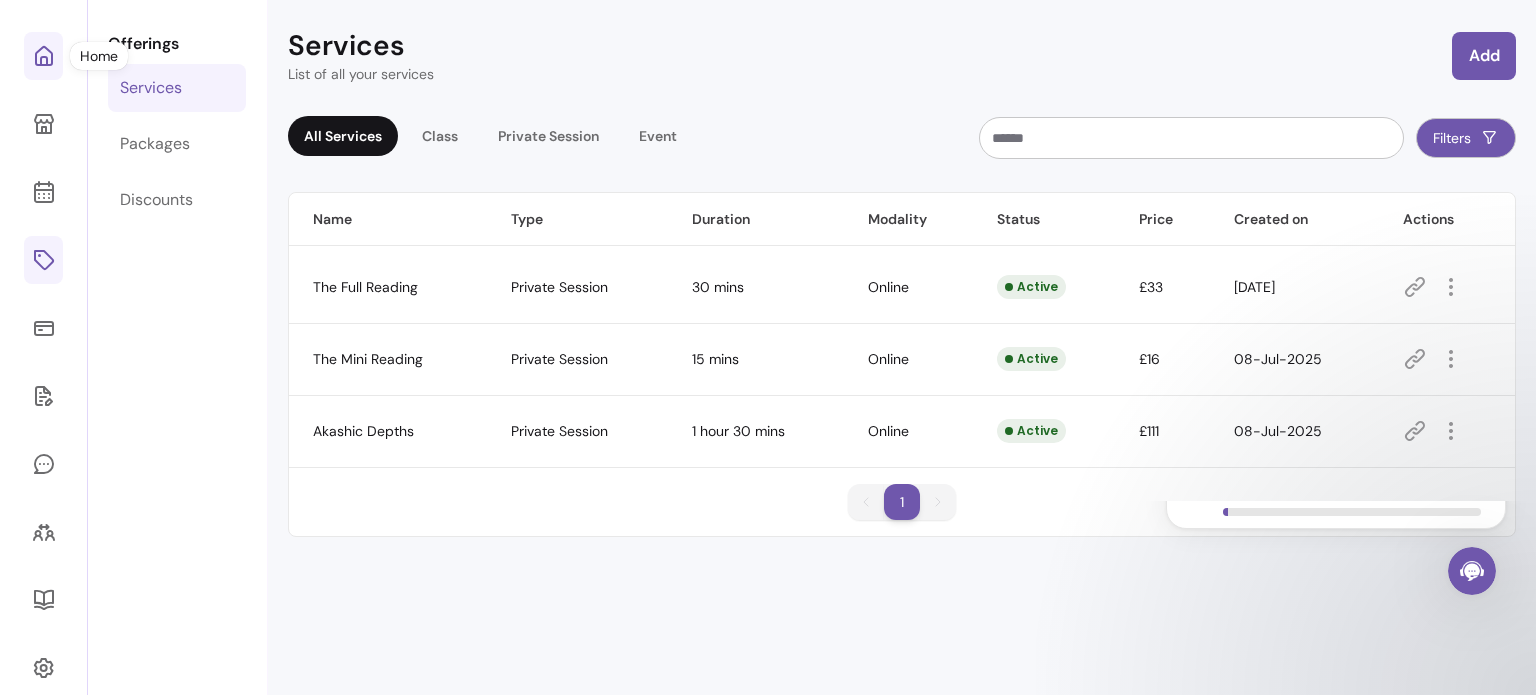 click at bounding box center [43, 56] 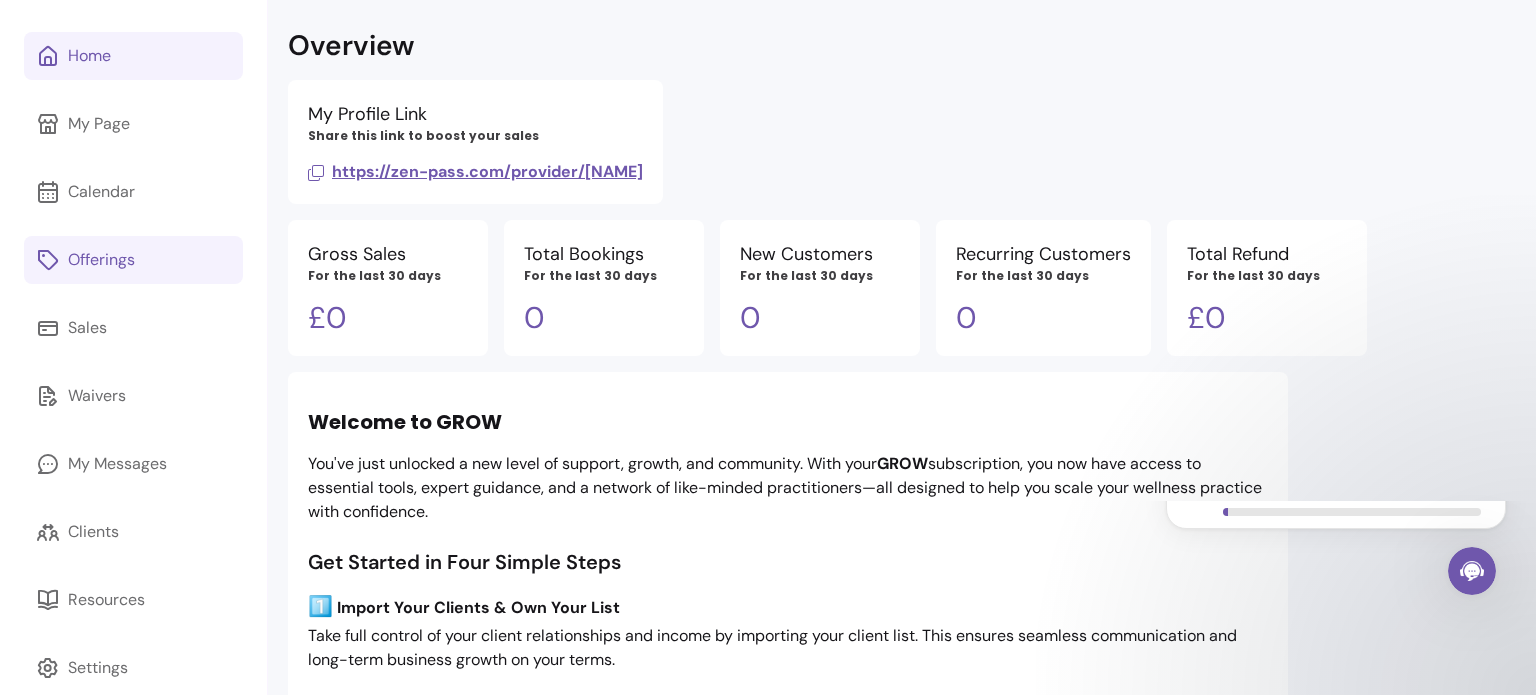 scroll, scrollTop: 0, scrollLeft: 0, axis: both 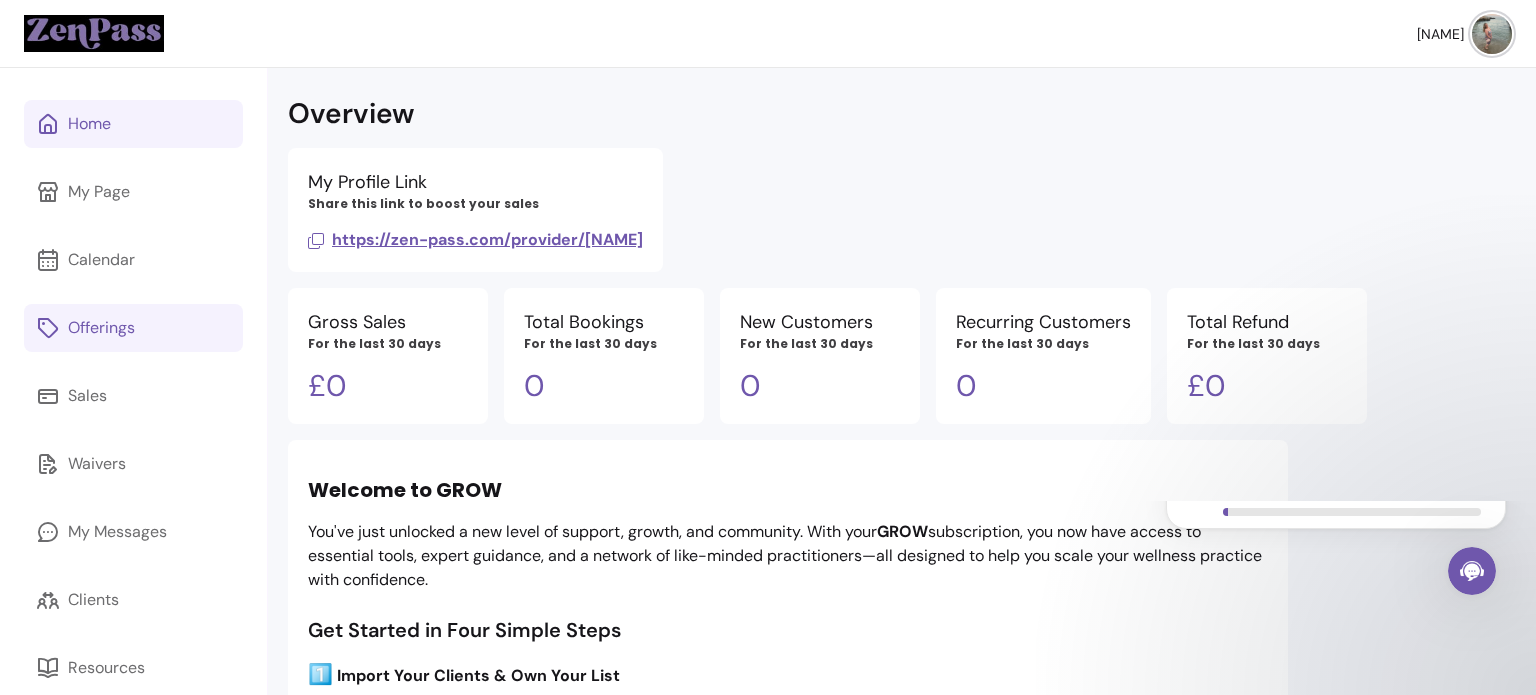 click at bounding box center (1492, 34) 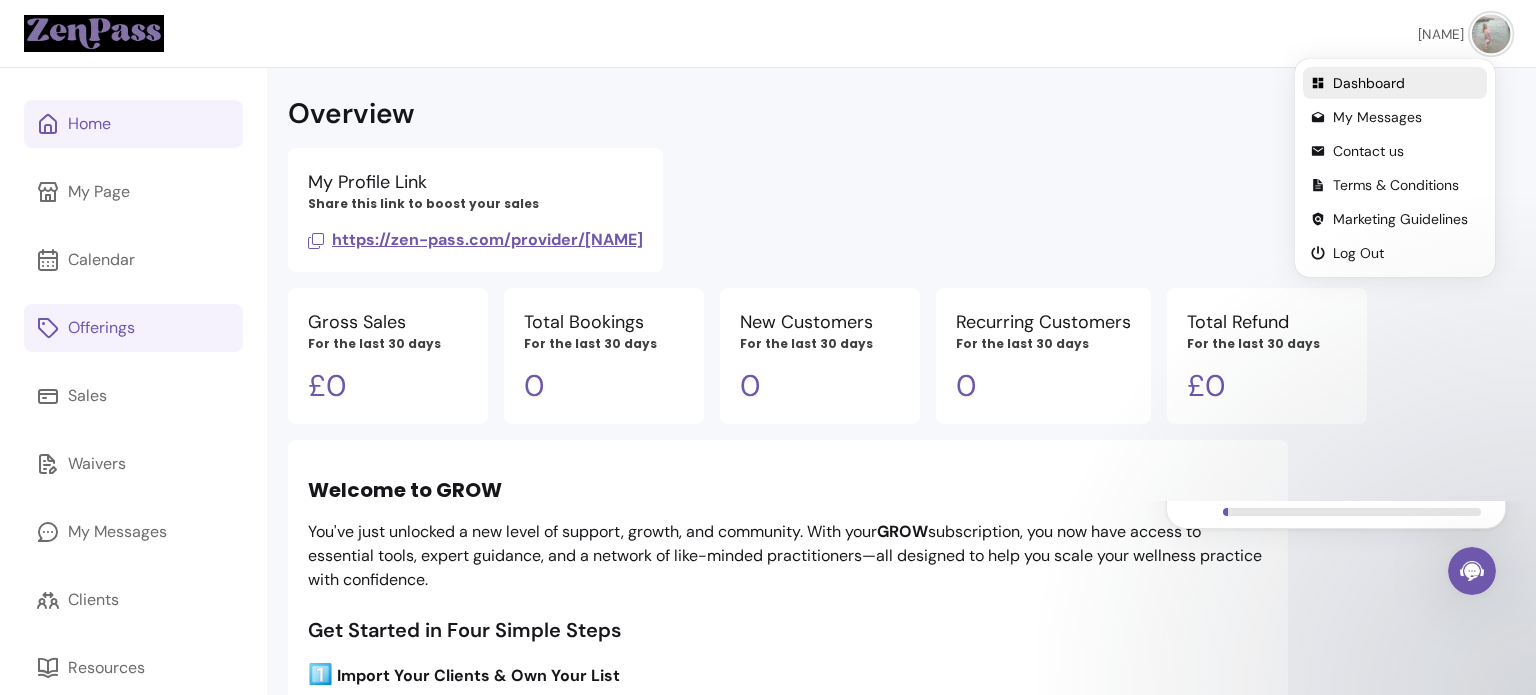 click on "Dashboard" at bounding box center (1406, 83) 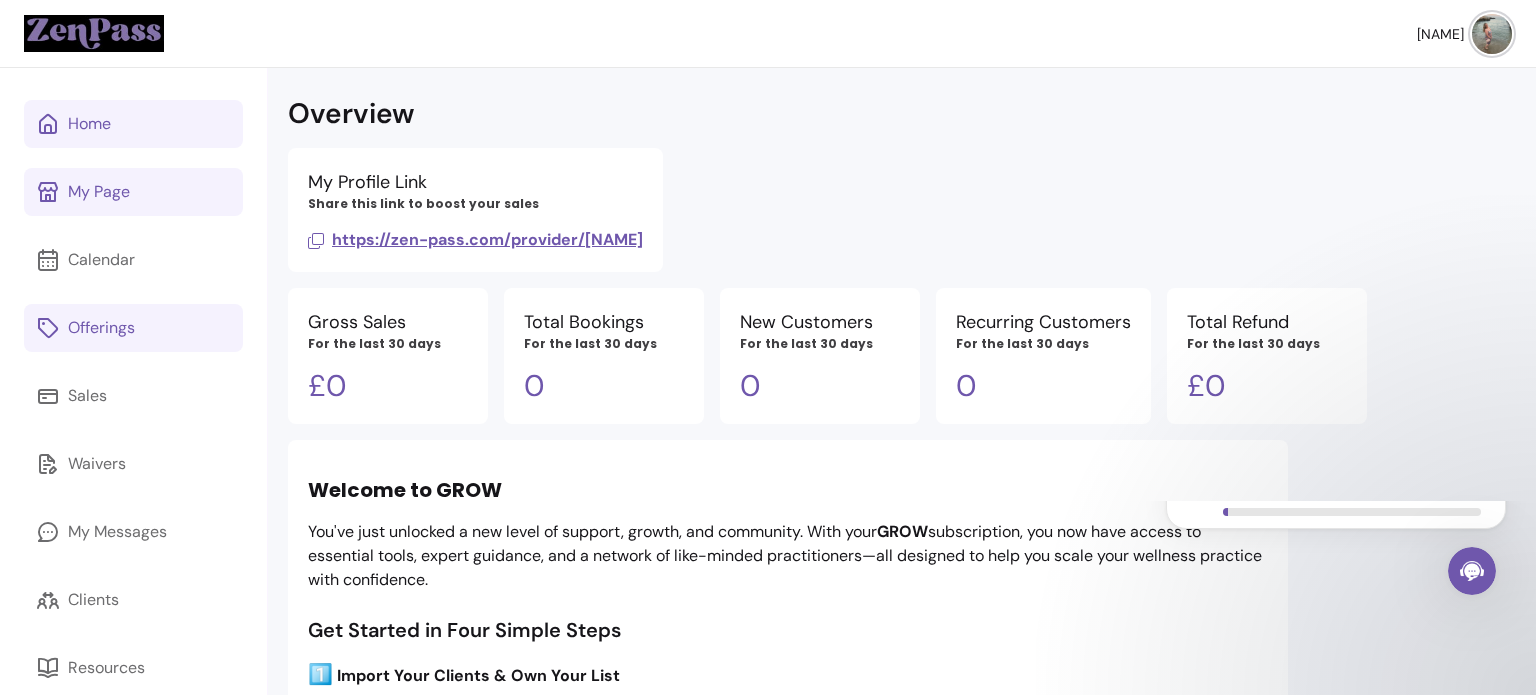 click on "My Page" at bounding box center [99, 192] 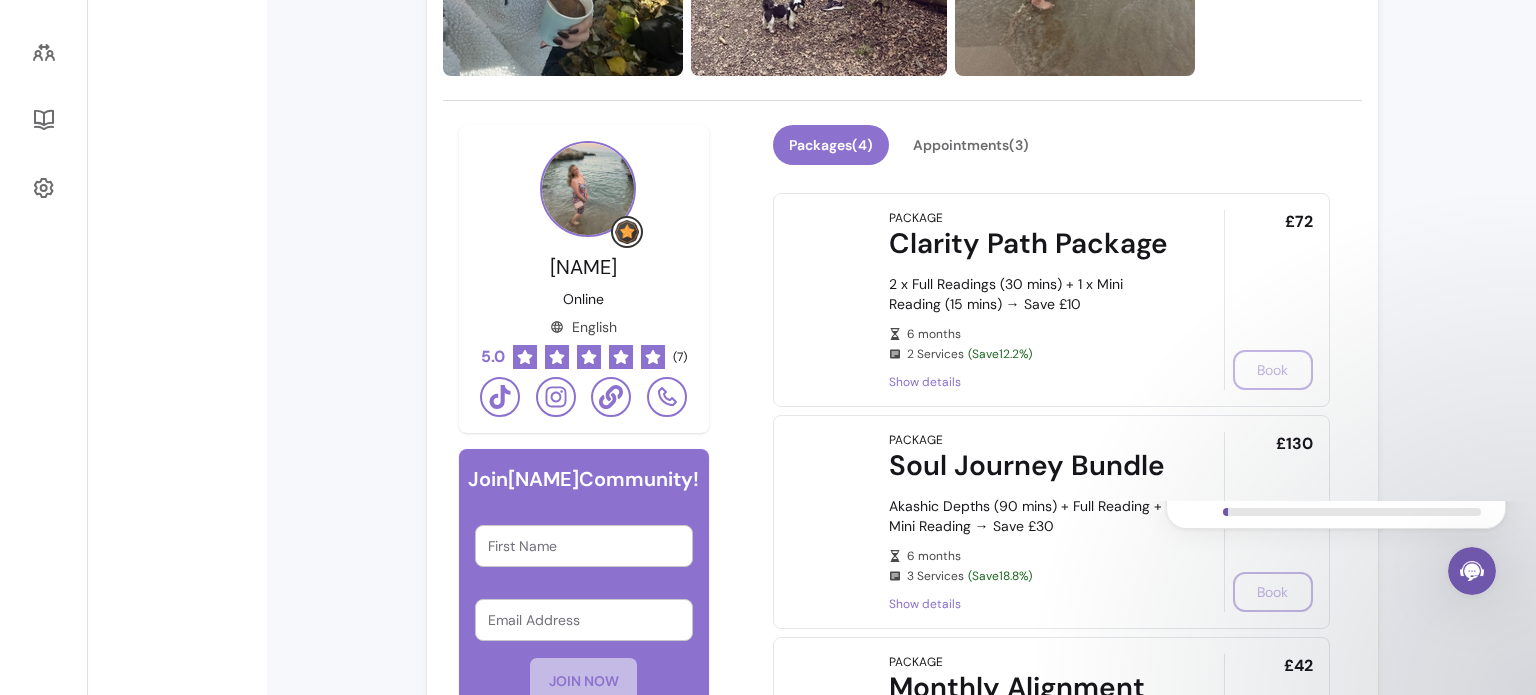 scroll, scrollTop: 553, scrollLeft: 0, axis: vertical 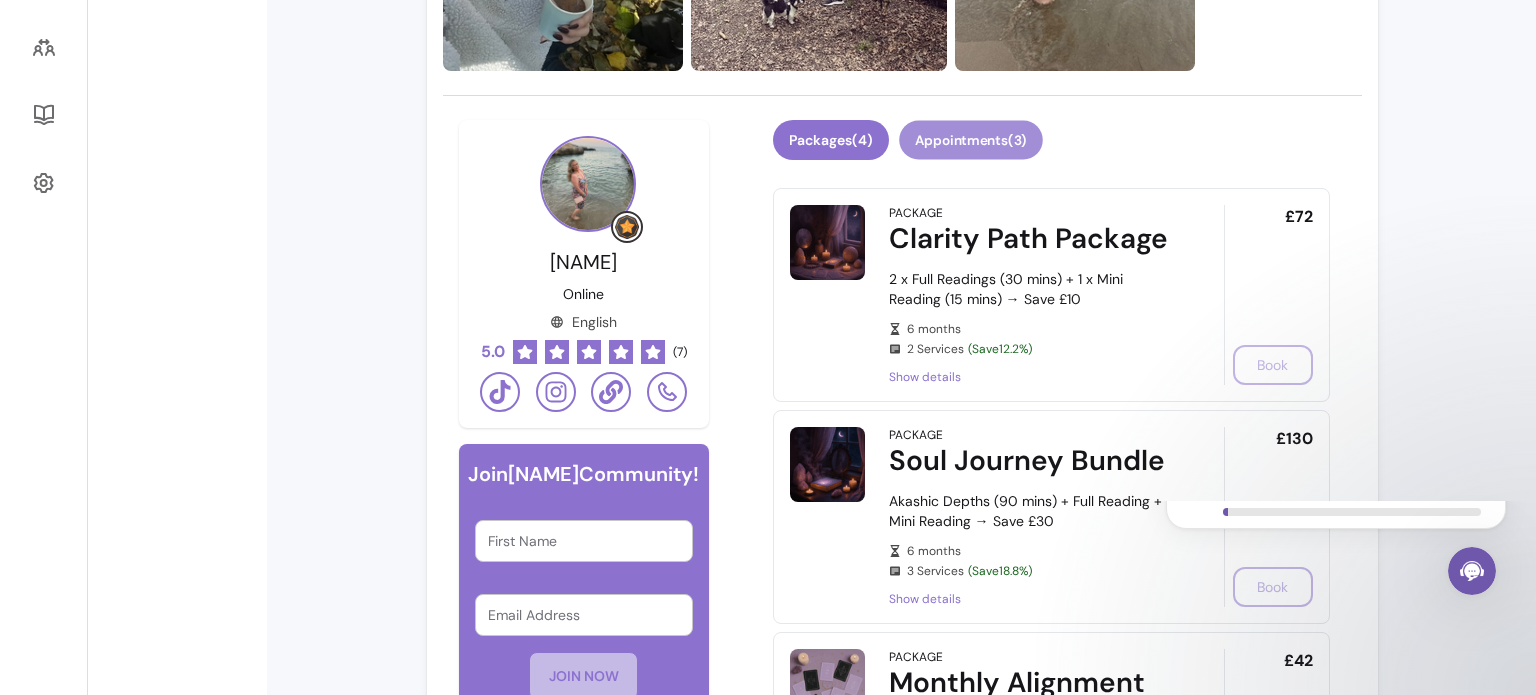 click on "Appointments  ( 3 )" at bounding box center [971, 140] 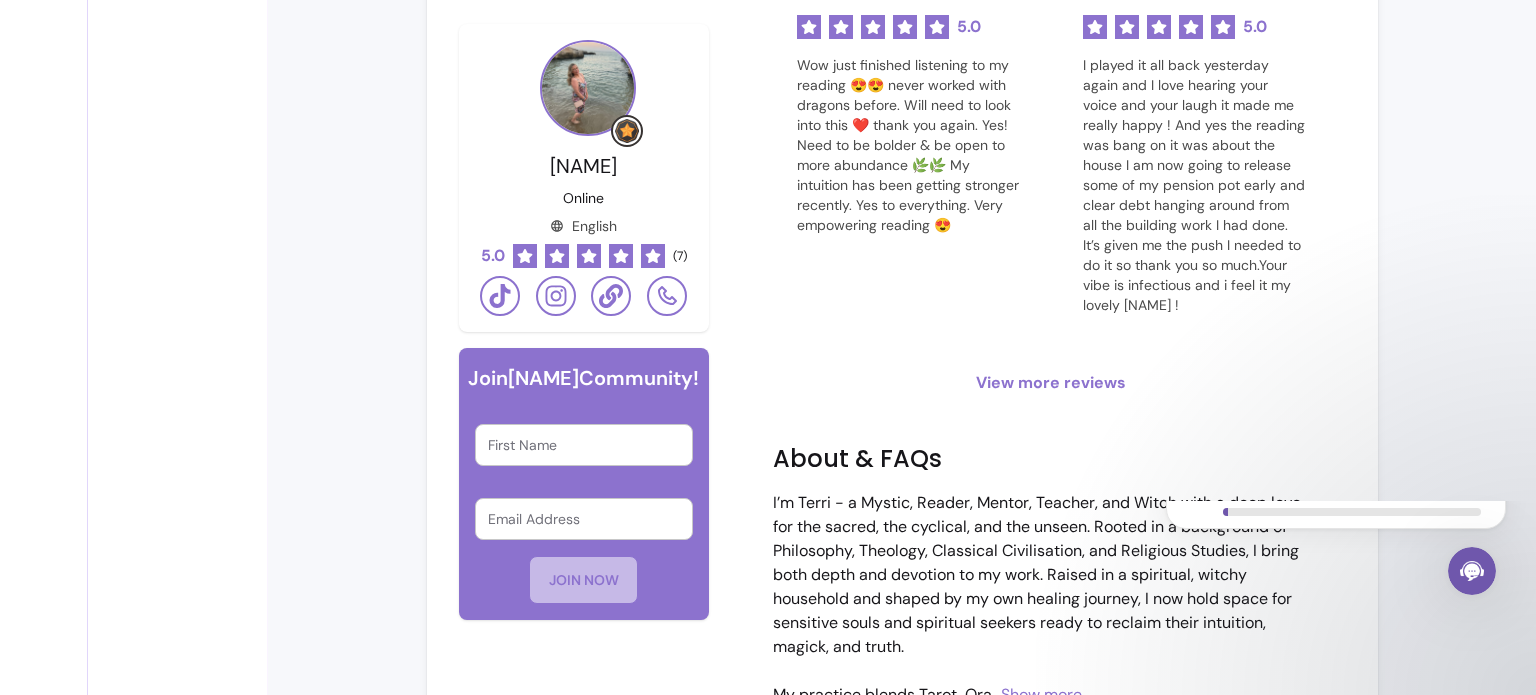 scroll, scrollTop: 2137, scrollLeft: 0, axis: vertical 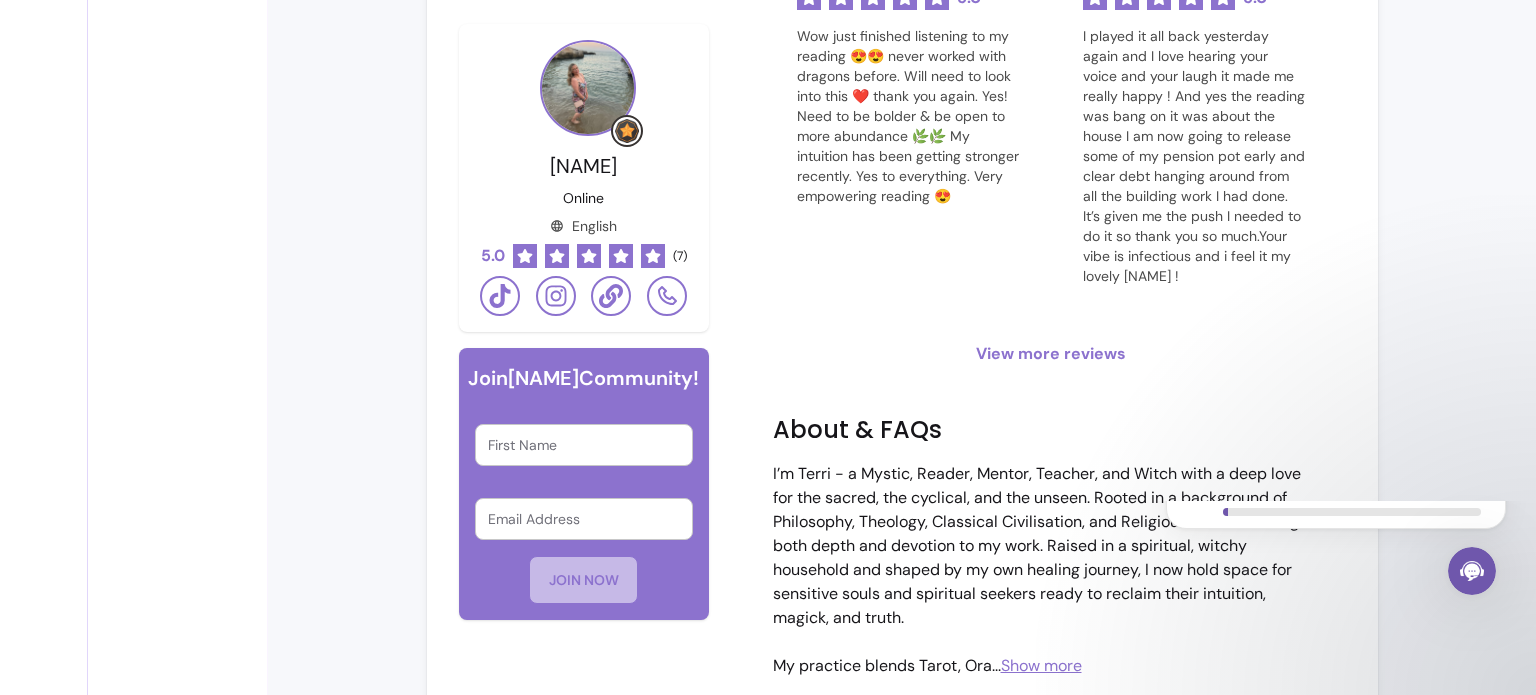 click on "View more reviews" at bounding box center (1051, 354) 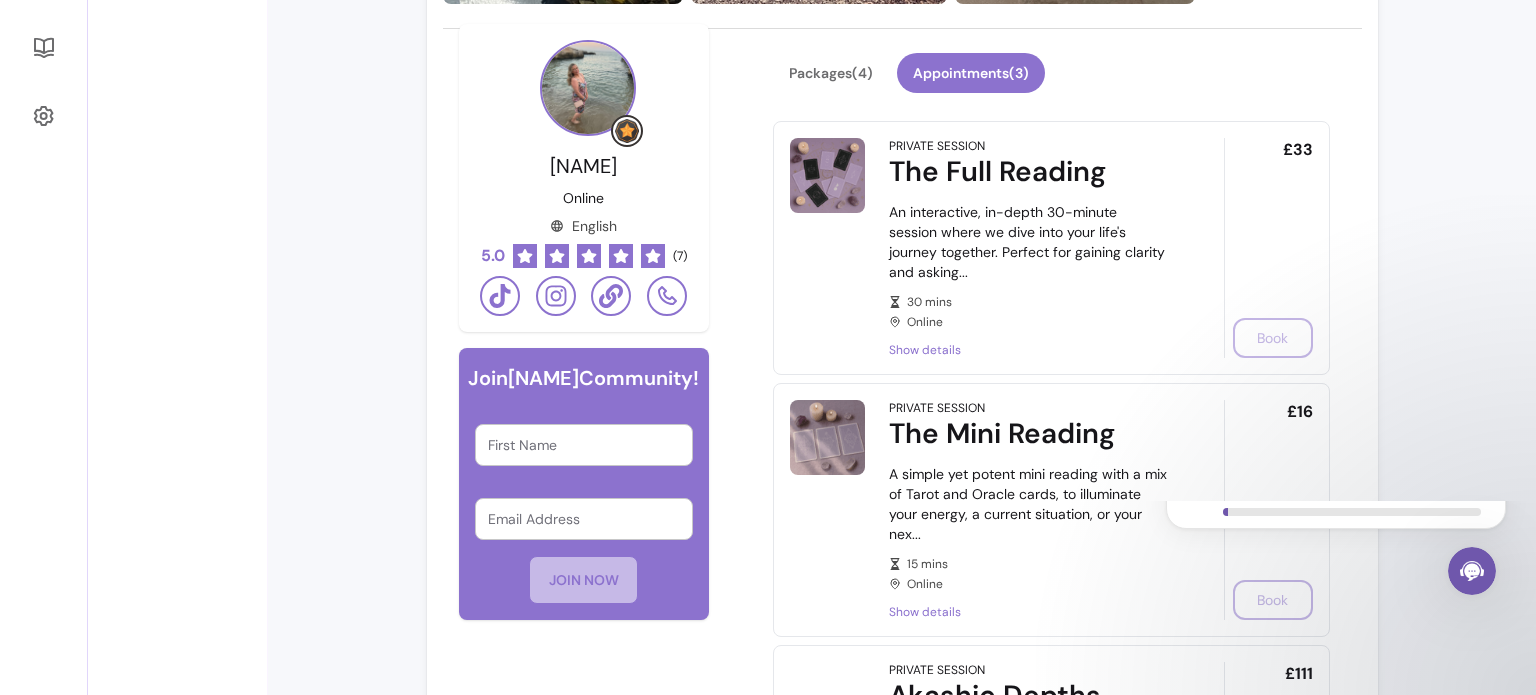 scroll, scrollTop: 656, scrollLeft: 0, axis: vertical 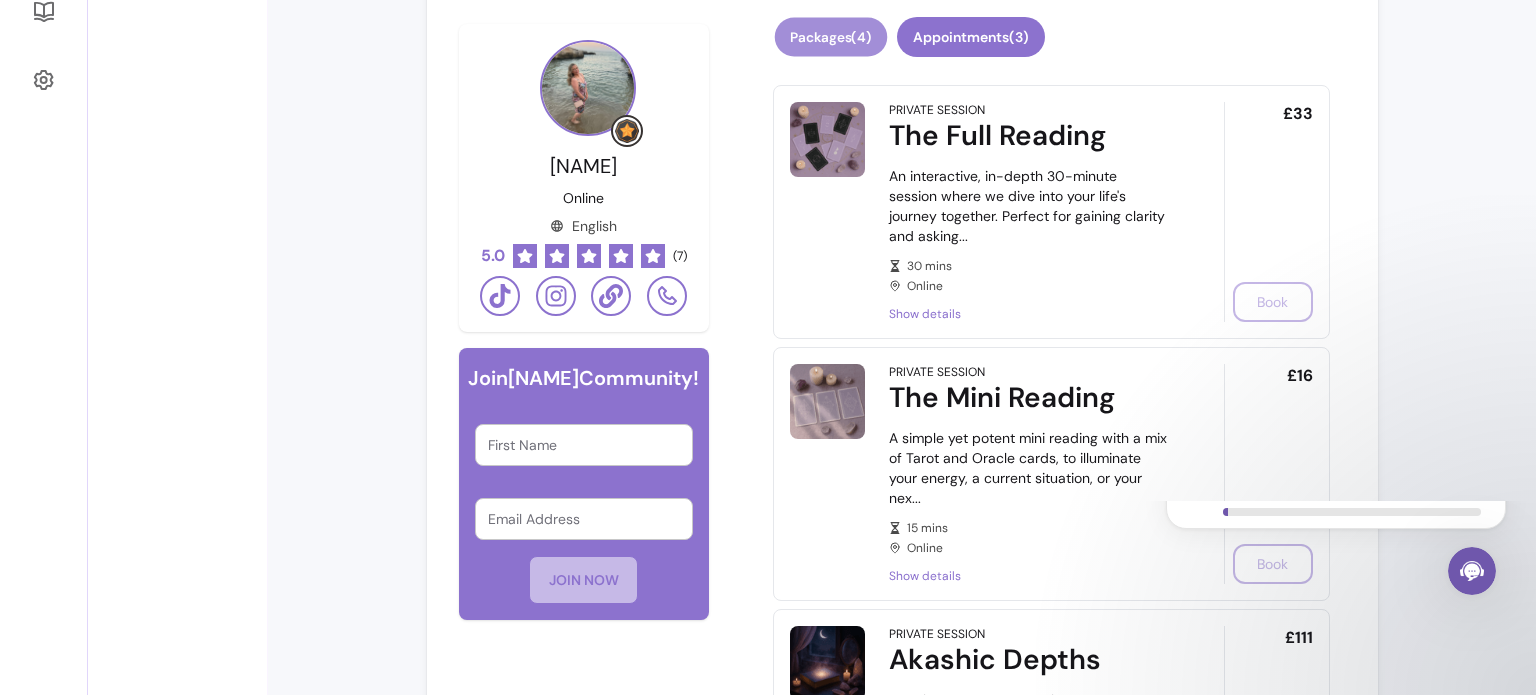 click on "Packages  ( 4 )" at bounding box center [830, 37] 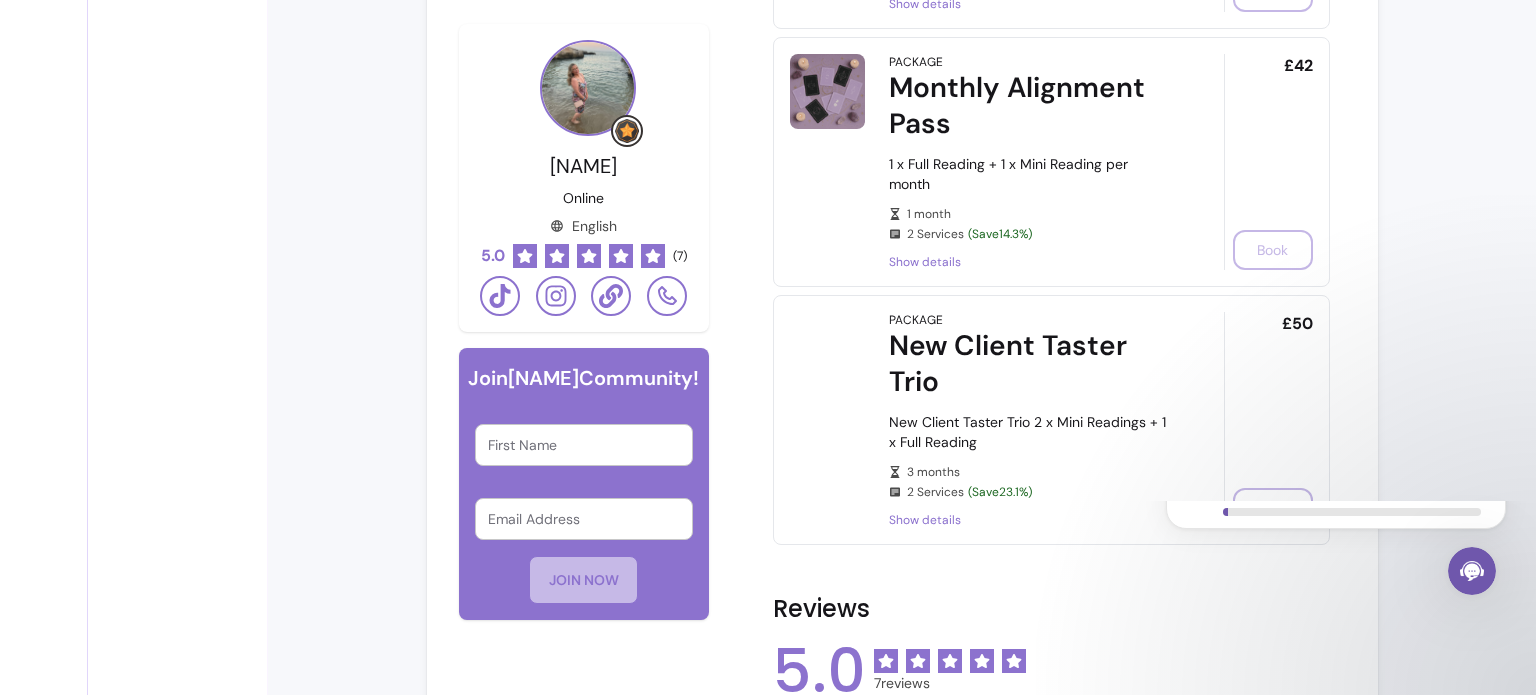 scroll, scrollTop: 0, scrollLeft: 0, axis: both 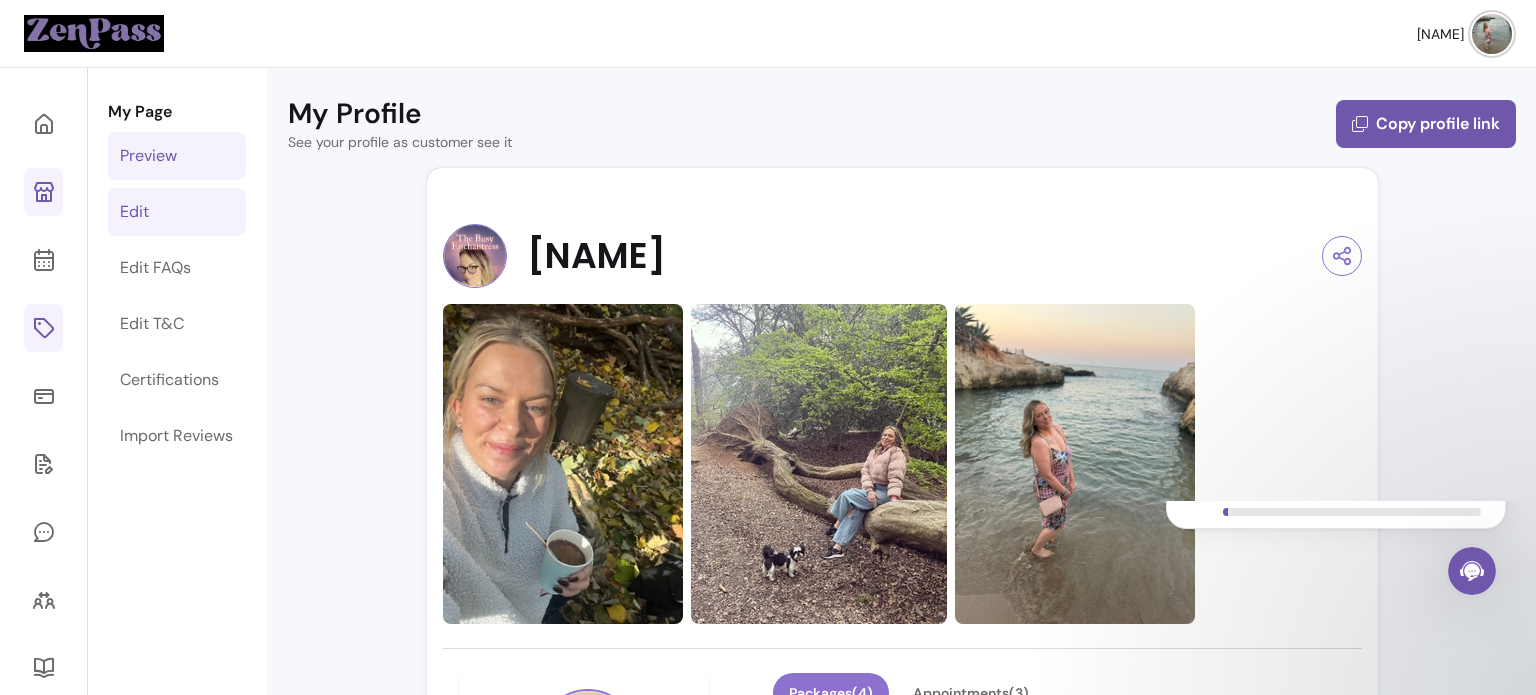 click on "Edit" at bounding box center [177, 212] 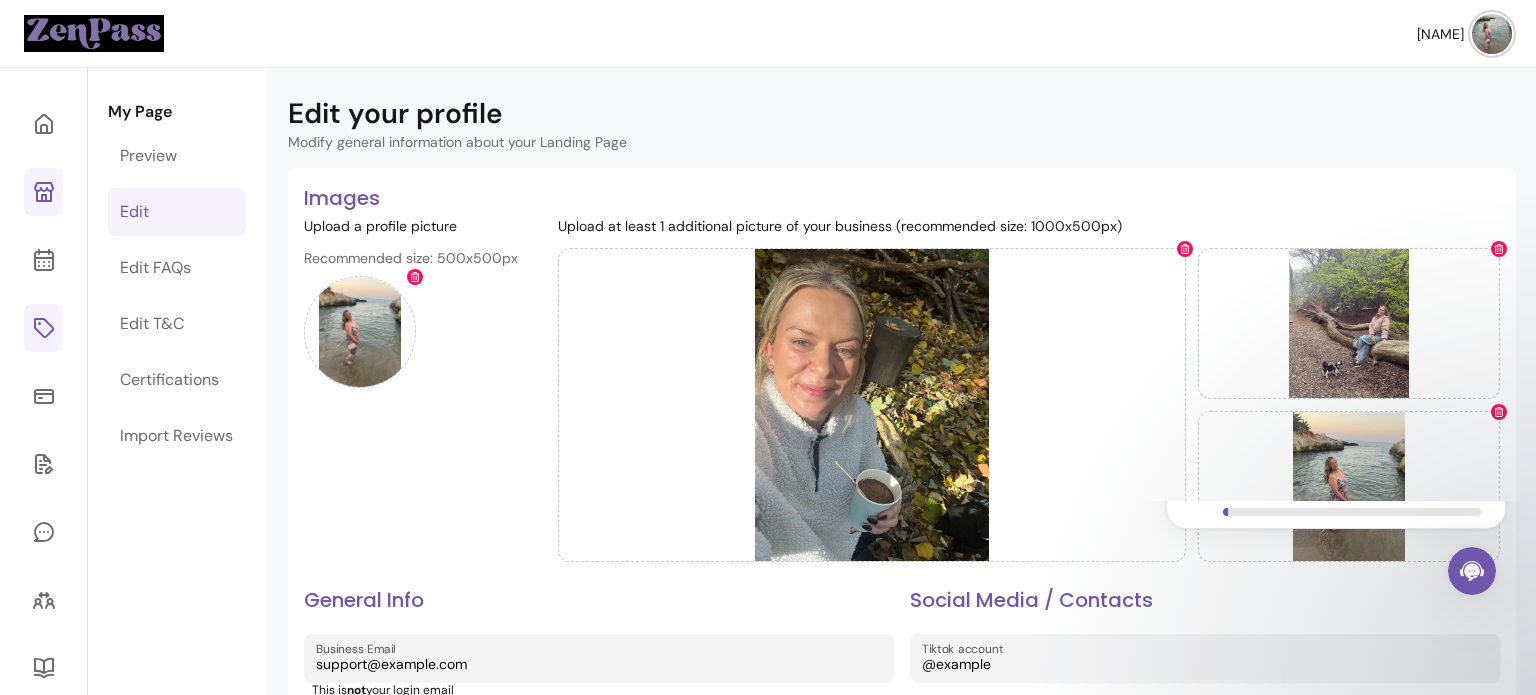scroll, scrollTop: 608, scrollLeft: 0, axis: vertical 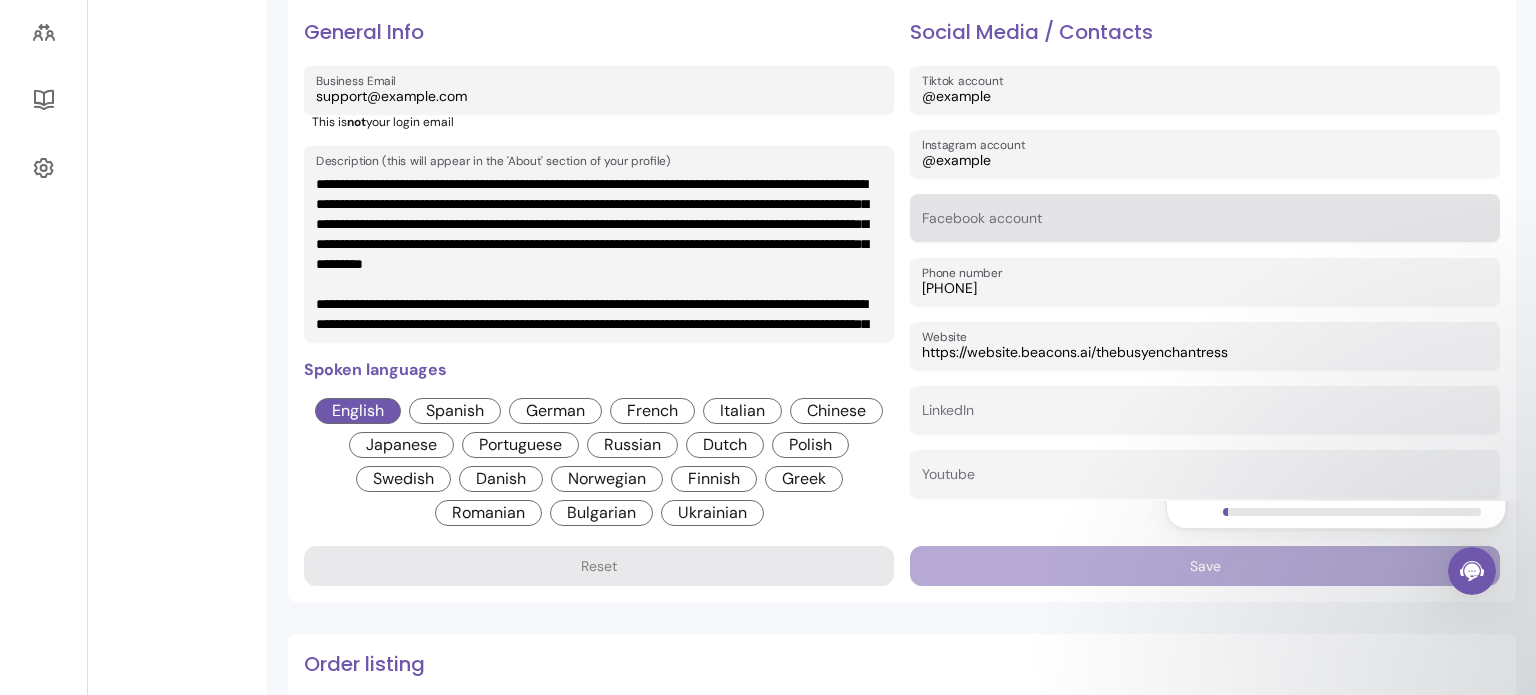 click on "Facebook account" at bounding box center [1205, 224] 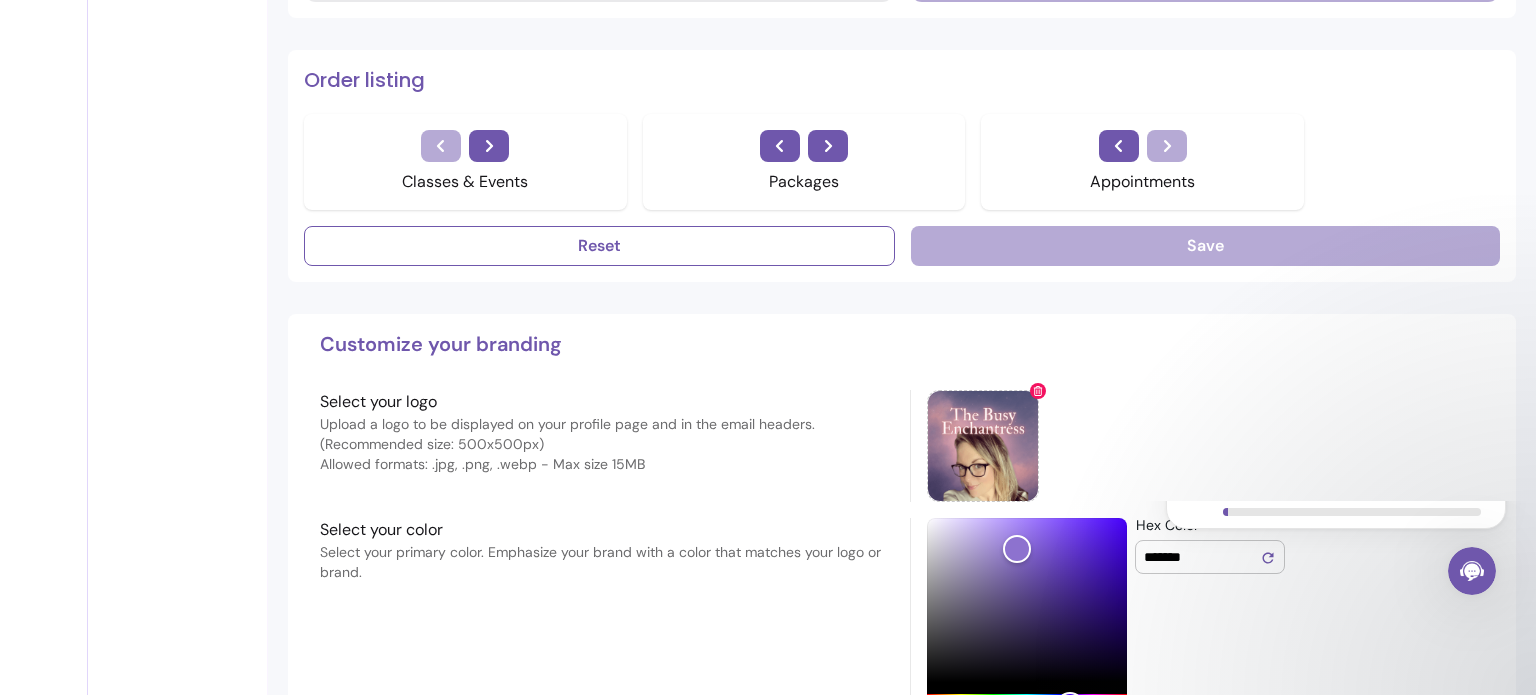 scroll, scrollTop: 1167, scrollLeft: 0, axis: vertical 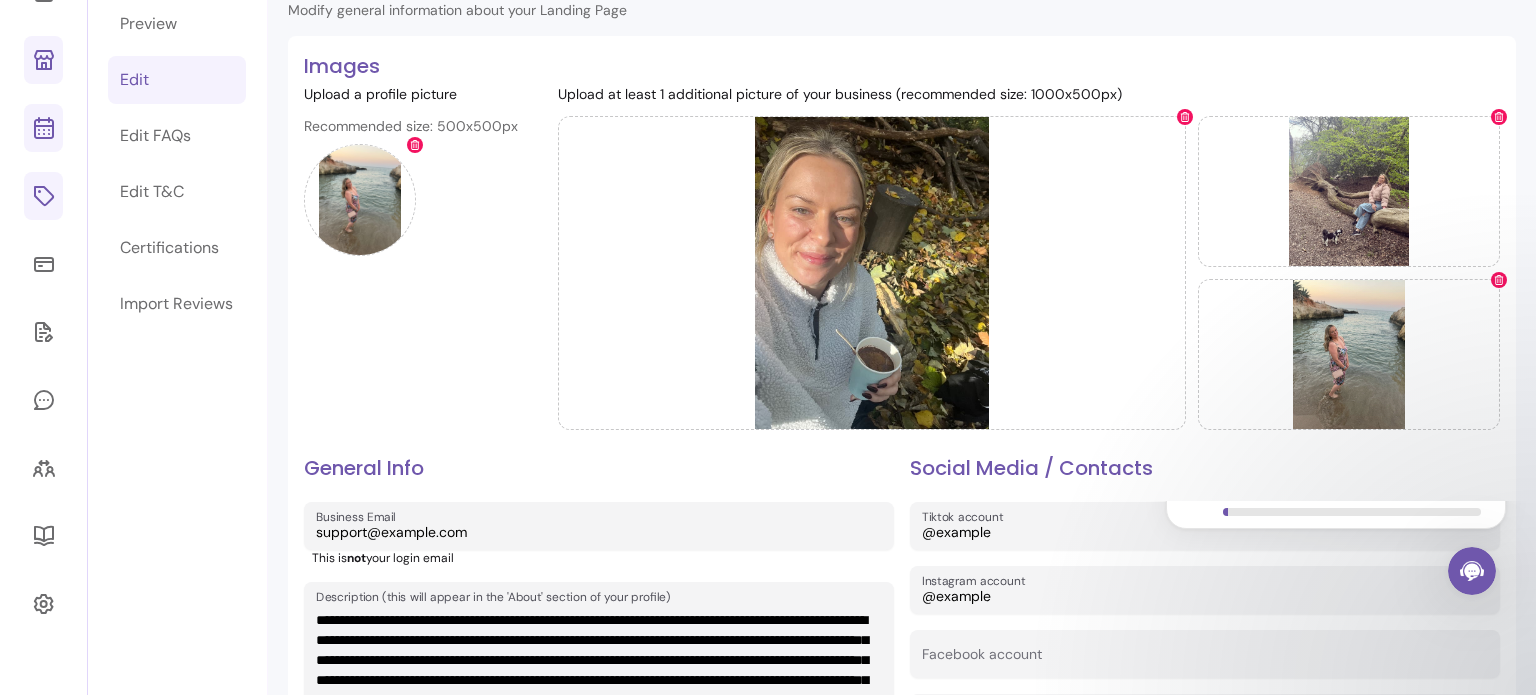 click at bounding box center (43, 128) 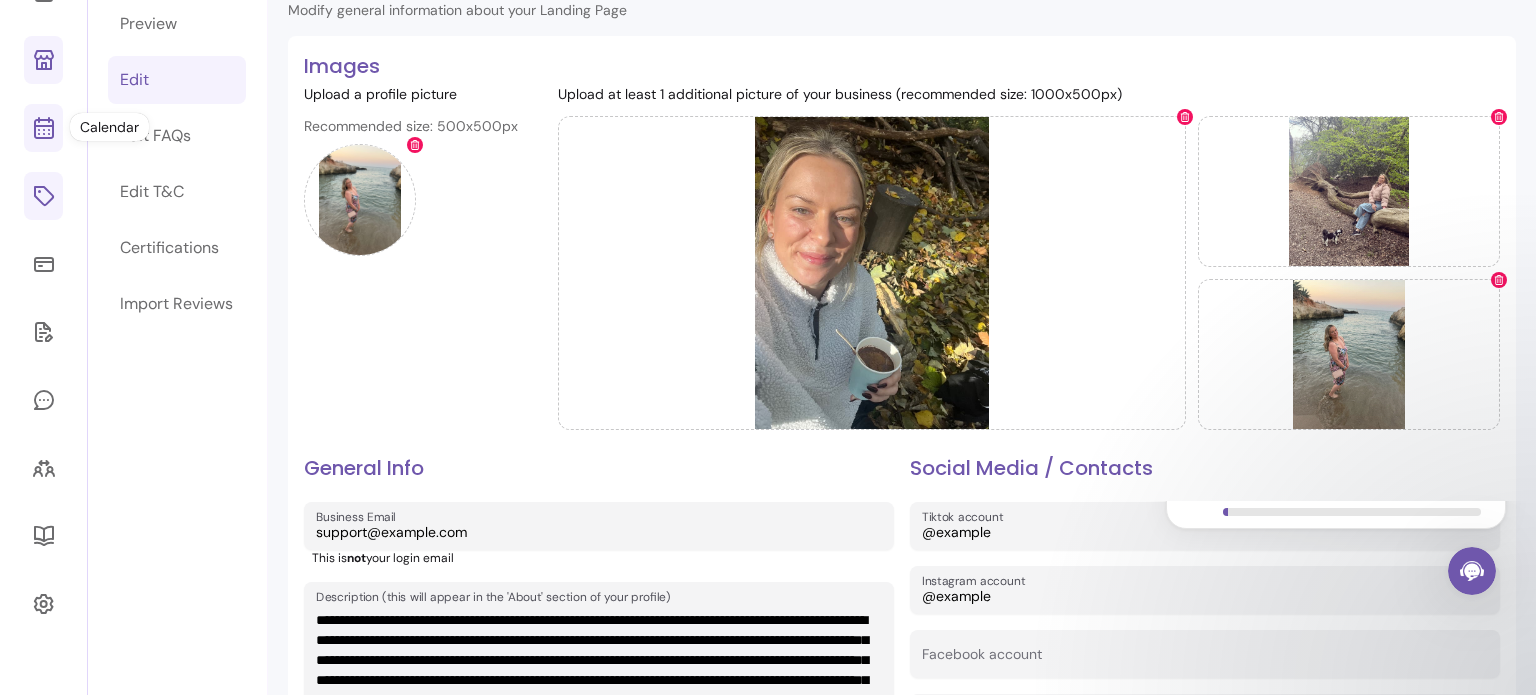 scroll, scrollTop: 68, scrollLeft: 0, axis: vertical 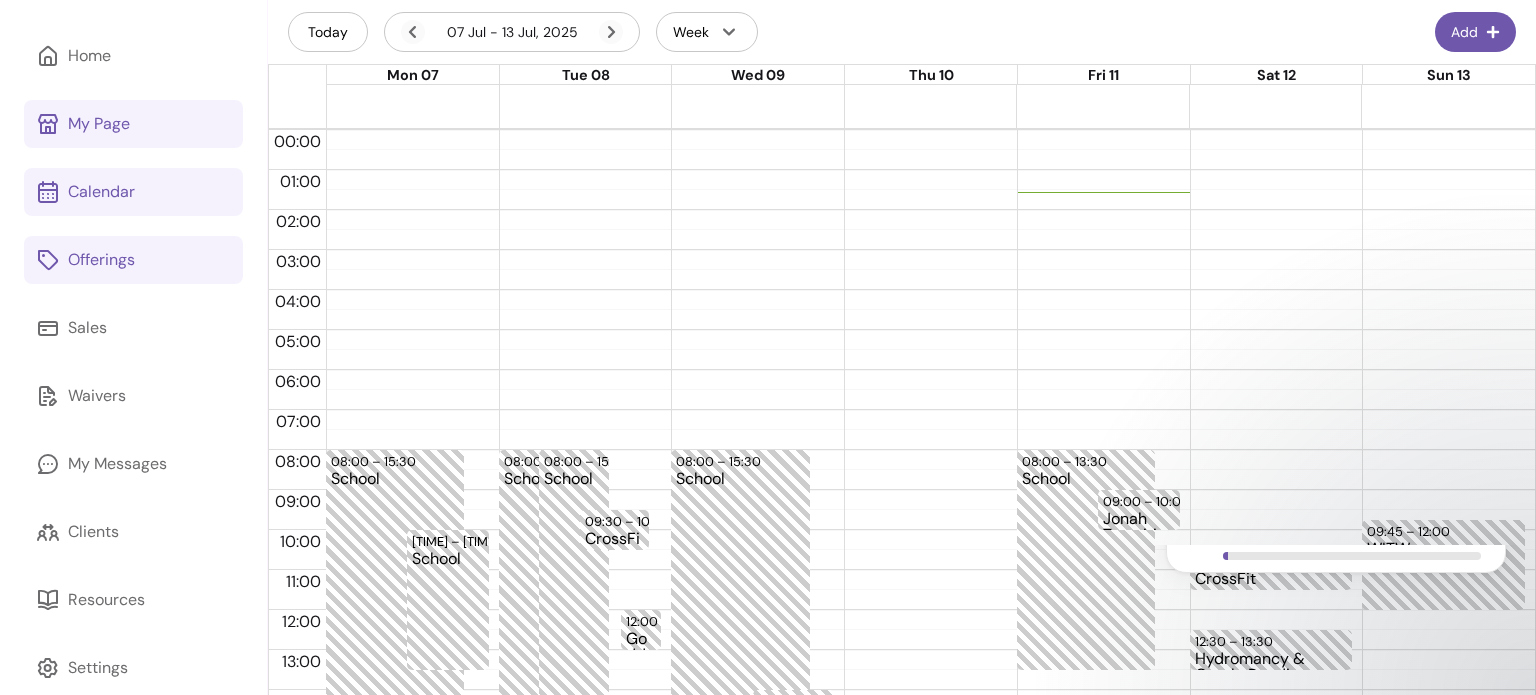 click on "Offerings" at bounding box center (101, 260) 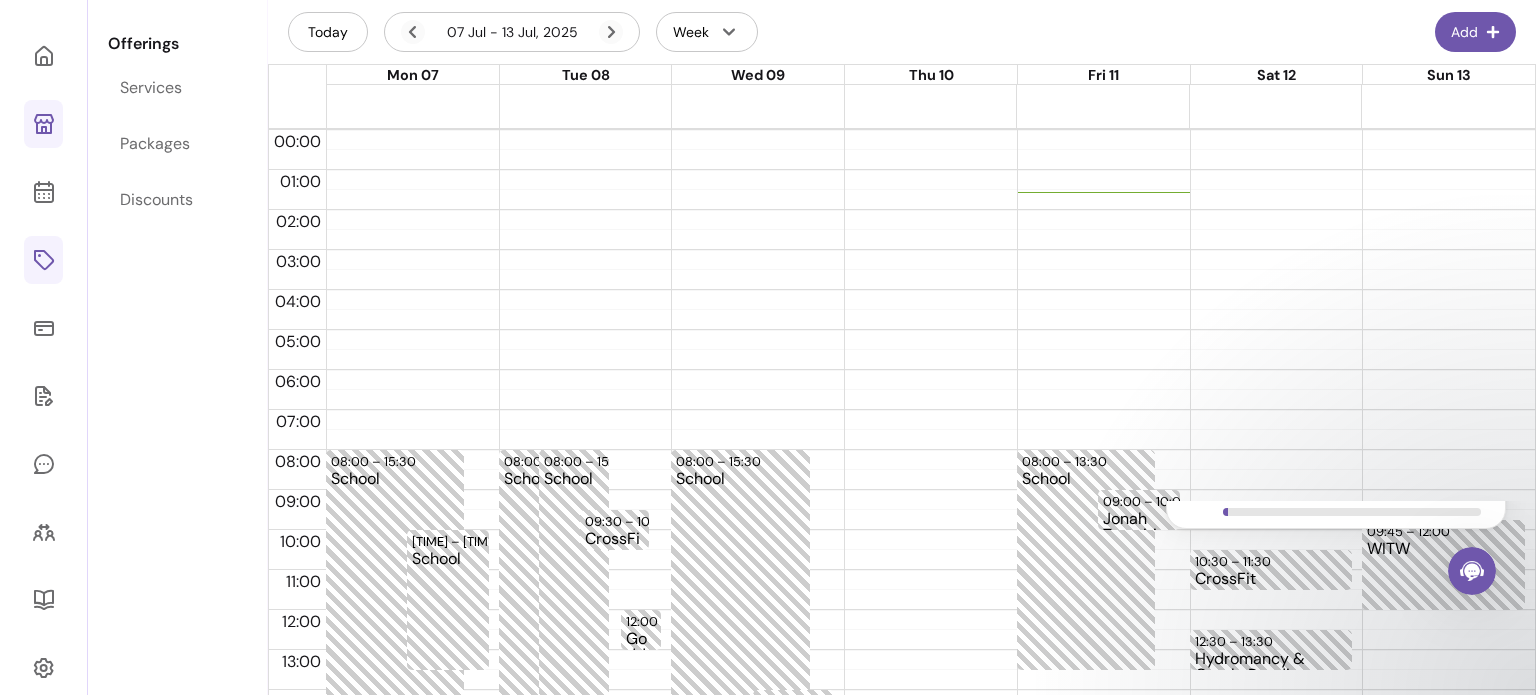 scroll, scrollTop: 0, scrollLeft: 0, axis: both 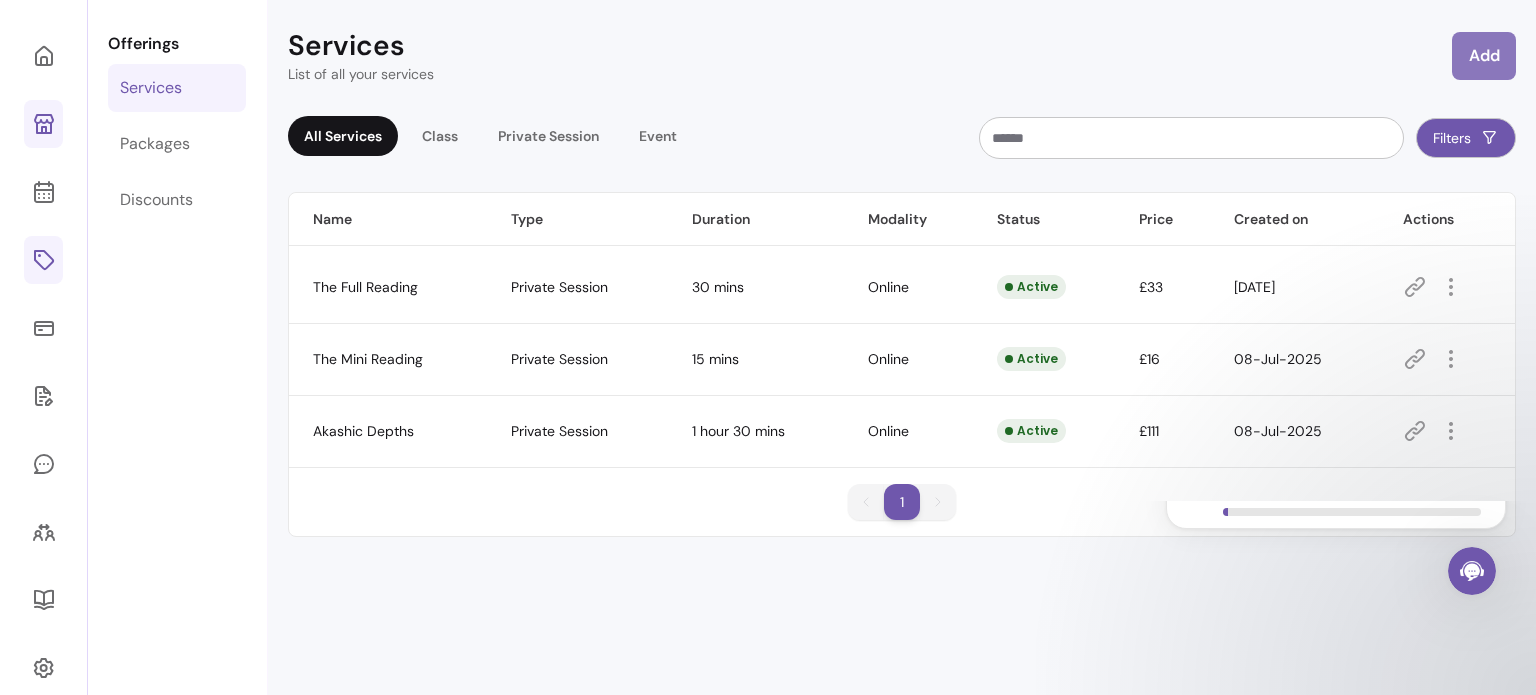 click on "Add" at bounding box center (1484, 56) 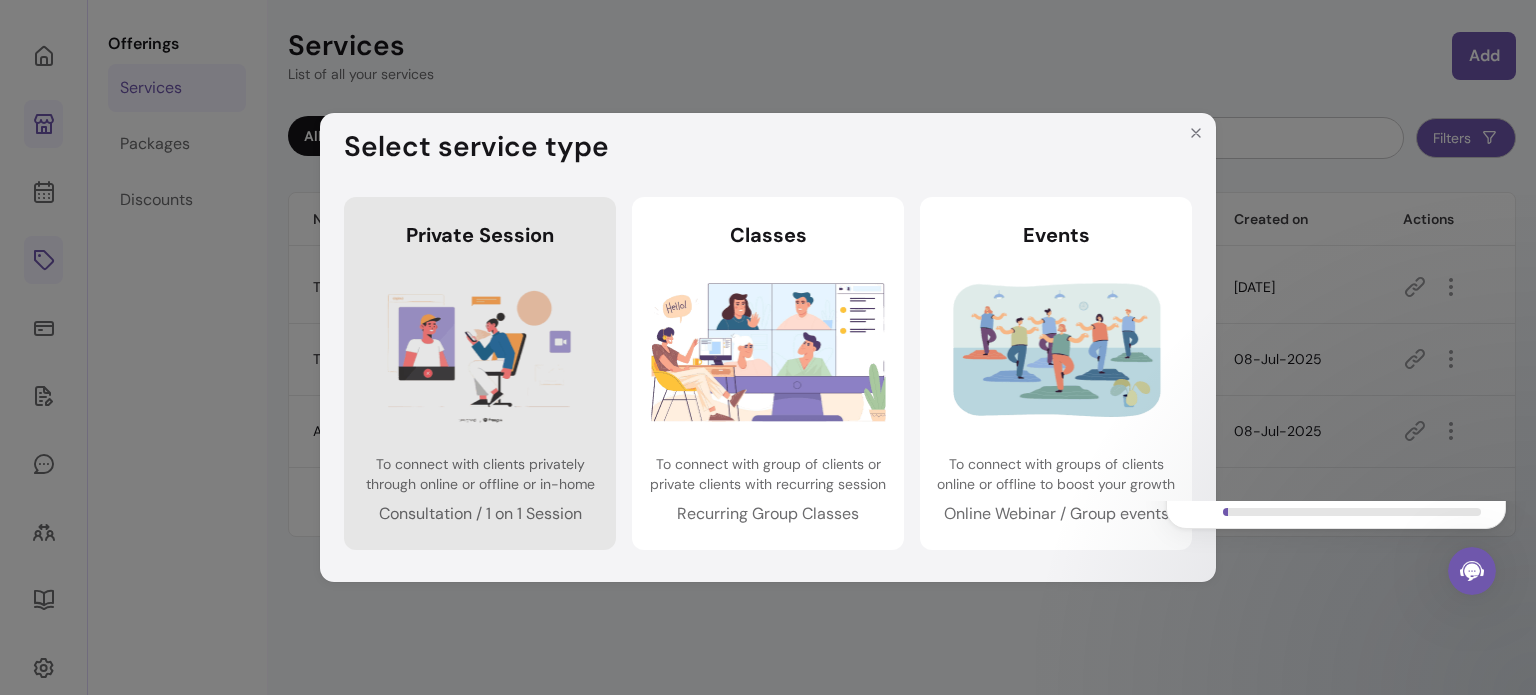 click at bounding box center [480, 351] 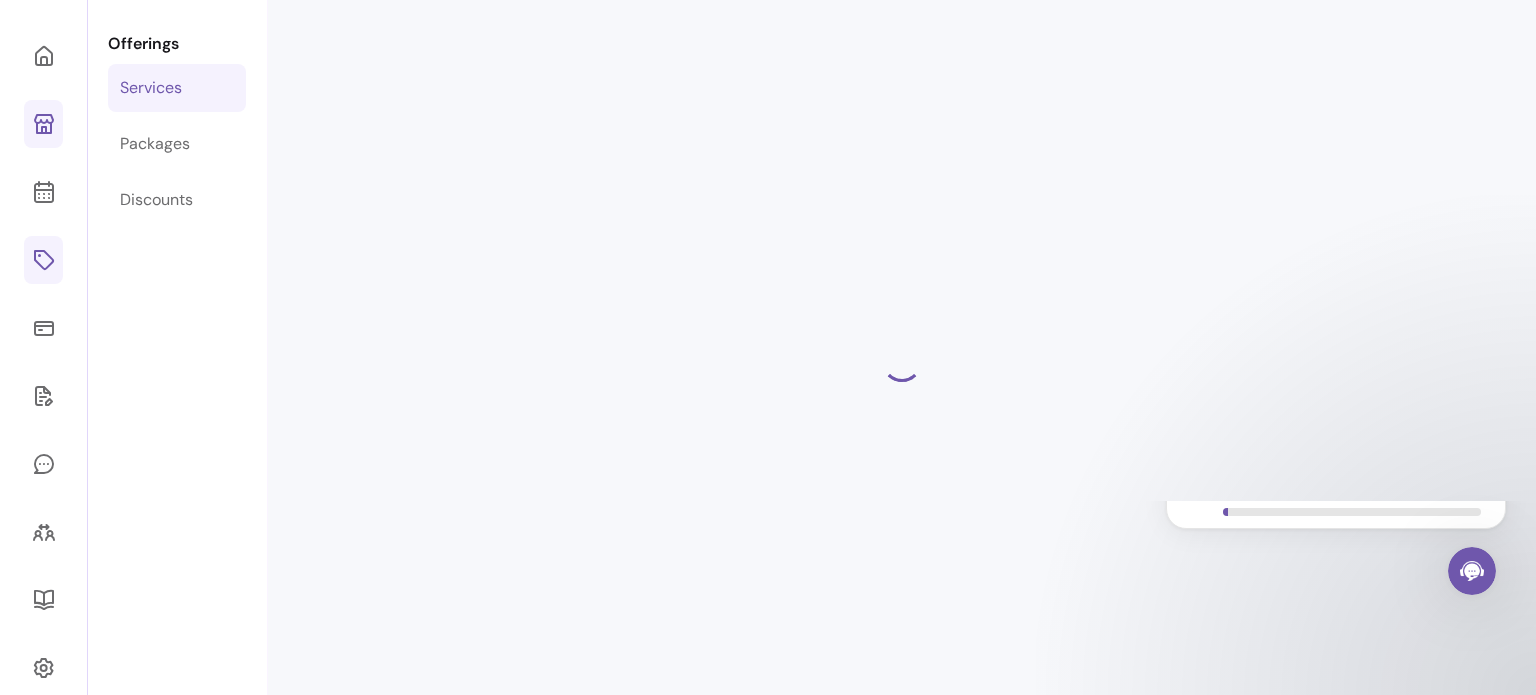 select on "***" 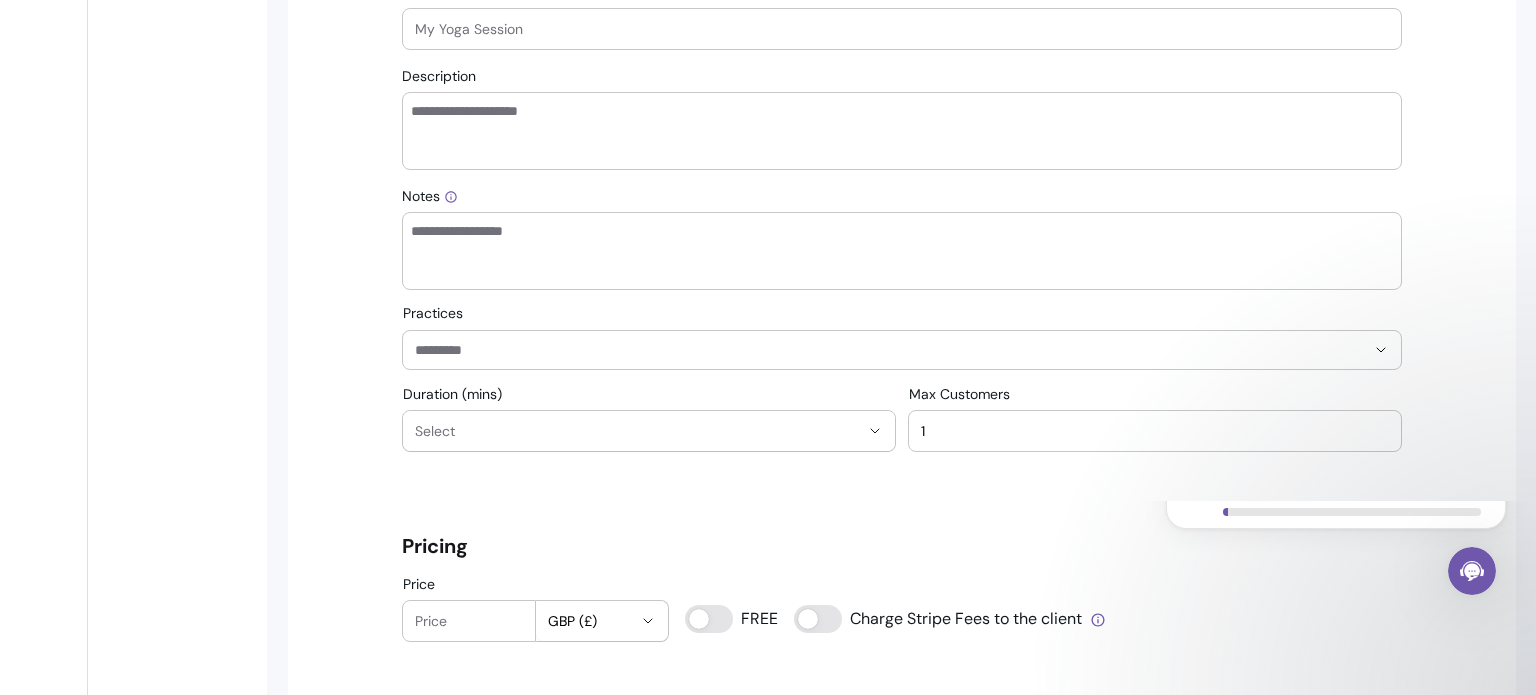 scroll, scrollTop: 893, scrollLeft: 0, axis: vertical 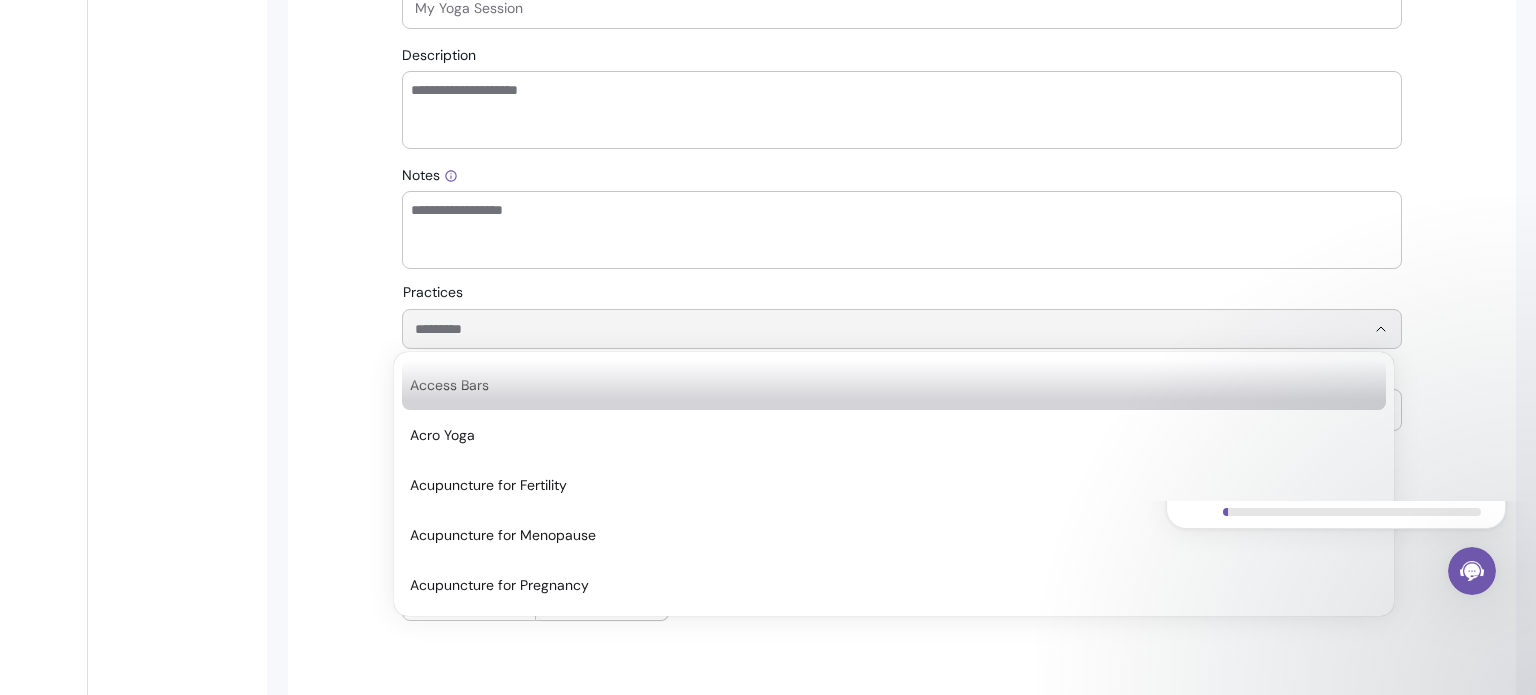 click on "Practices" at bounding box center (874, 329) 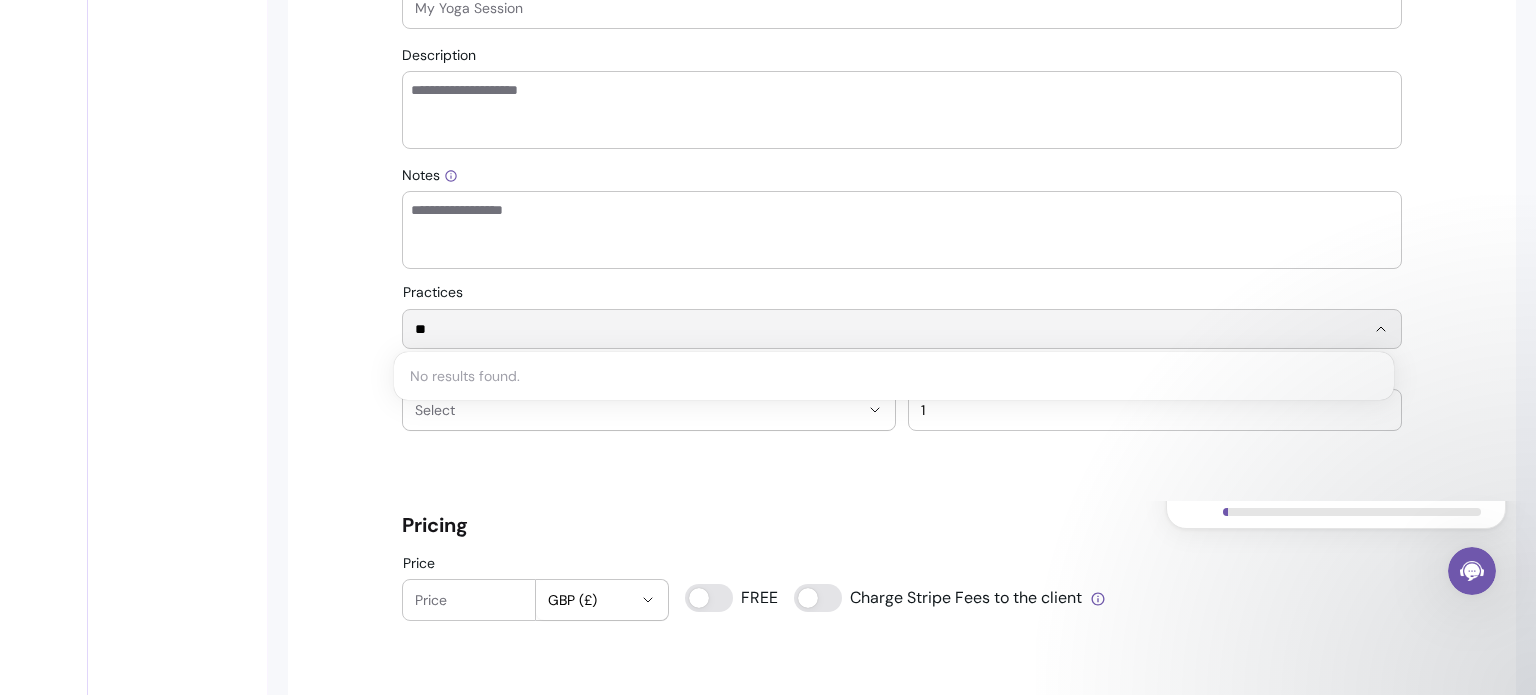 type on "*" 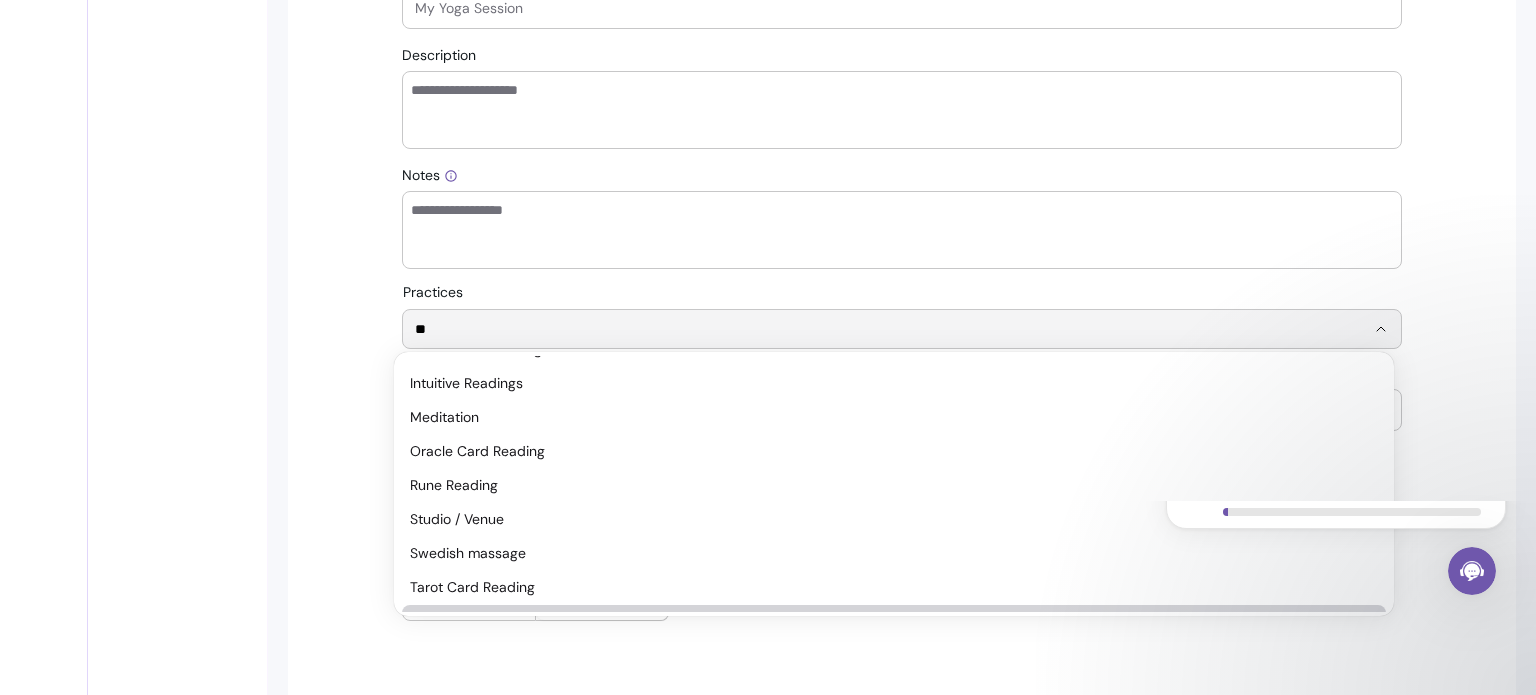 scroll, scrollTop: 294, scrollLeft: 0, axis: vertical 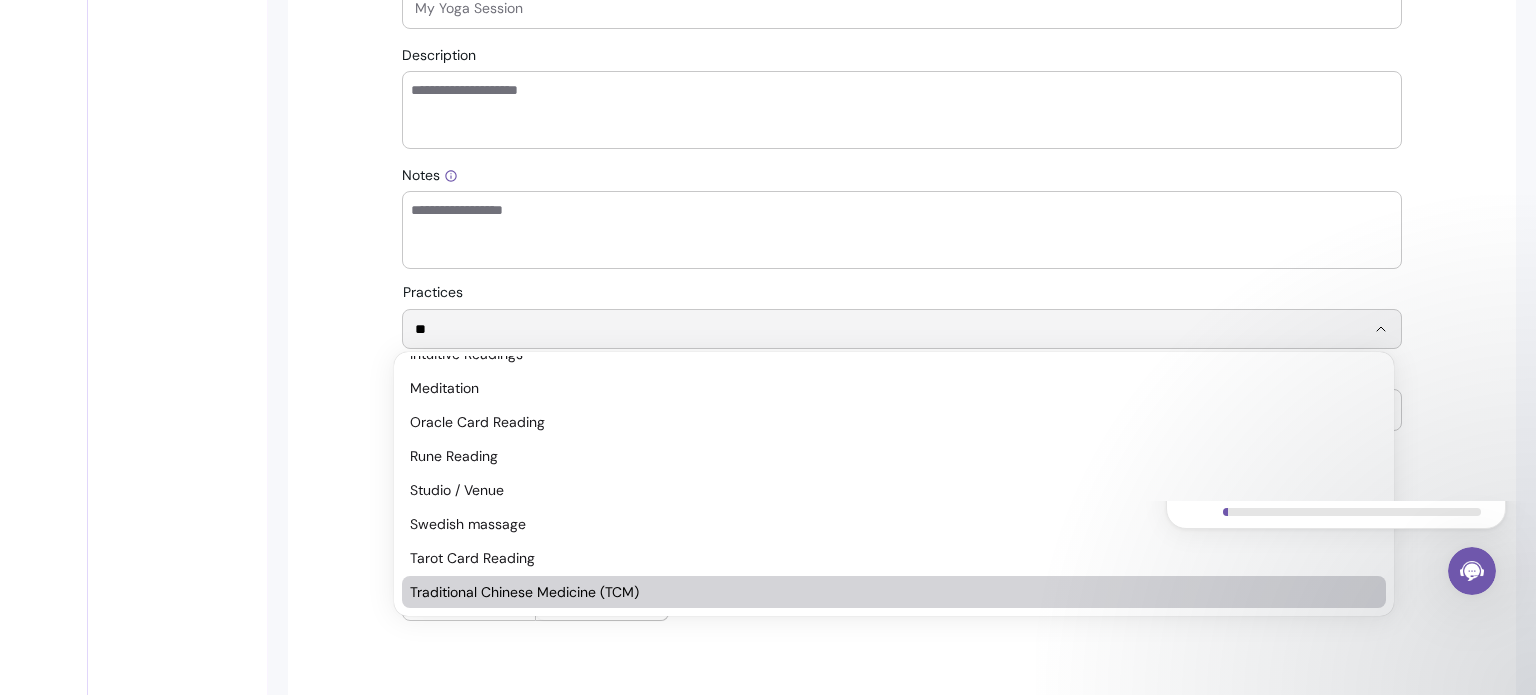 type on "*" 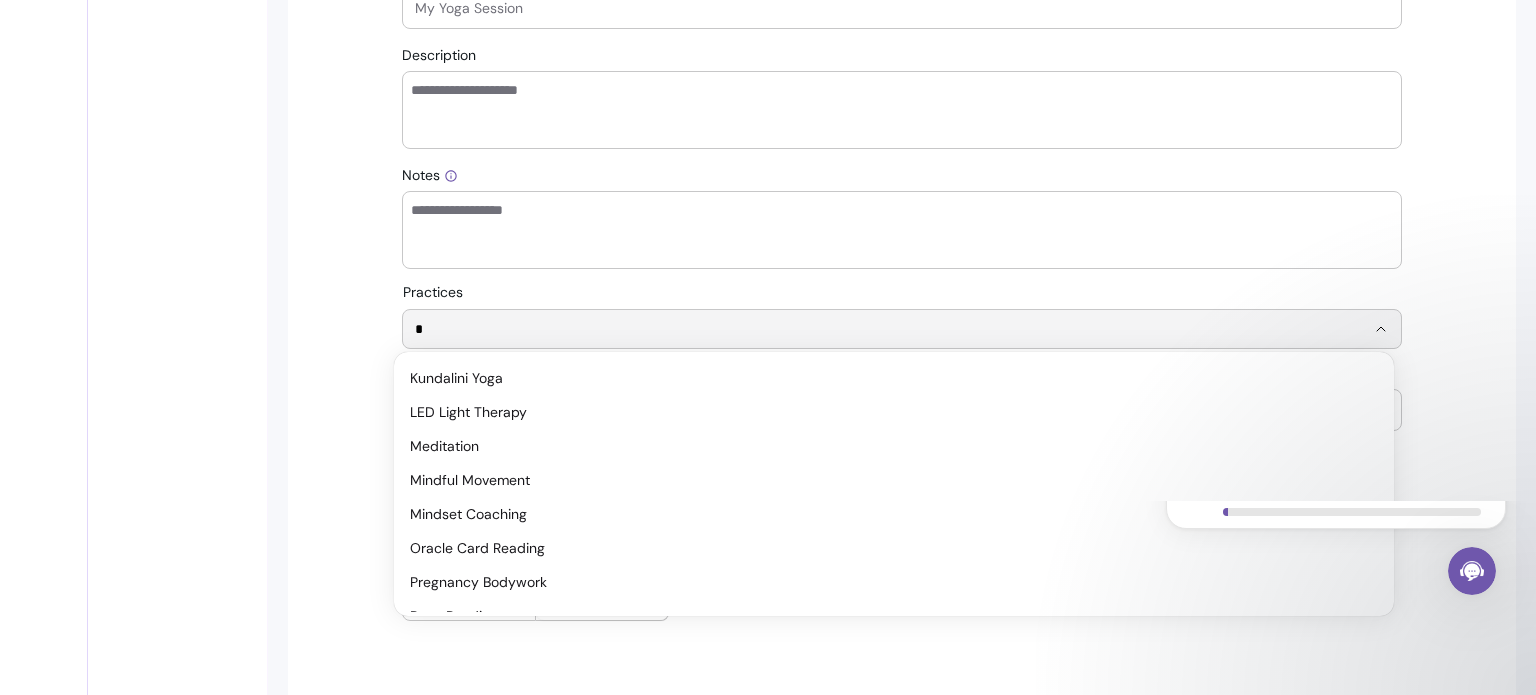 type 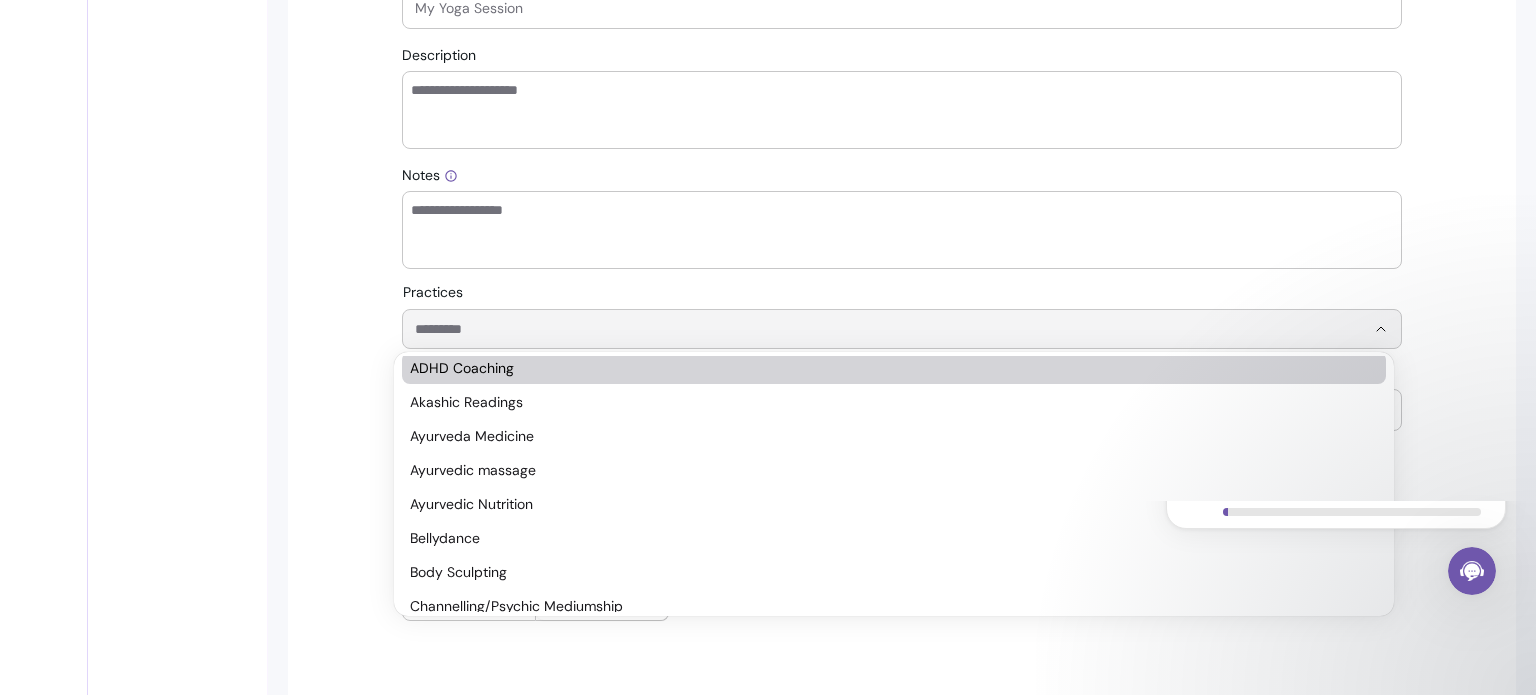 scroll, scrollTop: 0, scrollLeft: 0, axis: both 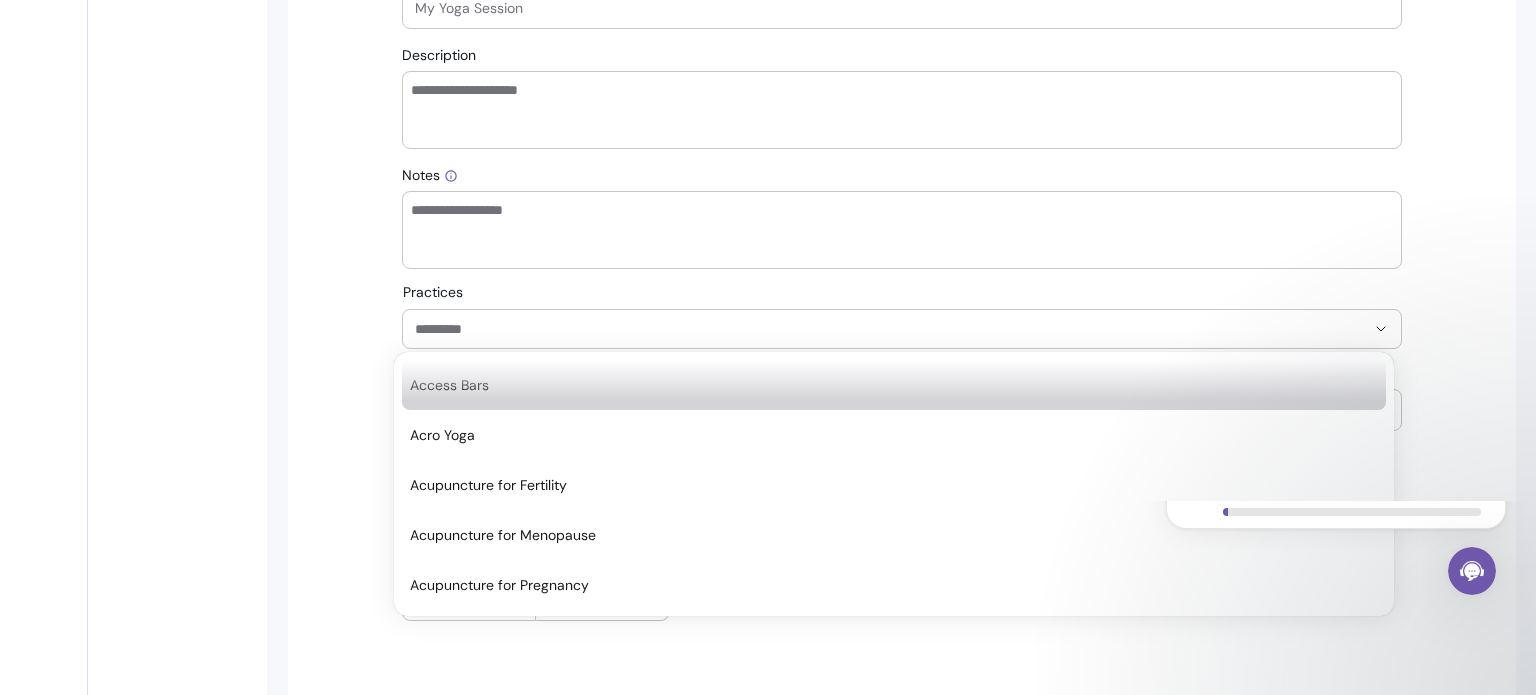 click on "**********" at bounding box center (902, 909) 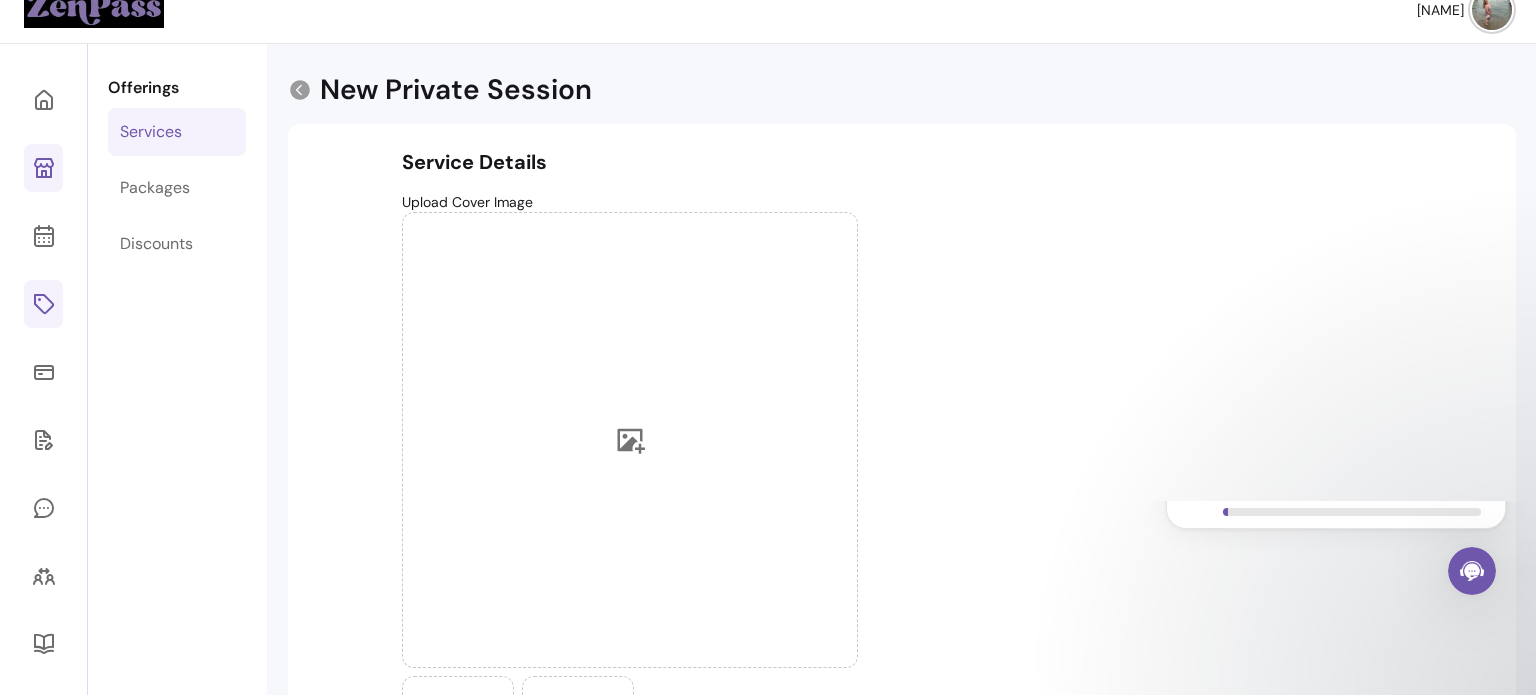 scroll, scrollTop: 0, scrollLeft: 0, axis: both 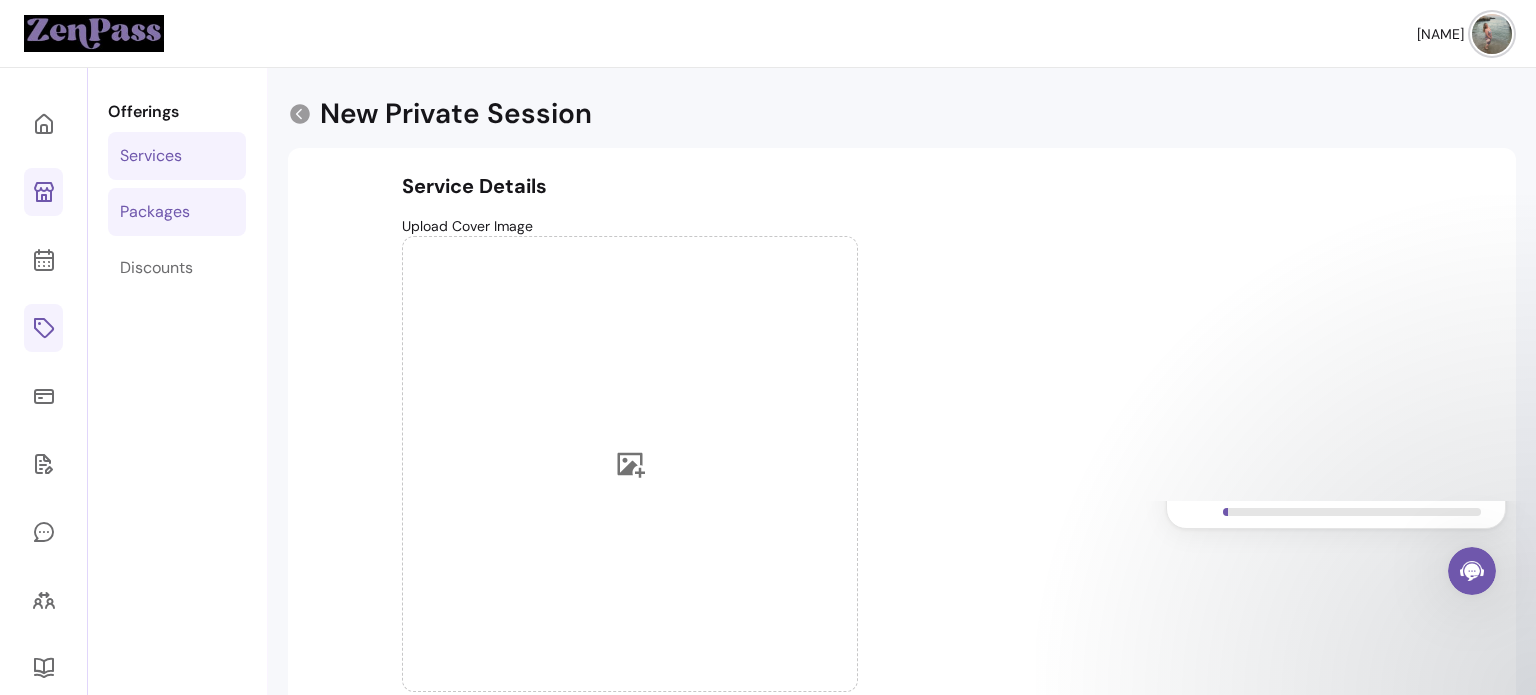 click on "Packages" at bounding box center (177, 212) 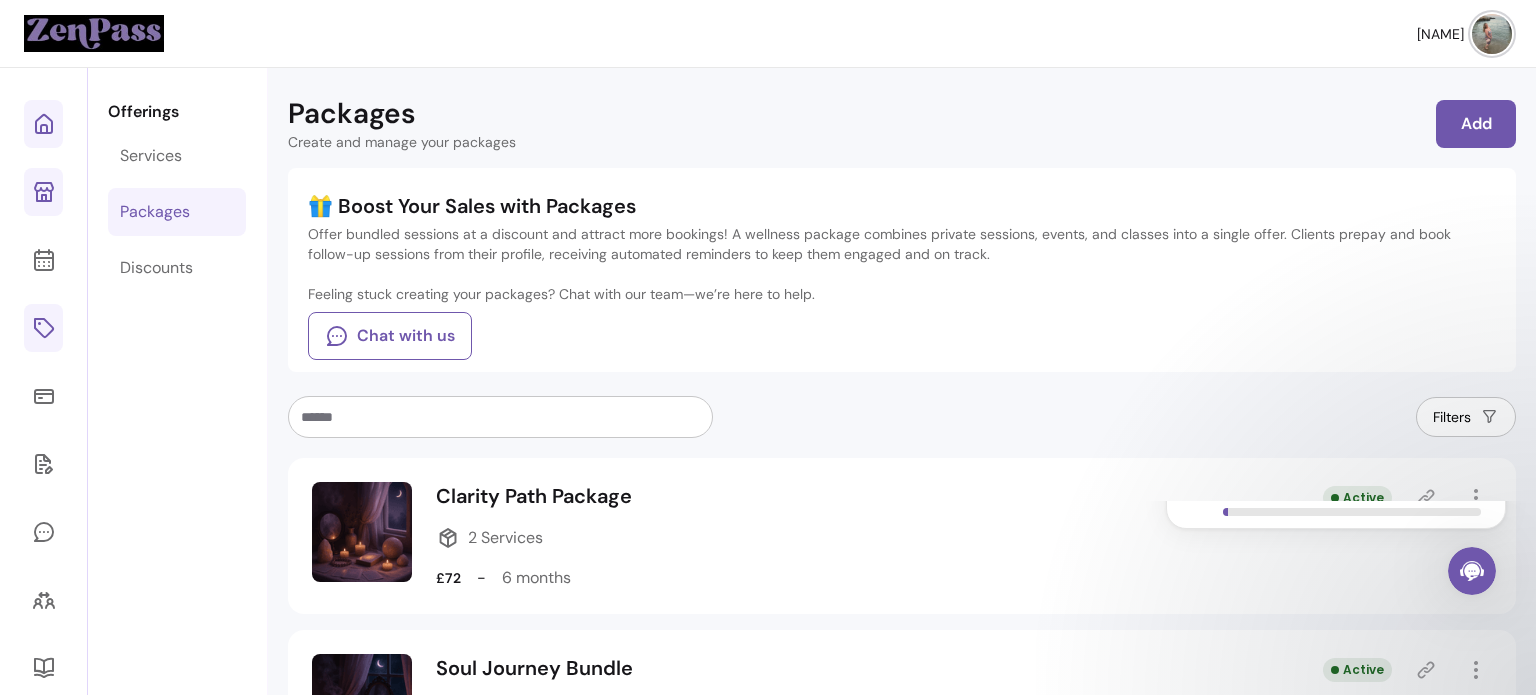 click at bounding box center [43, 124] 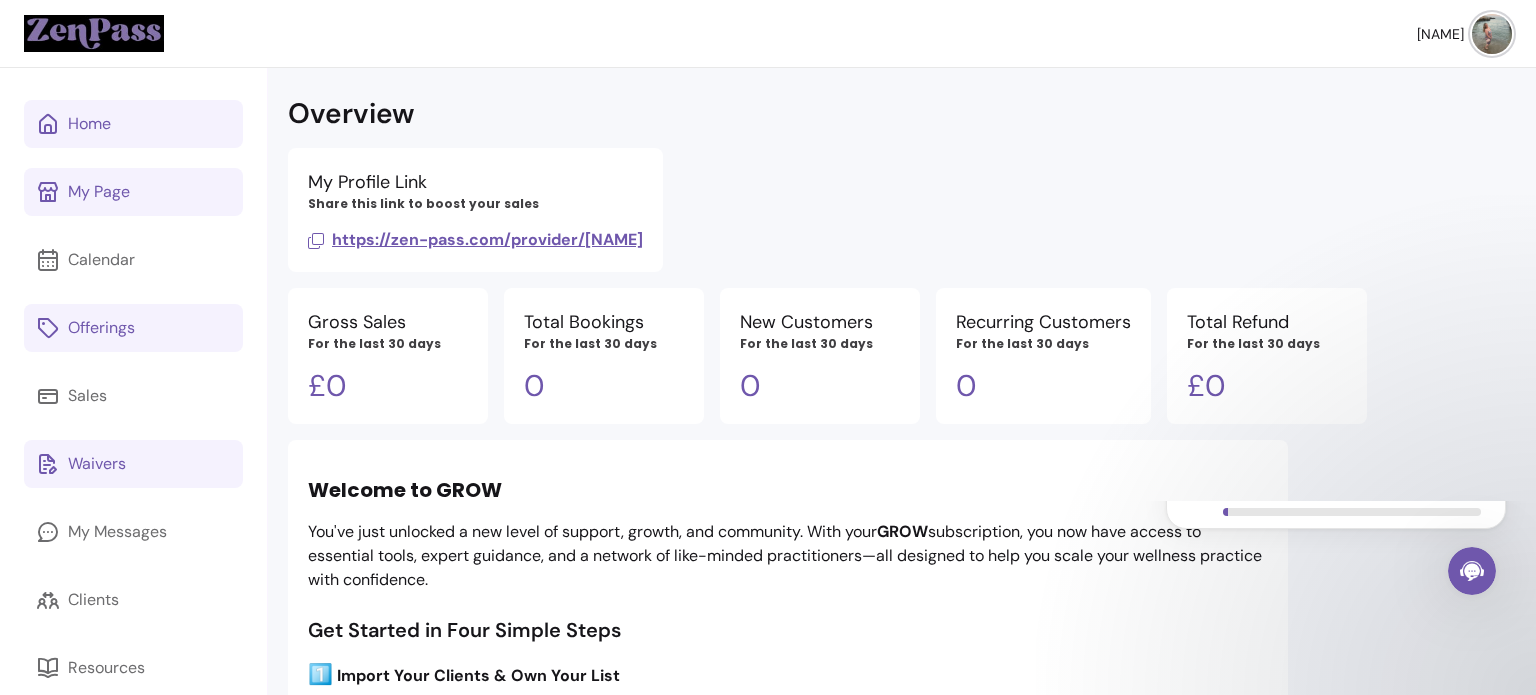 click on "Waivers" at bounding box center (97, 464) 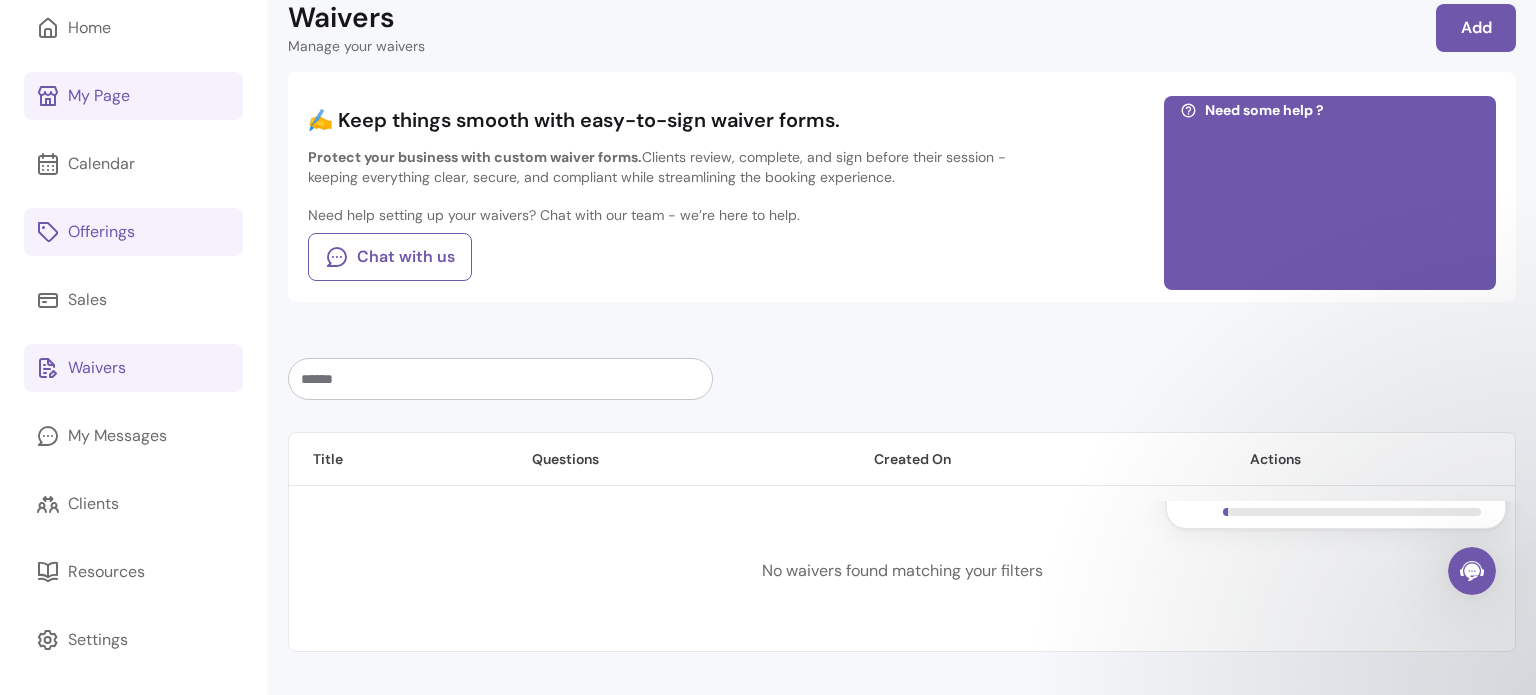 scroll, scrollTop: 0, scrollLeft: 0, axis: both 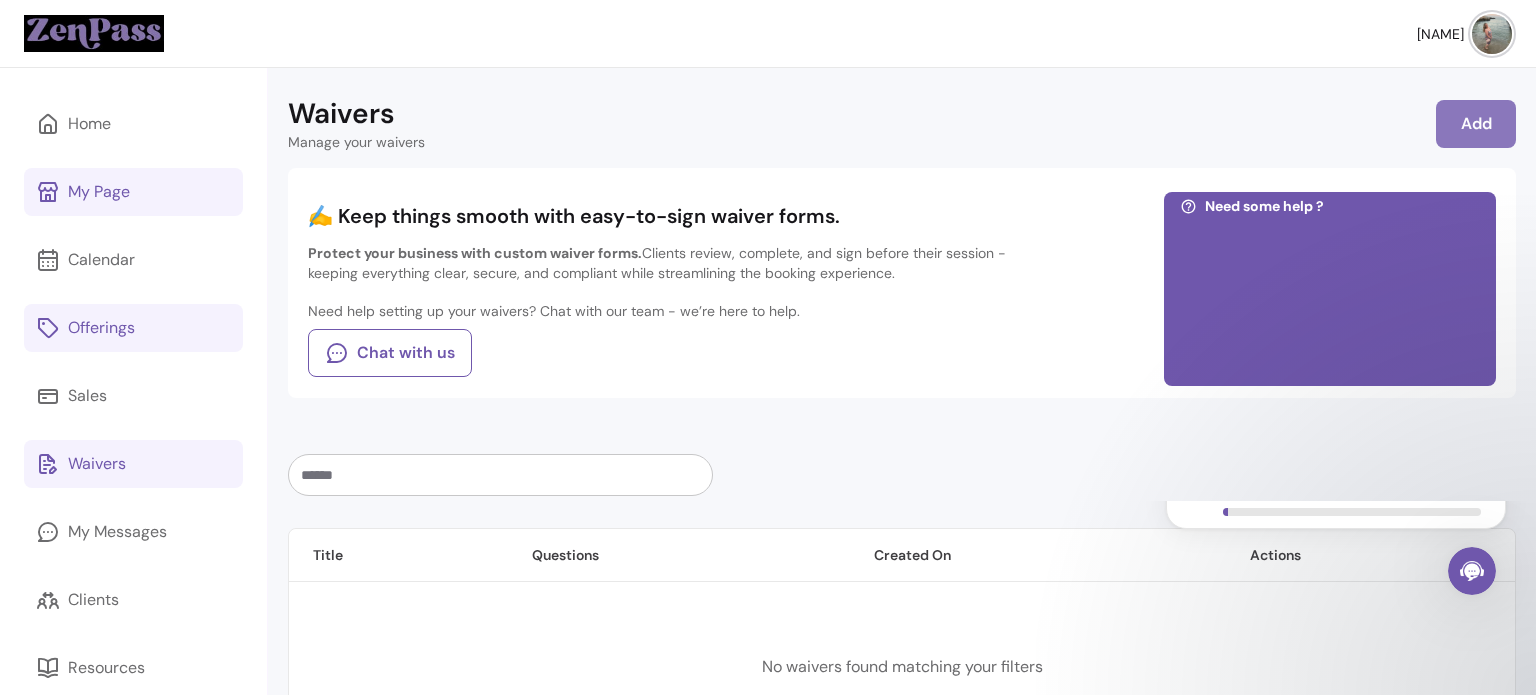 click on "Add" at bounding box center [1476, 124] 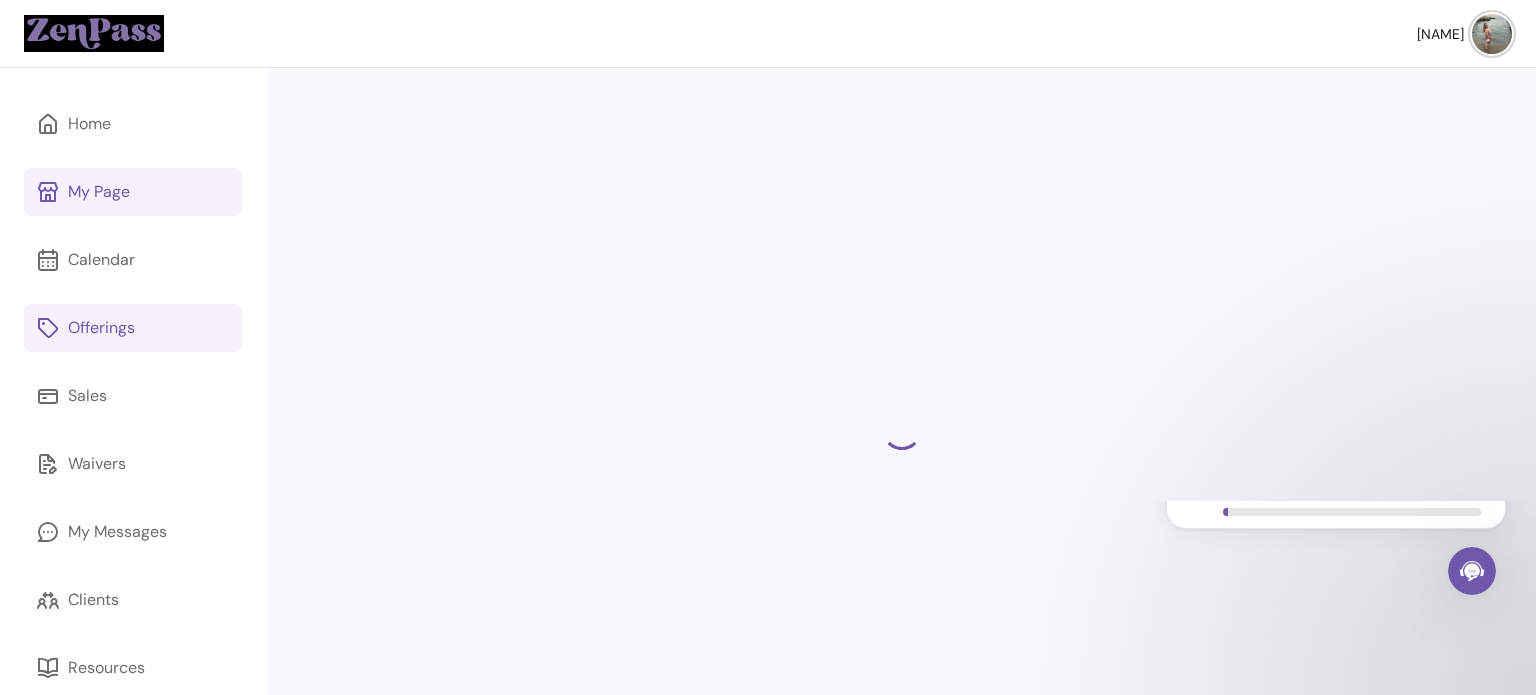 select on "*" 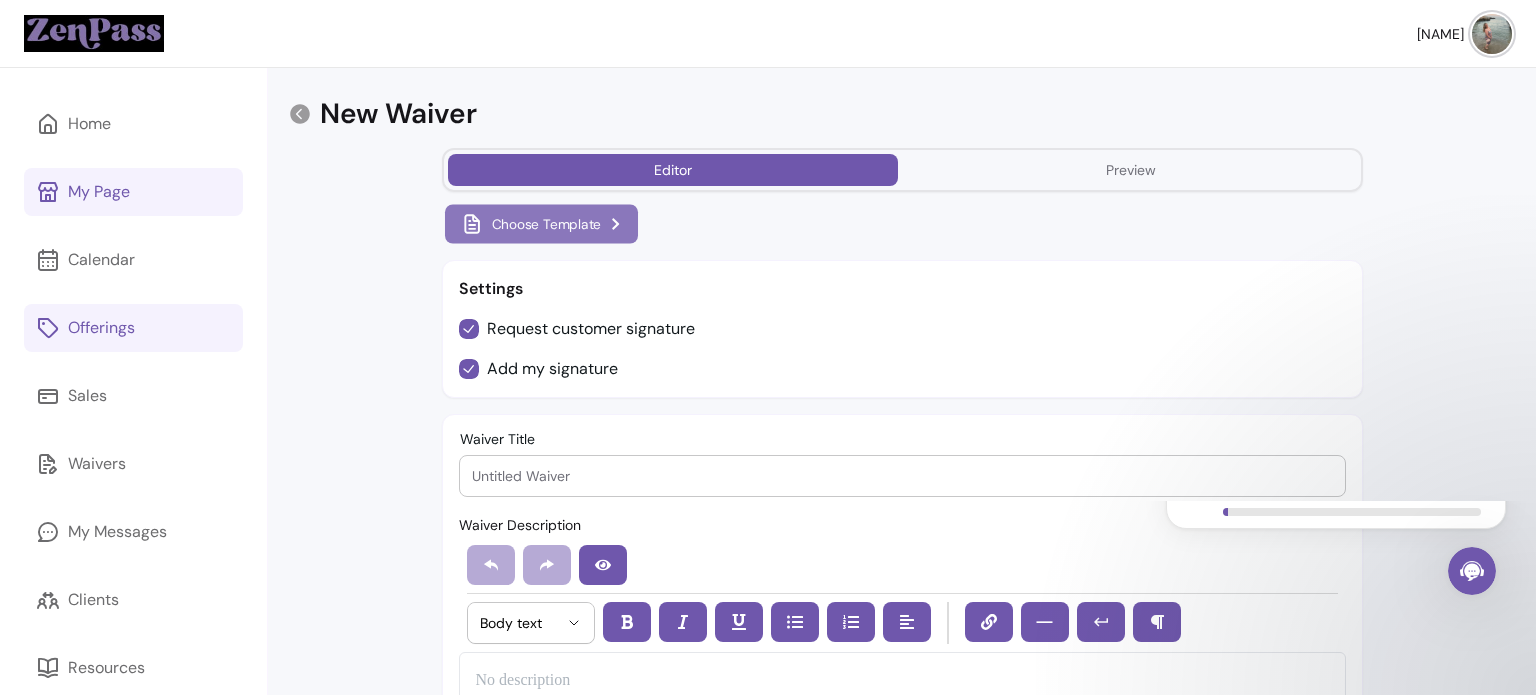 click on "Choose Template" at bounding box center (540, 224) 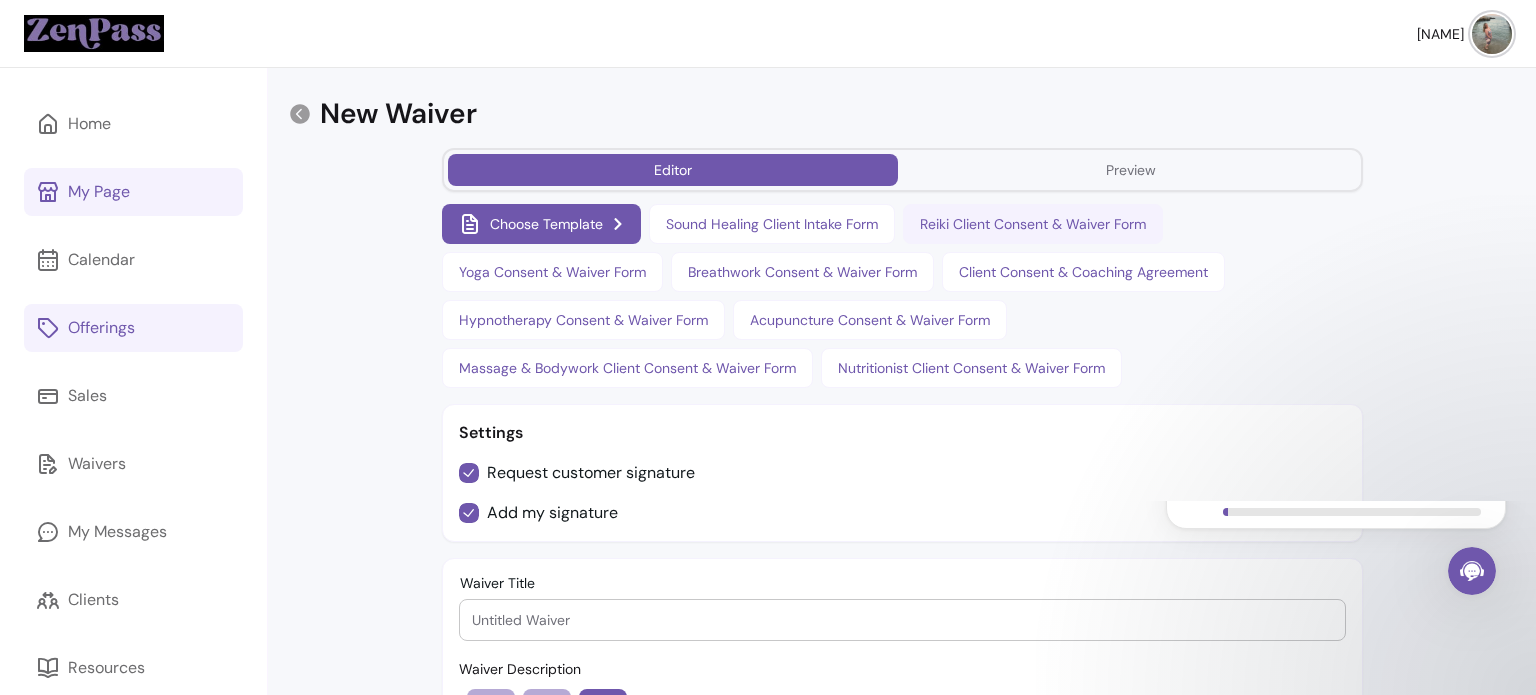 click on "Reiki Client Consent & Waiver Form" at bounding box center (1033, 224) 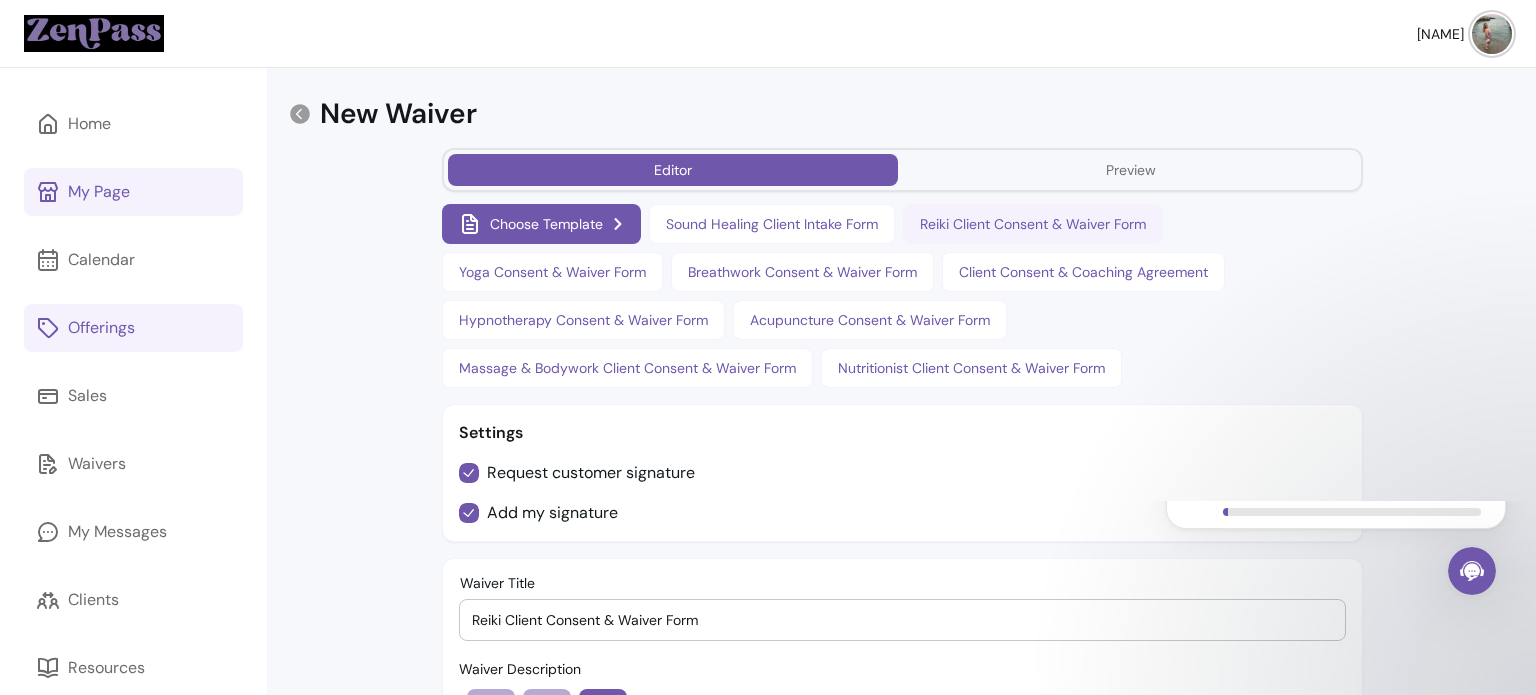 select on "*" 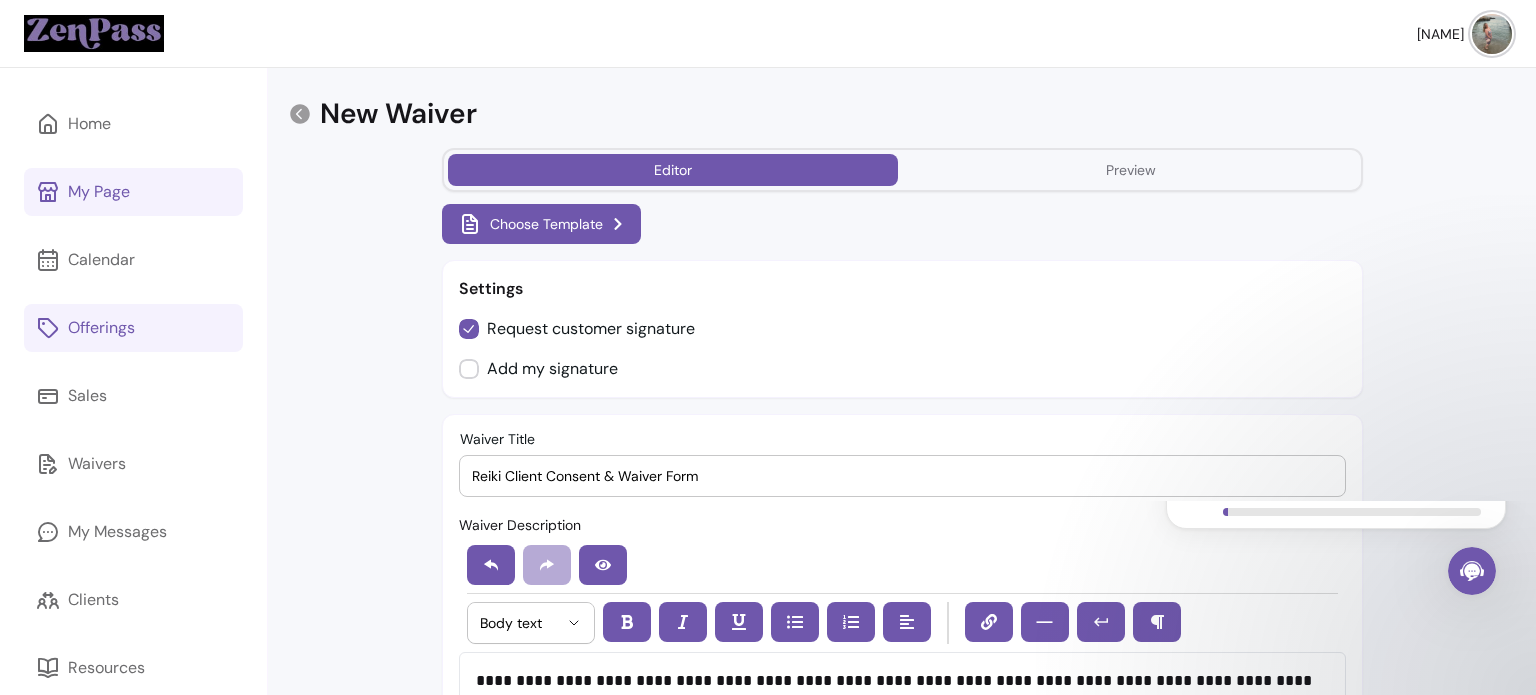 drag, startPoint x: 500, startPoint y: 475, endPoint x: 408, endPoint y: 467, distance: 92.34717 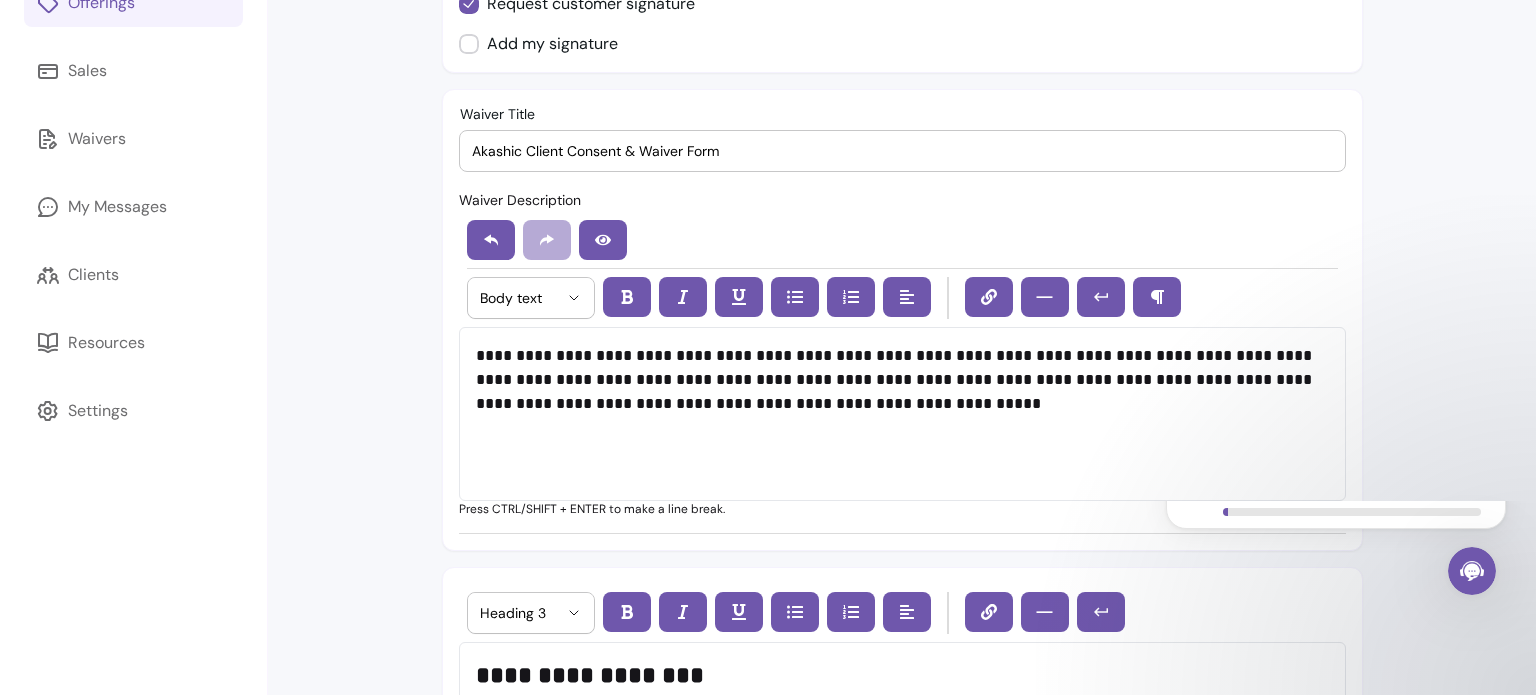 scroll, scrollTop: 329, scrollLeft: 0, axis: vertical 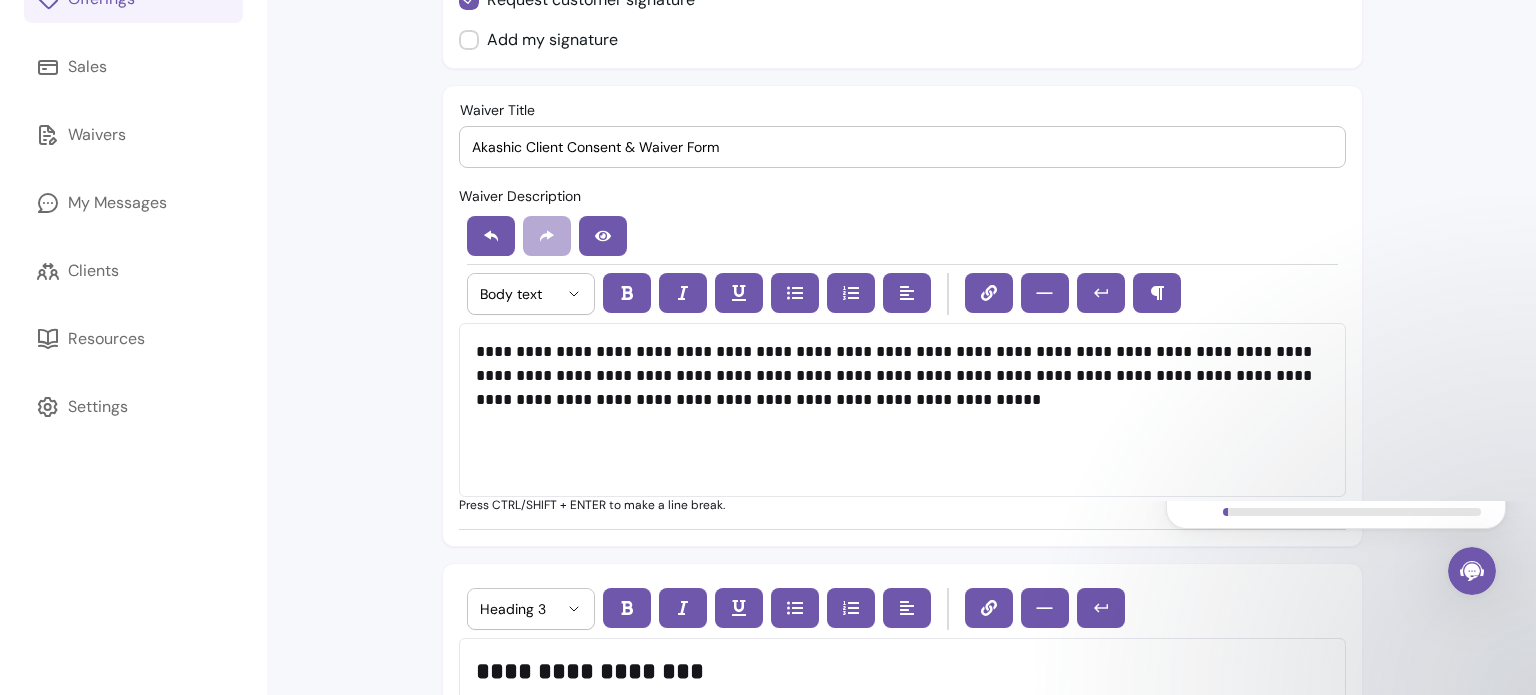 type on "Akashic Client Consent & Waiver Form" 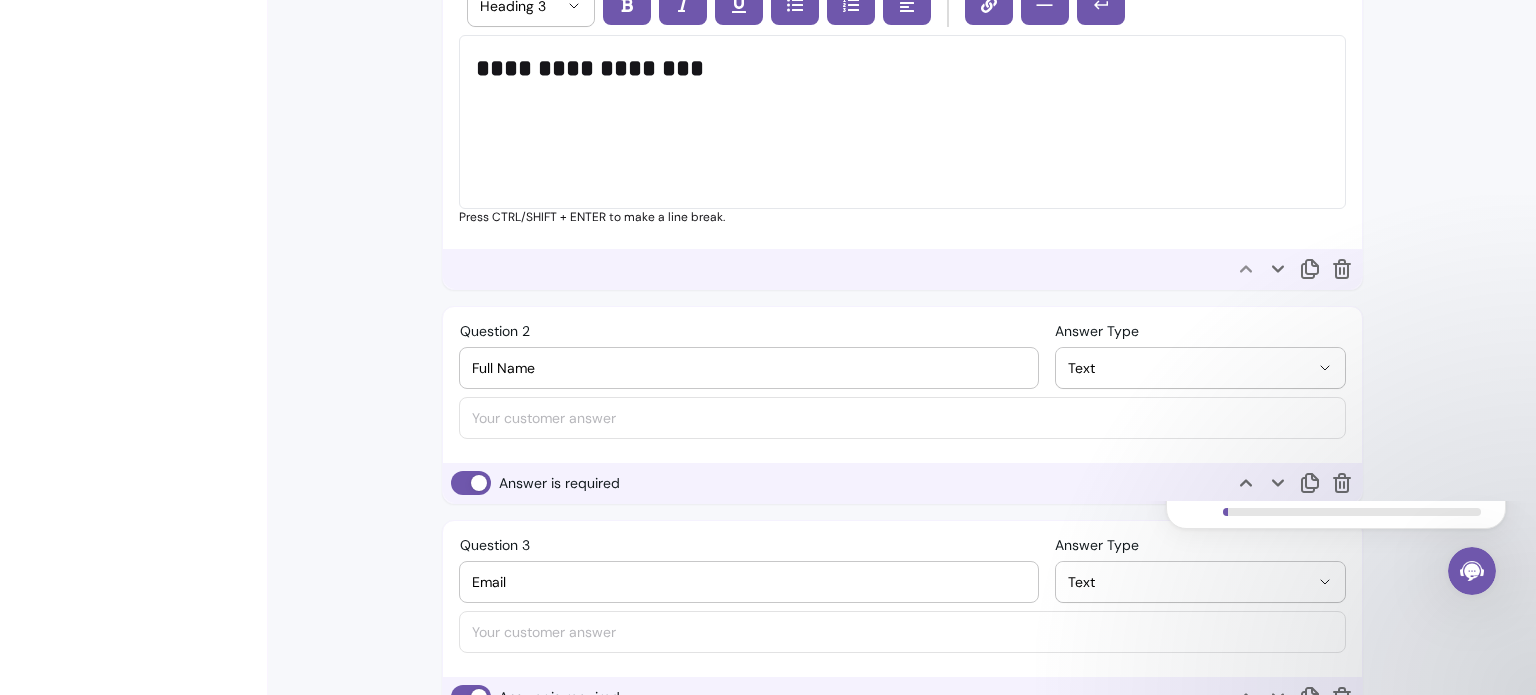scroll, scrollTop: 937, scrollLeft: 0, axis: vertical 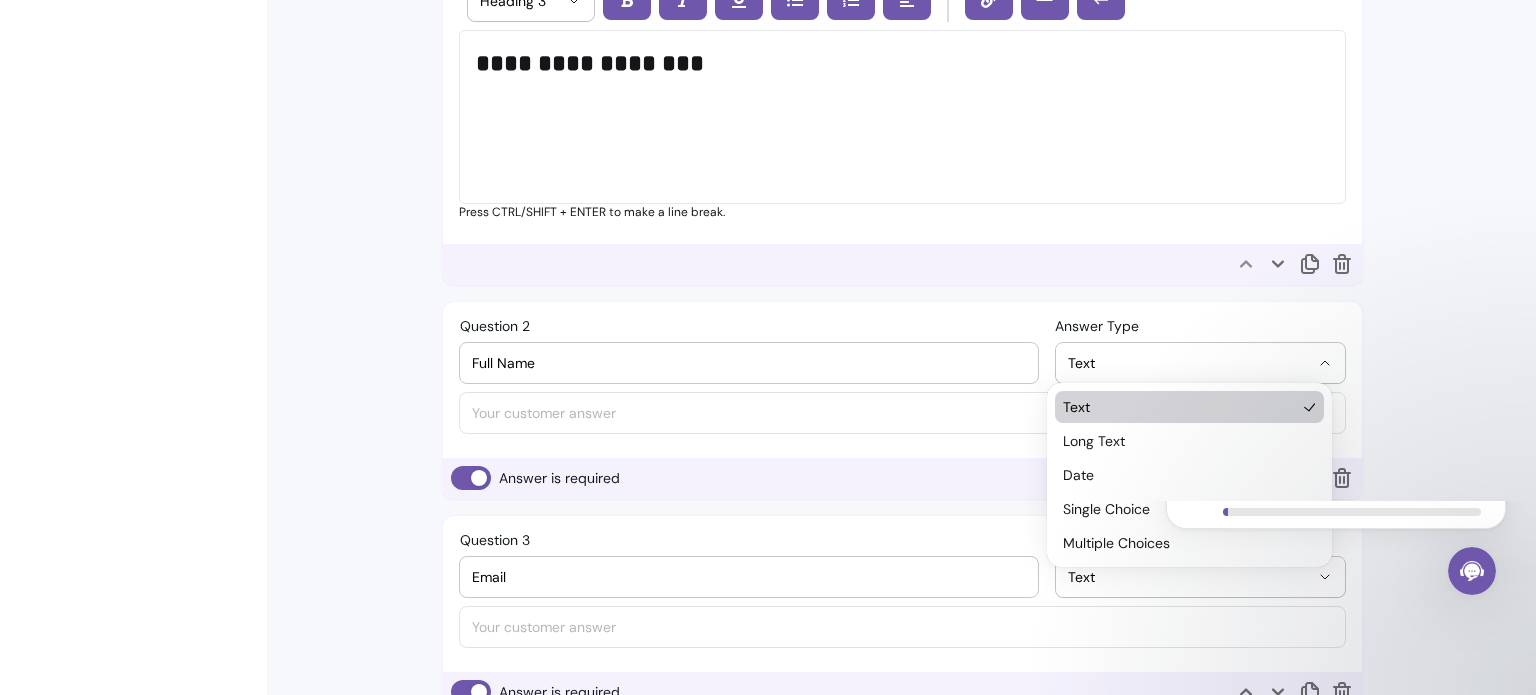 click on "Text" at bounding box center [1200, 363] 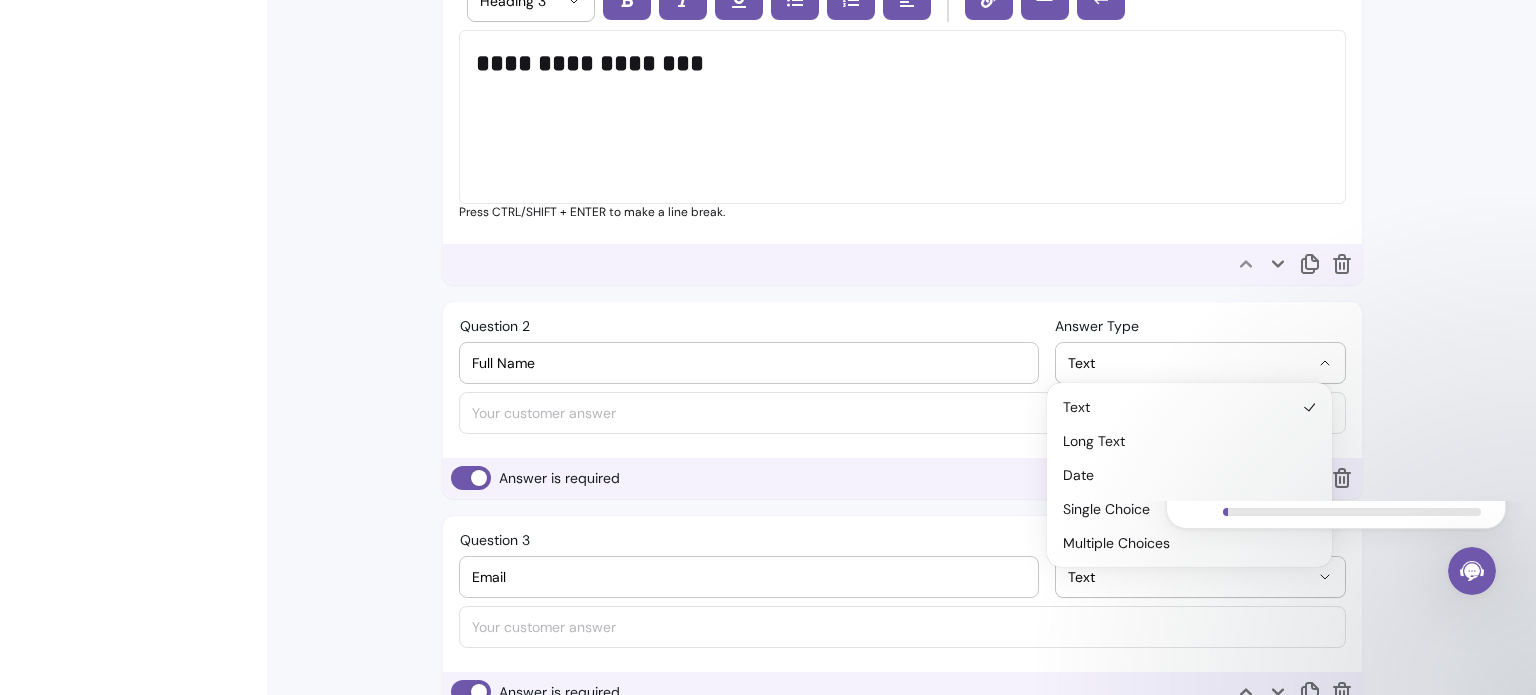 click on "Text" at bounding box center (1188, 363) 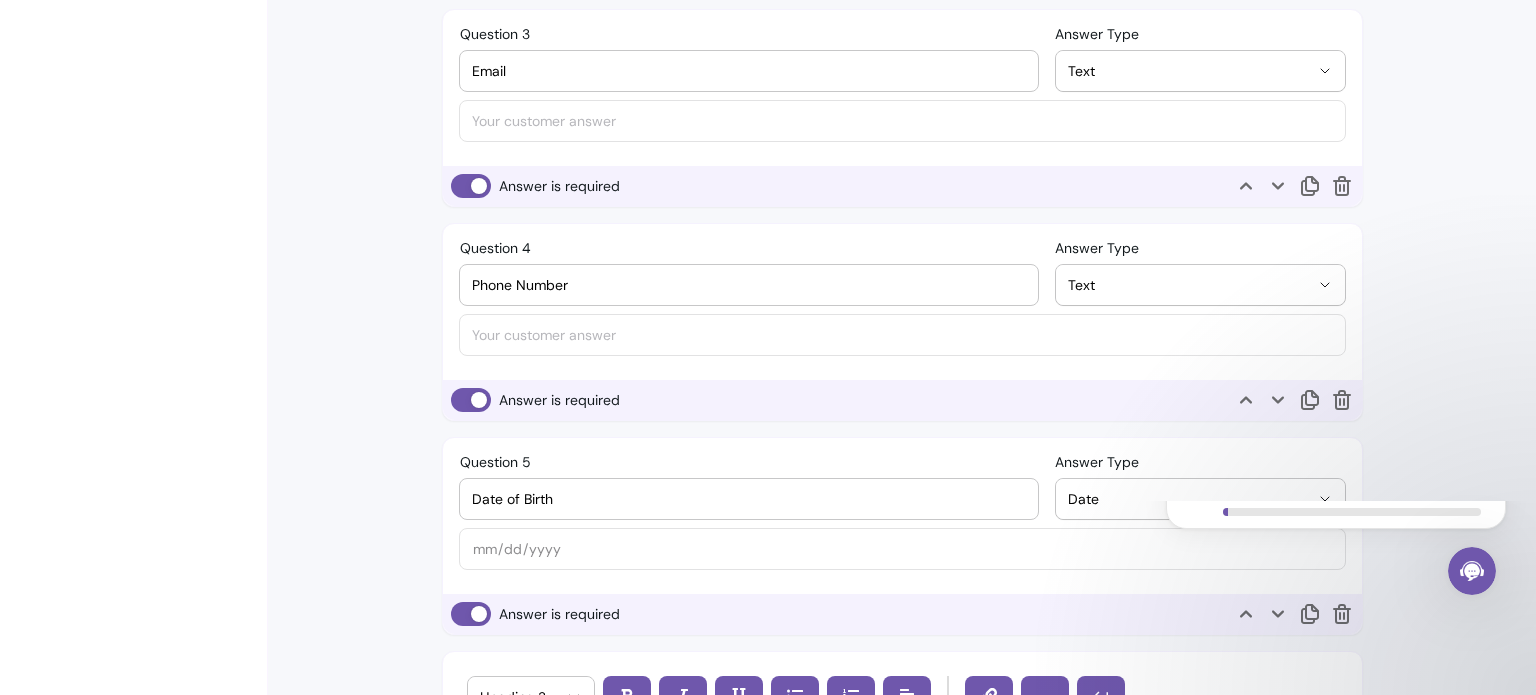 scroll, scrollTop: 1675, scrollLeft: 0, axis: vertical 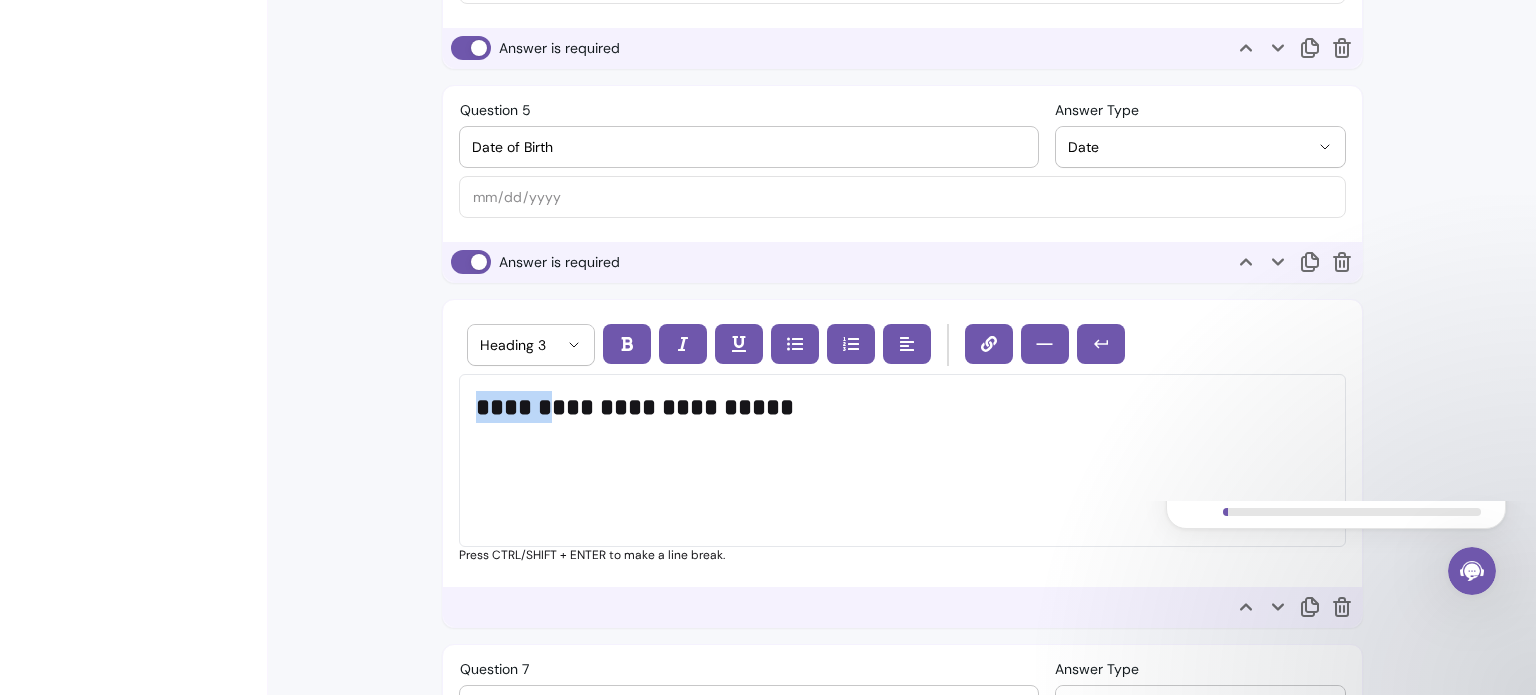 drag, startPoint x: 533, startPoint y: 399, endPoint x: 456, endPoint y: 389, distance: 77.64664 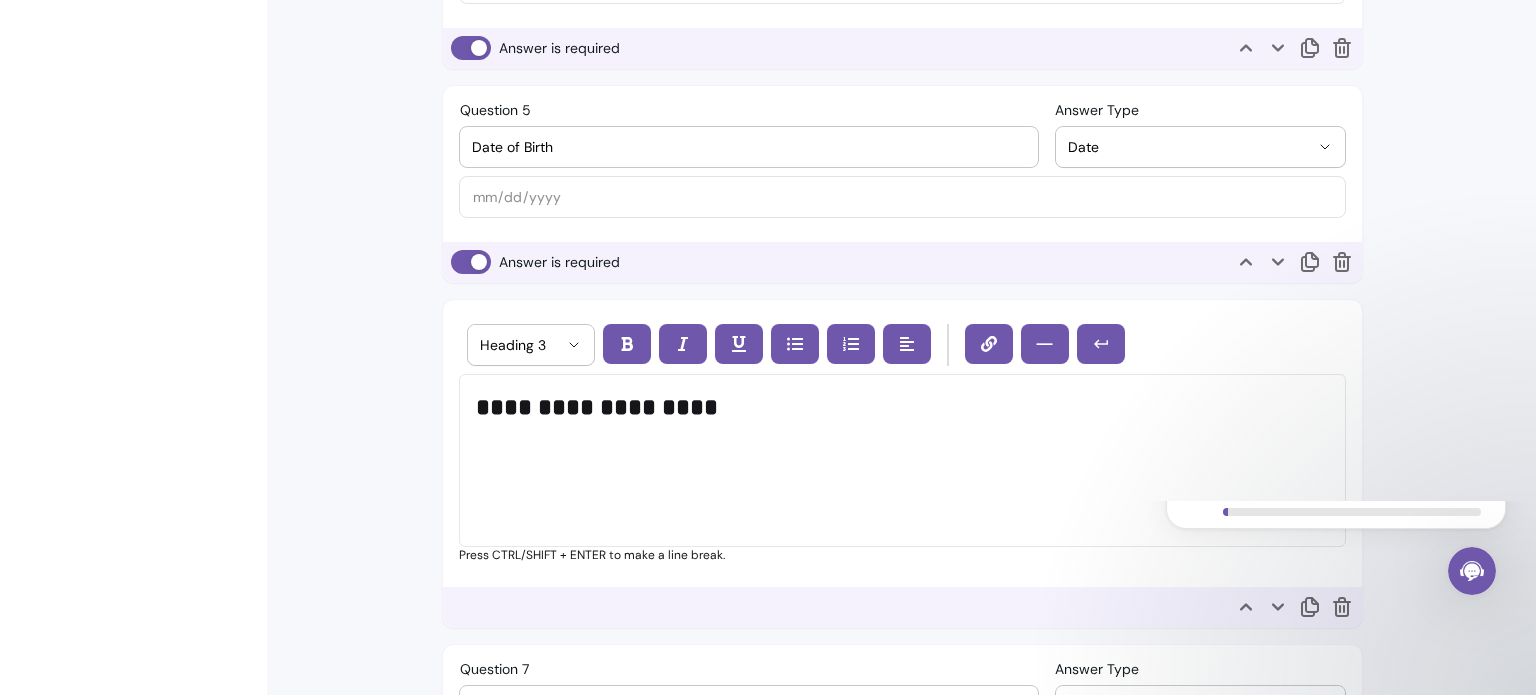 type 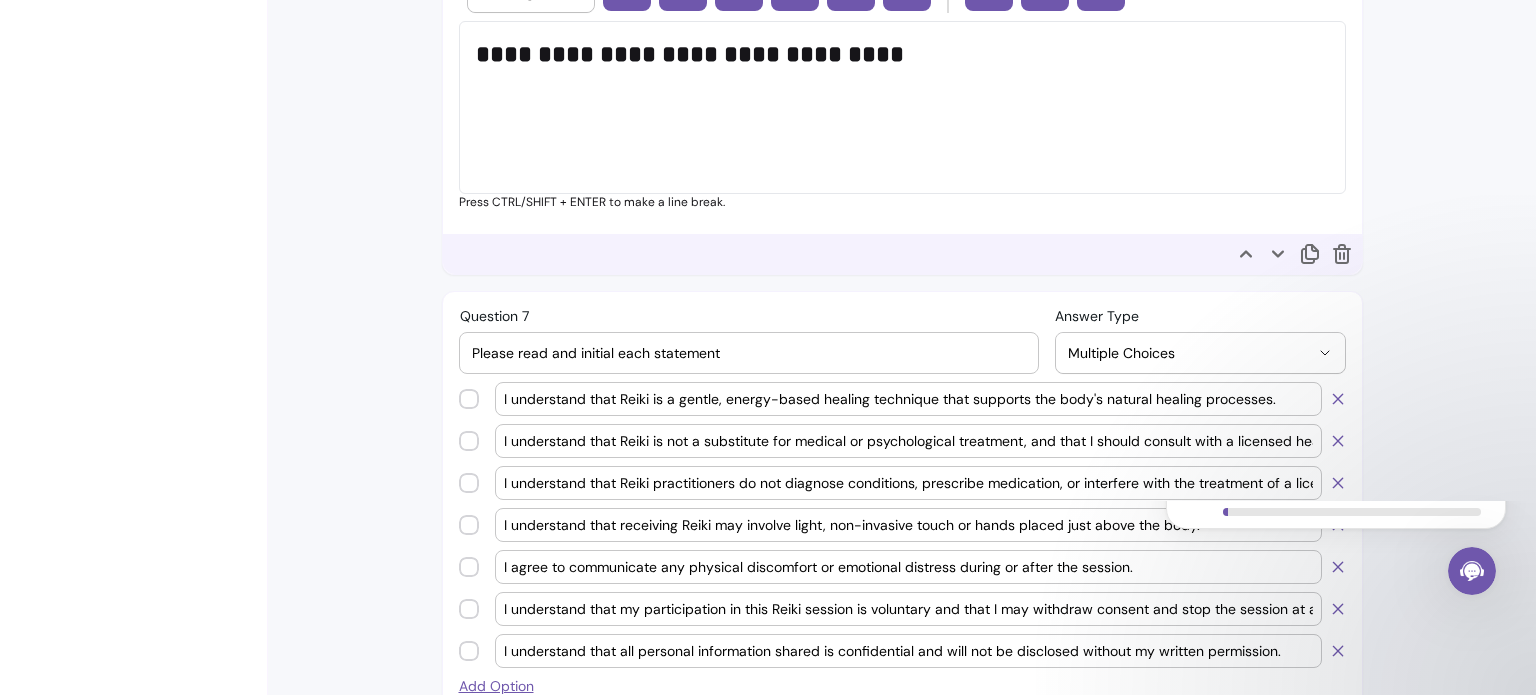 scroll, scrollTop: 2217, scrollLeft: 0, axis: vertical 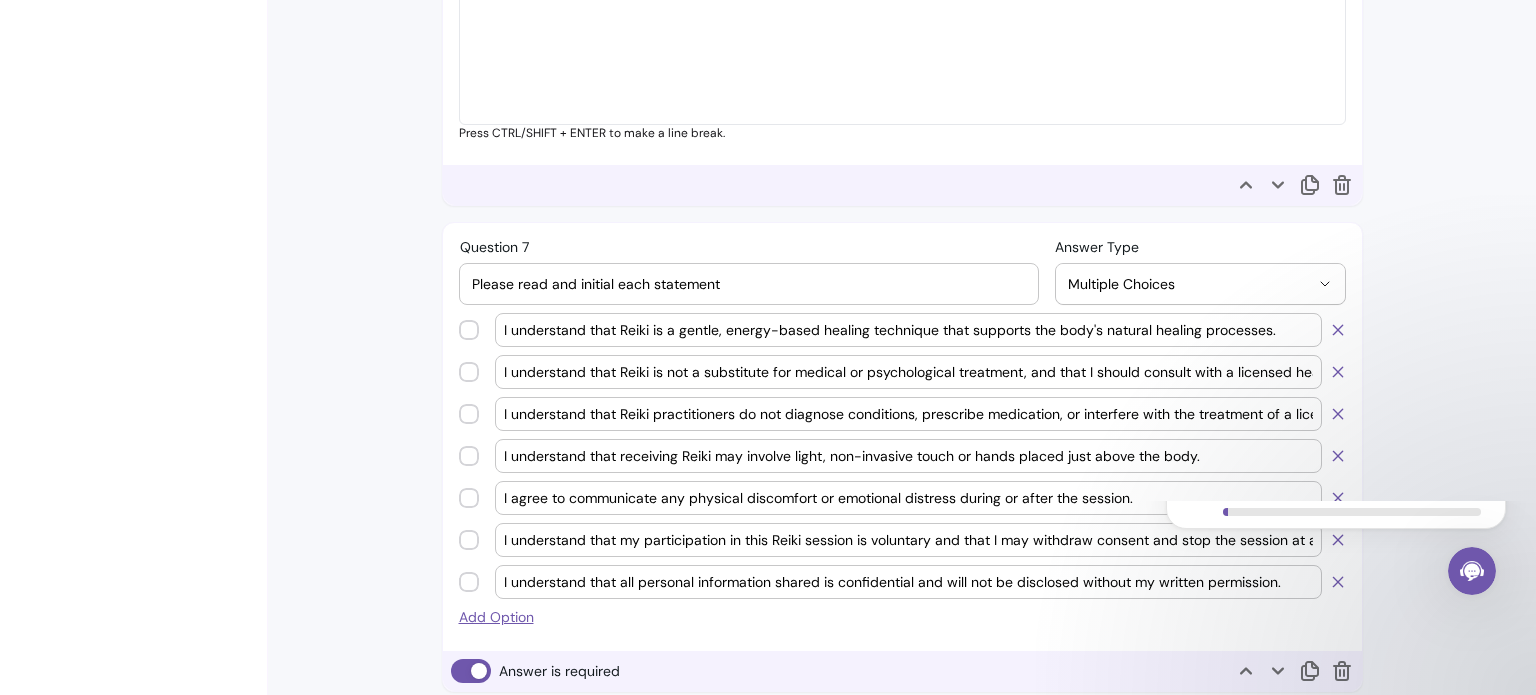 click on "I understand that Reiki practitioners do not diagnose conditions, prescribe medication, or interfere with the treatment of a licensed medical professional." at bounding box center [908, 414] 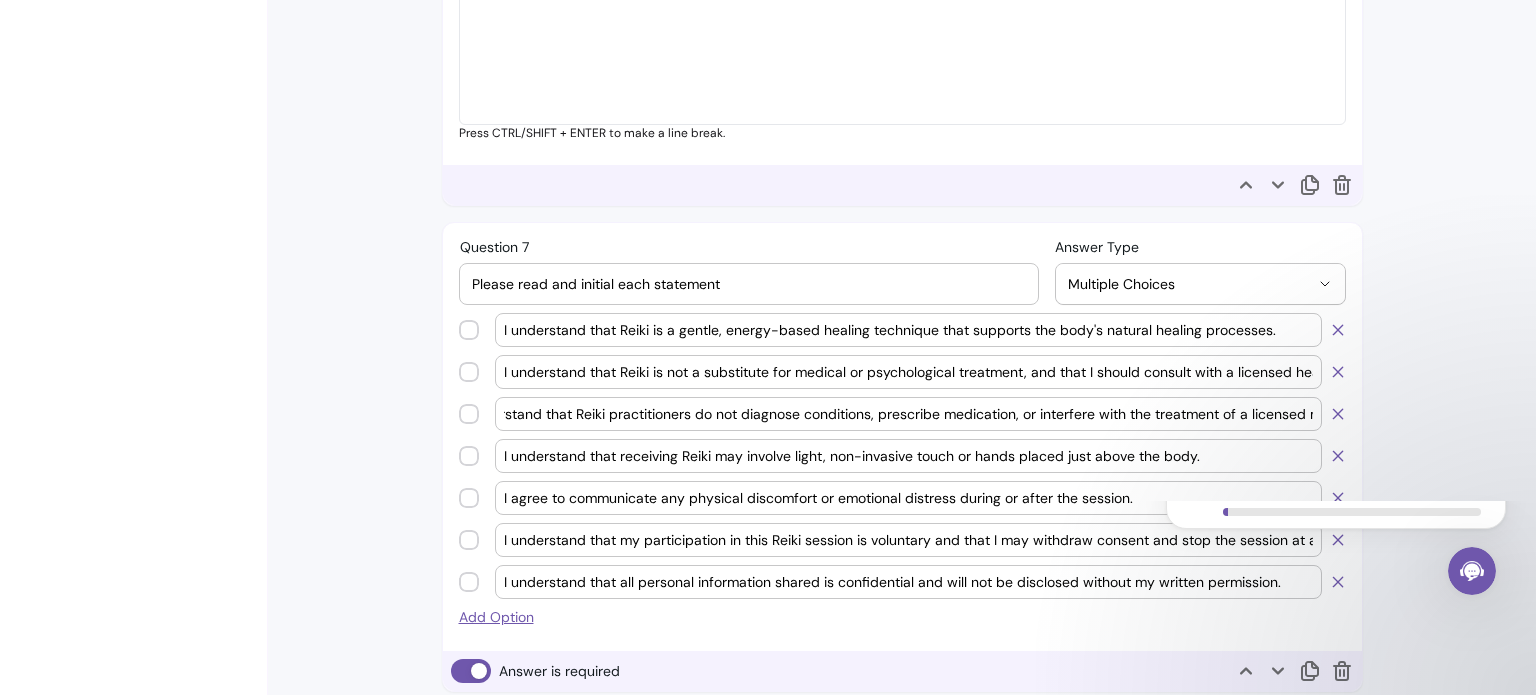 scroll, scrollTop: 0, scrollLeft: 14, axis: horizontal 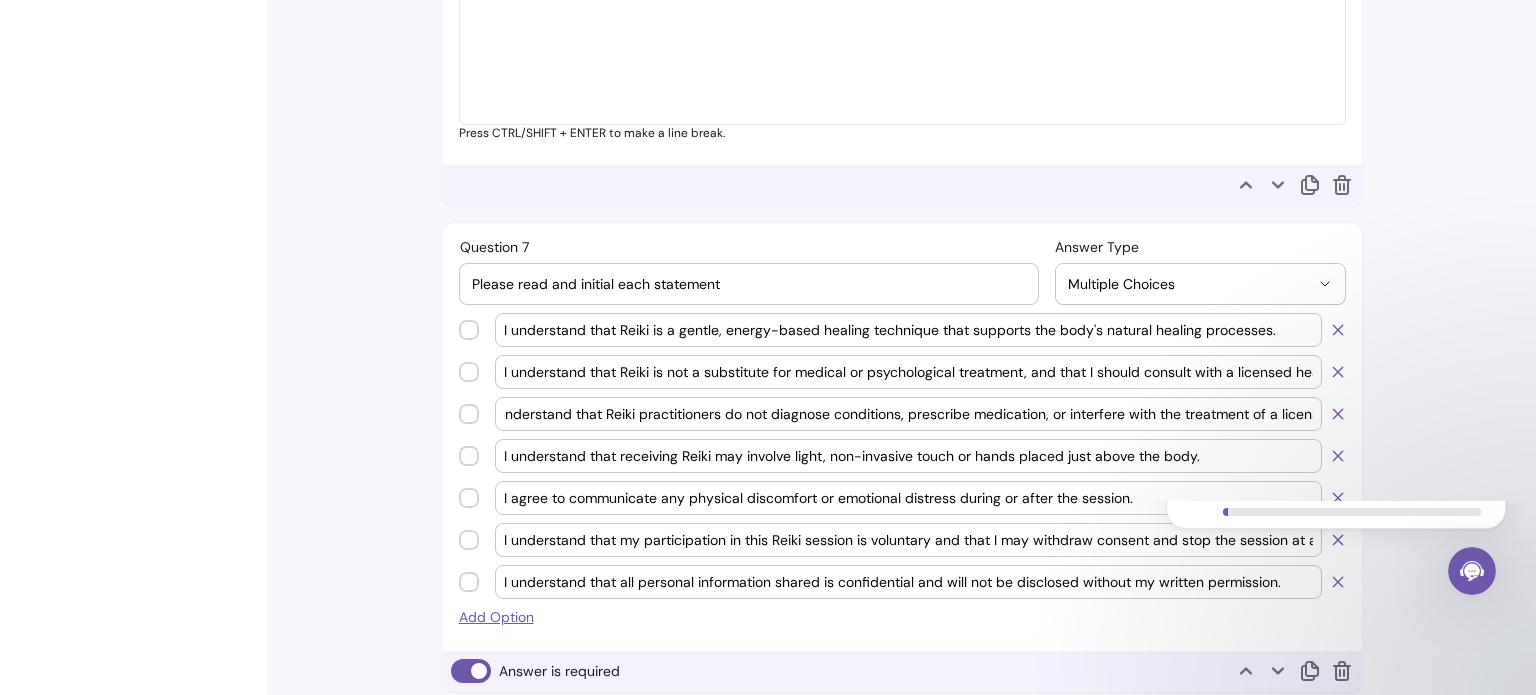 click on "I understand that Reiki practitioners do not diagnose conditions, prescribe medication, or interfere with the treatment of a licensed medical professional." at bounding box center [908, 414] 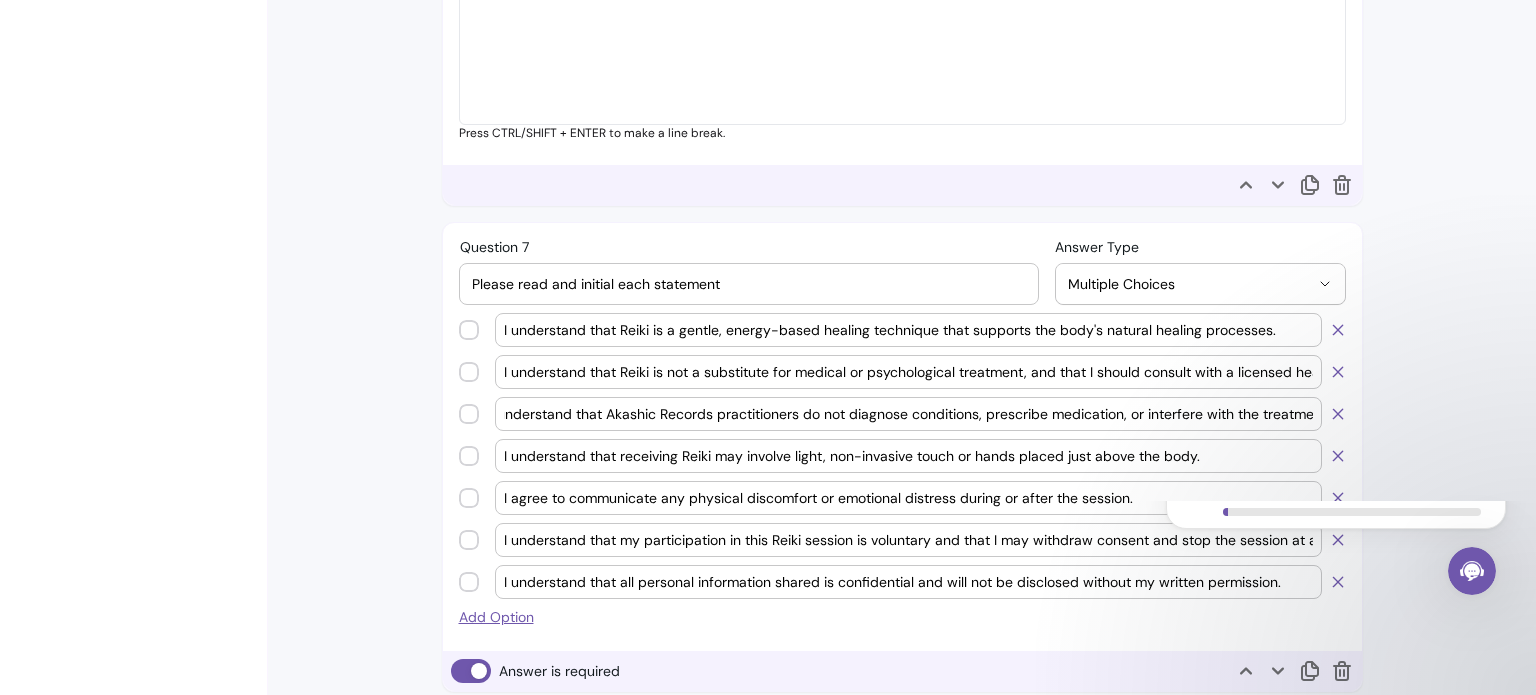 type on "I understand that Akashic Records practitioners do not diagnose conditions, prescribe medication, or interfere with the treatment of a licensed medical professional." 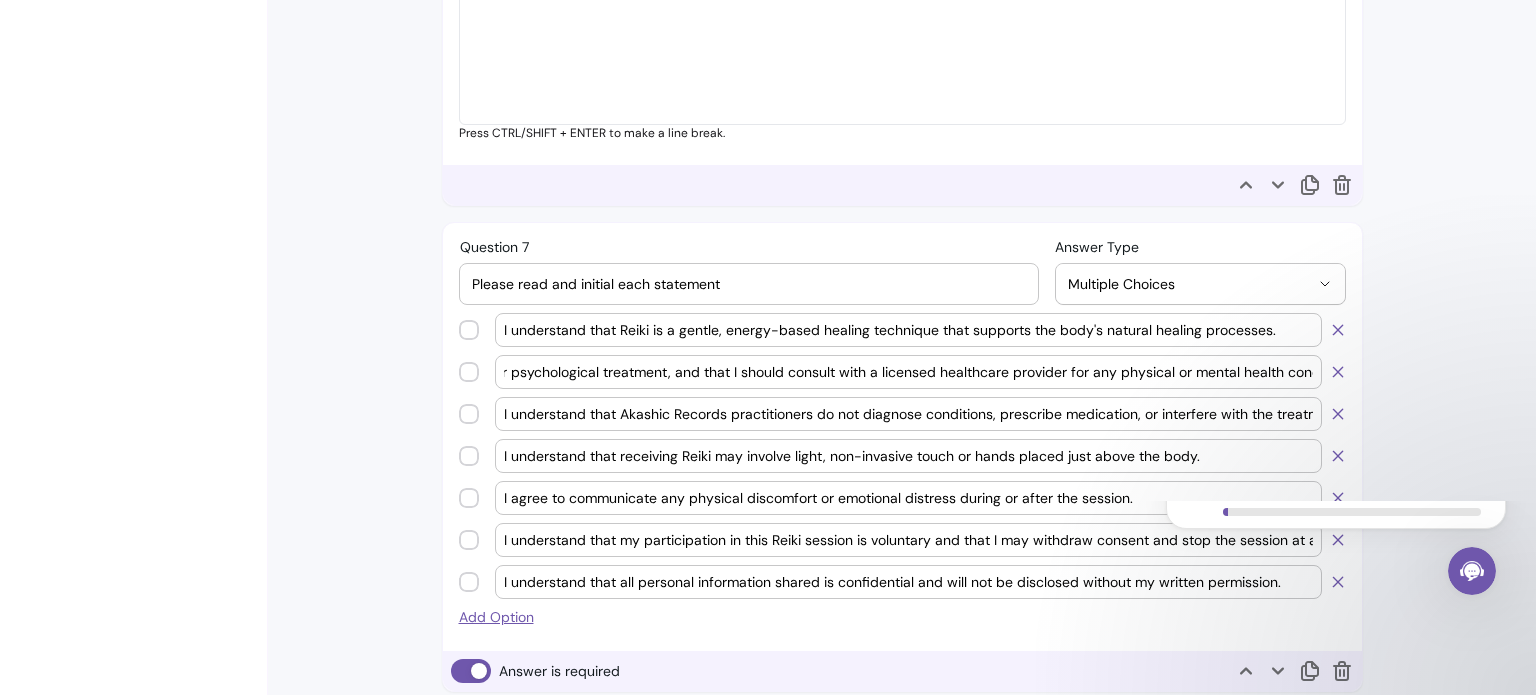 scroll, scrollTop: 0, scrollLeft: 483, axis: horizontal 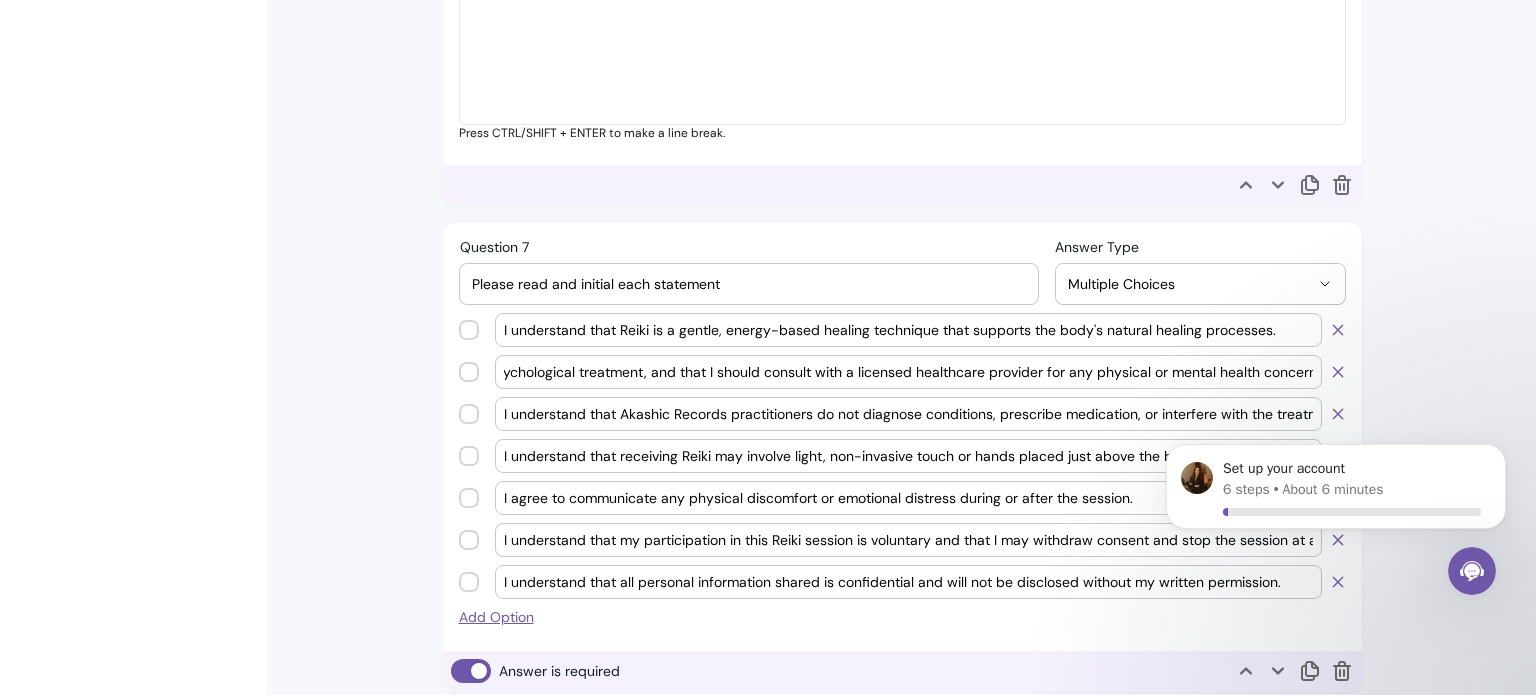 type on "I understand that the Akashic Records is not a substitute for medical or psychological treatment, and that I should consult with a licensed healthcare provider for any physical or mental health concerns." 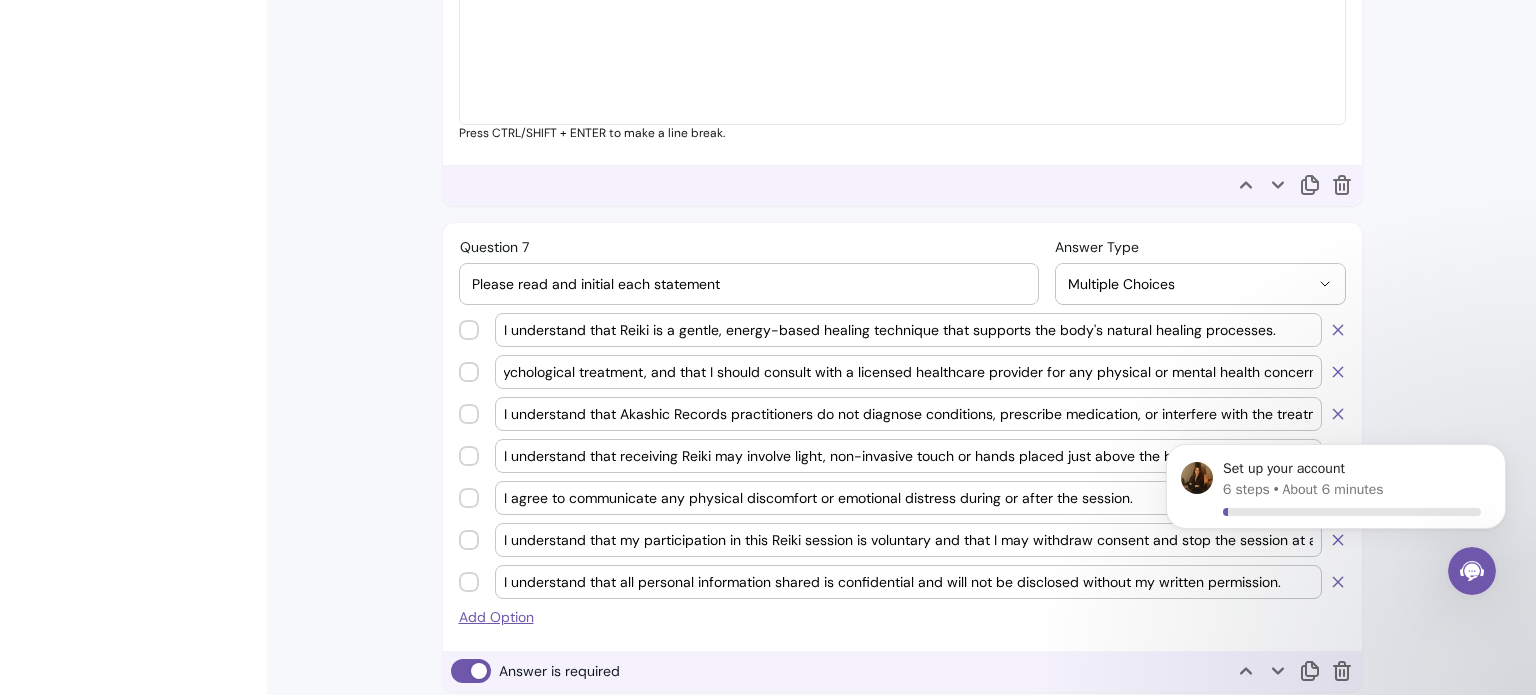 scroll, scrollTop: 0, scrollLeft: 0, axis: both 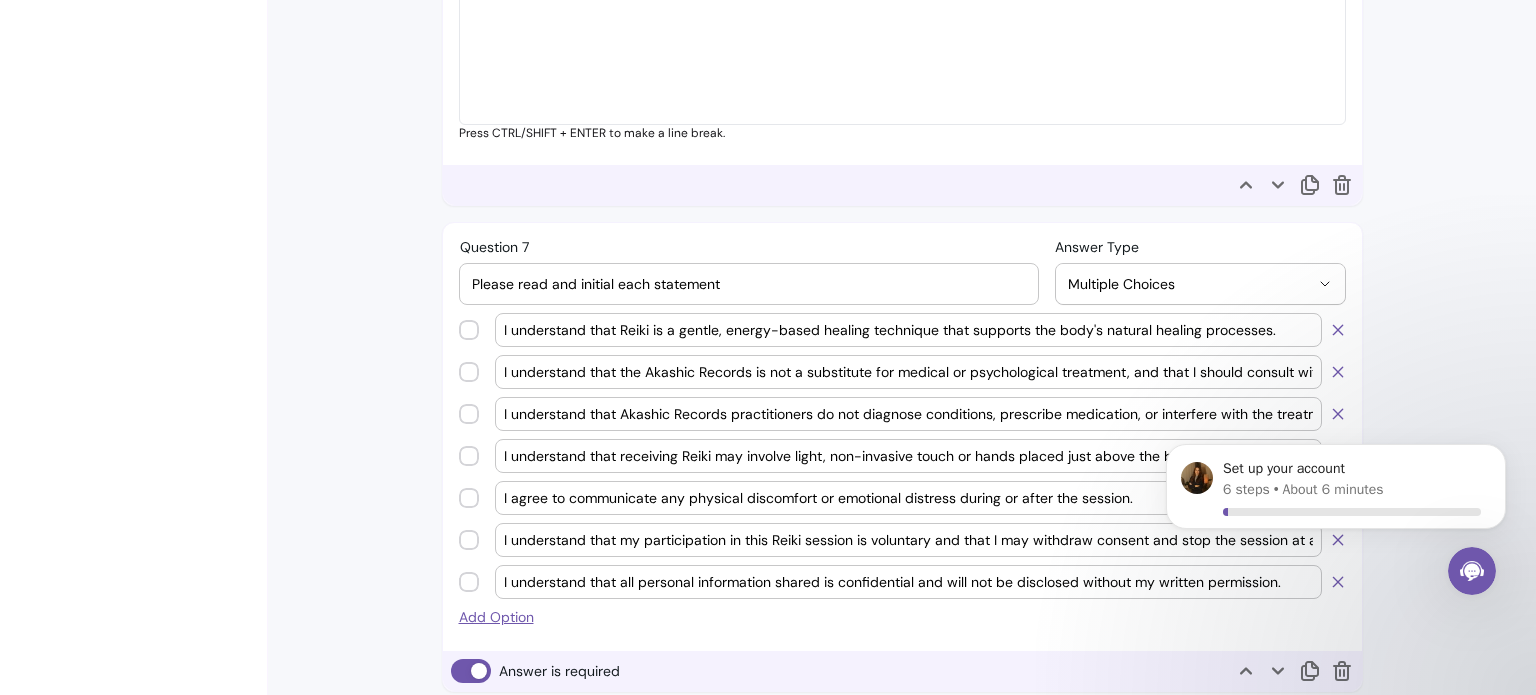 click on "Set up your account  6 steps • About 6 minutes" at bounding box center [1336, 404] 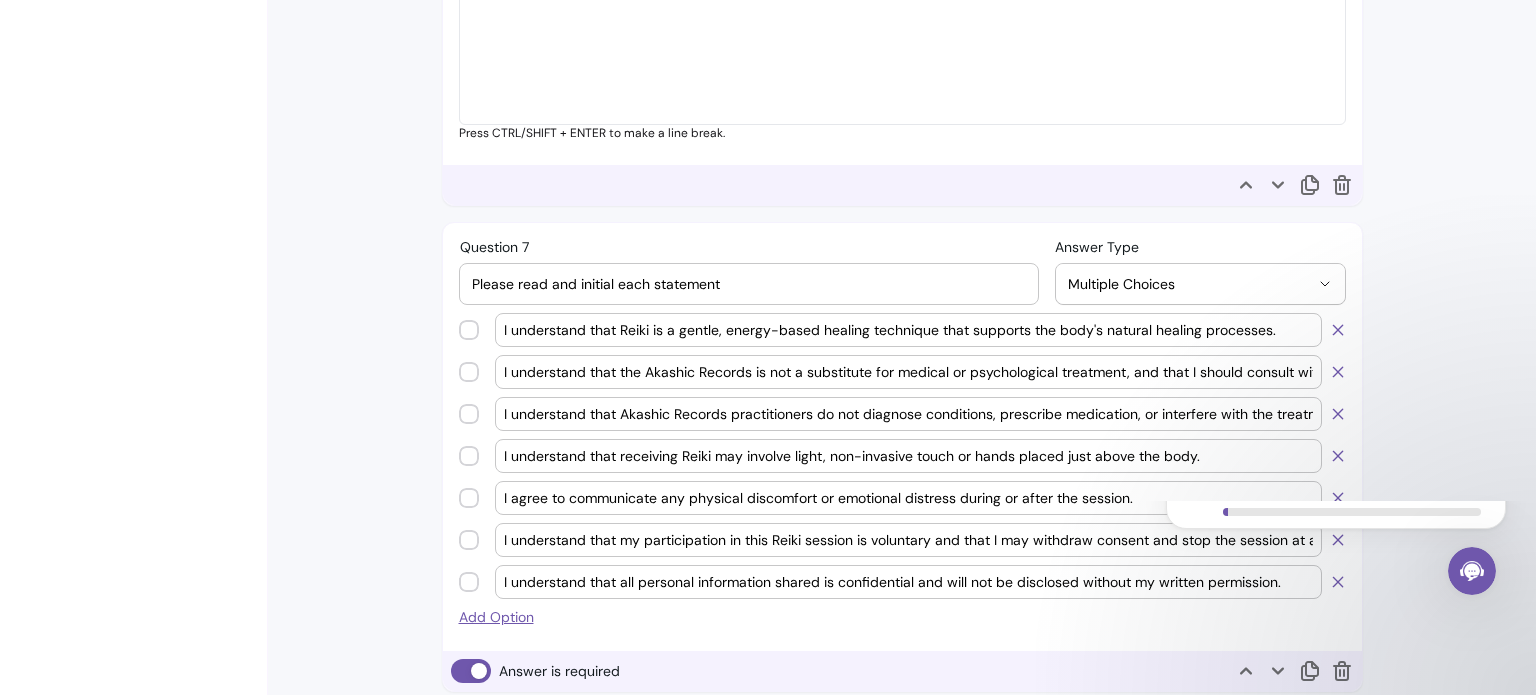 click 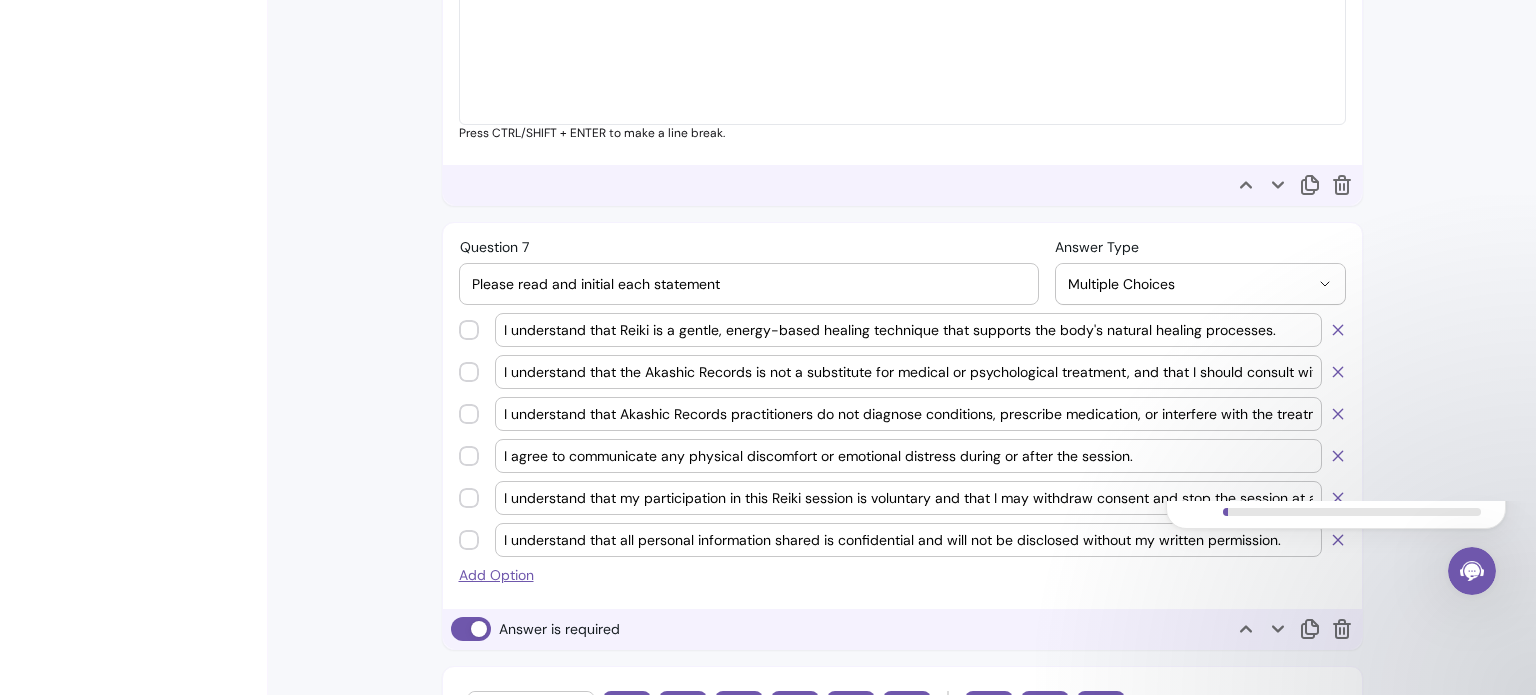 click on "I understand that my participation in this Reiki session is voluntary and that I may withdraw consent and stop the session at any time." at bounding box center (908, 498) 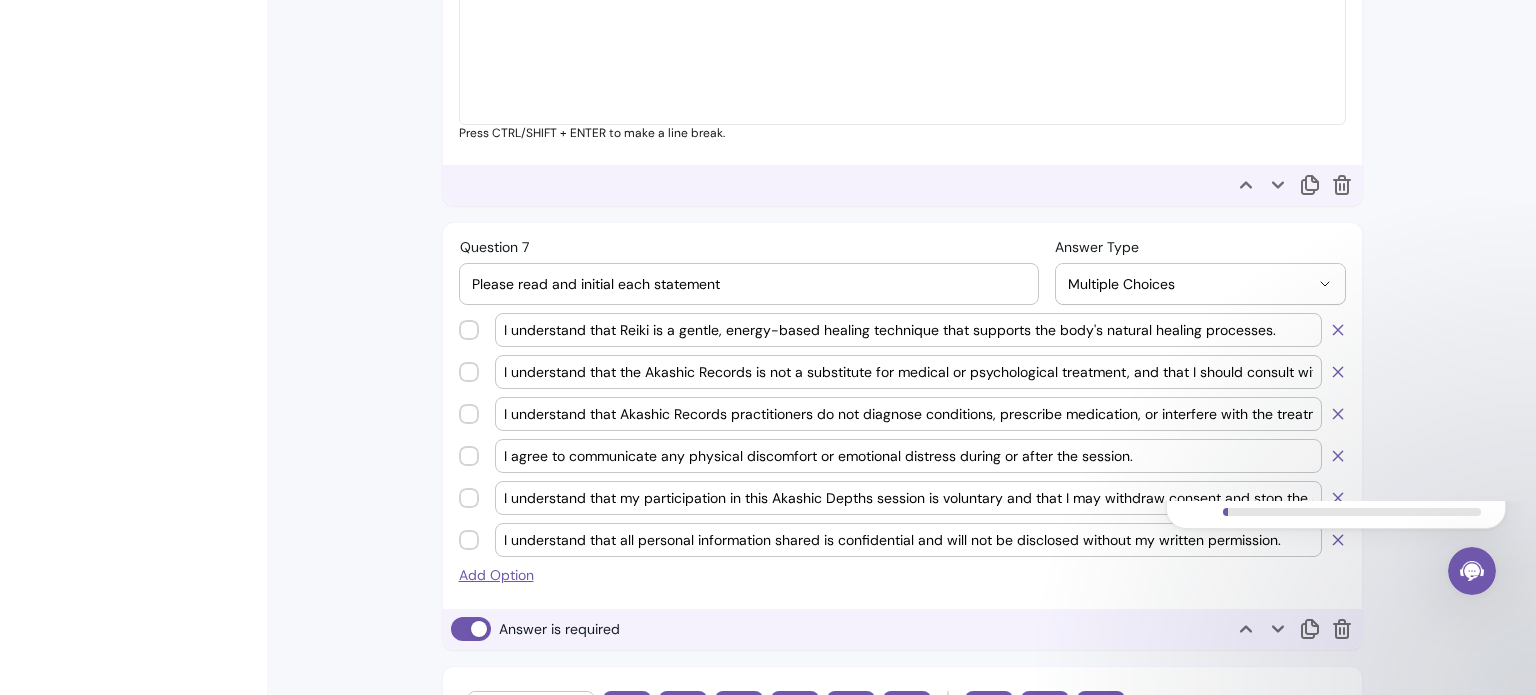 type on "I understand that my participation in this Akashic Depths session is voluntary and that I may withdraw consent and stop the session at any time." 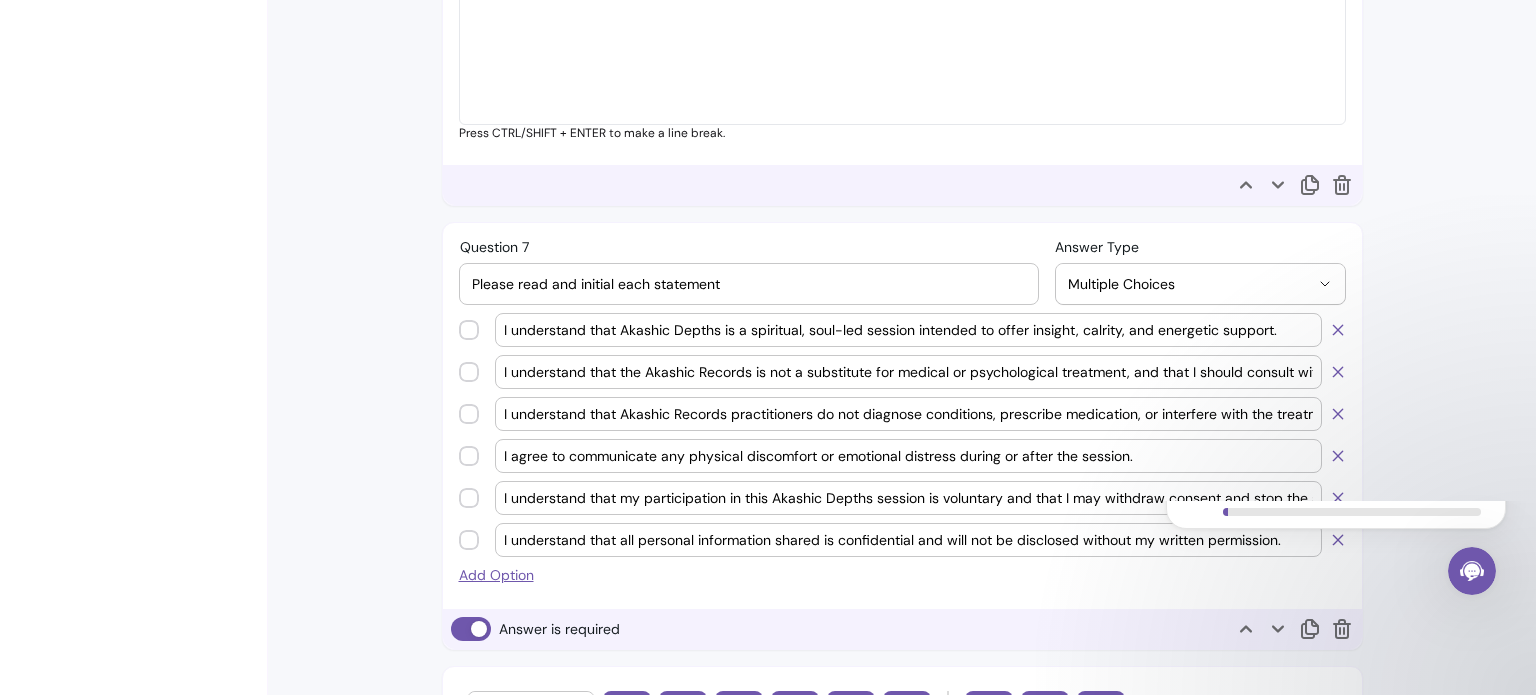 click on "I understand that Akashic Depths is a spiritual, soul-led session intended to offer insight, calrity, and energetic support." at bounding box center (908, 330) 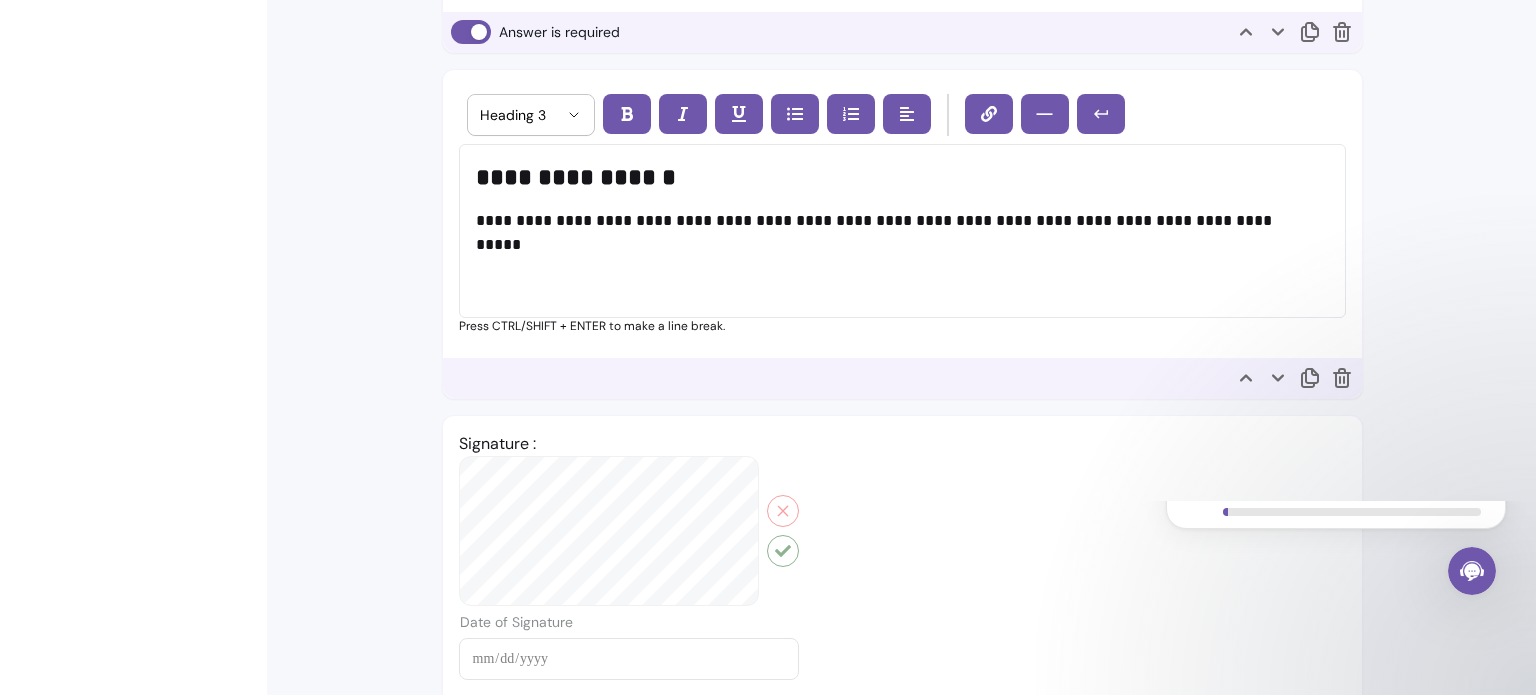 scroll, scrollTop: 3074, scrollLeft: 0, axis: vertical 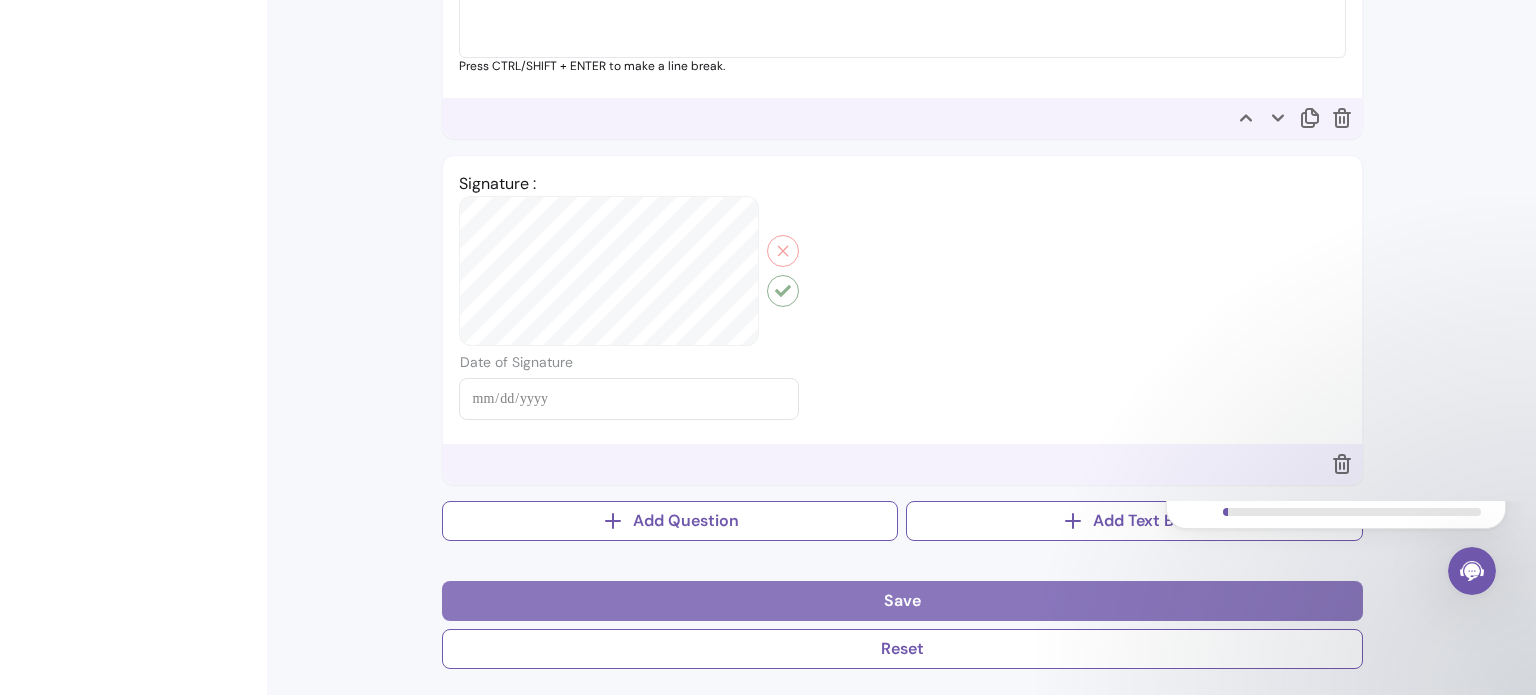 type on "I understand that Akashic Depths is a spiritual, soul-led session intended to offer insight, clarity, and energetic support." 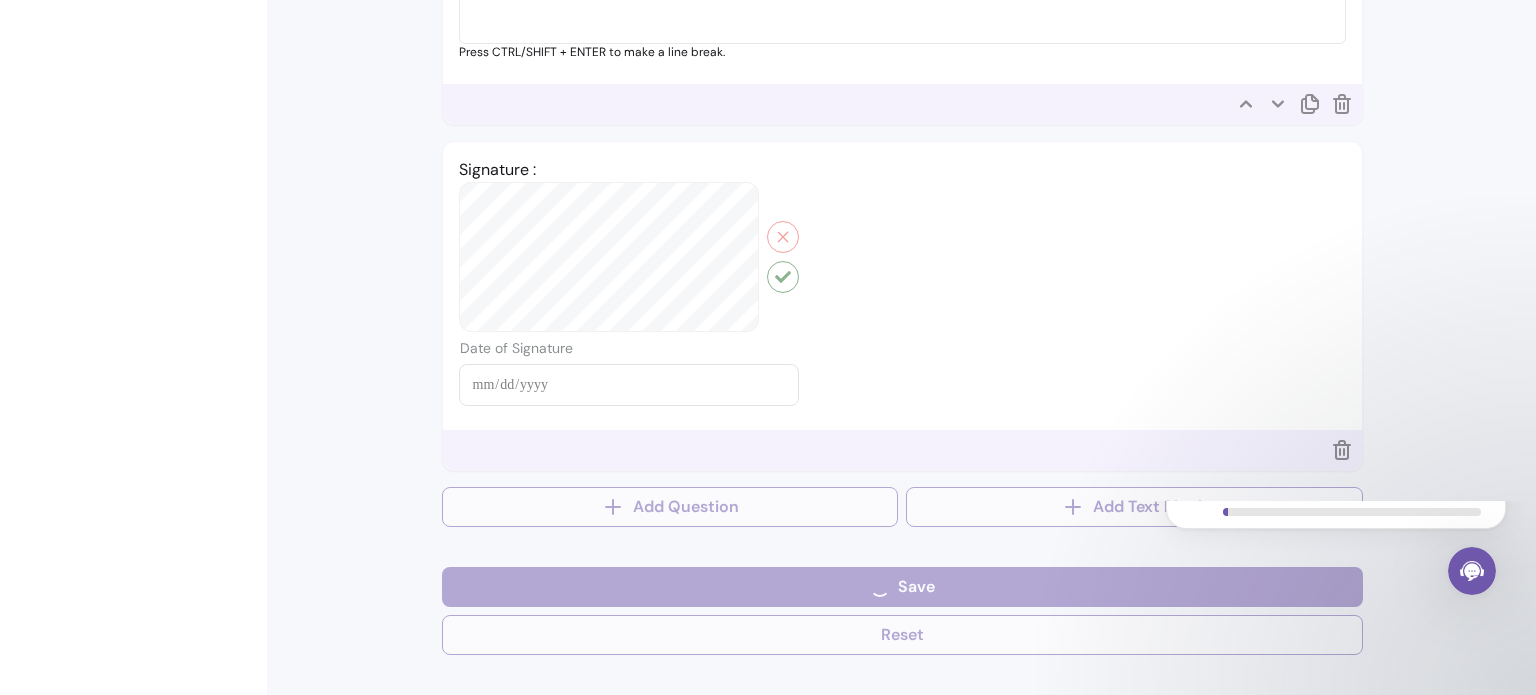 scroll, scrollTop: 2960, scrollLeft: 0, axis: vertical 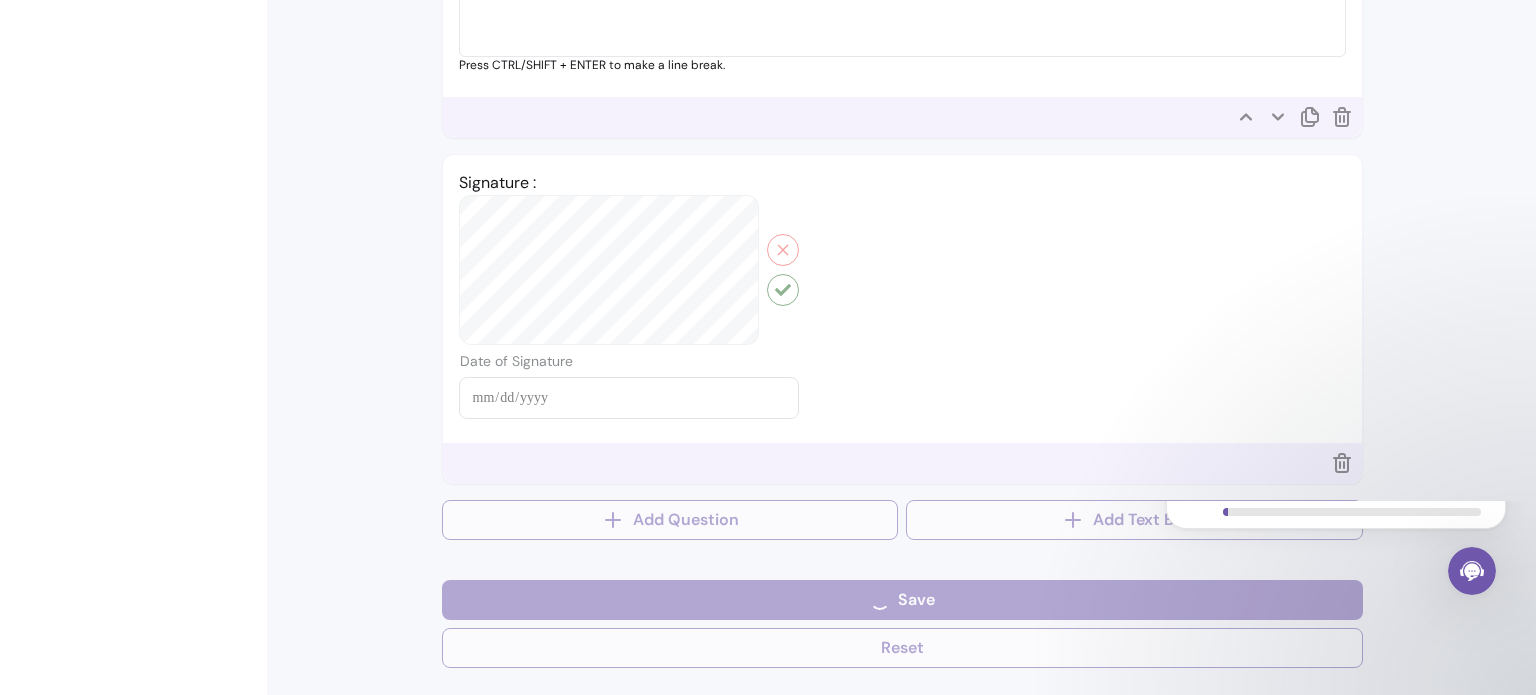 select on "*" 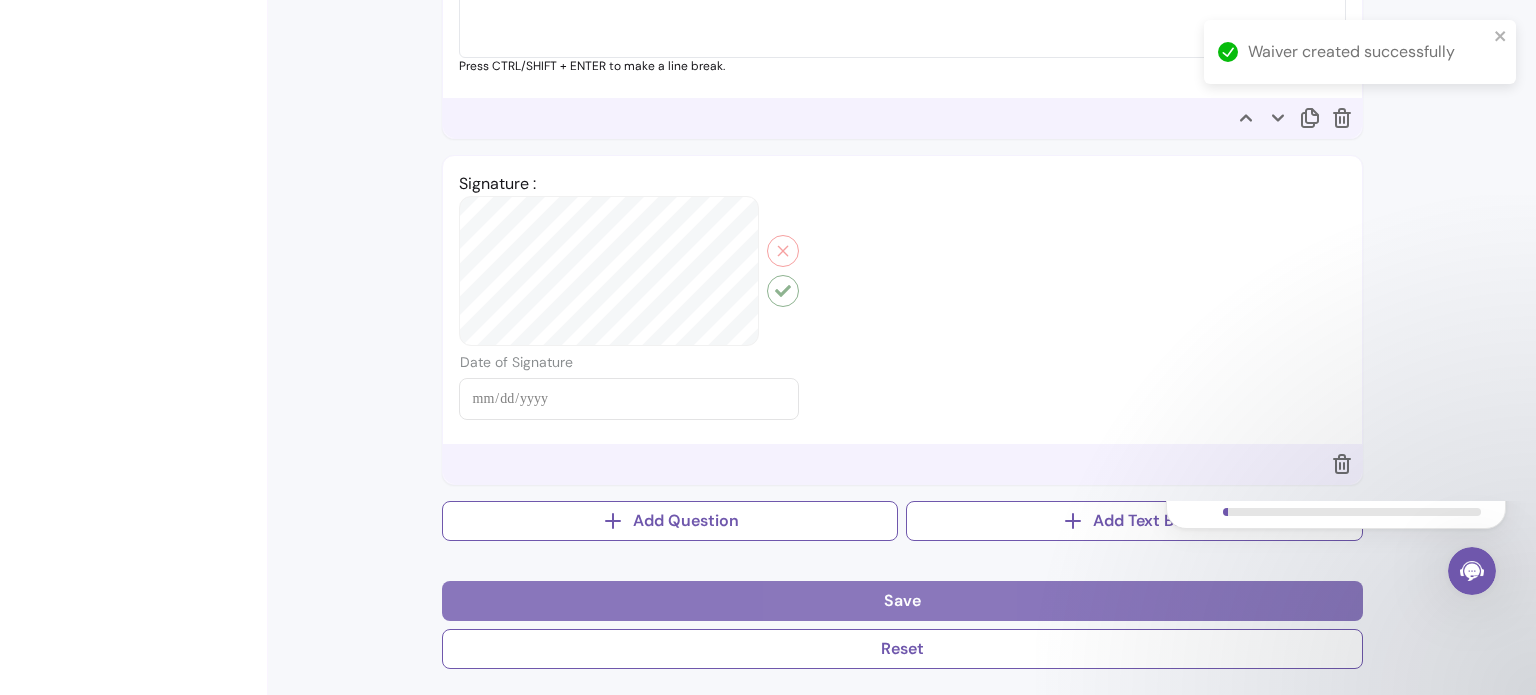 scroll, scrollTop: 68, scrollLeft: 0, axis: vertical 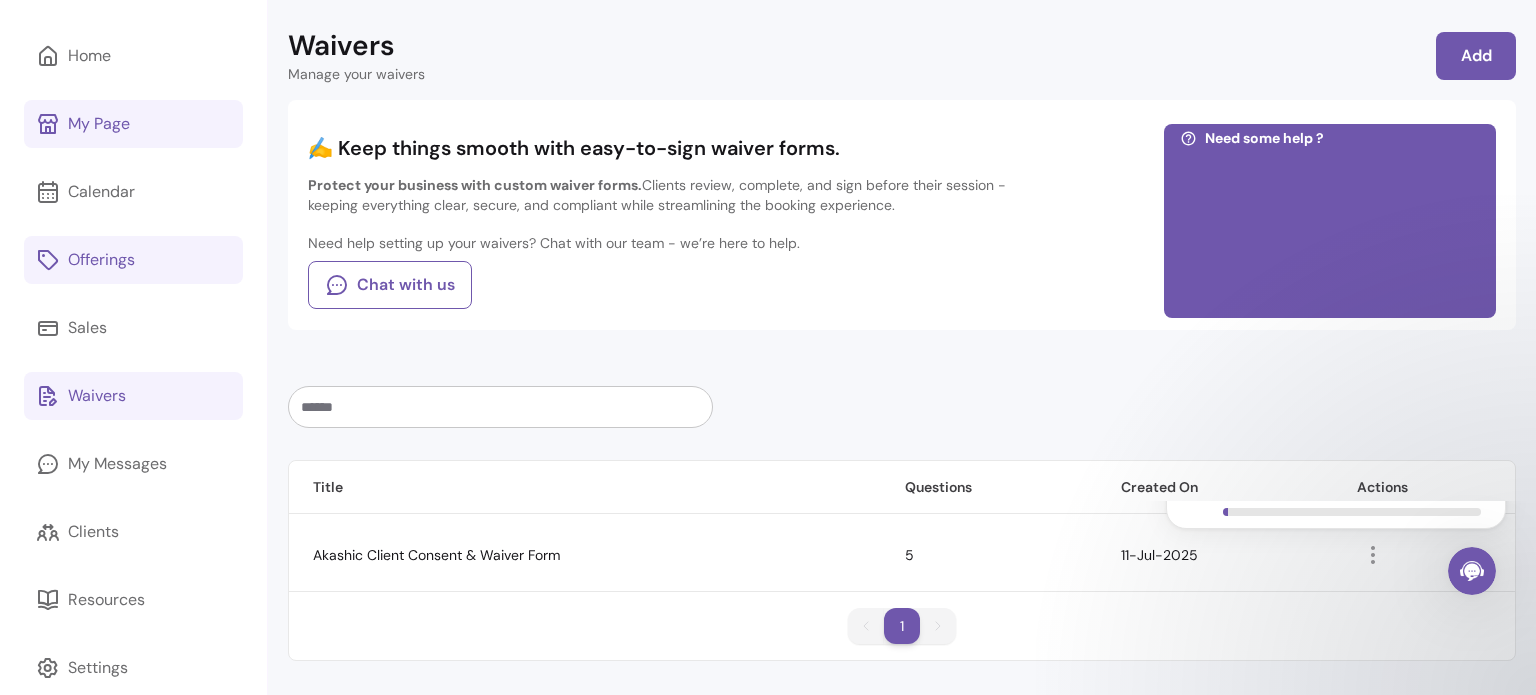 click on "Set up your account  6 steps • About 6 minutes" at bounding box center (1336, 571) 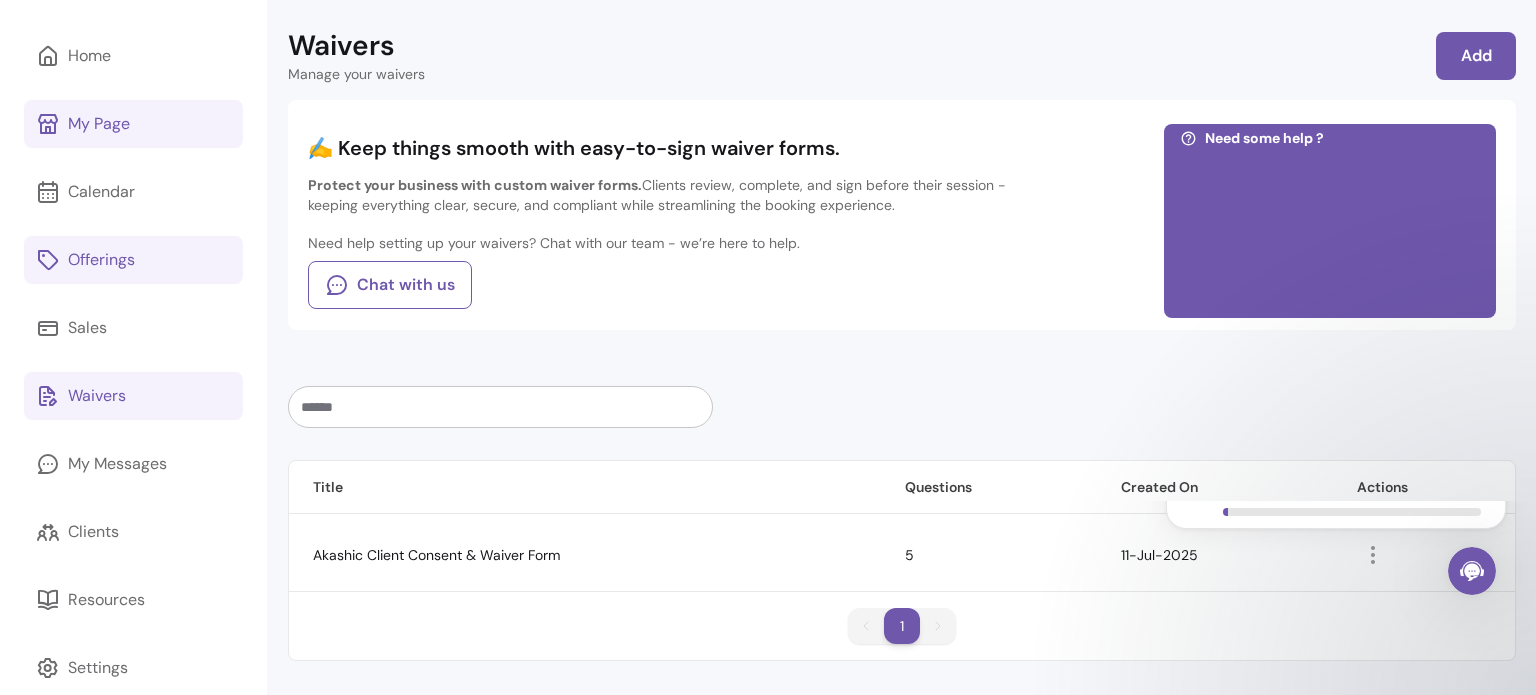 click on "Offerings" at bounding box center [101, 260] 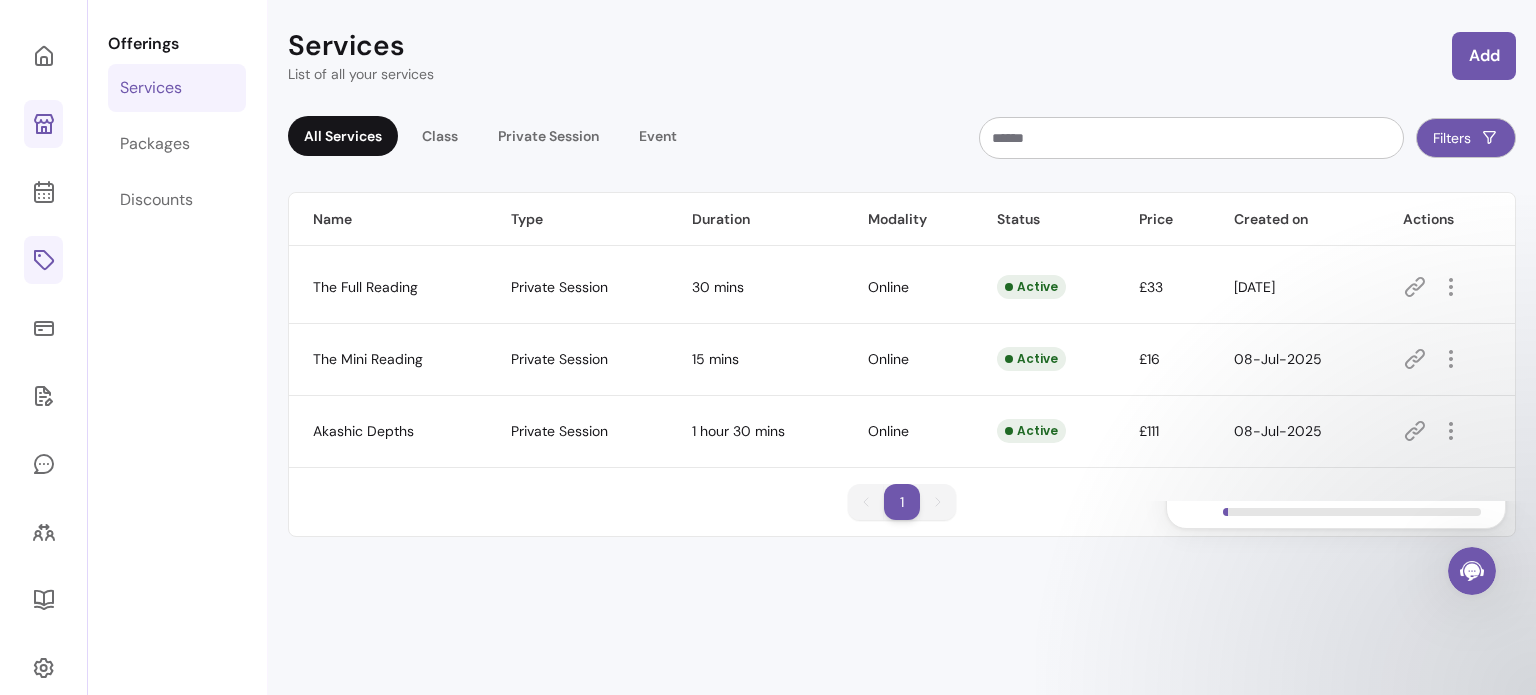 click 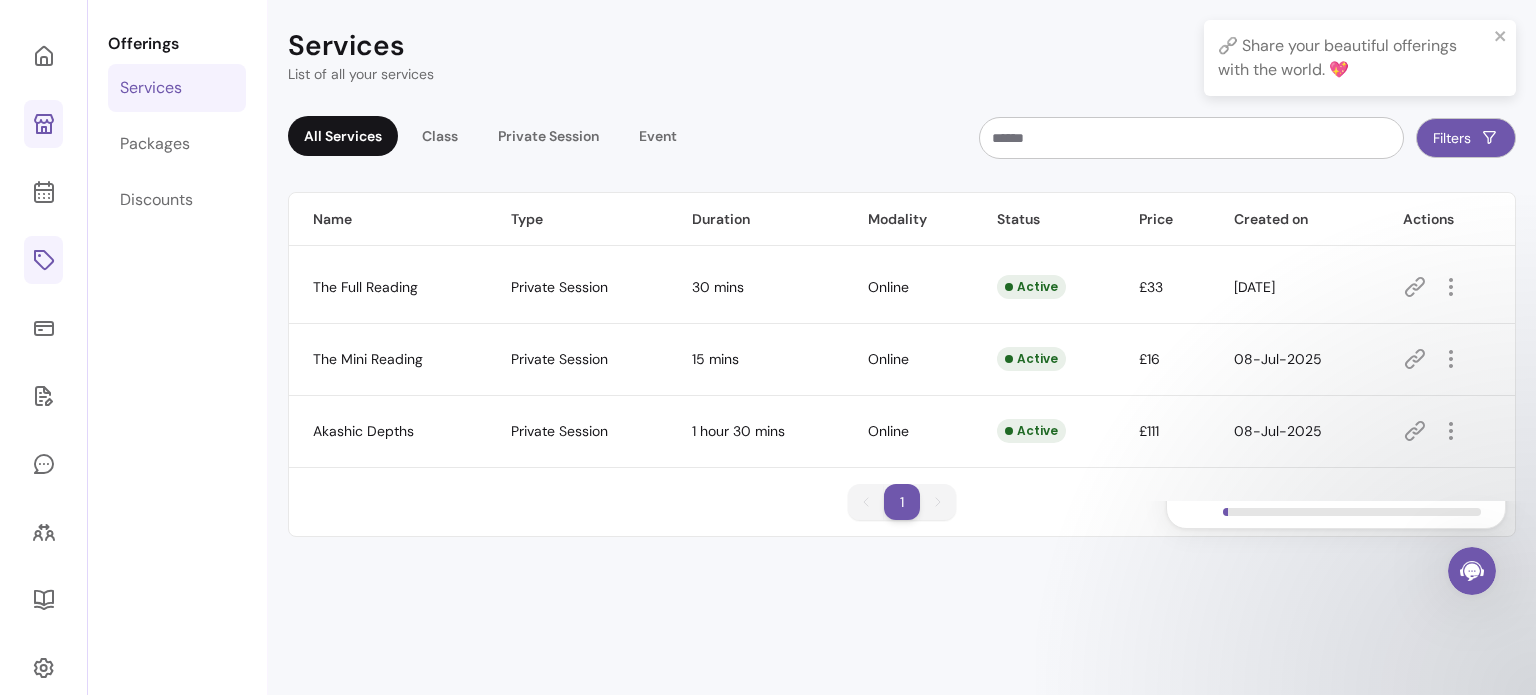 click 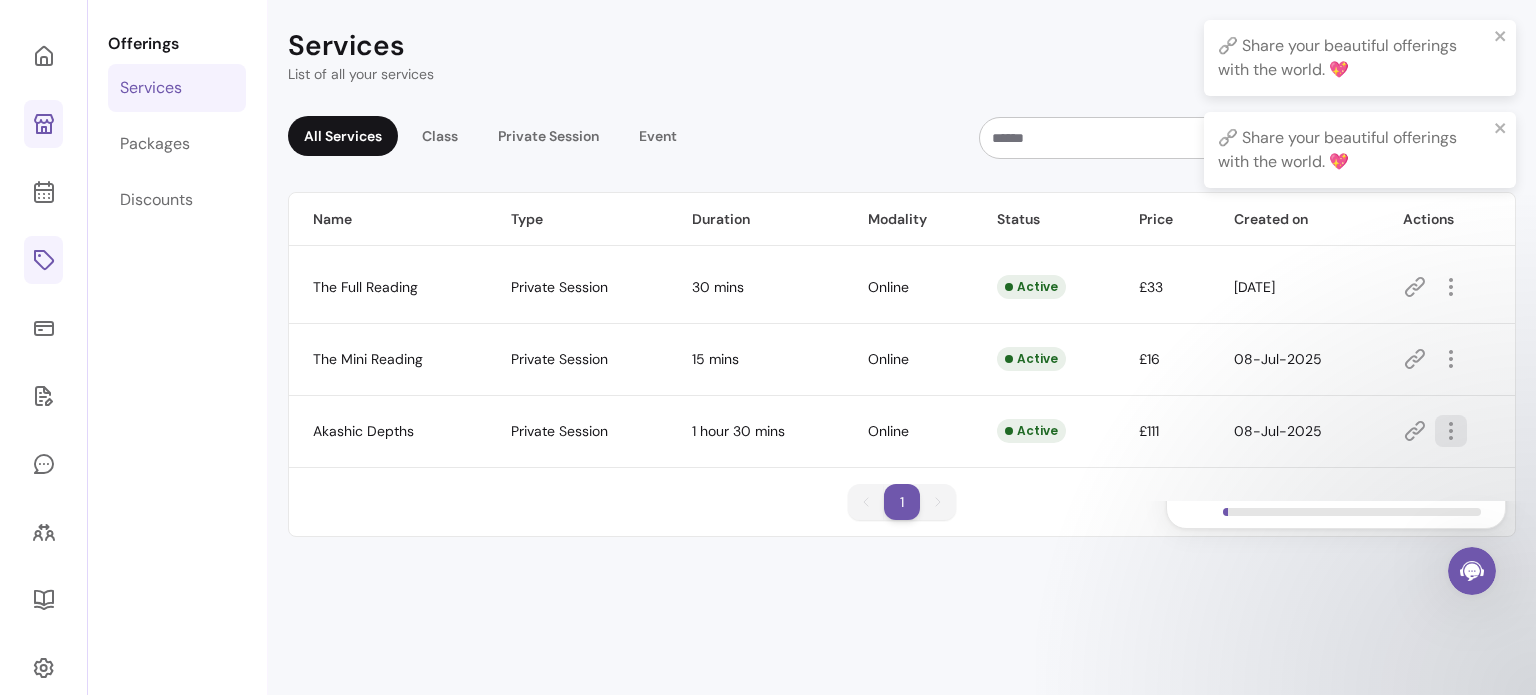 click 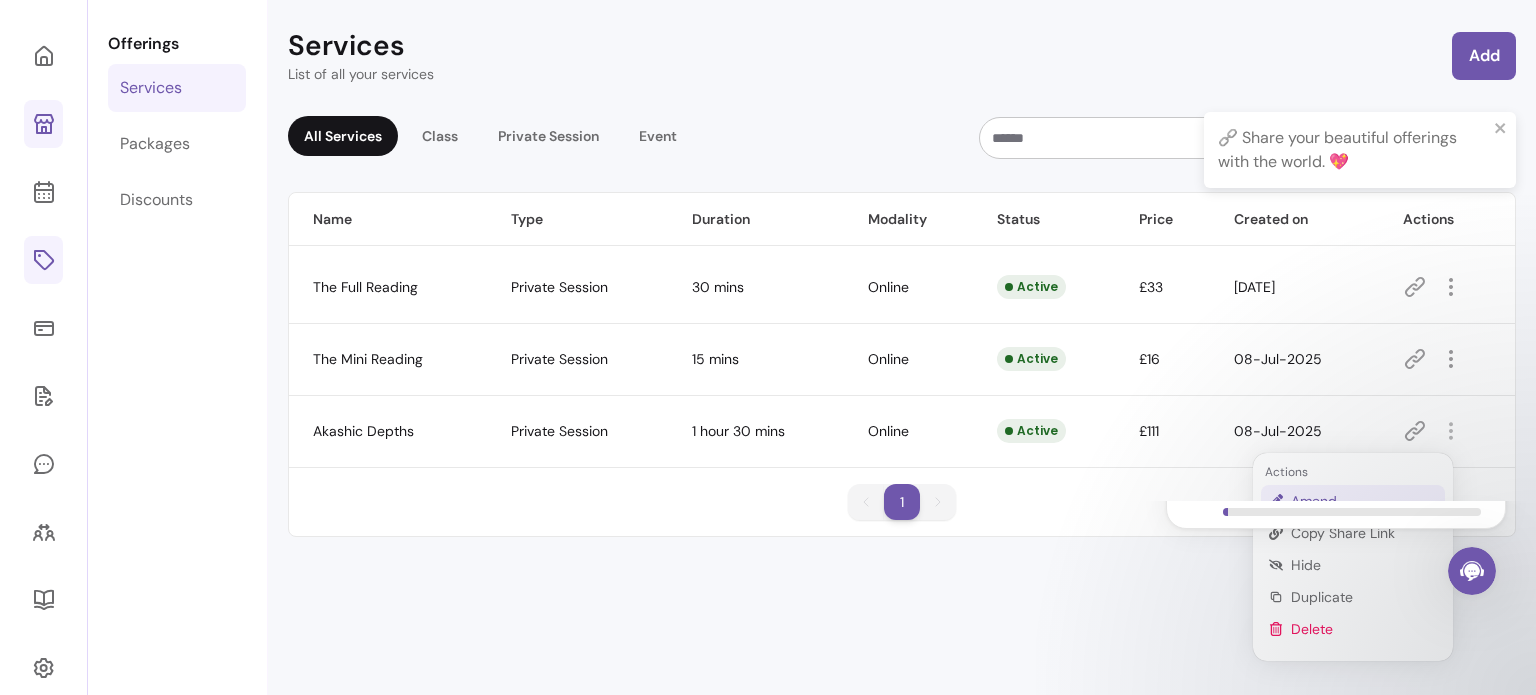 click on "Amend" at bounding box center [1364, 501] 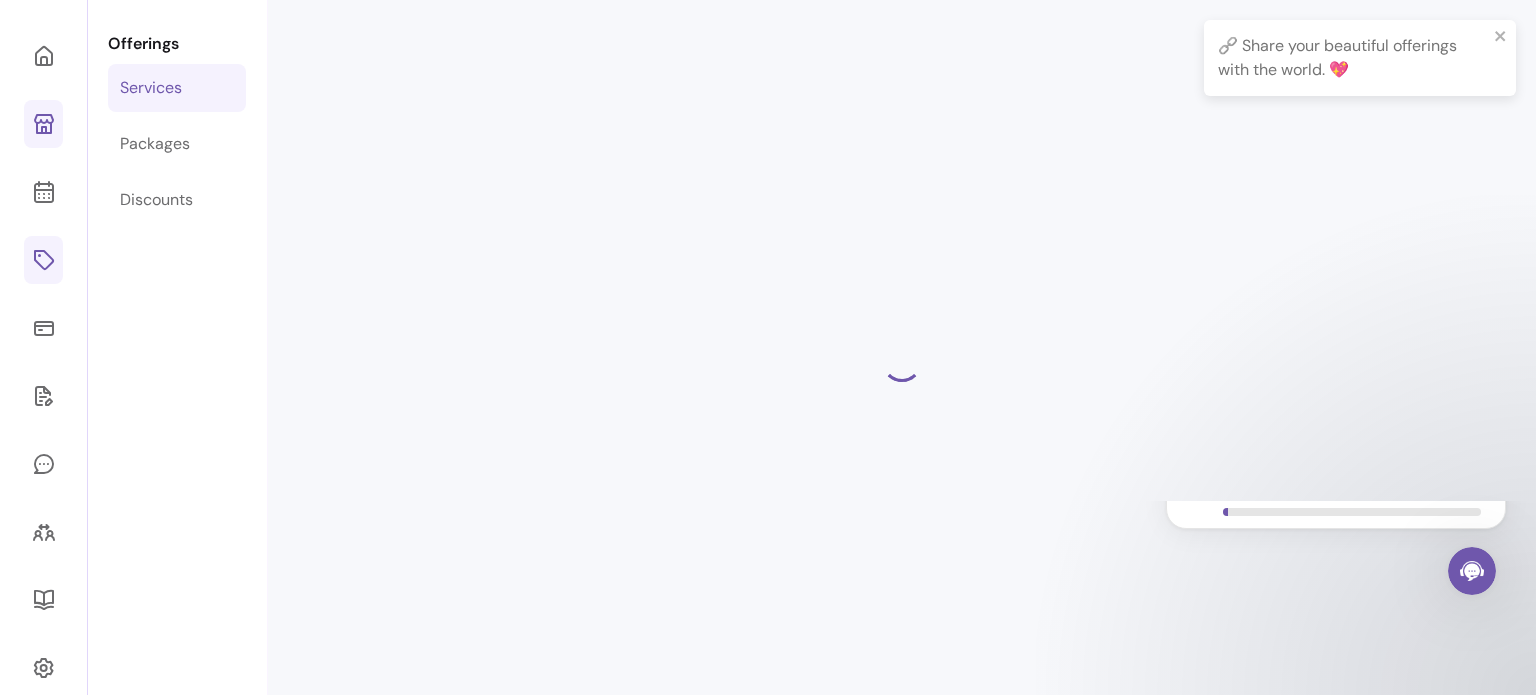 select on "**" 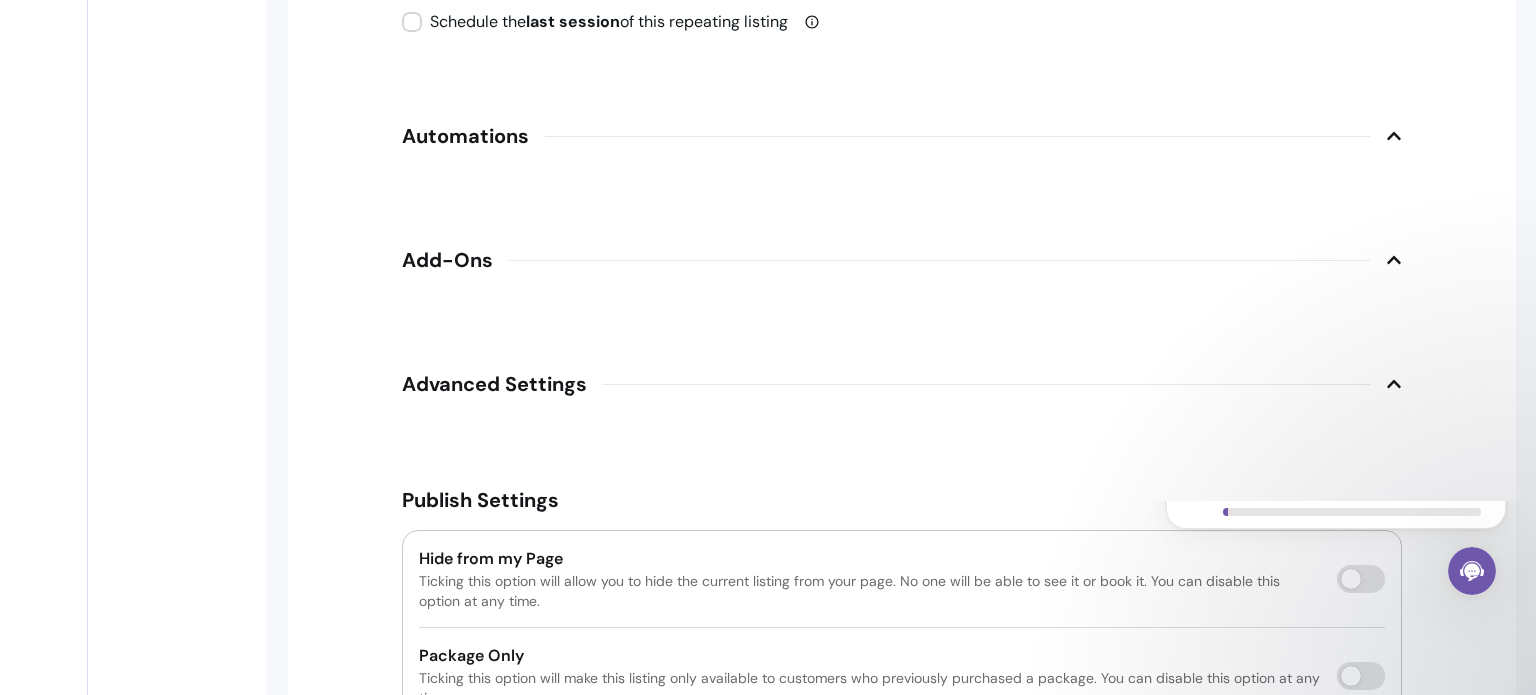 scroll, scrollTop: 2644, scrollLeft: 0, axis: vertical 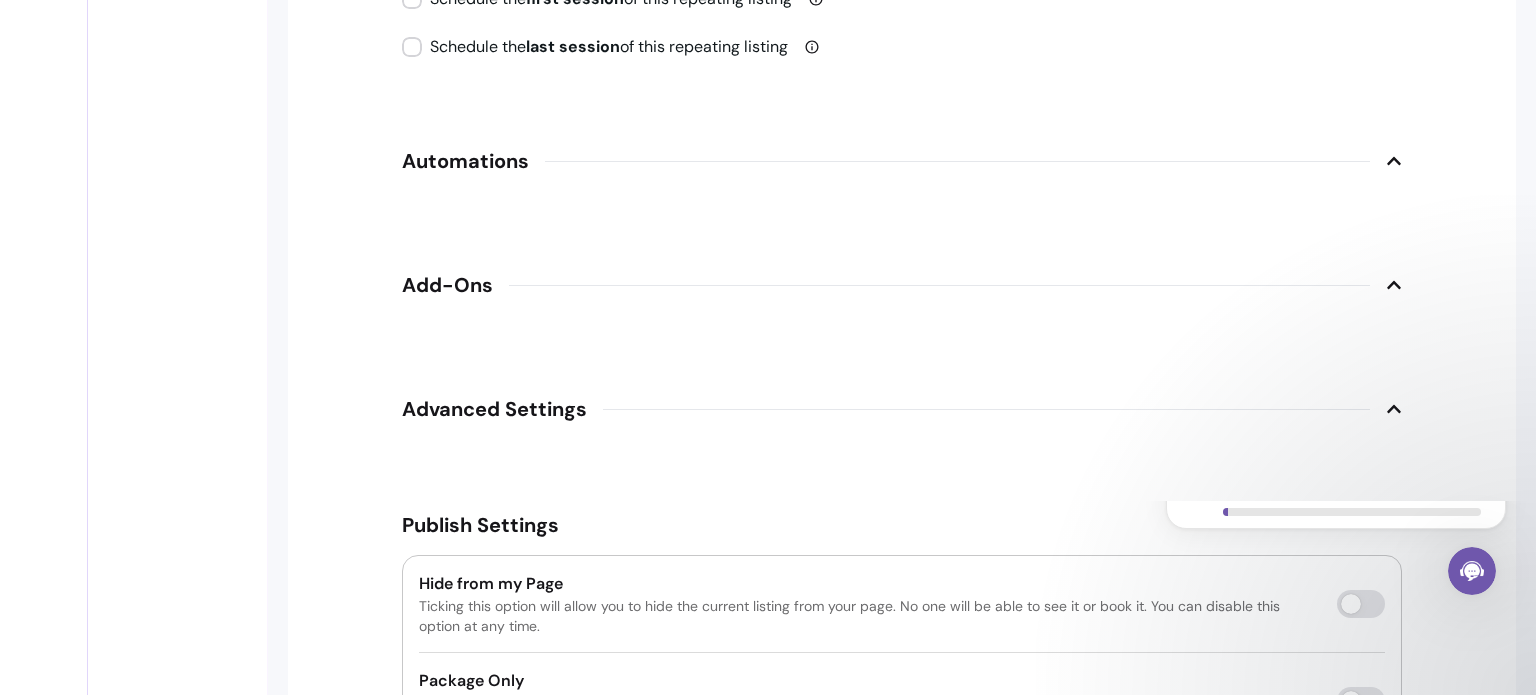 click 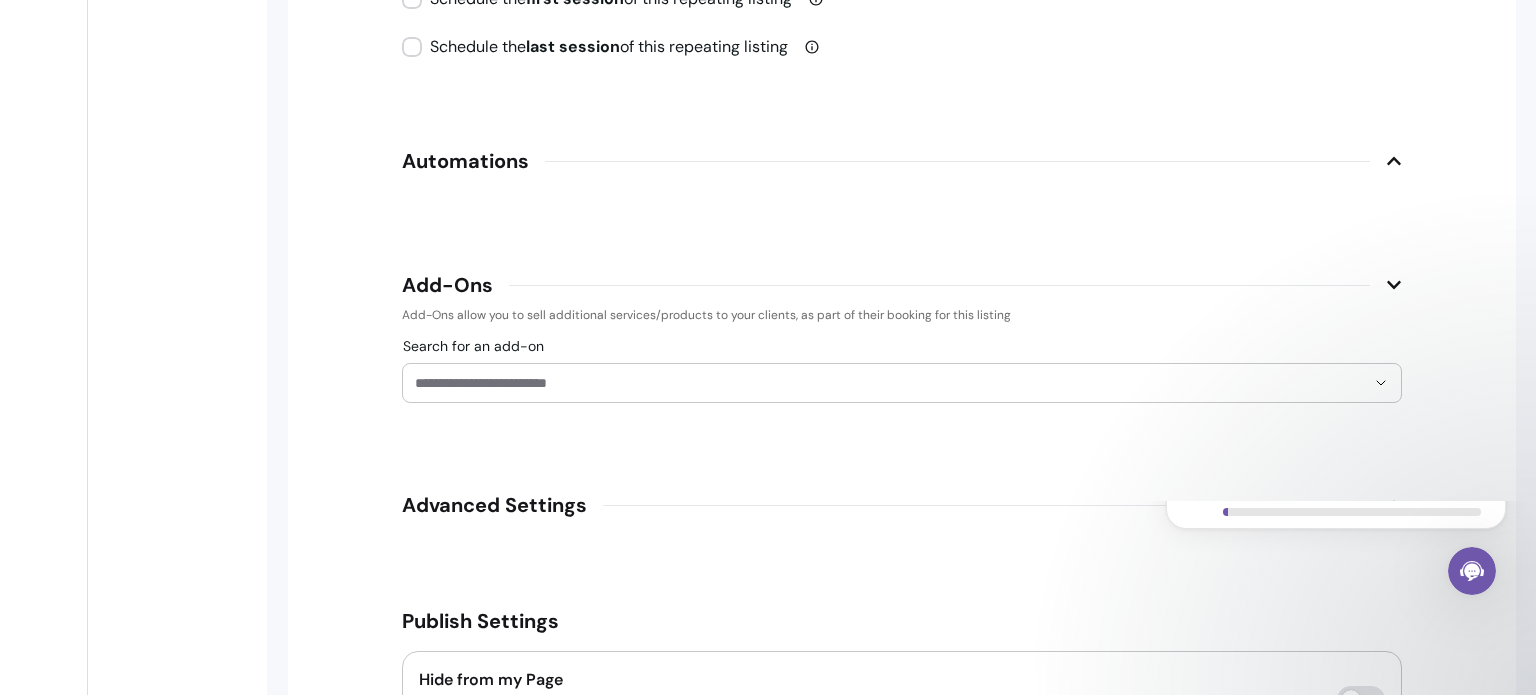 click on "Search for an add-on" at bounding box center (890, 383) 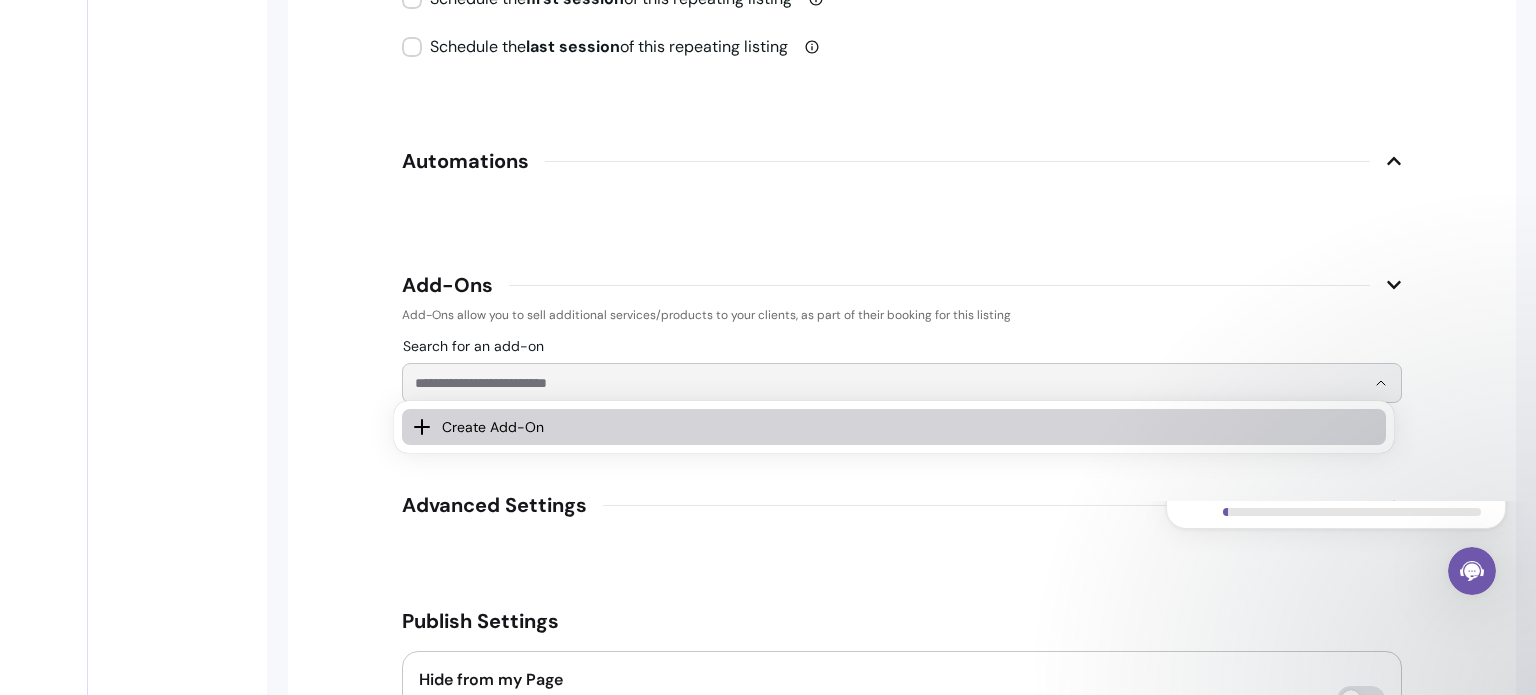 click on "Create Add-On" at bounding box center [900, 427] 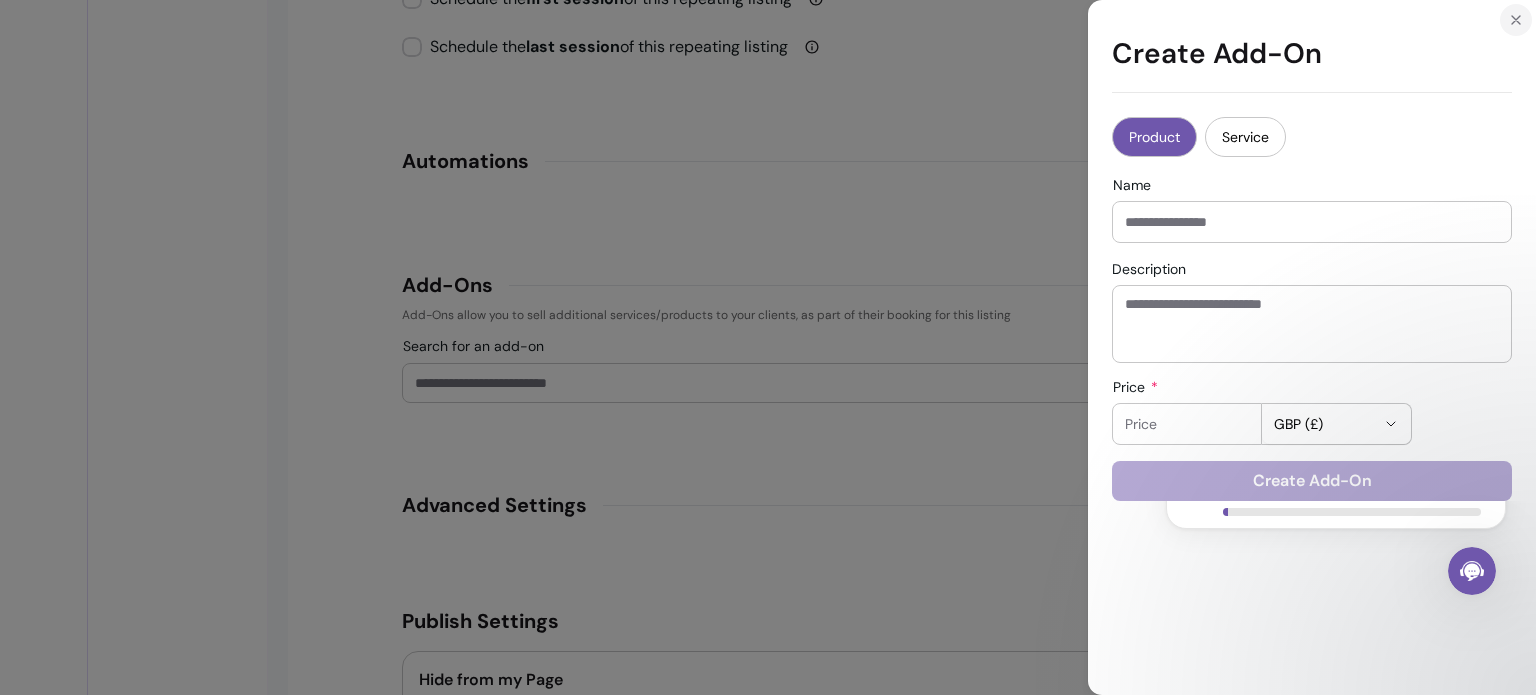 click 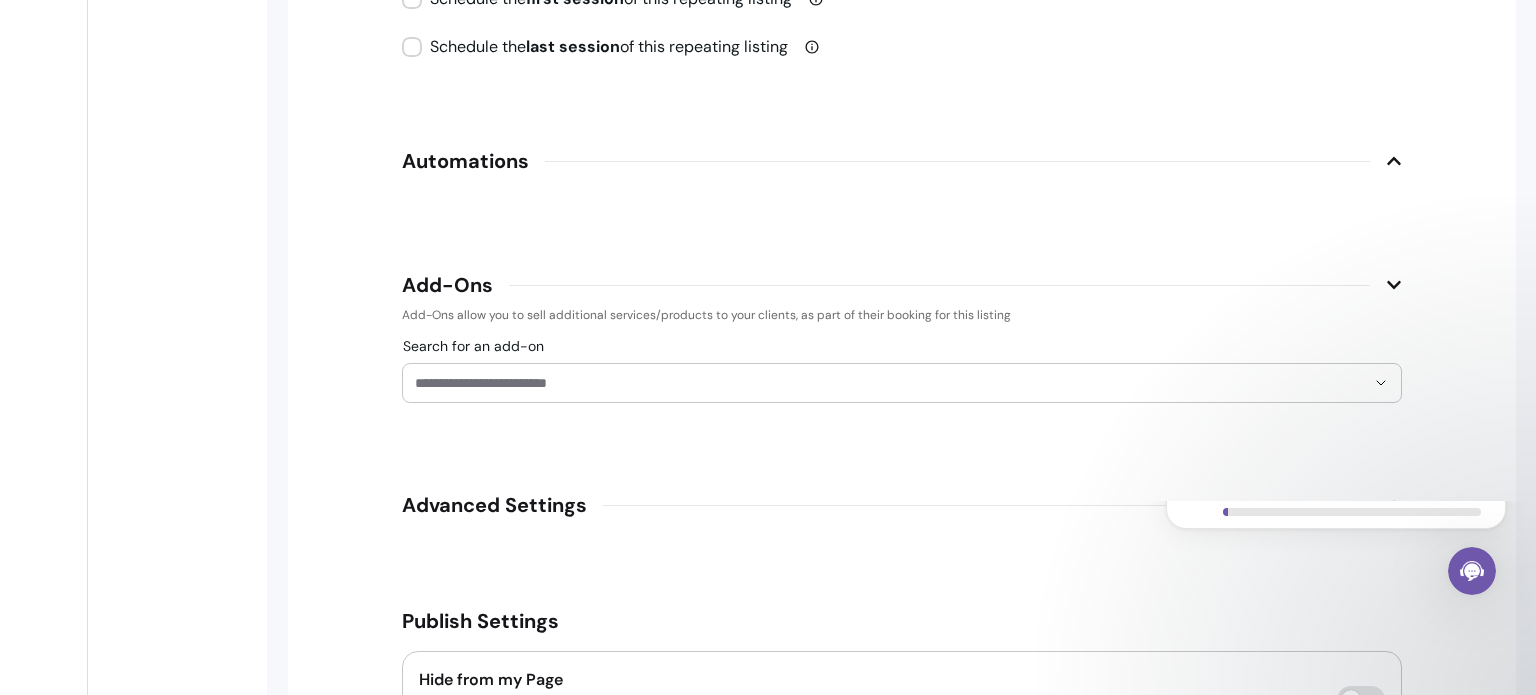 click 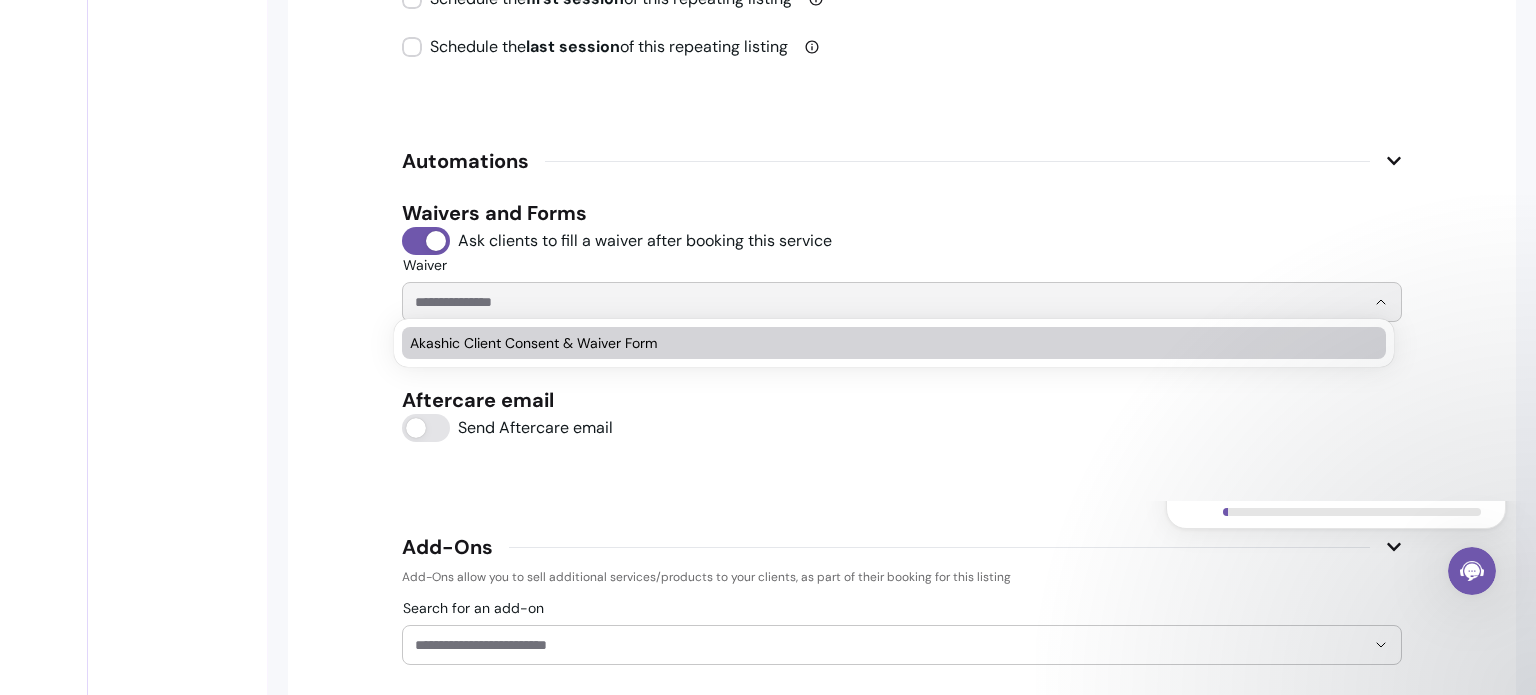 click on "Waiver" at bounding box center (874, 302) 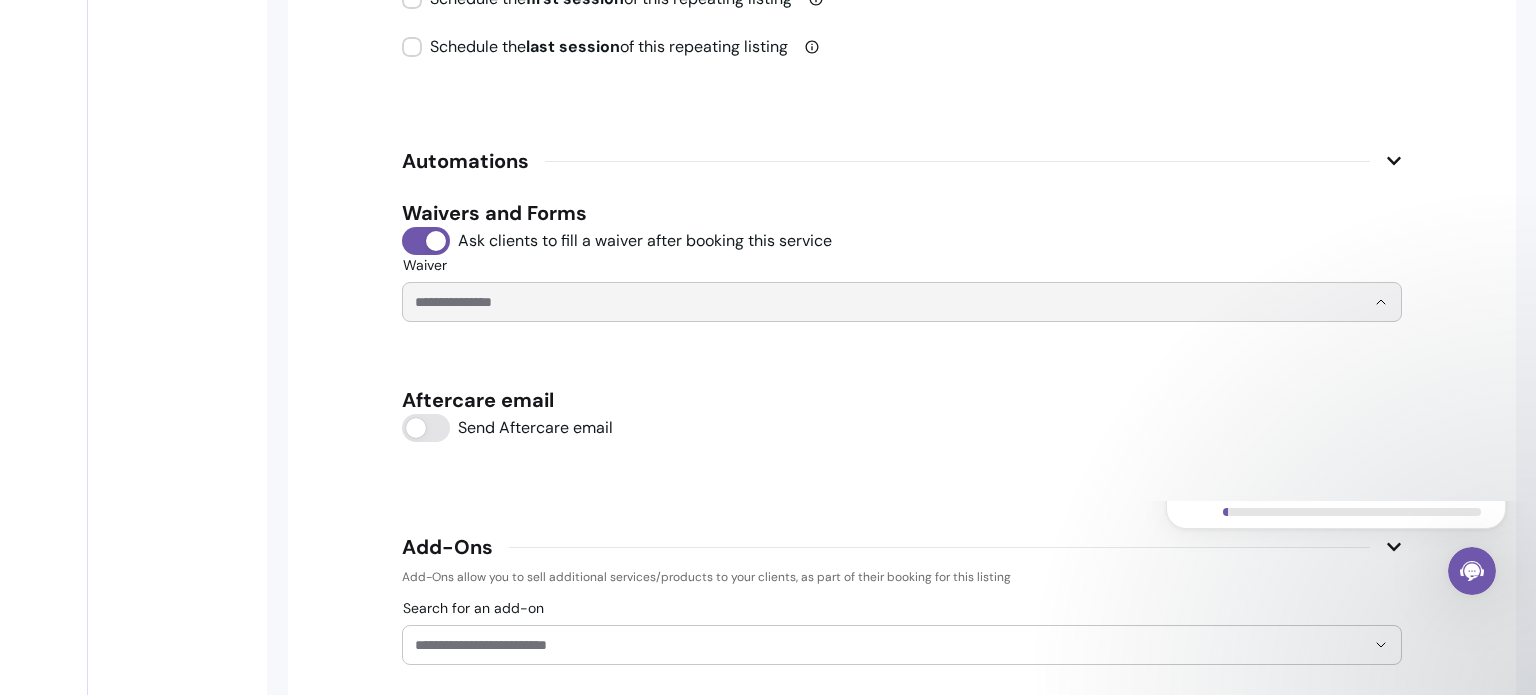 type on "**********" 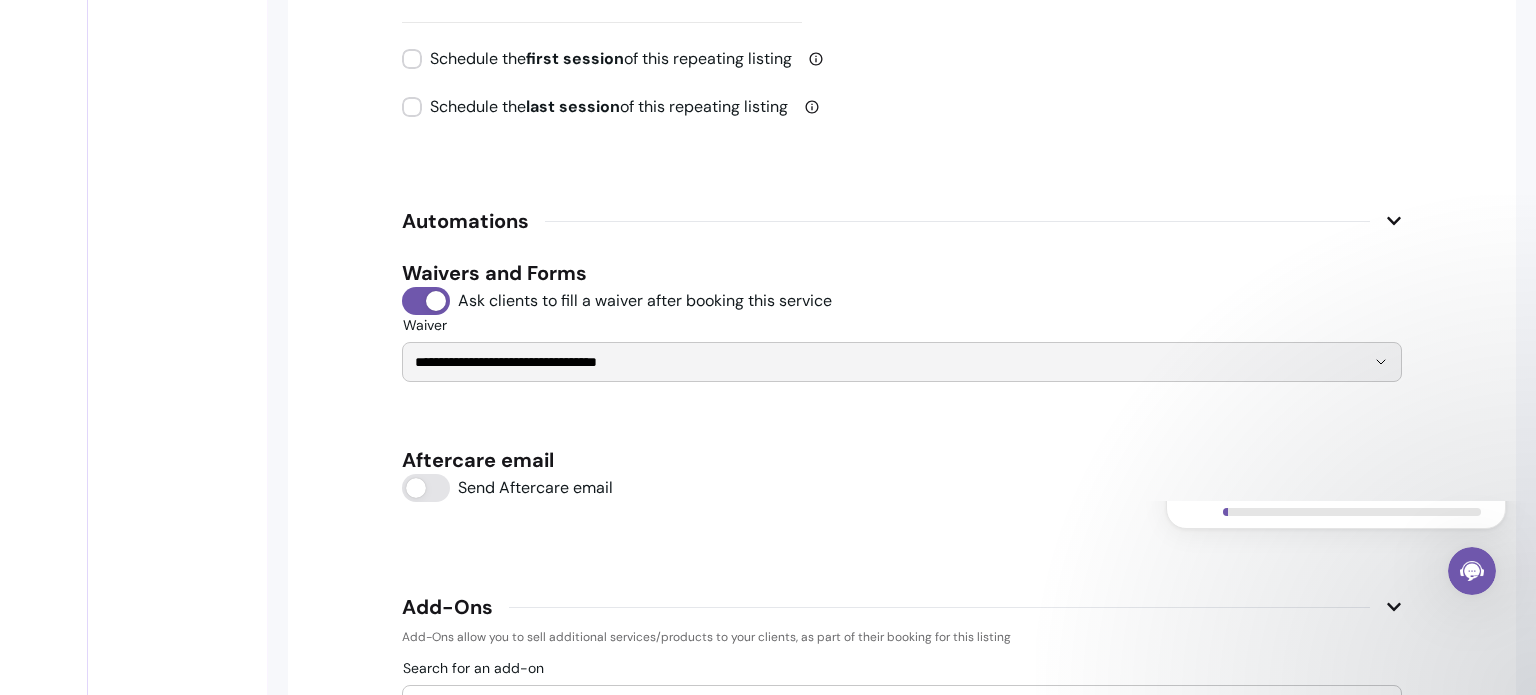 scroll, scrollTop: 2631, scrollLeft: 0, axis: vertical 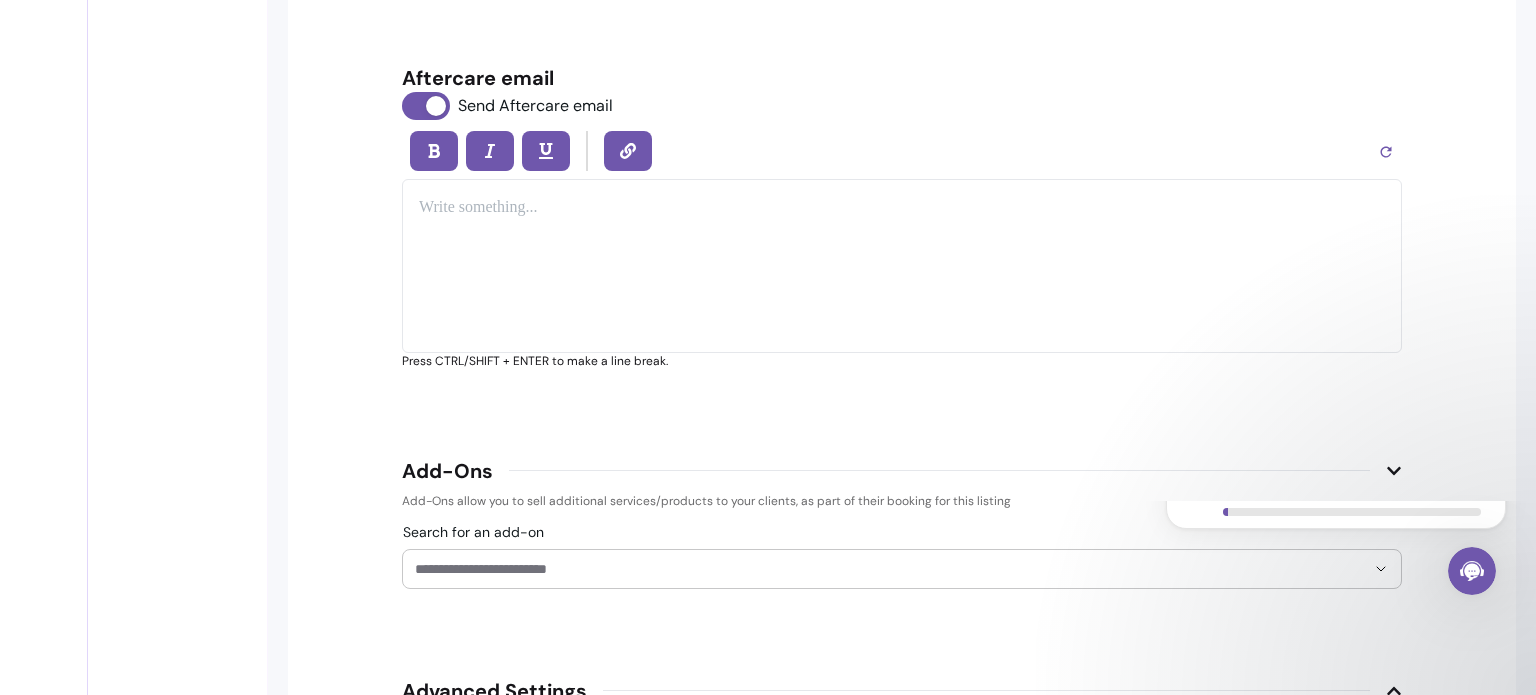 click at bounding box center [902, 266] 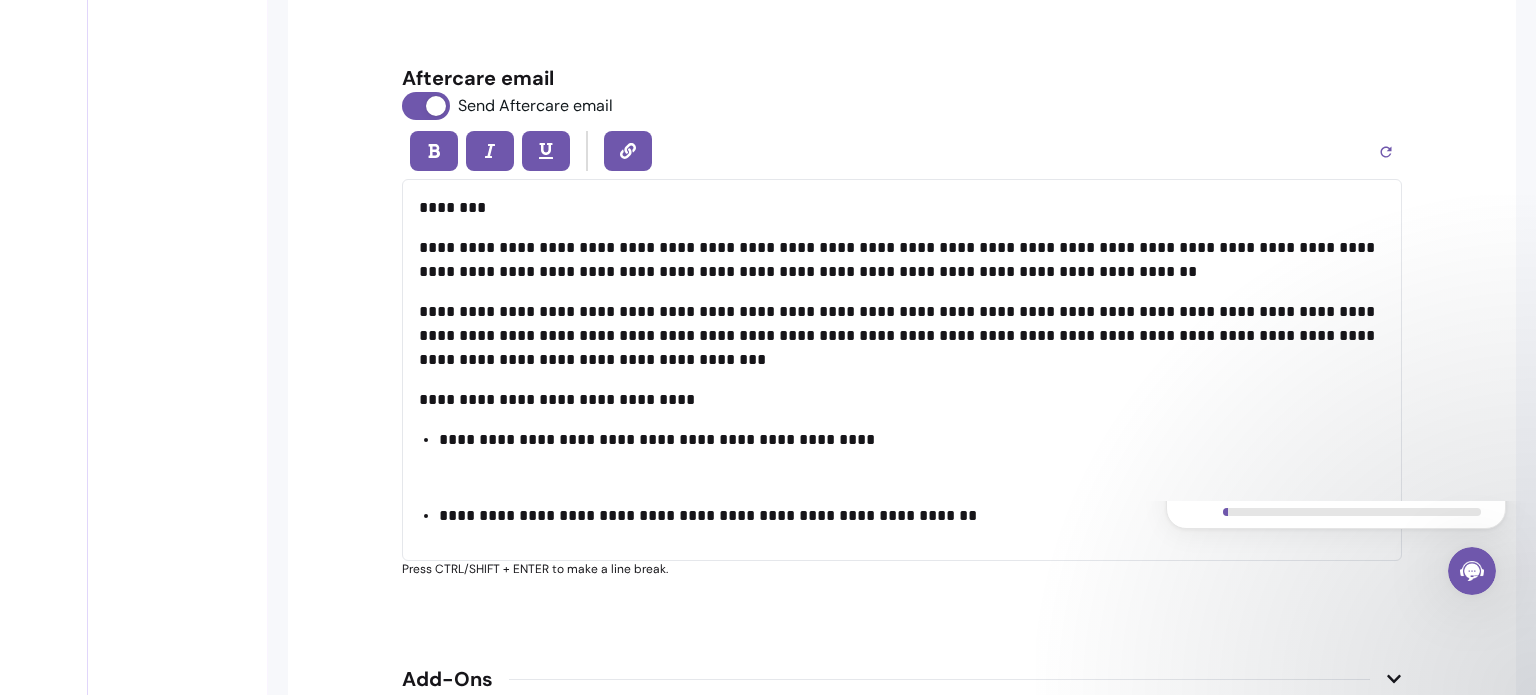 scroll, scrollTop: 3047, scrollLeft: 0, axis: vertical 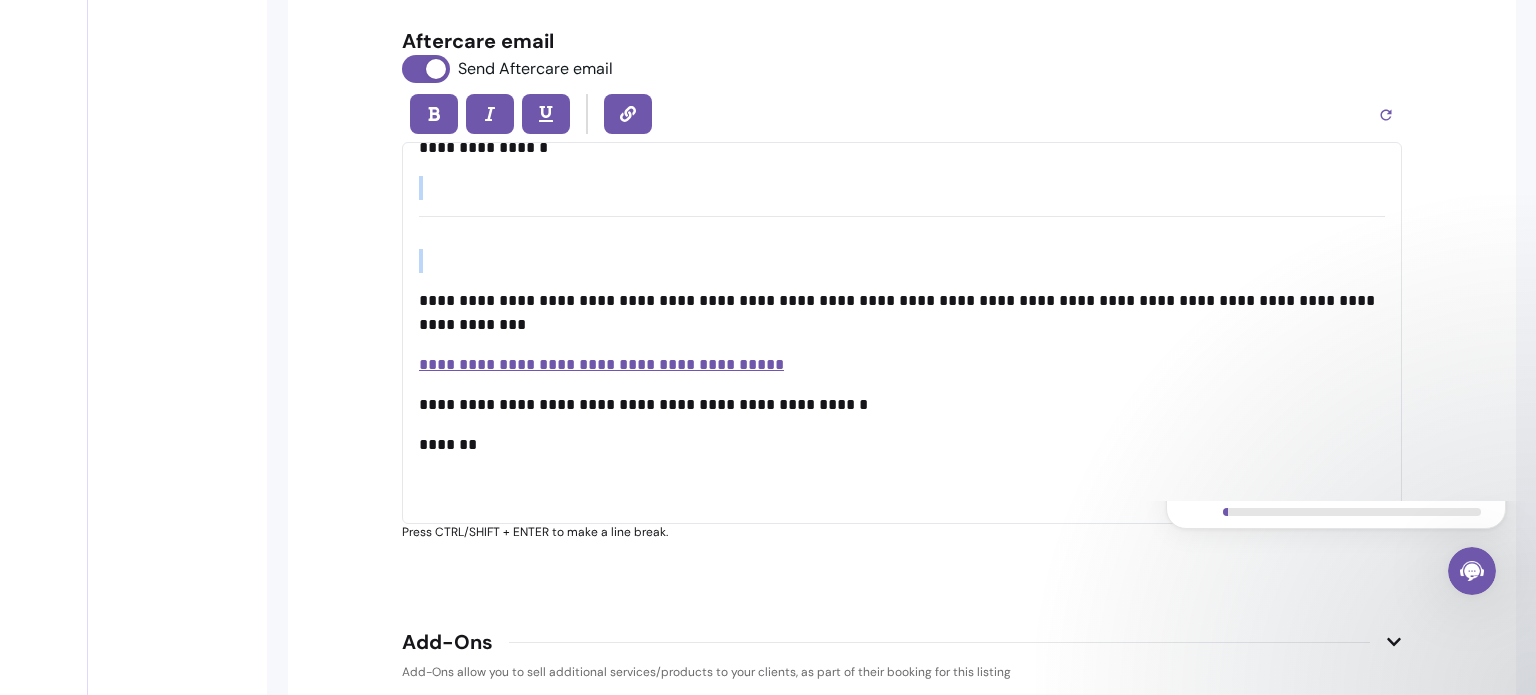 drag, startPoint x: 453, startPoint y: 262, endPoint x: 418, endPoint y: 195, distance: 75.591 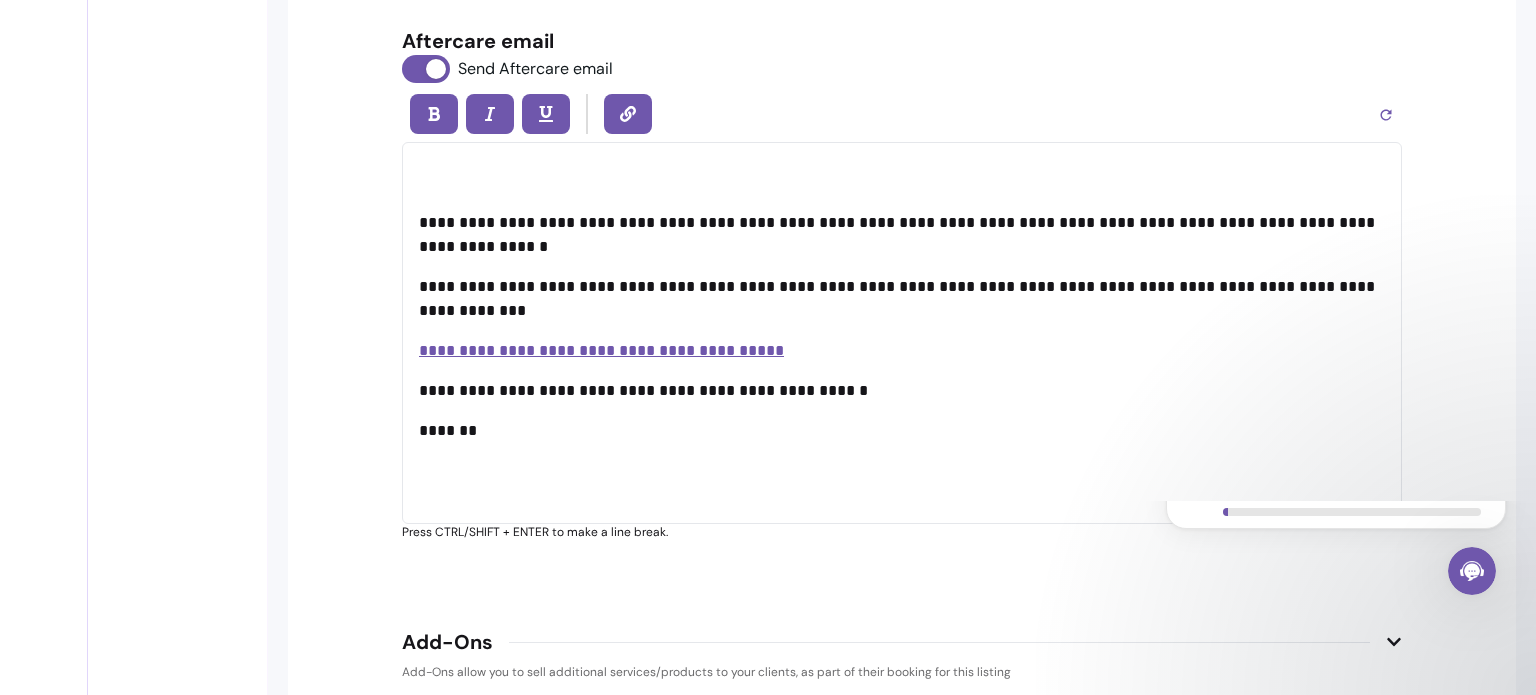 scroll, scrollTop: 1028, scrollLeft: 0, axis: vertical 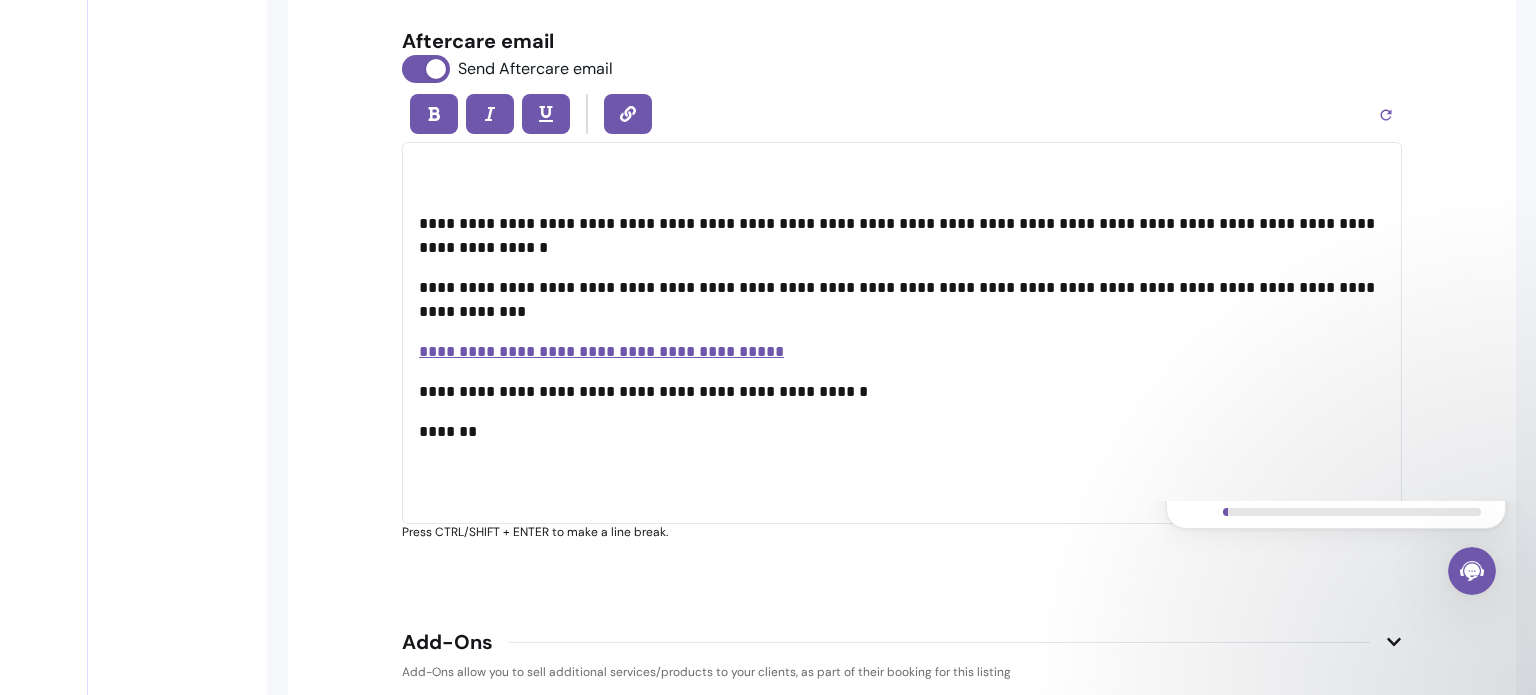 click on "**********" at bounding box center (899, 299) 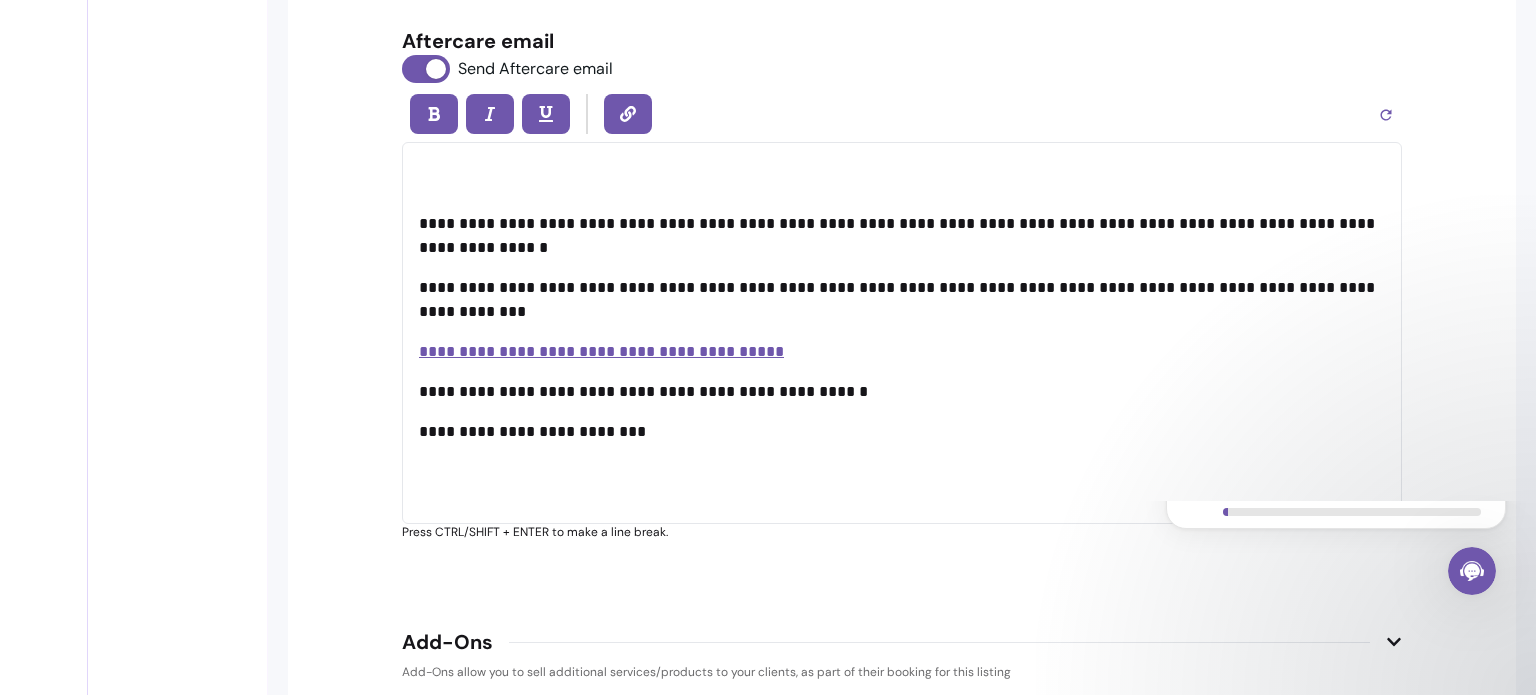 drag, startPoint x: 1394, startPoint y: 538, endPoint x: 2496, endPoint y: 848, distance: 1144.7725 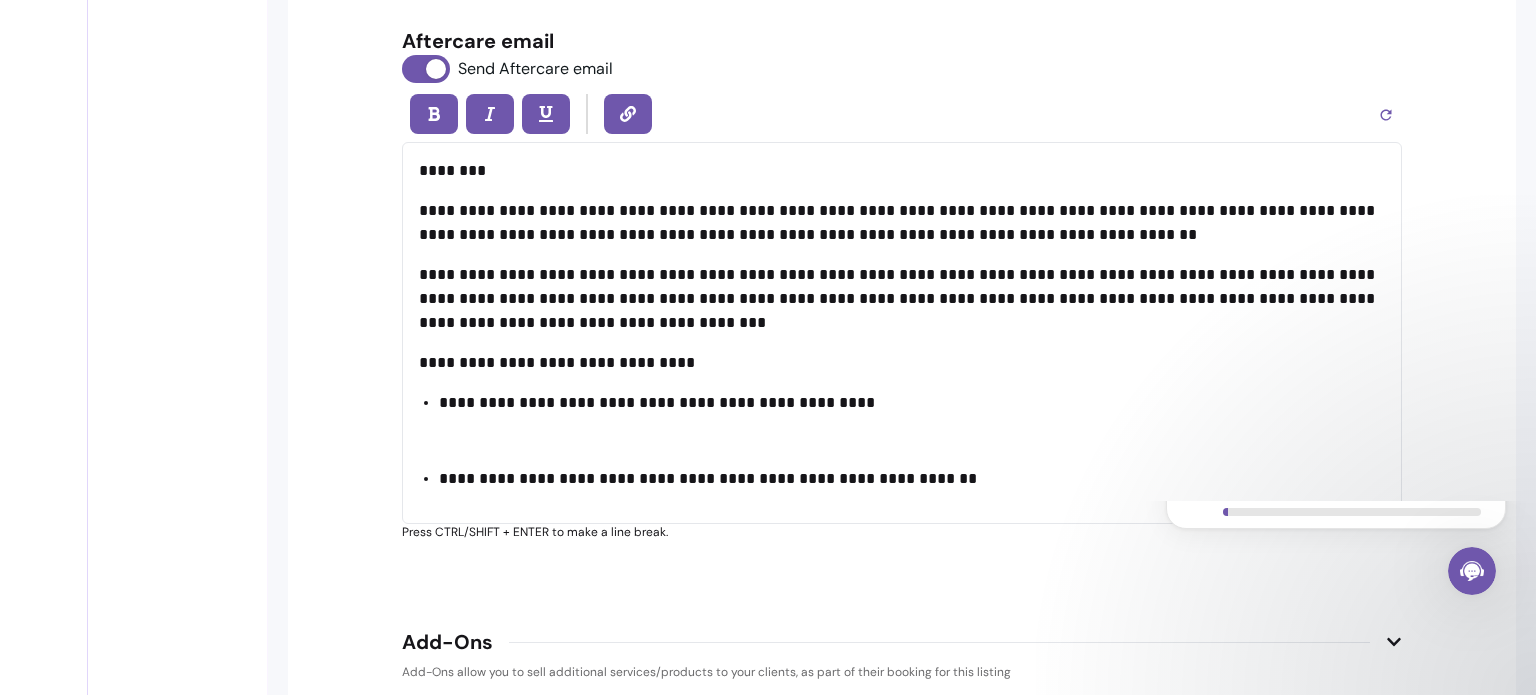 scroll, scrollTop: 79, scrollLeft: 0, axis: vertical 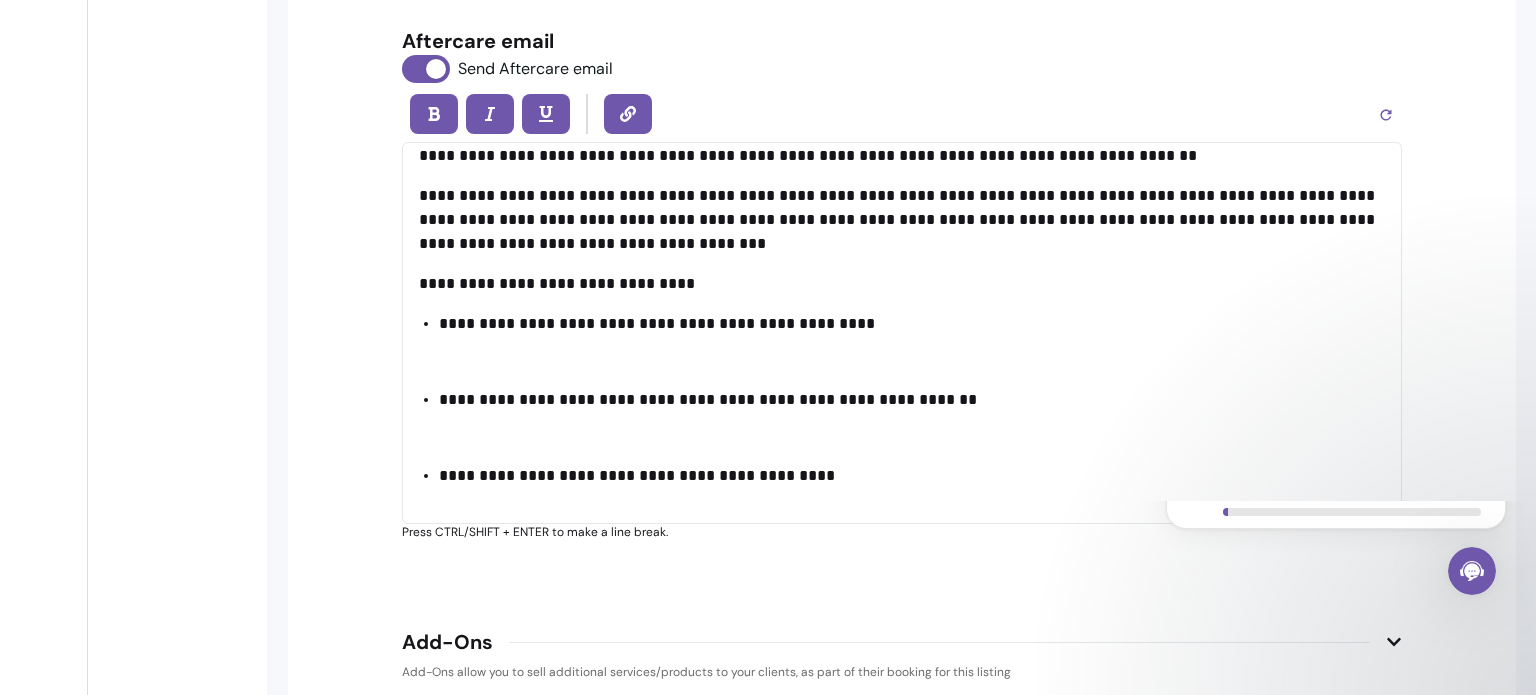 click on "**********" at bounding box center [912, 348] 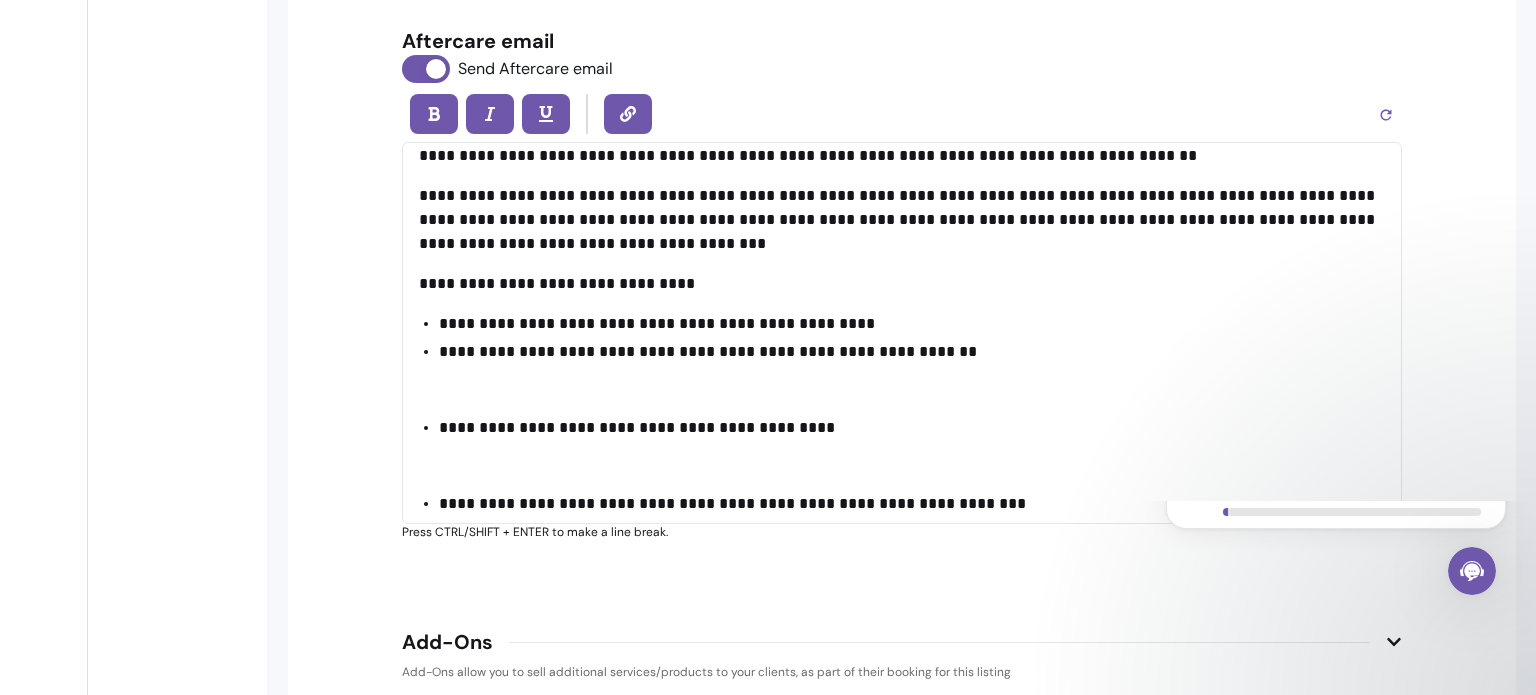click on "**********" at bounding box center (912, 376) 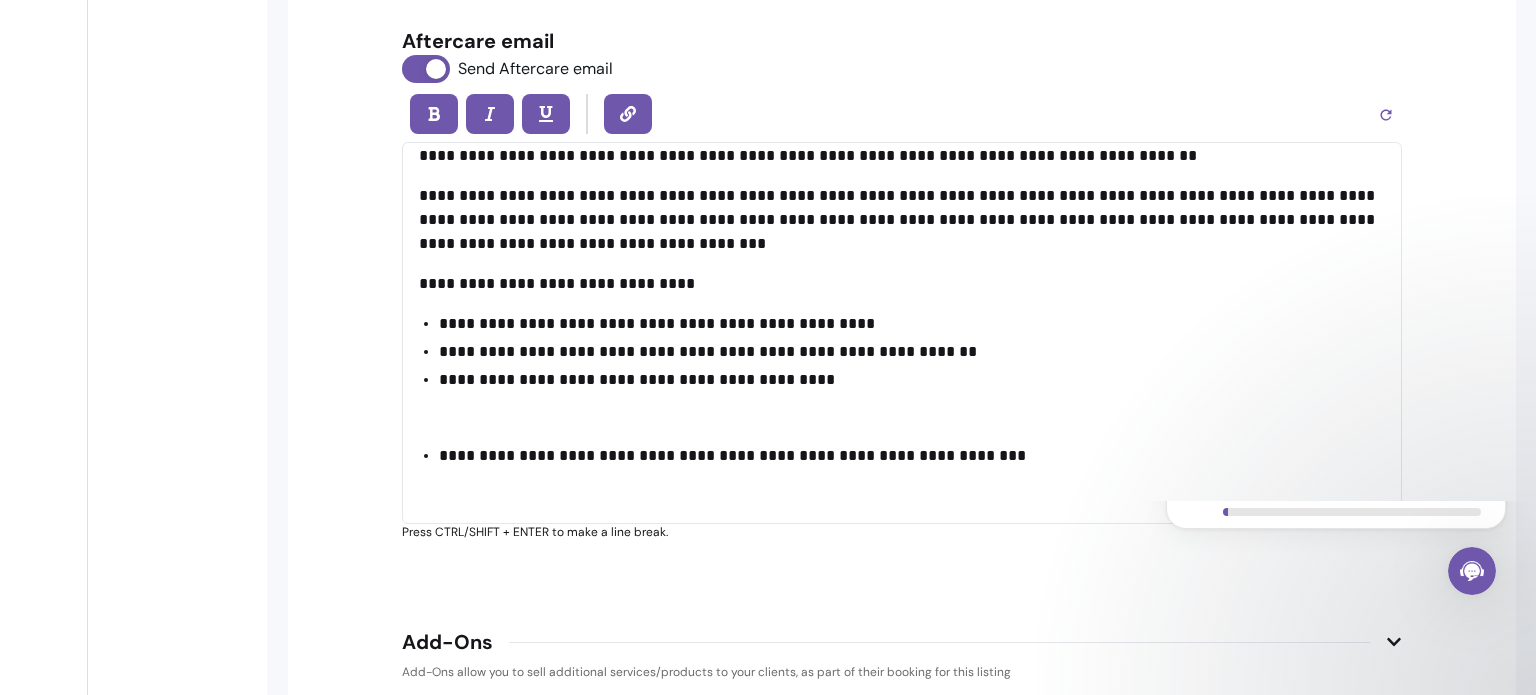 click on "**********" at bounding box center [912, 404] 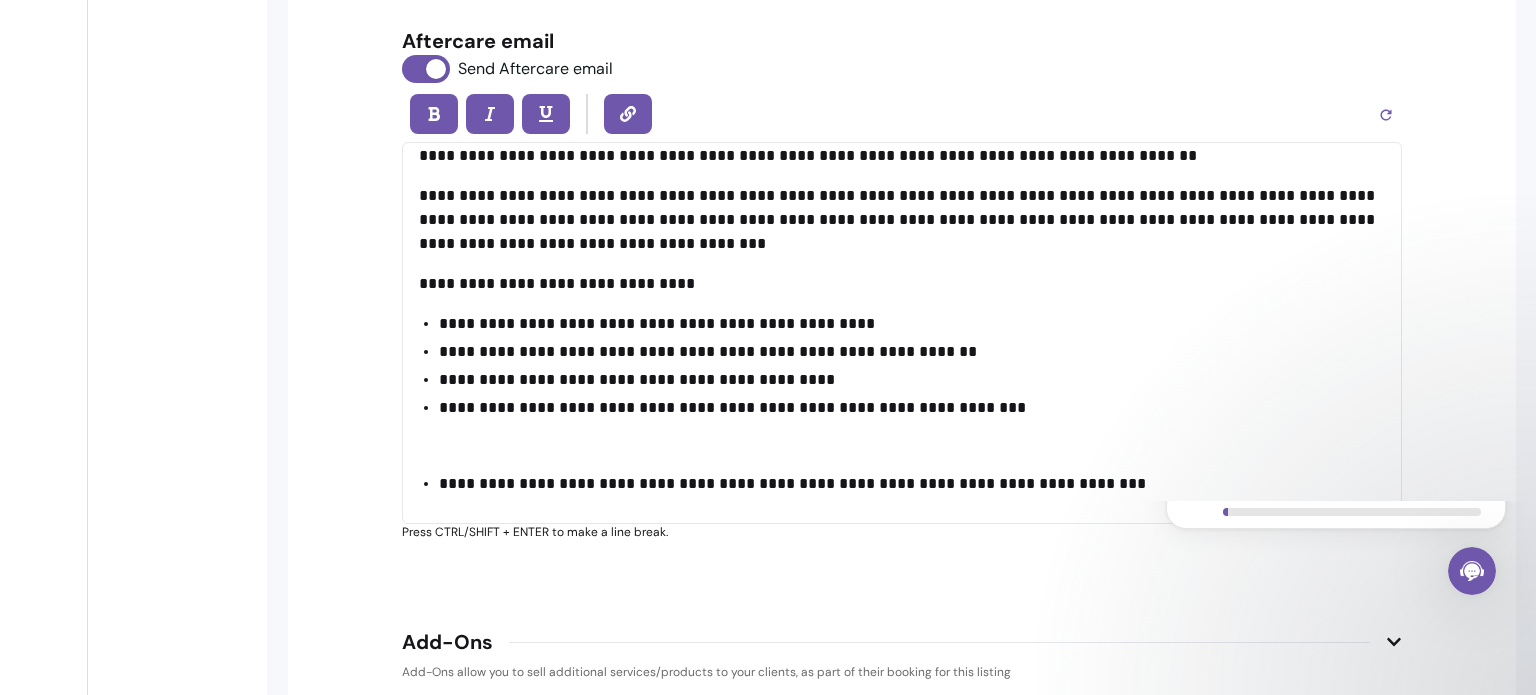 click on "**********" at bounding box center (637, 379) 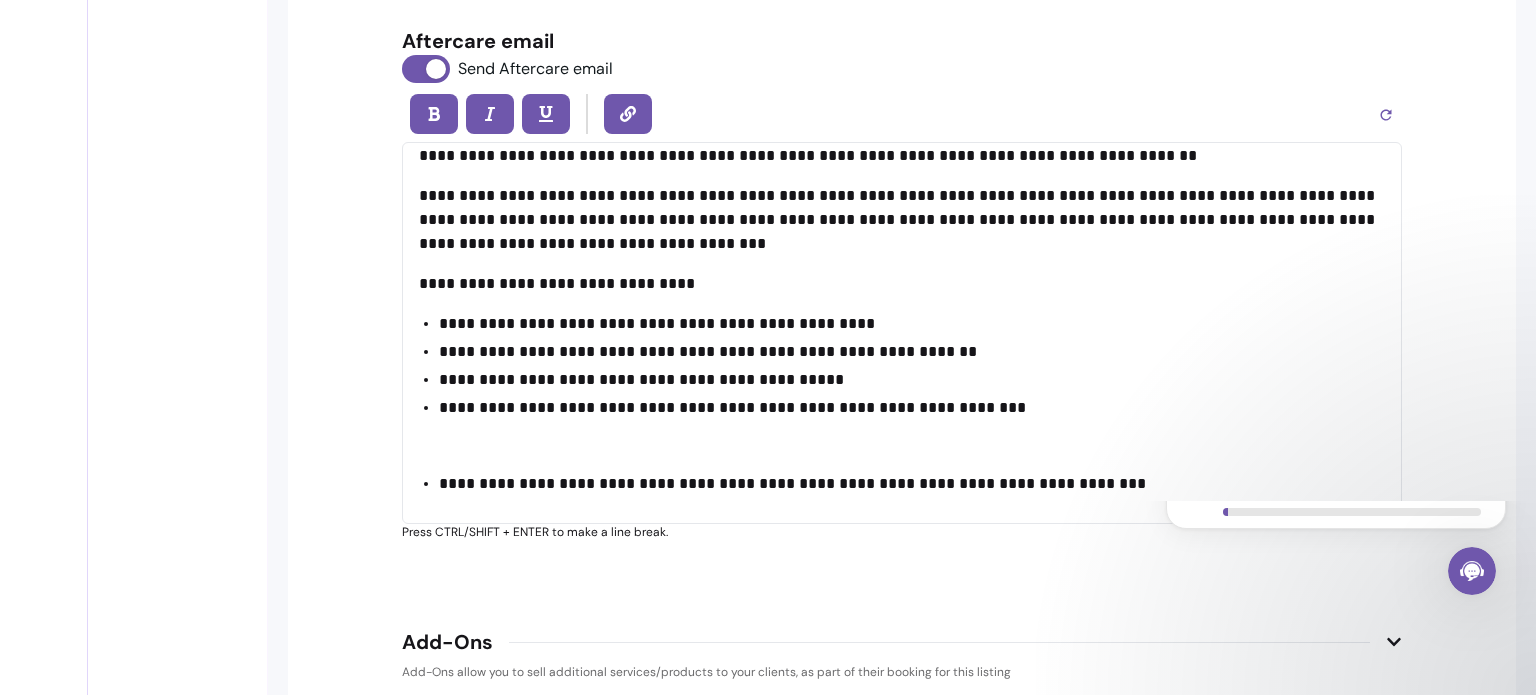 click on "**********" at bounding box center (912, 432) 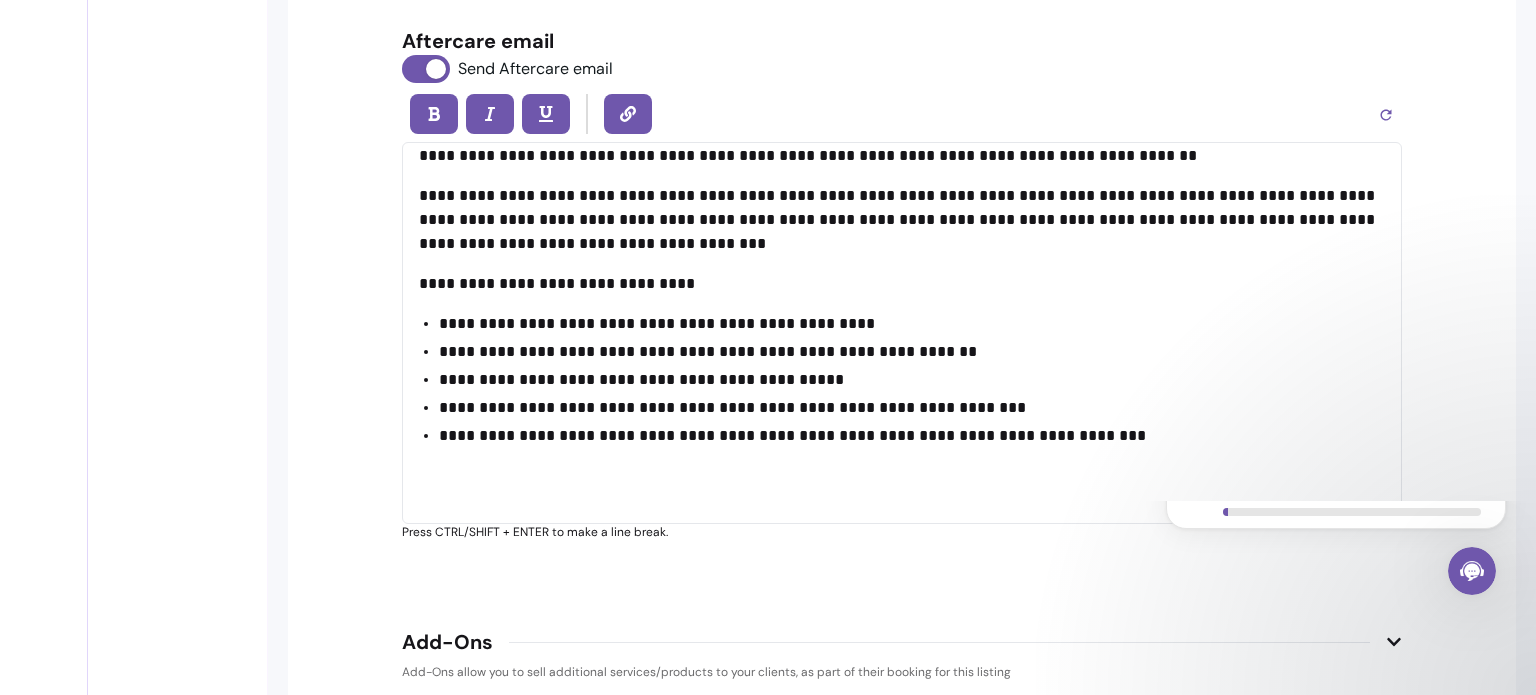 click on "**********" at bounding box center [912, 460] 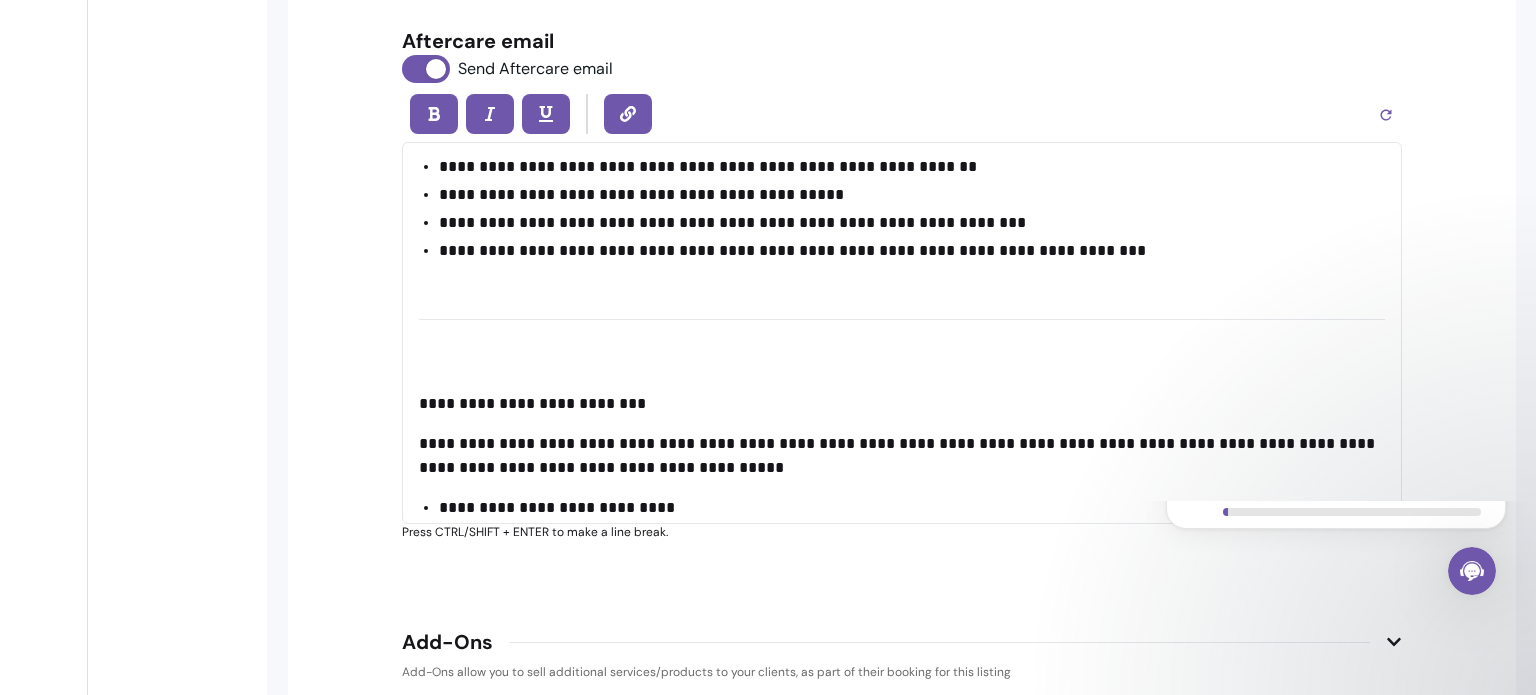 scroll, scrollTop: 270, scrollLeft: 0, axis: vertical 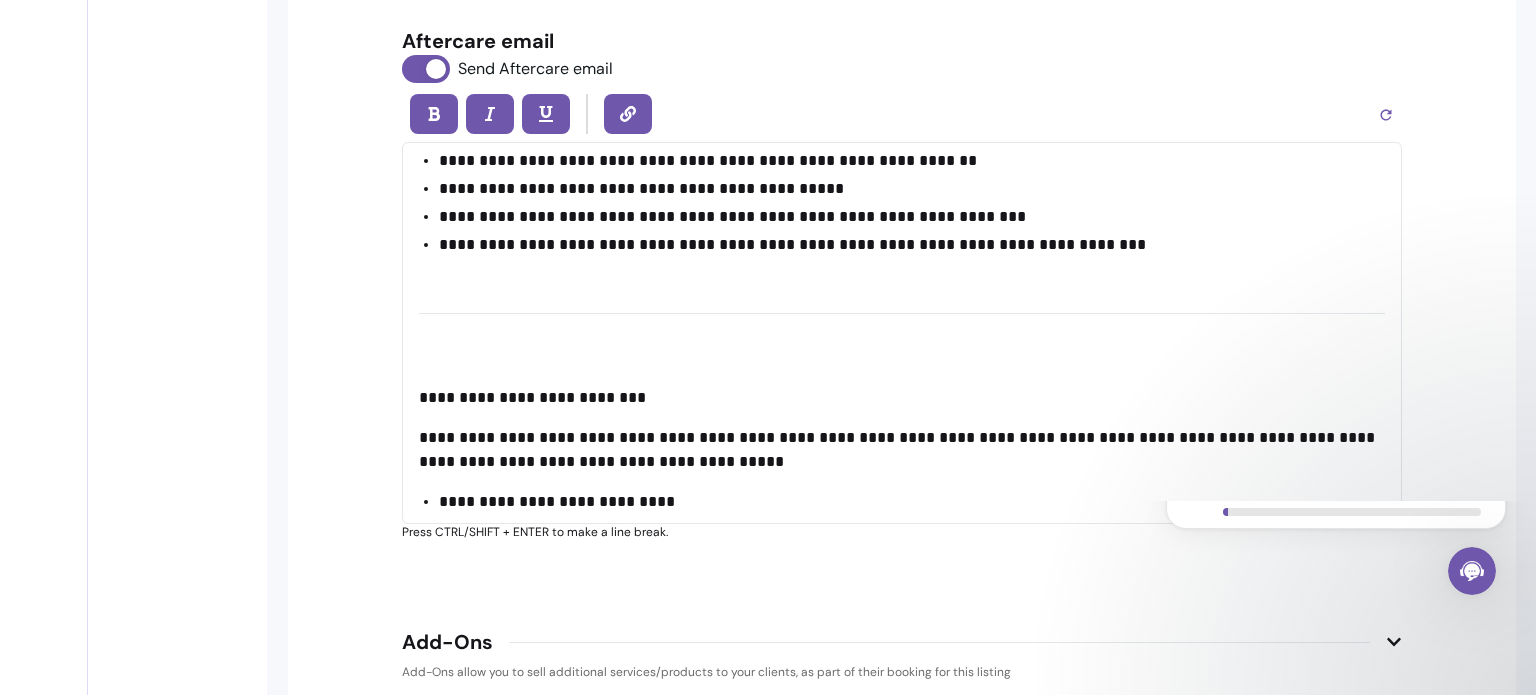 click on "**********" at bounding box center (902, 333) 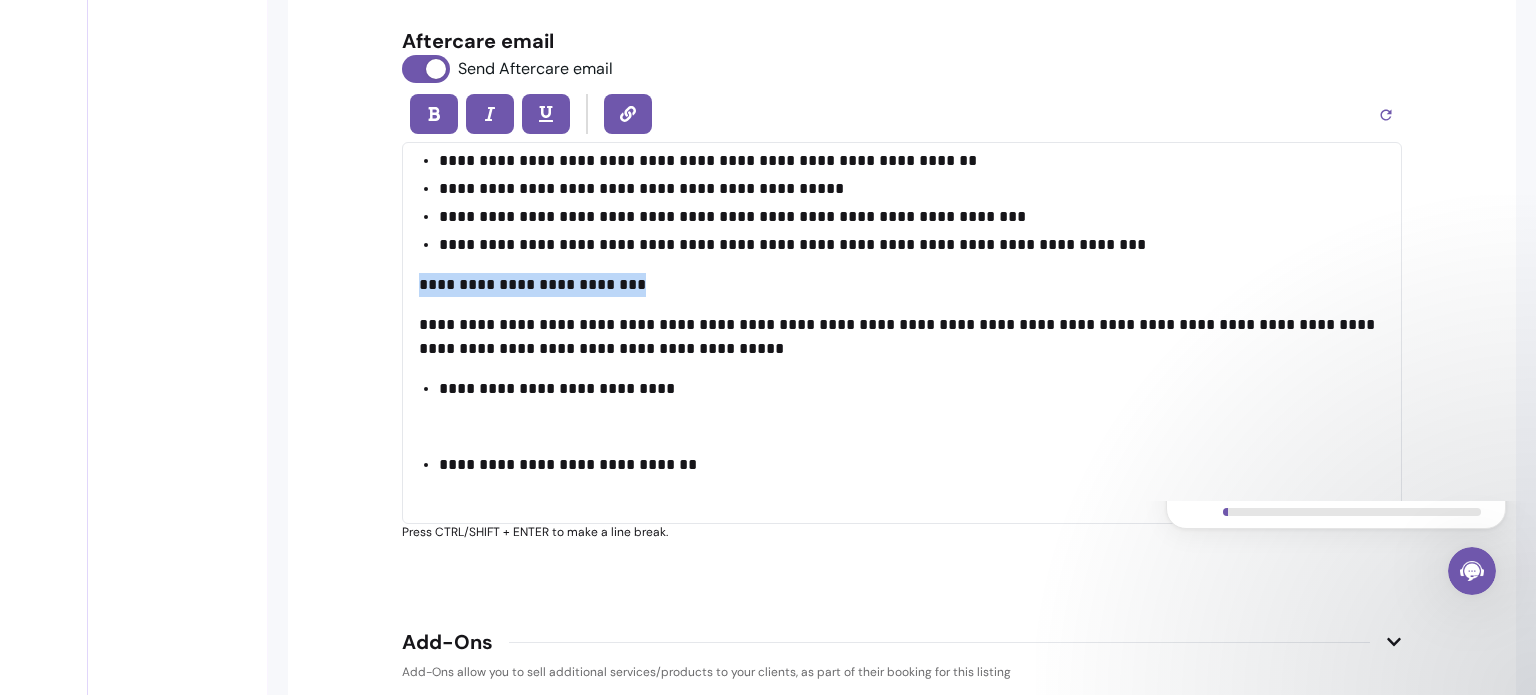 drag, startPoint x: 561, startPoint y: 281, endPoint x: 391, endPoint y: 271, distance: 170.29387 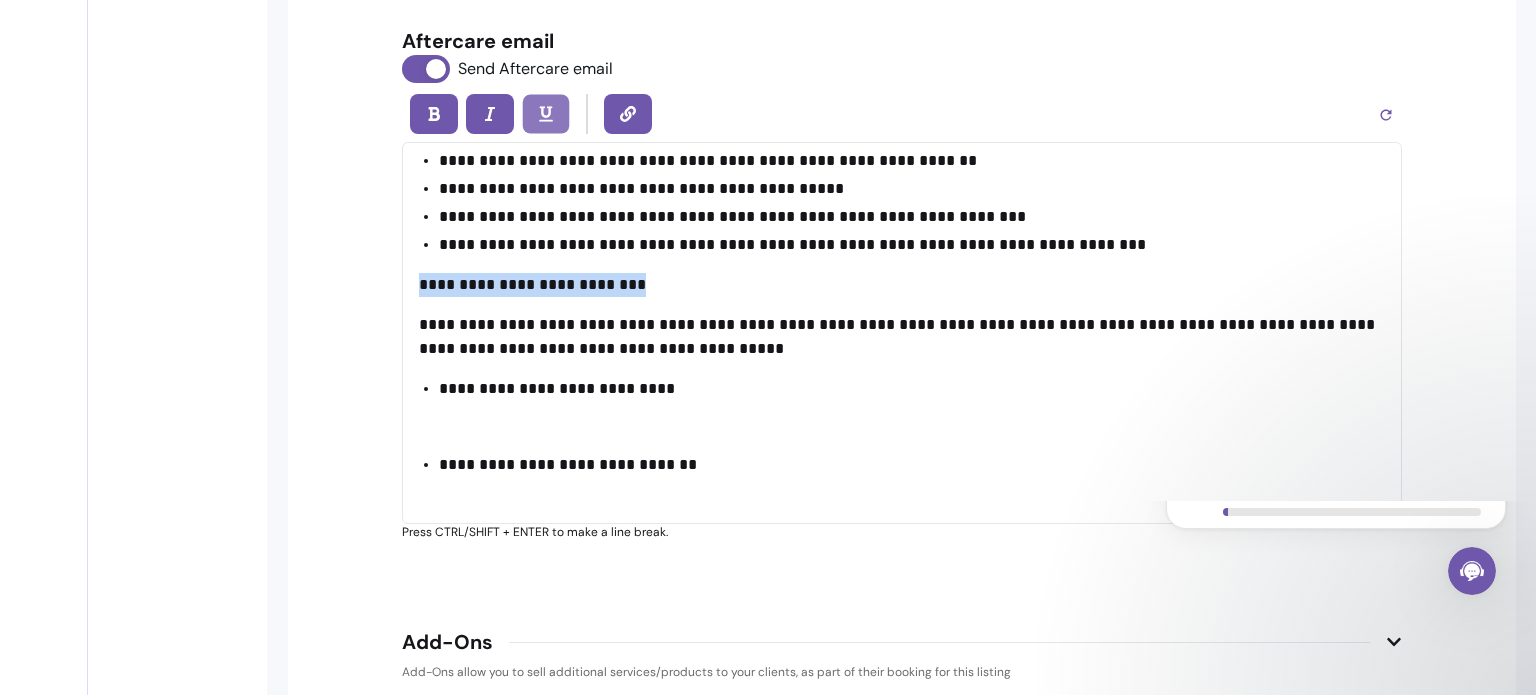 click at bounding box center [546, 114] 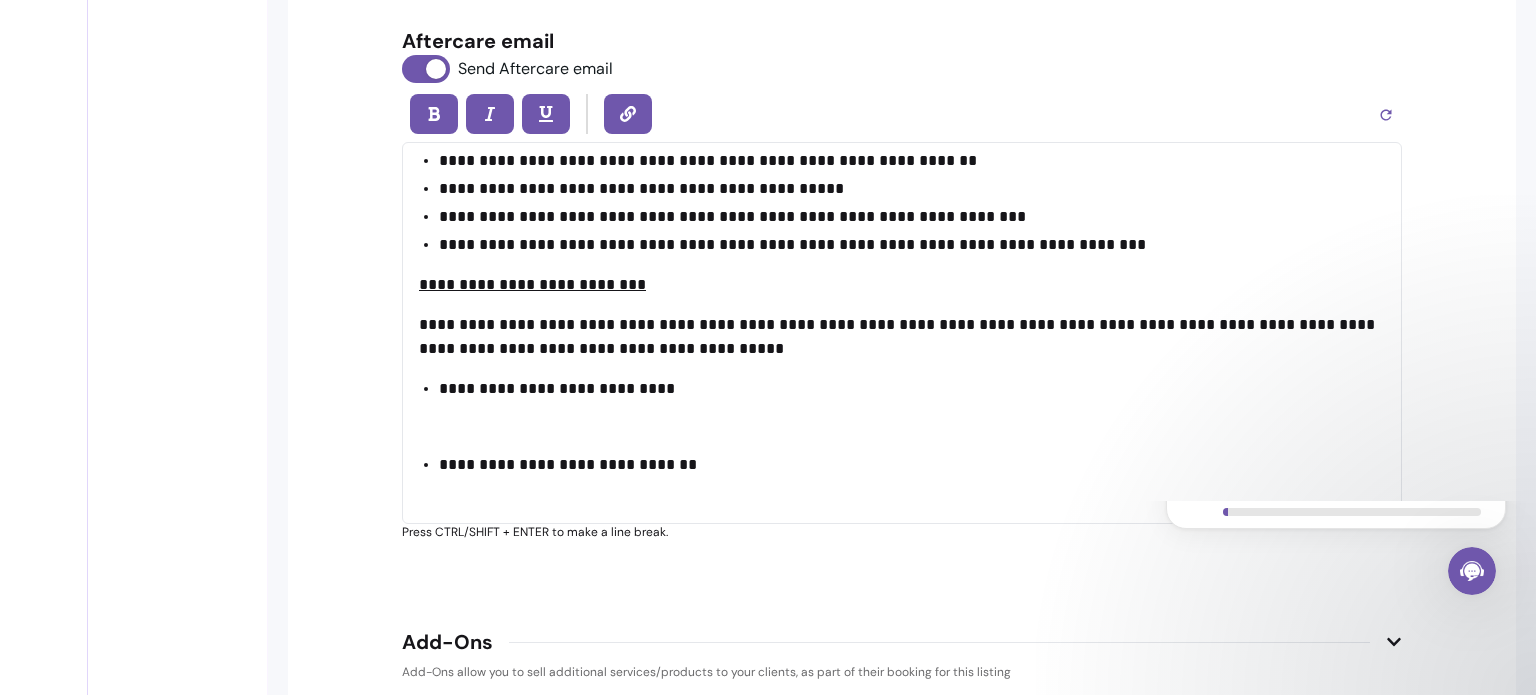 click on "**********" at bounding box center (912, 413) 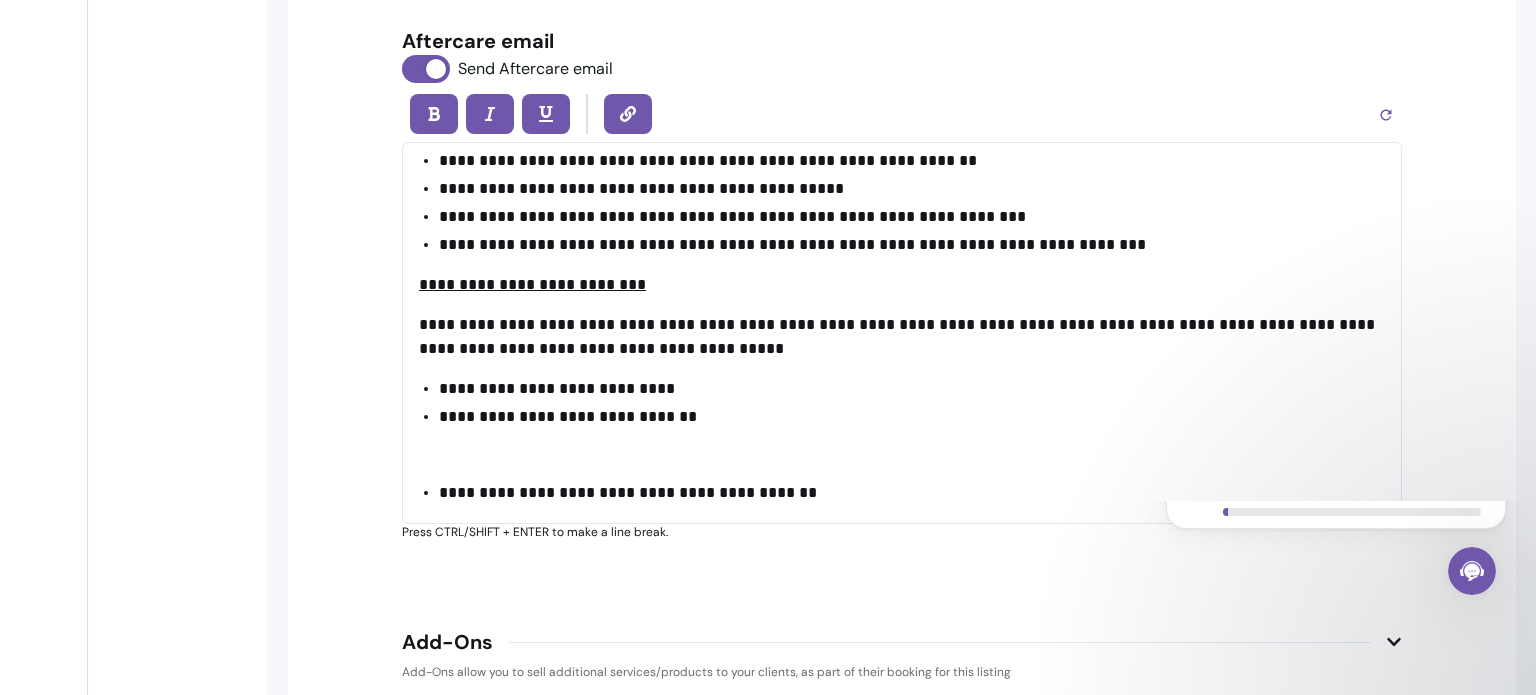 click on "**********" at bounding box center [912, 441] 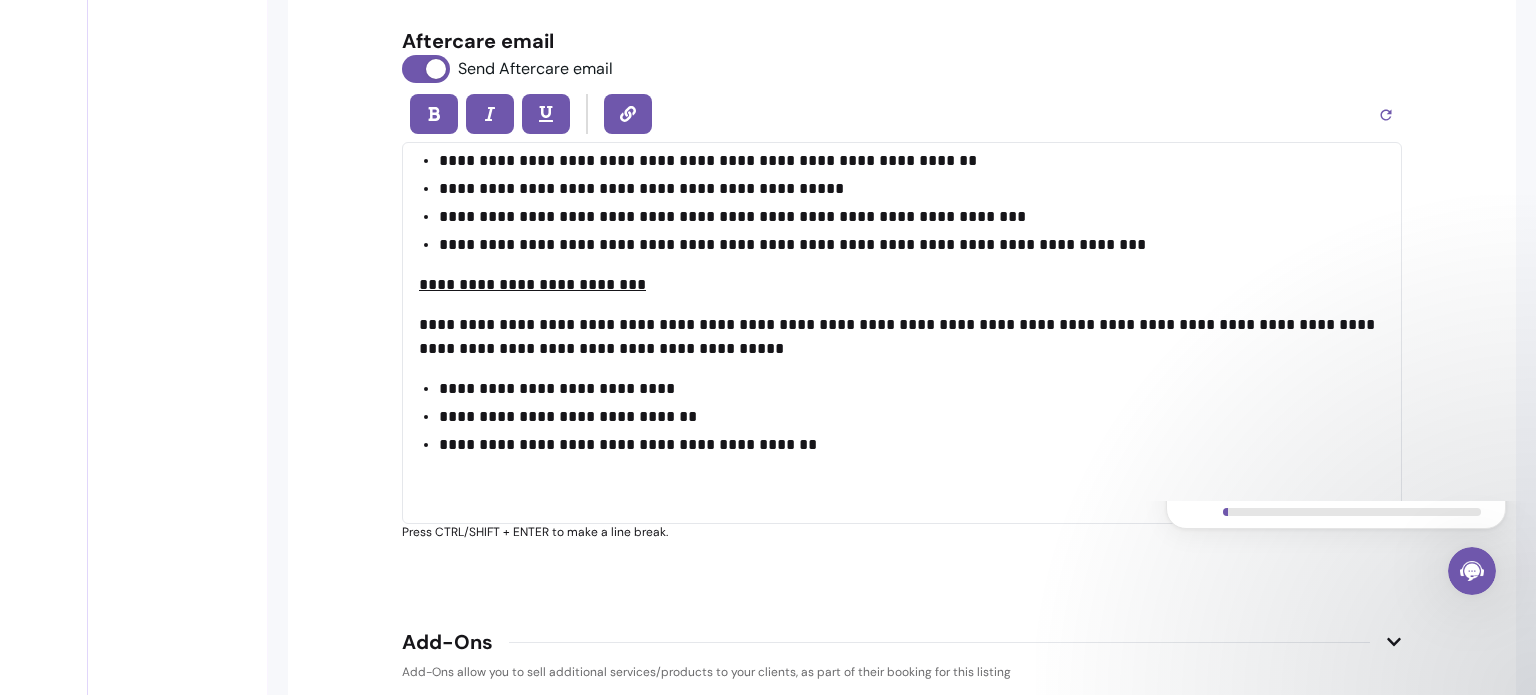 click on "**********" at bounding box center (912, 469) 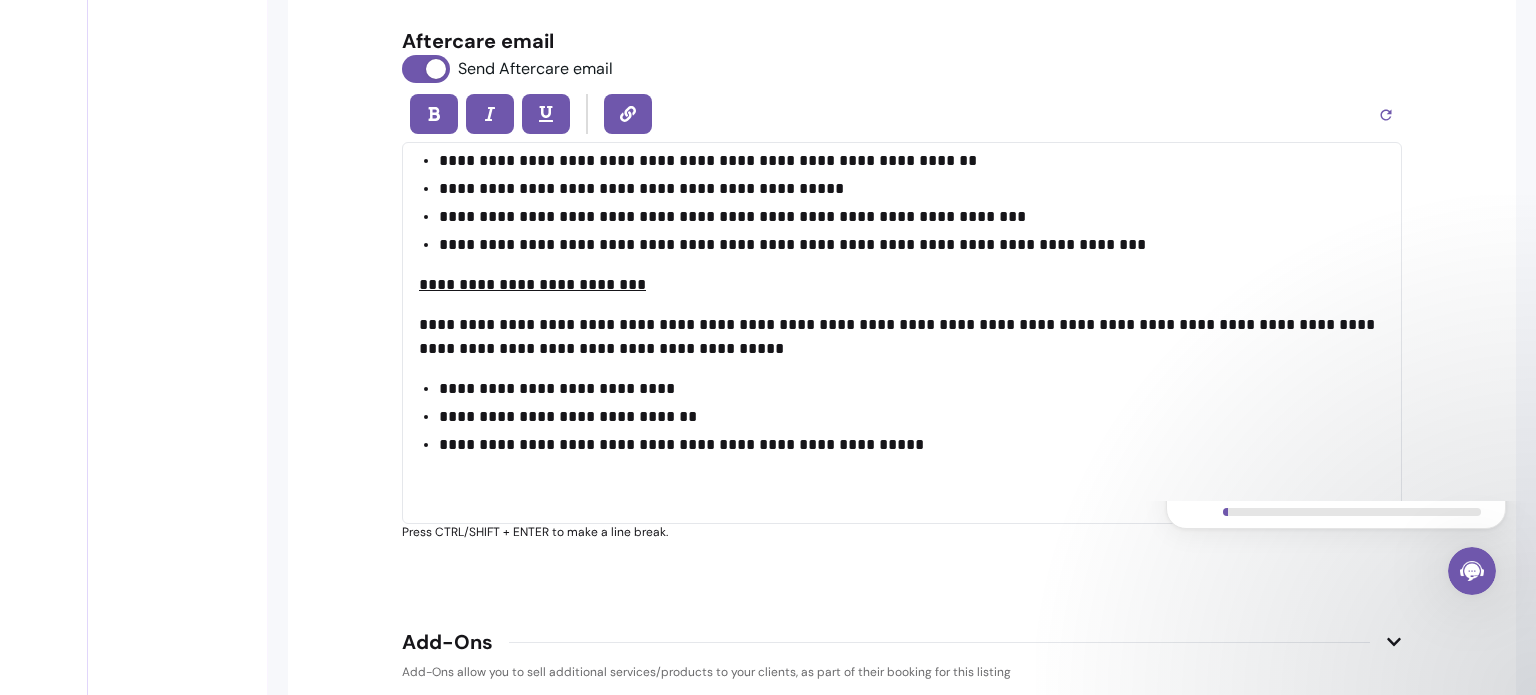 click on "**********" at bounding box center (902, 333) 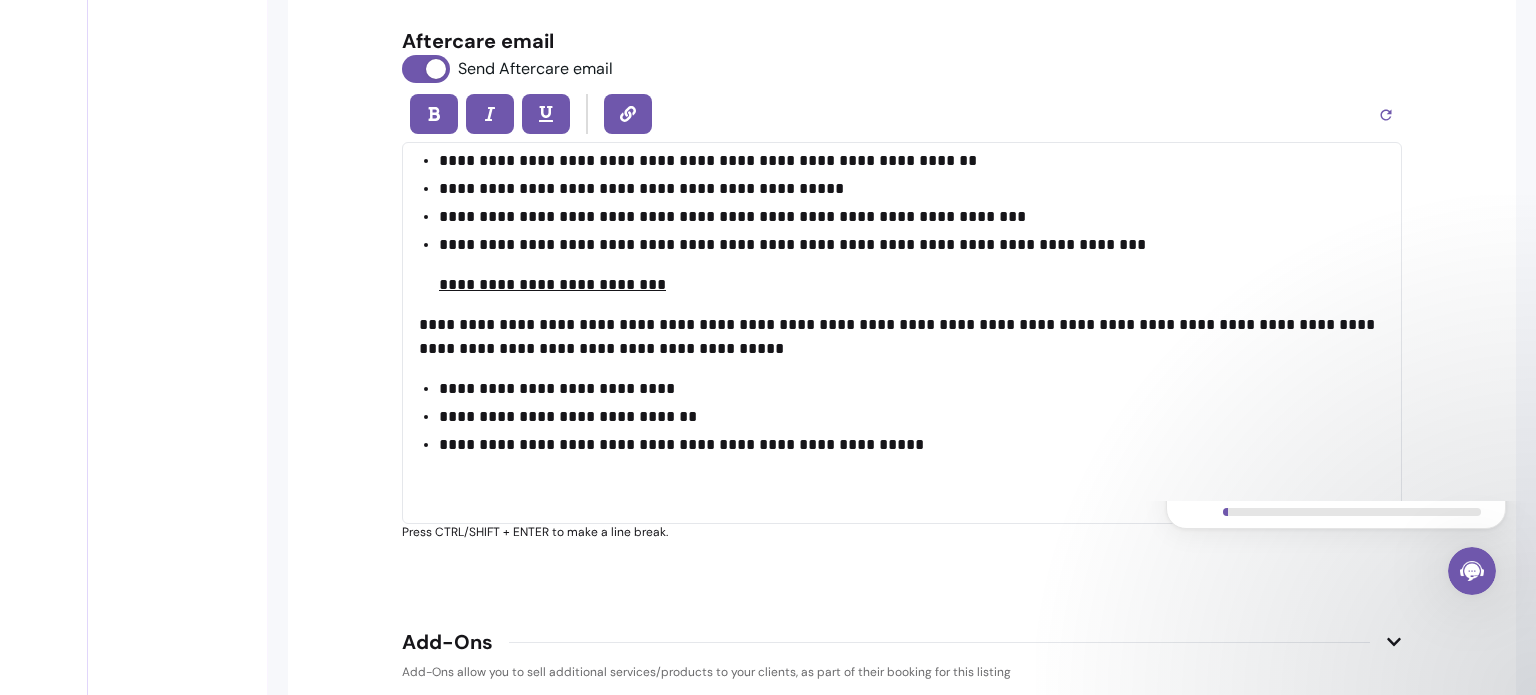 click on "**********" at bounding box center (912, 265) 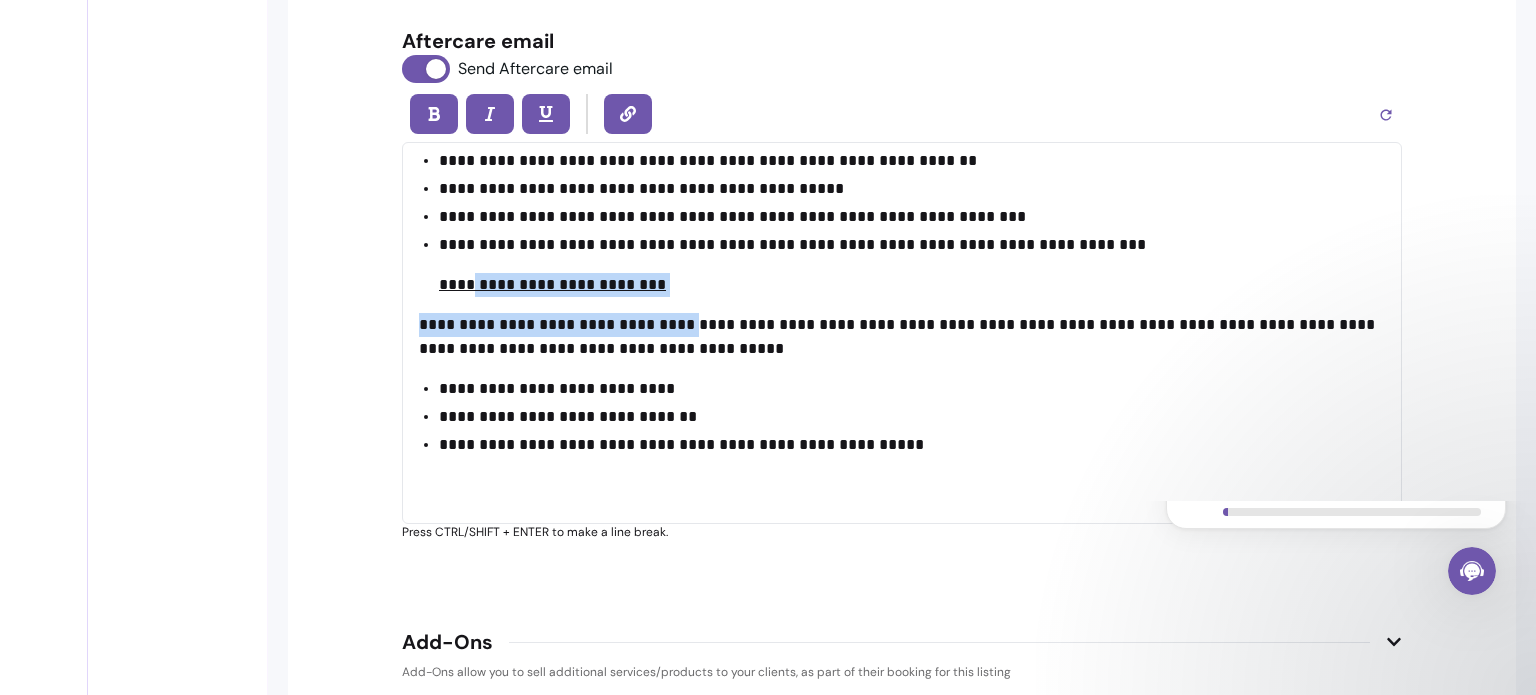 drag, startPoint x: 683, startPoint y: 291, endPoint x: 488, endPoint y: 291, distance: 195 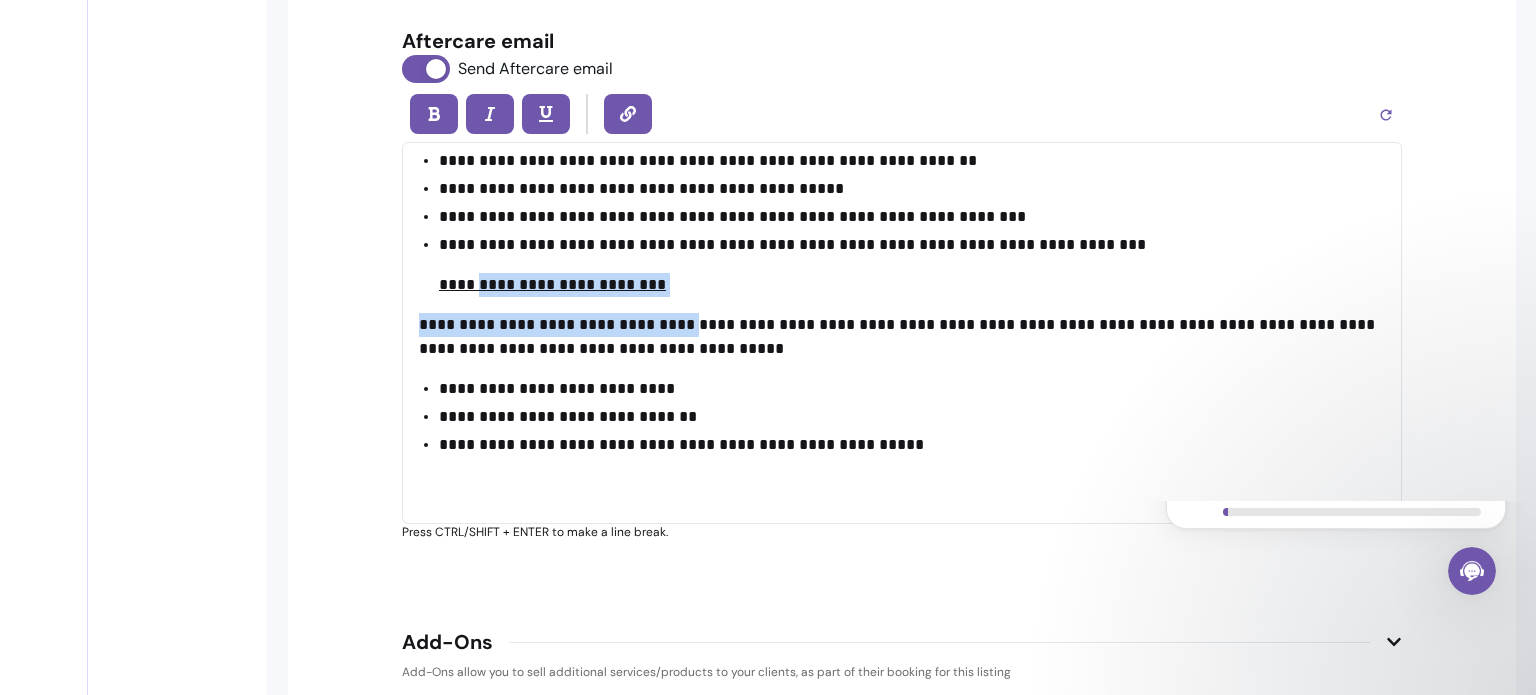 click on "**********" at bounding box center [902, 333] 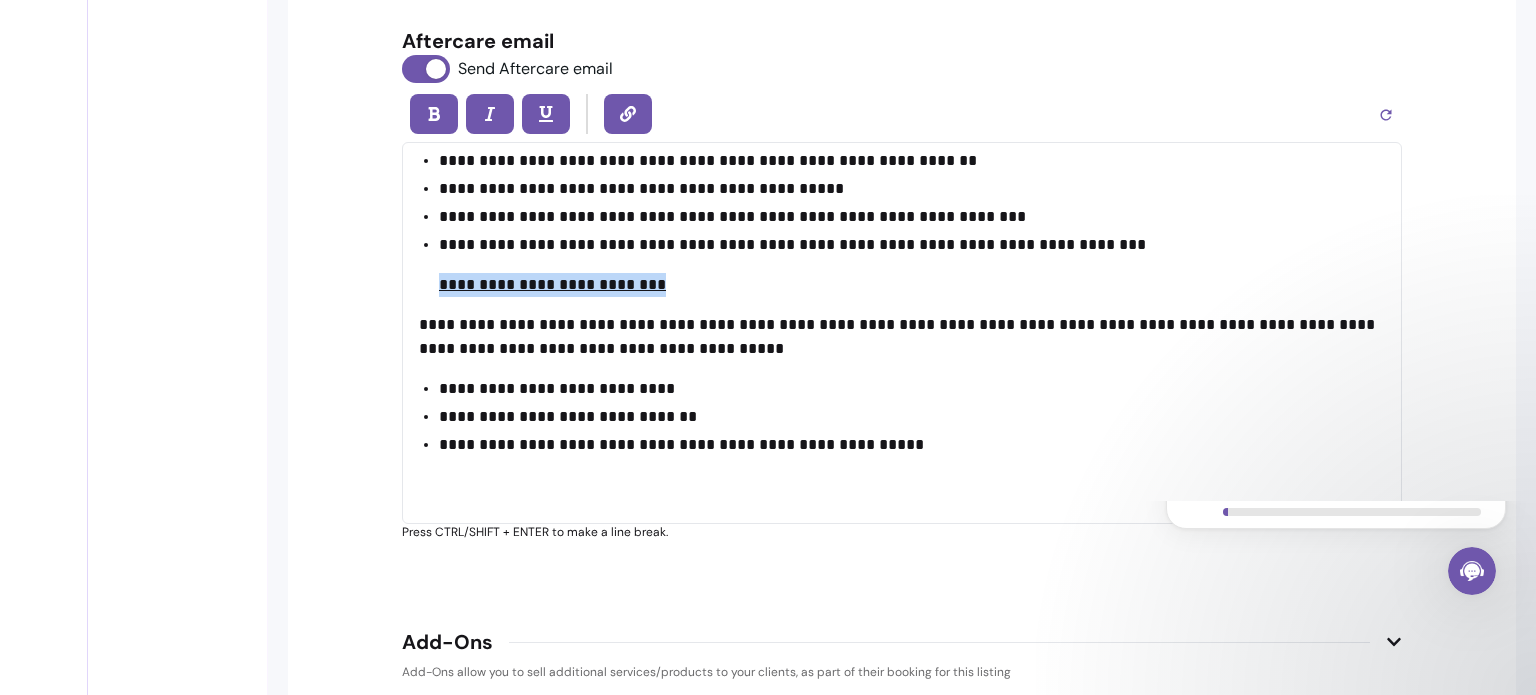 drag, startPoint x: 429, startPoint y: 277, endPoint x: 650, endPoint y: 279, distance: 221.00905 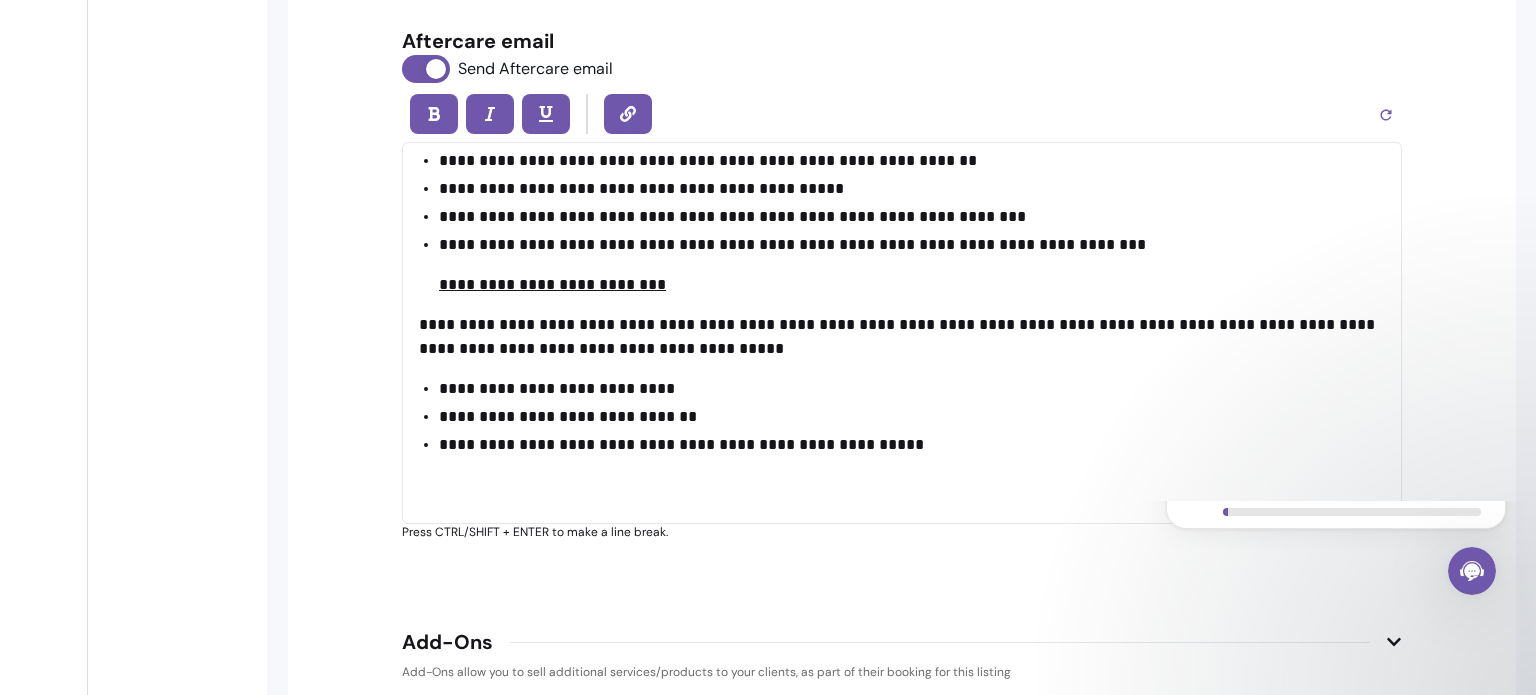 click on "**********" at bounding box center (899, 336) 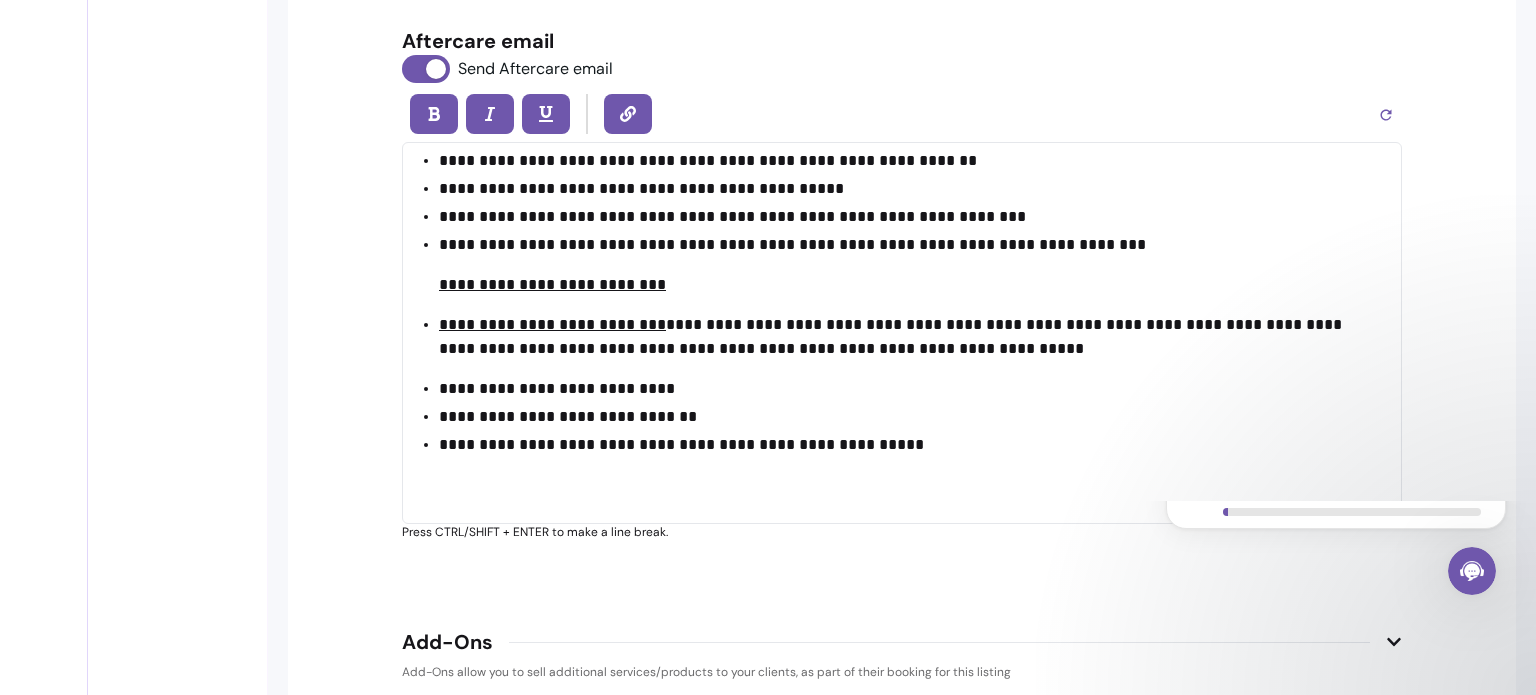 click on "**********" at bounding box center [552, 324] 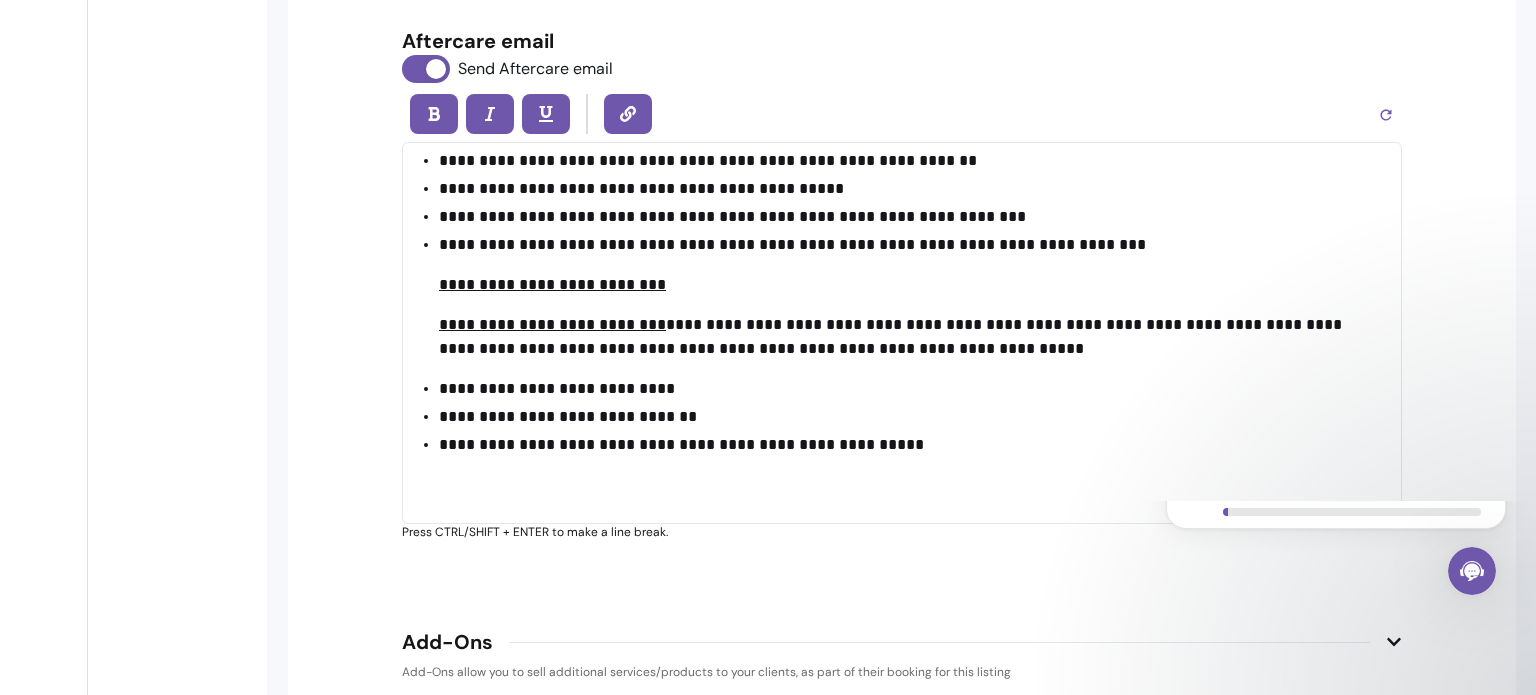 click on "**********" at bounding box center (892, 336) 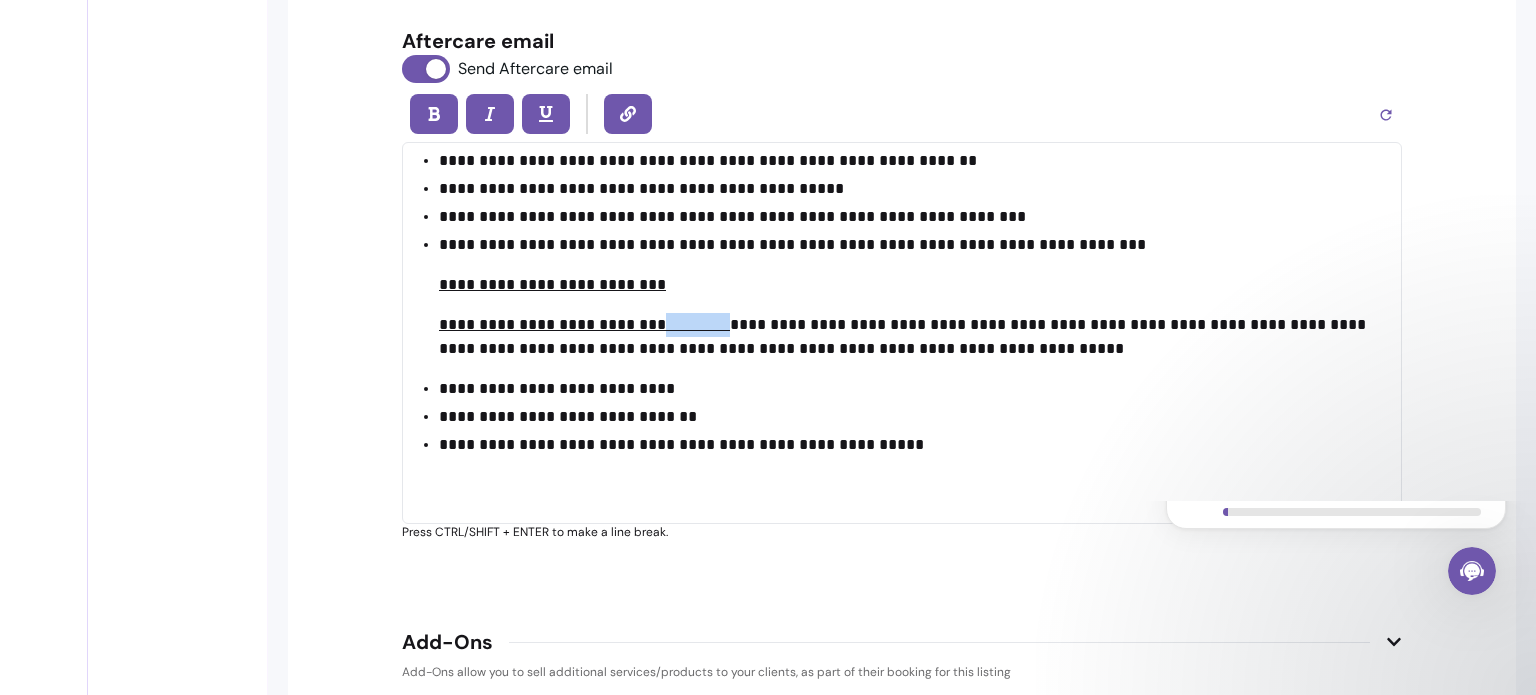 drag, startPoint x: 714, startPoint y: 323, endPoint x: 648, endPoint y: 319, distance: 66.1211 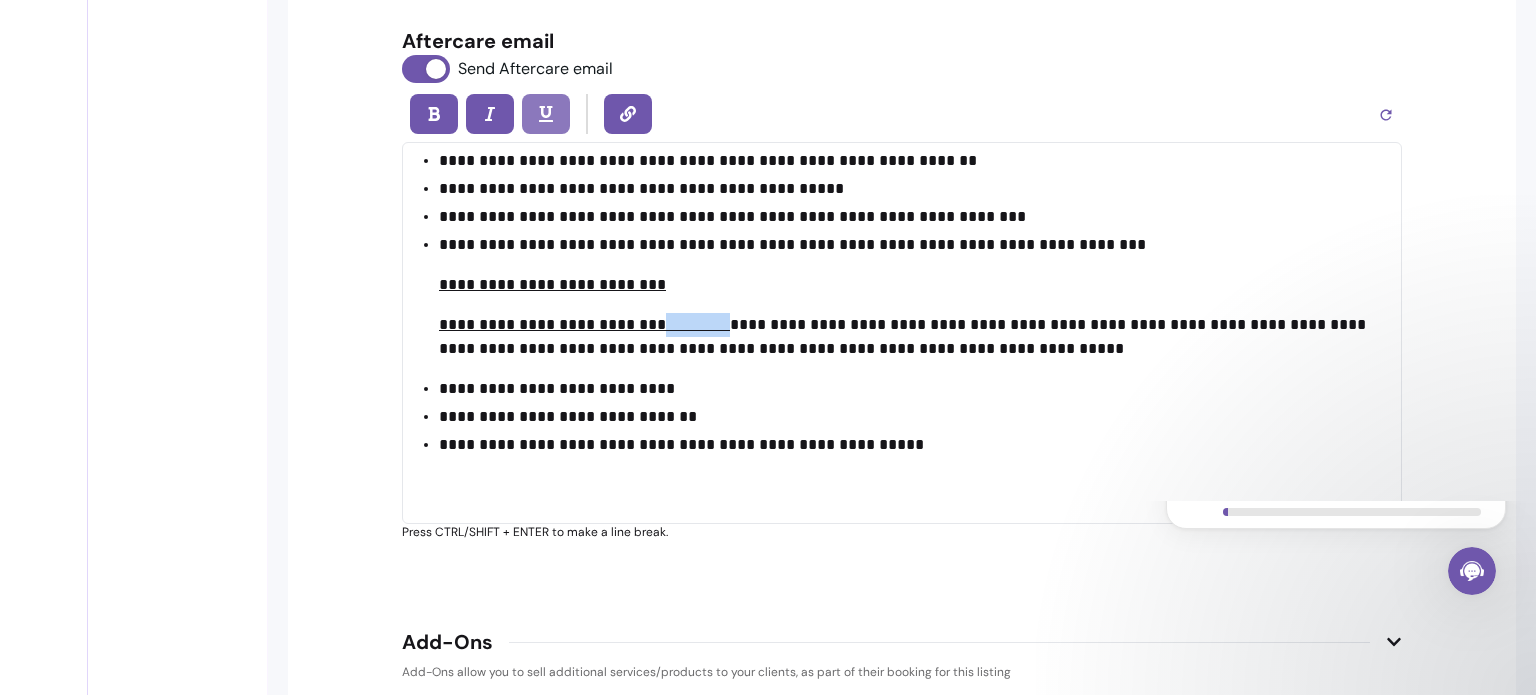 click 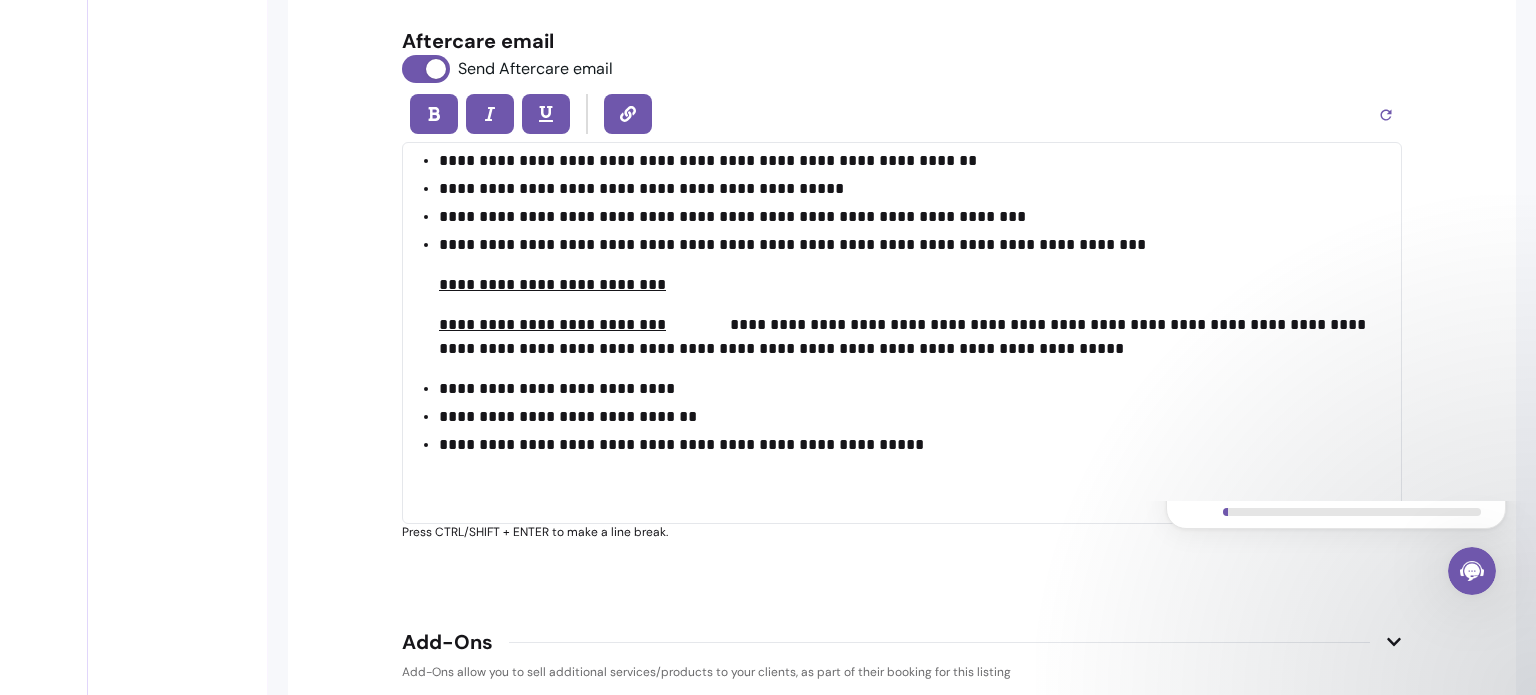 click on "**********" at bounding box center (904, 336) 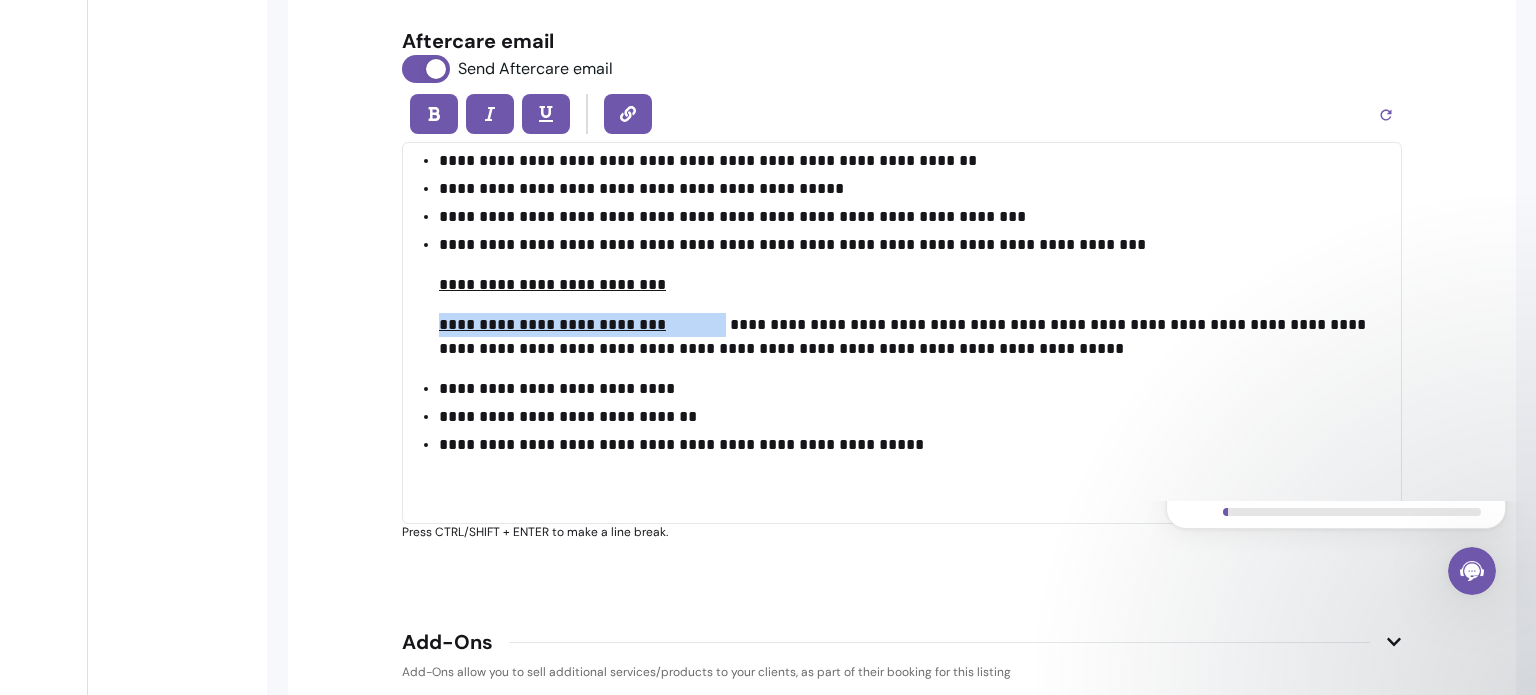 drag, startPoint x: 711, startPoint y: 316, endPoint x: 429, endPoint y: 304, distance: 282.25522 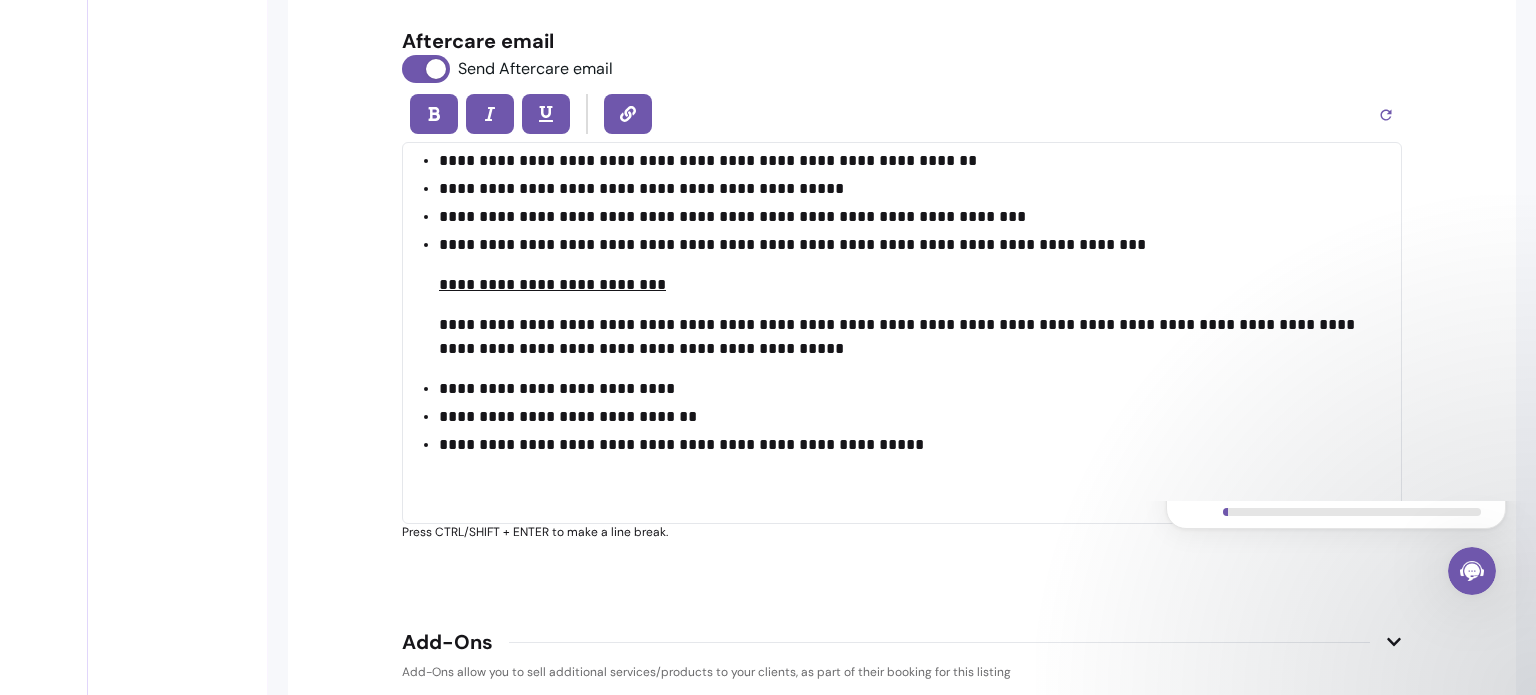 click on "**********" at bounding box center (912, 297) 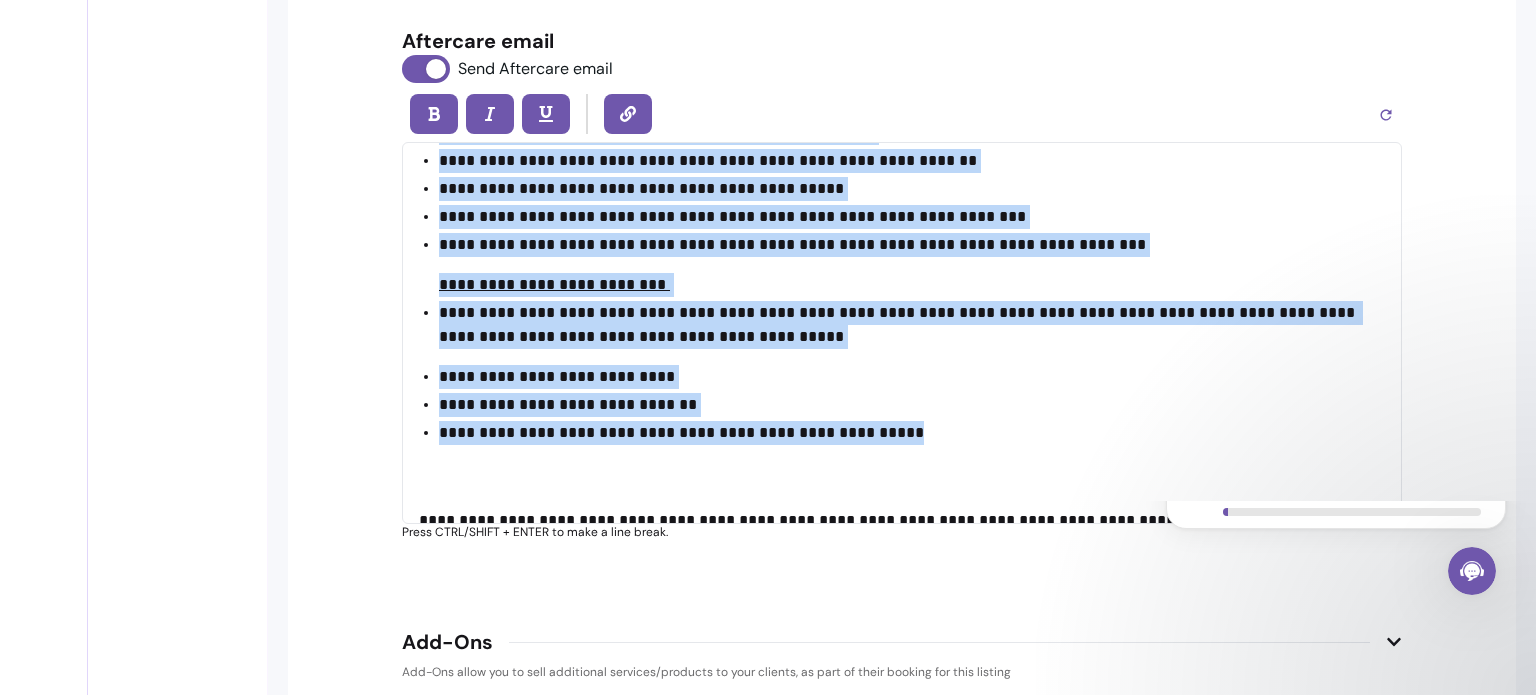 scroll, scrollTop: 0, scrollLeft: 0, axis: both 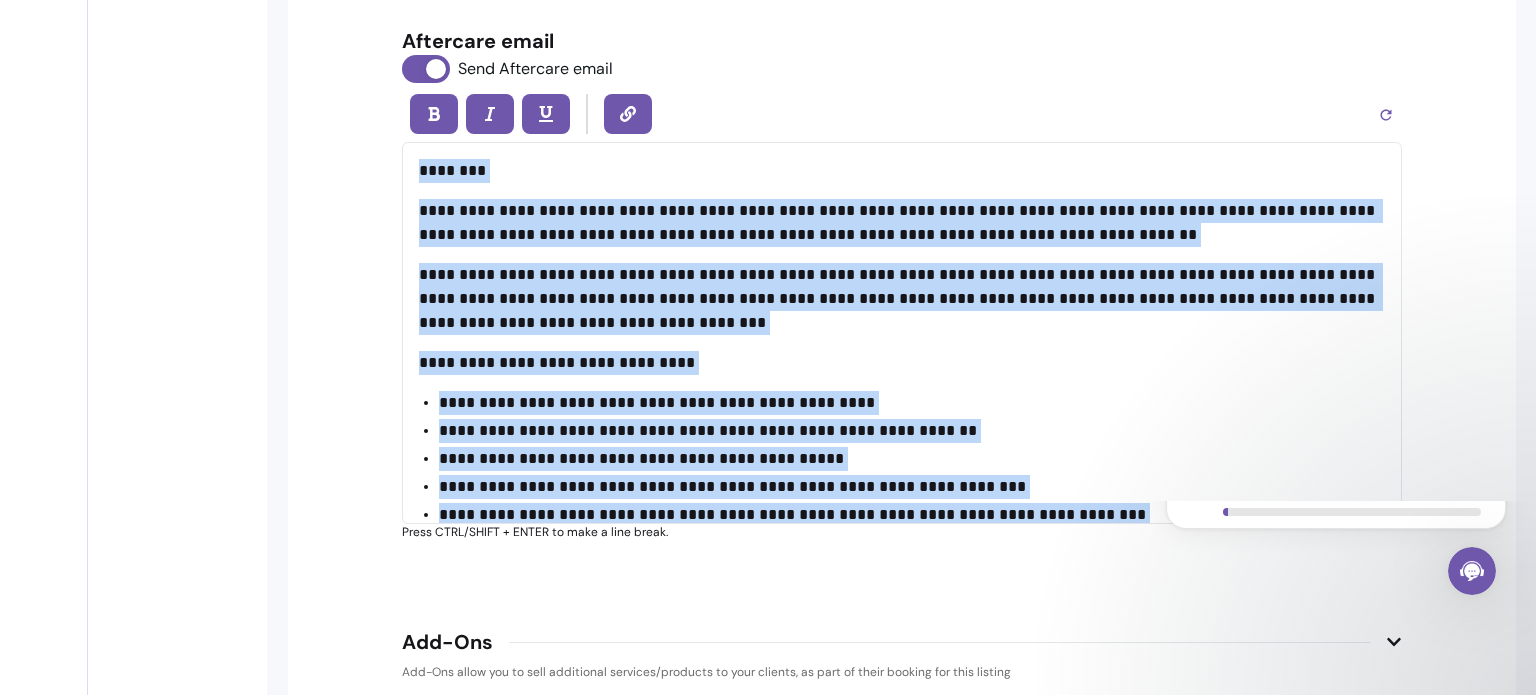 drag, startPoint x: 912, startPoint y: 447, endPoint x: 376, endPoint y: 66, distance: 657.6146 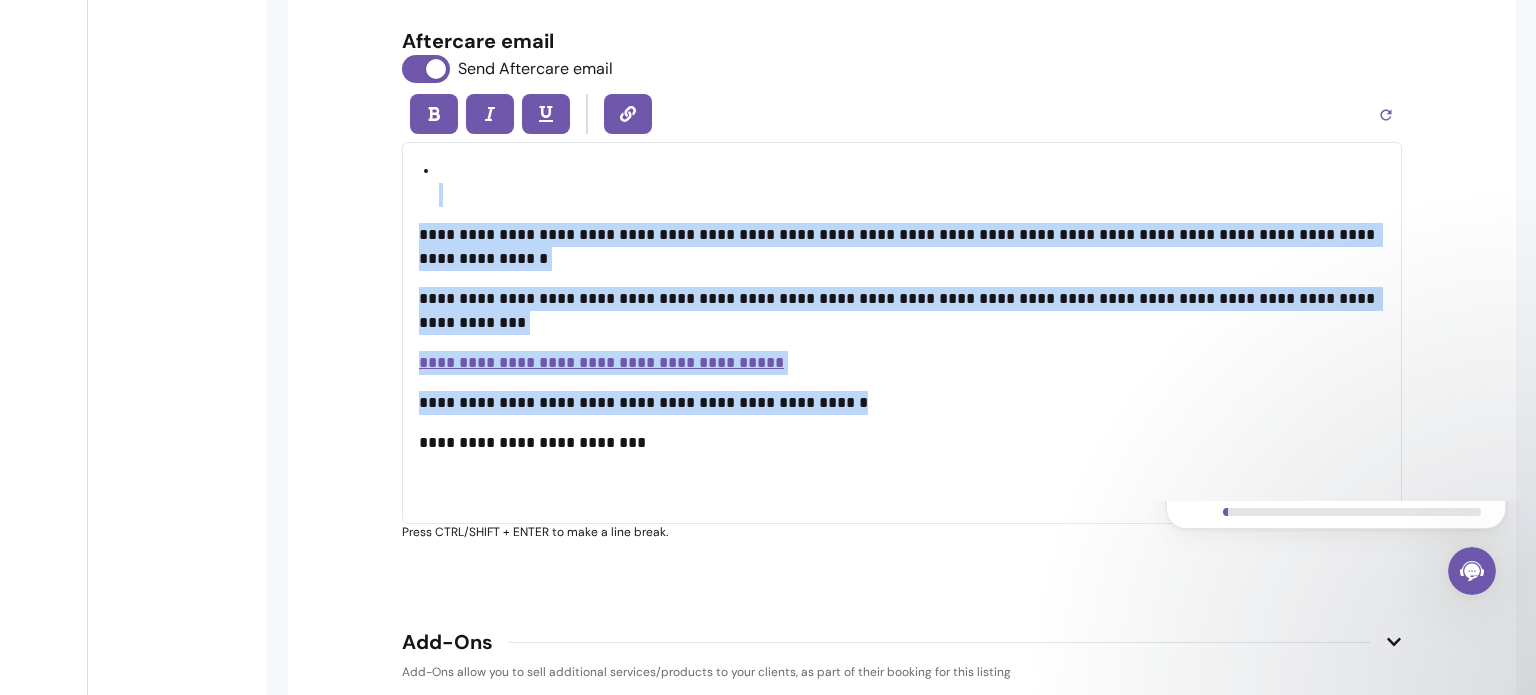 drag, startPoint x: 834, startPoint y: 403, endPoint x: 360, endPoint y: 111, distance: 556.72253 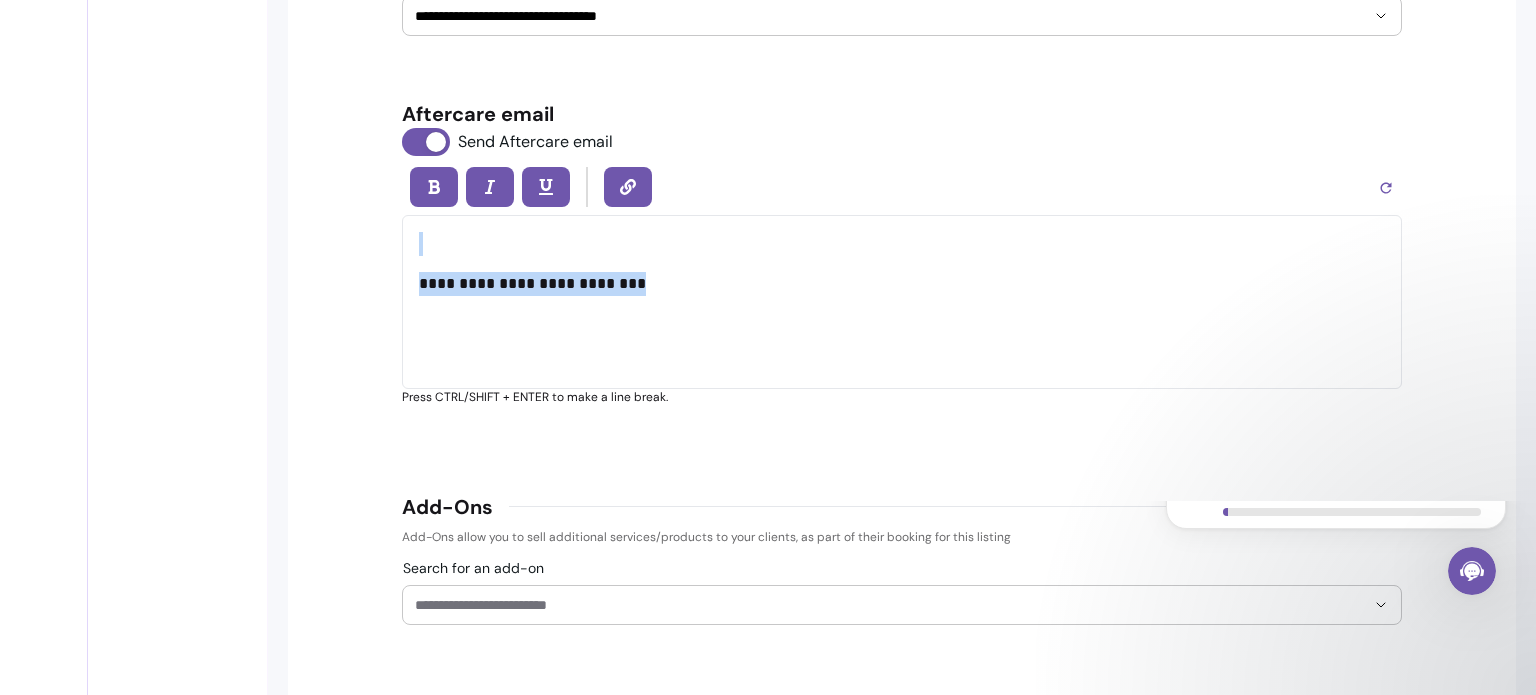 scroll, scrollTop: 2826, scrollLeft: 0, axis: vertical 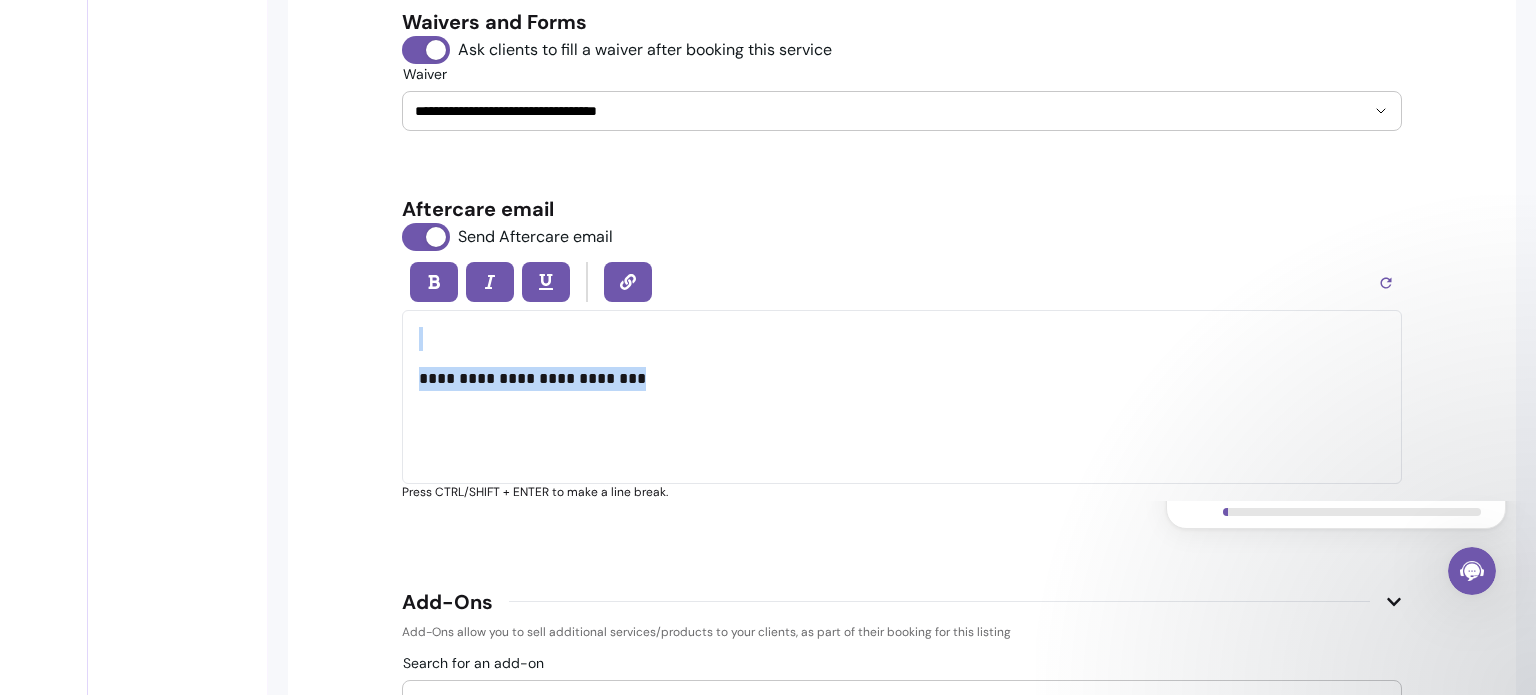 drag, startPoint x: 750, startPoint y: 233, endPoint x: 261, endPoint y: 5, distance: 539.54144 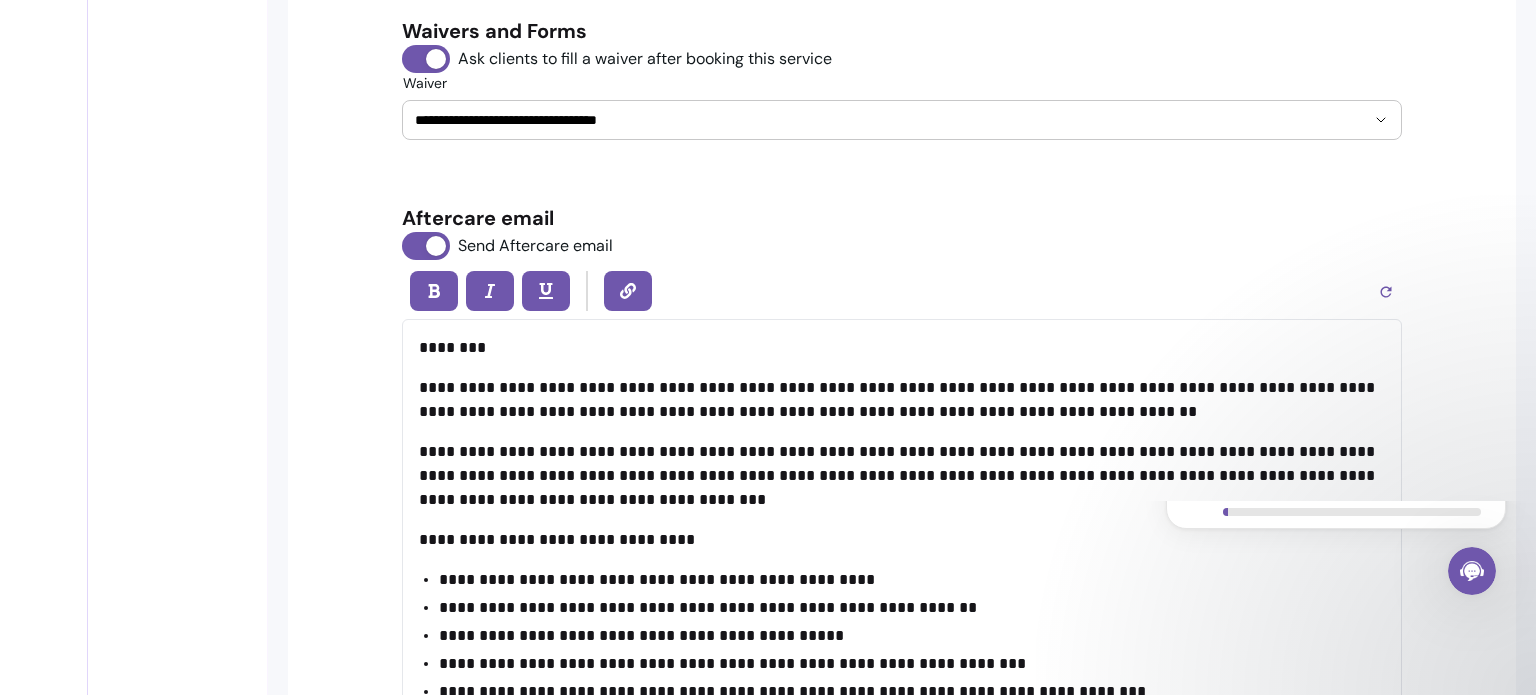 scroll, scrollTop: 3164, scrollLeft: 0, axis: vertical 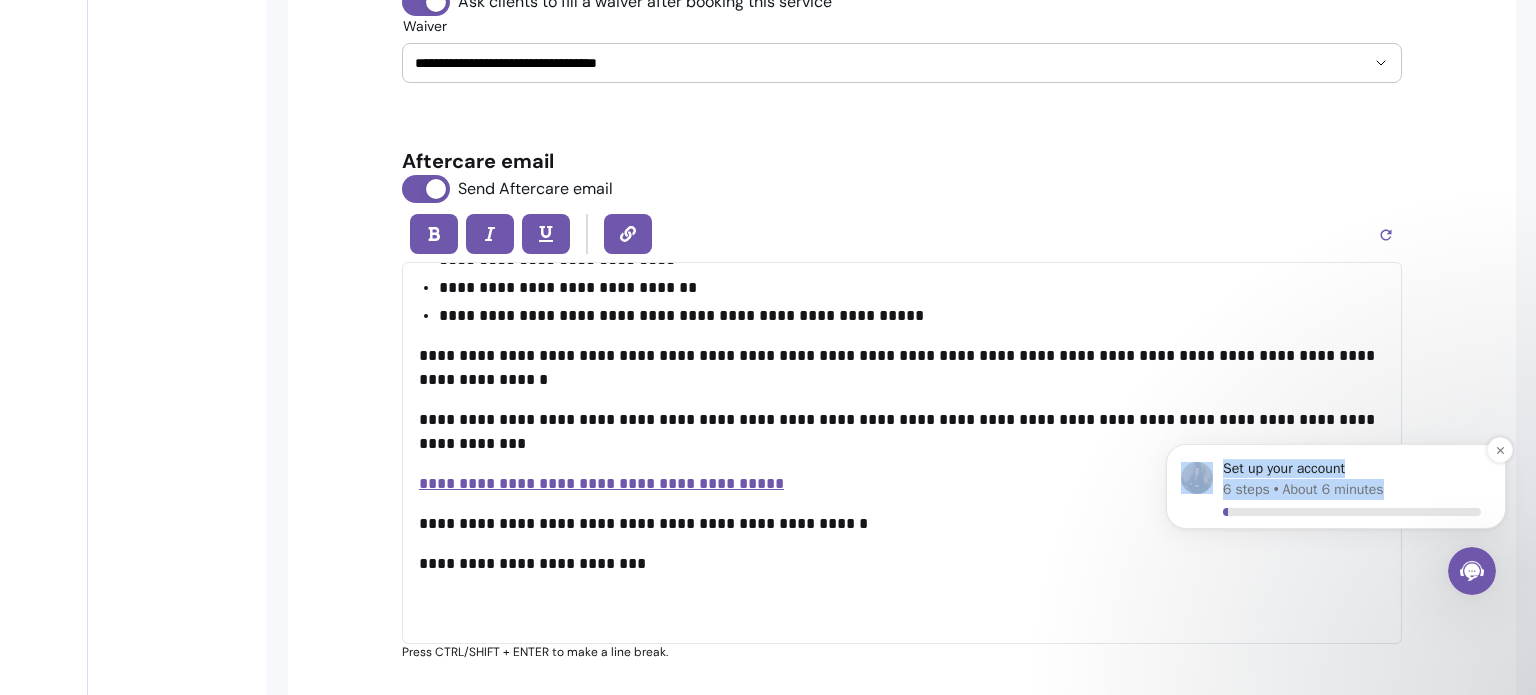 drag, startPoint x: 1400, startPoint y: 462, endPoint x: 1397, endPoint y: 523, distance: 61.073727 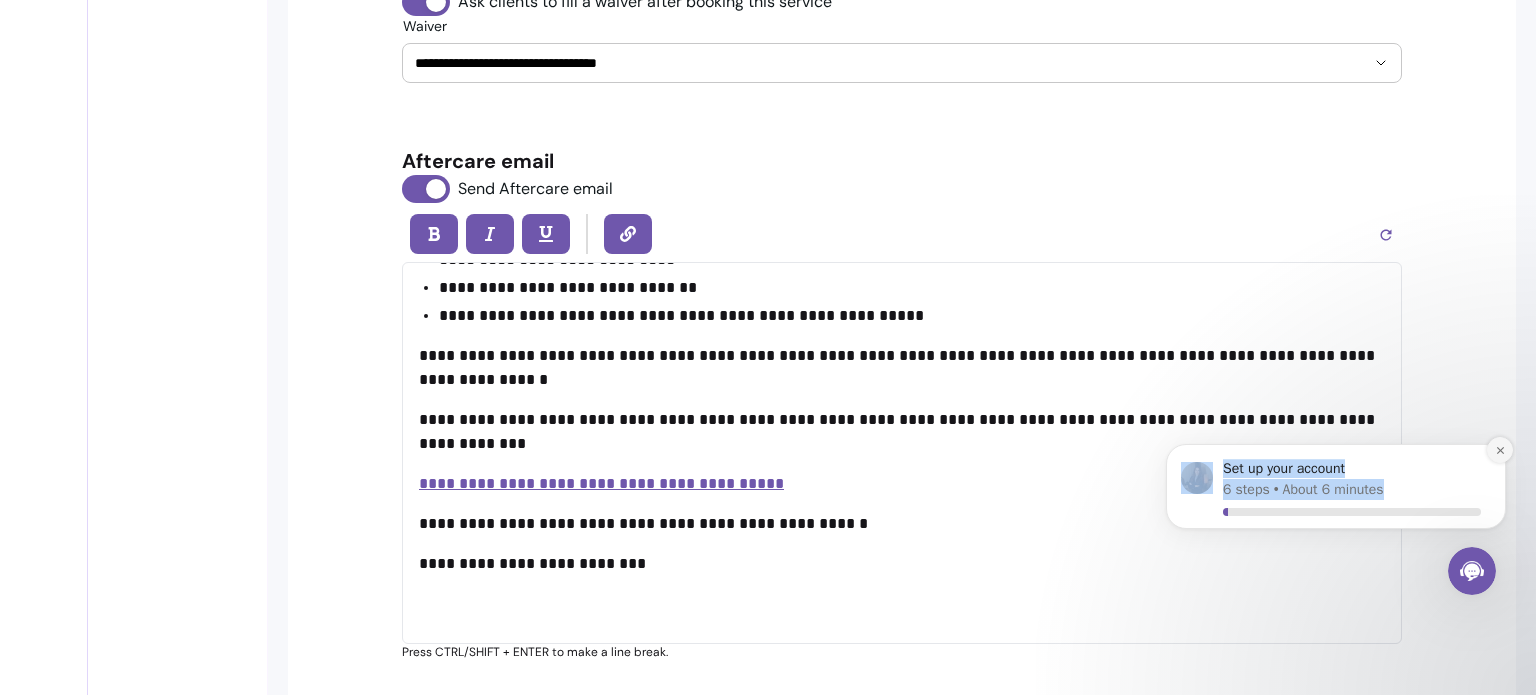 click at bounding box center [1500, 450] 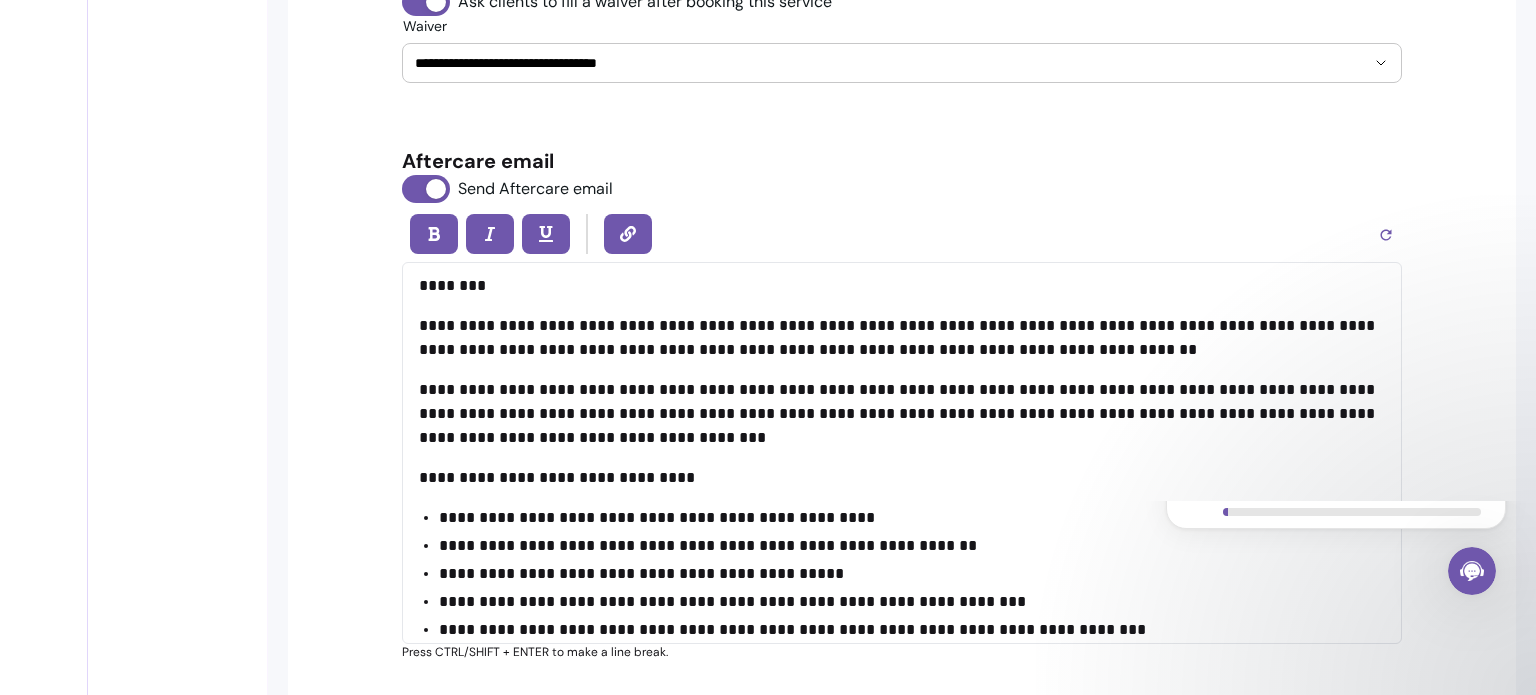 scroll, scrollTop: 0, scrollLeft: 0, axis: both 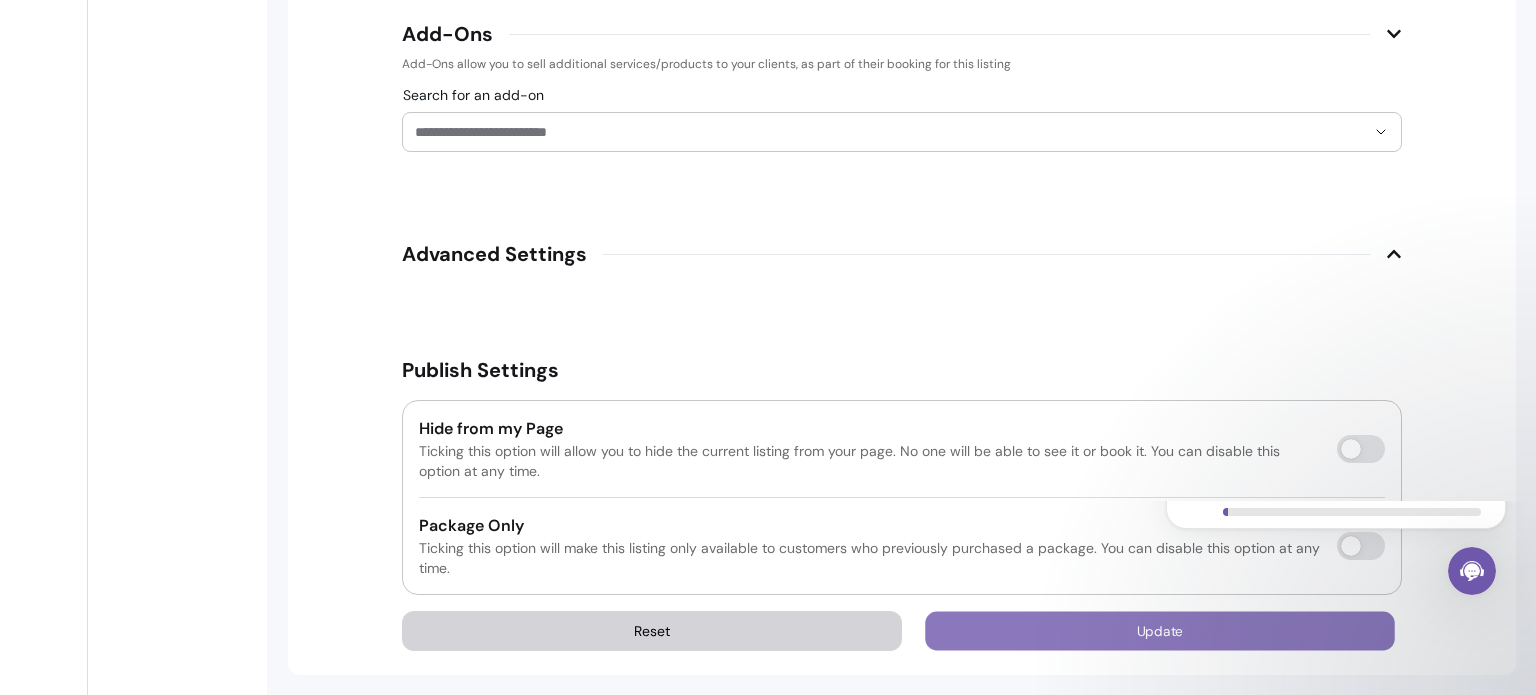 click on "Update" at bounding box center (1160, 631) 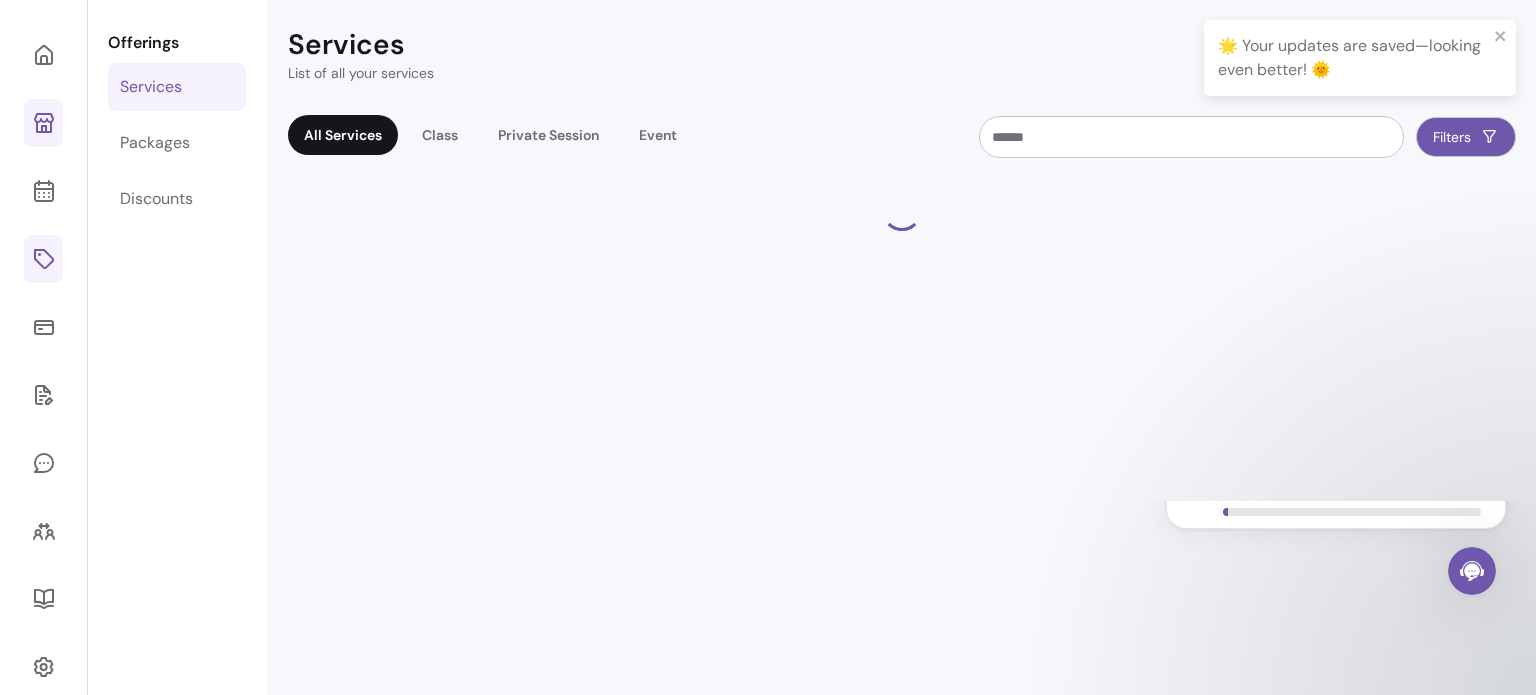 scroll, scrollTop: 68, scrollLeft: 0, axis: vertical 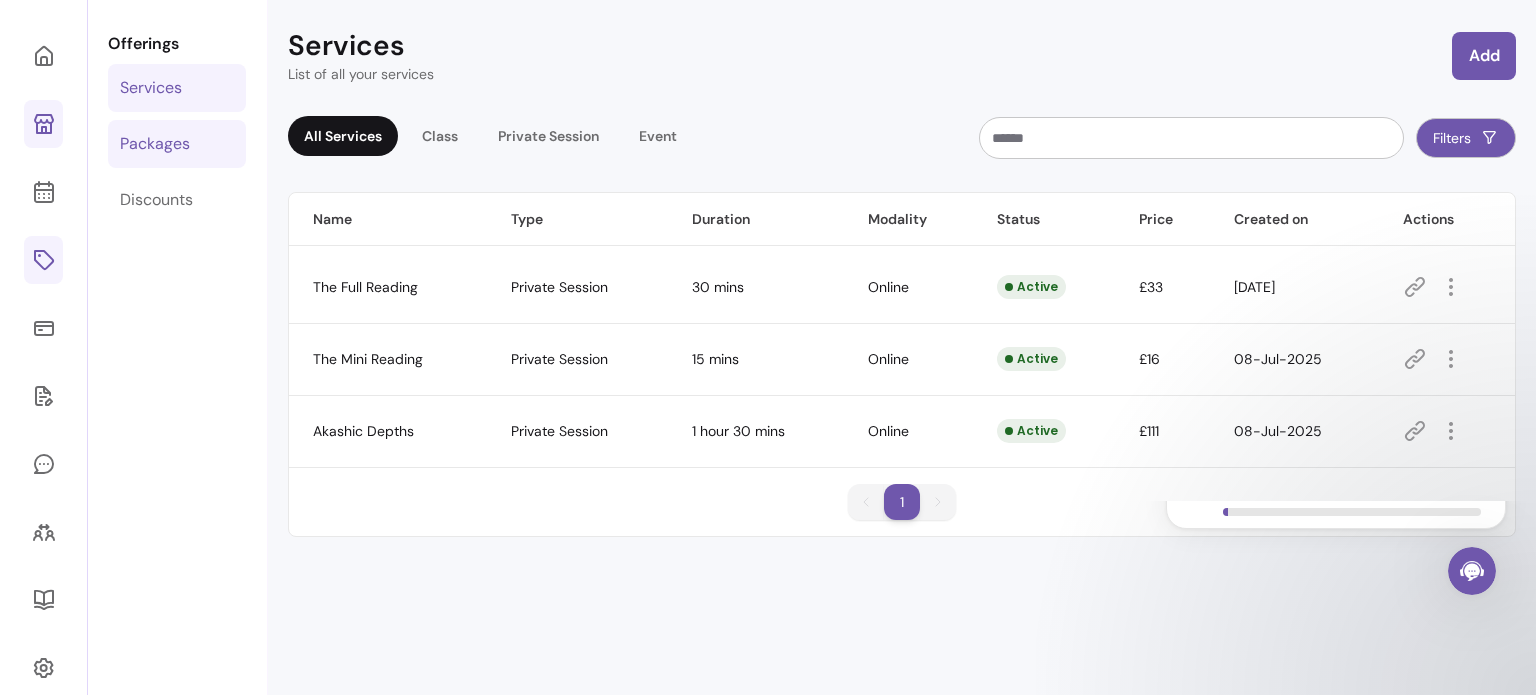 click on "Packages" at bounding box center [177, 144] 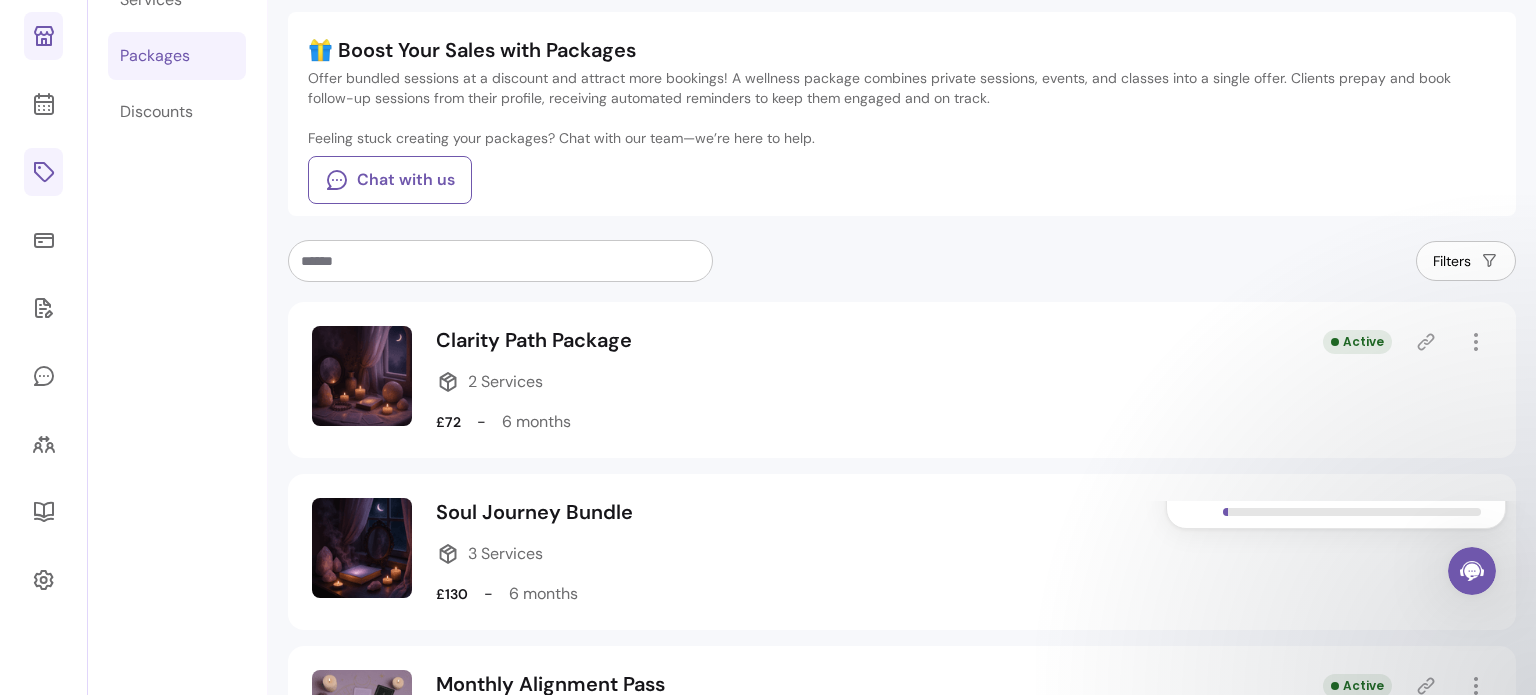 scroll, scrollTop: 184, scrollLeft: 0, axis: vertical 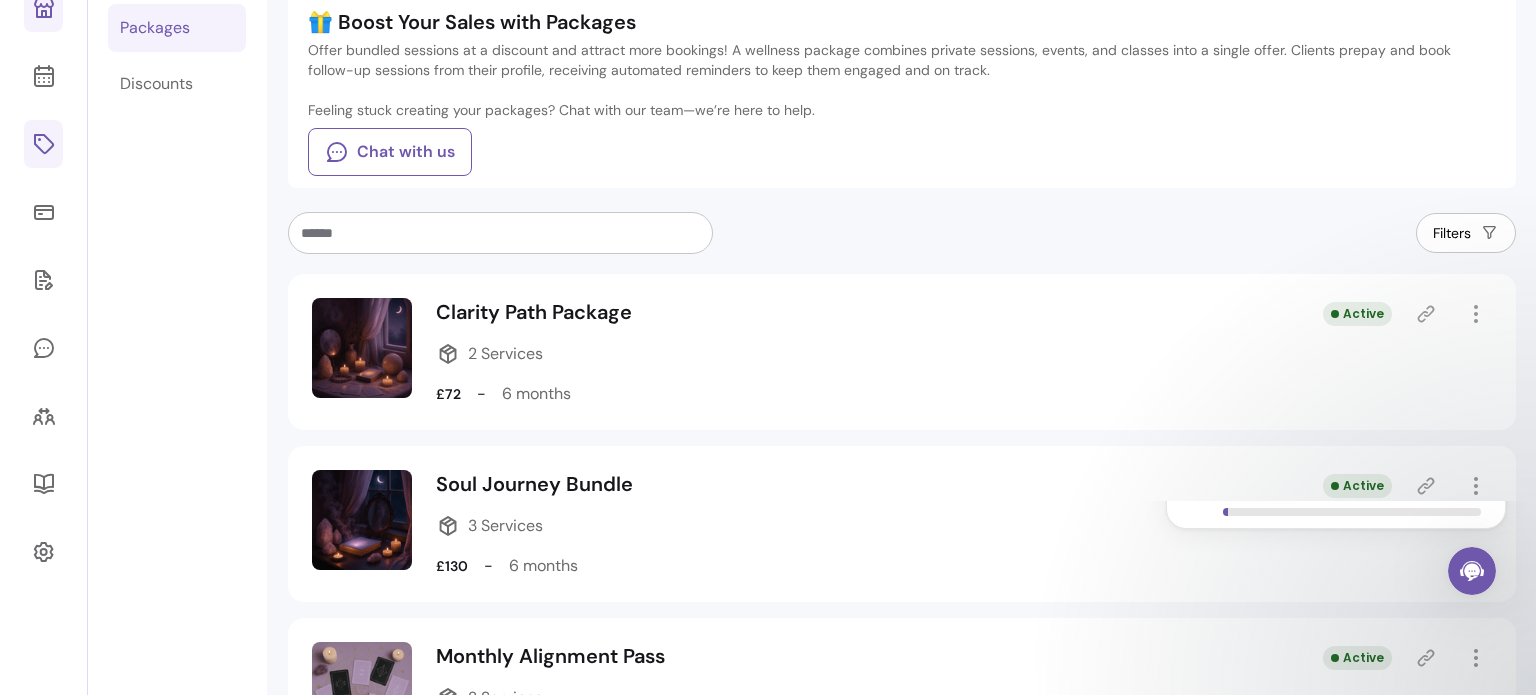 click 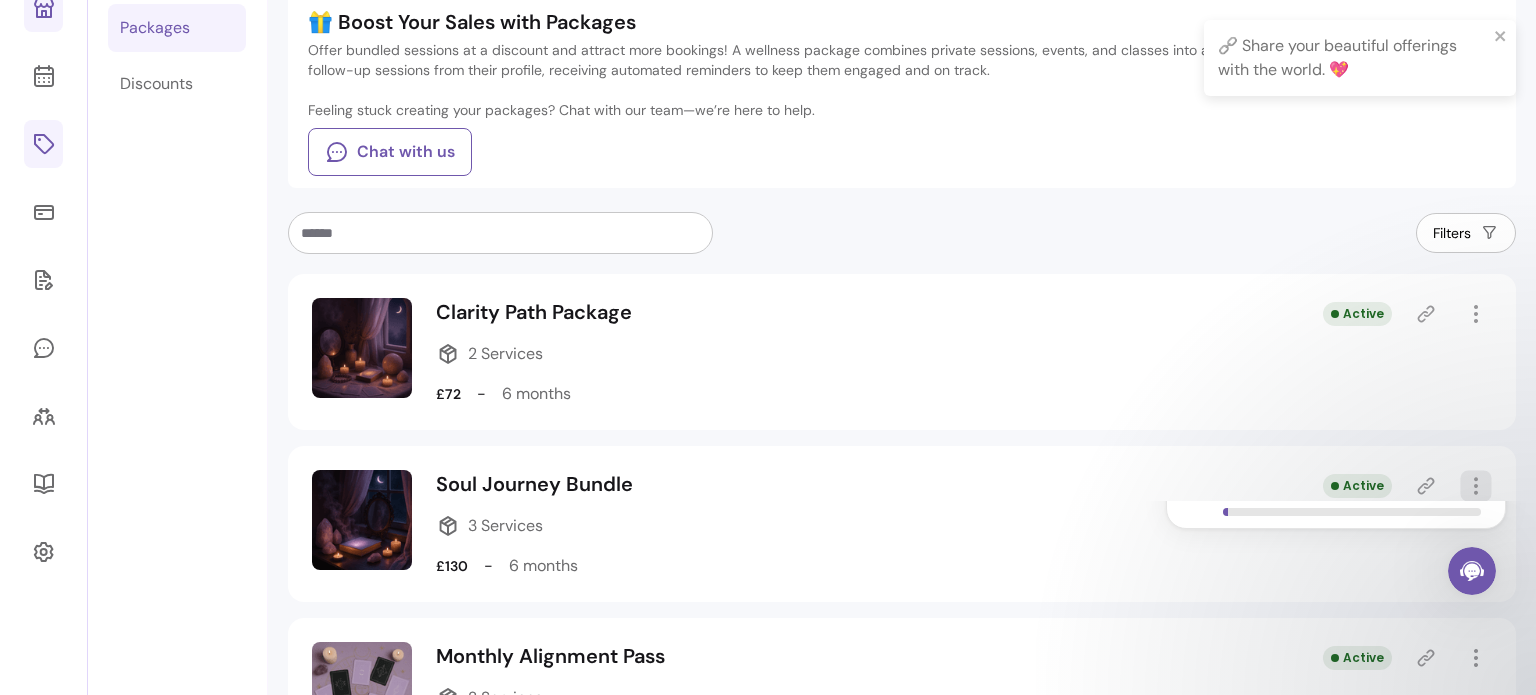 click 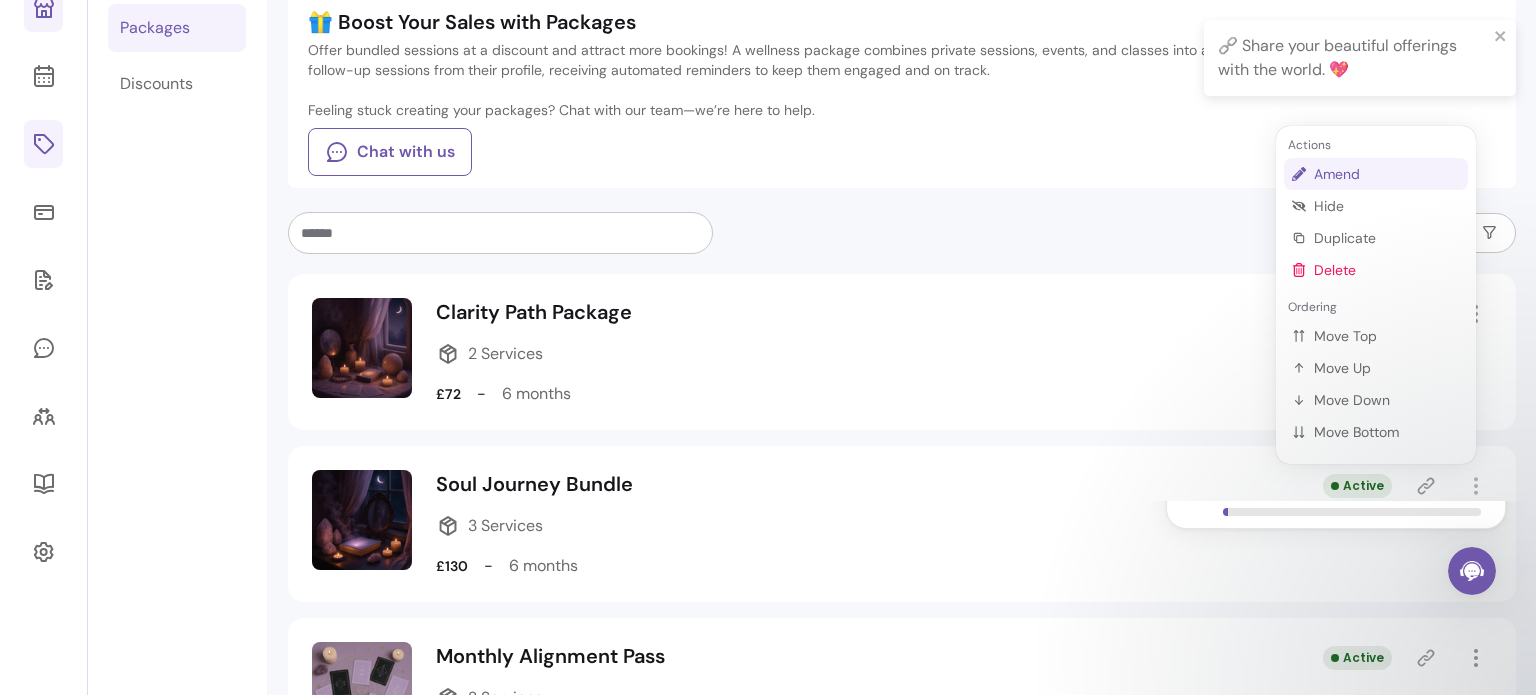 click on "Amend" at bounding box center [1387, 174] 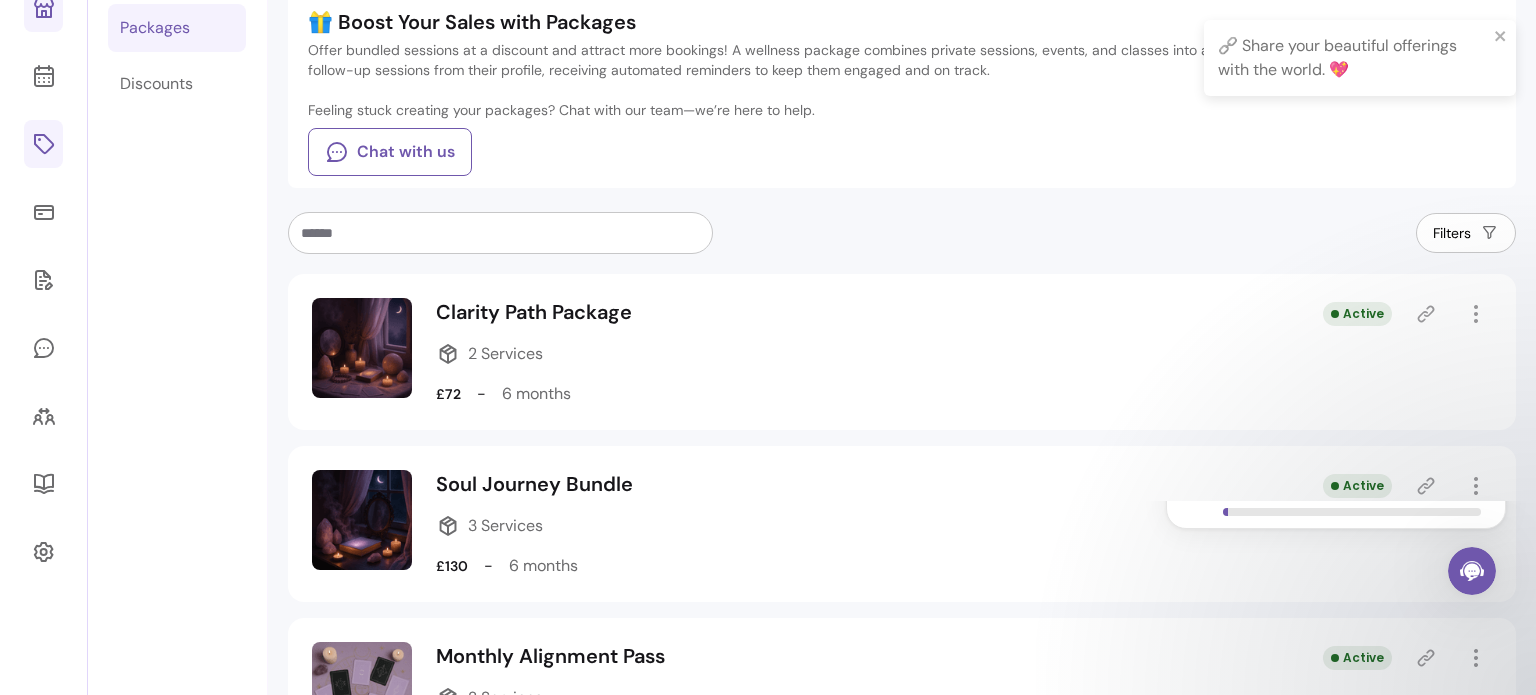 select on "***" 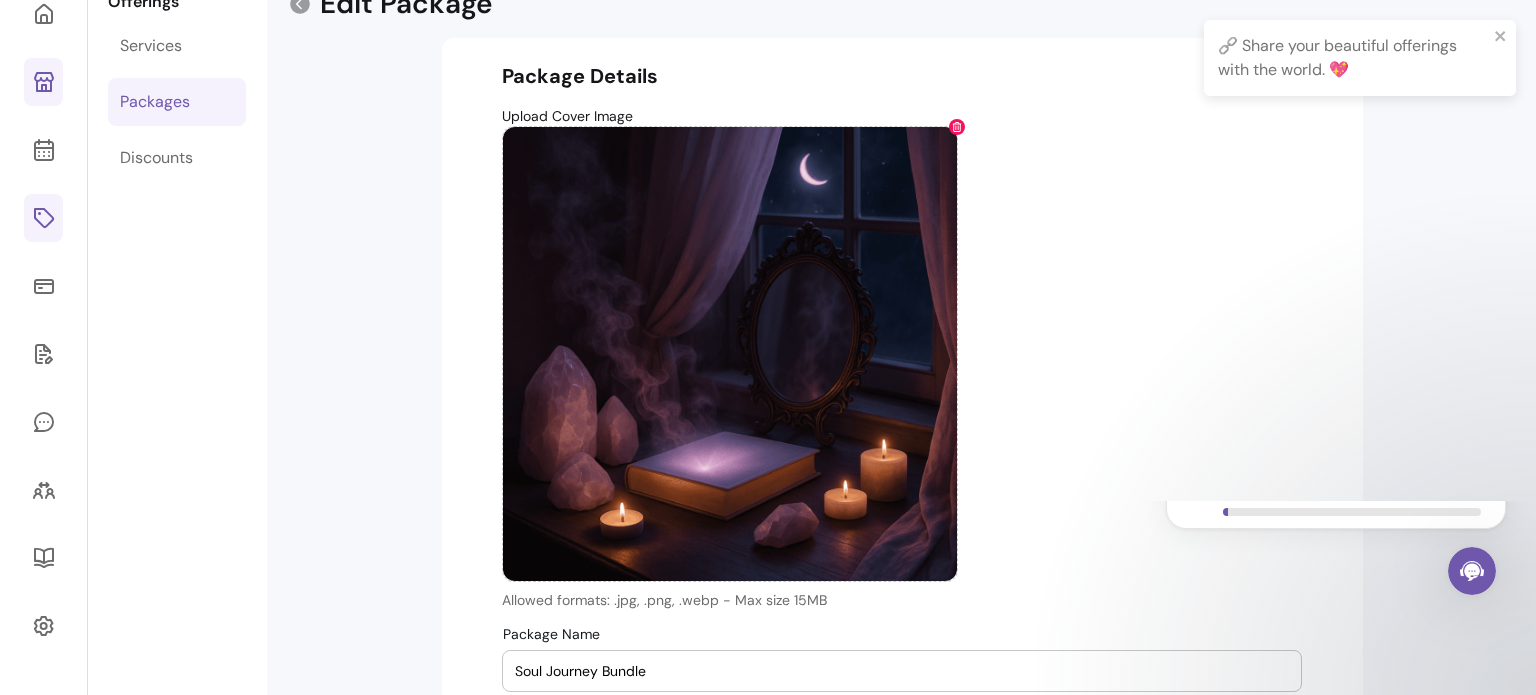 scroll, scrollTop: 68, scrollLeft: 0, axis: vertical 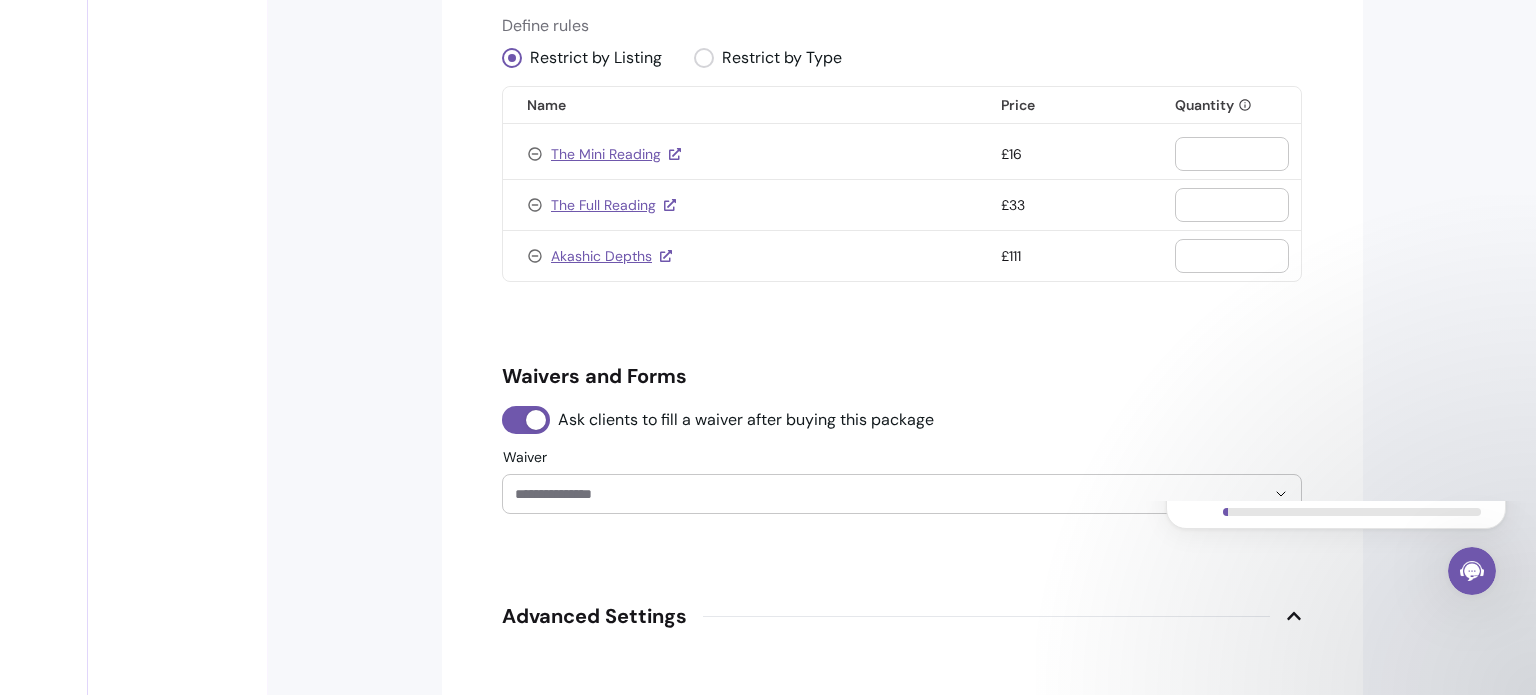 click on "Waiver" at bounding box center [874, 494] 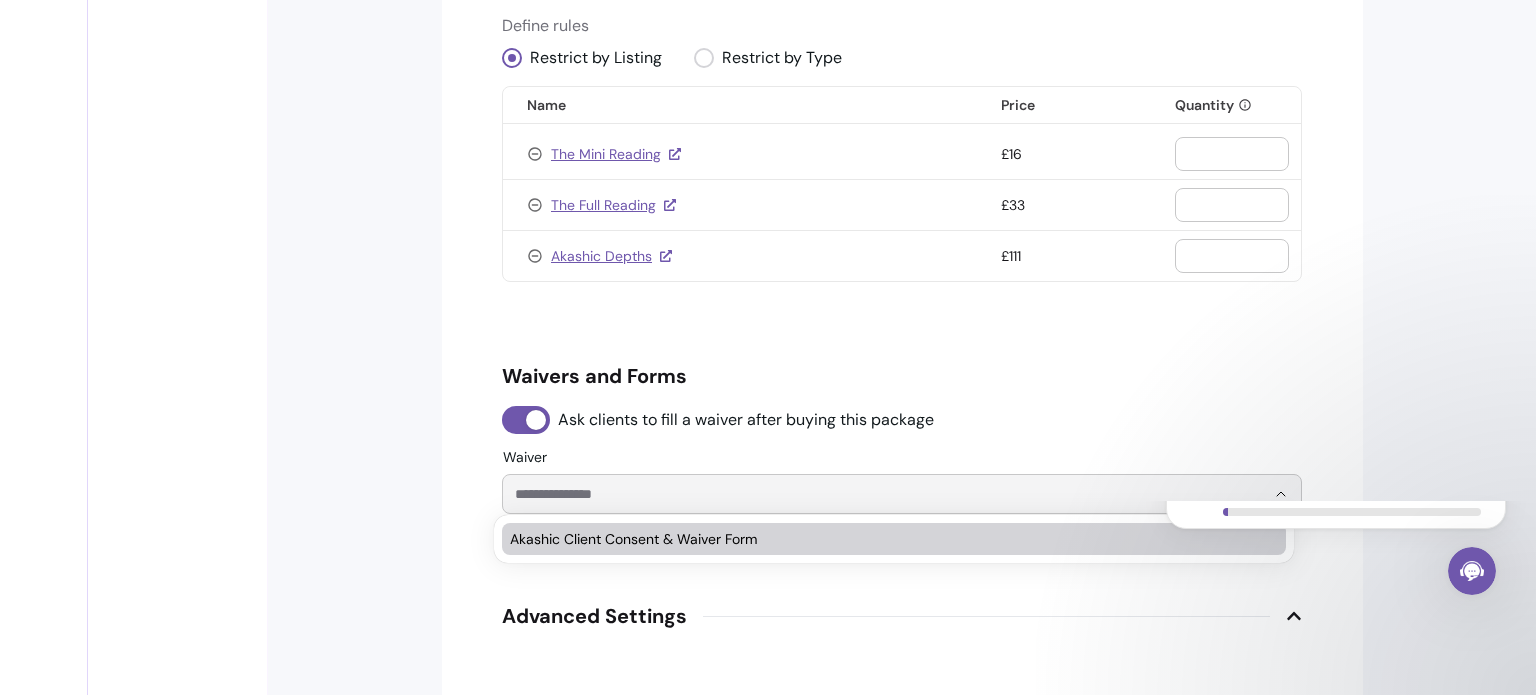 click on "Akashic Client Consent & Waiver Form" at bounding box center (884, 539) 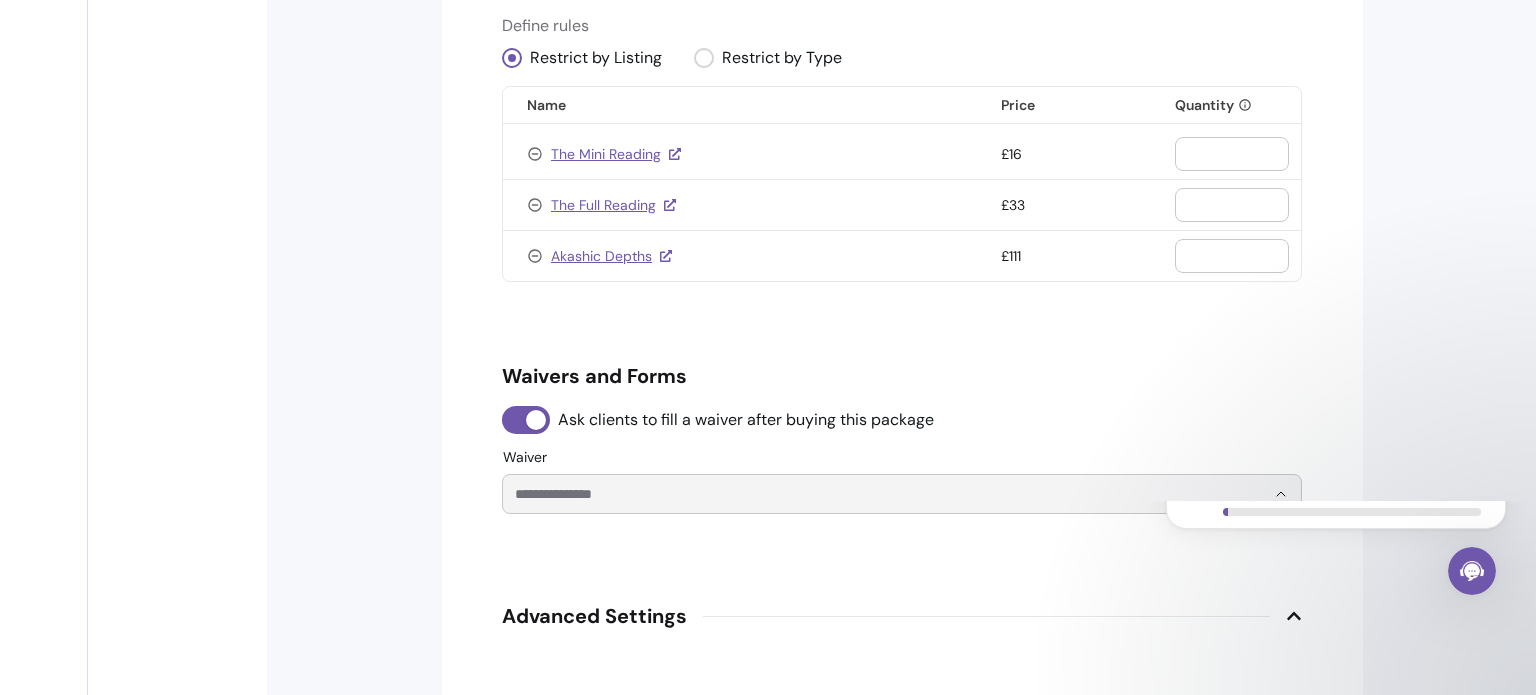 type on "**********" 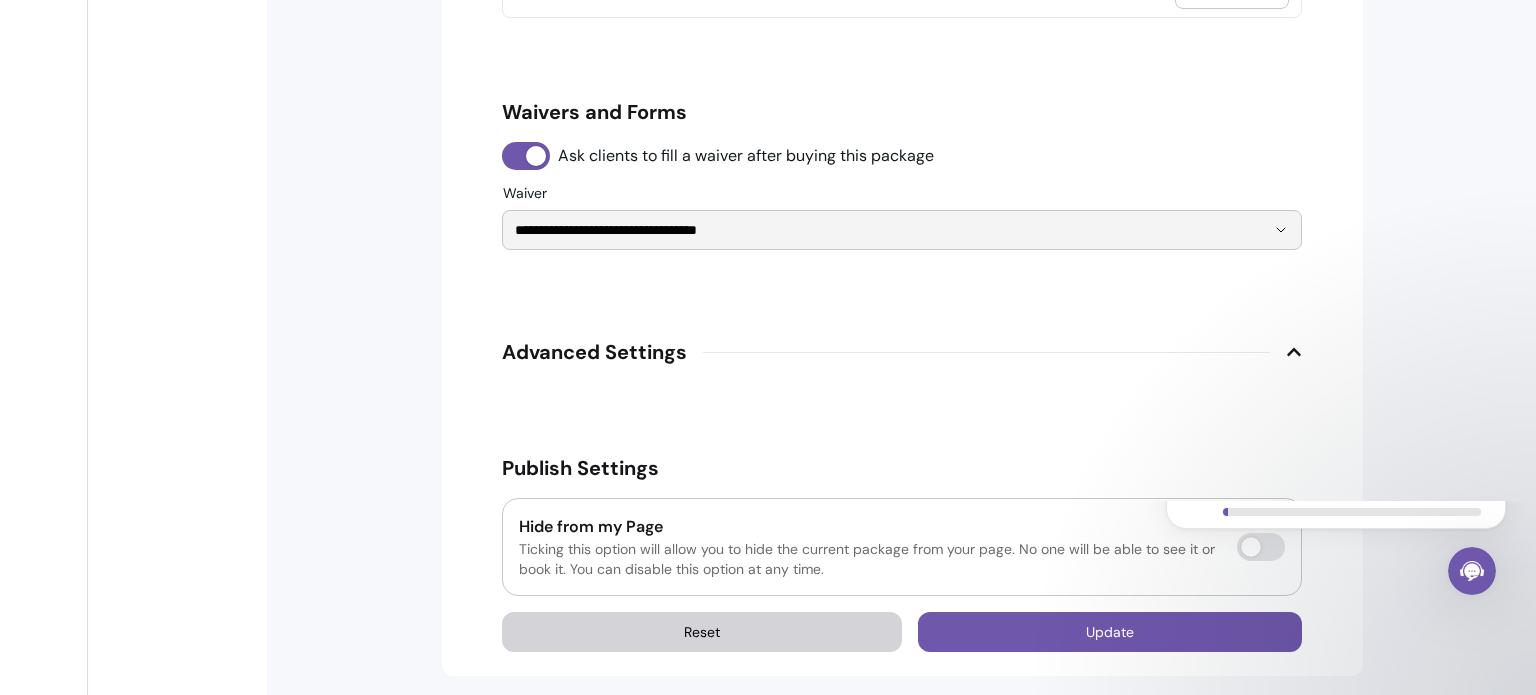 scroll, scrollTop: 1544, scrollLeft: 0, axis: vertical 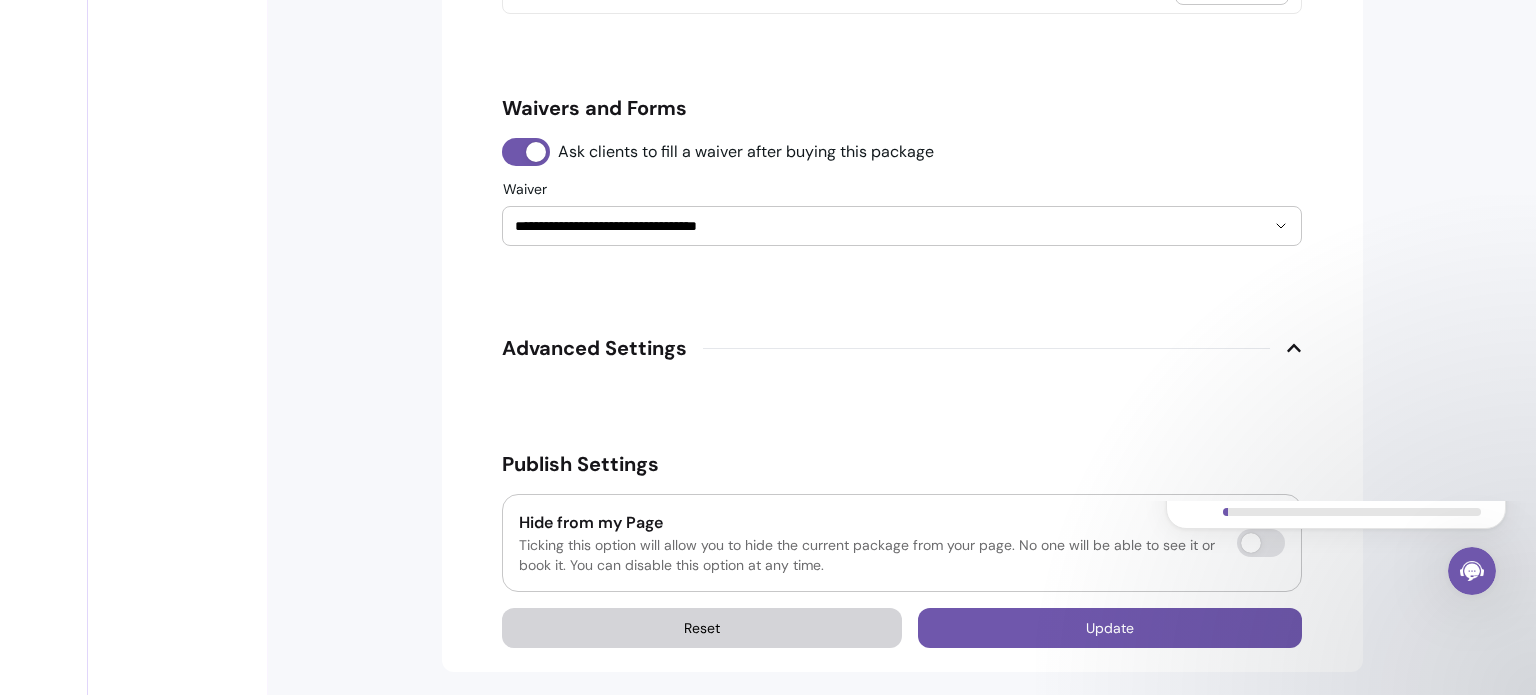 click on "Set up your account  6 steps • About 6 minutes" at bounding box center [1336, 571] 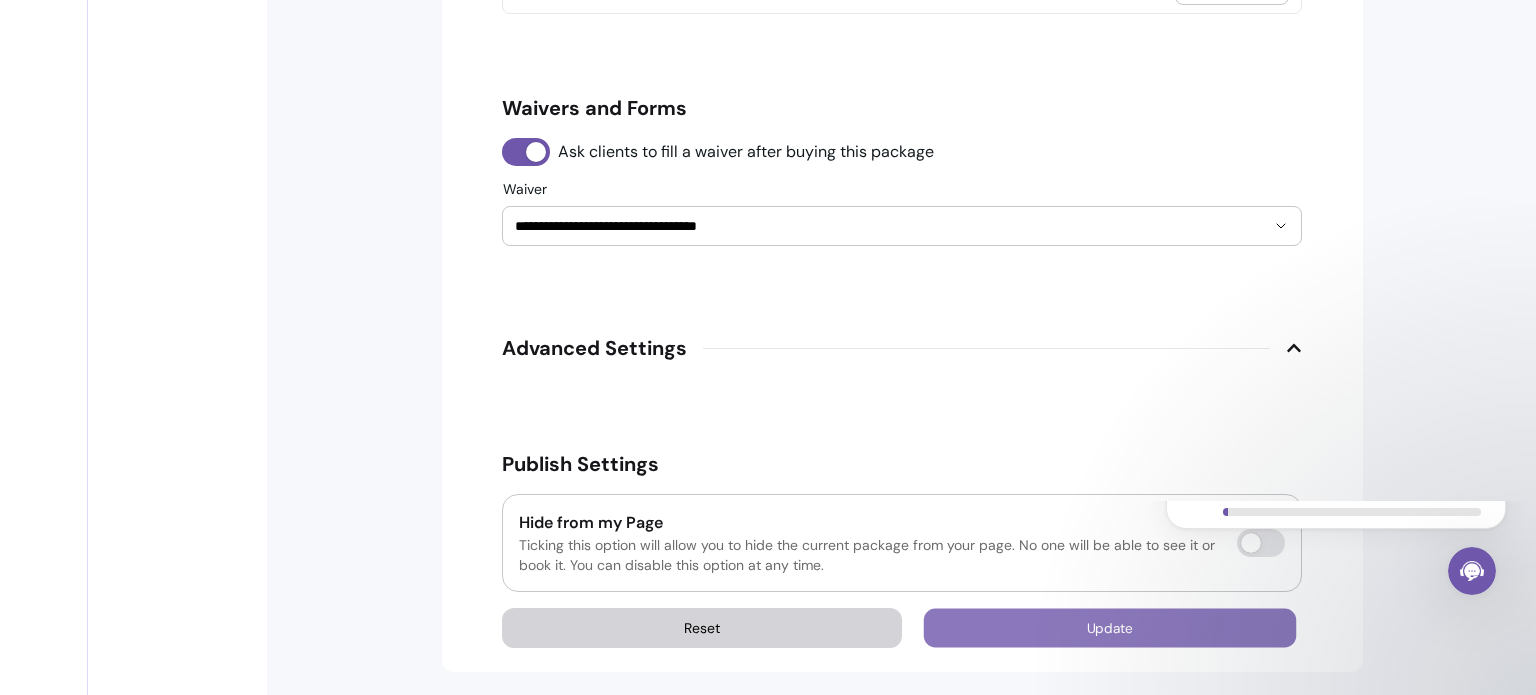 click on "Update" at bounding box center [1110, 628] 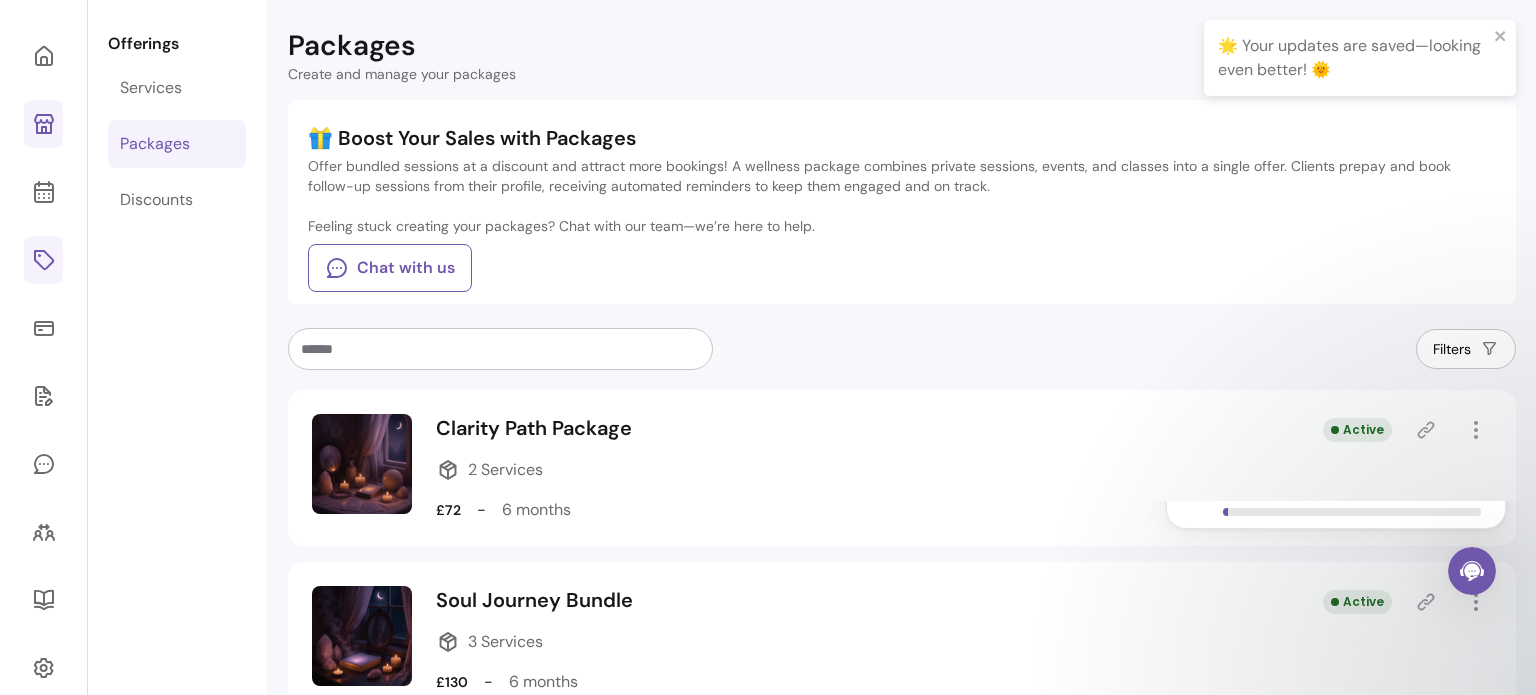 scroll, scrollTop: 250, scrollLeft: 0, axis: vertical 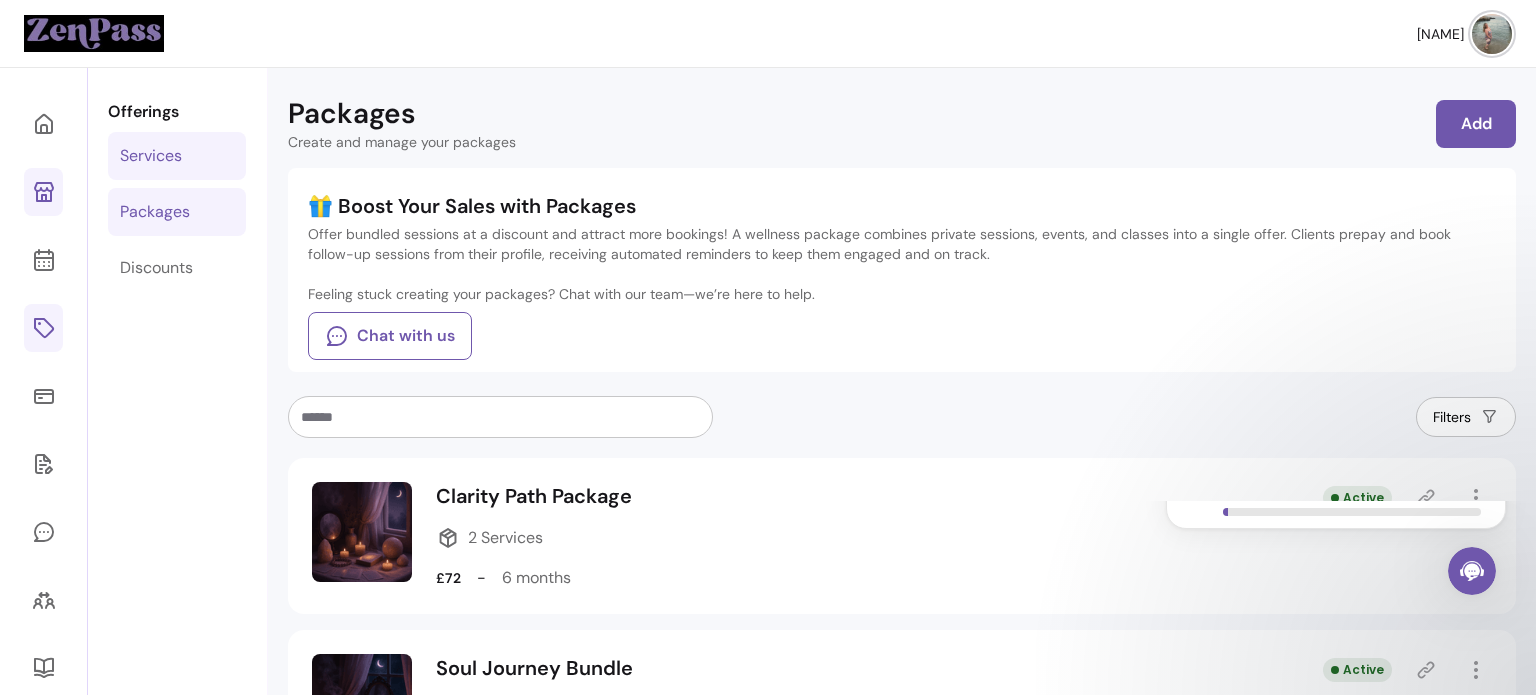 click on "Services" at bounding box center (177, 156) 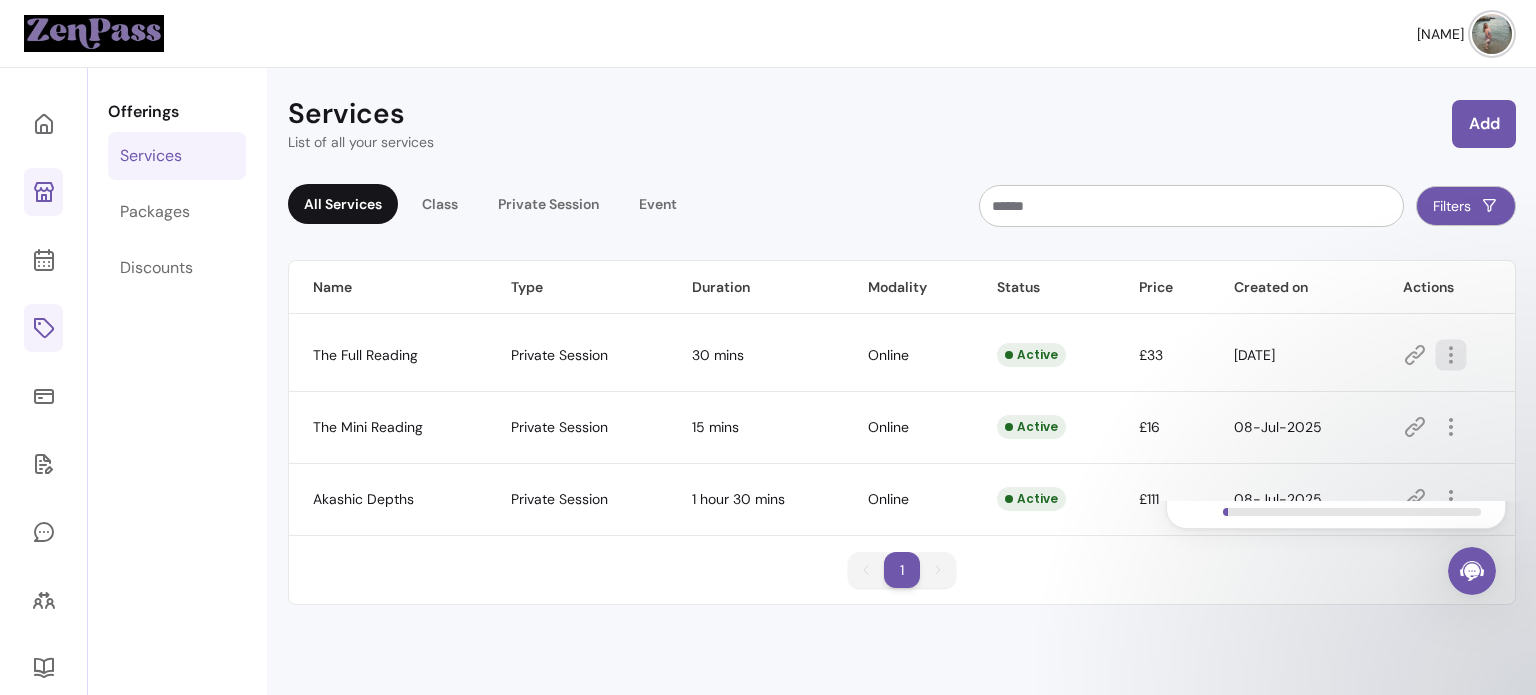 click 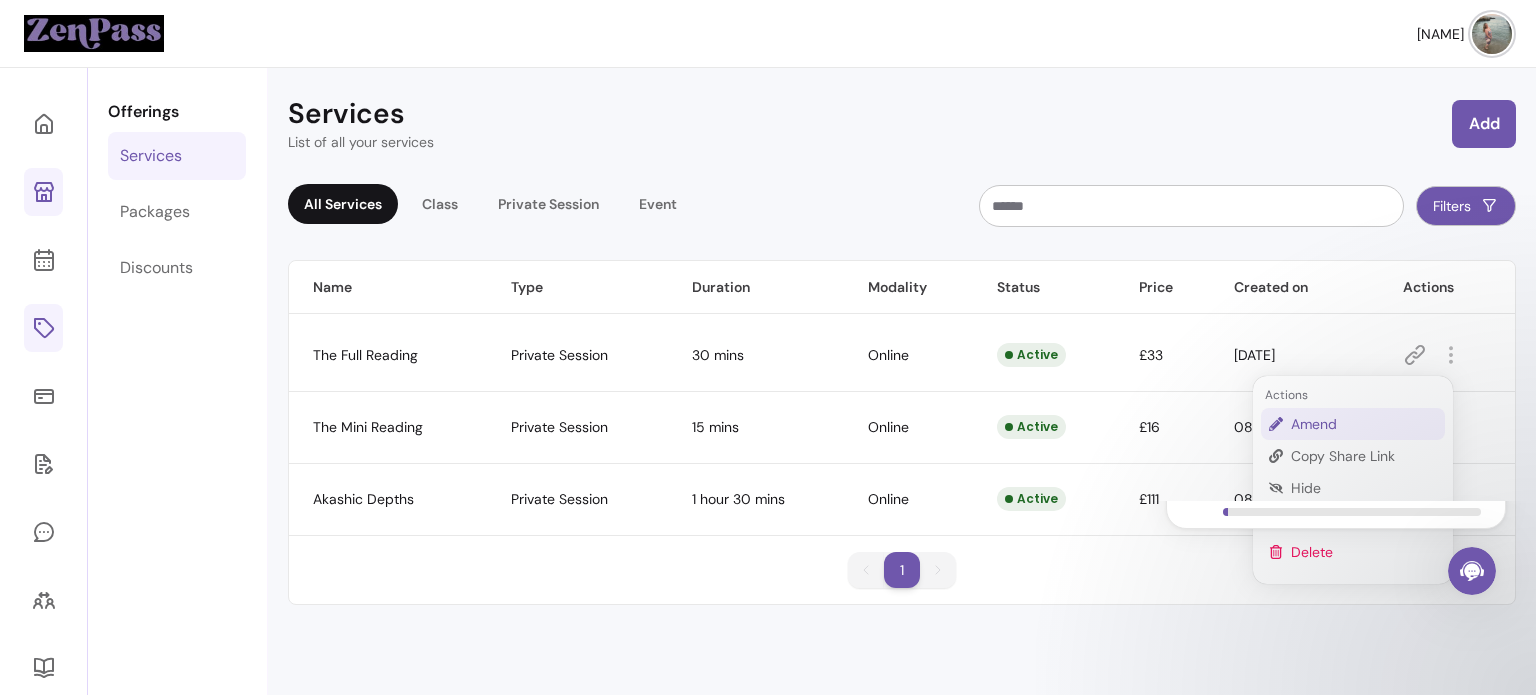 click on "Amend" at bounding box center (1364, 424) 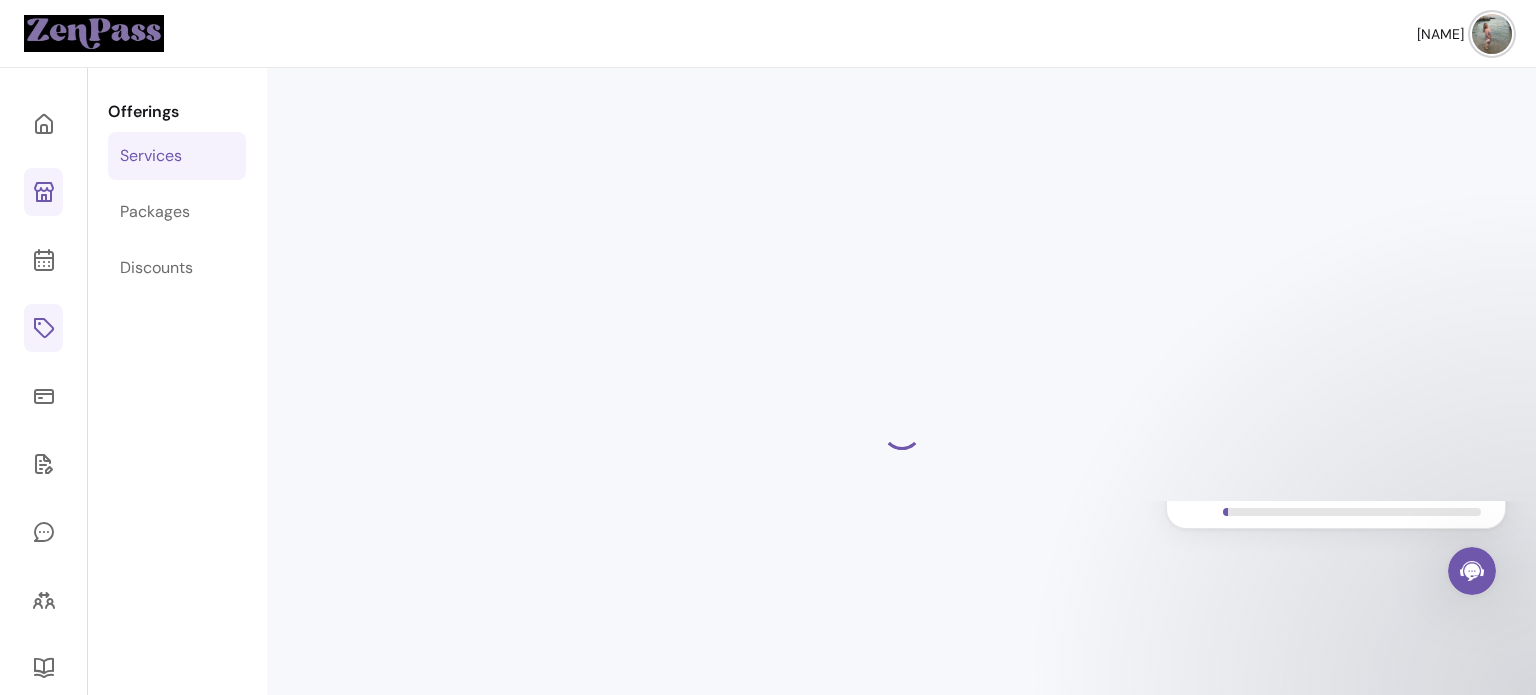 select on "**" 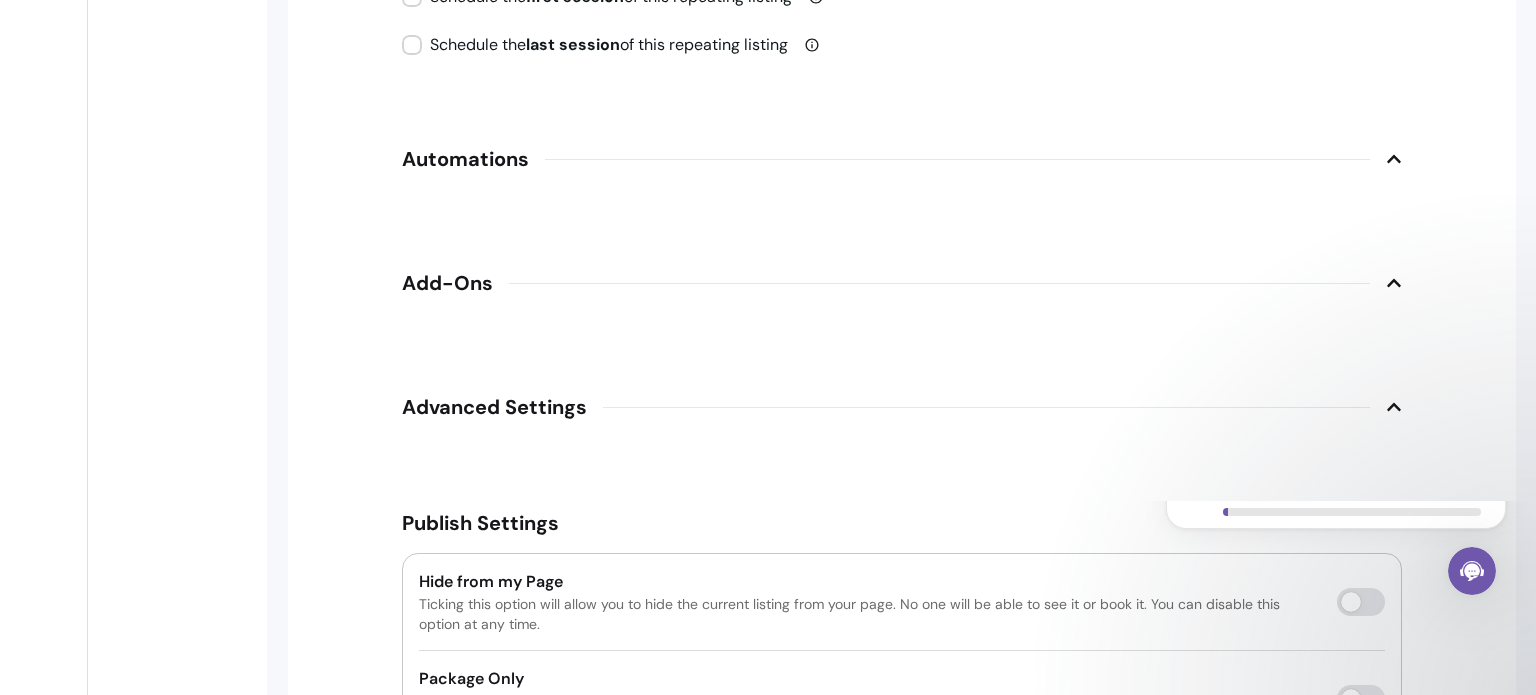 scroll, scrollTop: 2590, scrollLeft: 0, axis: vertical 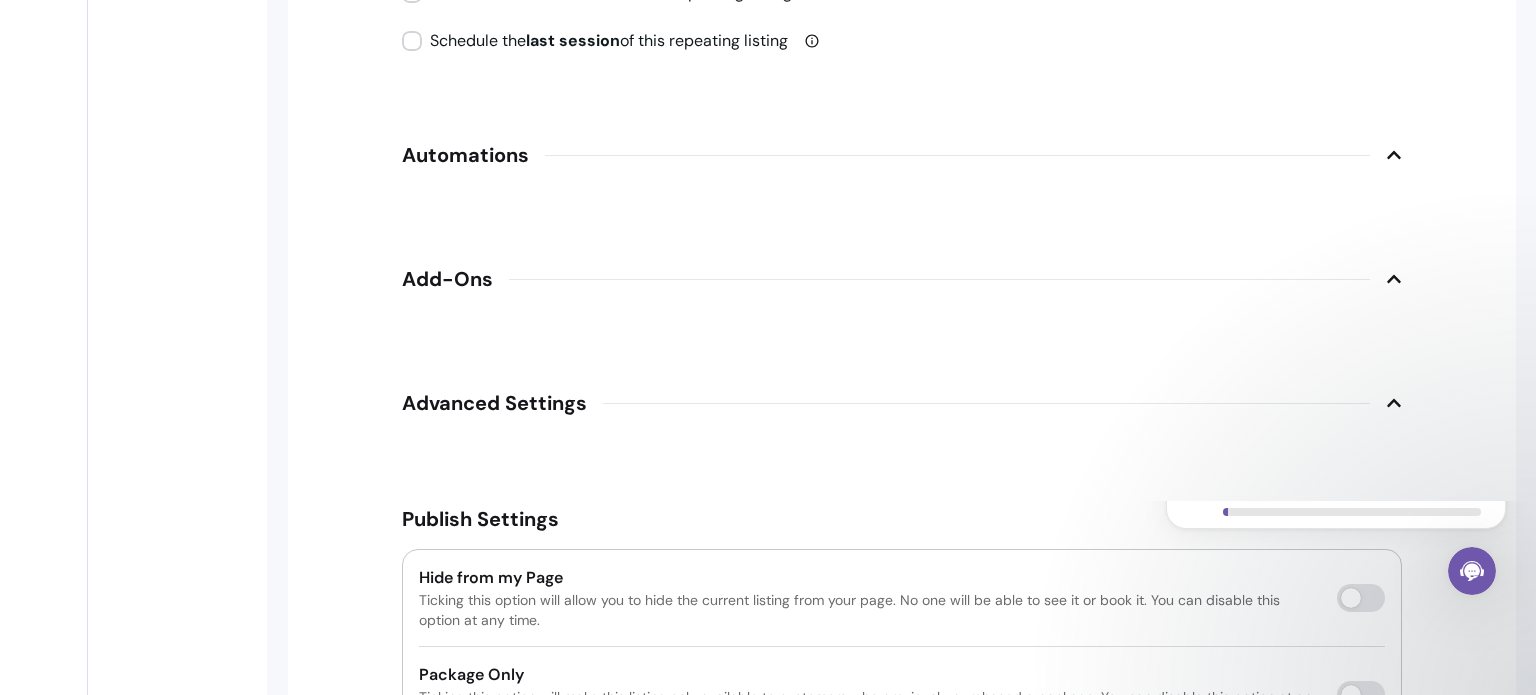 click 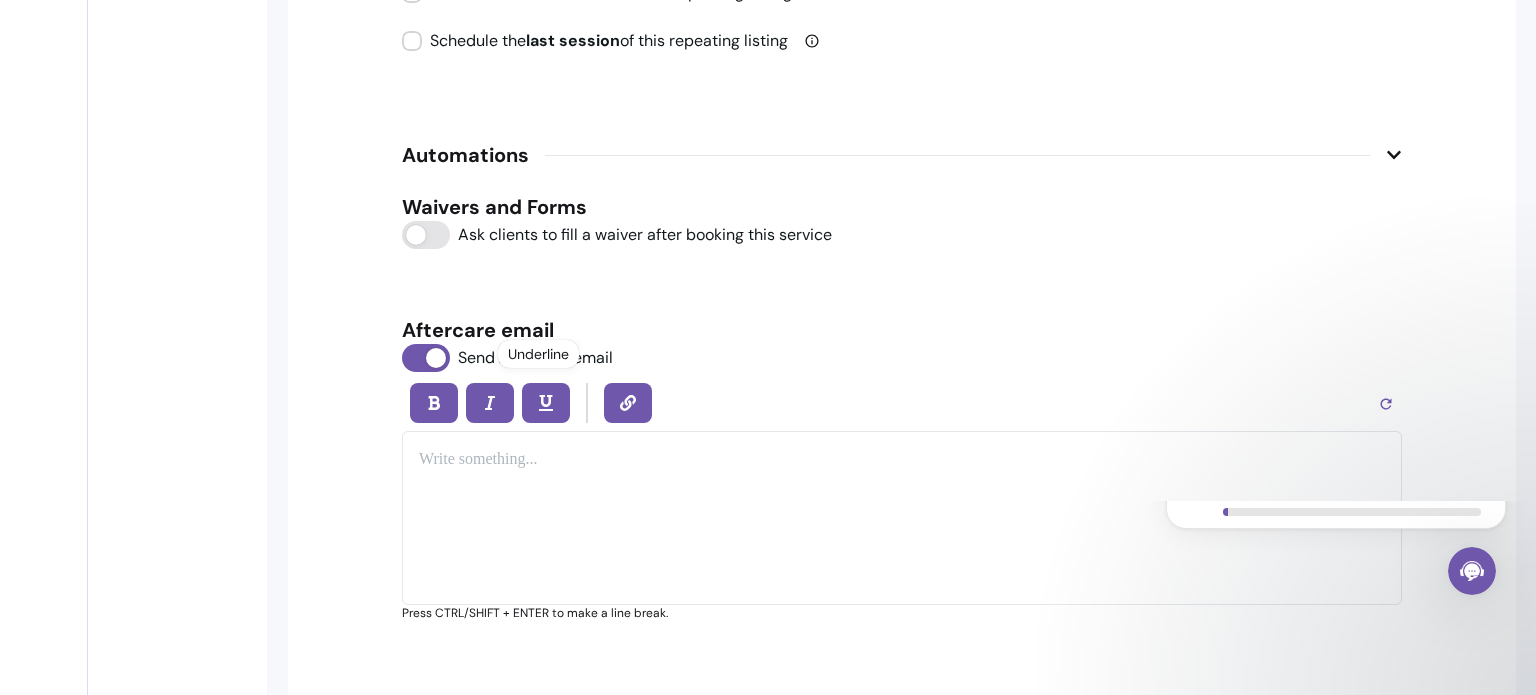 click at bounding box center [902, 518] 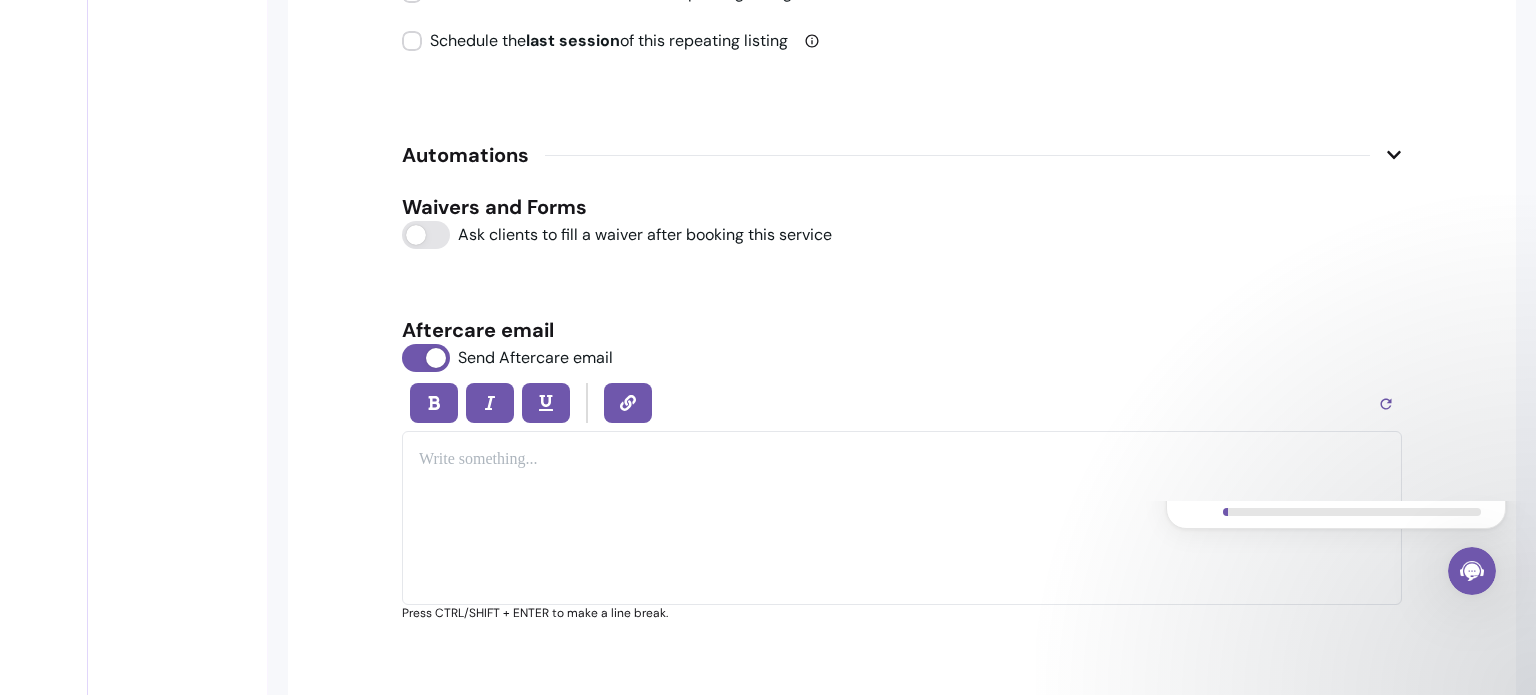 scroll, scrollTop: 2671, scrollLeft: 0, axis: vertical 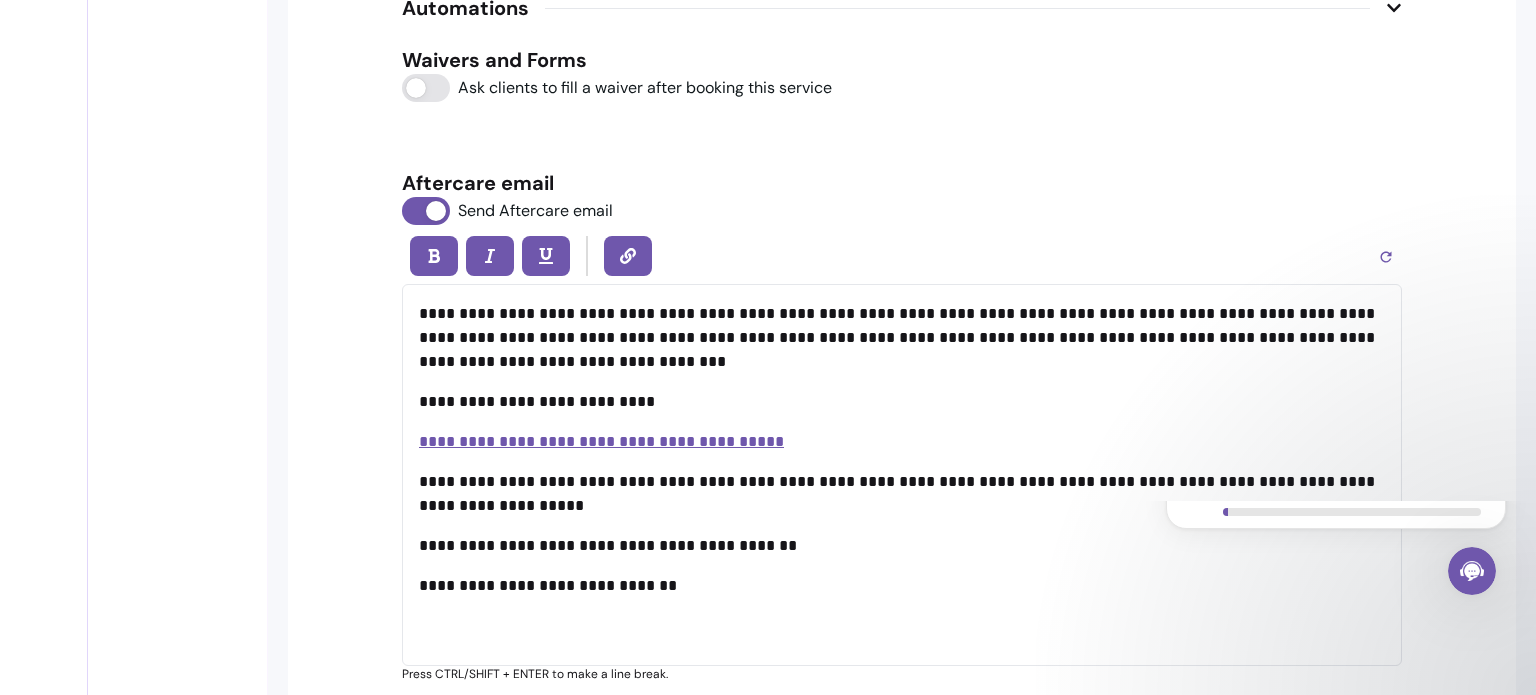 drag, startPoint x: 1397, startPoint y: 582, endPoint x: 1386, endPoint y: 548, distance: 35.735138 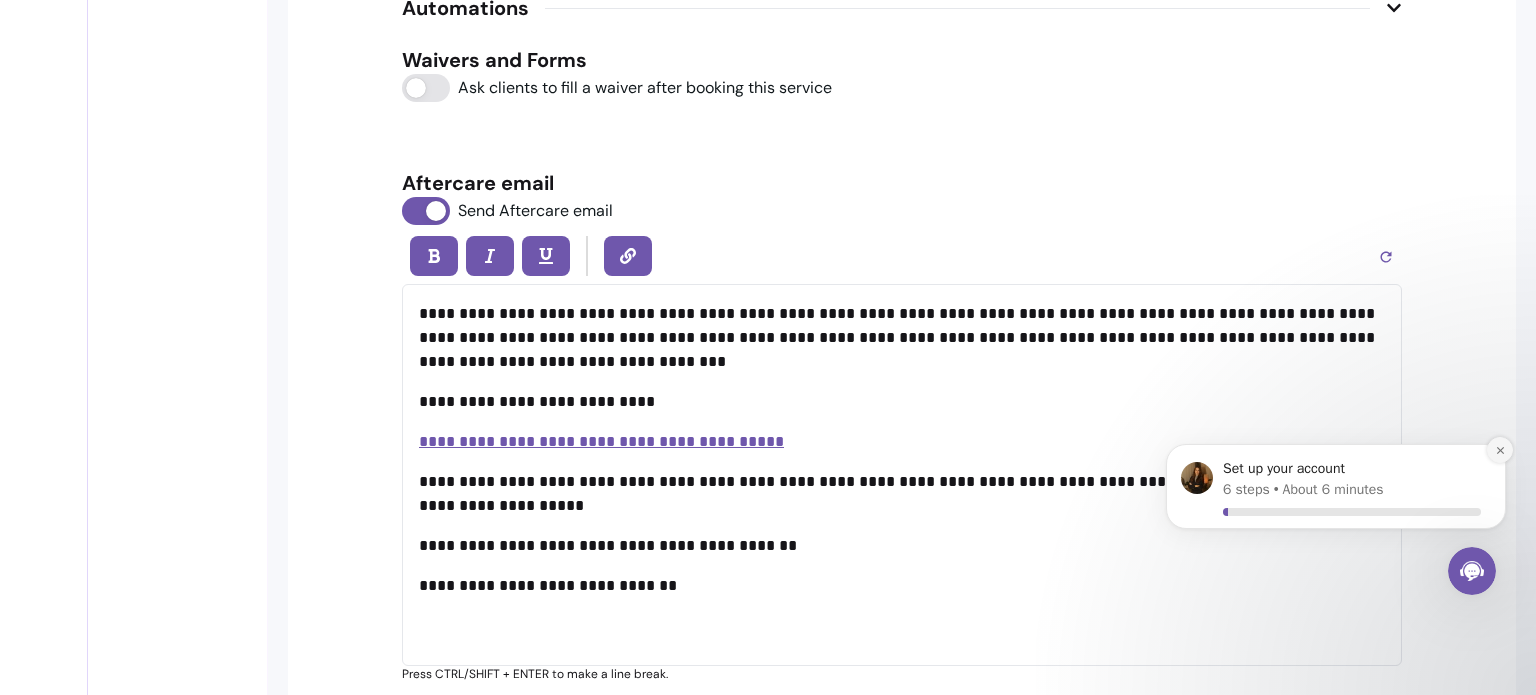 click 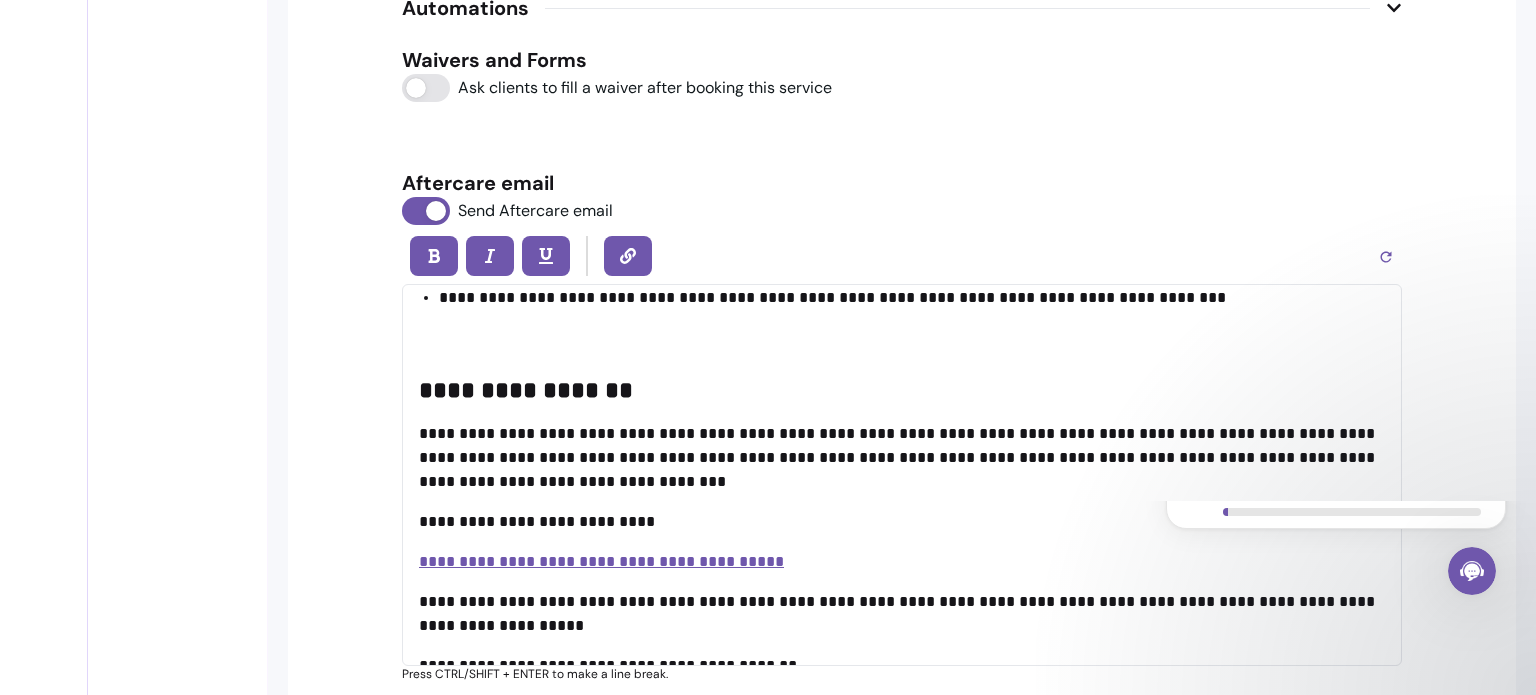 scroll, scrollTop: 379, scrollLeft: 0, axis: vertical 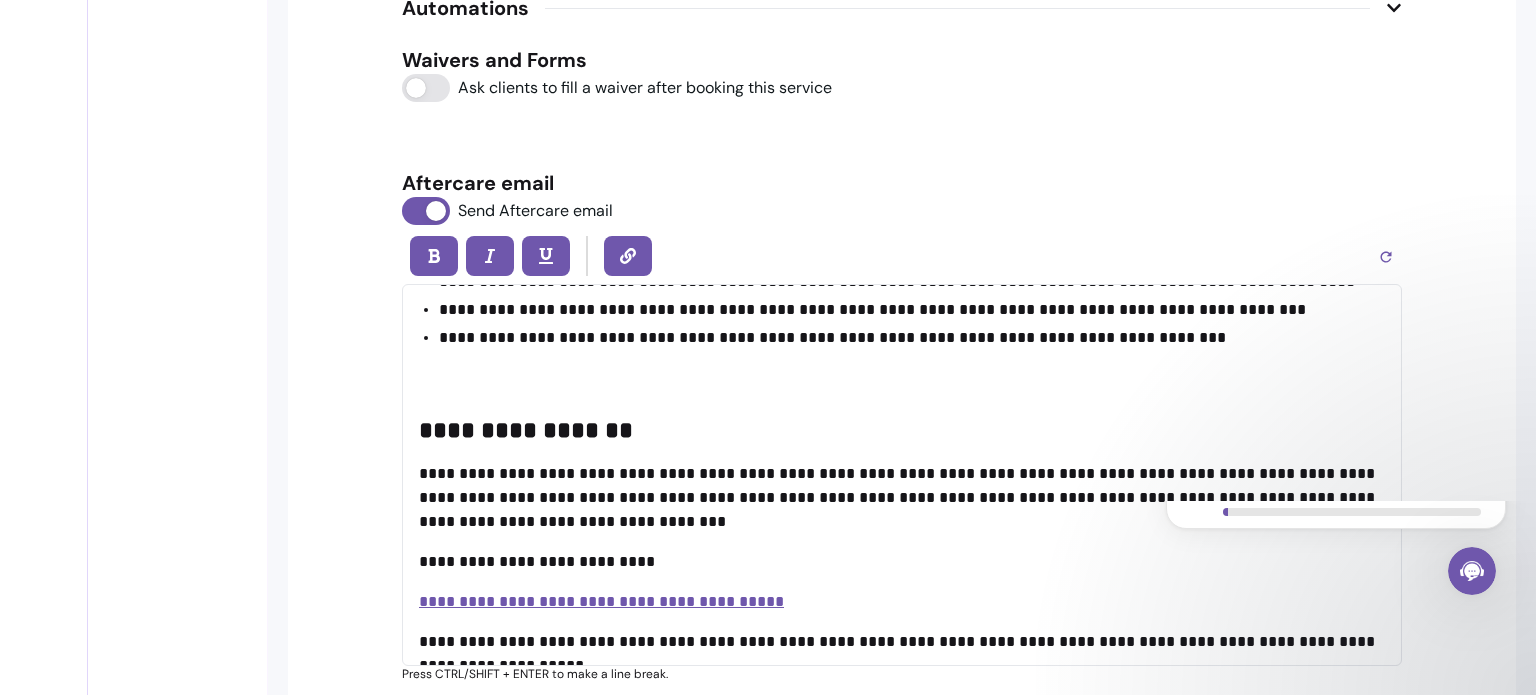 click on "**********" at bounding box center (526, 430) 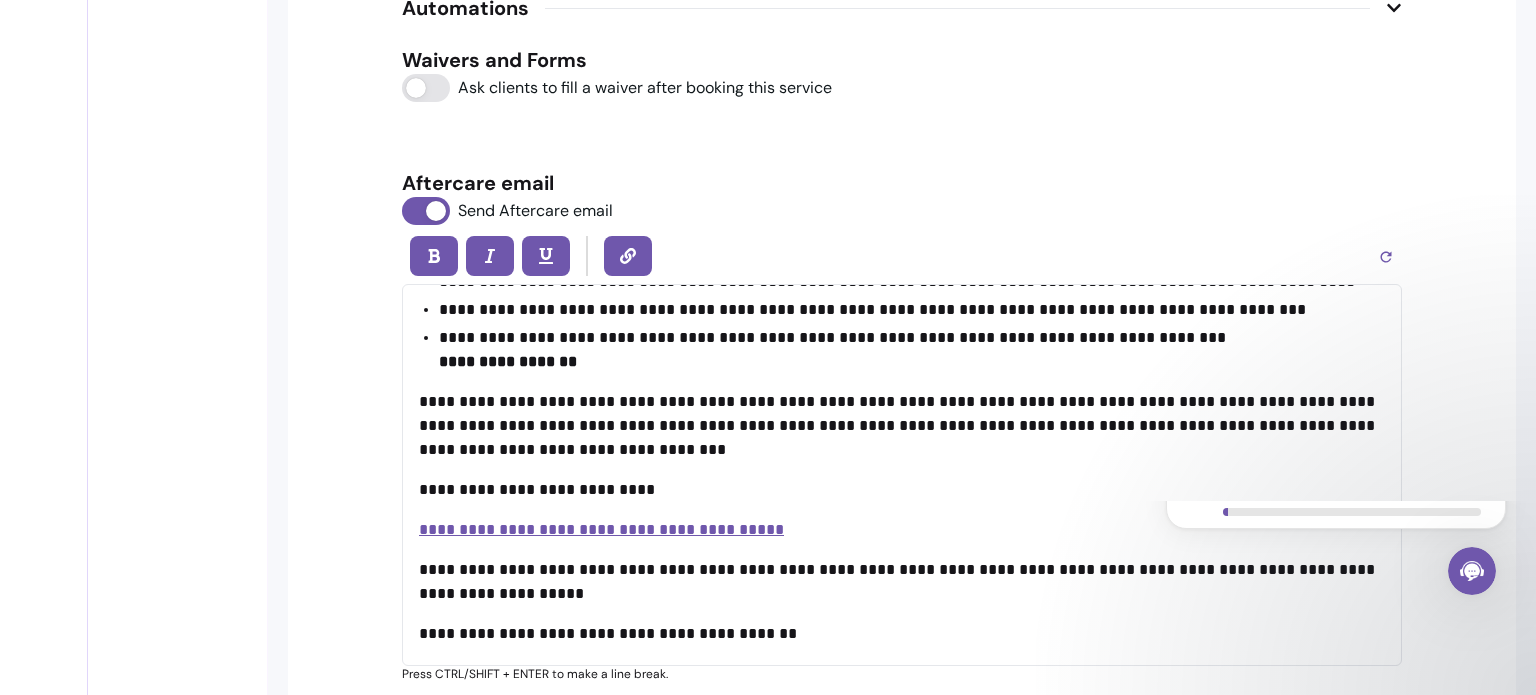 type 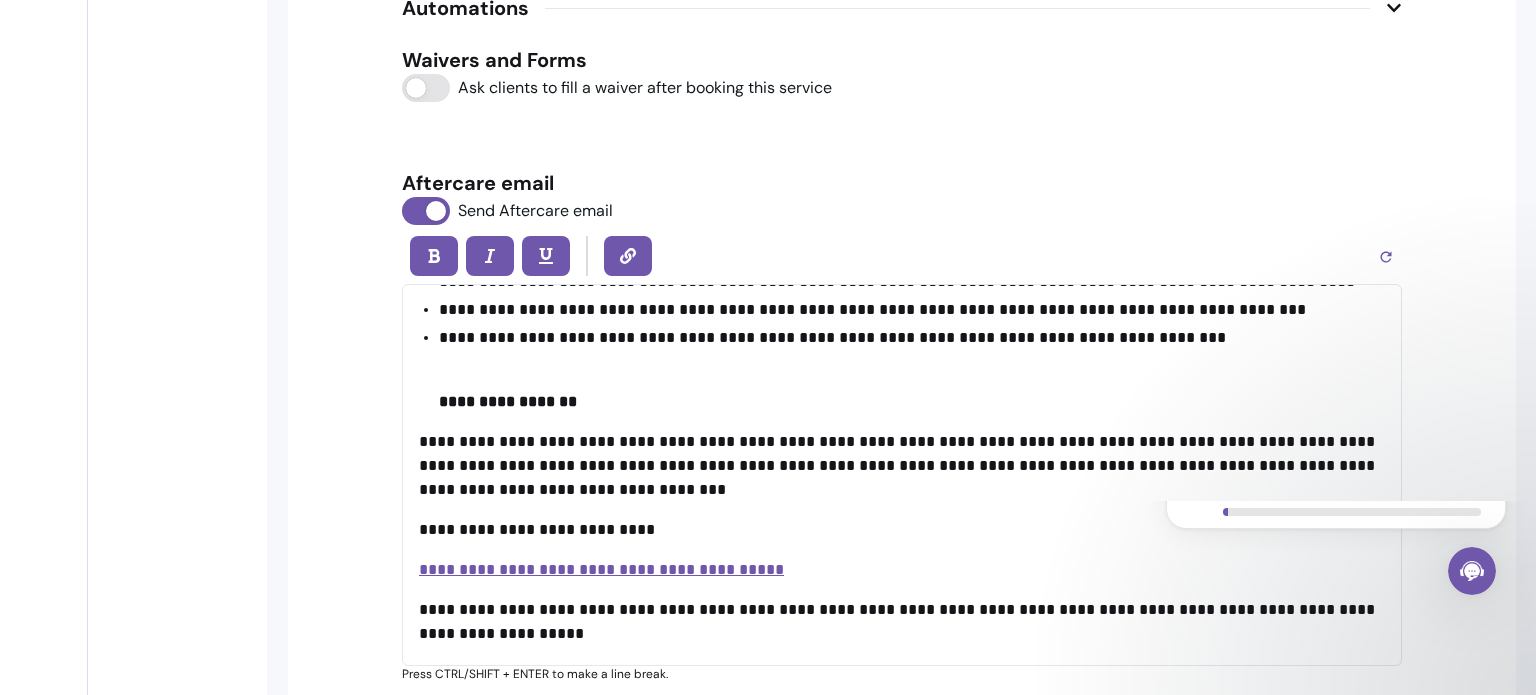 click on "**********" at bounding box center [899, 465] 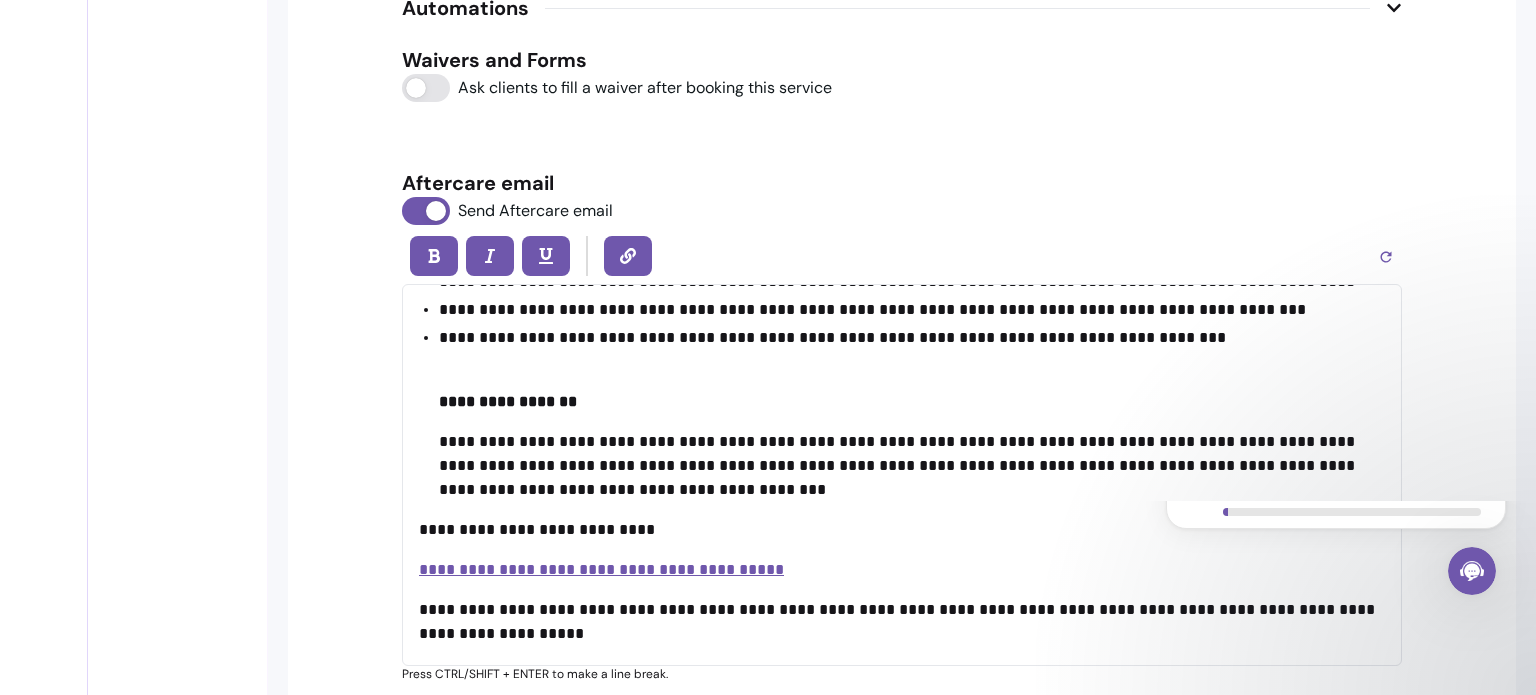click on "**********" at bounding box center [537, 529] 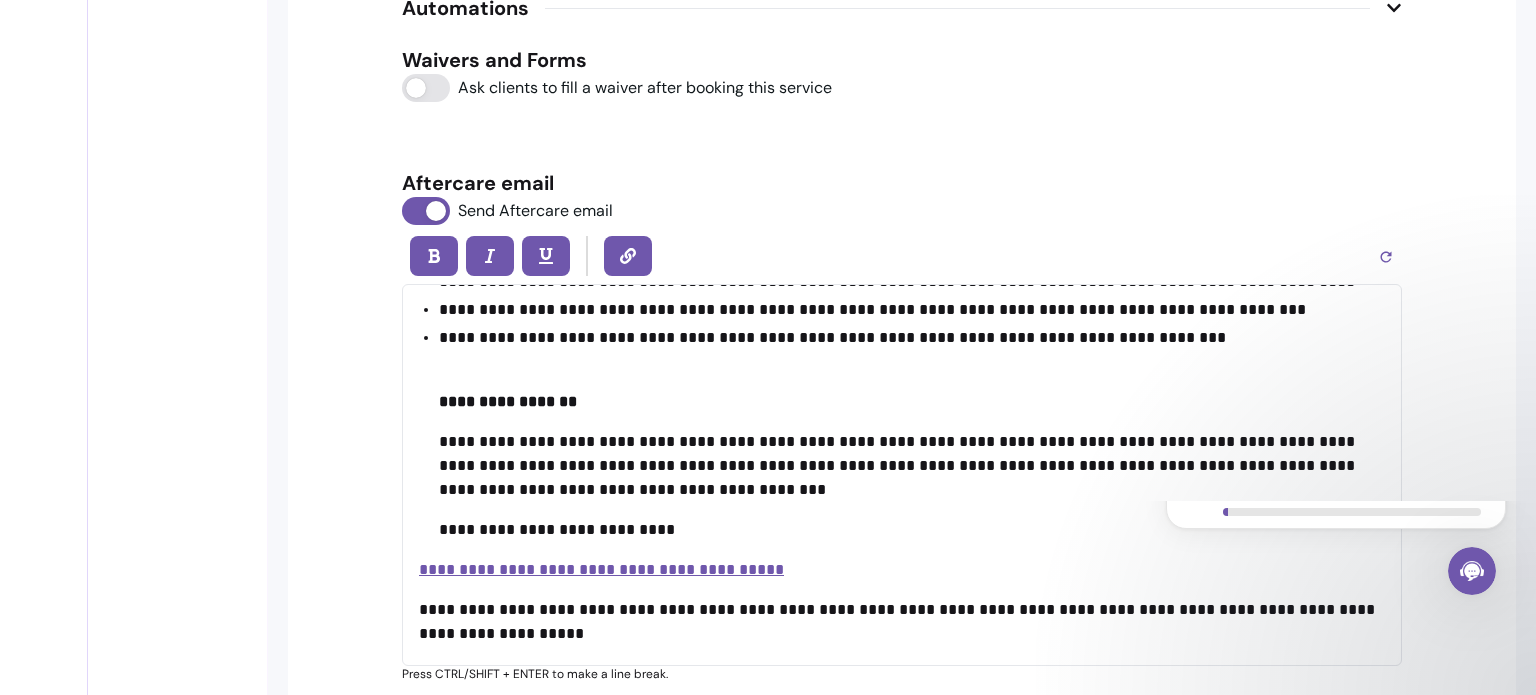 click on "**********" at bounding box center (902, 475) 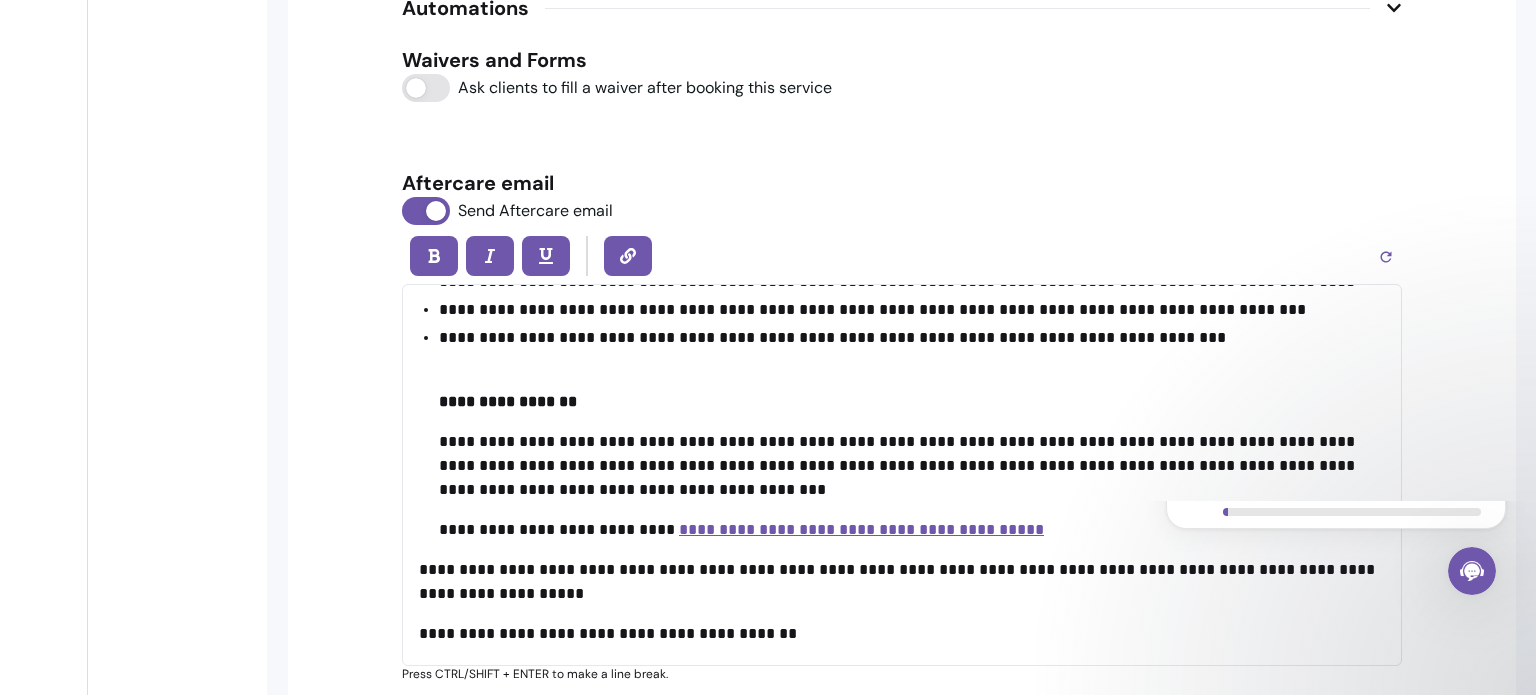 click on "**********" at bounding box center (902, 475) 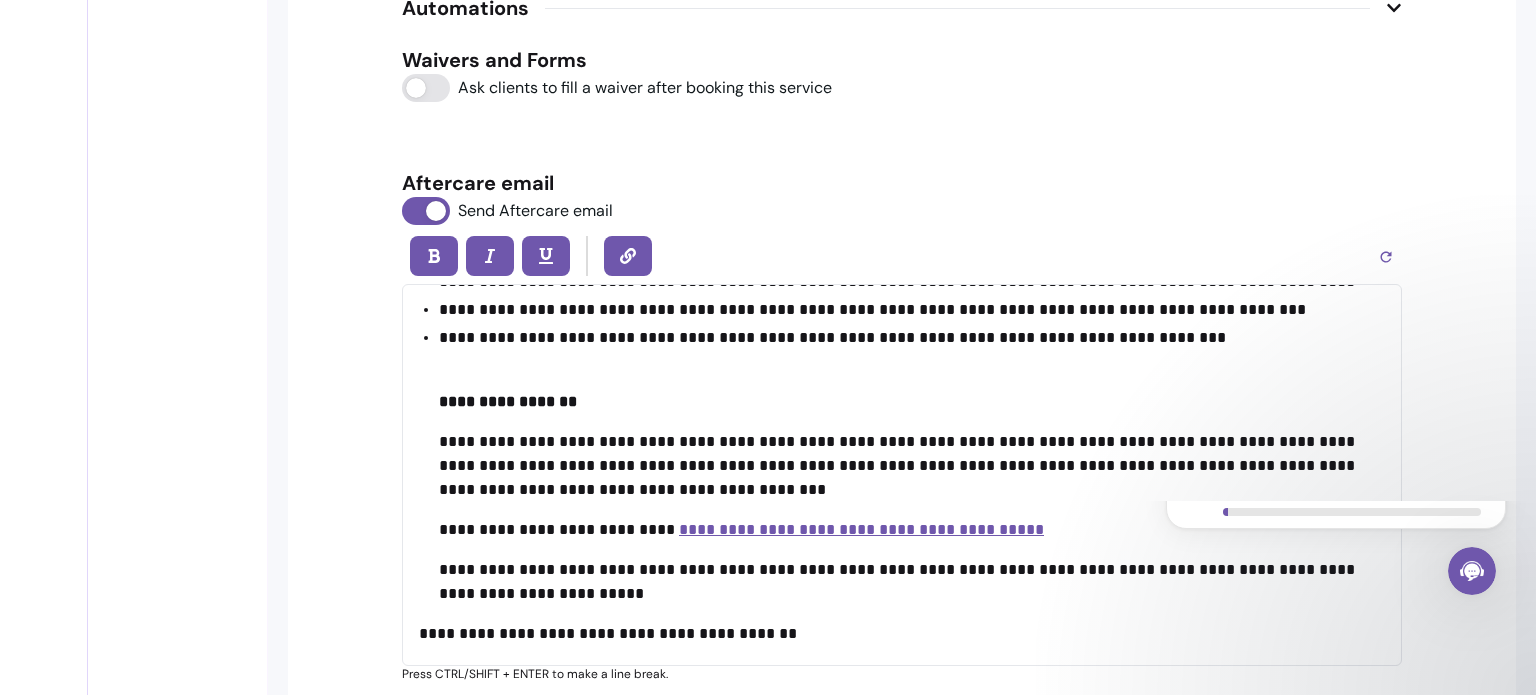 click on "**********" at bounding box center (902, 475) 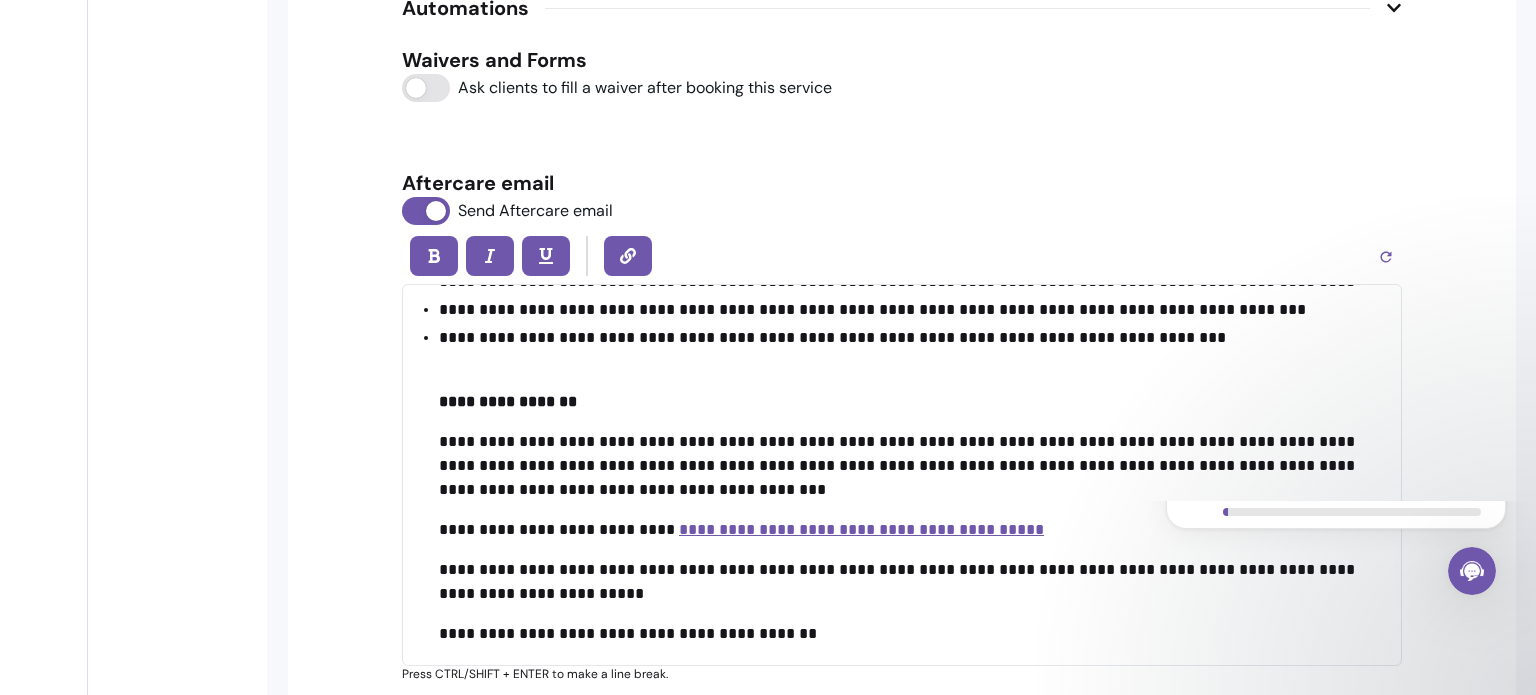 drag, startPoint x: 1393, startPoint y: 573, endPoint x: 1405, endPoint y: 637, distance: 65.11528 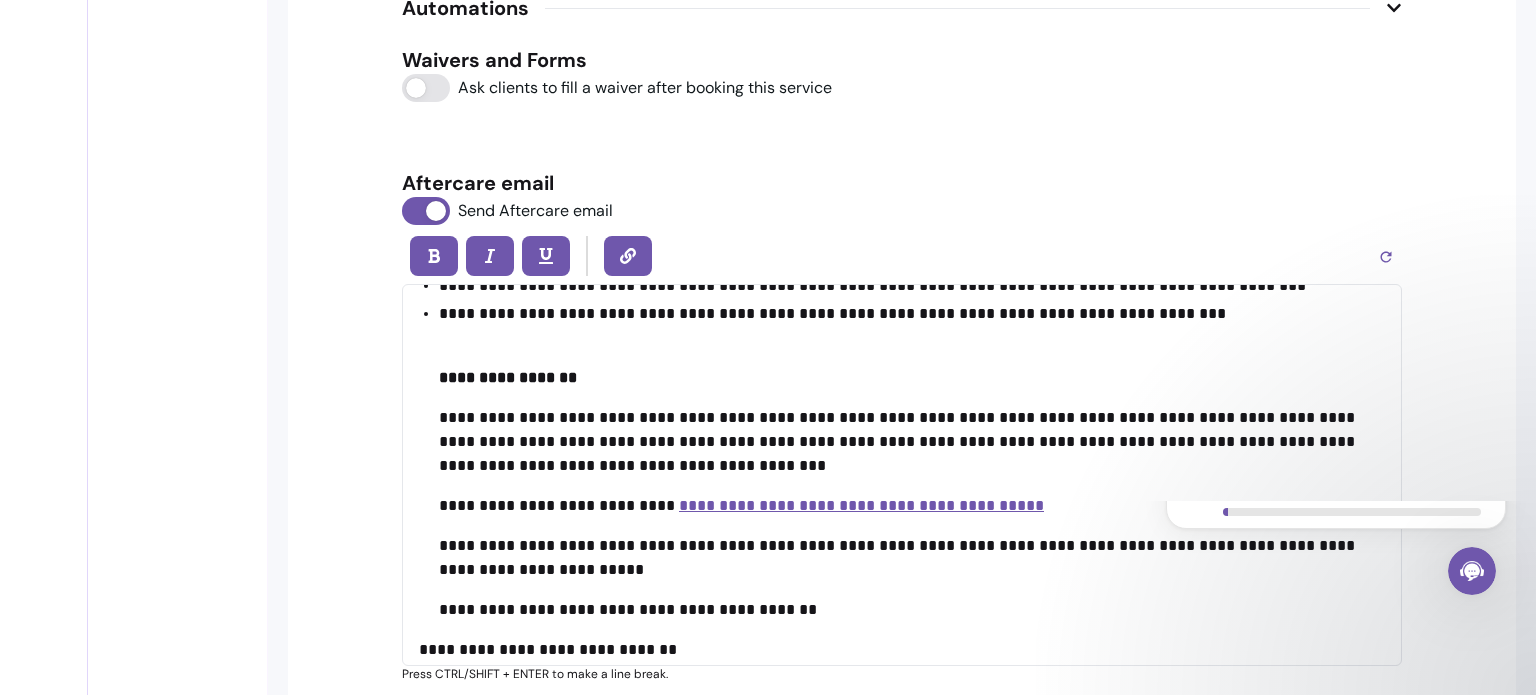 scroll, scrollTop: 2763, scrollLeft: 0, axis: vertical 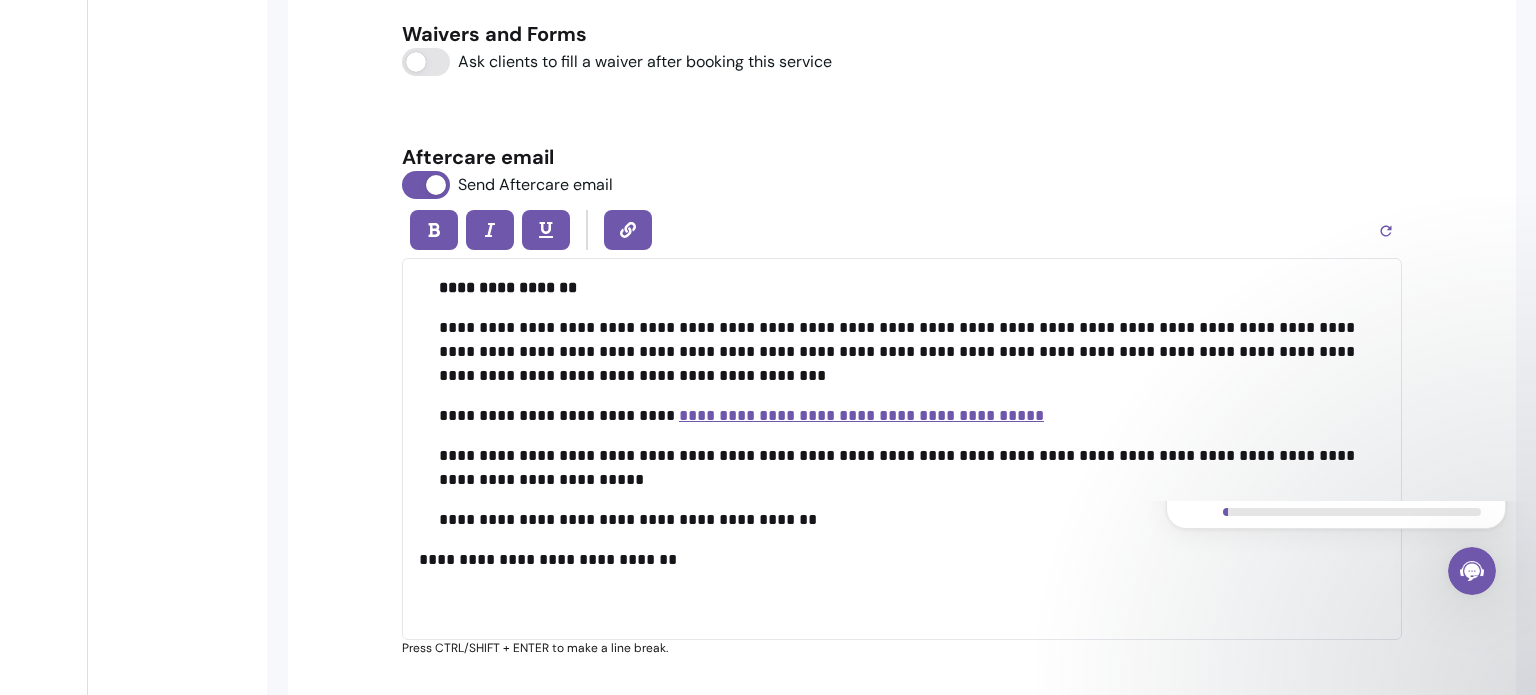 click on "**********" at bounding box center [548, 559] 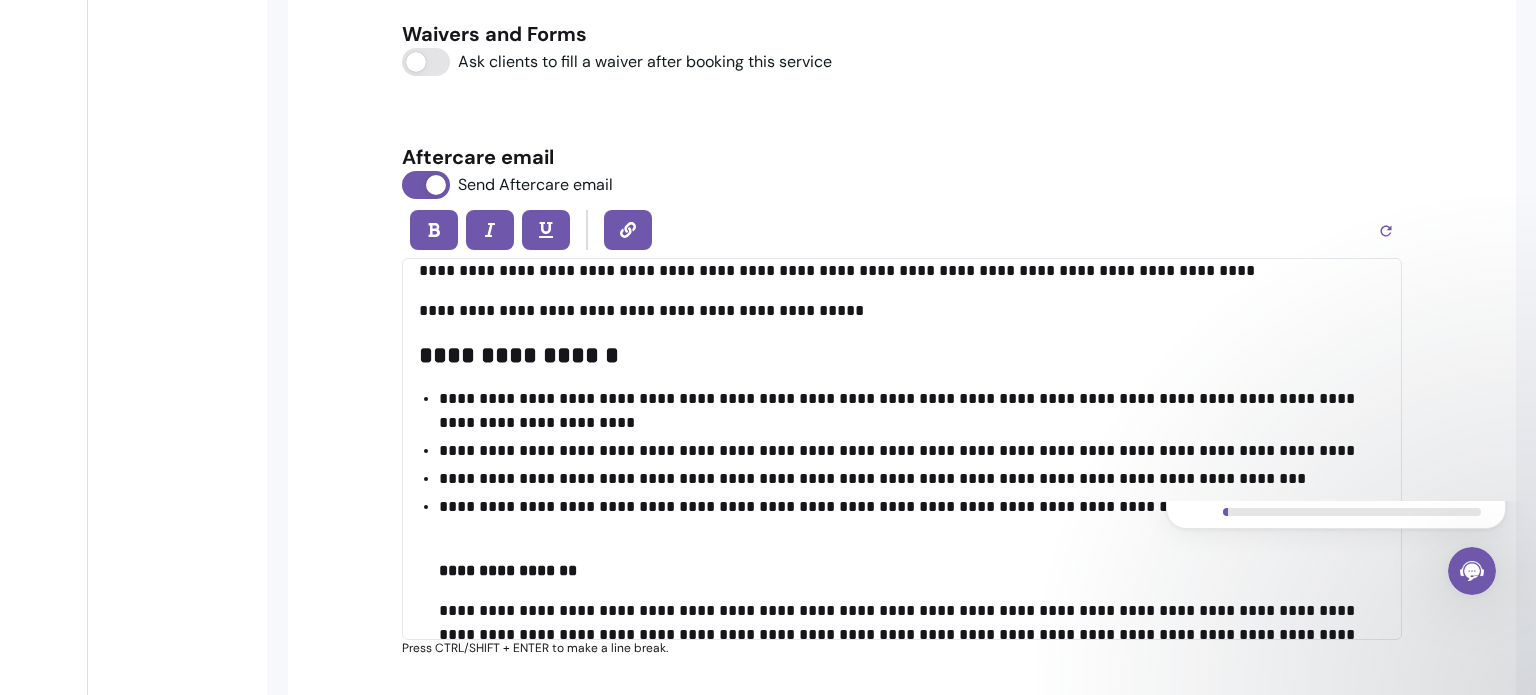 scroll, scrollTop: 178, scrollLeft: 0, axis: vertical 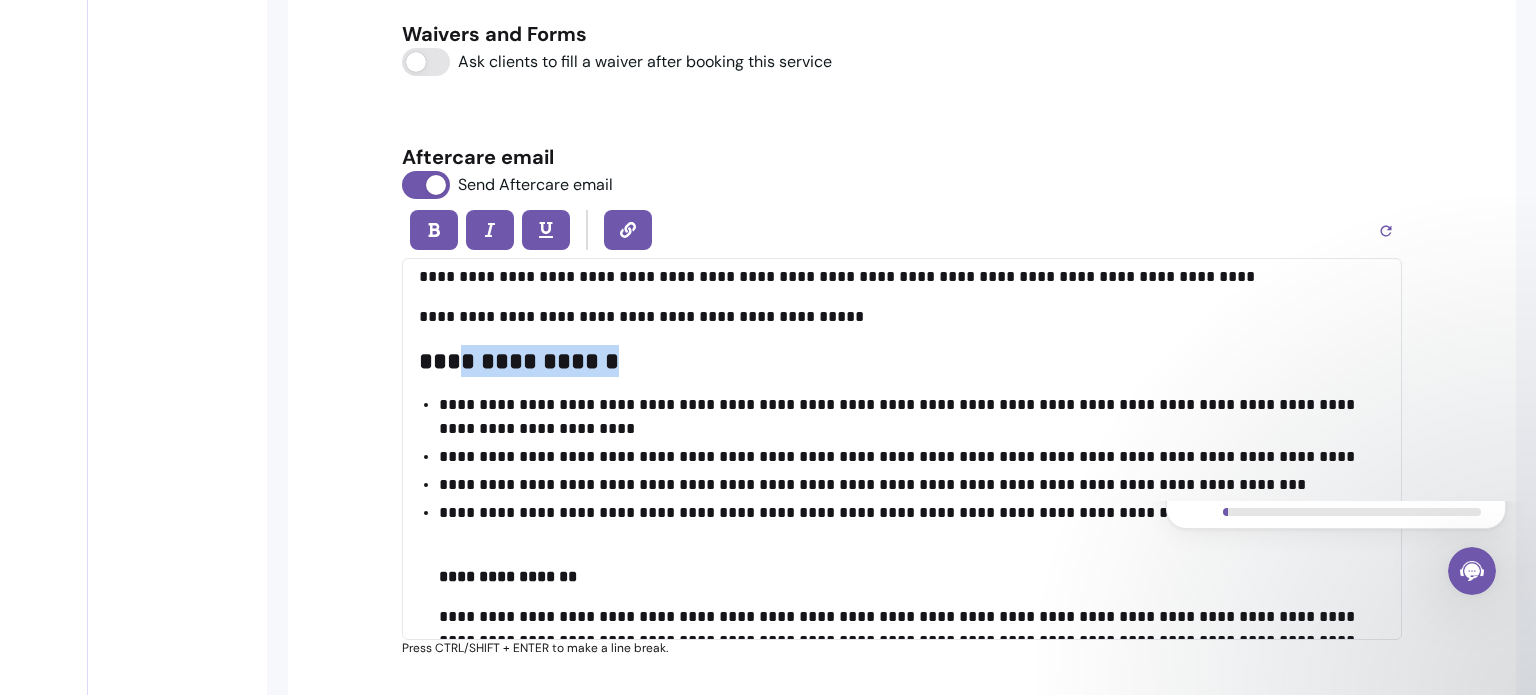 drag, startPoint x: 636, startPoint y: 360, endPoint x: 446, endPoint y: 350, distance: 190.26297 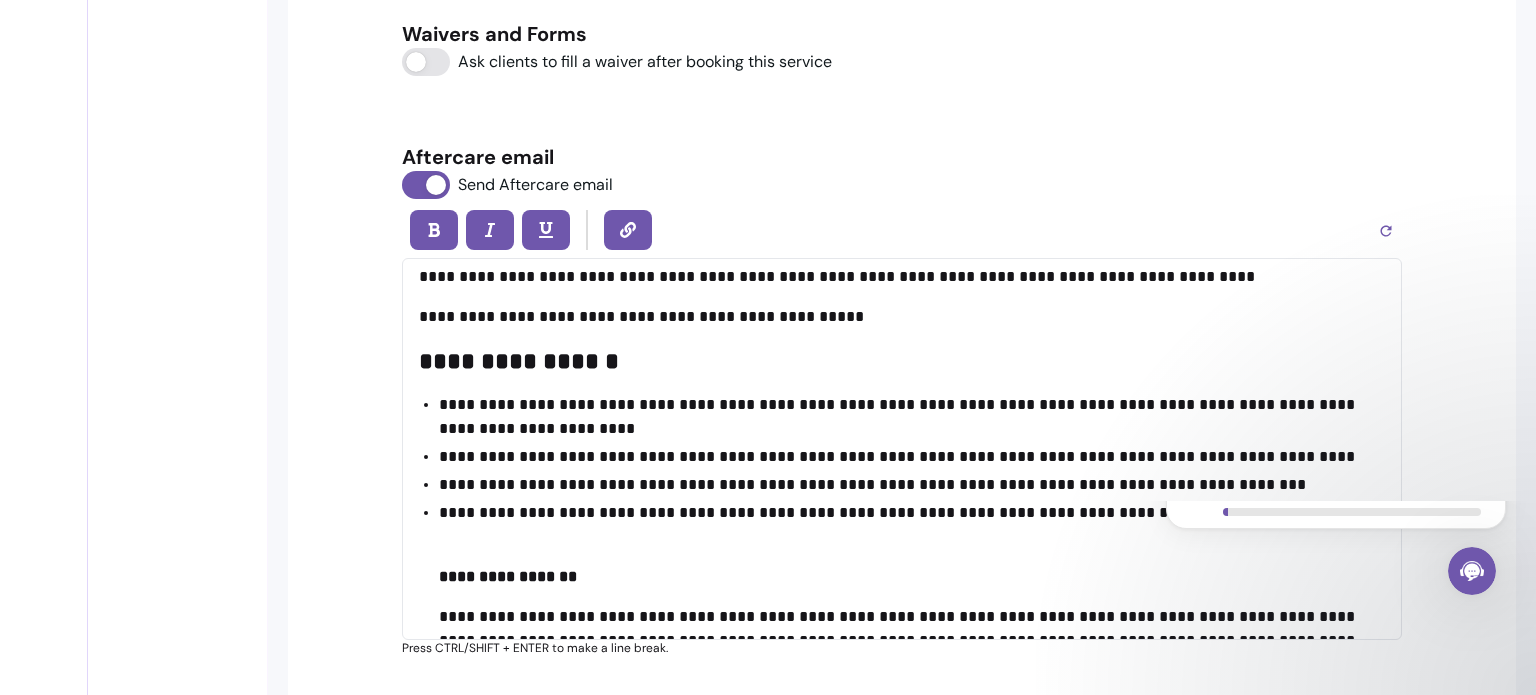 click on "**********" at bounding box center [902, 449] 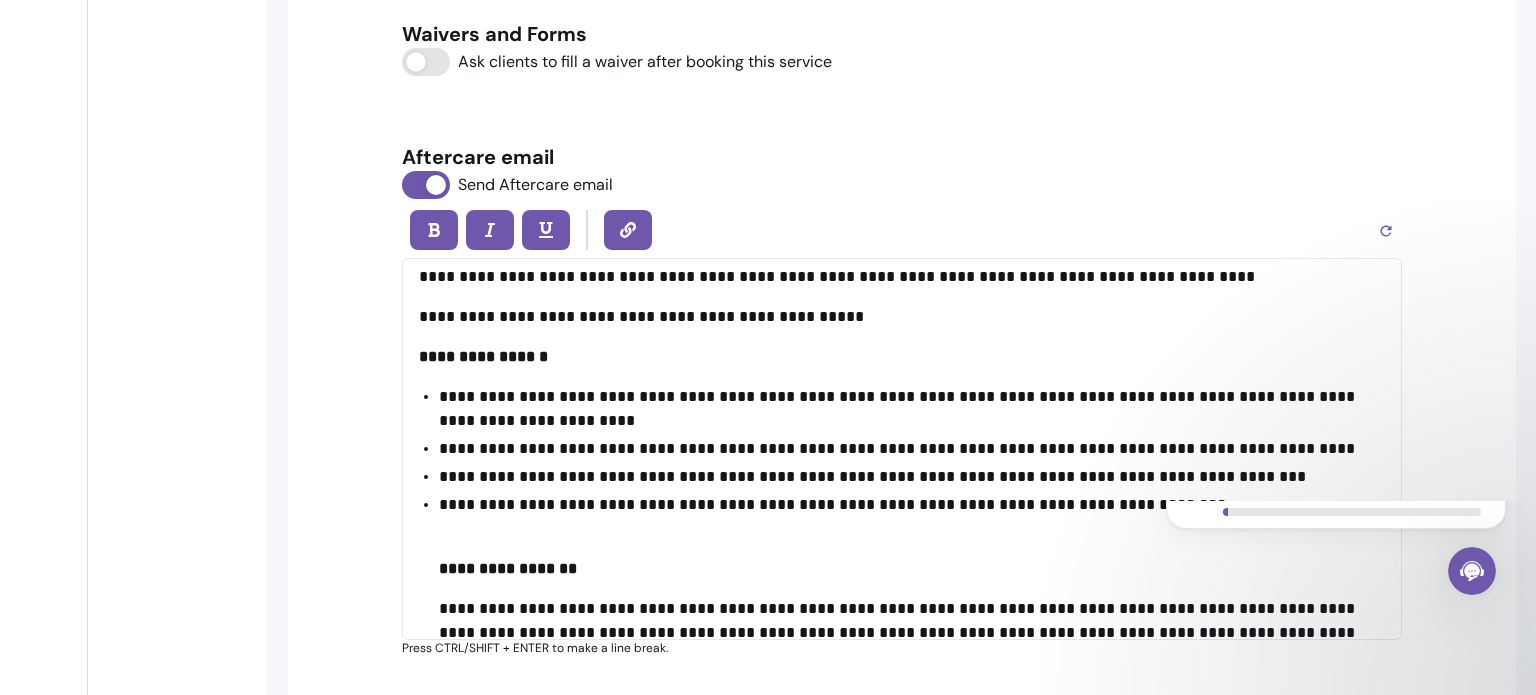 click on "**********" at bounding box center [912, 673] 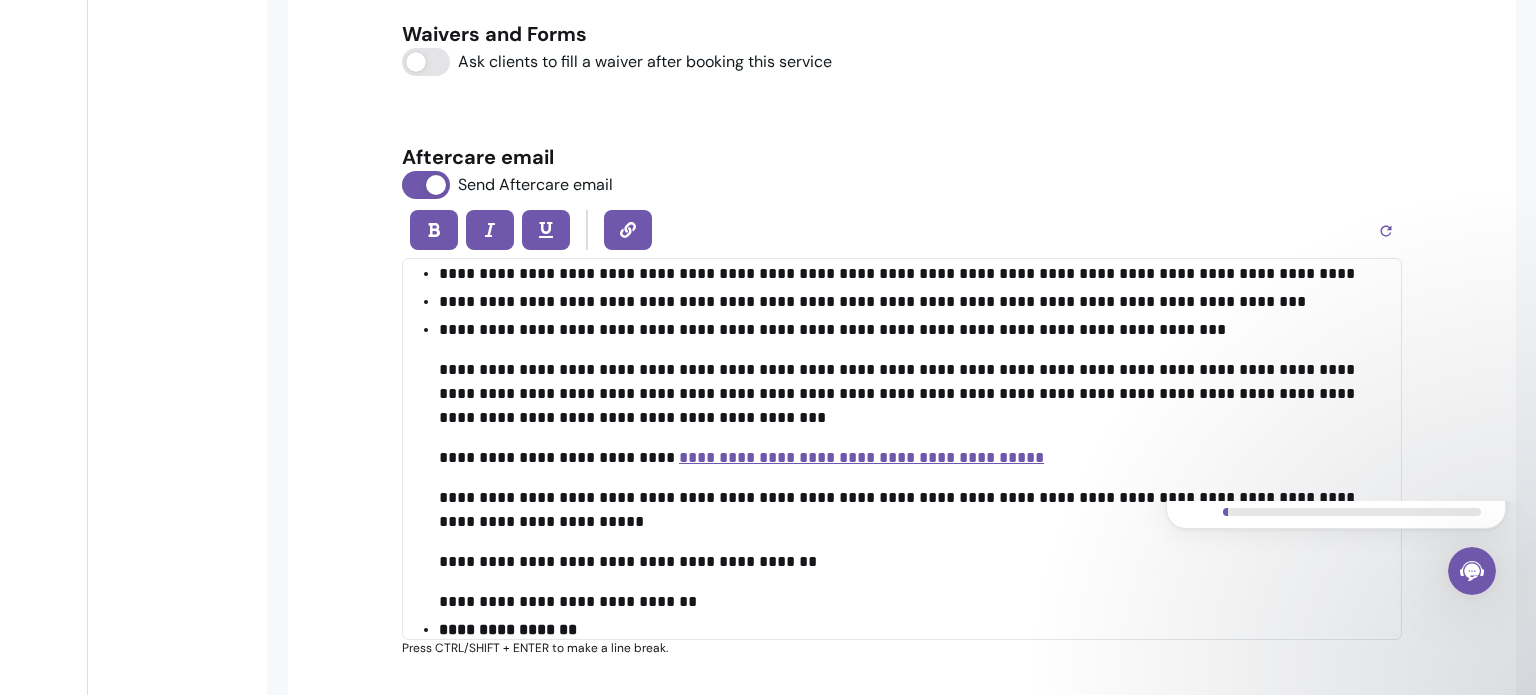 scroll, scrollTop: 354, scrollLeft: 0, axis: vertical 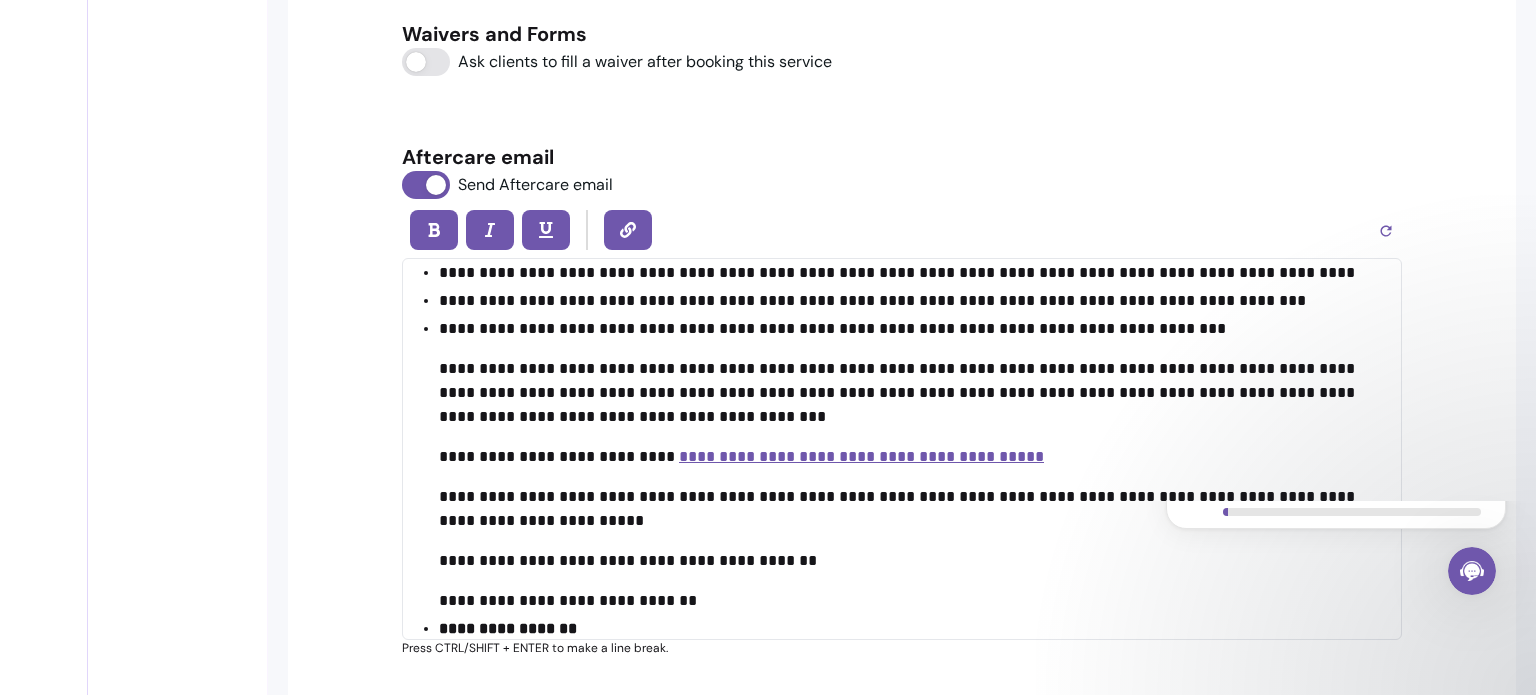 drag, startPoint x: 2529, startPoint y: 975, endPoint x: 1416, endPoint y: 634, distance: 1164.0662 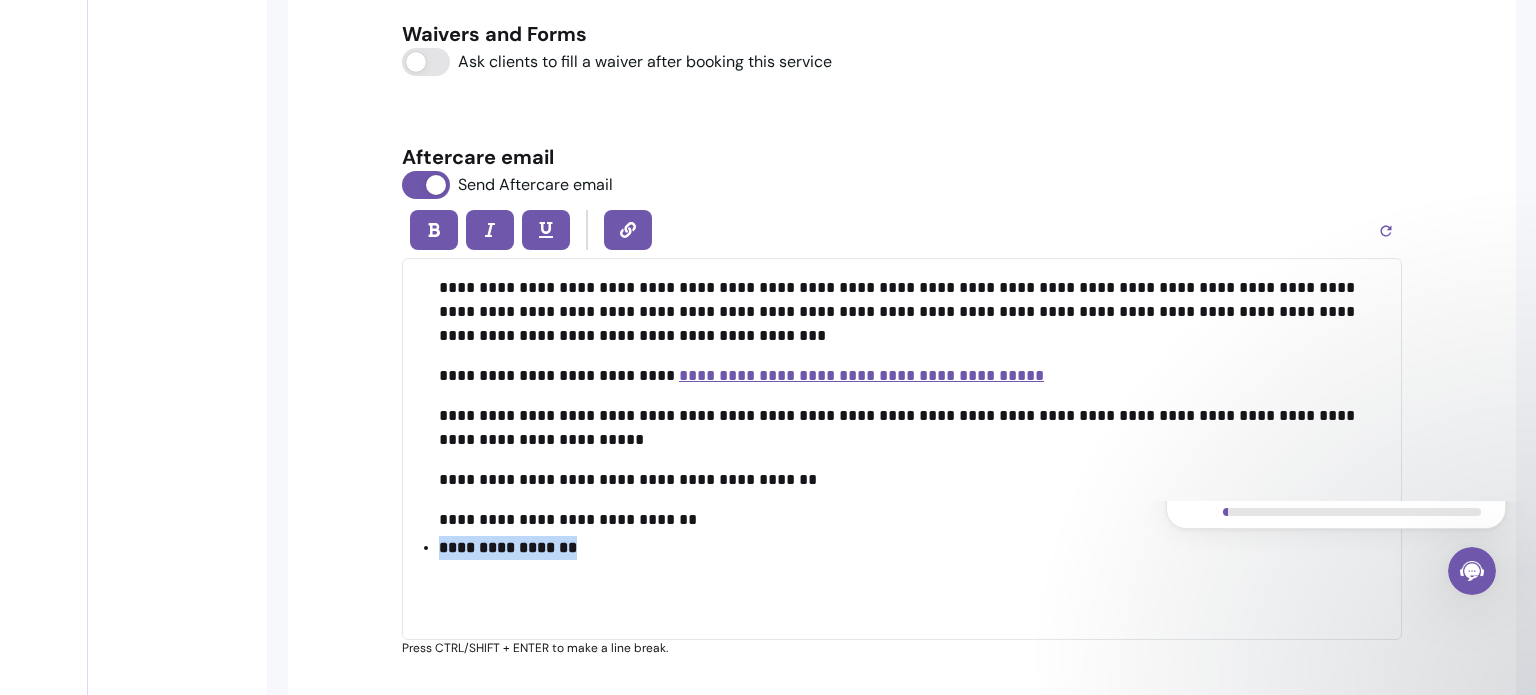 drag, startPoint x: 622, startPoint y: 619, endPoint x: 418, endPoint y: 547, distance: 216.33308 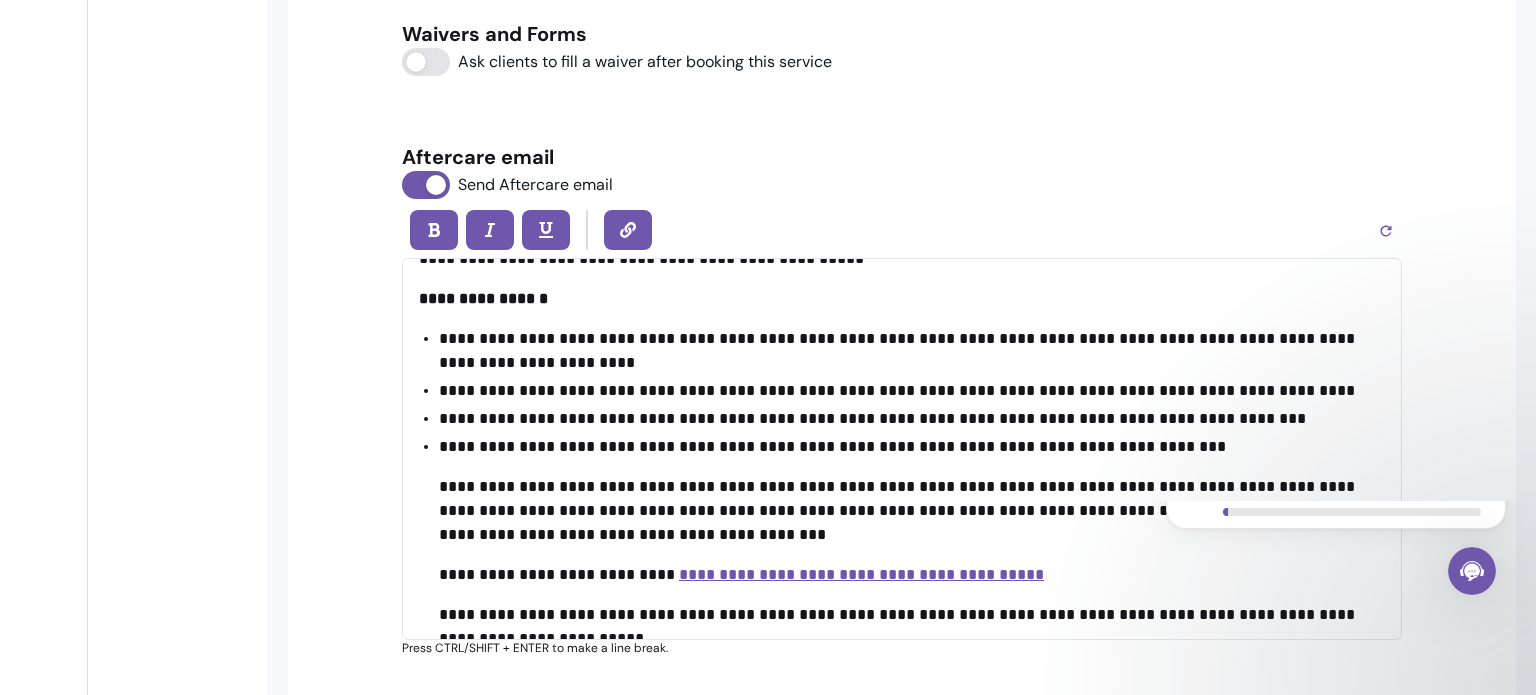 scroll, scrollTop: 250, scrollLeft: 0, axis: vertical 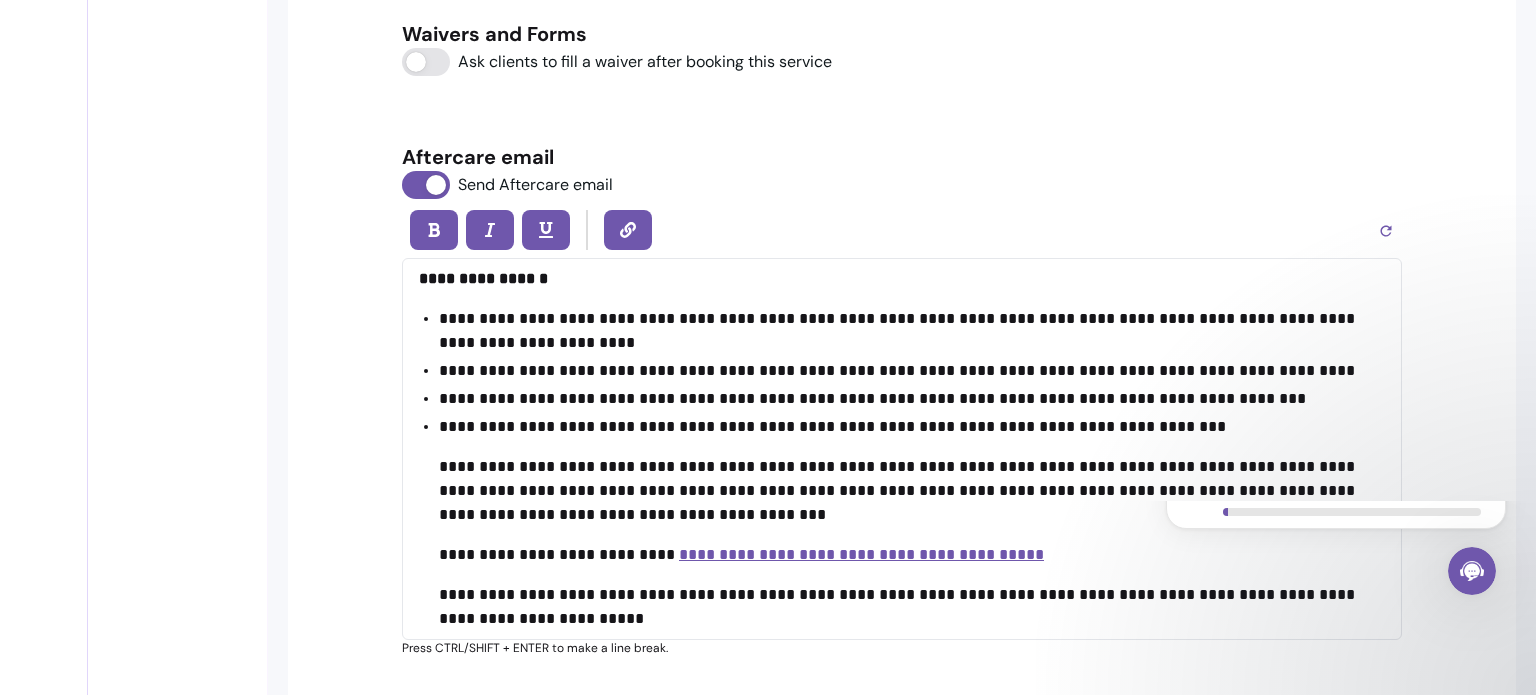 click on "**********" at bounding box center [902, 529] 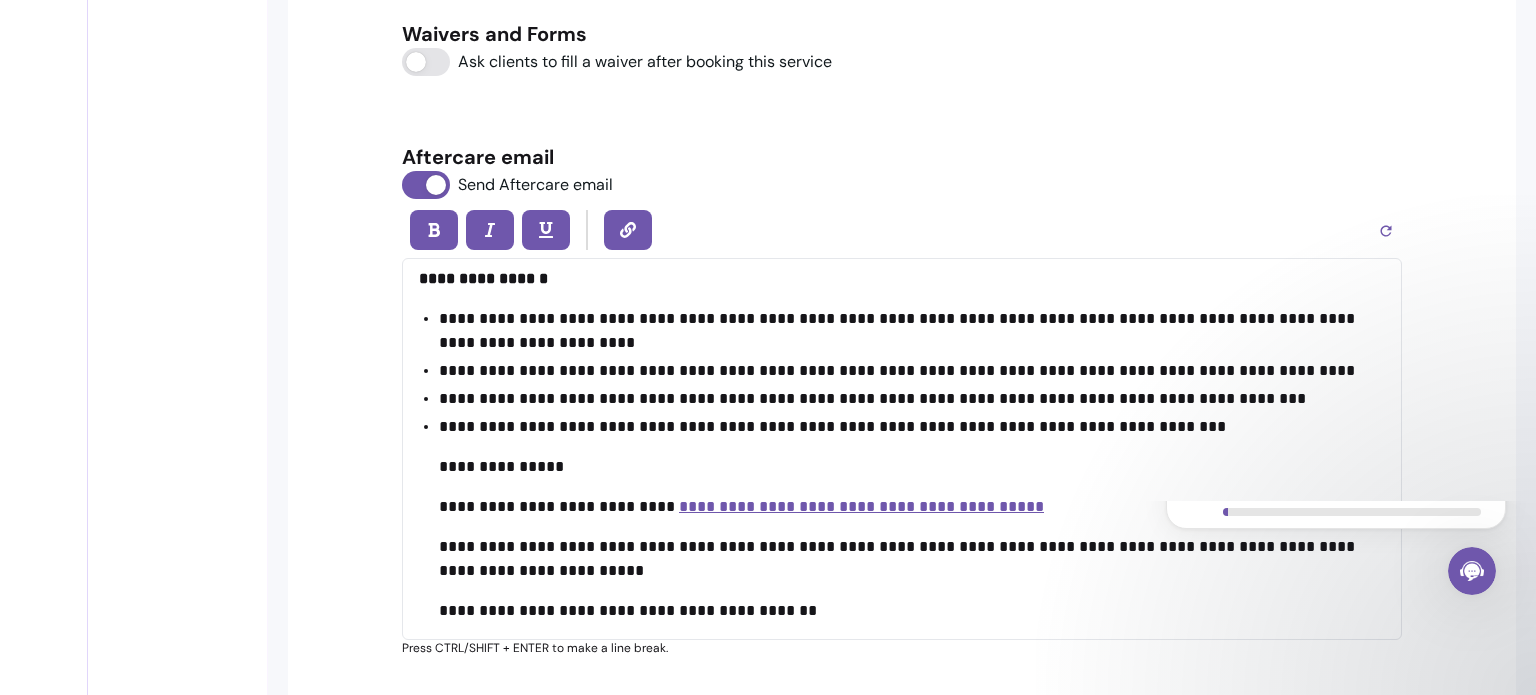 scroll, scrollTop: 346, scrollLeft: 0, axis: vertical 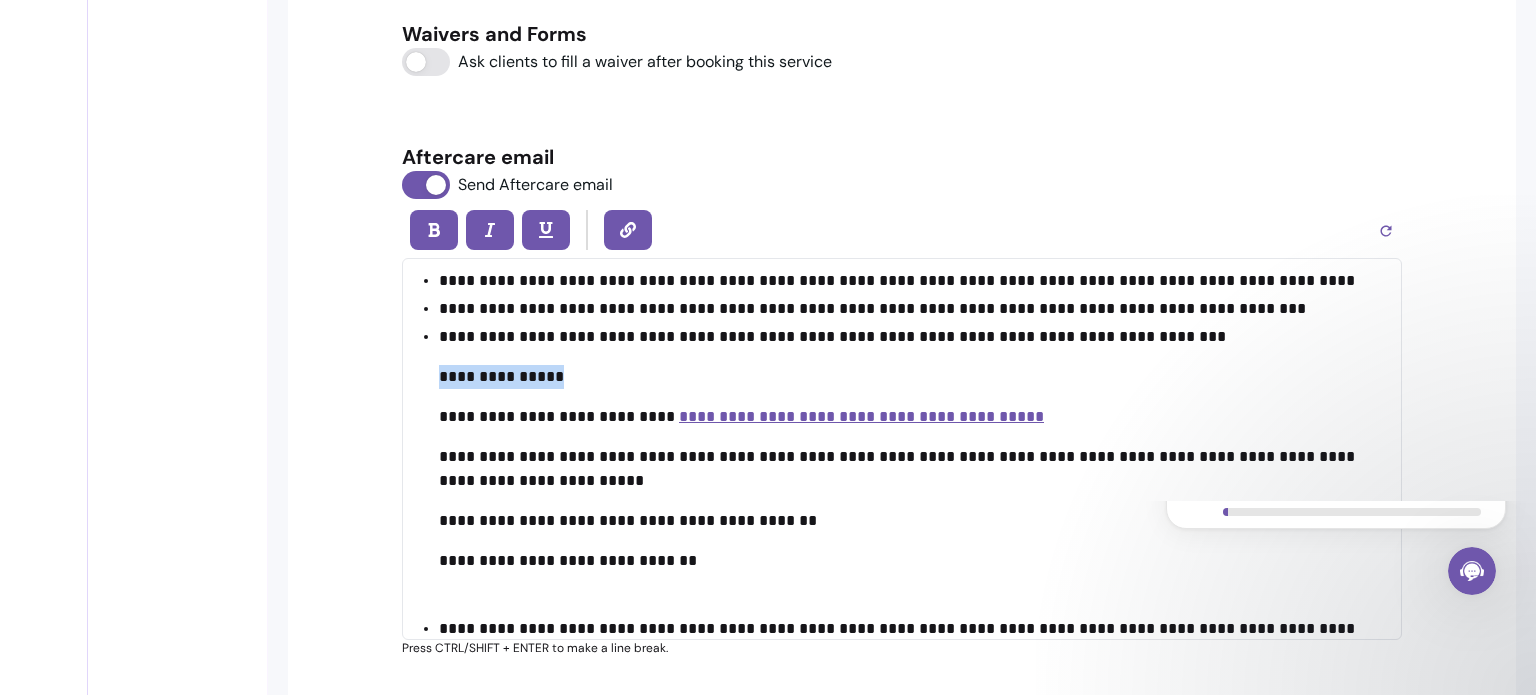 drag, startPoint x: 575, startPoint y: 375, endPoint x: 422, endPoint y: 371, distance: 153.05228 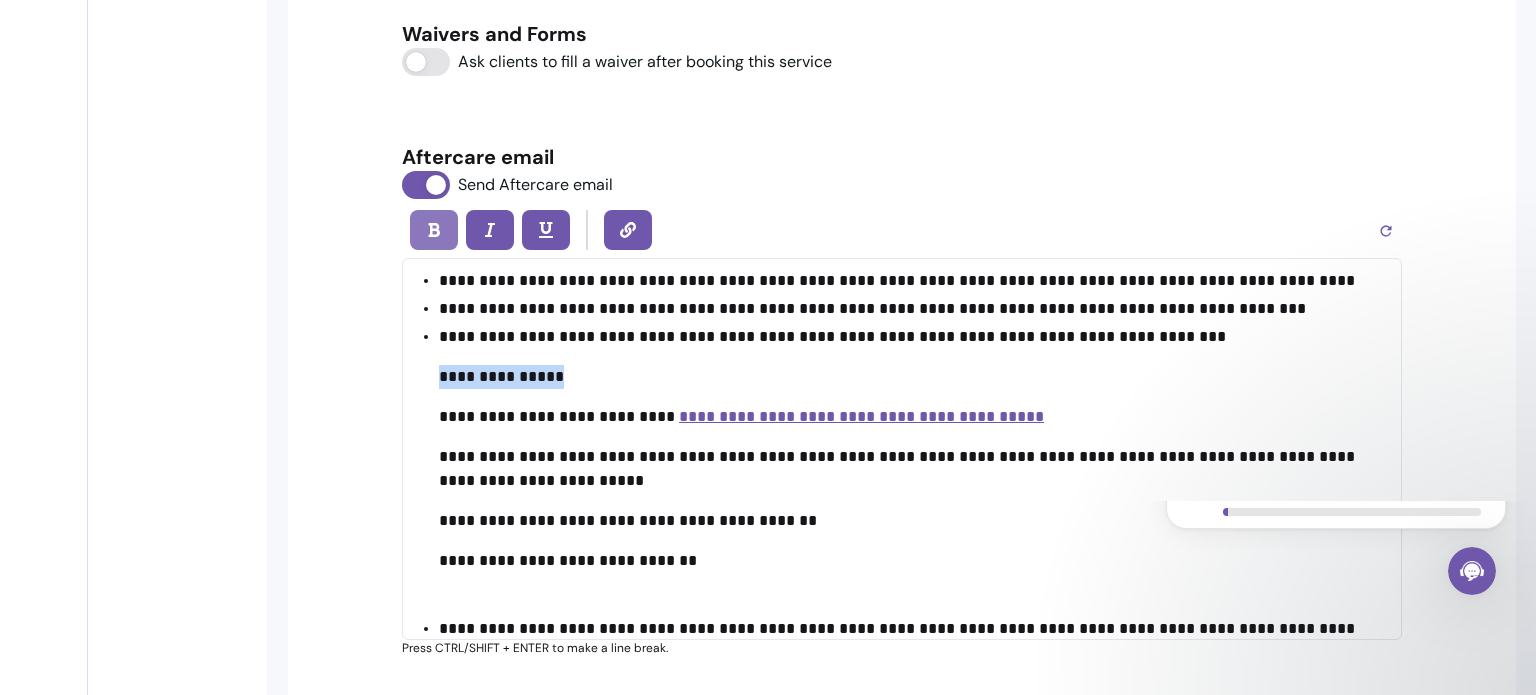 click 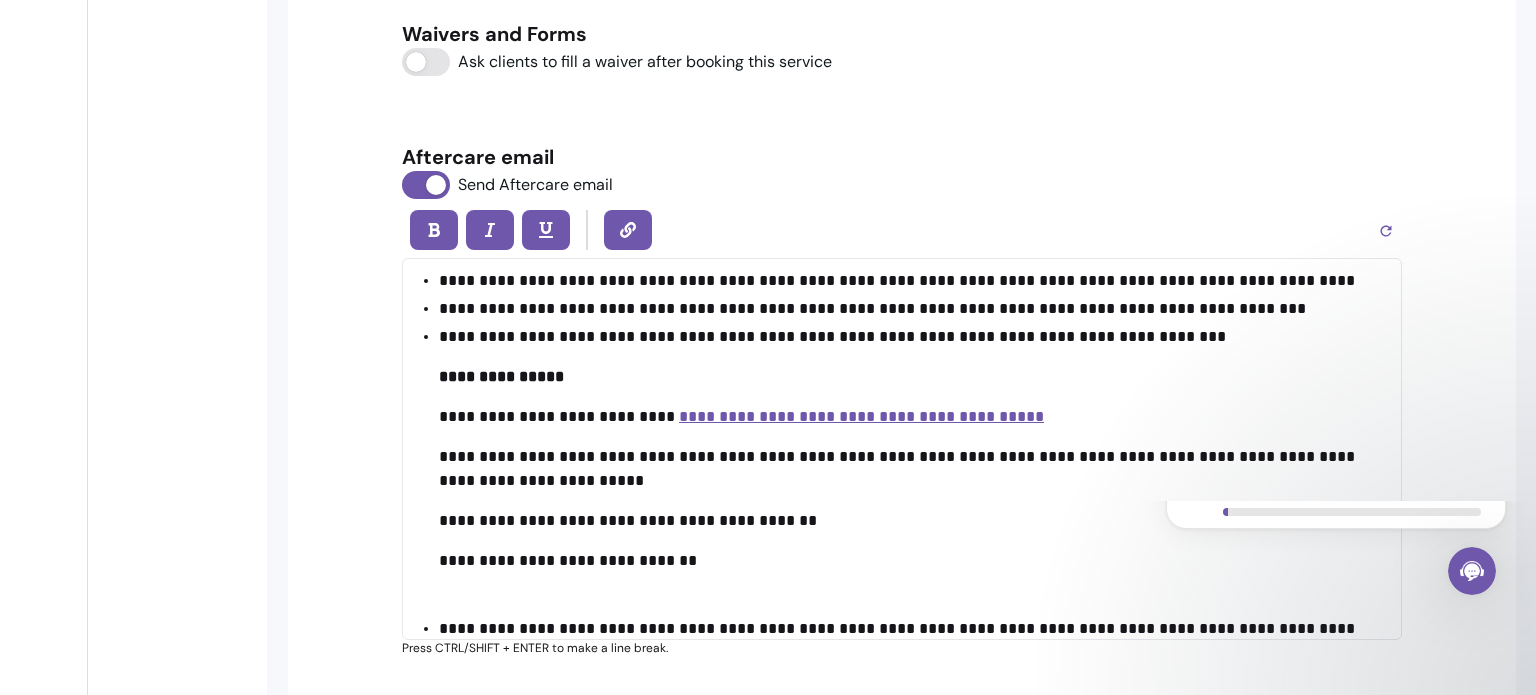 click on "Press CTRL/SHIFT + ENTER to make a line break." at bounding box center (902, 648) 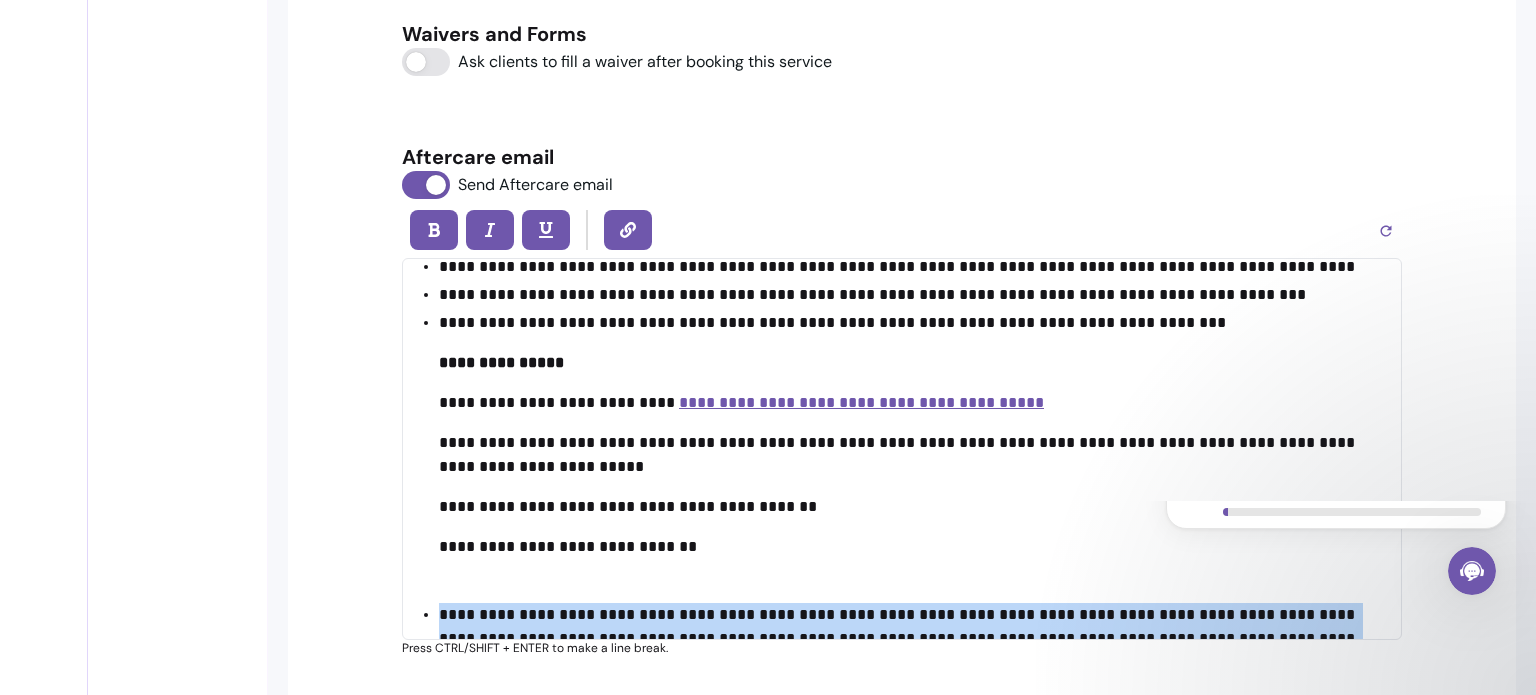 scroll, scrollTop: 475, scrollLeft: 0, axis: vertical 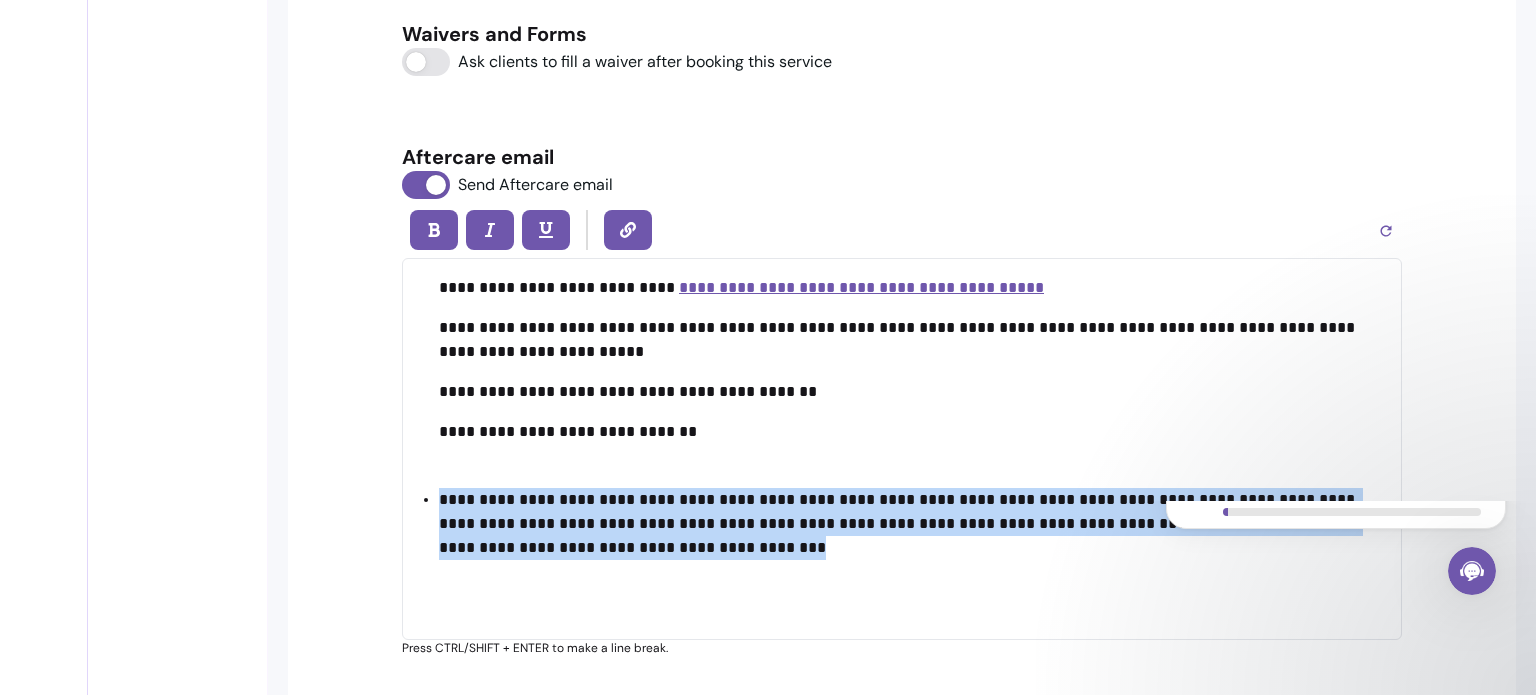 drag, startPoint x: 425, startPoint y: 617, endPoint x: 1008, endPoint y: 646, distance: 583.7208 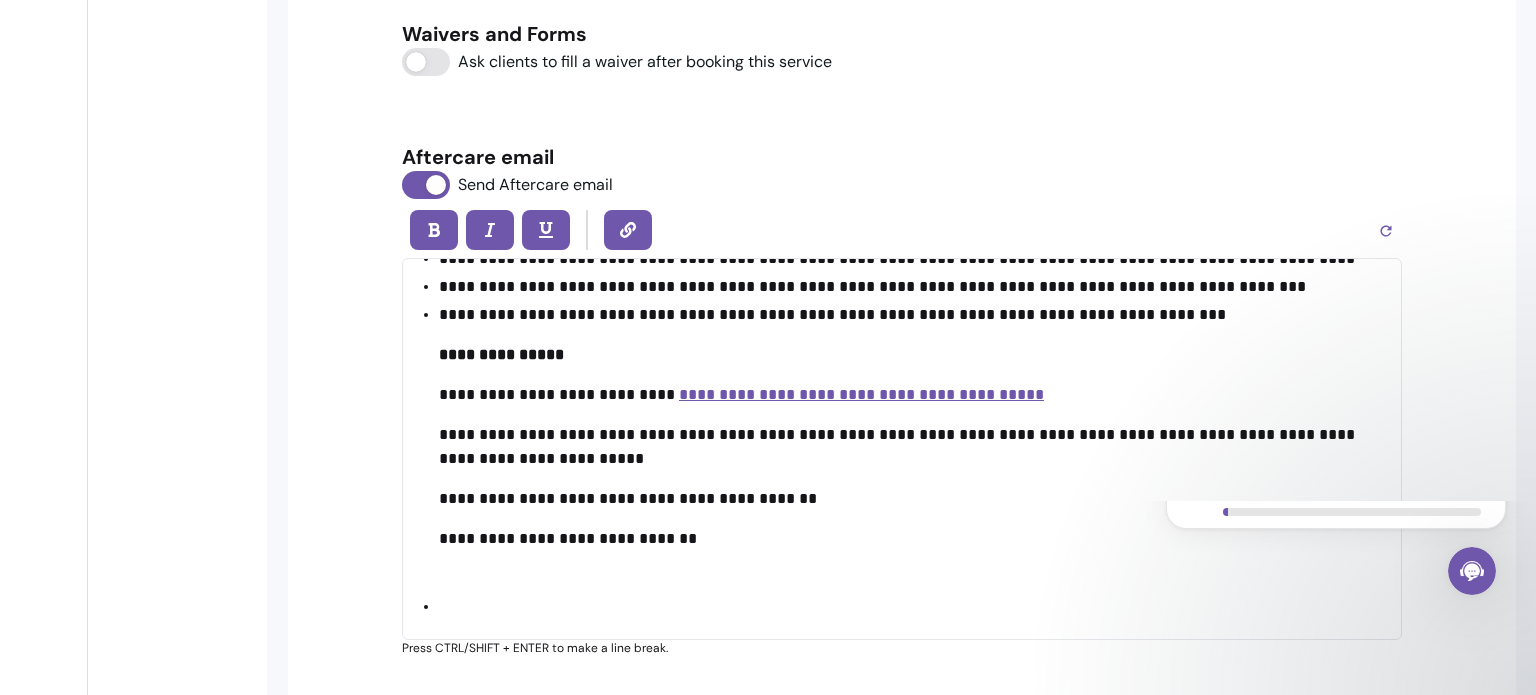 scroll, scrollTop: 367, scrollLeft: 0, axis: vertical 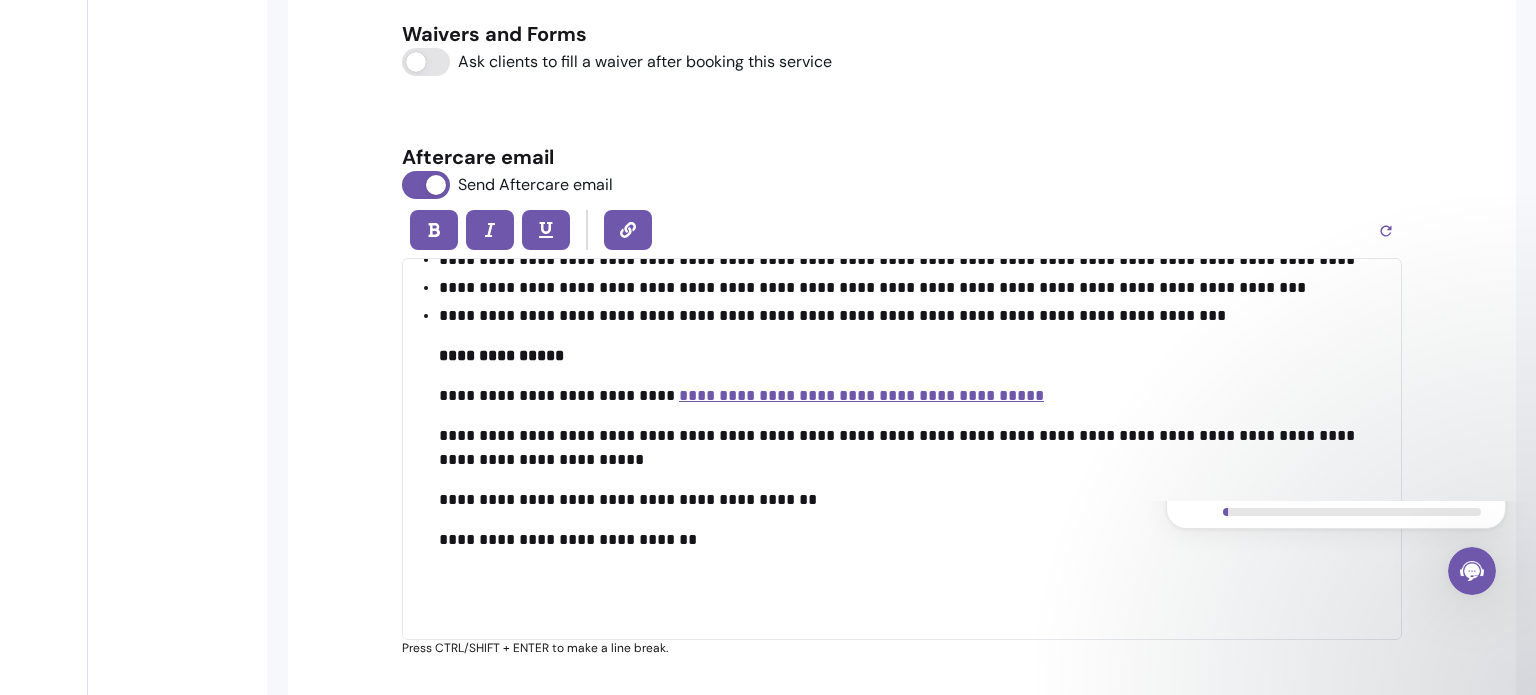 click on "**********" at bounding box center (559, 395) 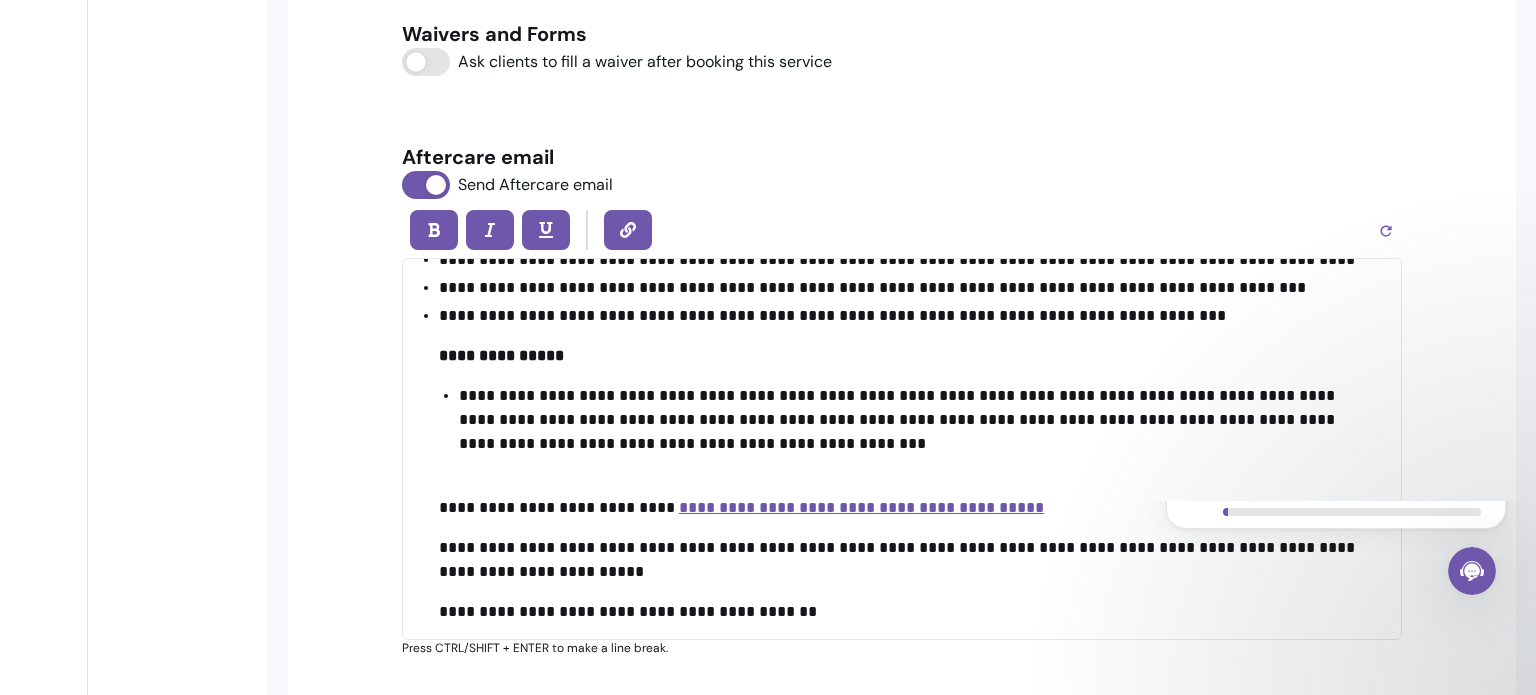click on "**********" at bounding box center (912, 420) 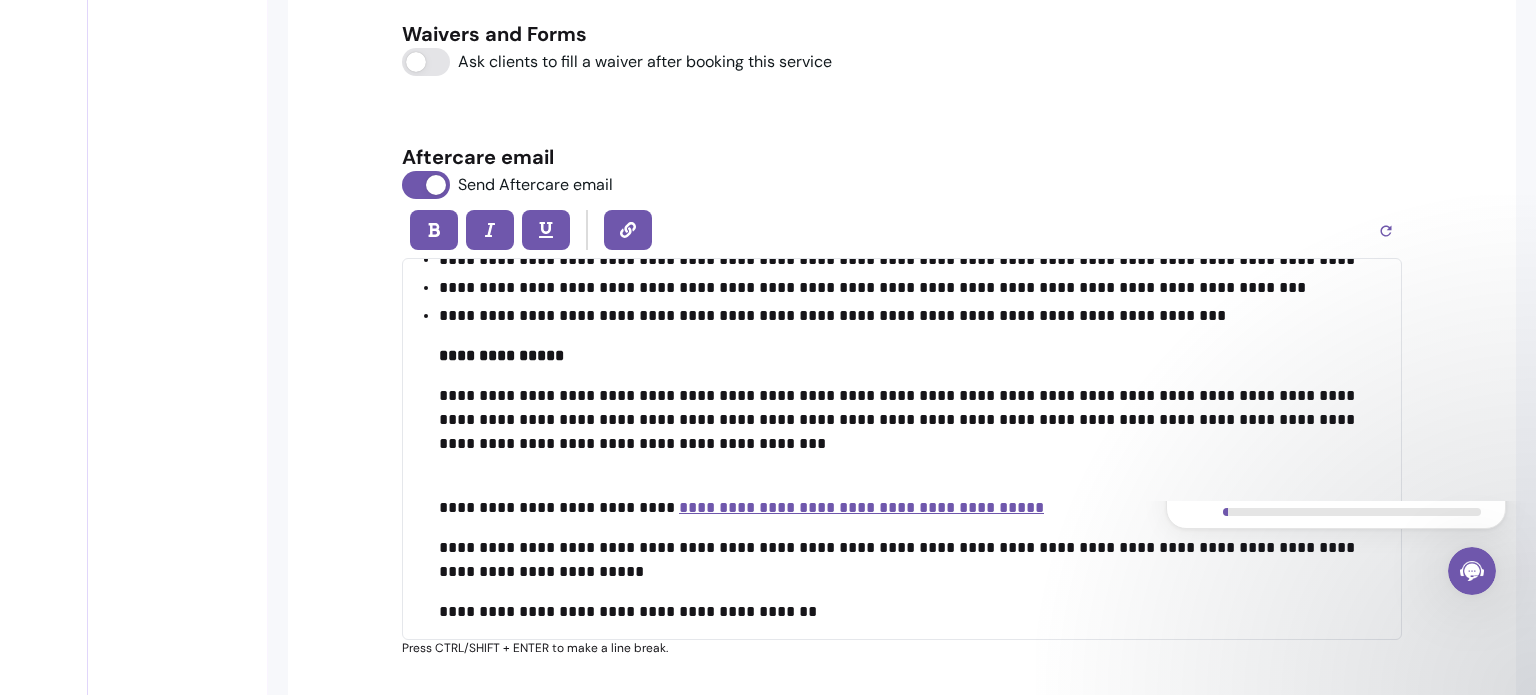 click on "**********" at bounding box center (912, 496) 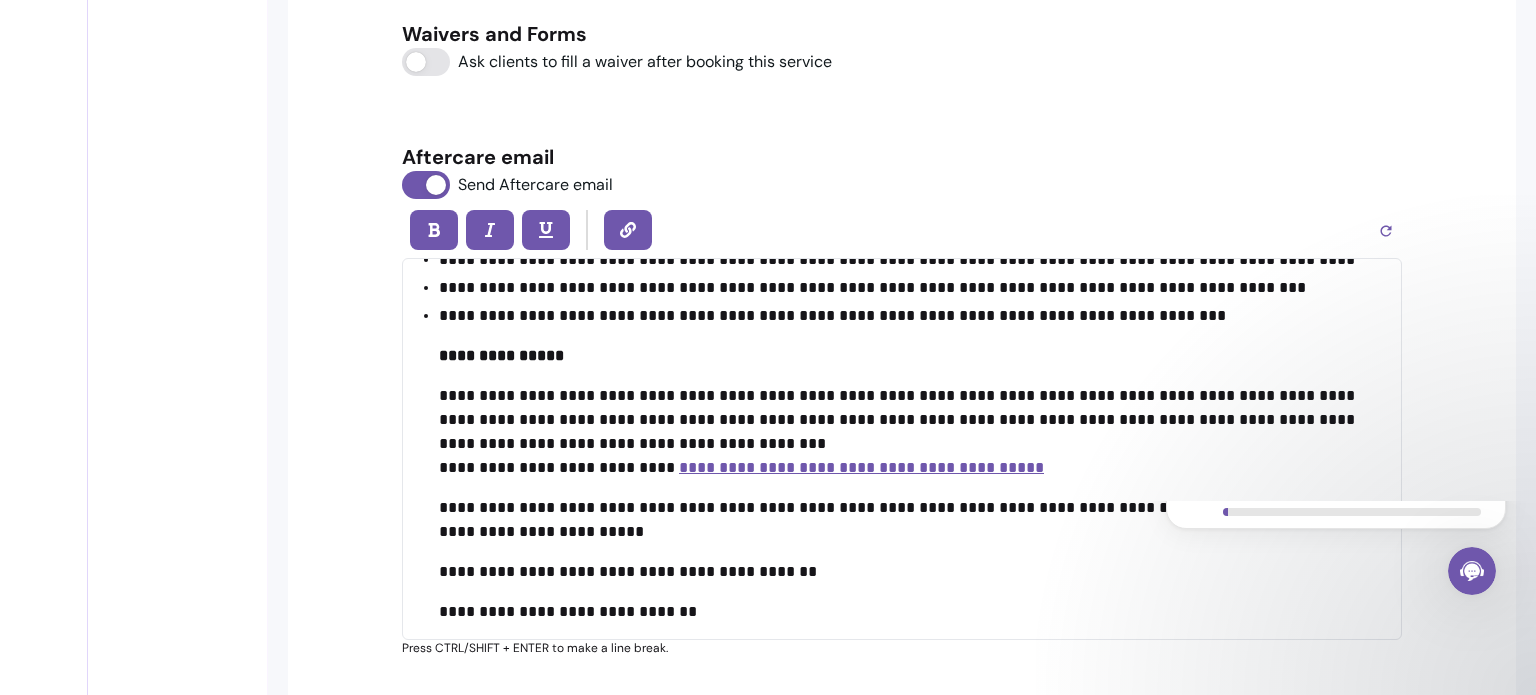 click on "**********" at bounding box center [902, 450] 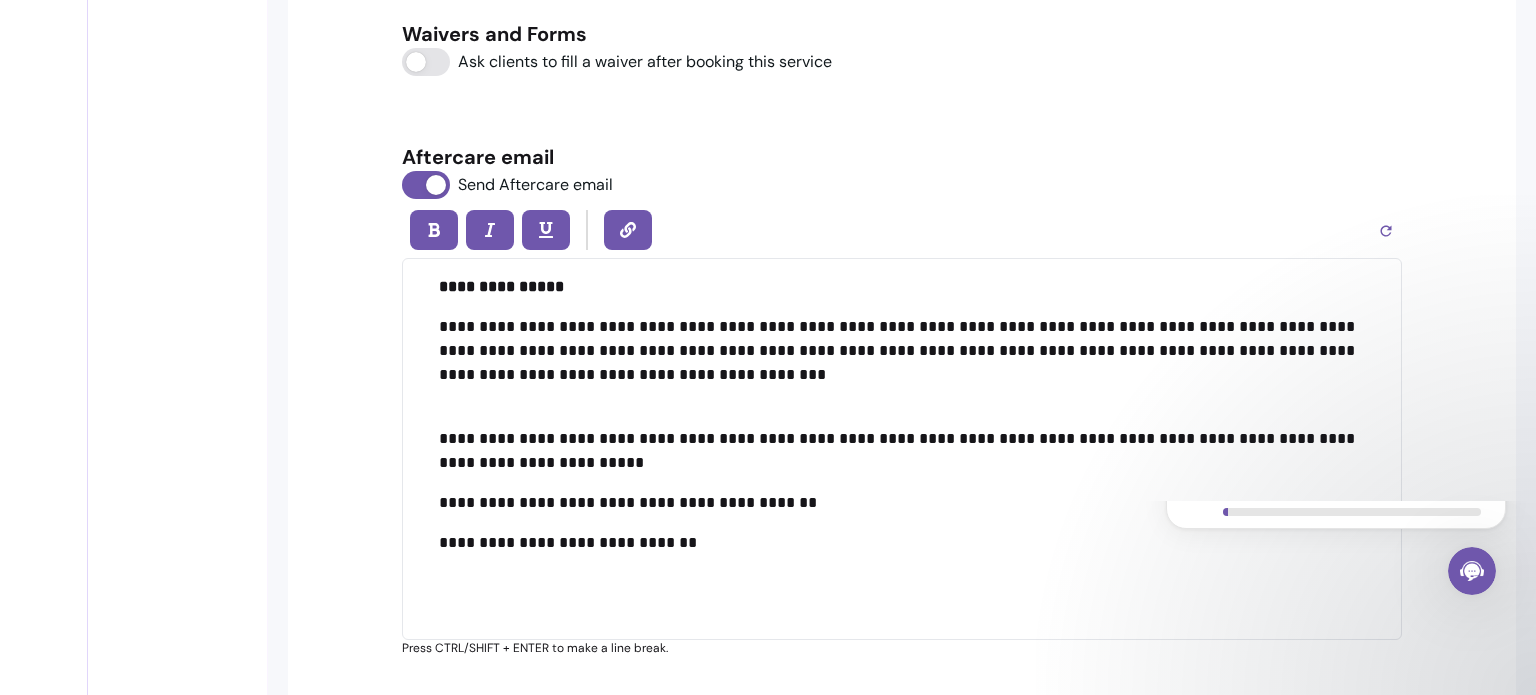 scroll, scrollTop: 458, scrollLeft: 0, axis: vertical 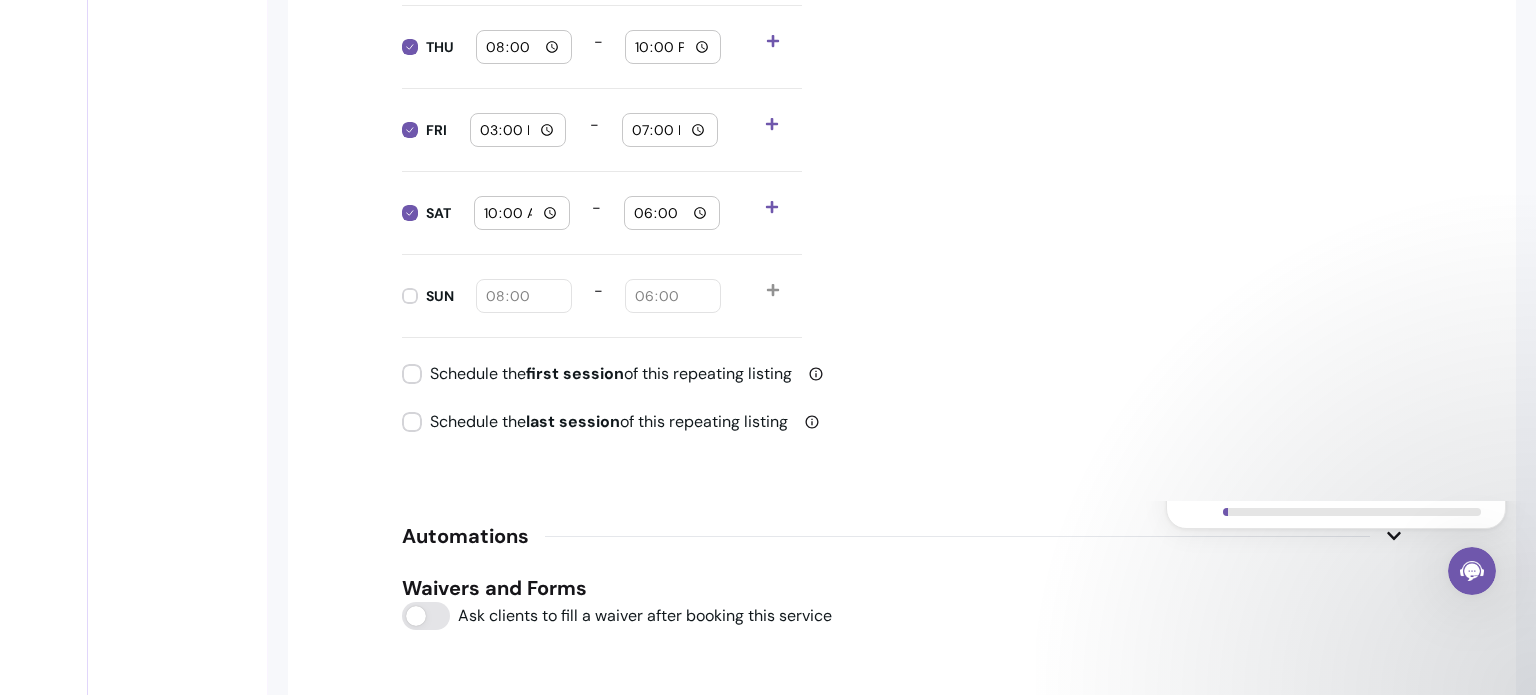 drag, startPoint x: 1056, startPoint y: 616, endPoint x: 253, endPoint y: -83, distance: 1064.6173 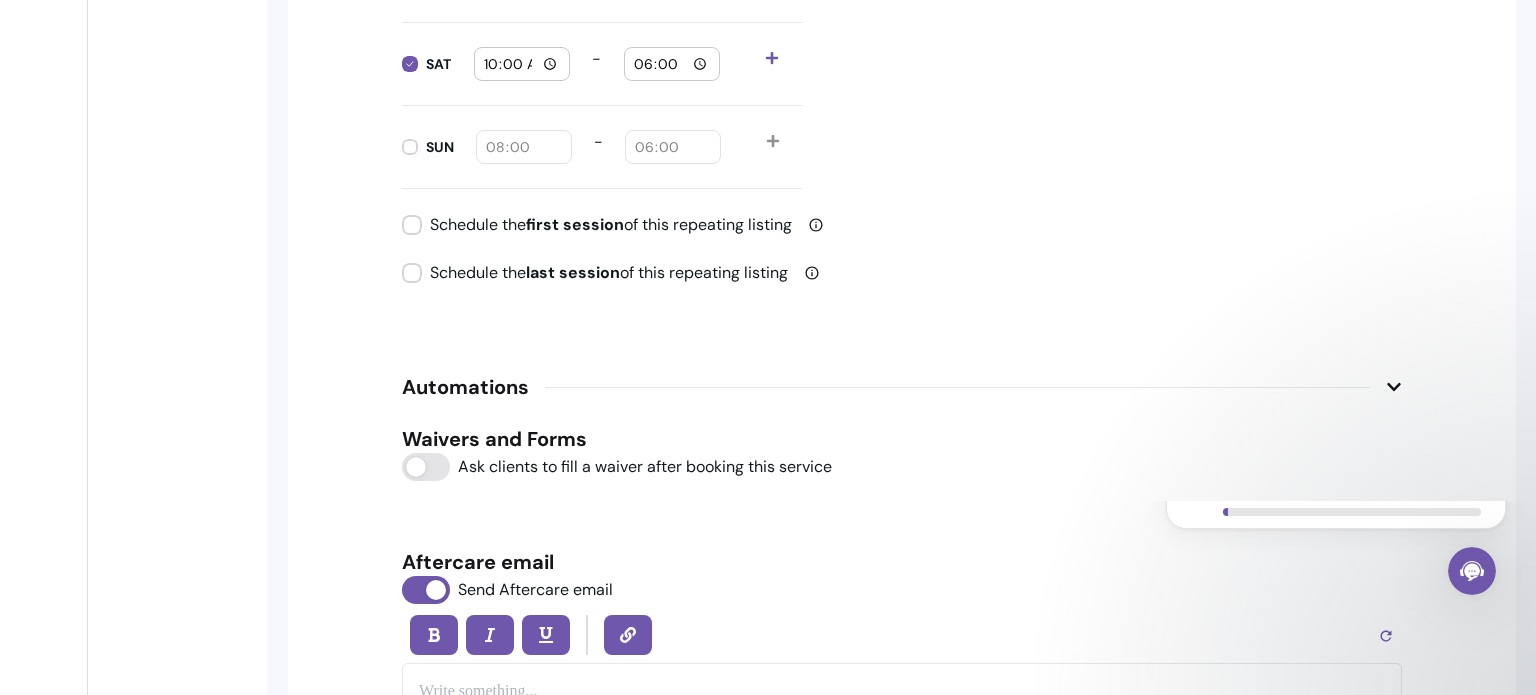 scroll, scrollTop: 2362, scrollLeft: 0, axis: vertical 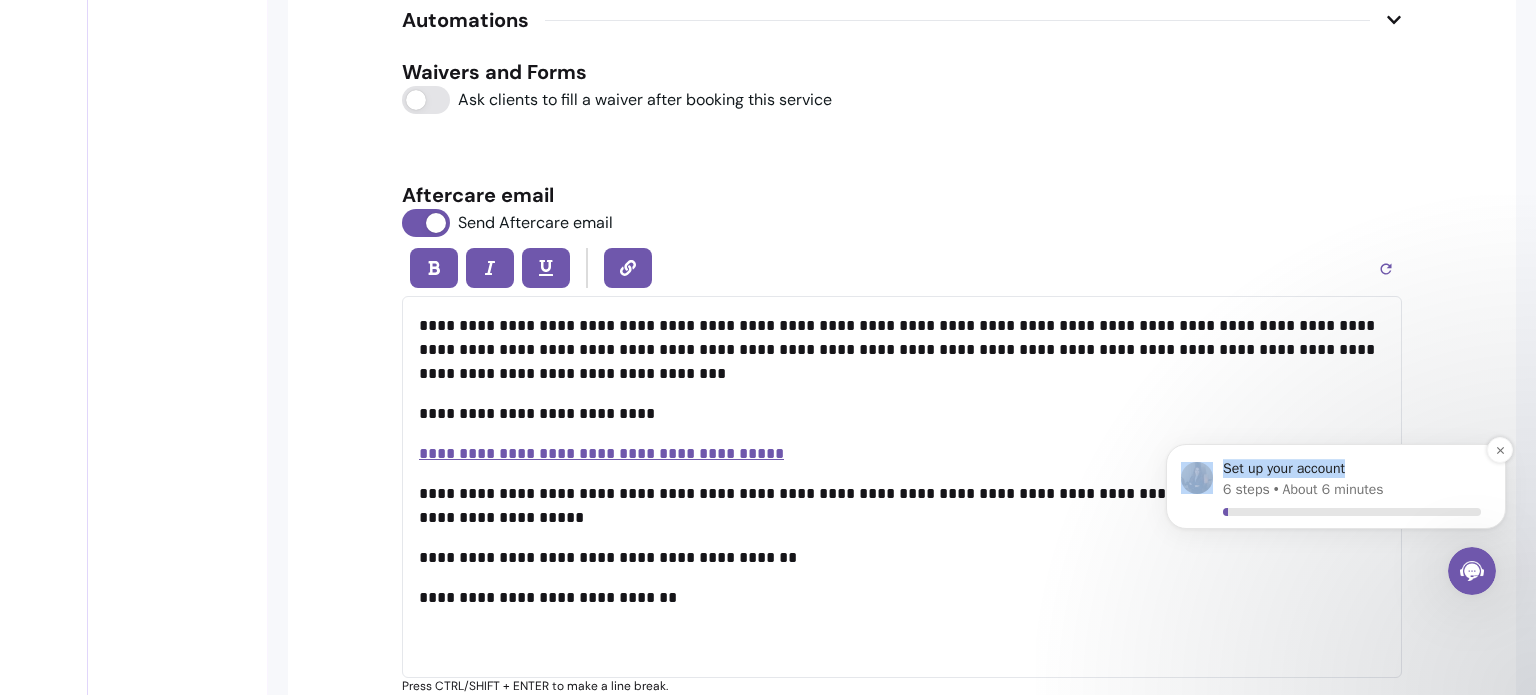 drag, startPoint x: 1398, startPoint y: 511, endPoint x: 1375, endPoint y: 469, distance: 47.88528 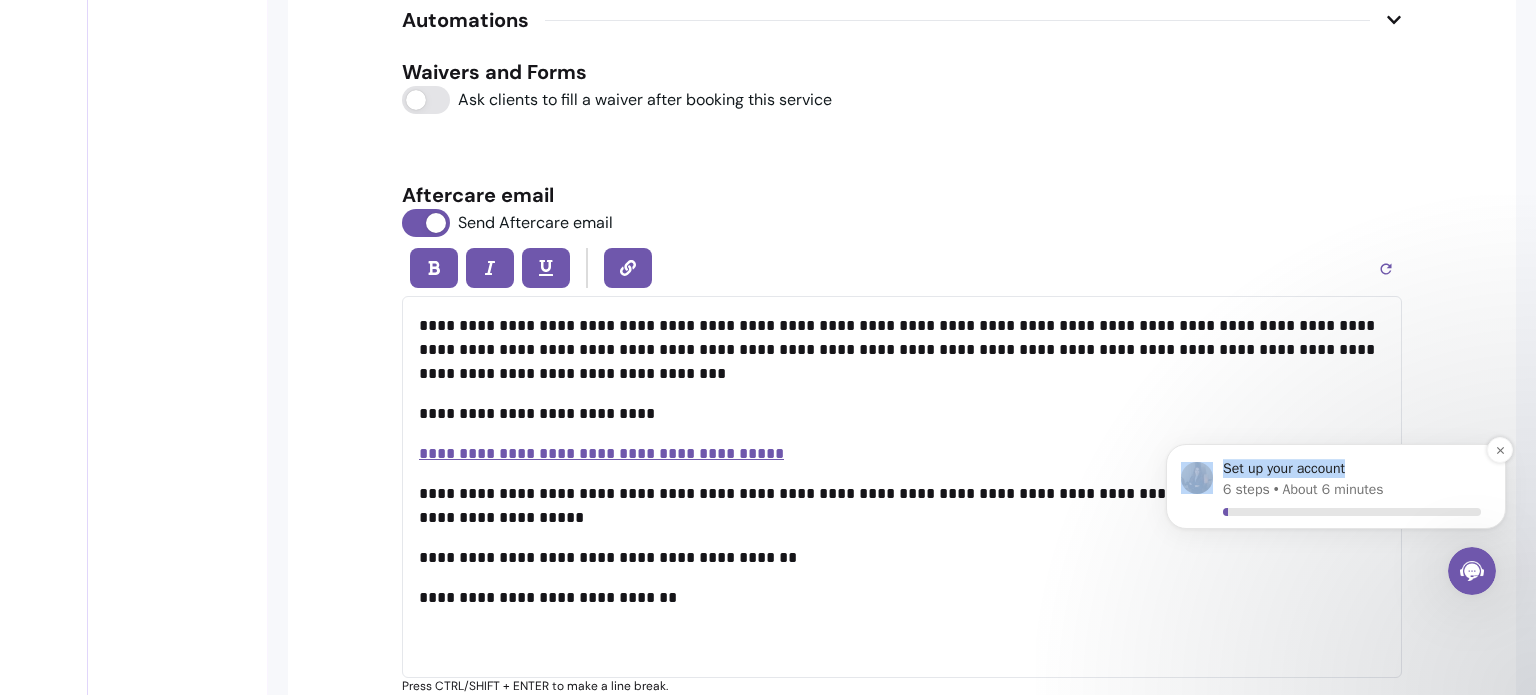 click on "Set up your account  6 steps • About 6 minutes" at bounding box center (1336, 520) 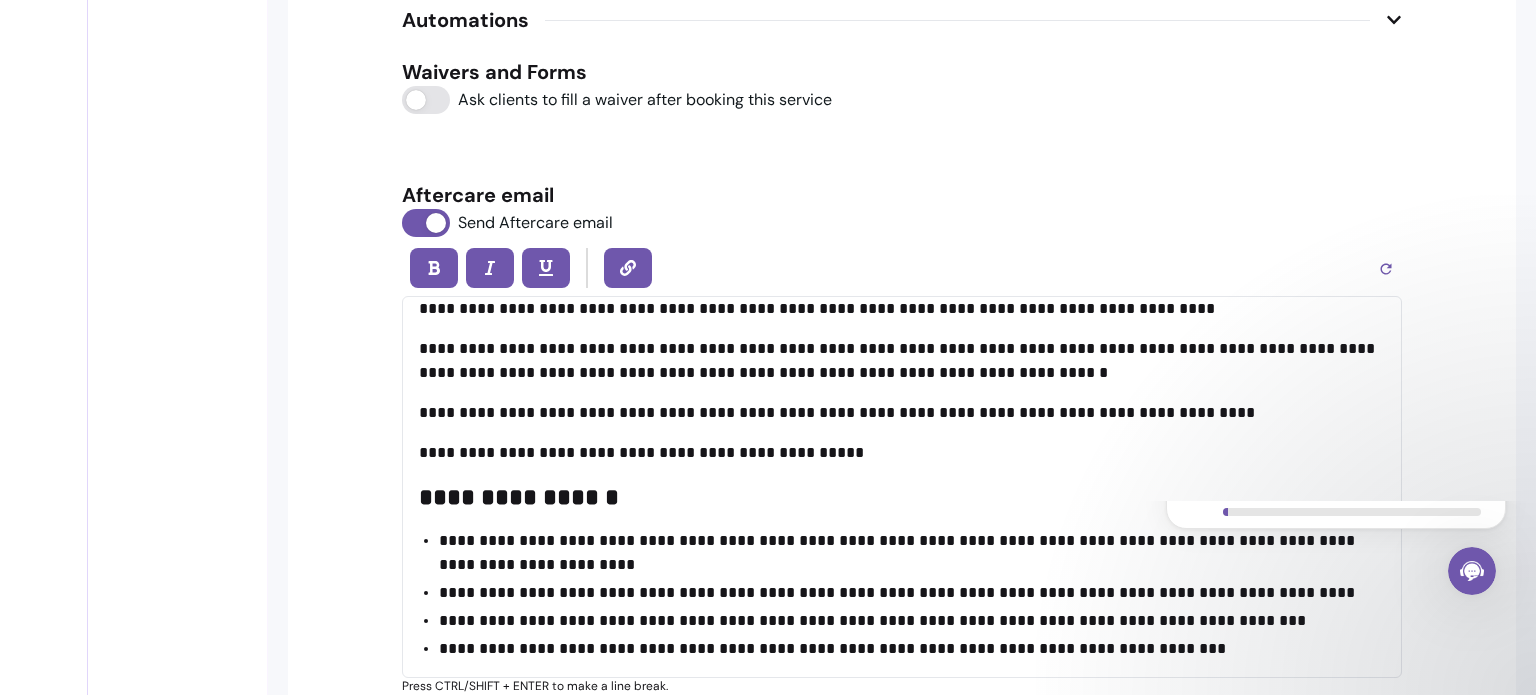 scroll, scrollTop: 40, scrollLeft: 0, axis: vertical 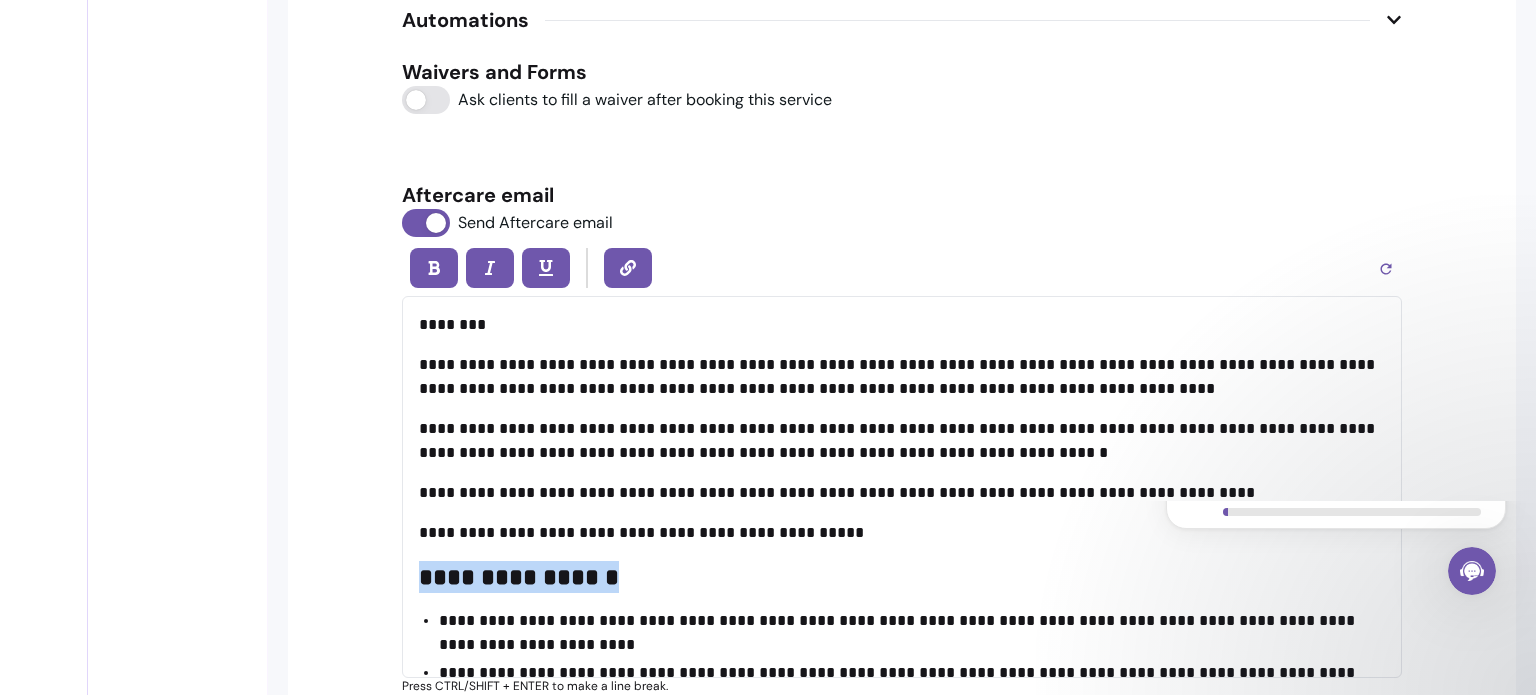 drag, startPoint x: 660, startPoint y: 564, endPoint x: 416, endPoint y: 572, distance: 244.13112 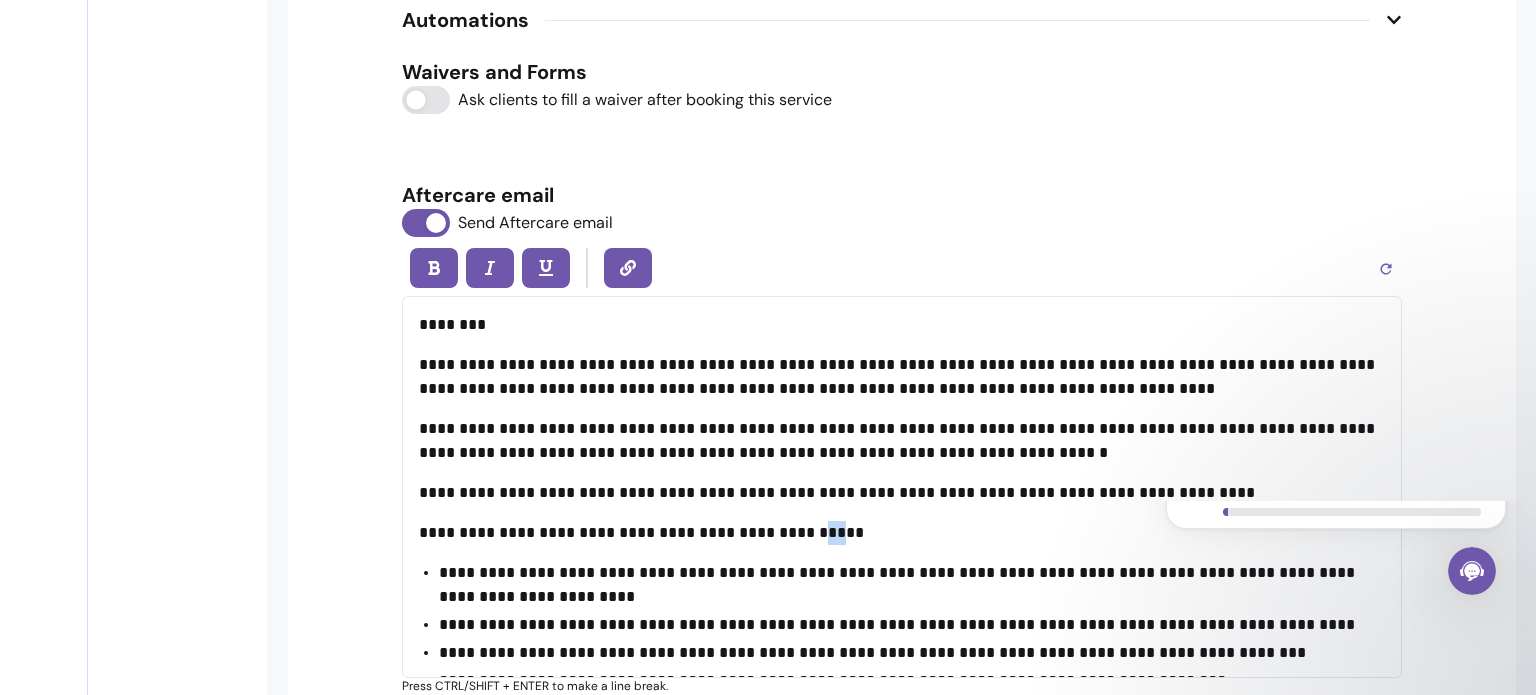 drag, startPoint x: 804, startPoint y: 519, endPoint x: 792, endPoint y: 520, distance: 12.0415945 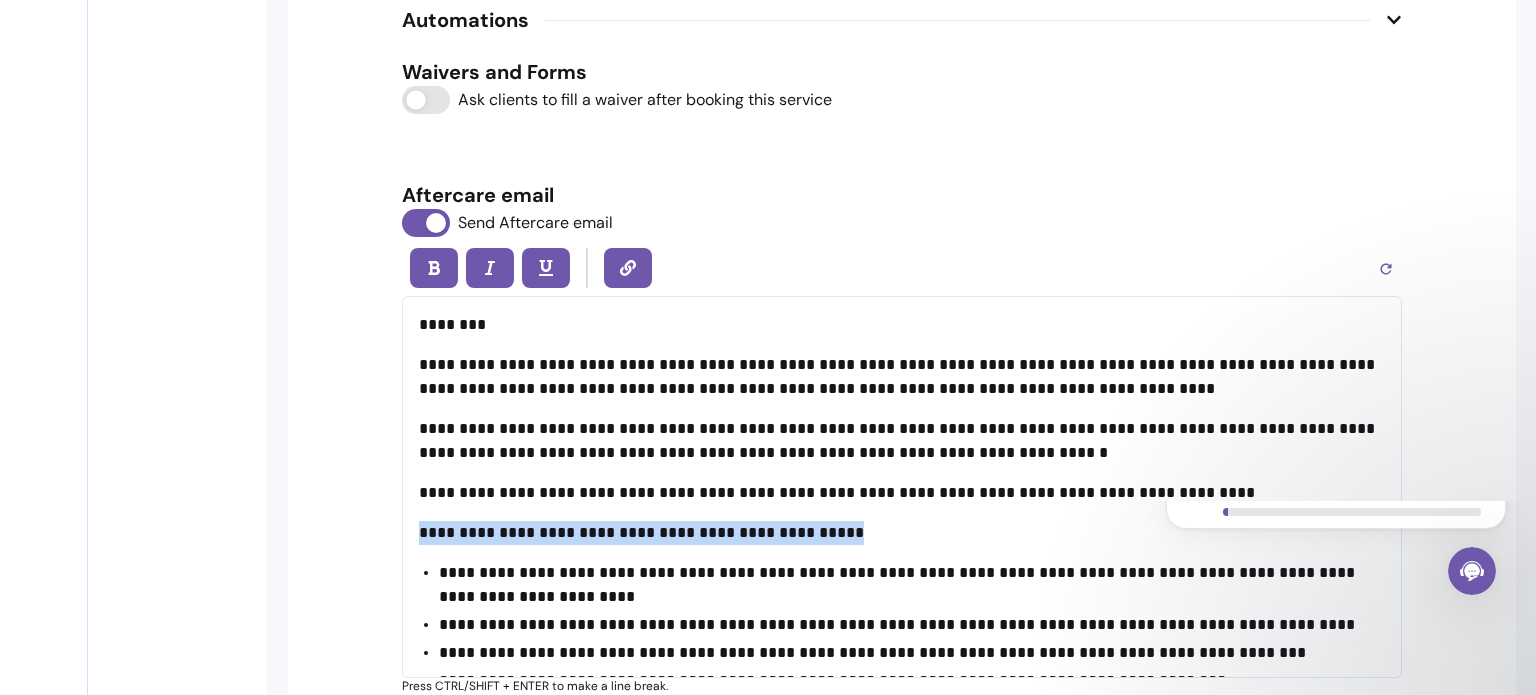 drag, startPoint x: 840, startPoint y: 523, endPoint x: 410, endPoint y: 525, distance: 430.00464 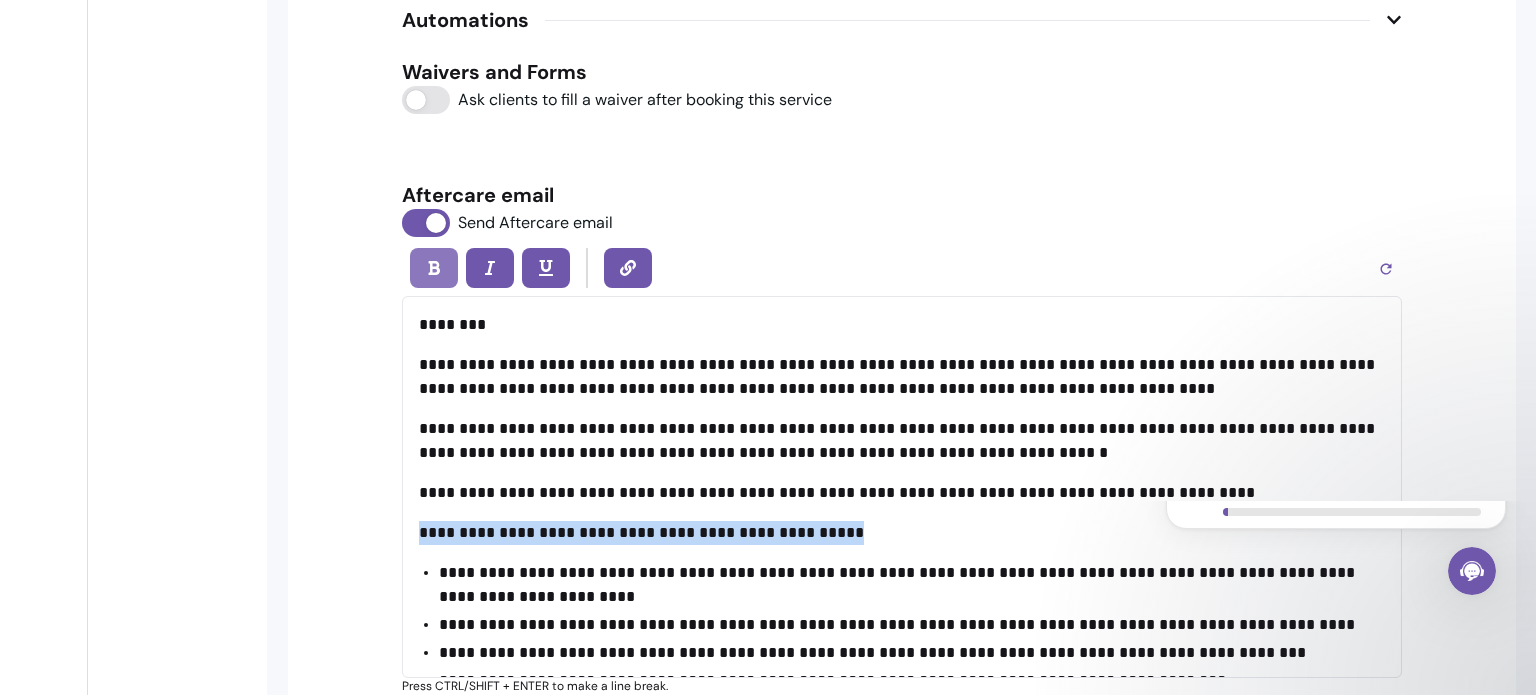 click 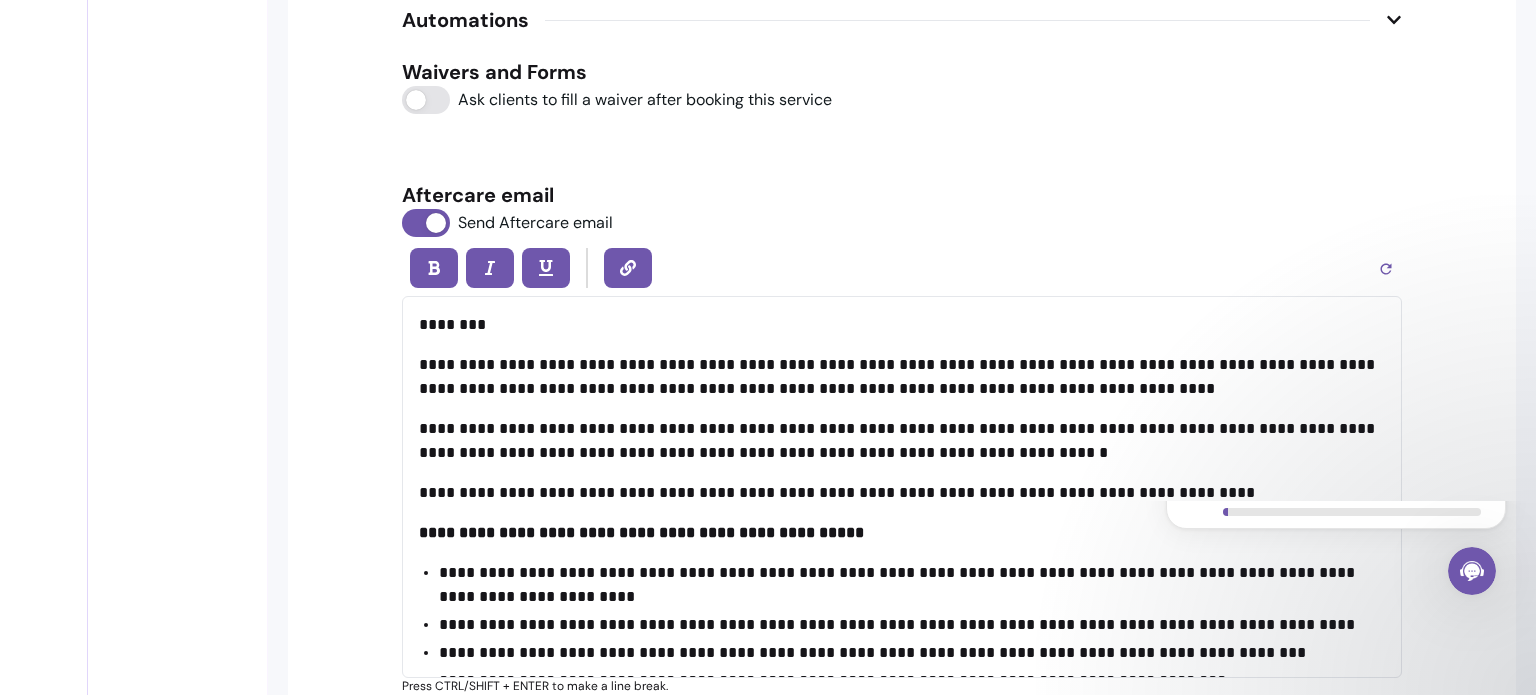 click on "**********" at bounding box center [912, 585] 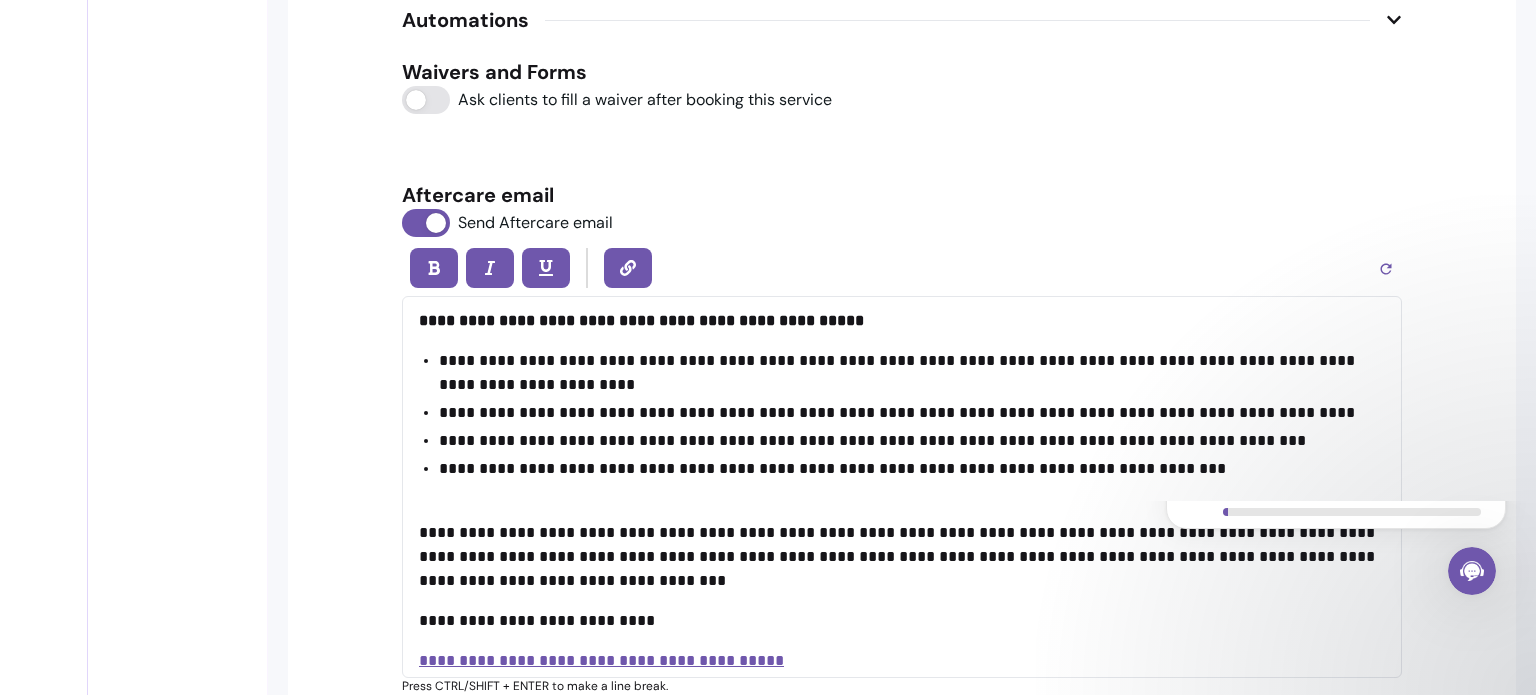 scroll, scrollTop: 218, scrollLeft: 0, axis: vertical 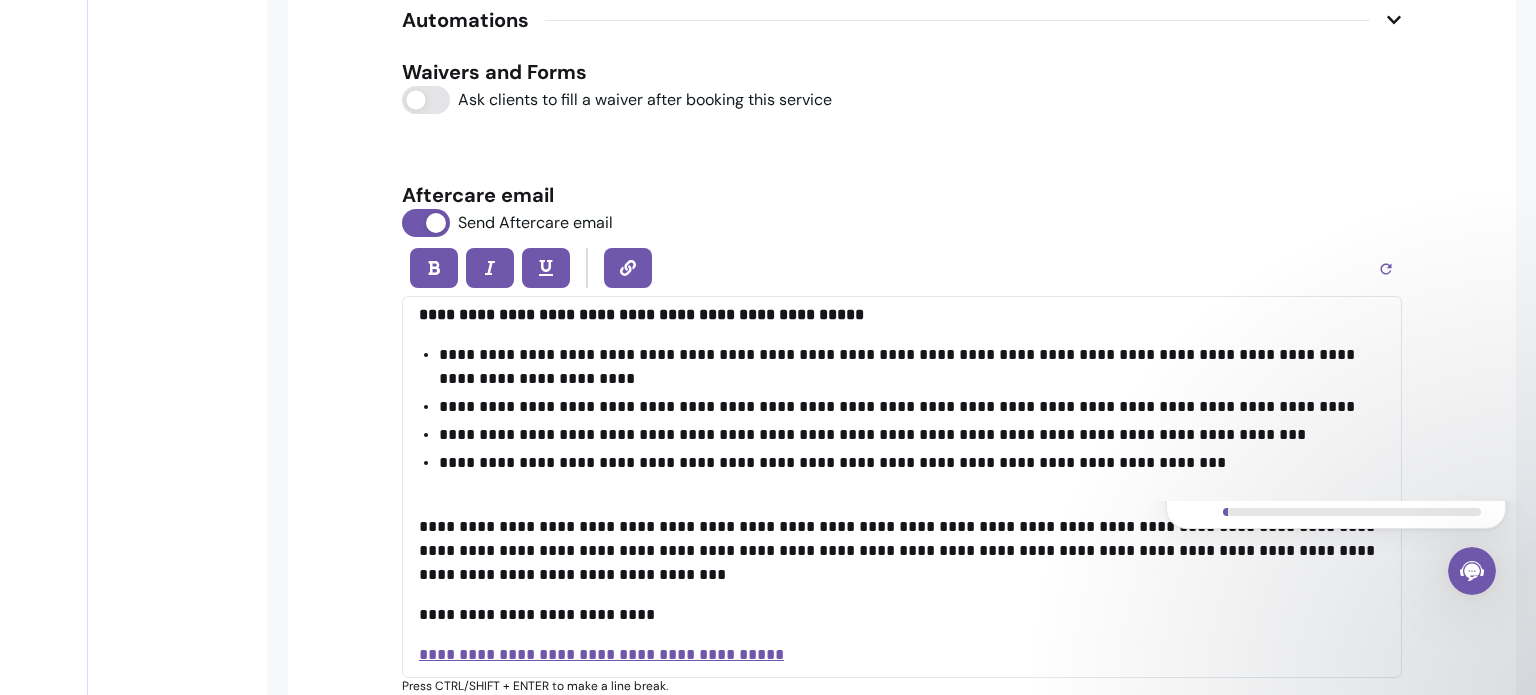 click on "**********" at bounding box center [902, 487] 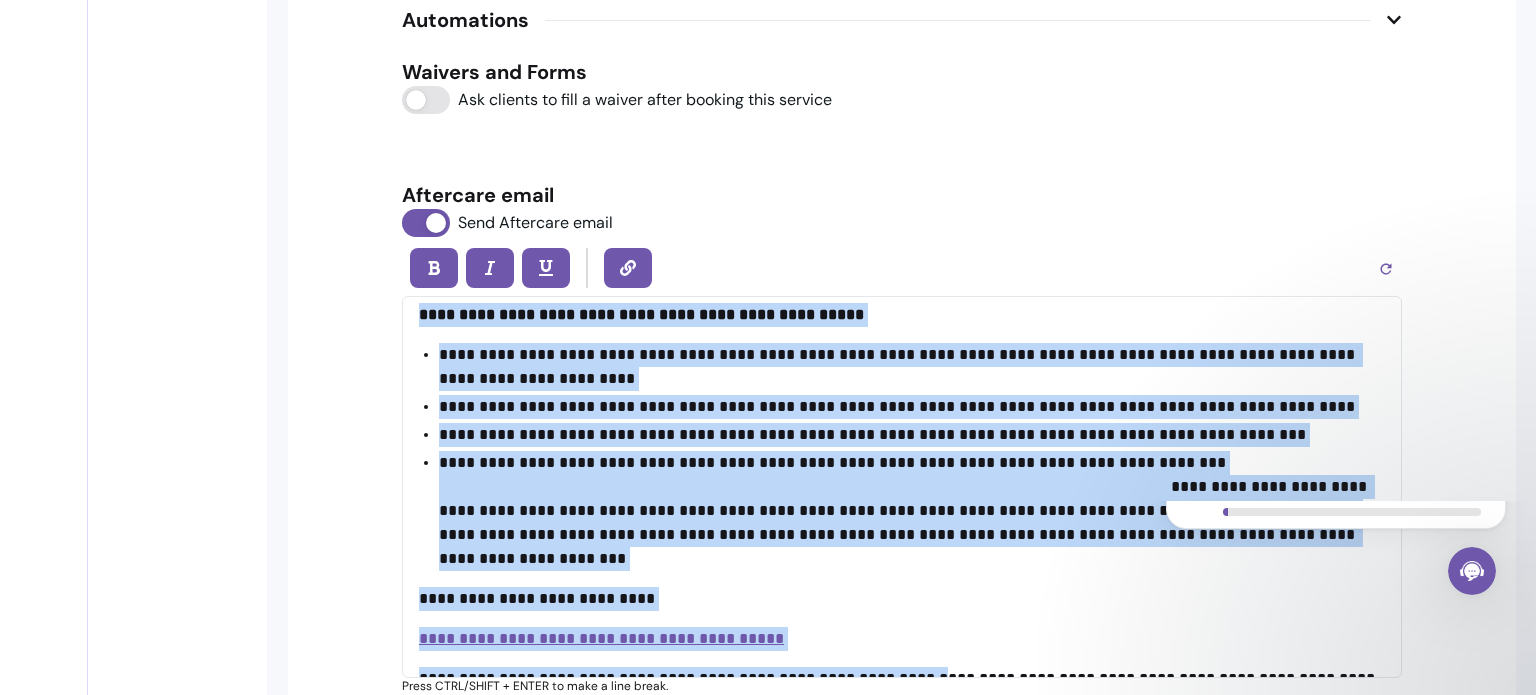 scroll, scrollTop: 0, scrollLeft: 0, axis: both 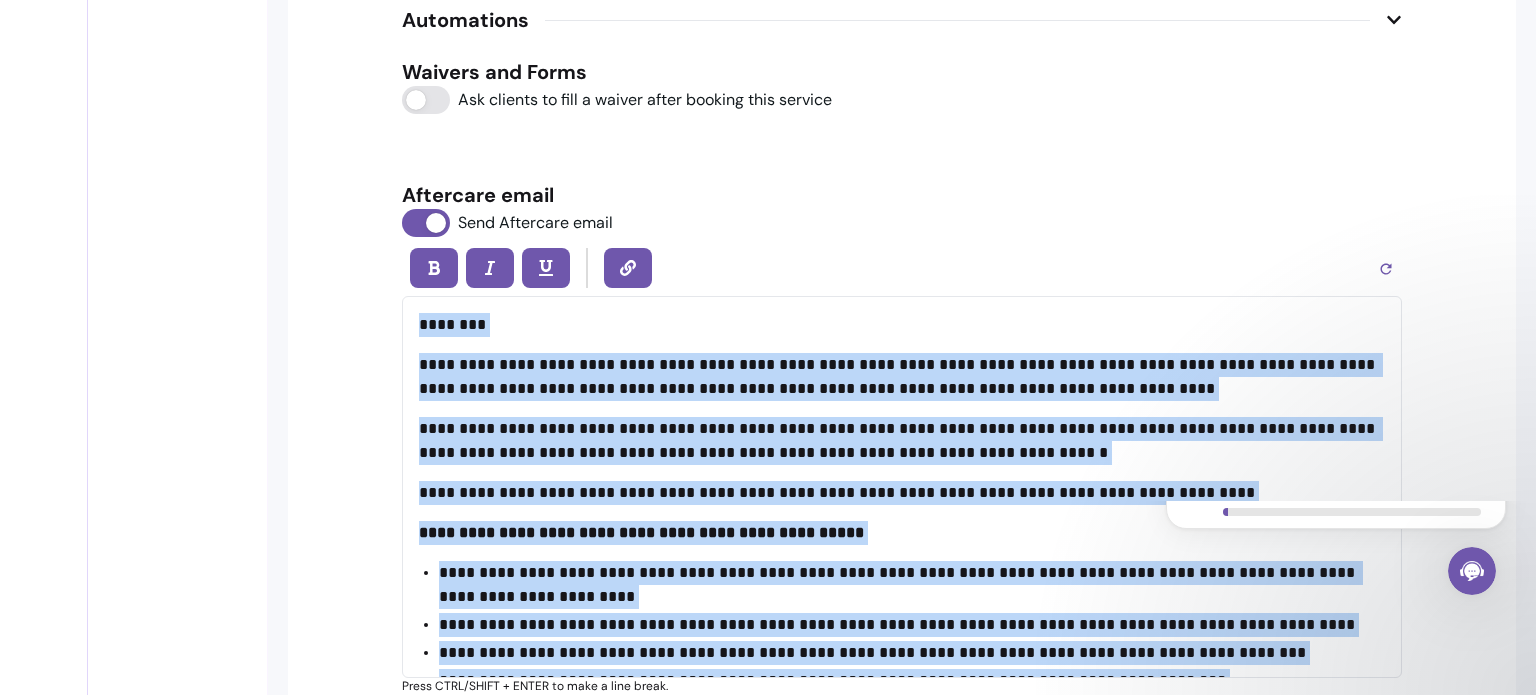 drag, startPoint x: 906, startPoint y: 643, endPoint x: 219, endPoint y: 35, distance: 917.4056 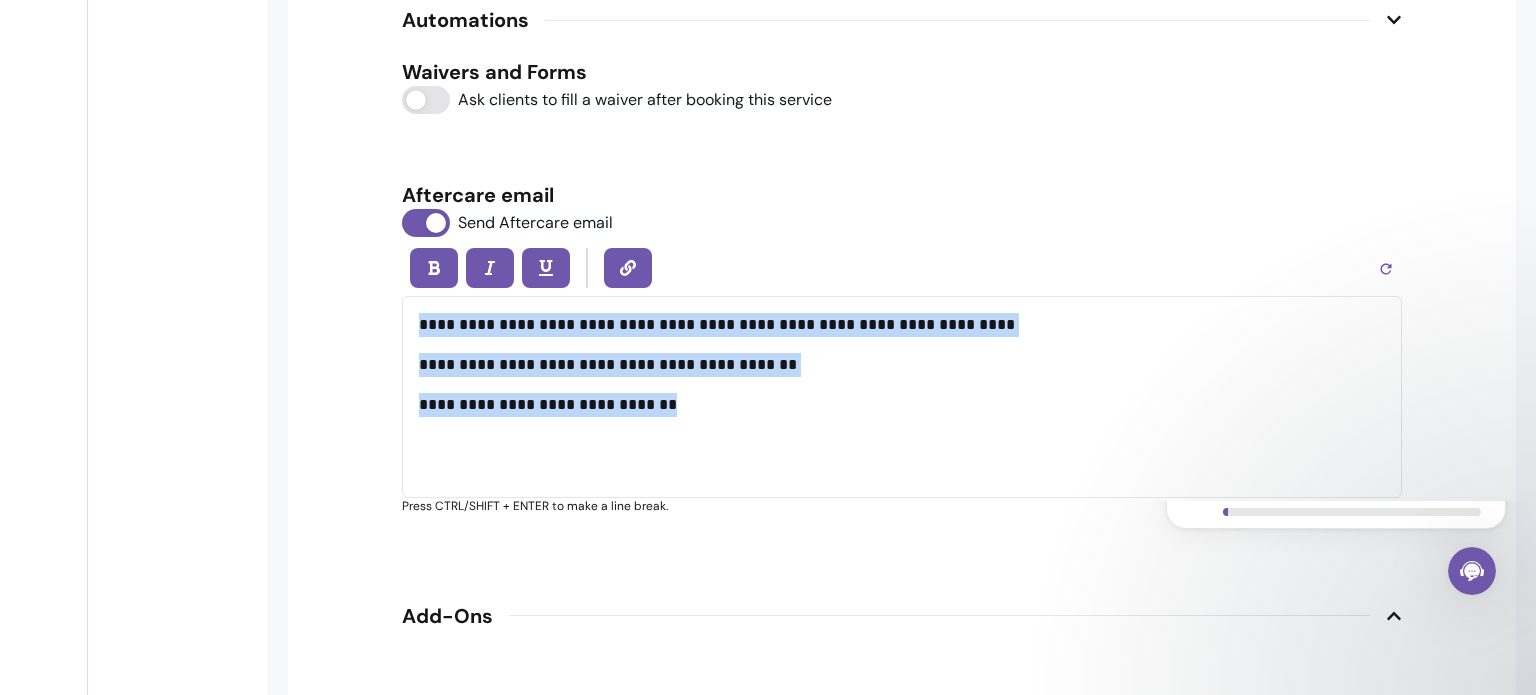 drag, startPoint x: 732, startPoint y: 426, endPoint x: 188, endPoint y: 212, distance: 584.5785 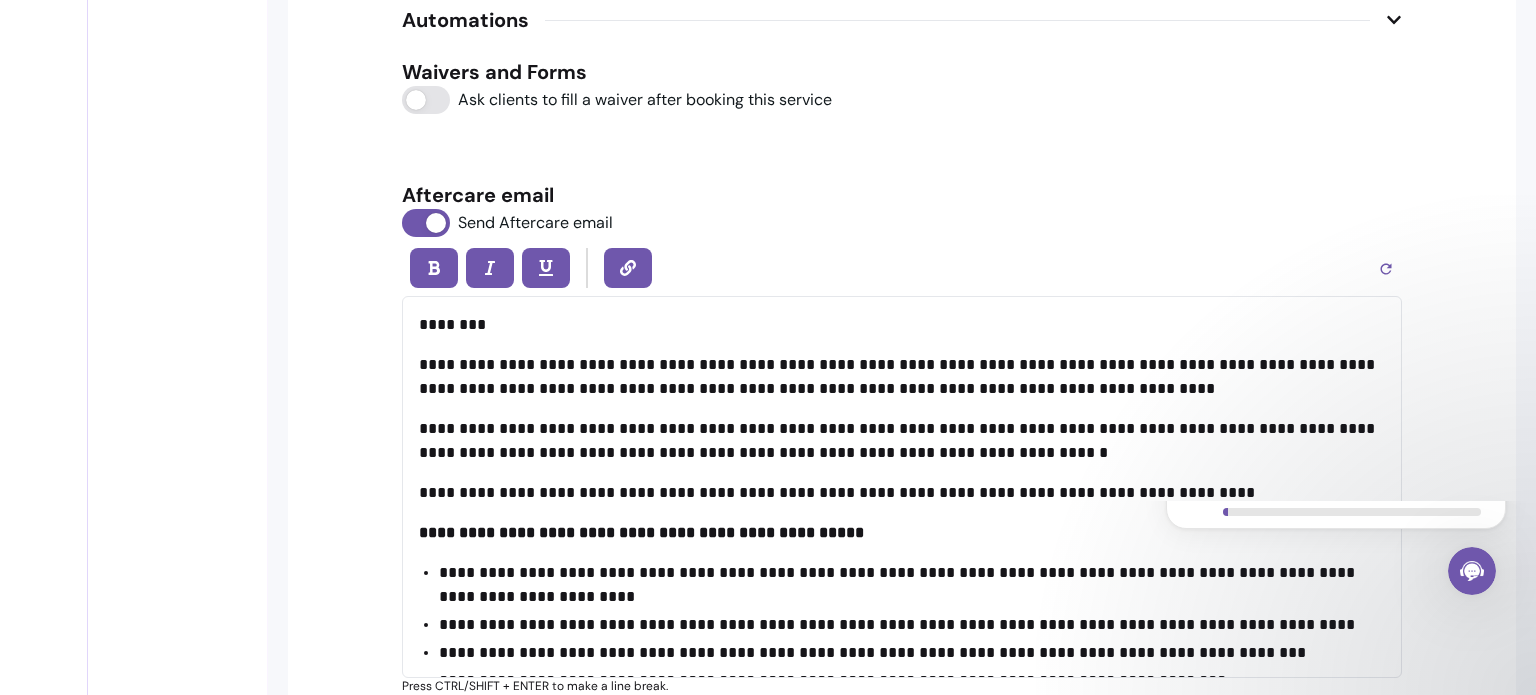 scroll, scrollTop: 3007, scrollLeft: 0, axis: vertical 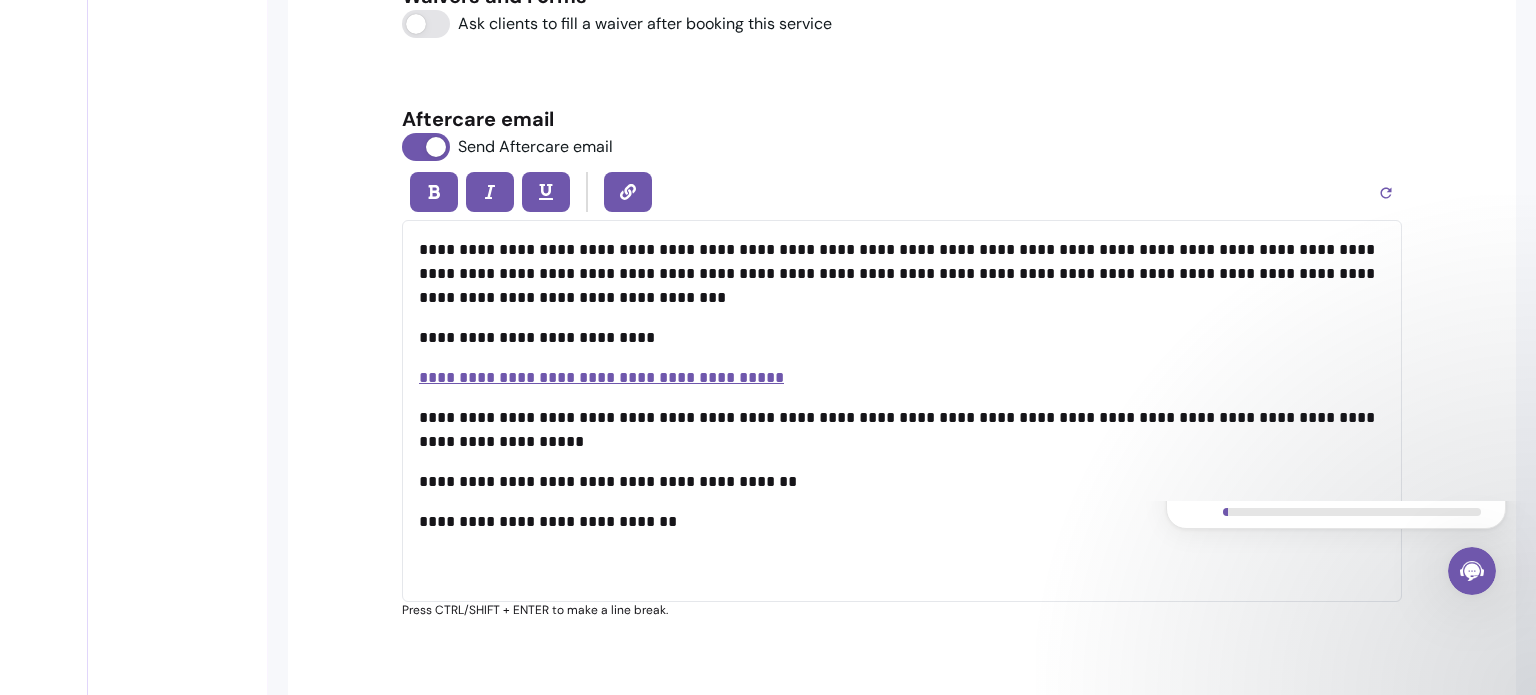 drag, startPoint x: 1396, startPoint y: 524, endPoint x: 1410, endPoint y: 399, distance: 125.781555 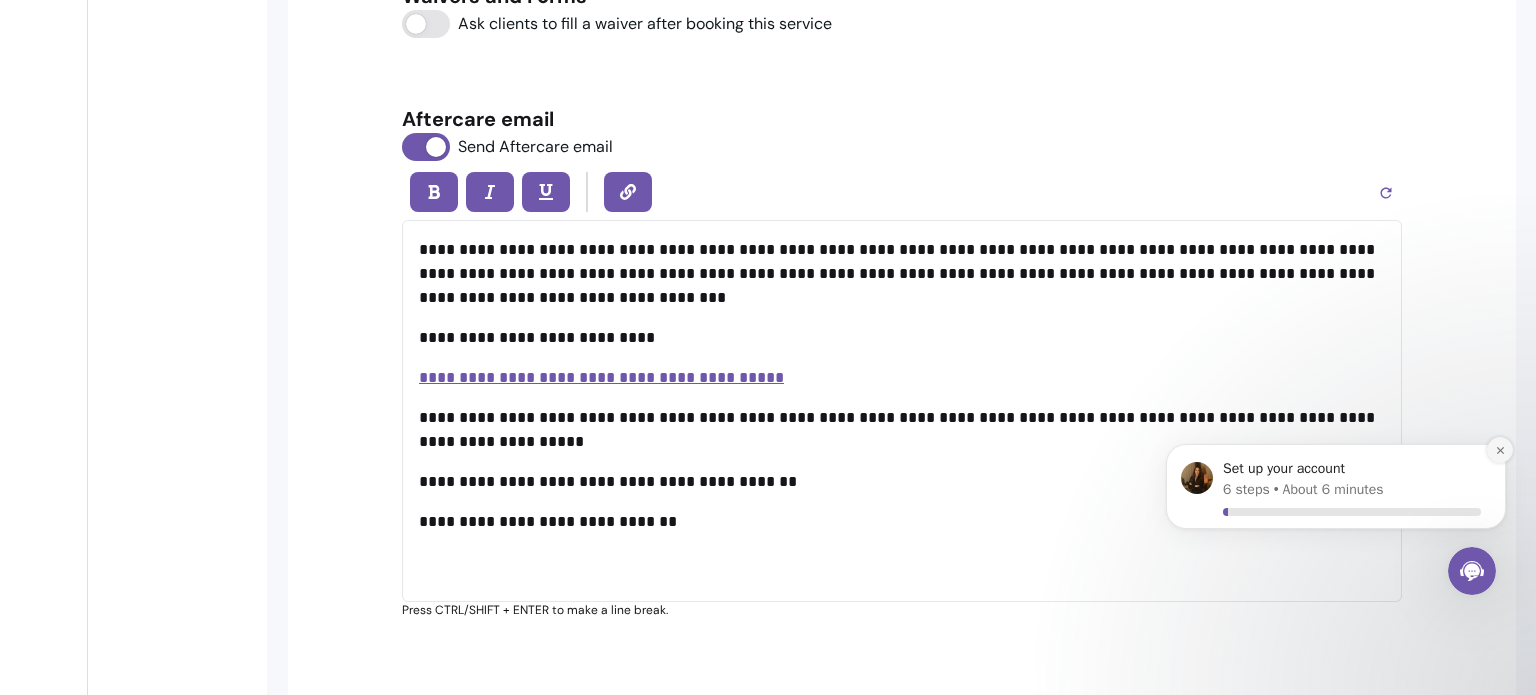 click 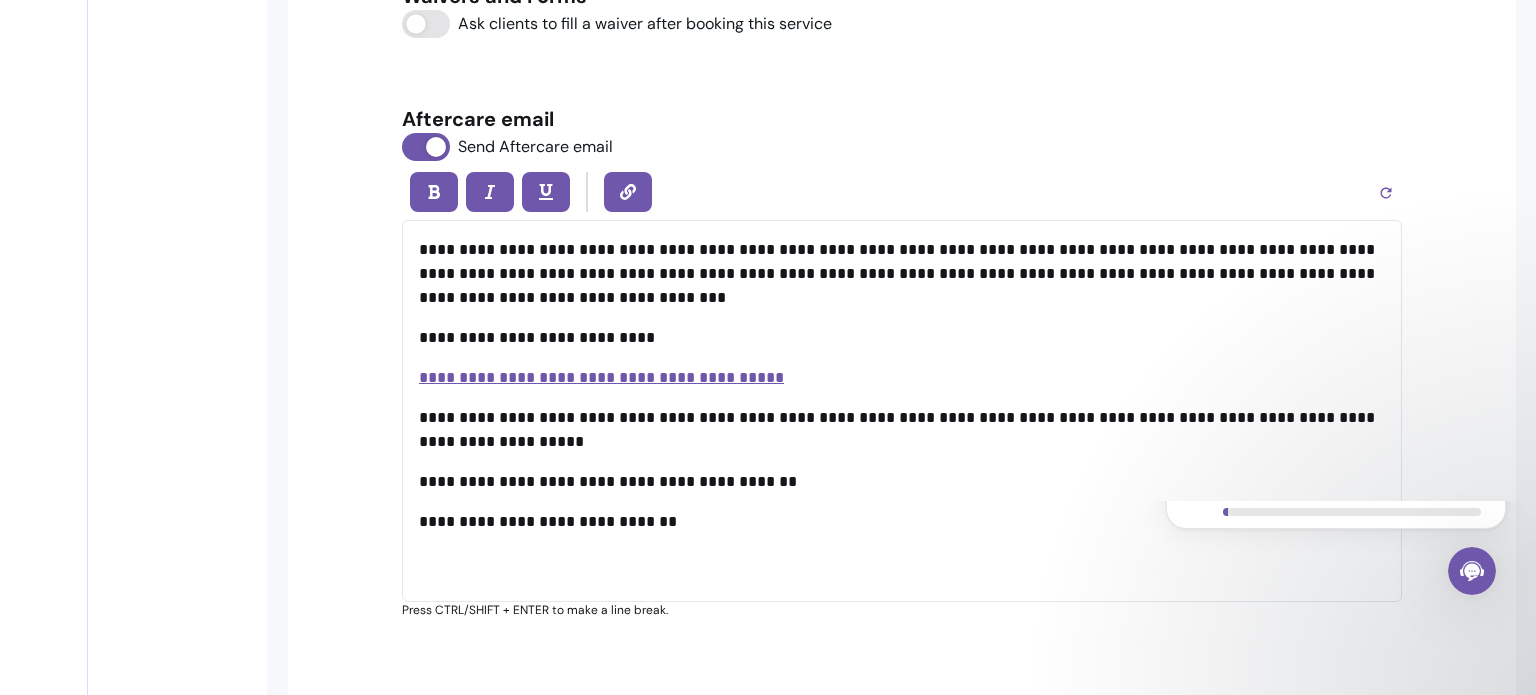 drag, startPoint x: 1398, startPoint y: 528, endPoint x: 2532, endPoint y: 833, distance: 1174.3002 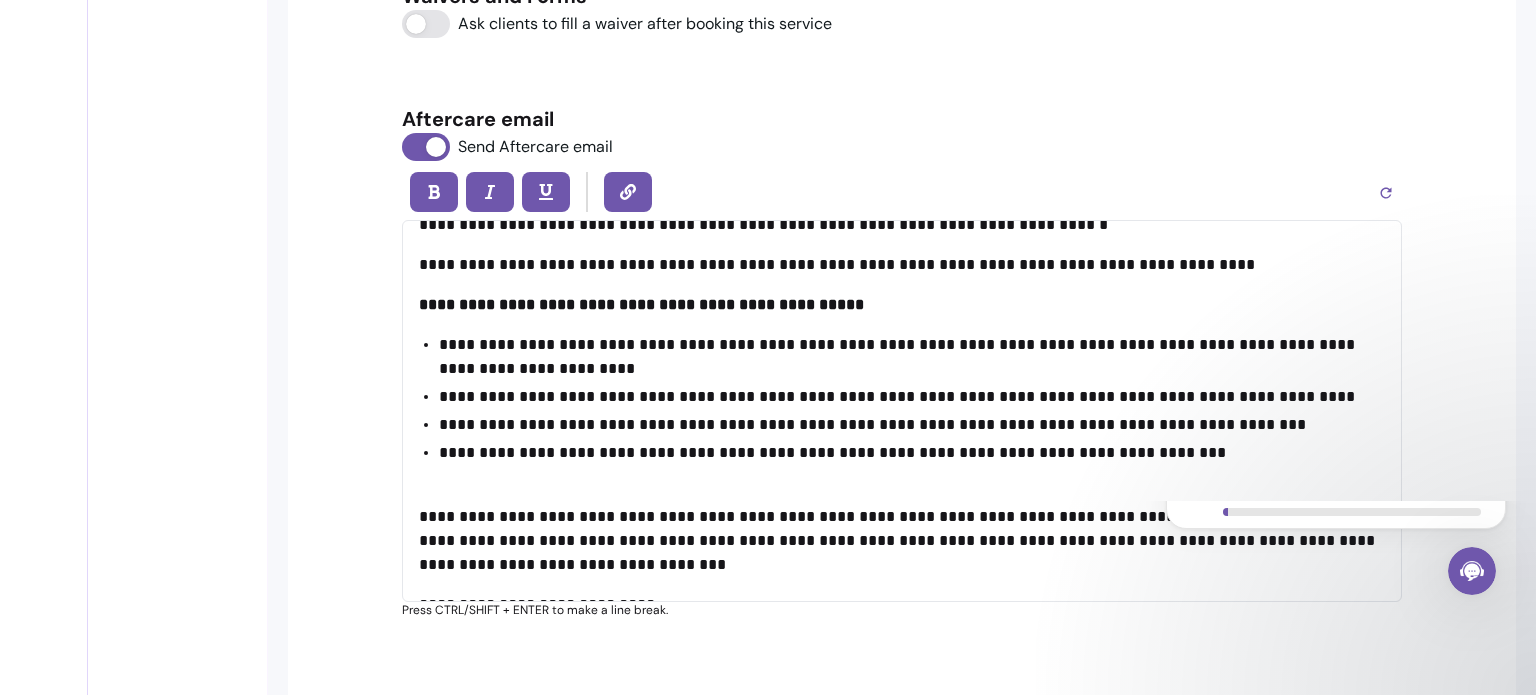 scroll, scrollTop: 0, scrollLeft: 0, axis: both 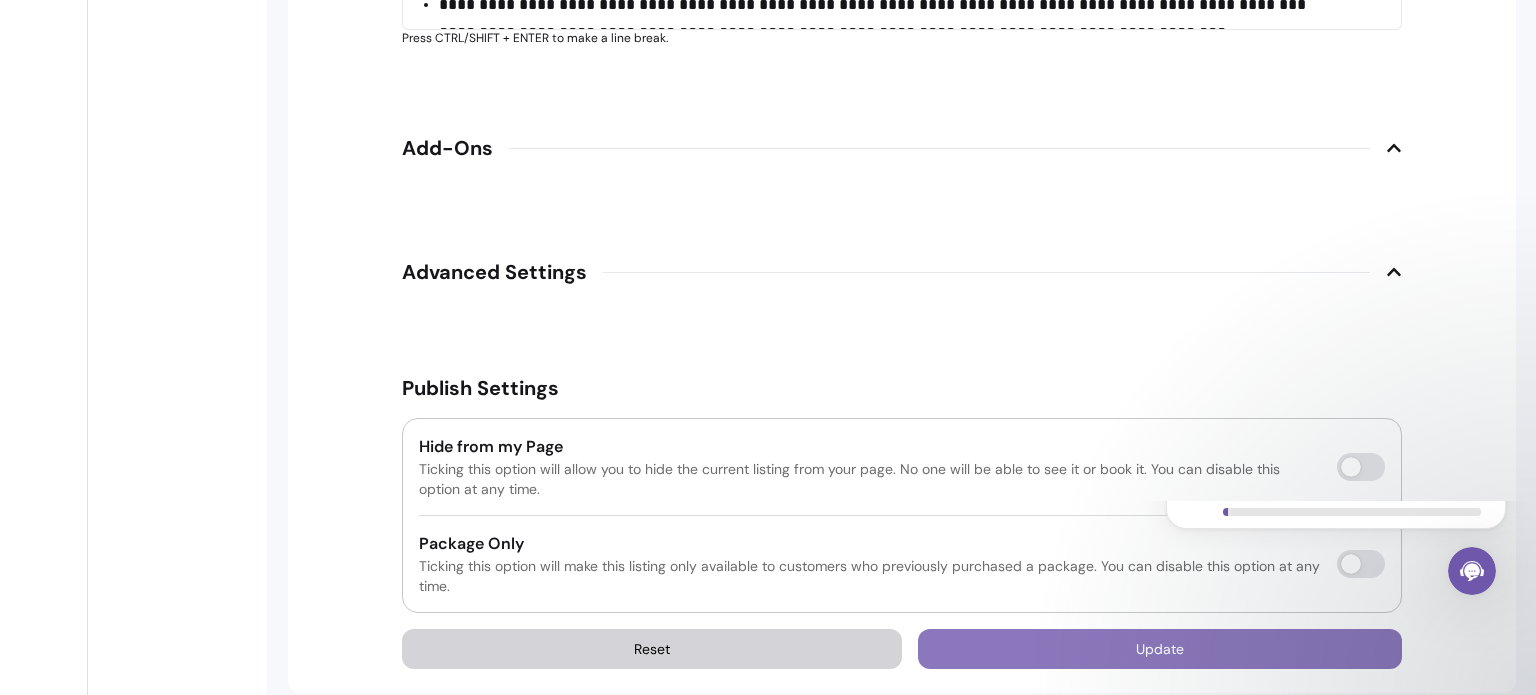 click on "Update" at bounding box center [1160, 649] 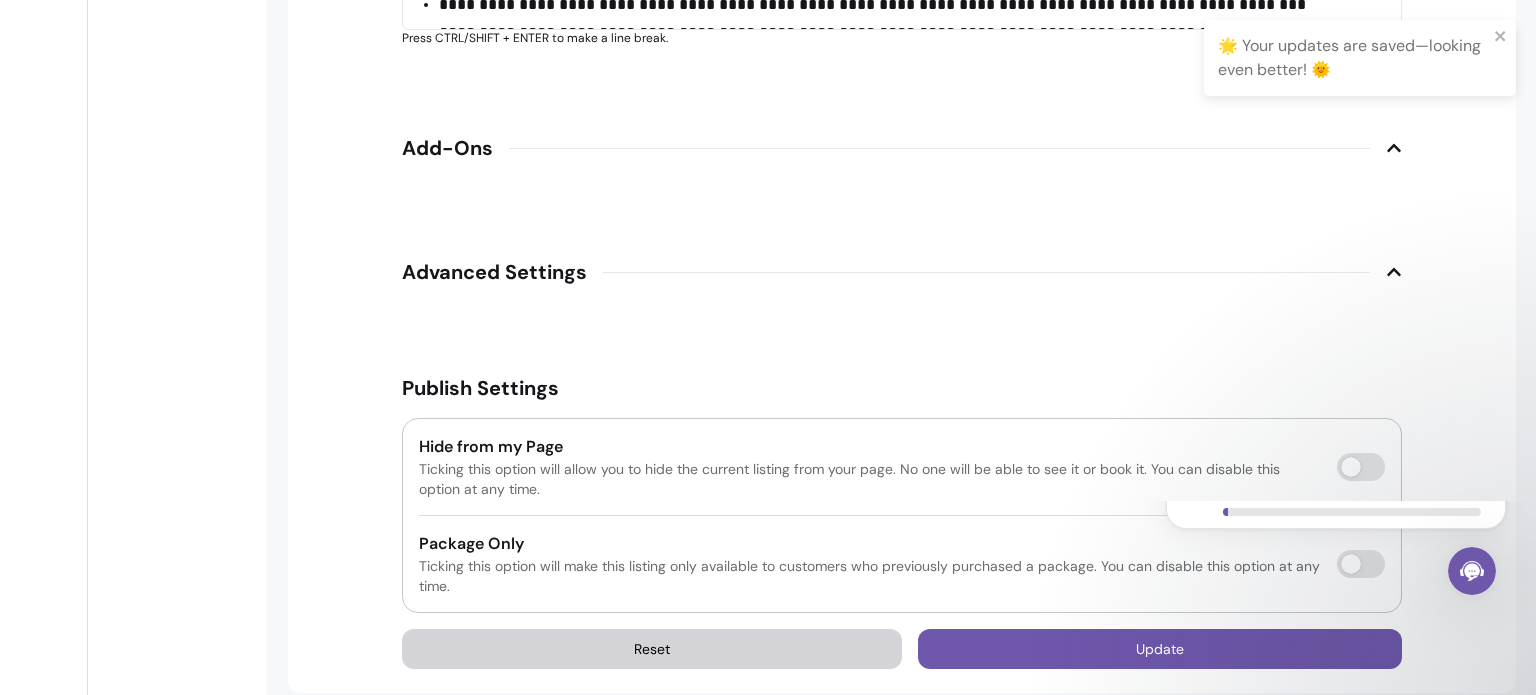 scroll, scrollTop: 68, scrollLeft: 0, axis: vertical 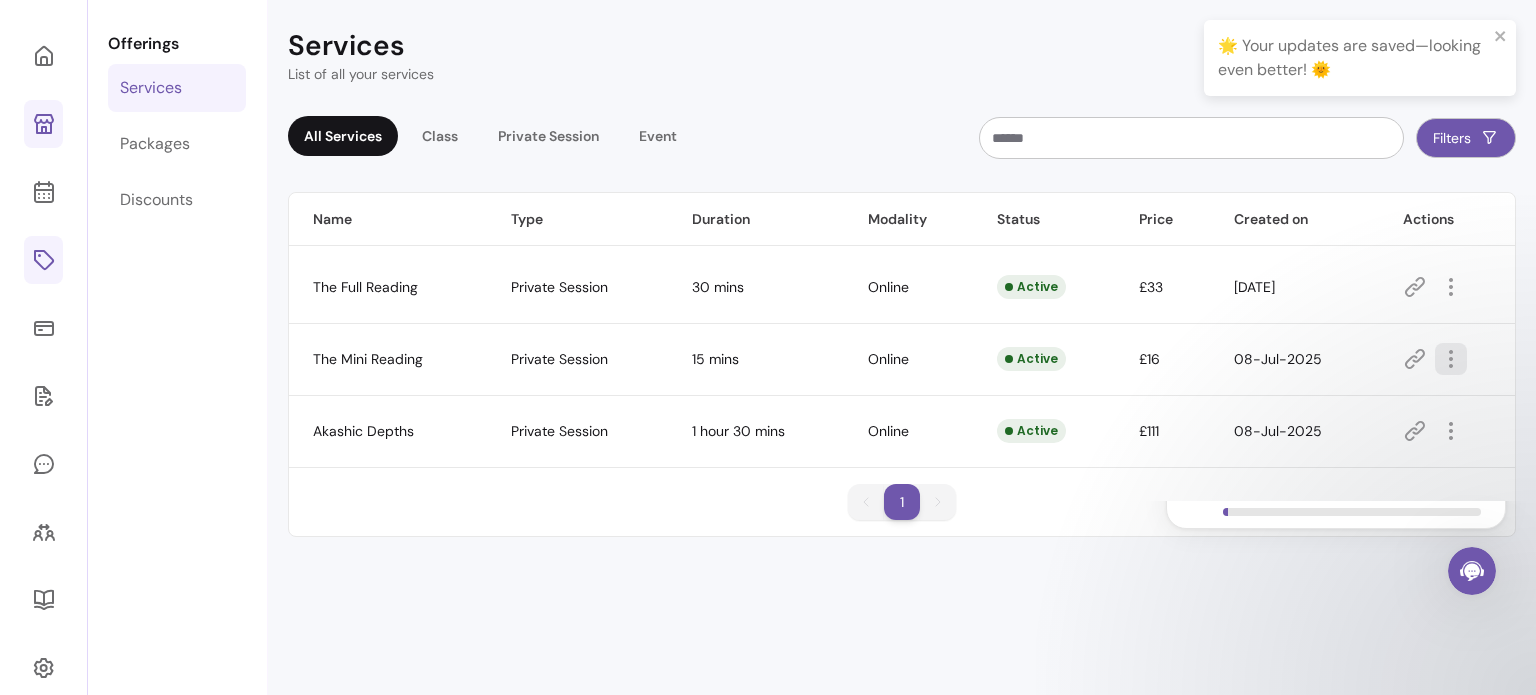 click 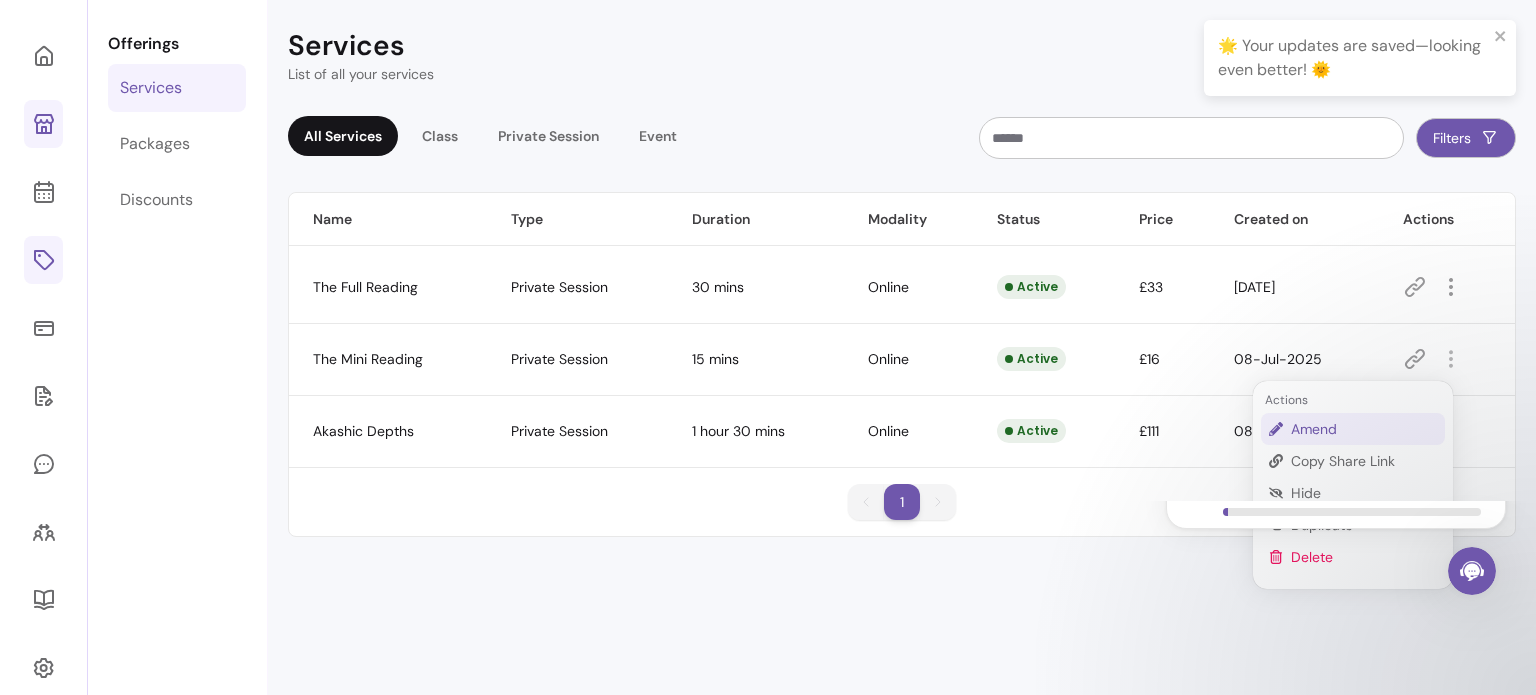 click on "Amend" at bounding box center (1364, 429) 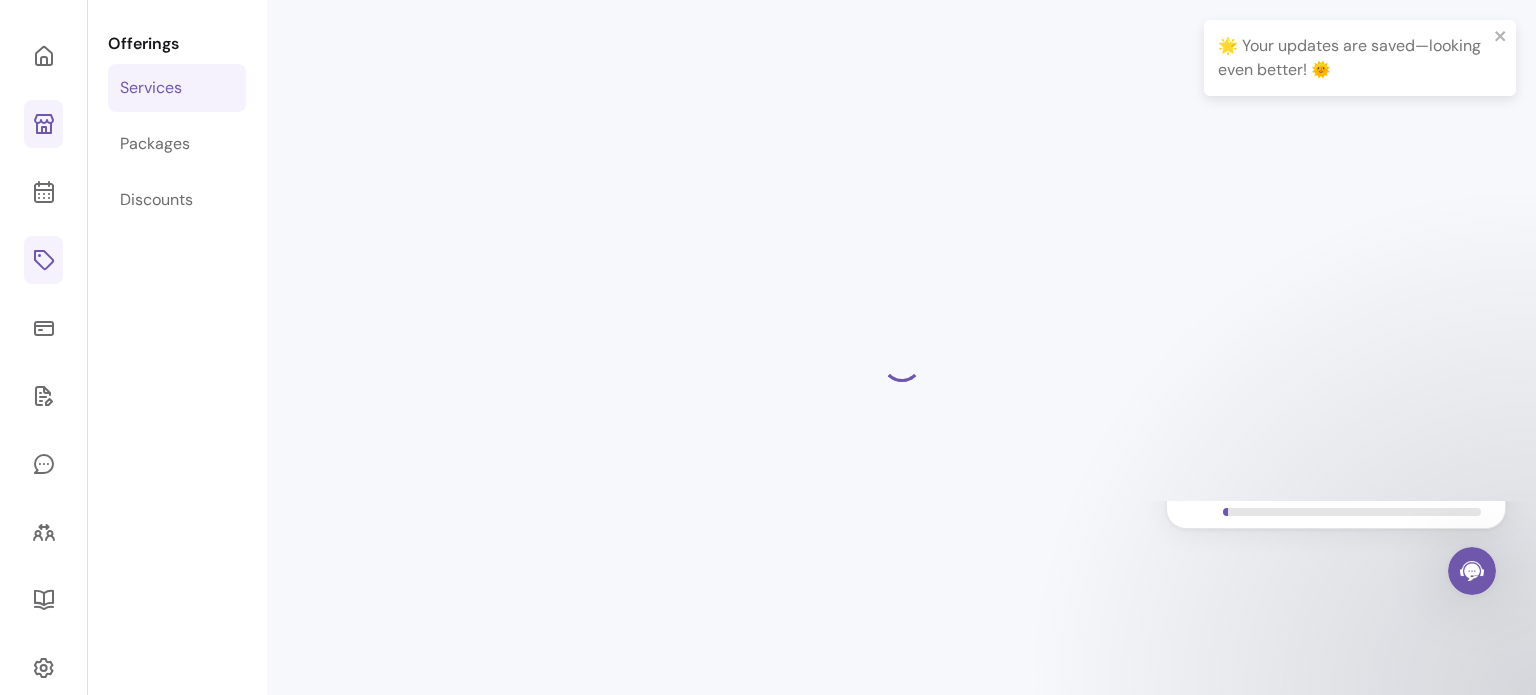 select on "**" 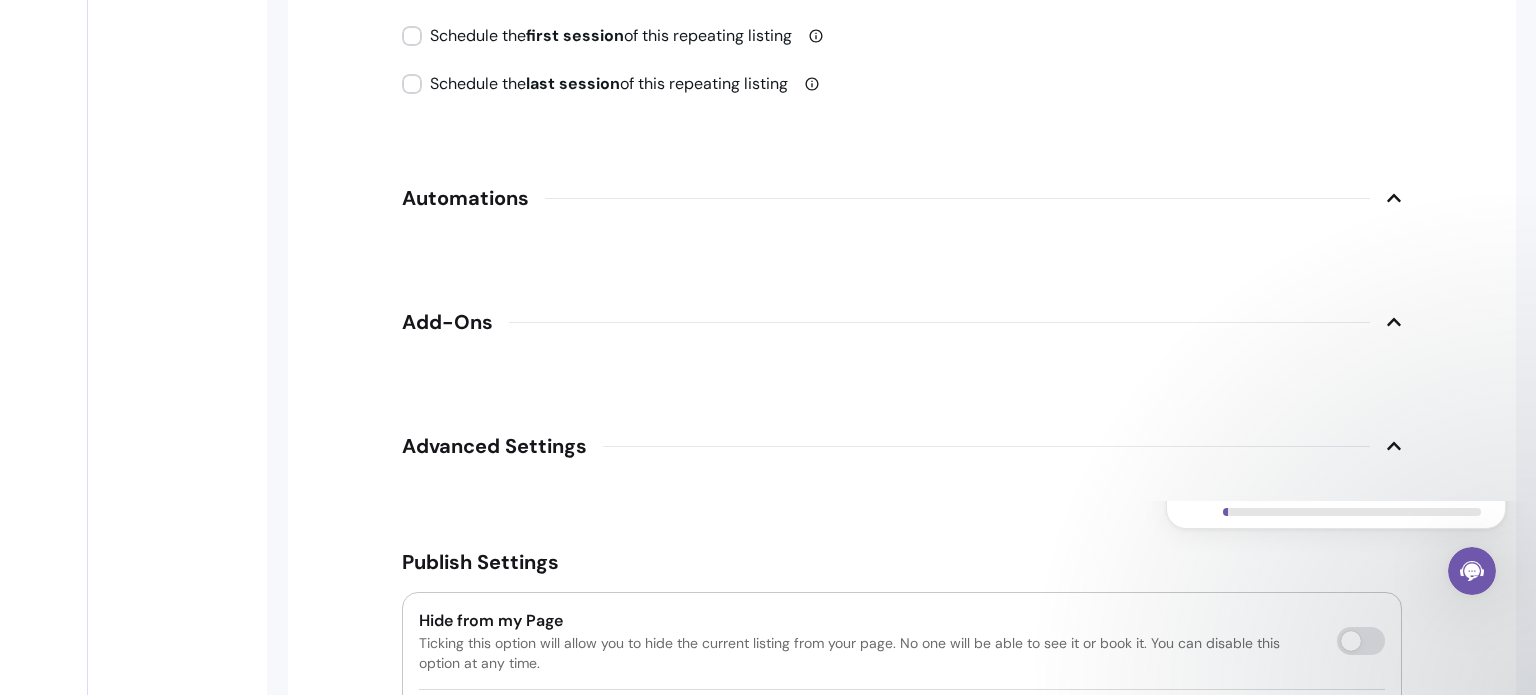 scroll, scrollTop: 2511, scrollLeft: 0, axis: vertical 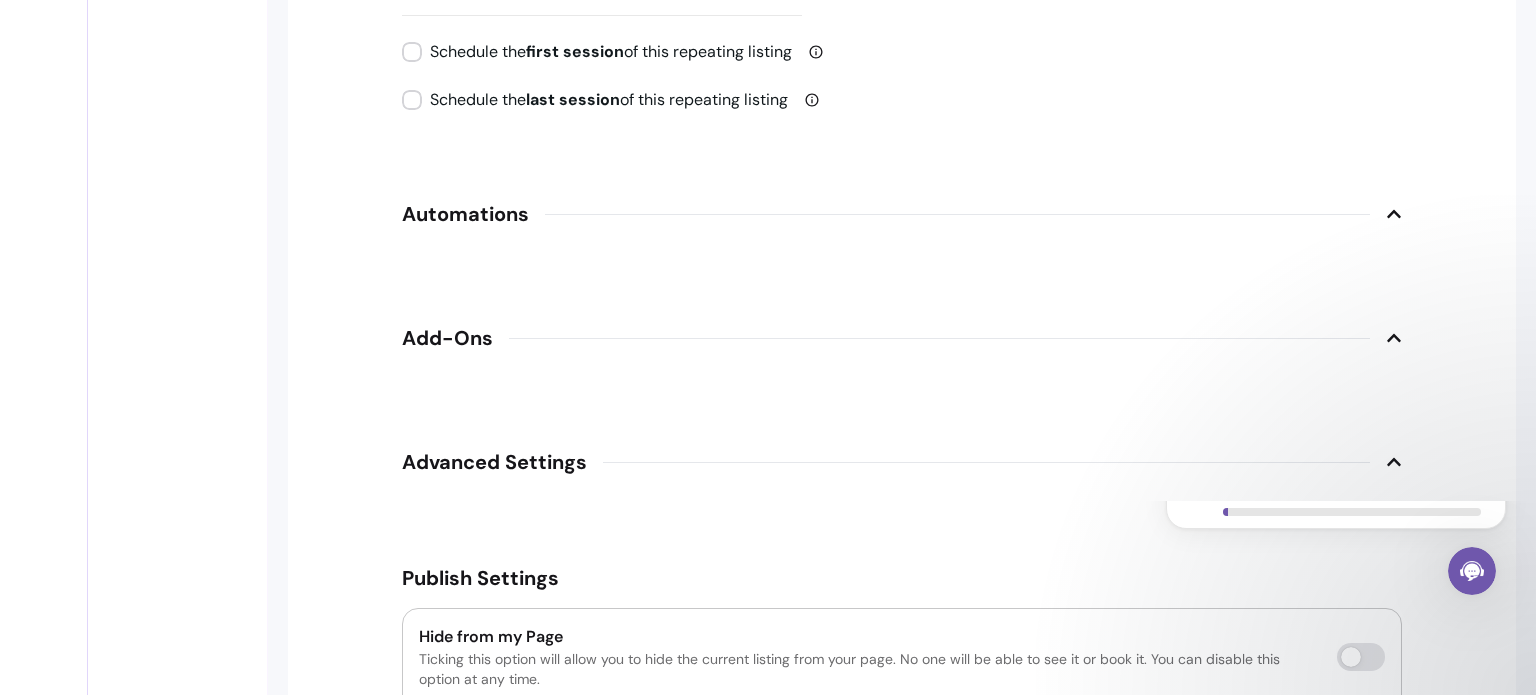 click on "Automations" at bounding box center (902, 214) 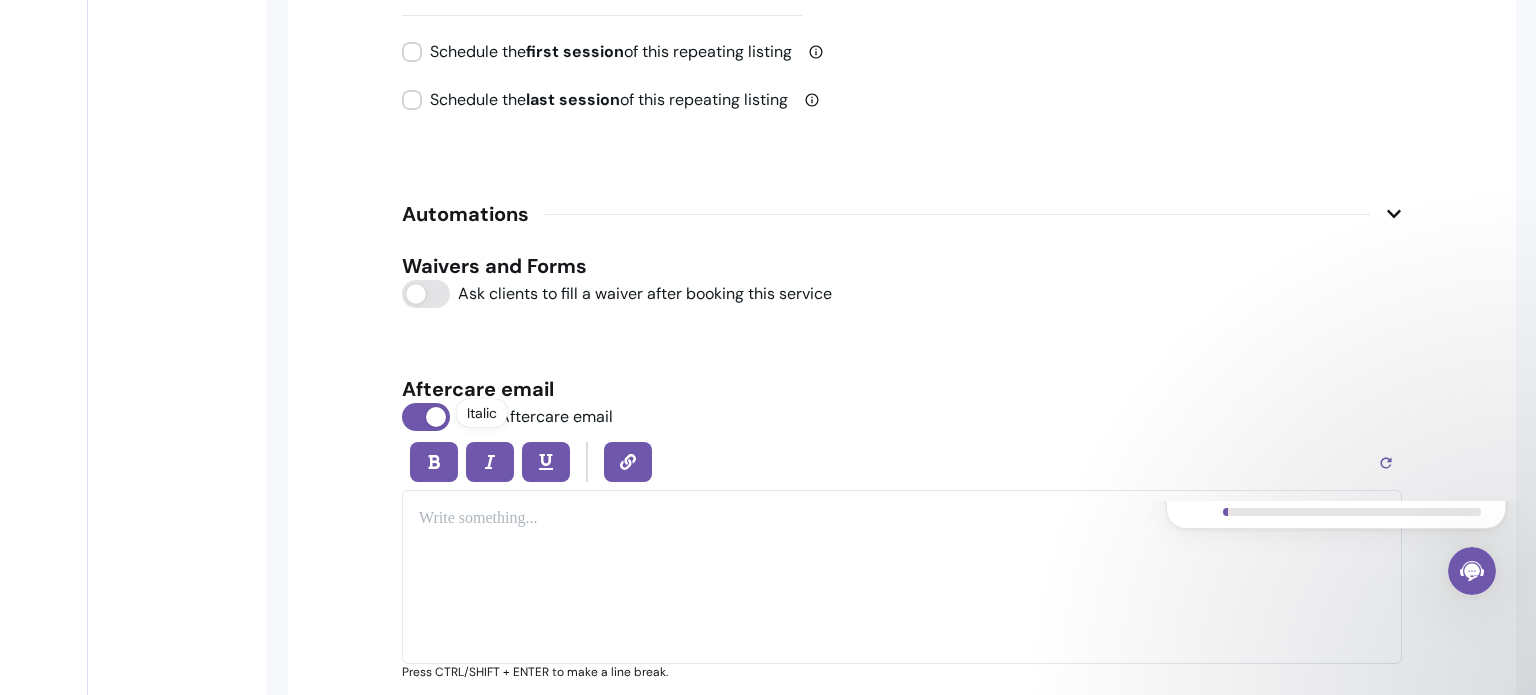 click at bounding box center (902, 577) 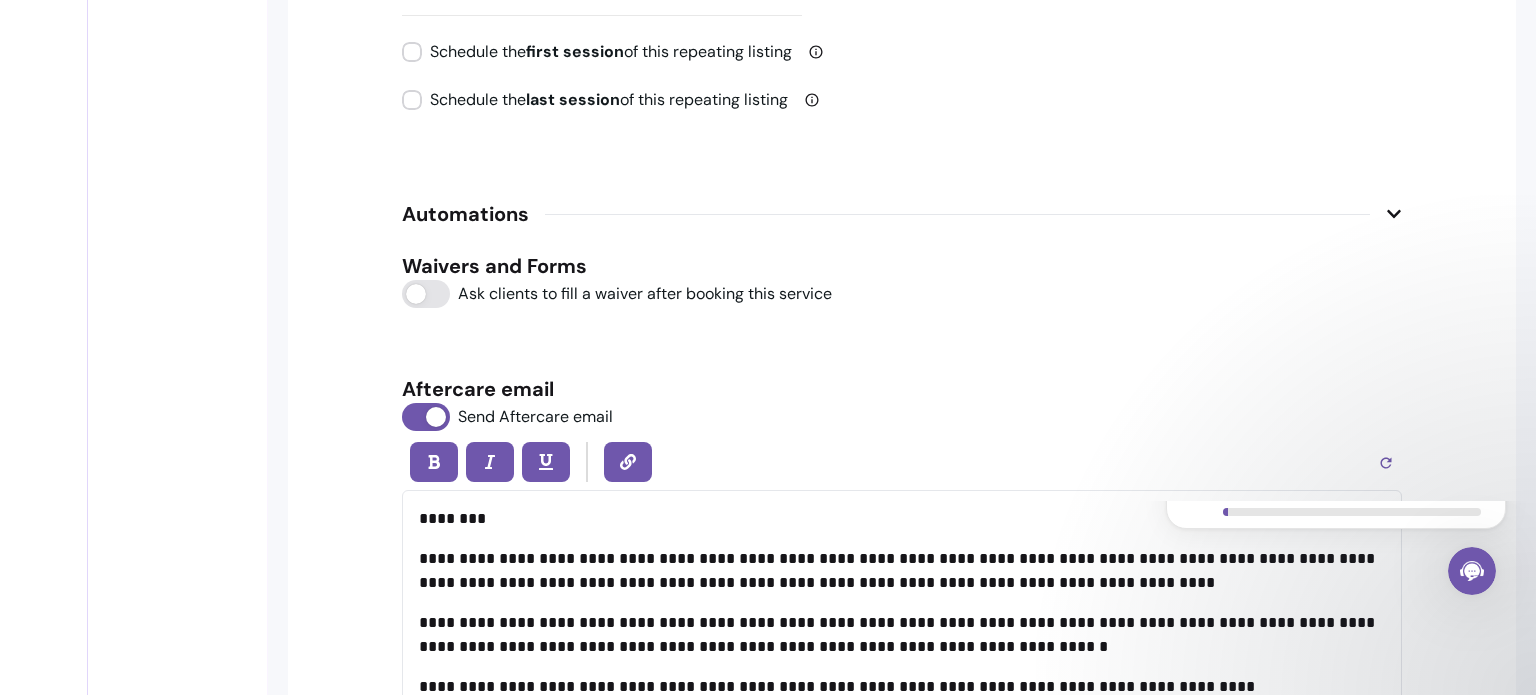 scroll, scrollTop: 2592, scrollLeft: 0, axis: vertical 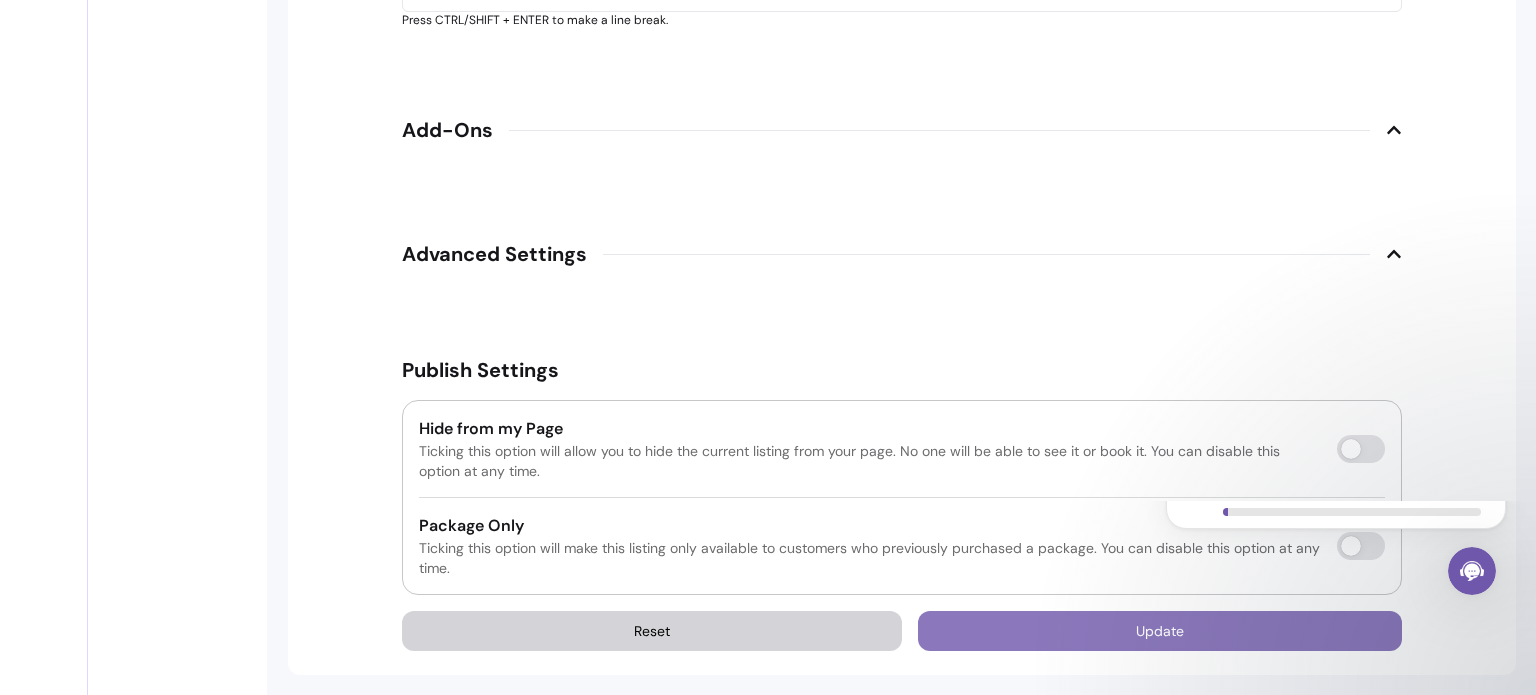 click on "Update" at bounding box center (1160, 631) 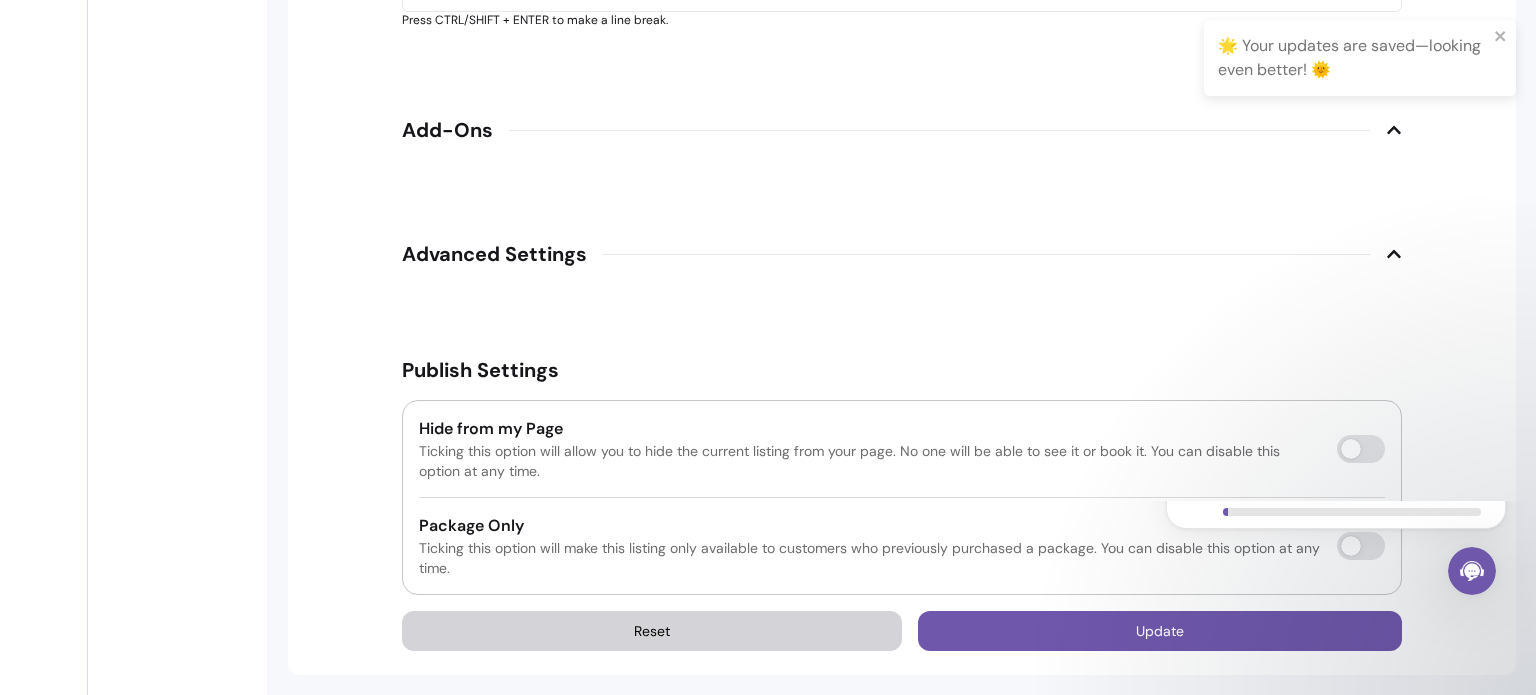 scroll, scrollTop: 68, scrollLeft: 0, axis: vertical 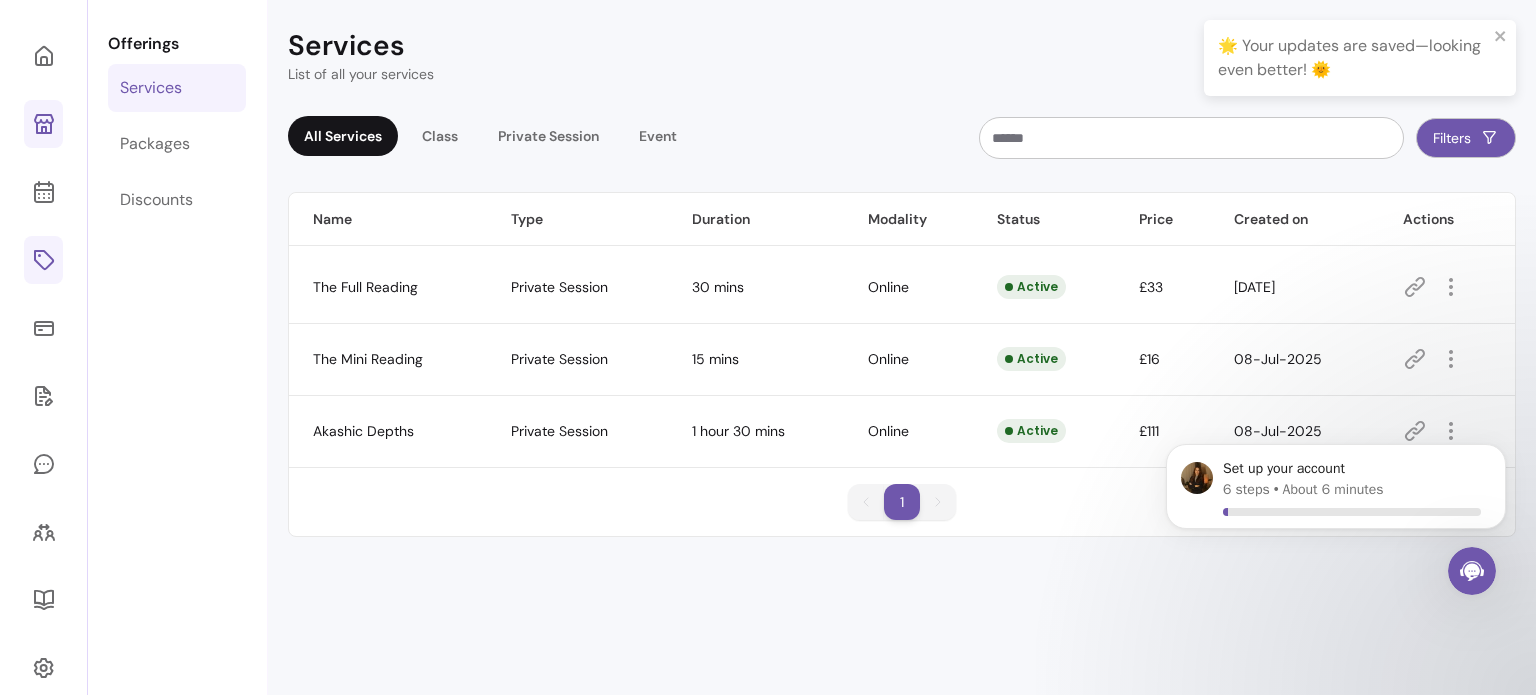 click on "Set up your account  6 steps • About 6 minutes" at bounding box center [1336, 404] 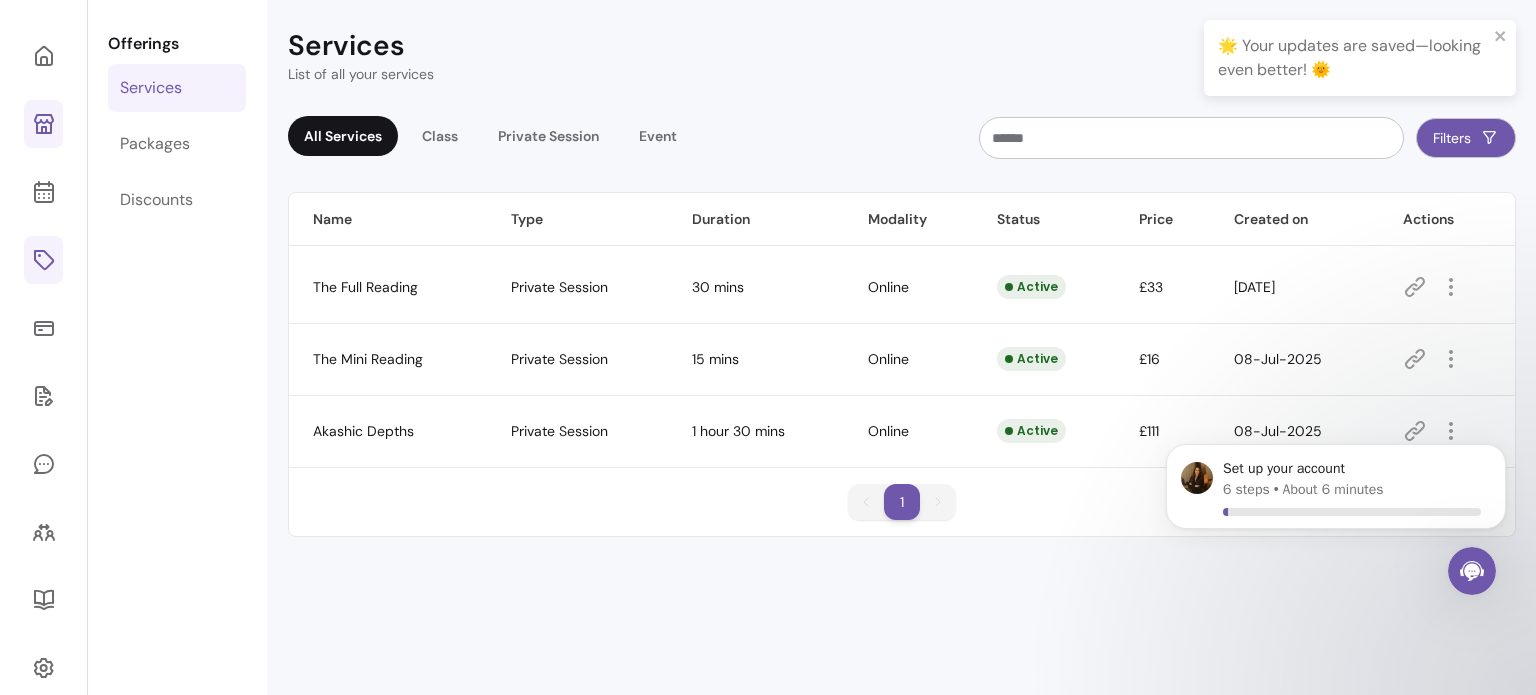 click on "Set up your account  6 steps • About 6 minutes" at bounding box center (1336, 404) 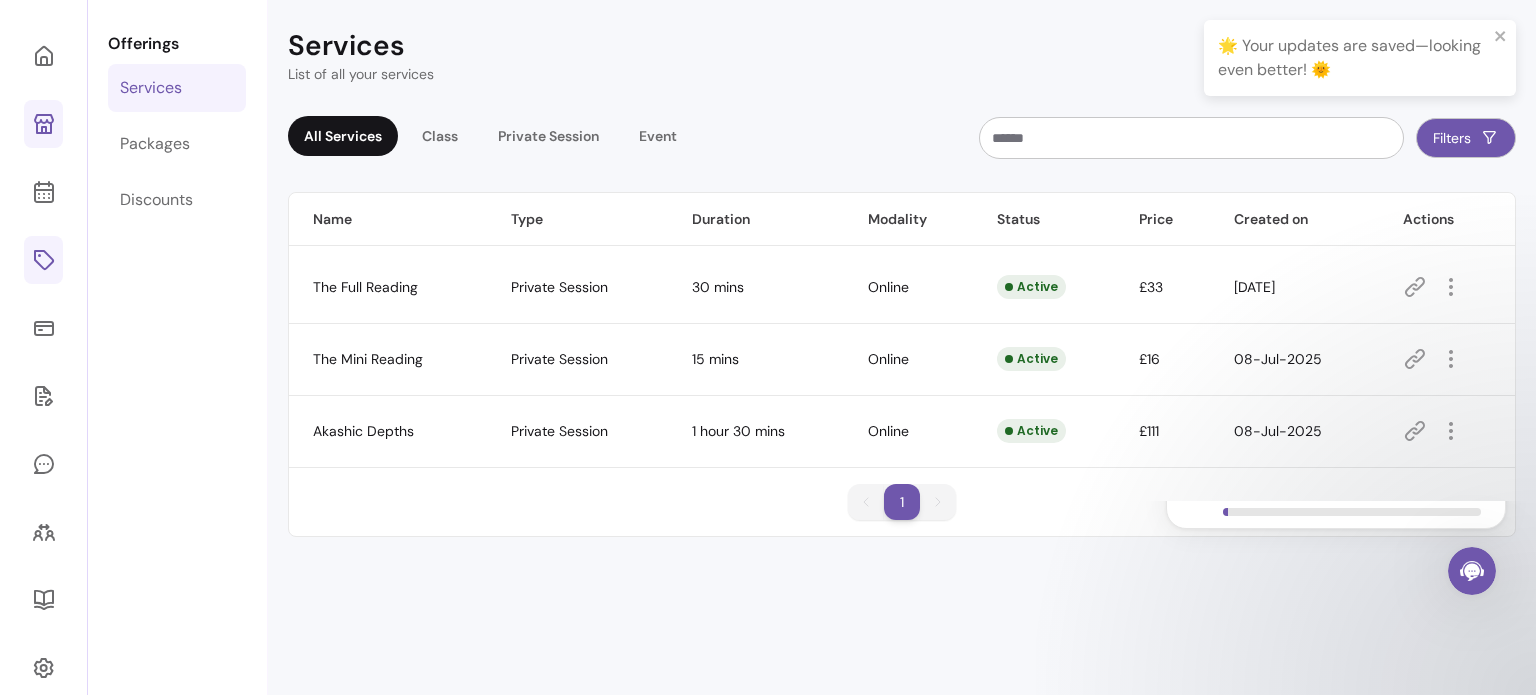 scroll, scrollTop: 96, scrollLeft: 0, axis: vertical 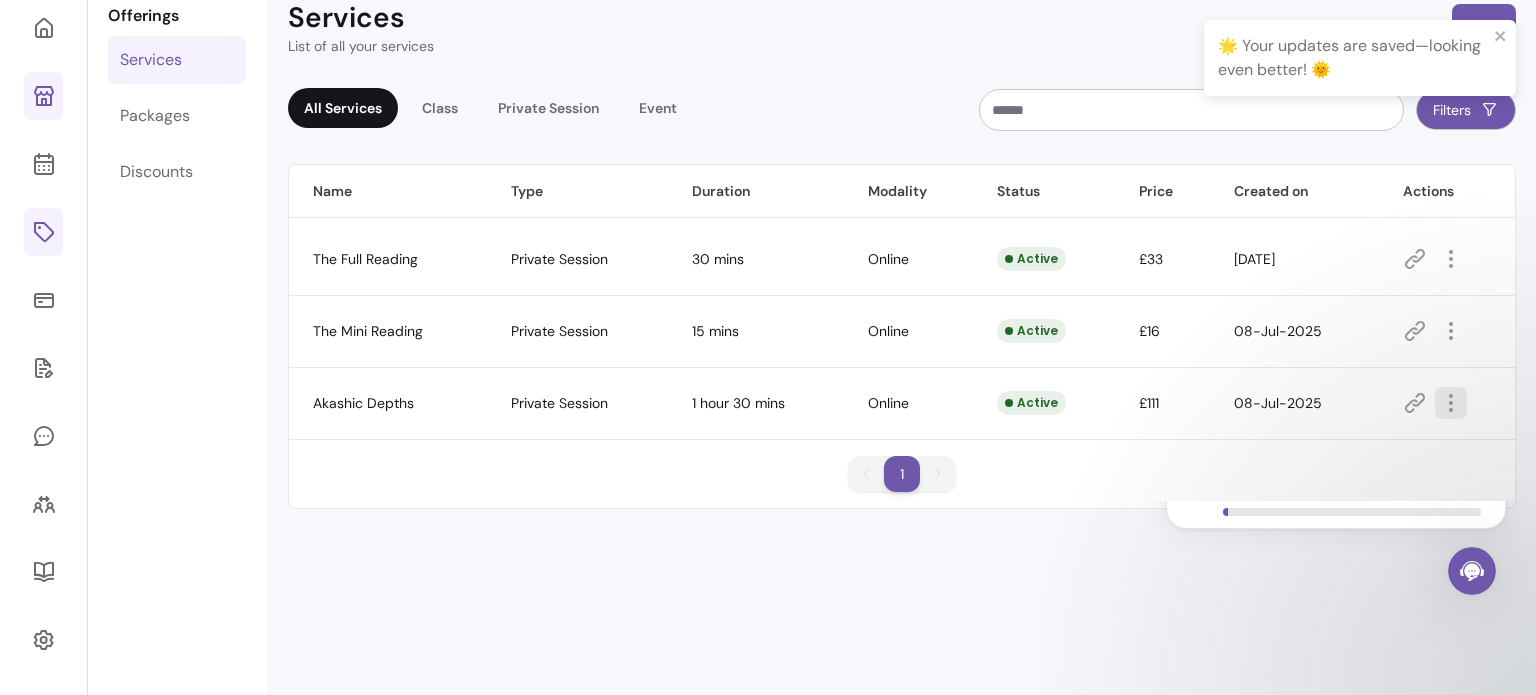 click 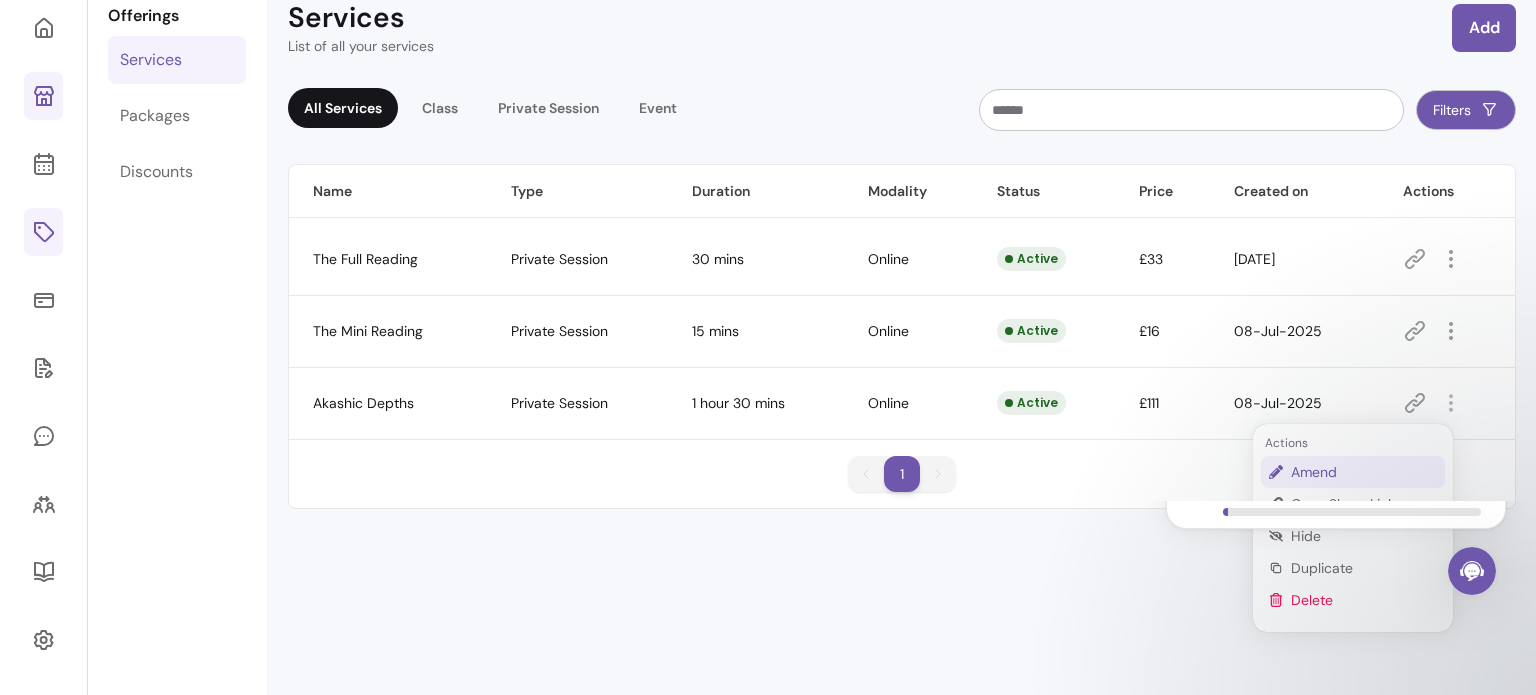 click on "Amend" at bounding box center [1364, 472] 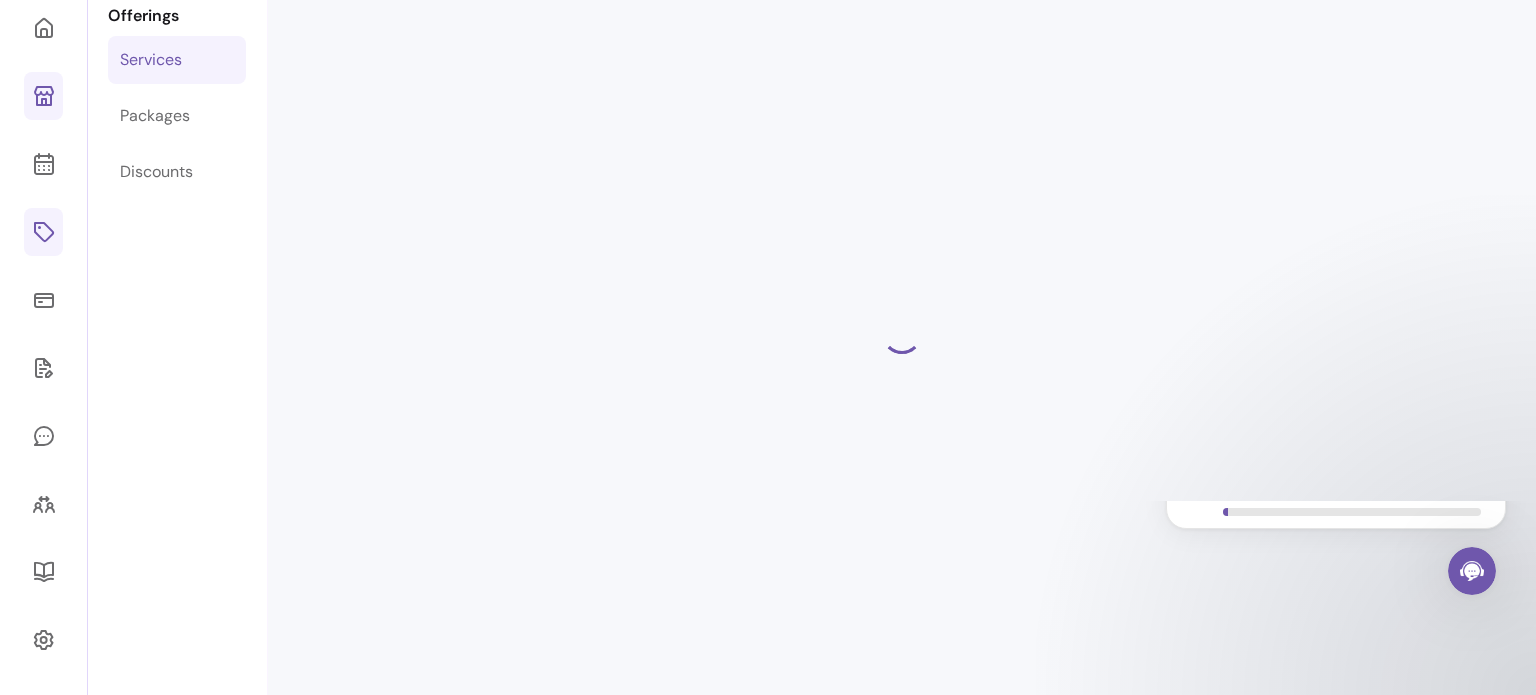 scroll, scrollTop: 68, scrollLeft: 0, axis: vertical 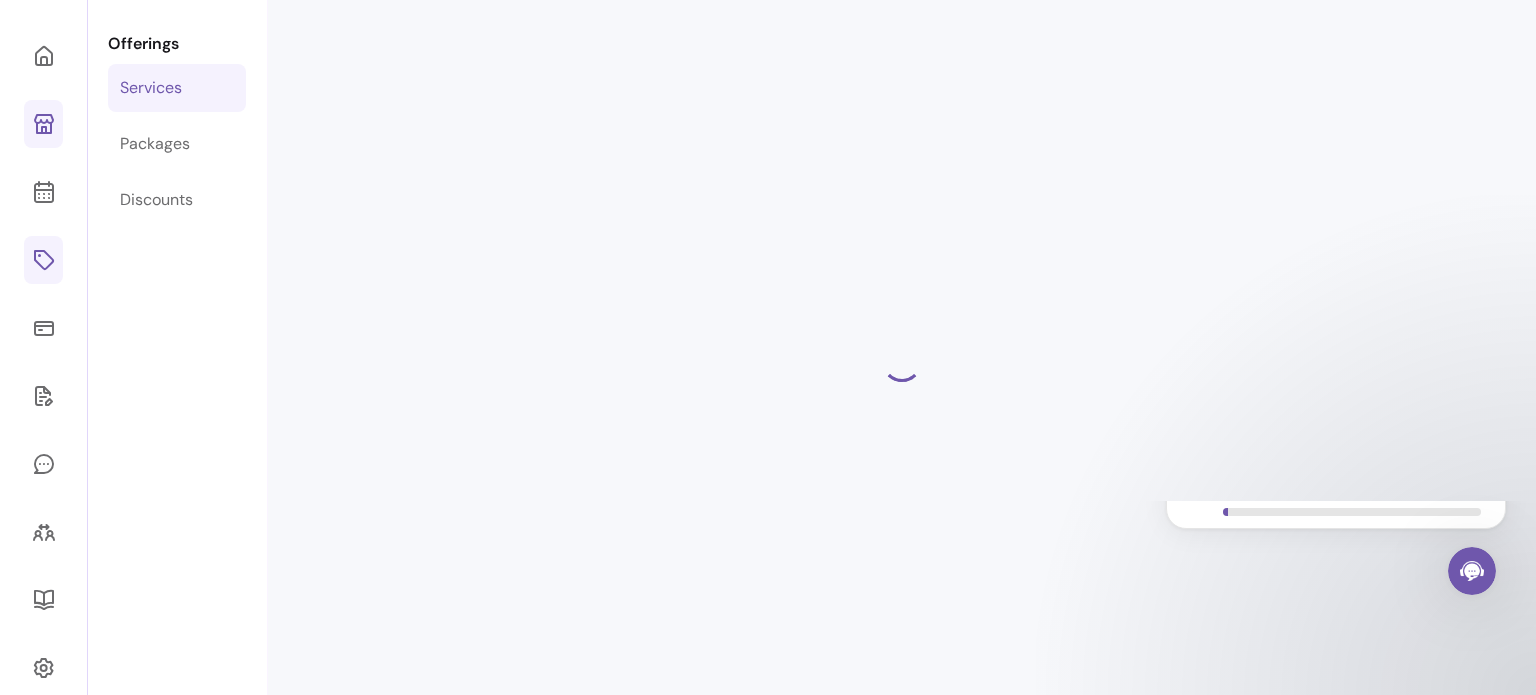 select on "**" 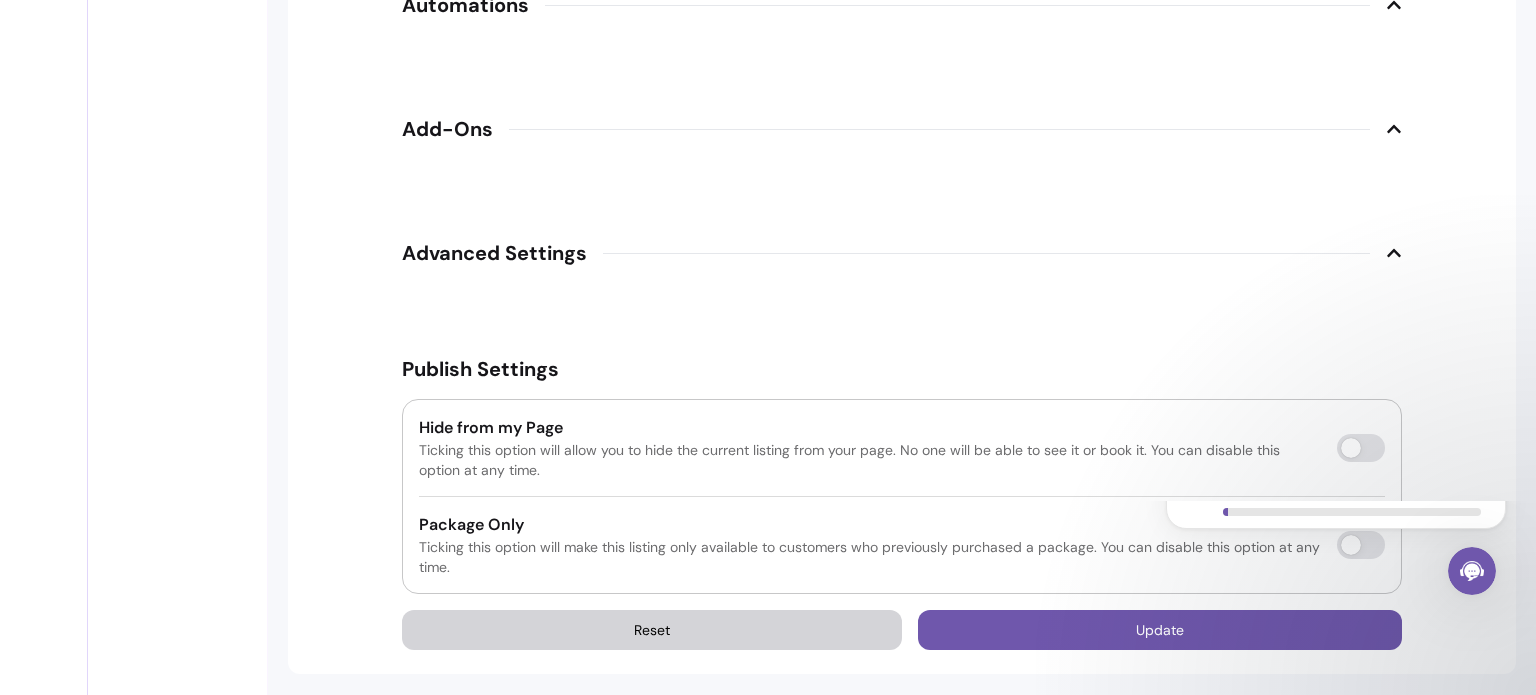 scroll, scrollTop: 2690, scrollLeft: 0, axis: vertical 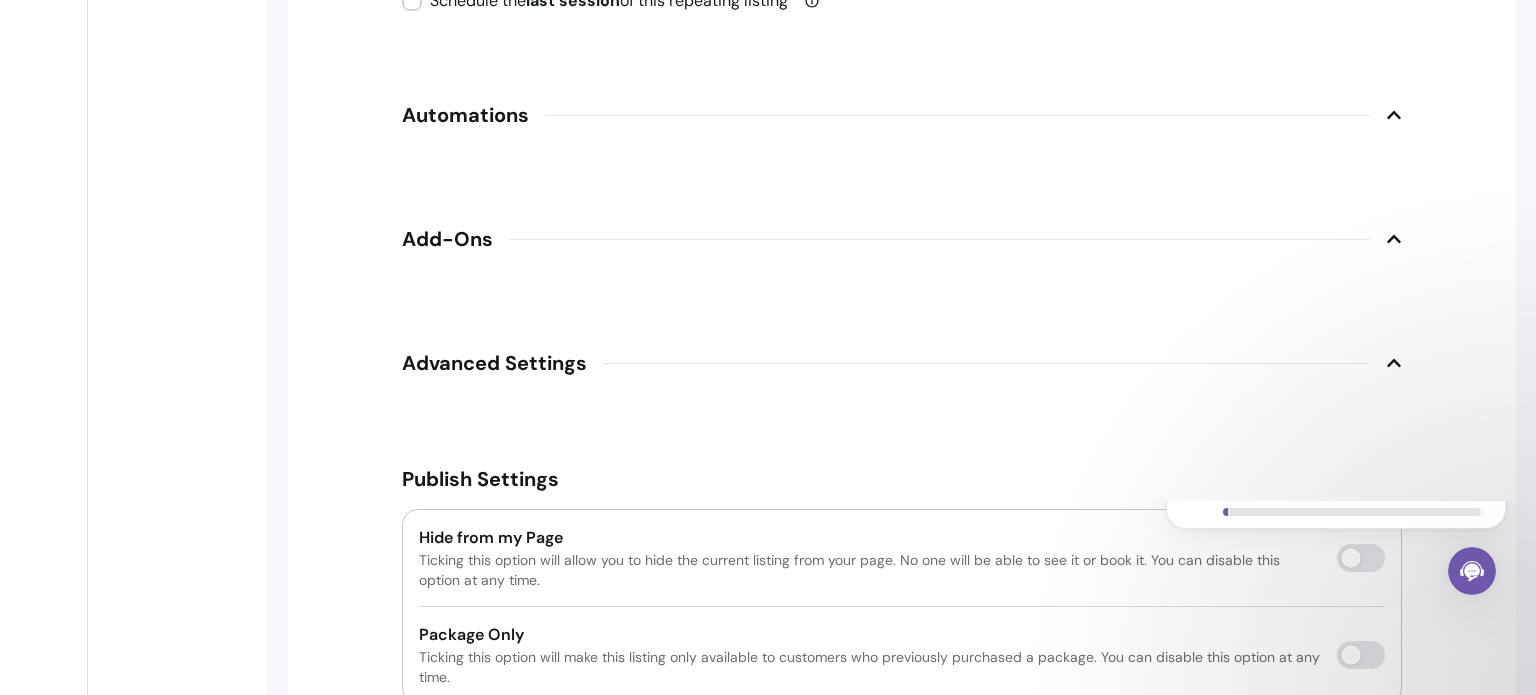 click 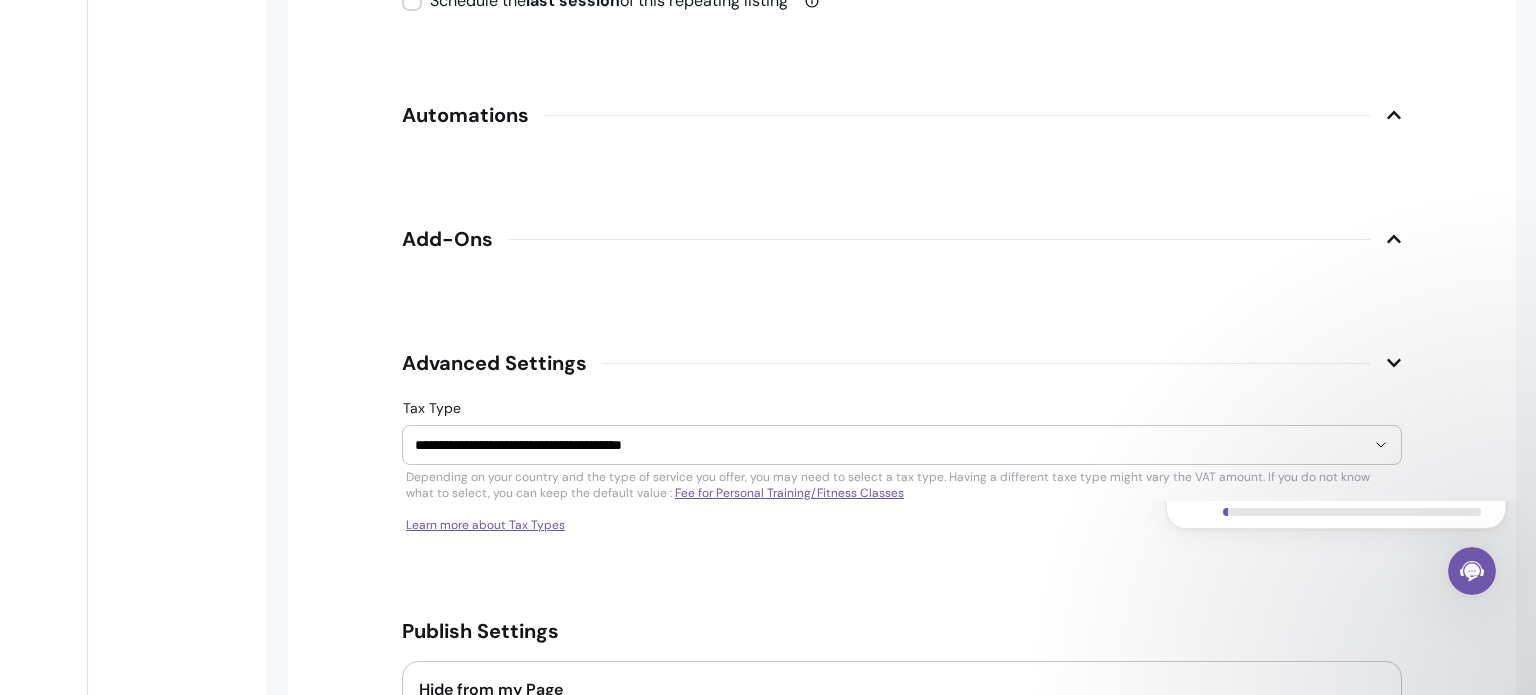 click 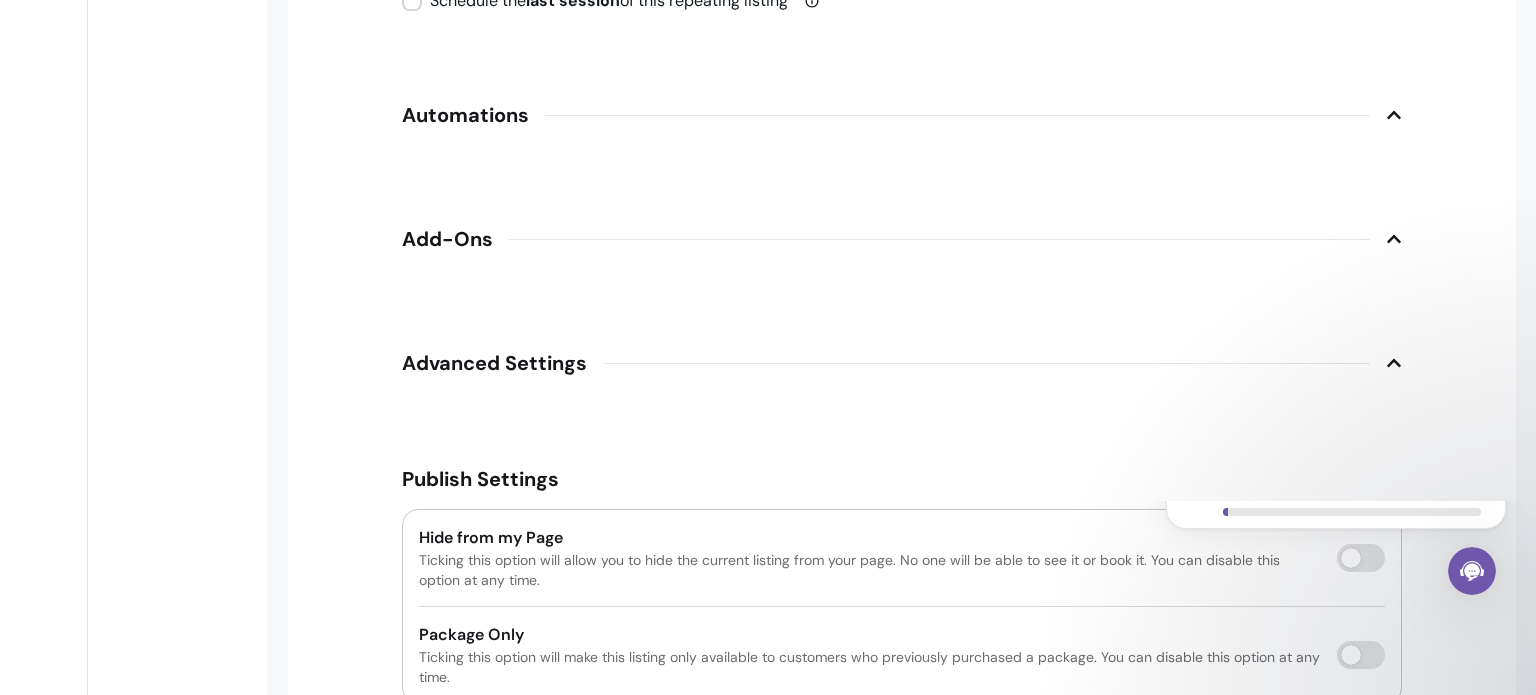 click 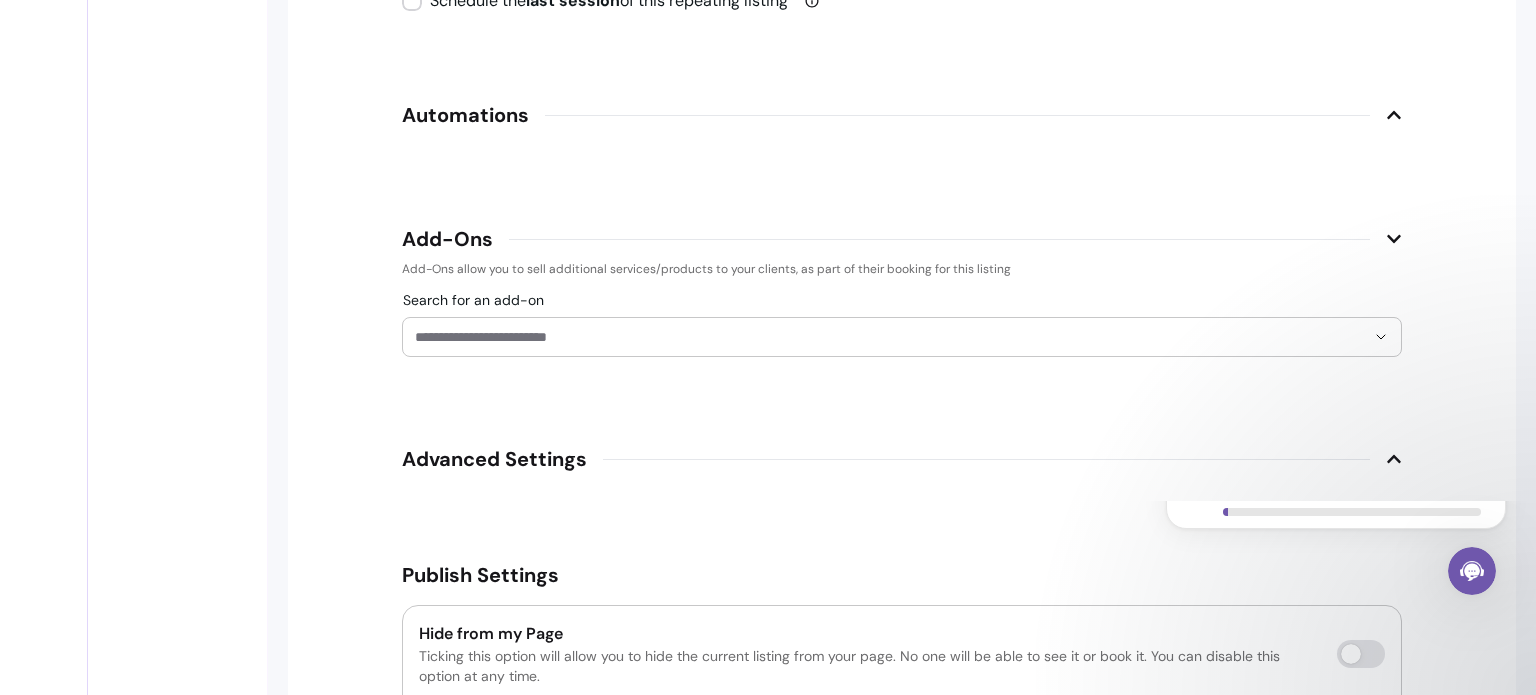 click 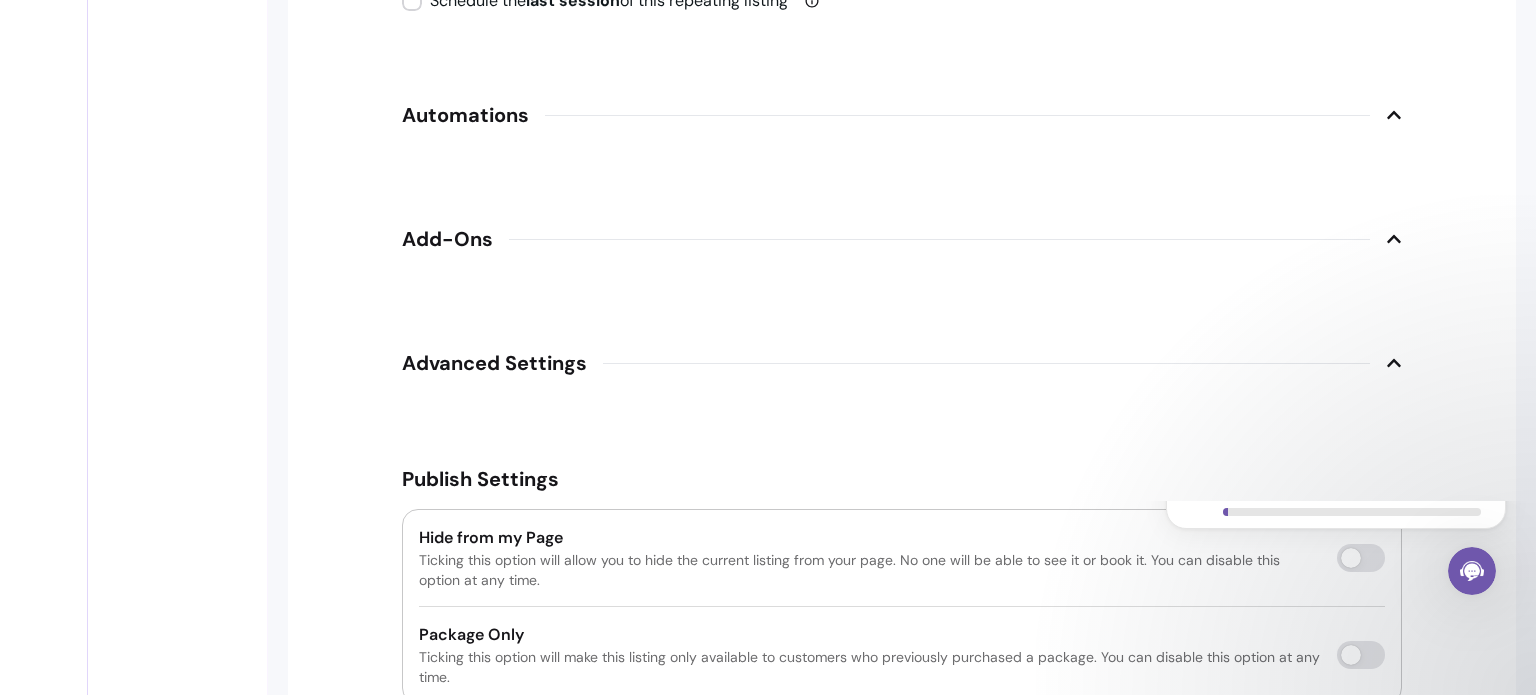 click 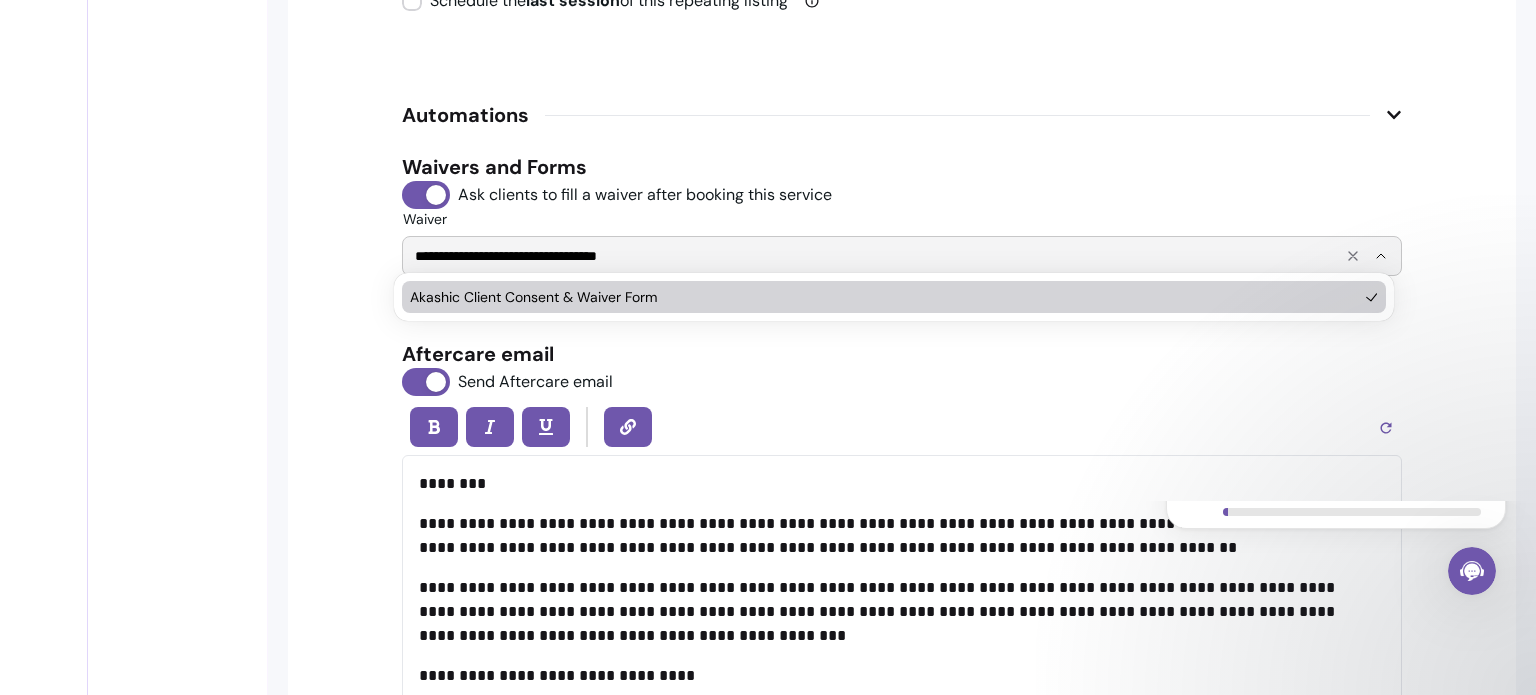 click on "**********" at bounding box center (874, 256) 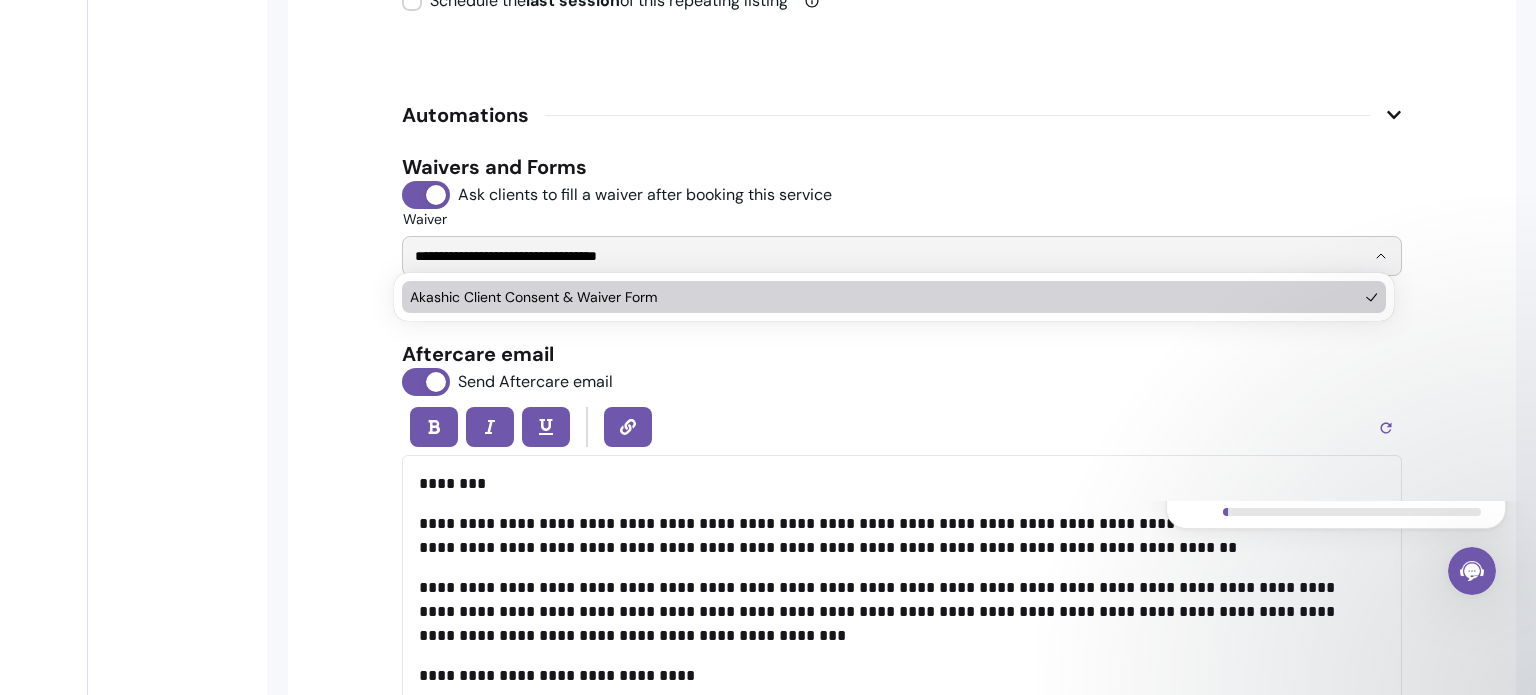 click on "Akashic Client Consent & Waiver Form" at bounding box center [884, 297] 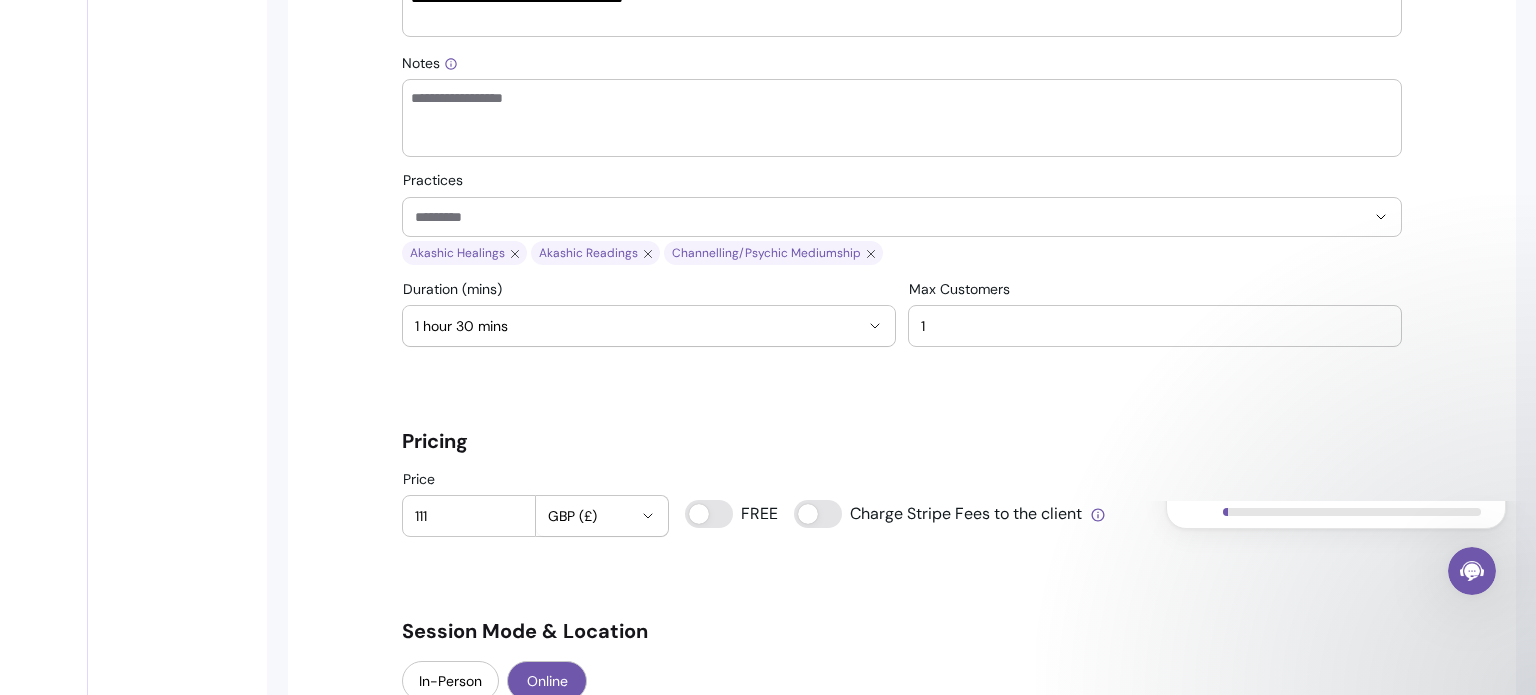 scroll, scrollTop: 824, scrollLeft: 0, axis: vertical 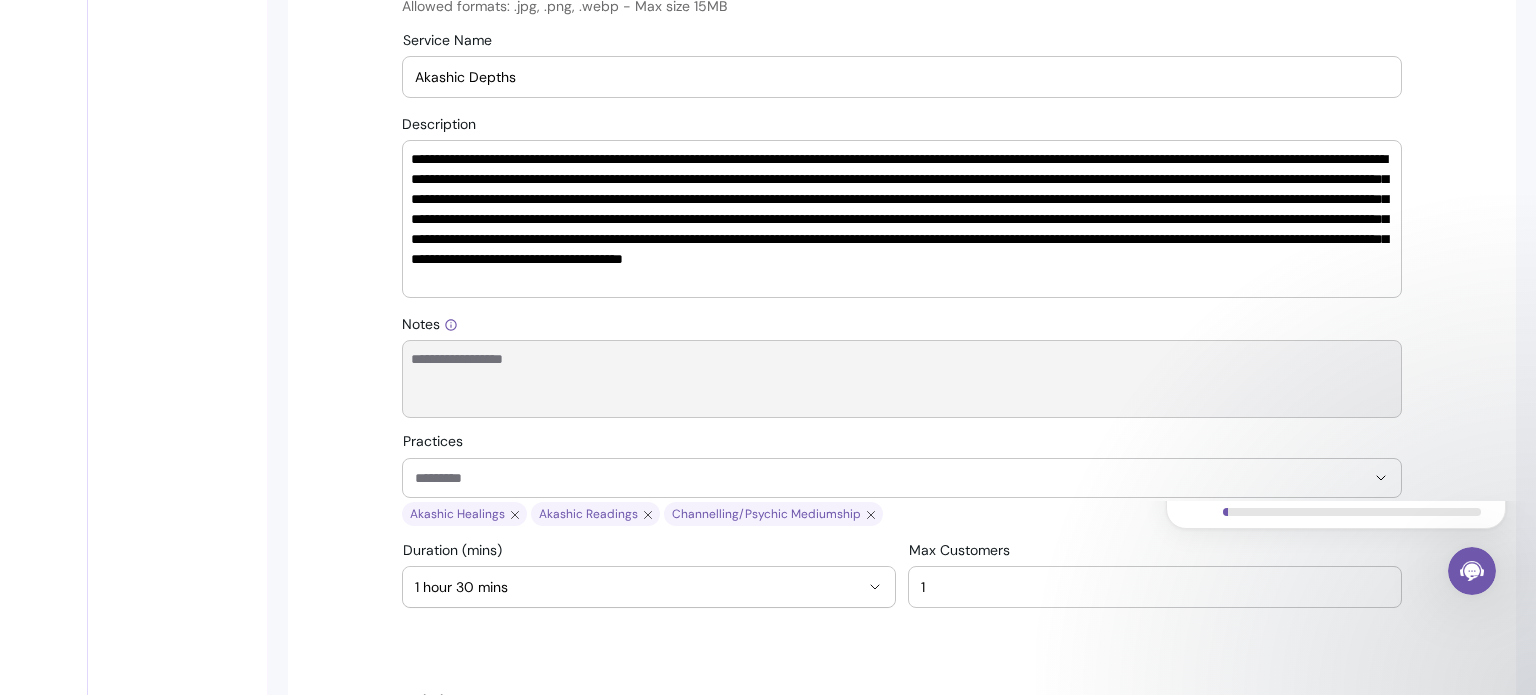 click on "Notes" at bounding box center [902, 379] 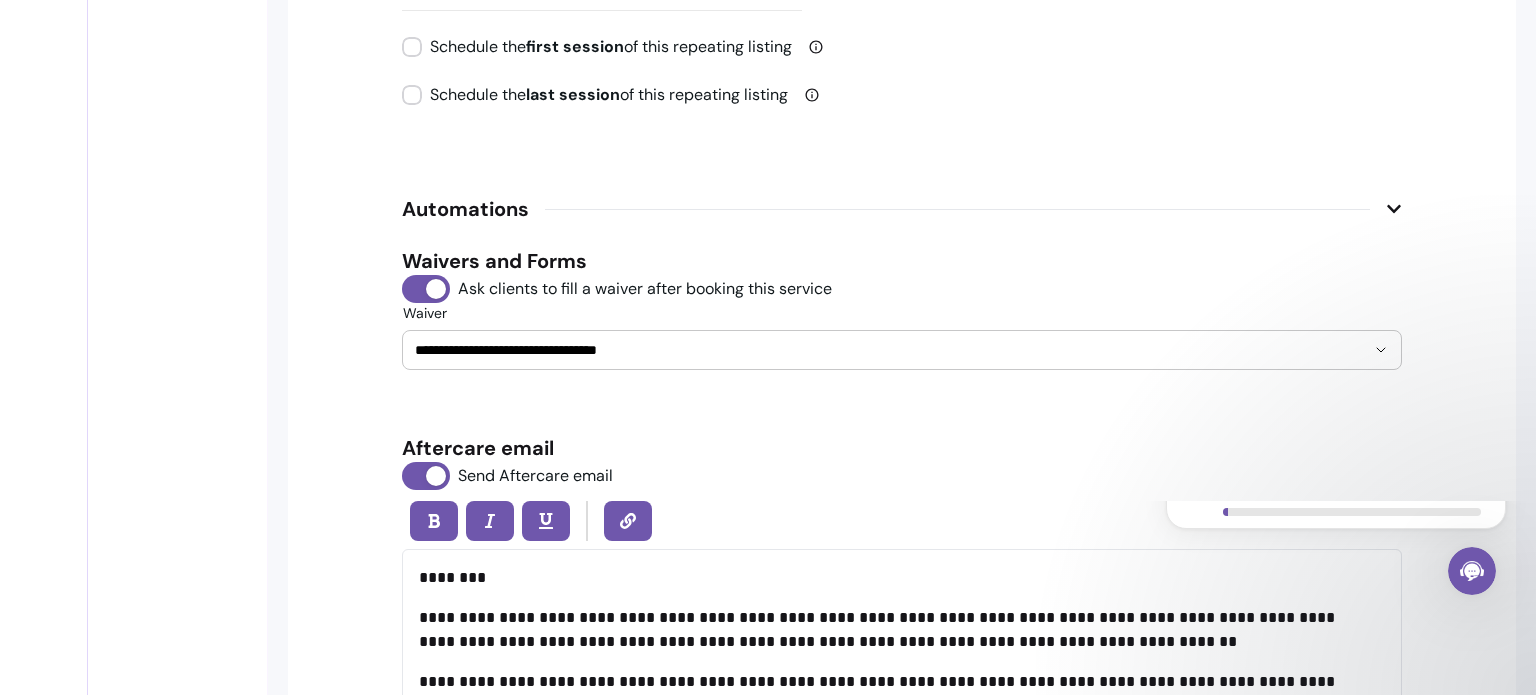 scroll, scrollTop: 2611, scrollLeft: 0, axis: vertical 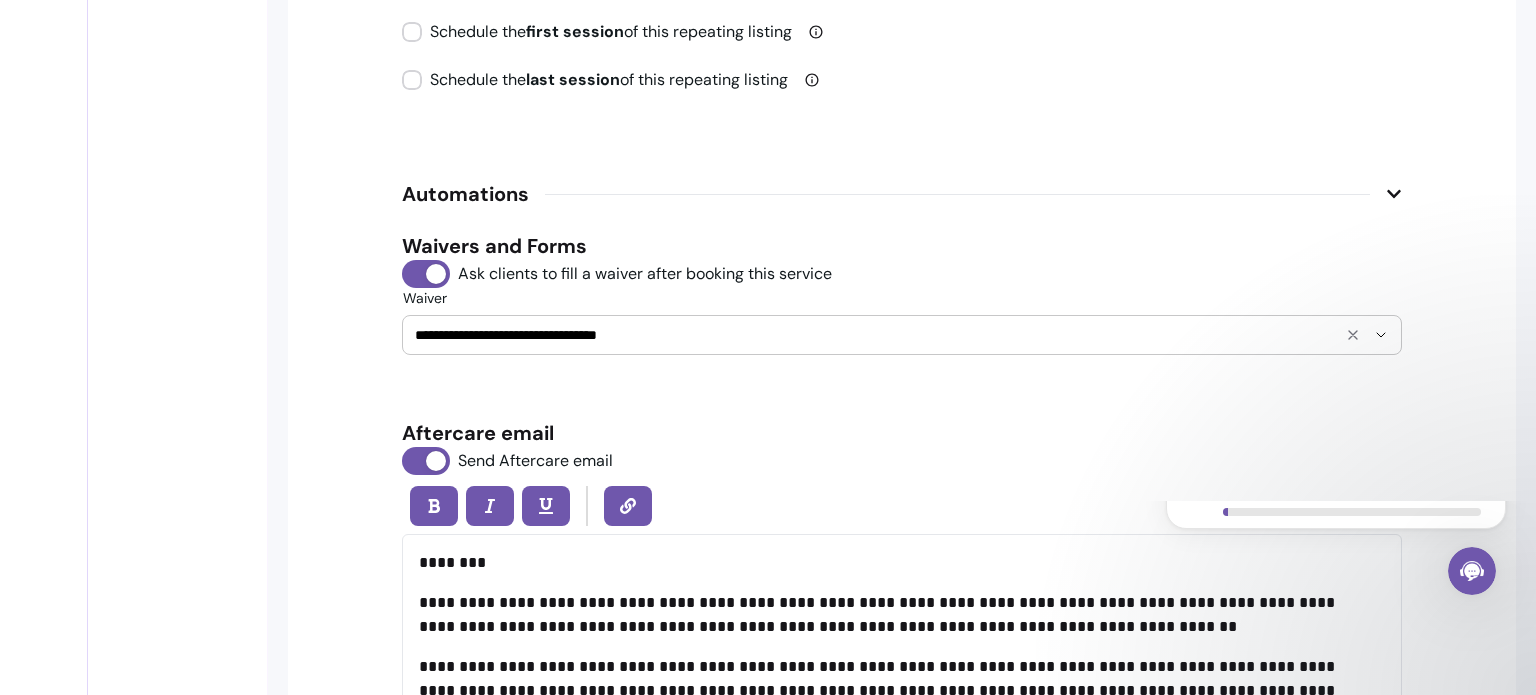 click on "**********" at bounding box center (902, 335) 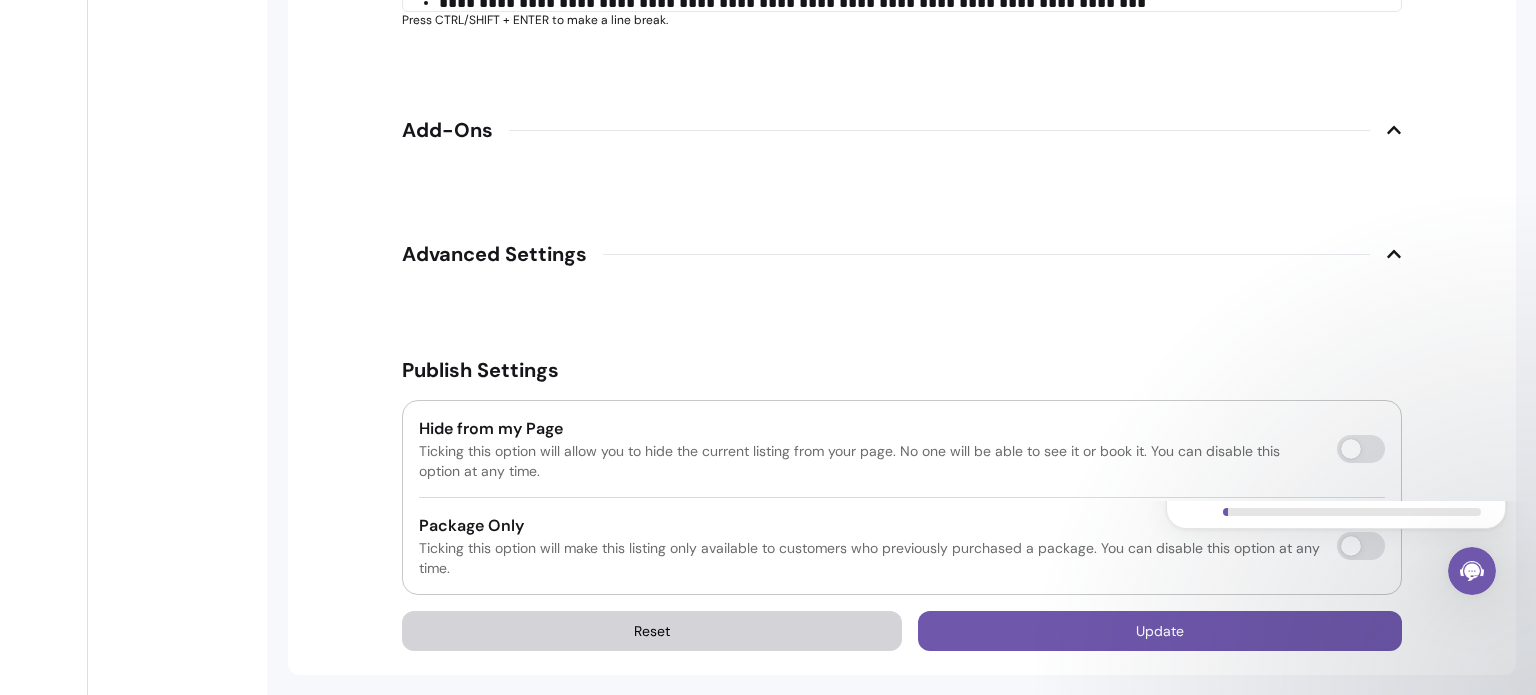 scroll, scrollTop: 0, scrollLeft: 0, axis: both 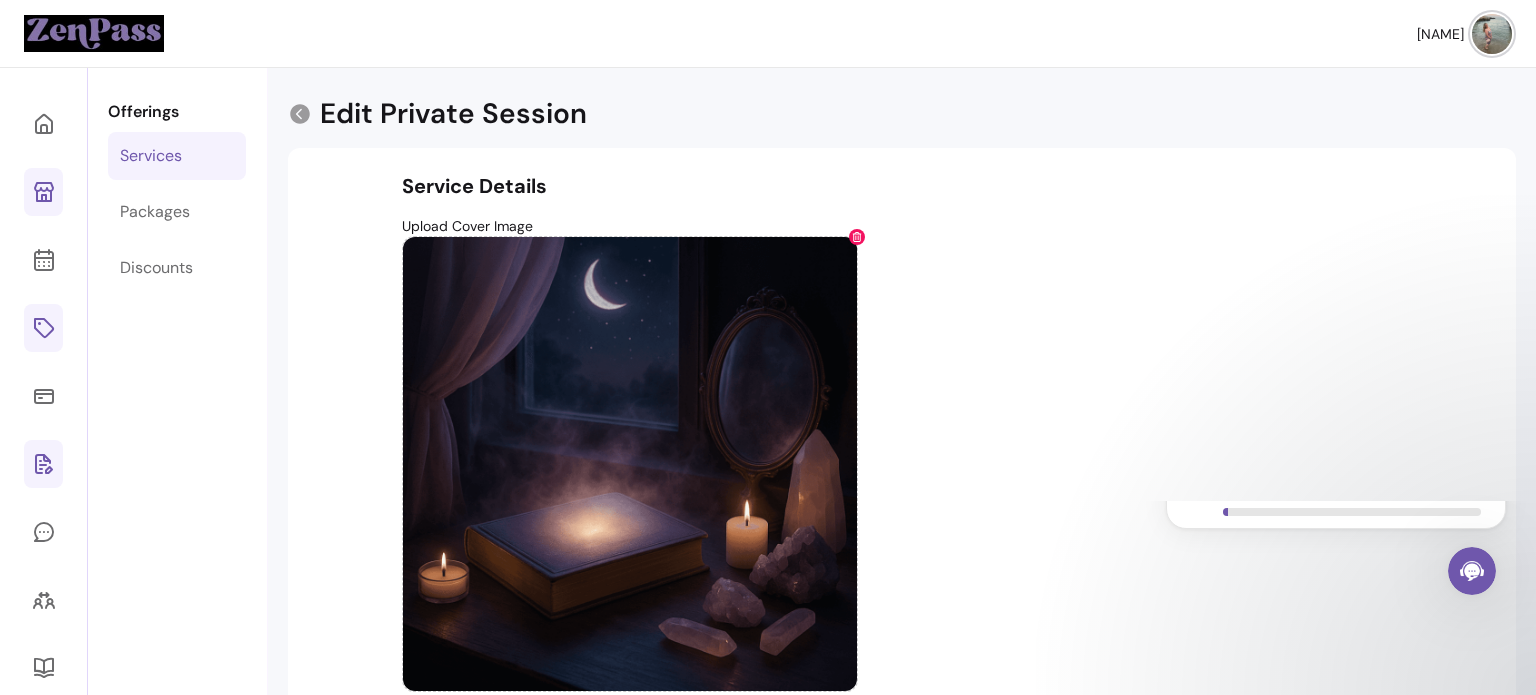 click 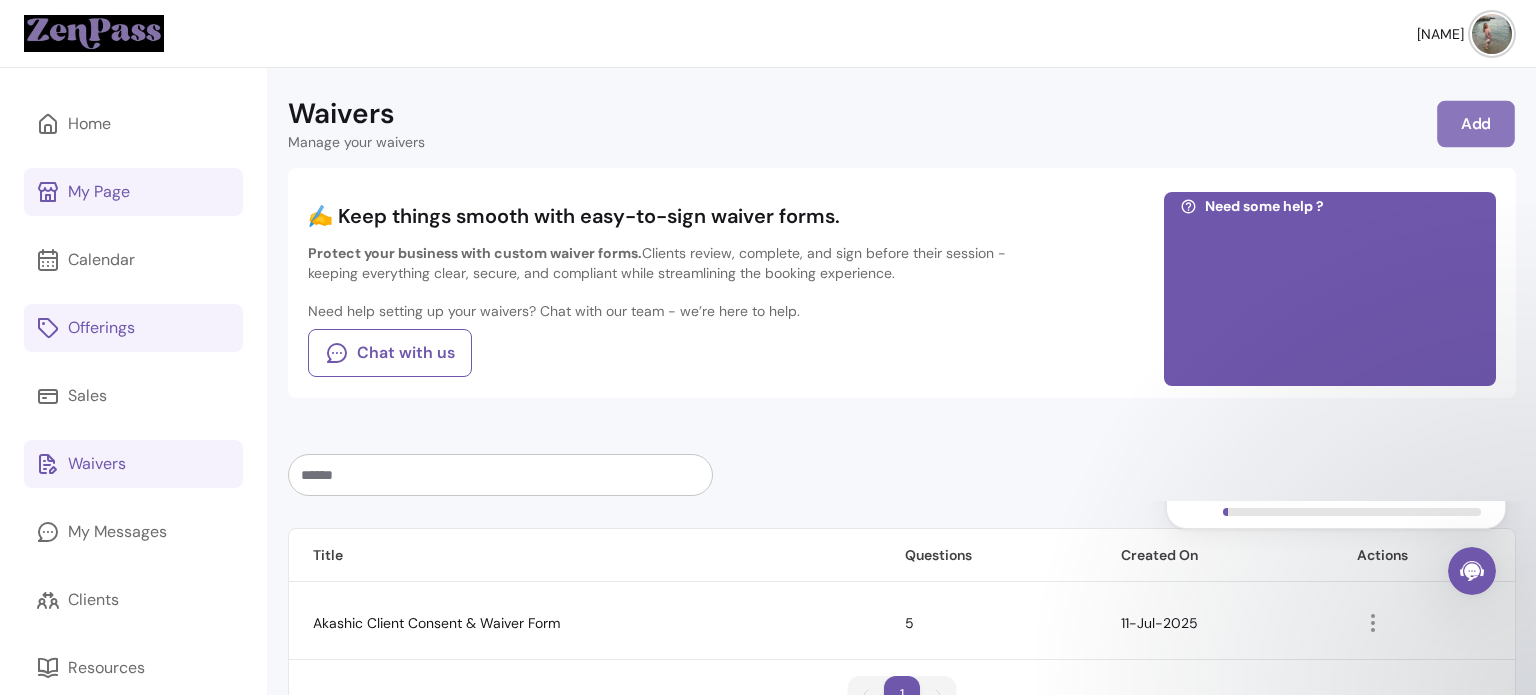 click on "Add" at bounding box center [1476, 124] 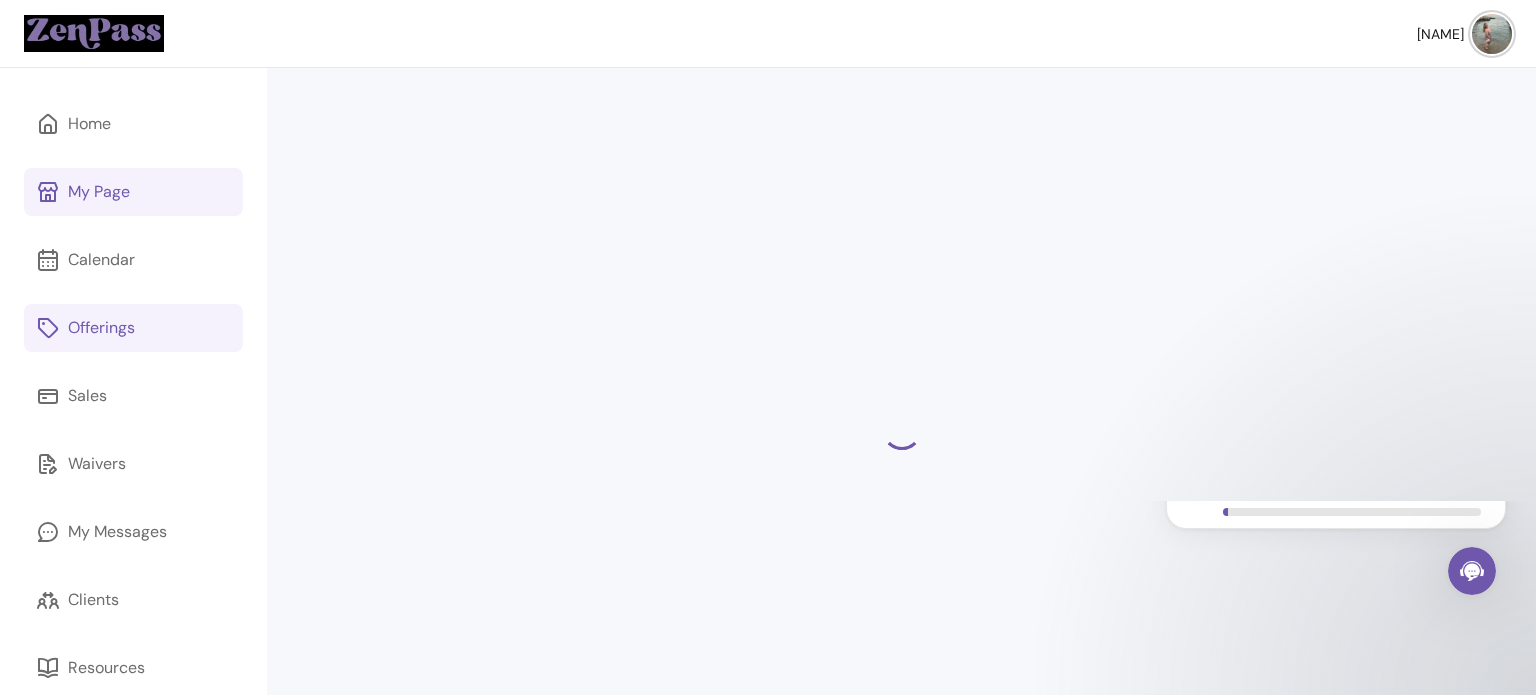select on "*" 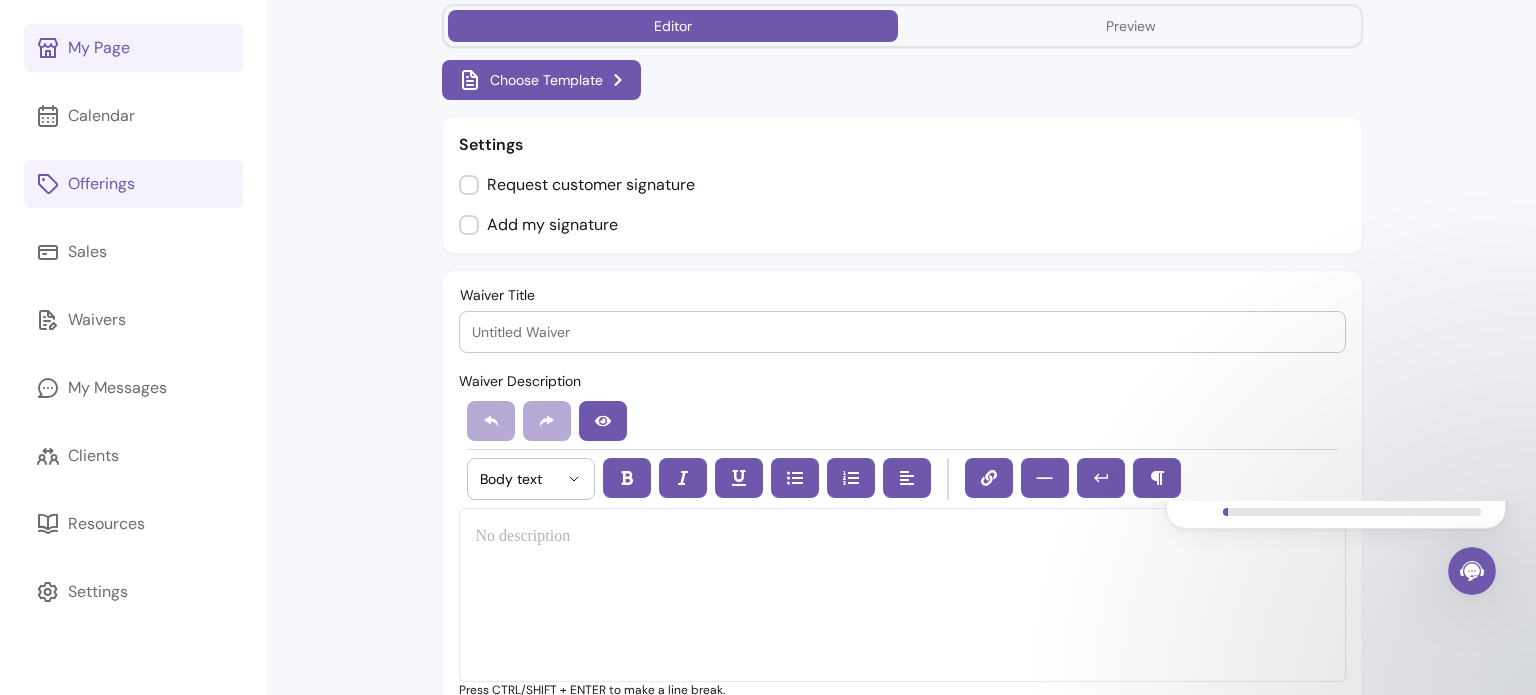scroll, scrollTop: 52, scrollLeft: 0, axis: vertical 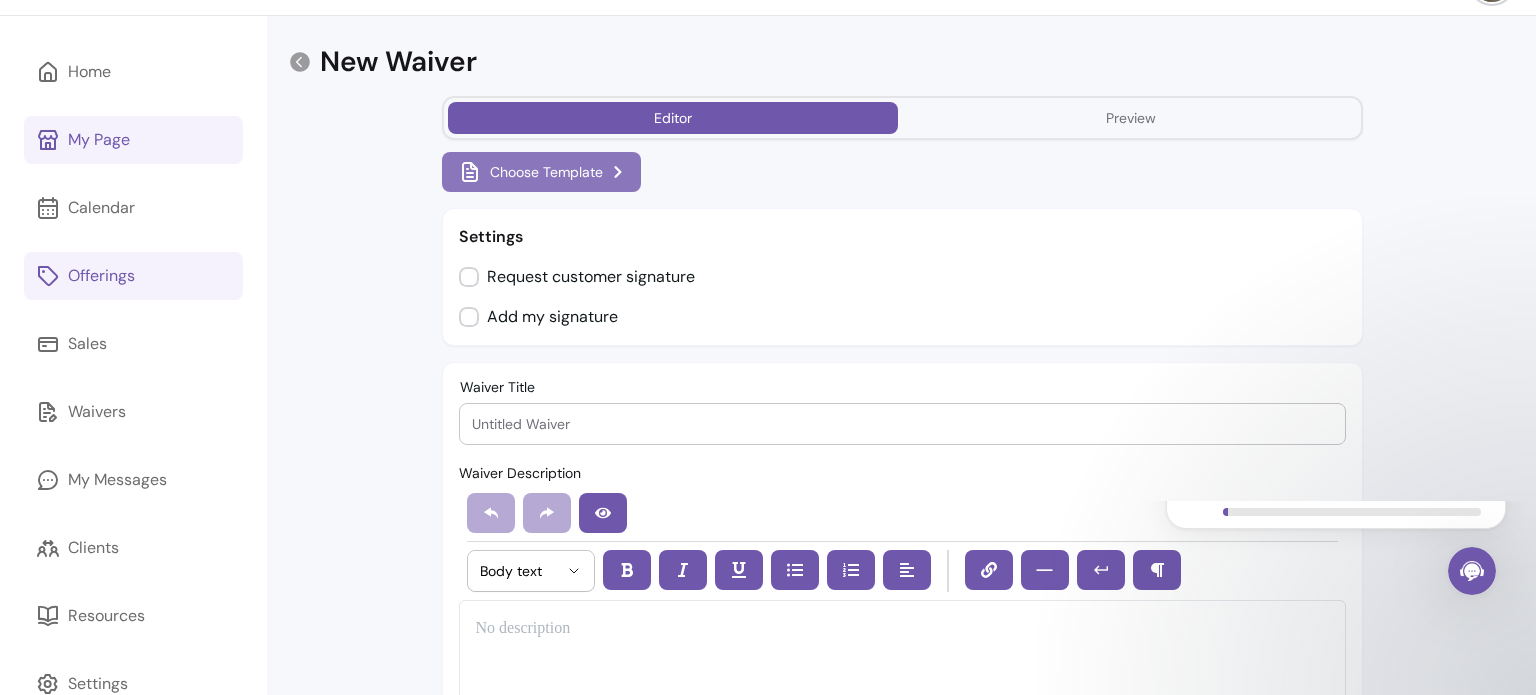 click on "Choose Template" at bounding box center (541, 172) 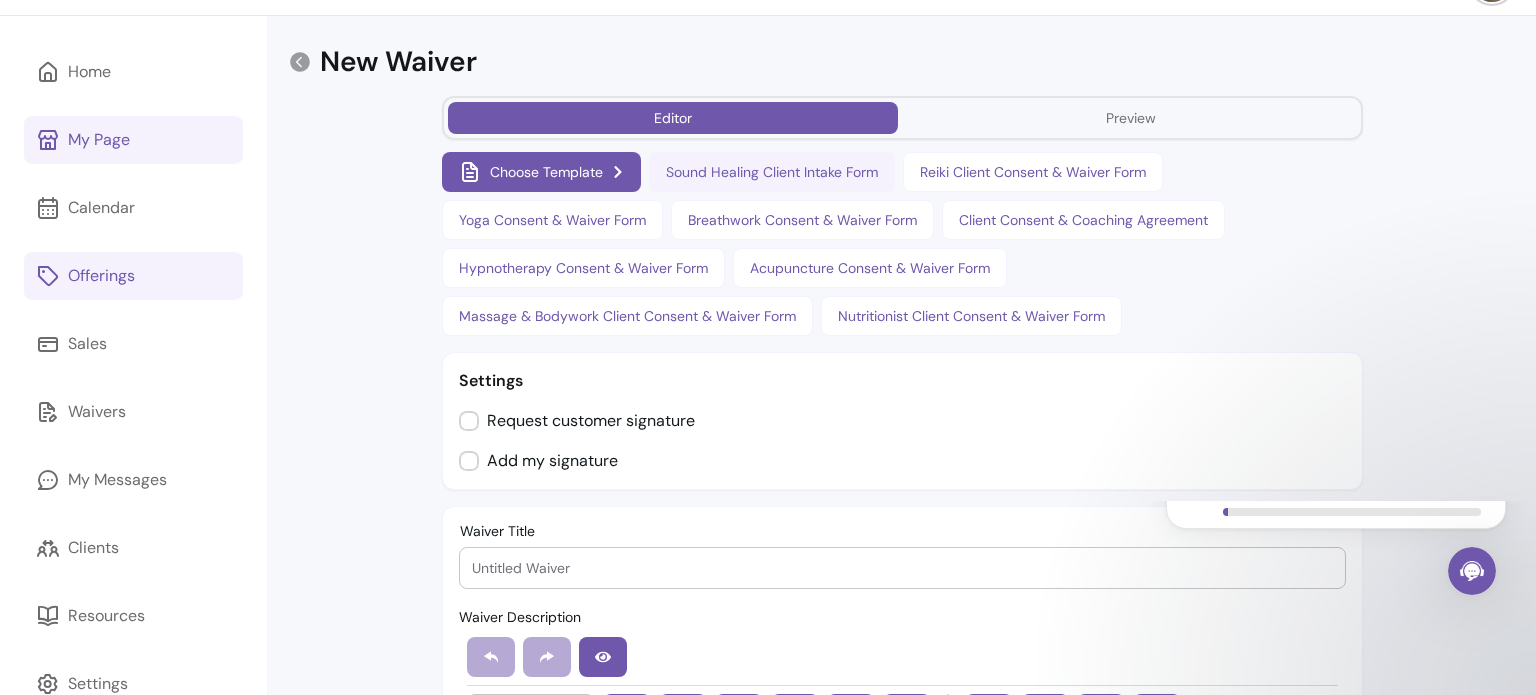 click on "Sound Healing Client Intake Form" at bounding box center (772, 172) 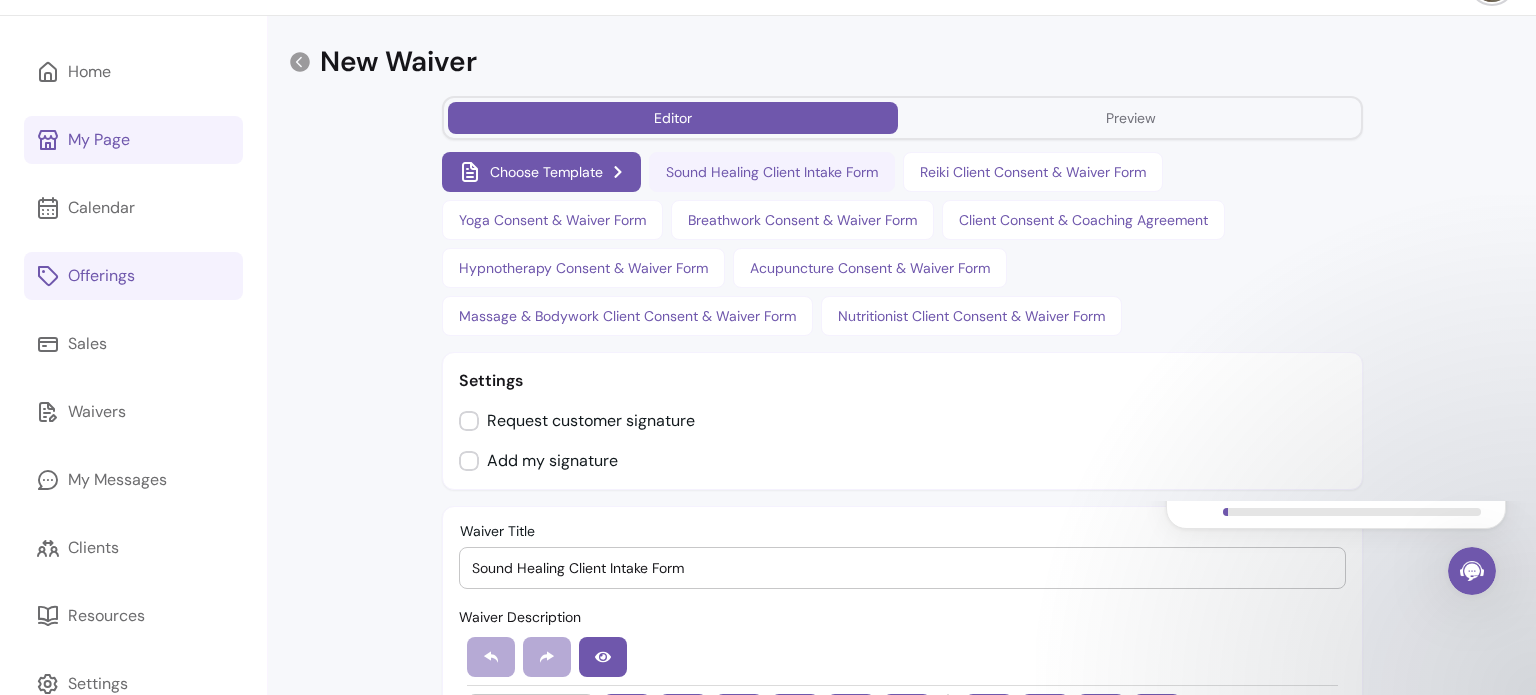 select on "*" 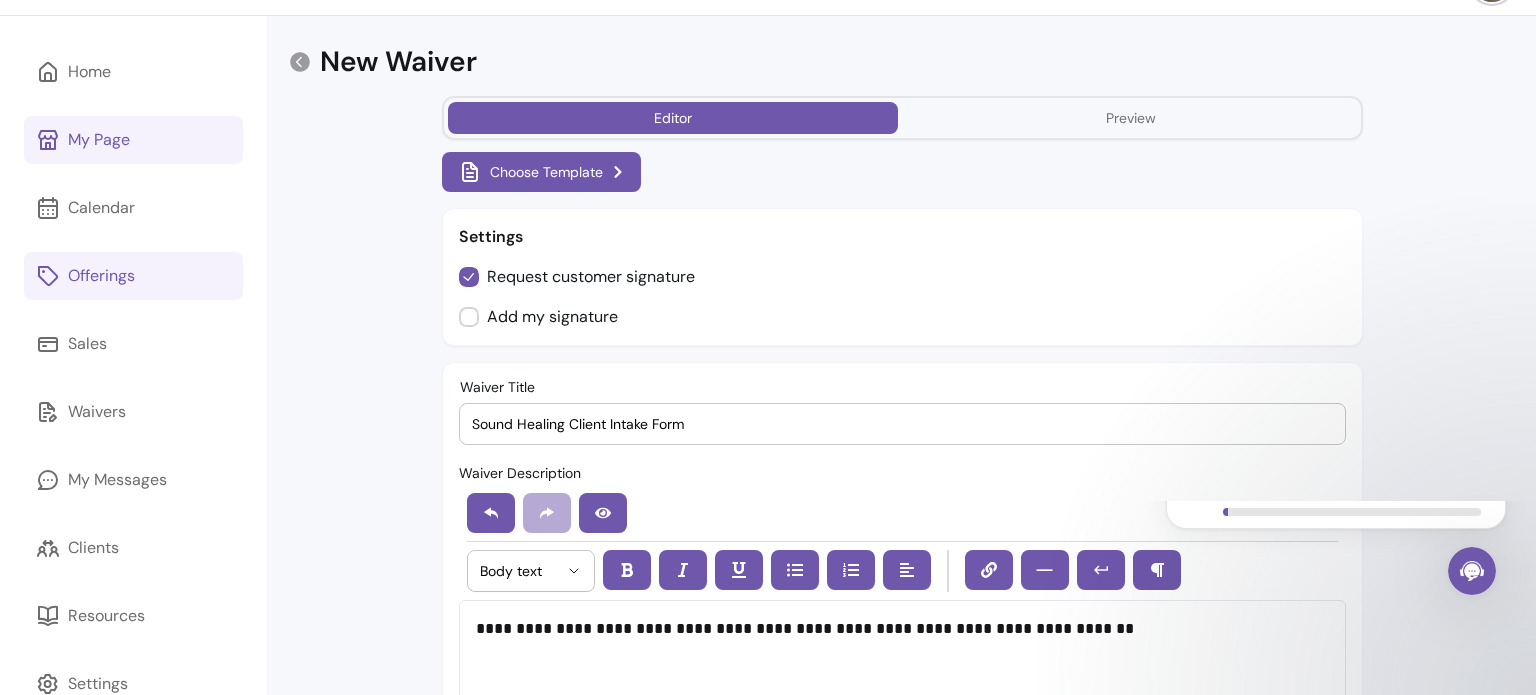 drag, startPoint x: 562, startPoint y: 423, endPoint x: 306, endPoint y: 434, distance: 256.2362 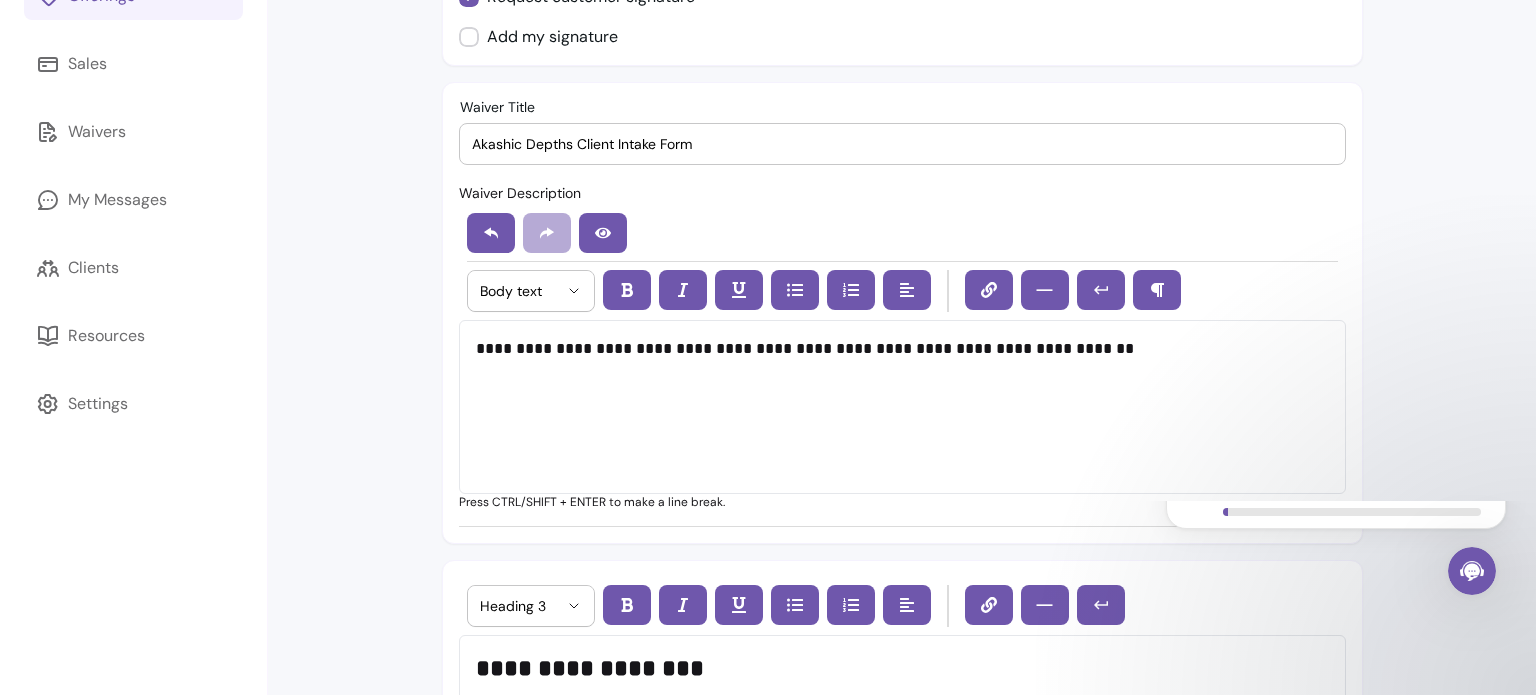 scroll, scrollTop: 340, scrollLeft: 0, axis: vertical 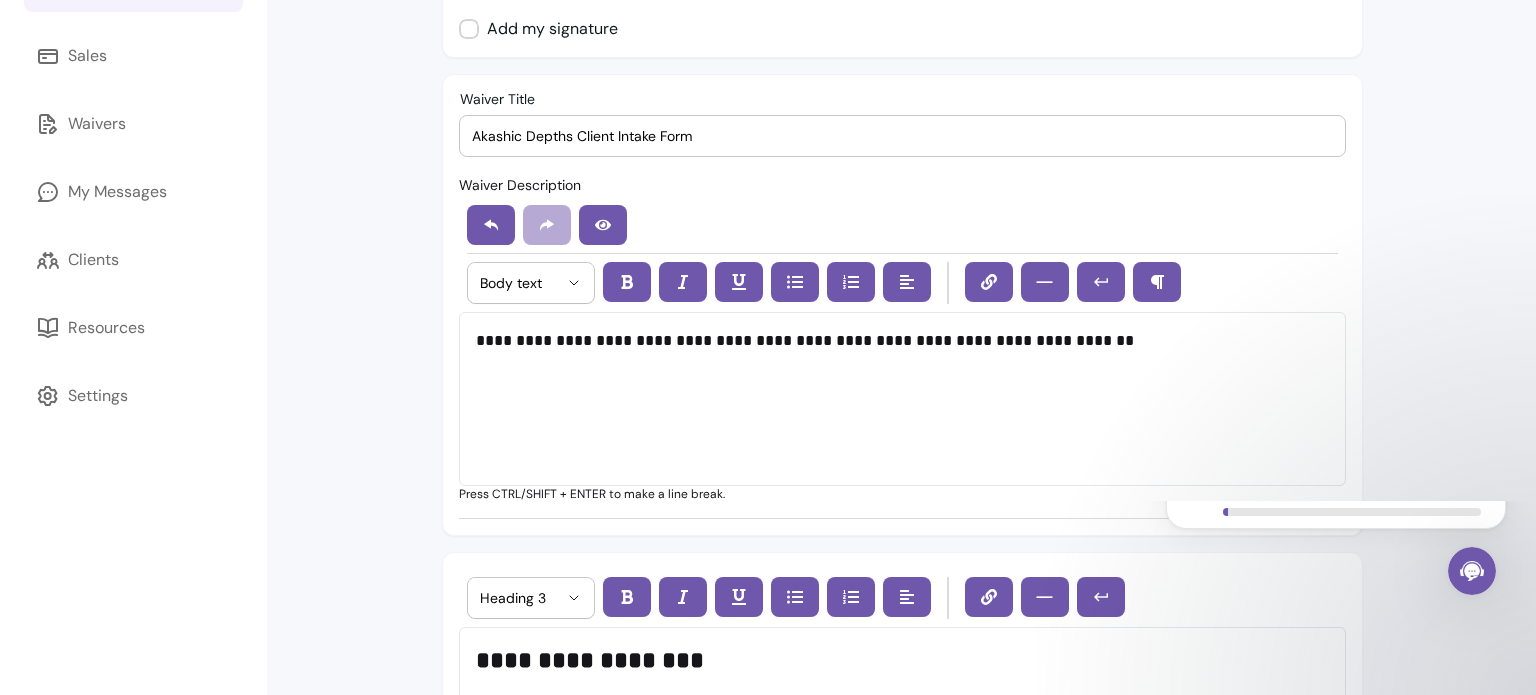 type on "Akashic Depths Client Intake Form" 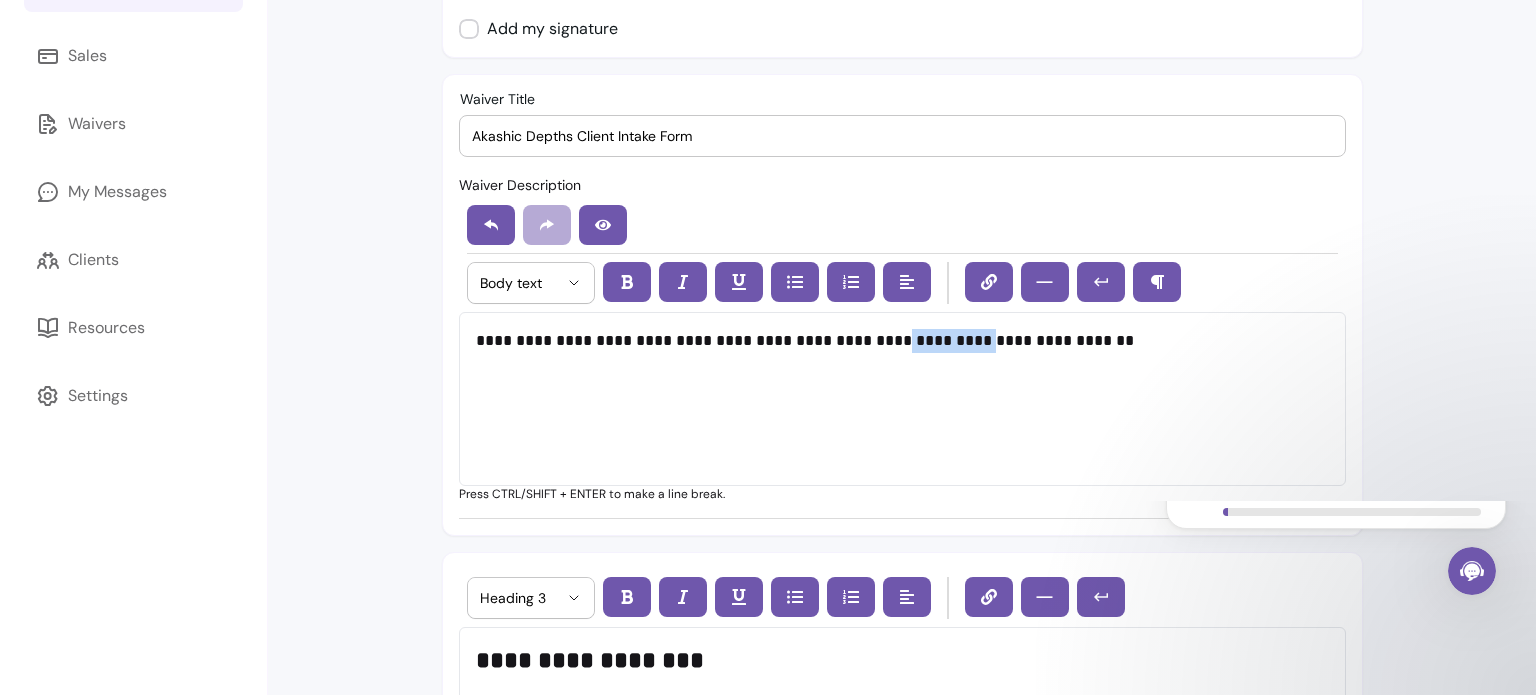 drag, startPoint x: 963, startPoint y: 343, endPoint x: 880, endPoint y: 339, distance: 83.09633 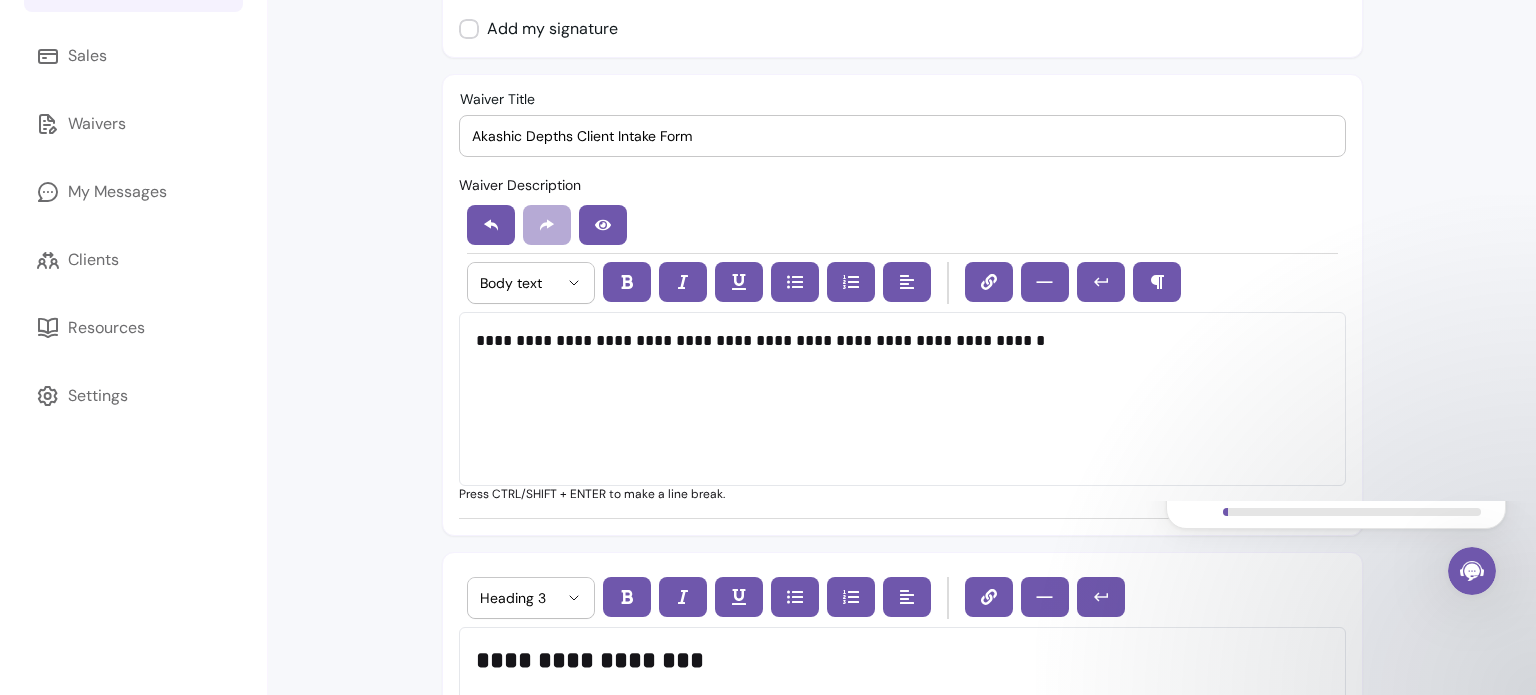 type 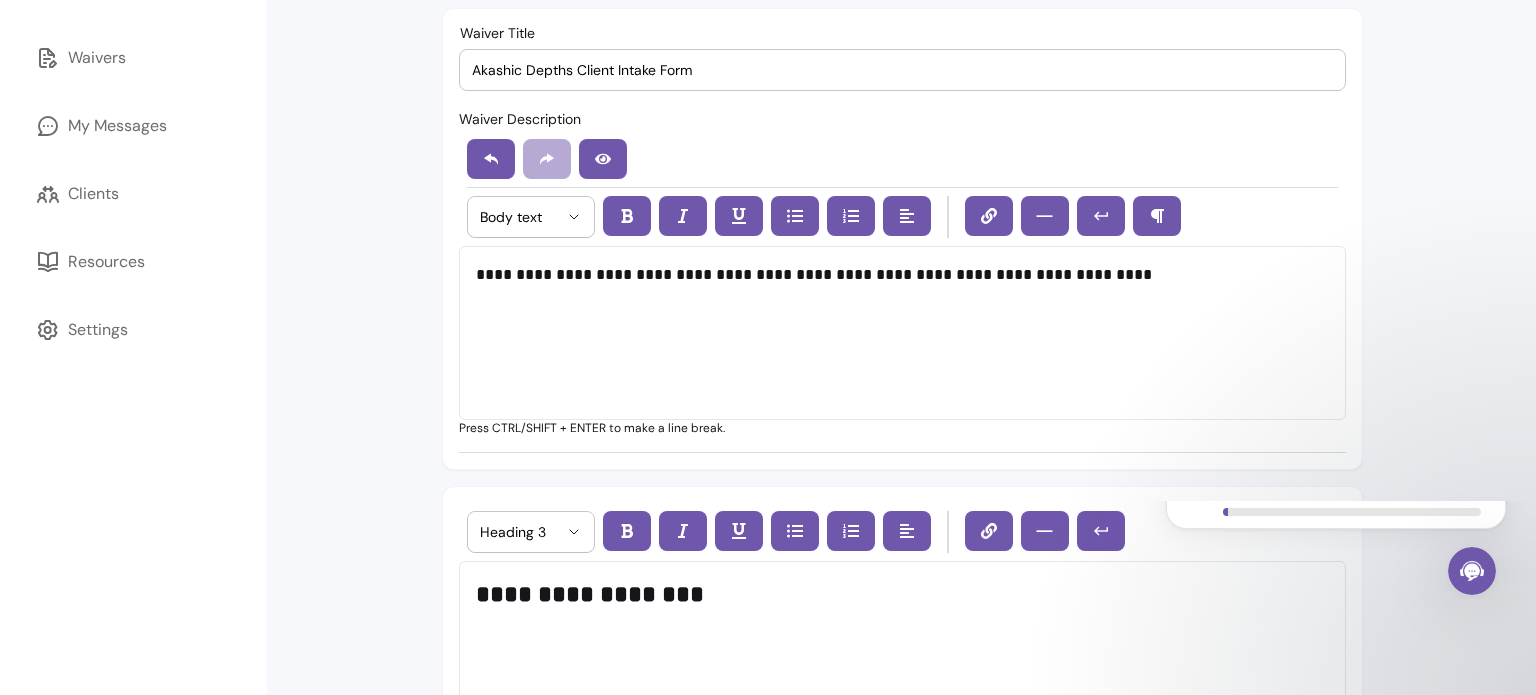 scroll, scrollTop: 422, scrollLeft: 0, axis: vertical 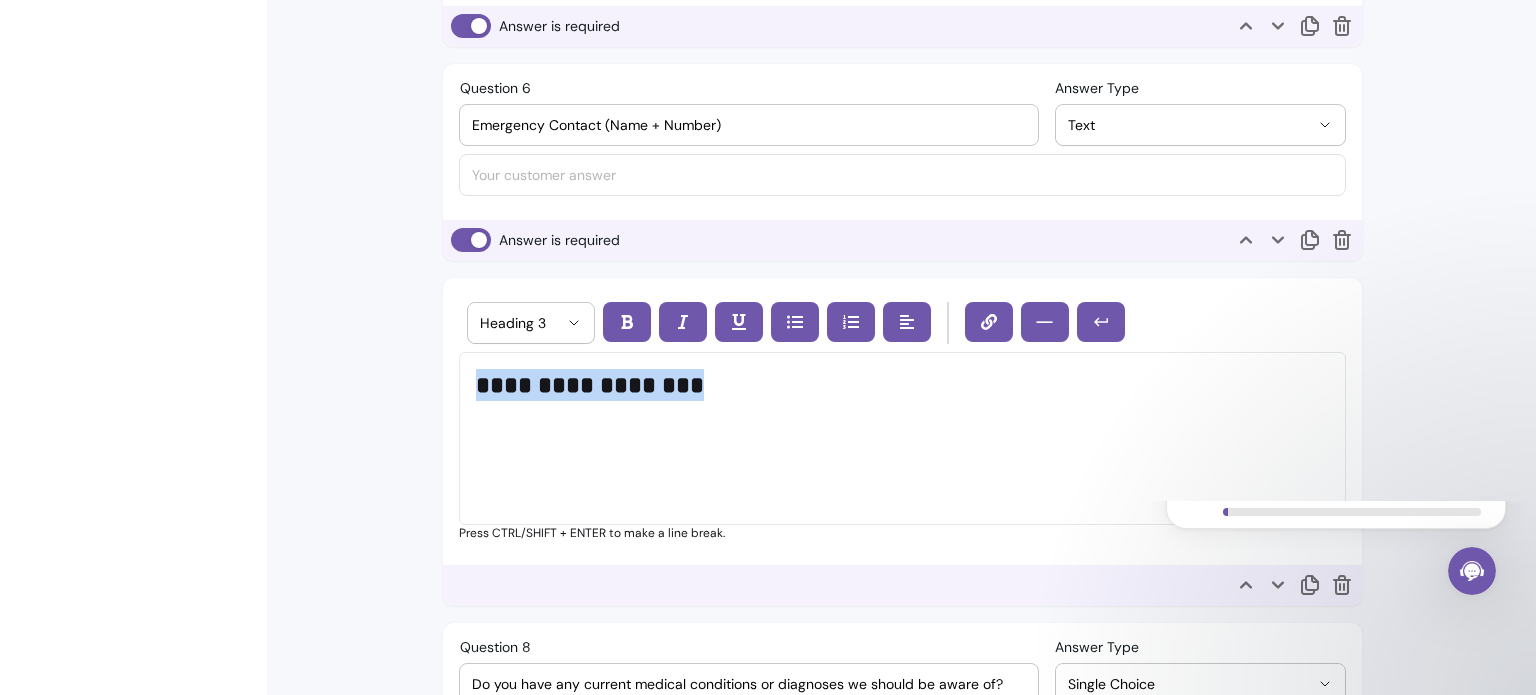 drag, startPoint x: 561, startPoint y: 380, endPoint x: 380, endPoint y: 343, distance: 184.74306 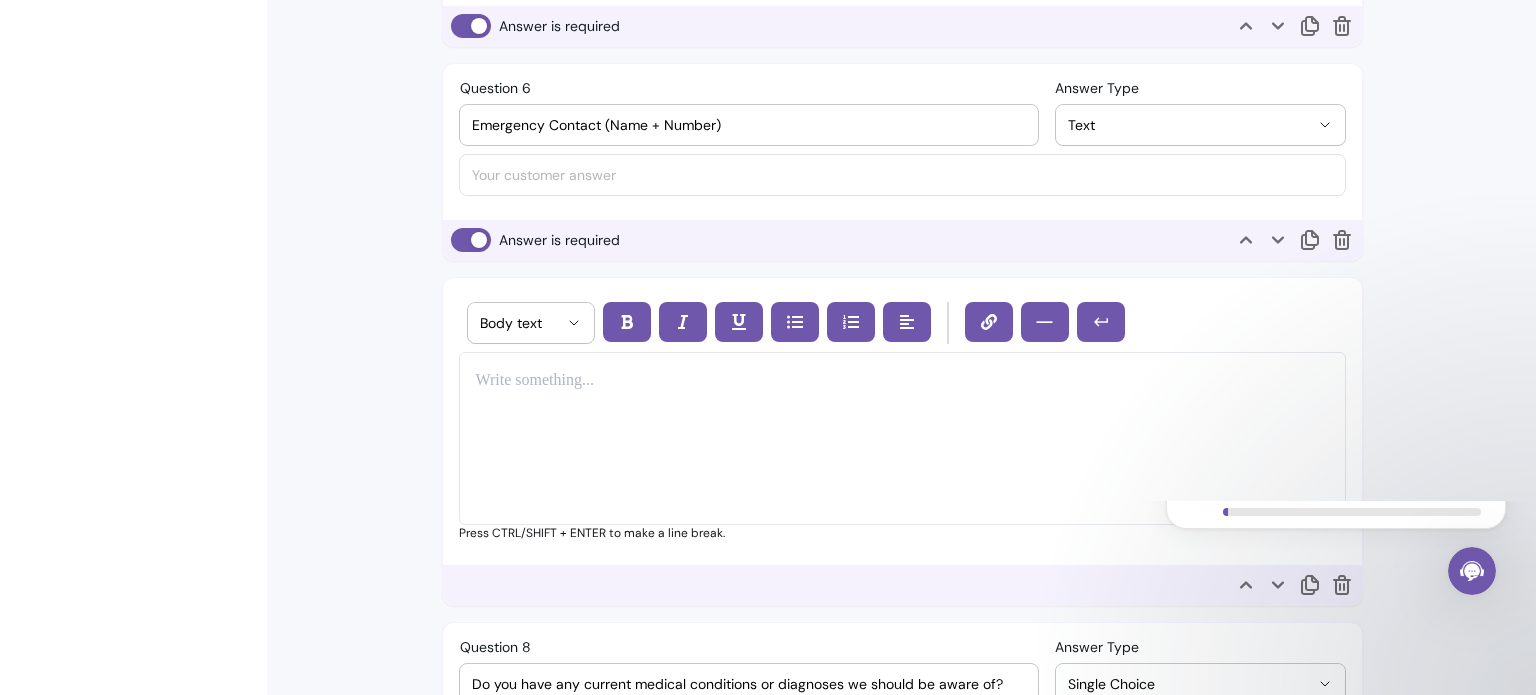 type 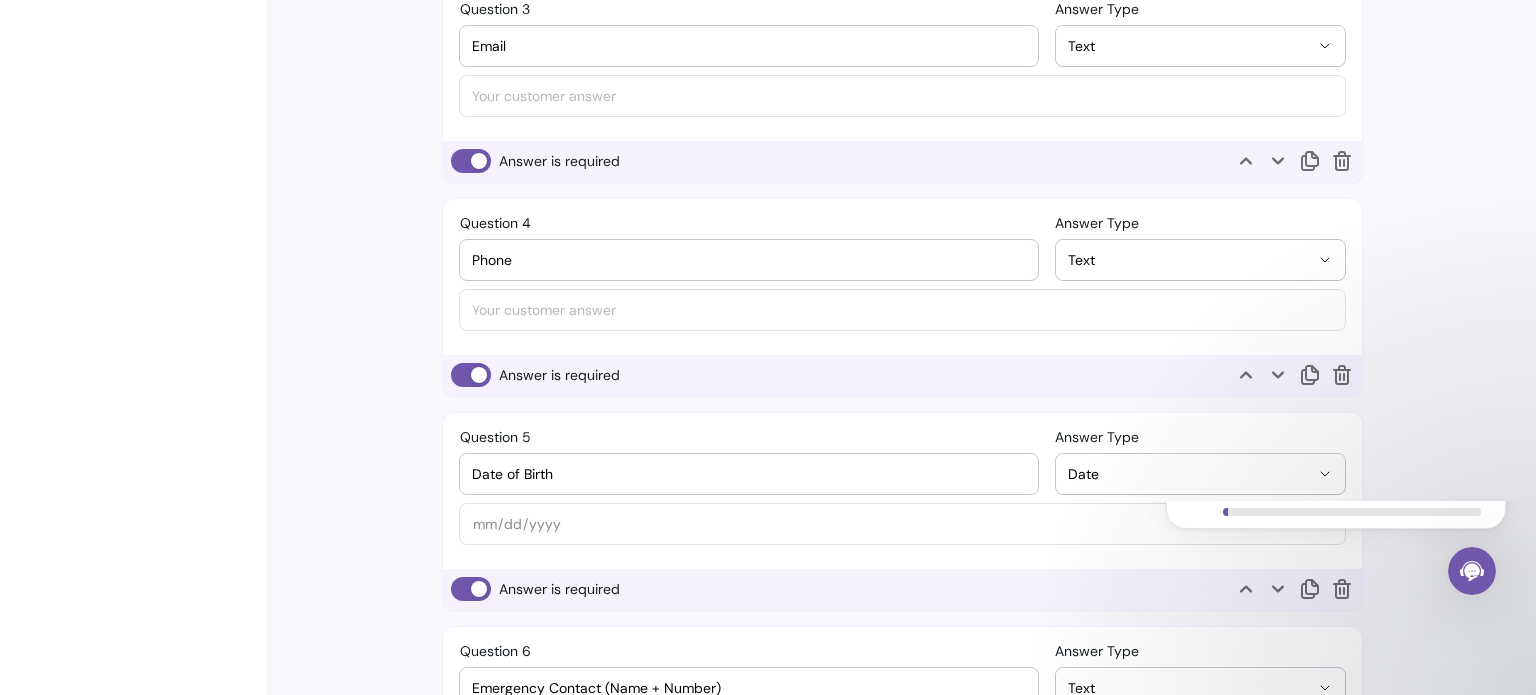 scroll, scrollTop: 1476, scrollLeft: 0, axis: vertical 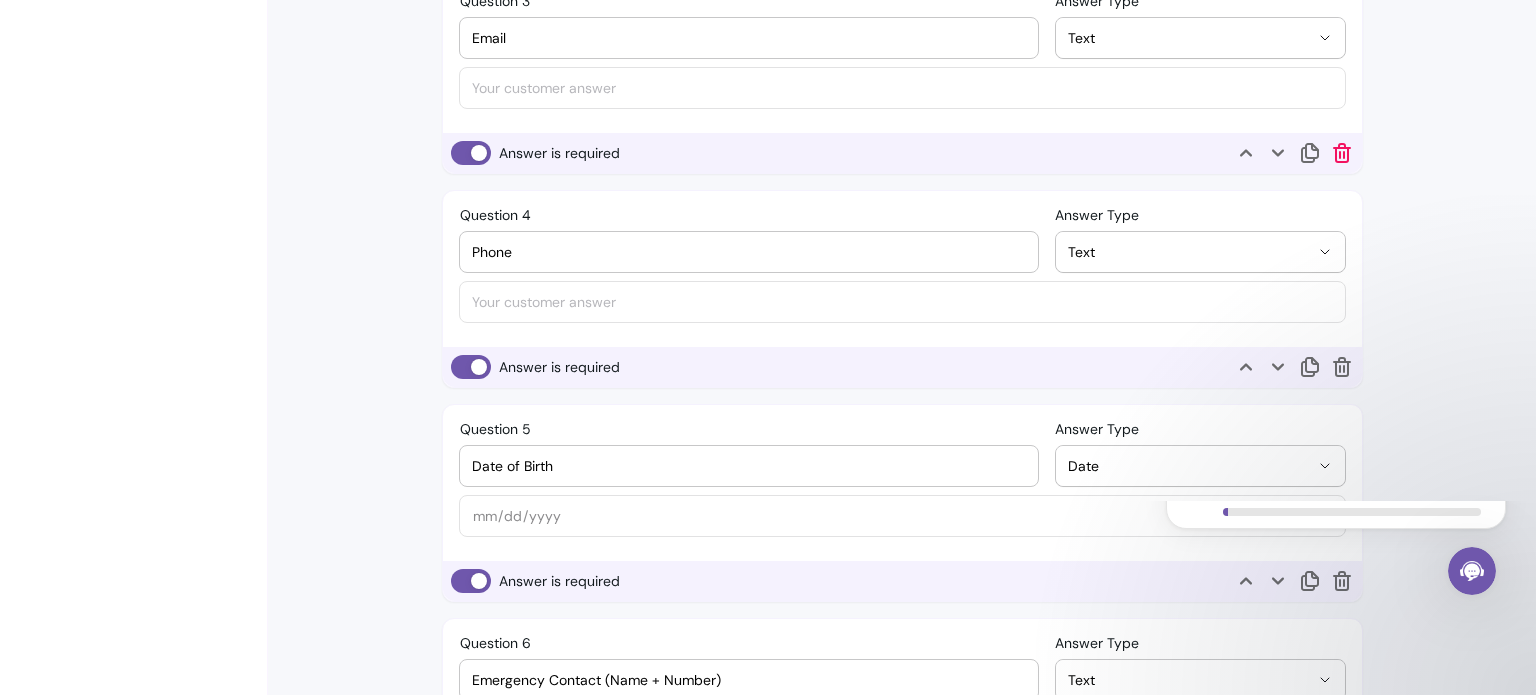 click 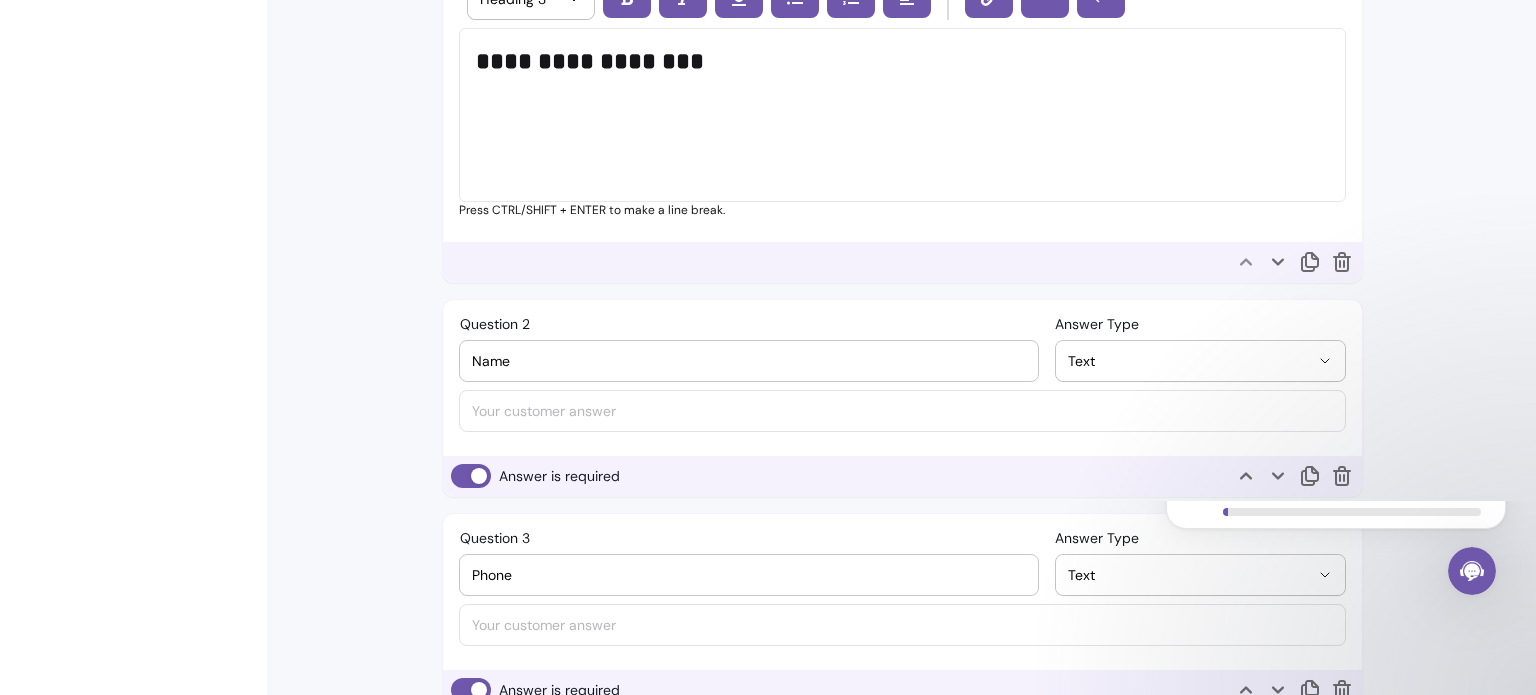scroll, scrollTop: 955, scrollLeft: 0, axis: vertical 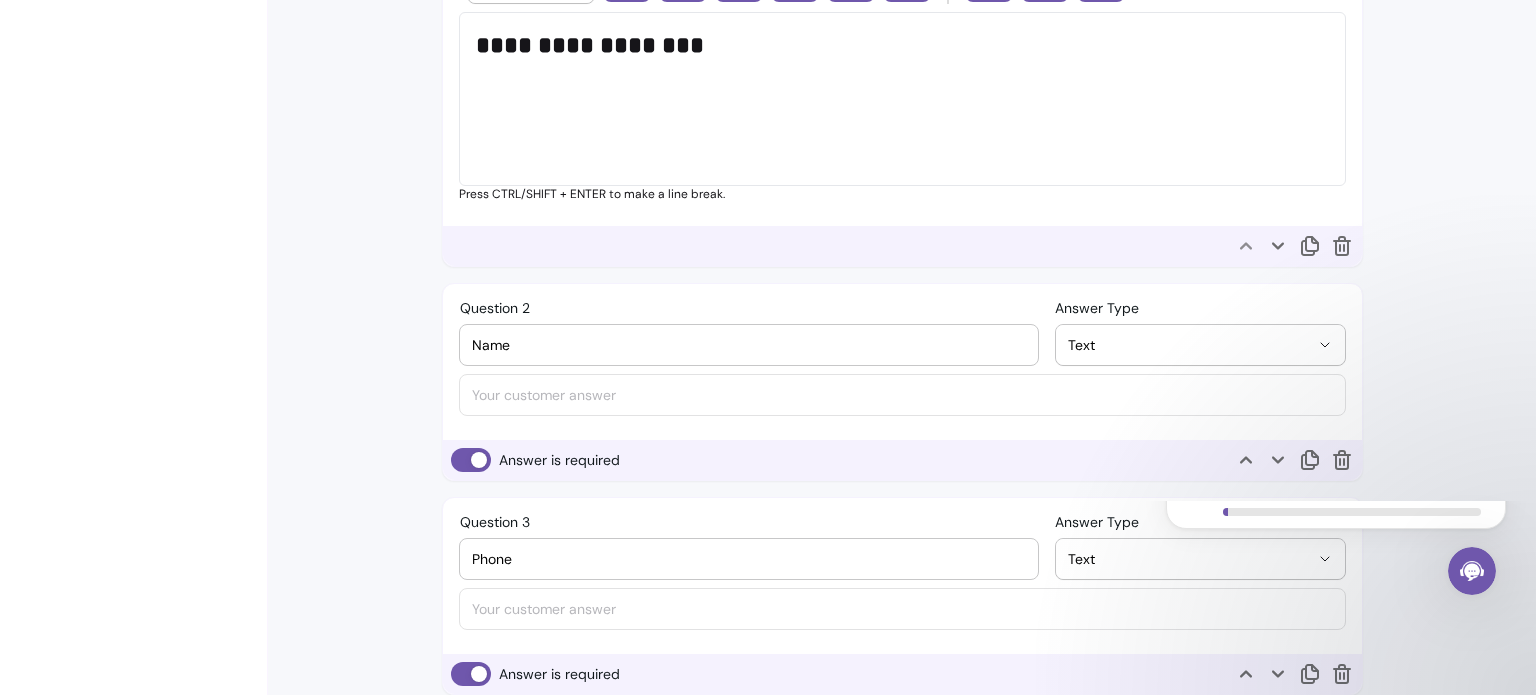 click on "Name" at bounding box center [749, 345] 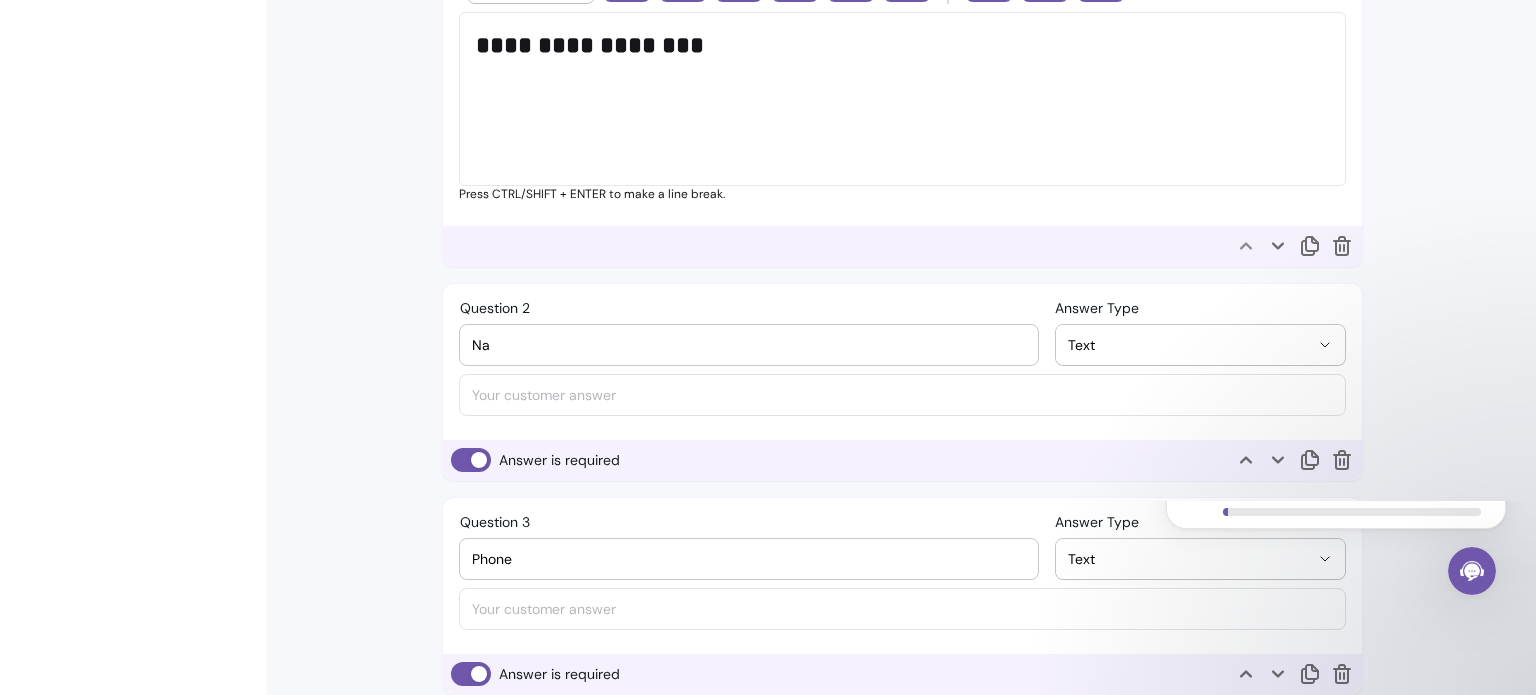 type on "N" 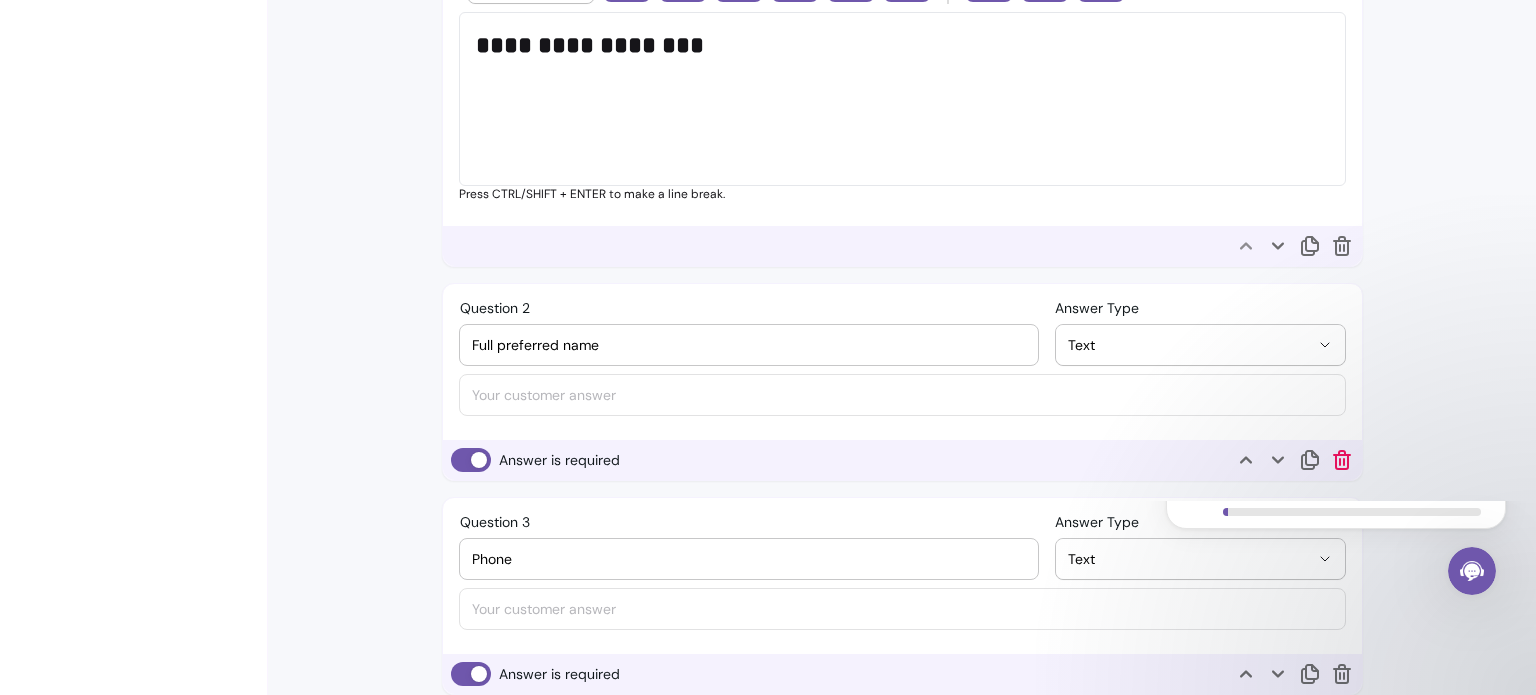 type on "Full preferred name" 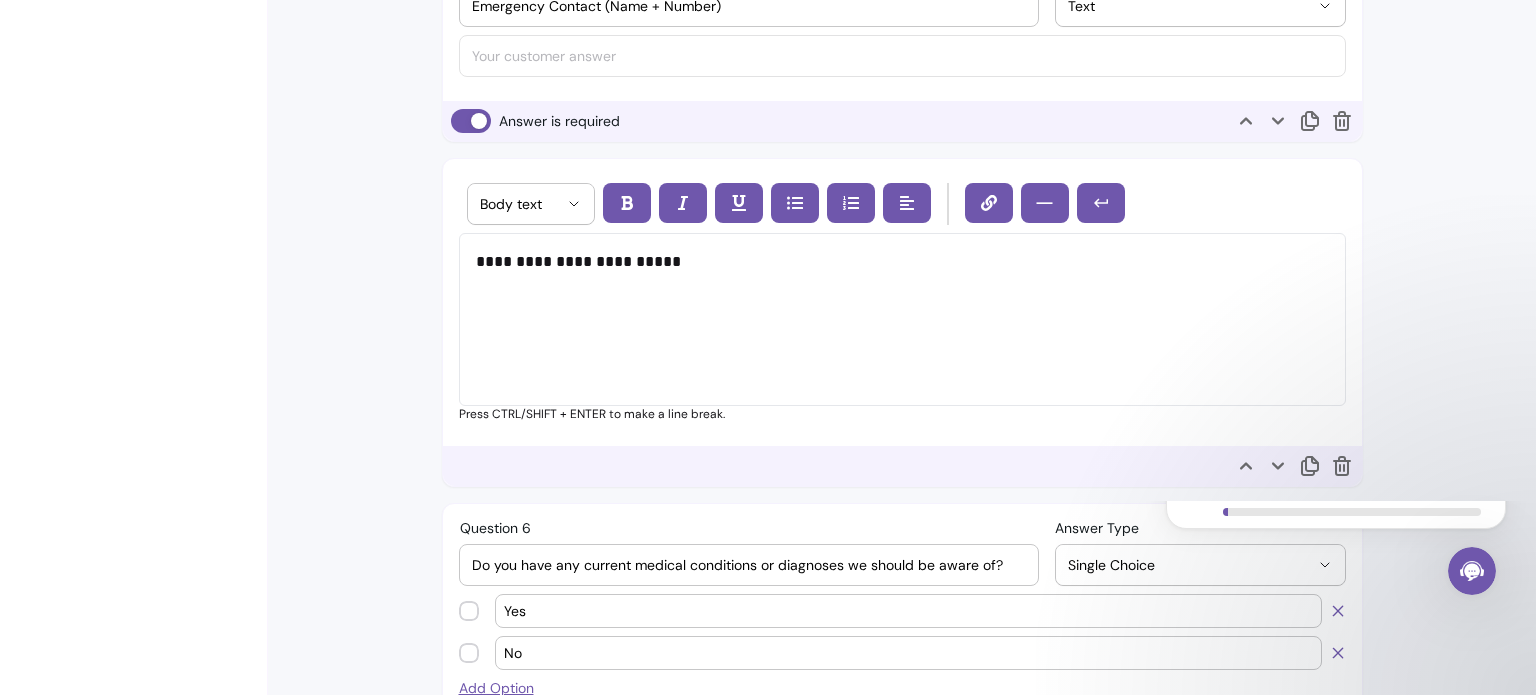 scroll, scrollTop: 1700, scrollLeft: 0, axis: vertical 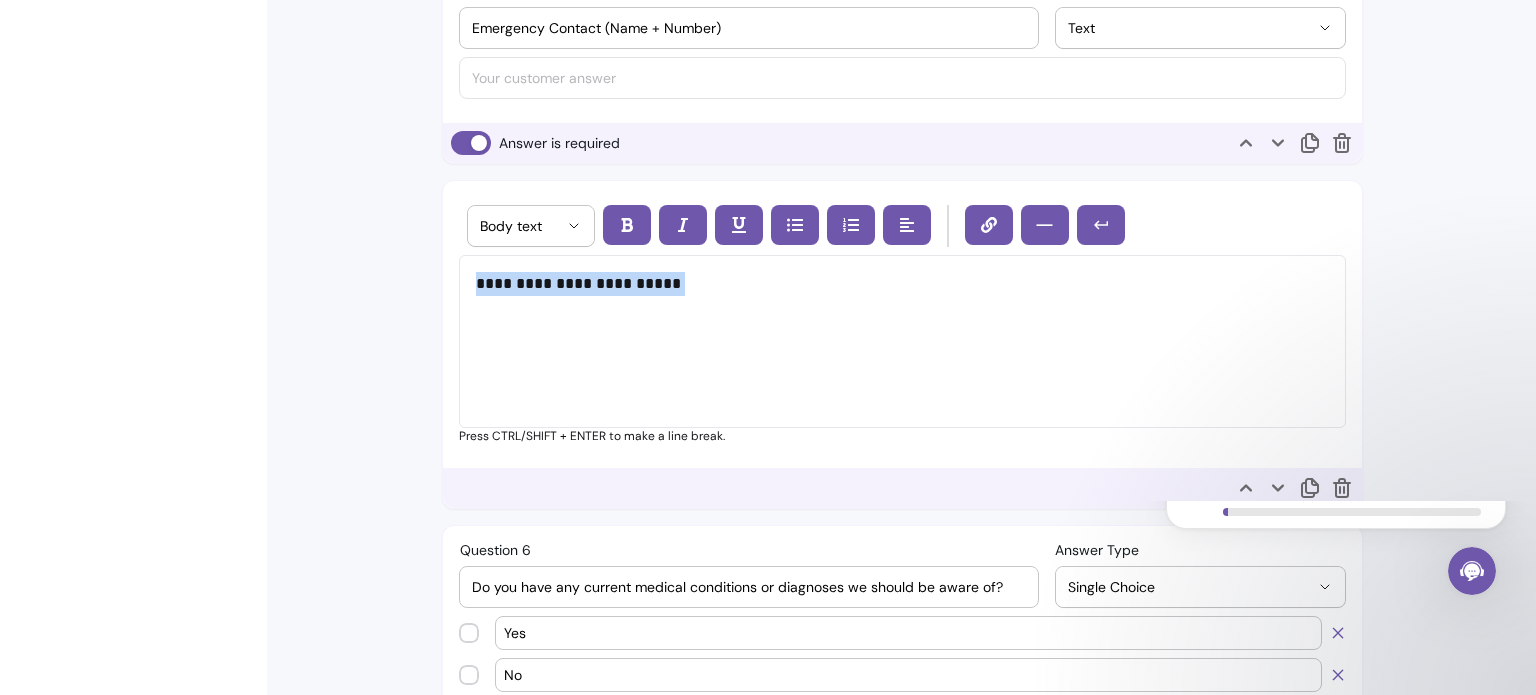 drag, startPoint x: 788, startPoint y: 295, endPoint x: 400, endPoint y: 274, distance: 388.56787 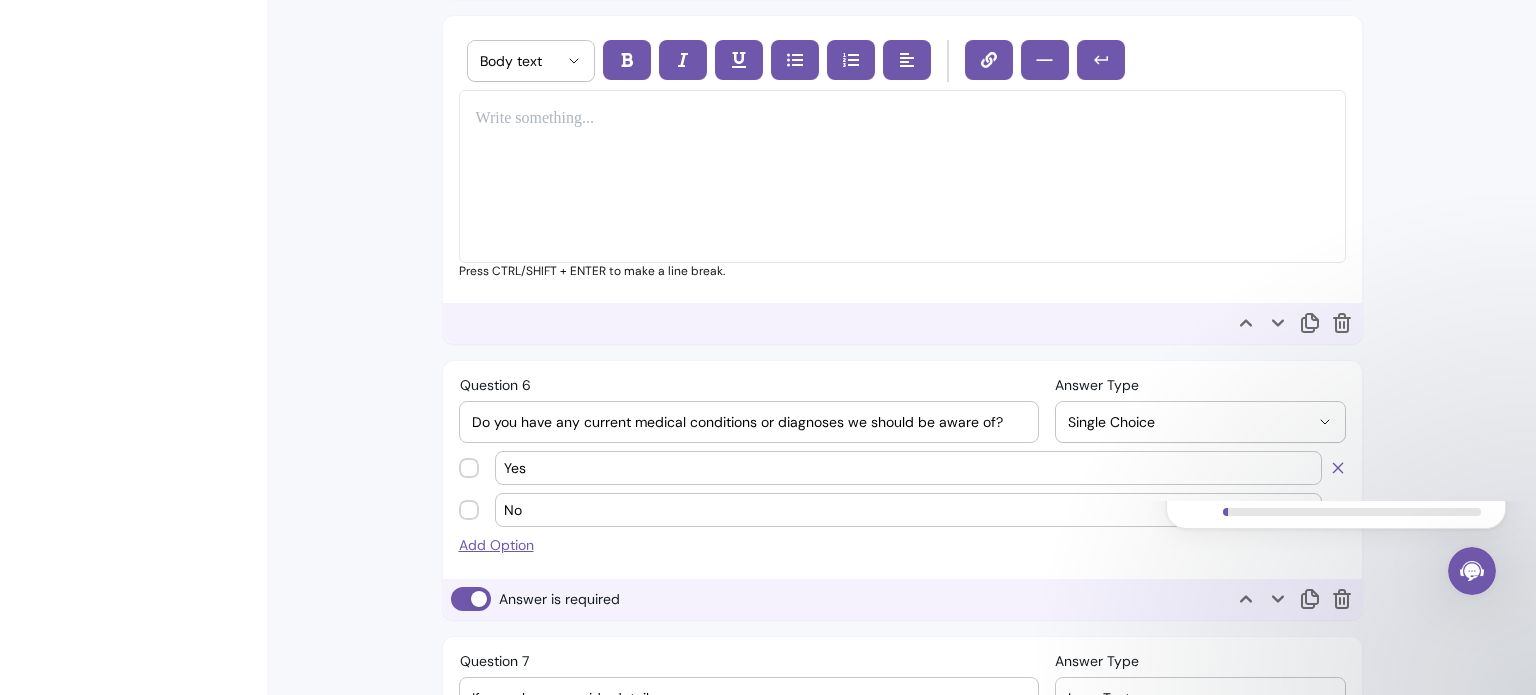scroll, scrollTop: 1888, scrollLeft: 0, axis: vertical 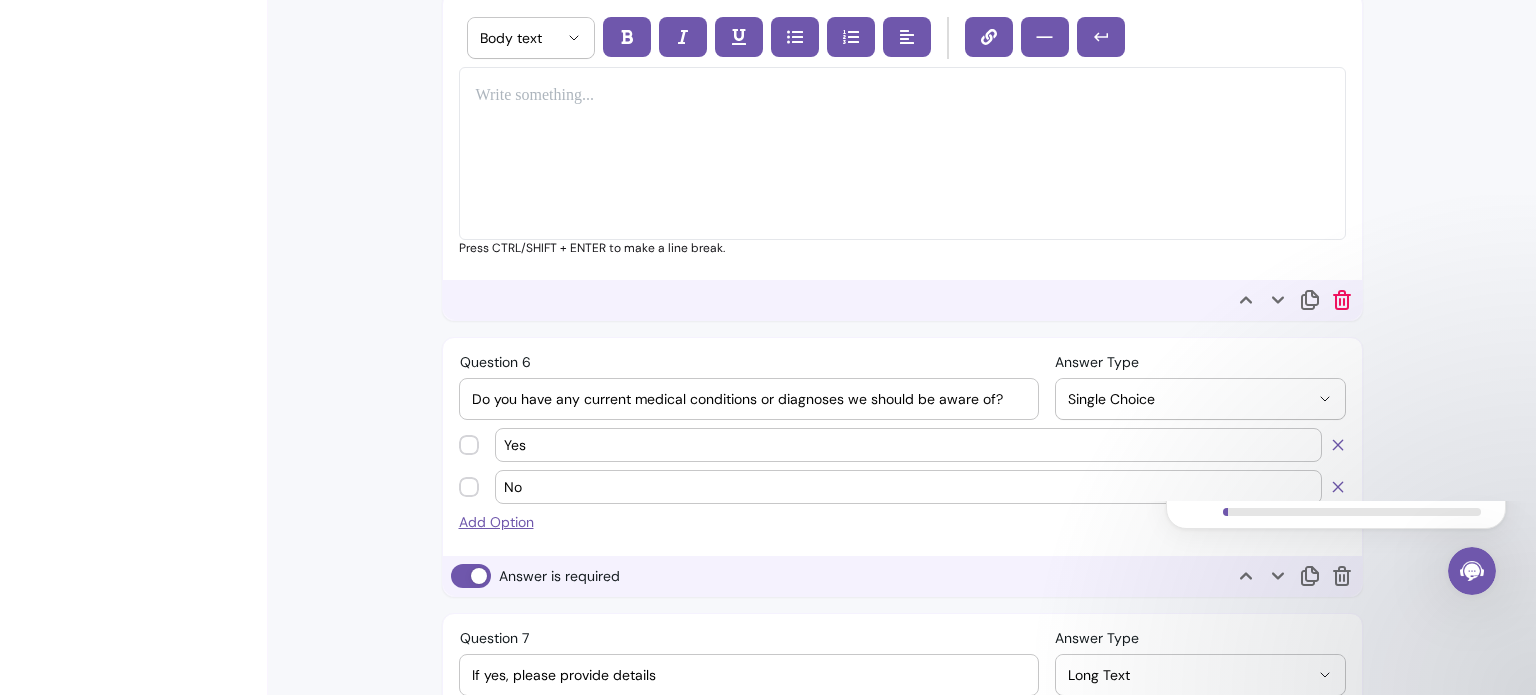 click 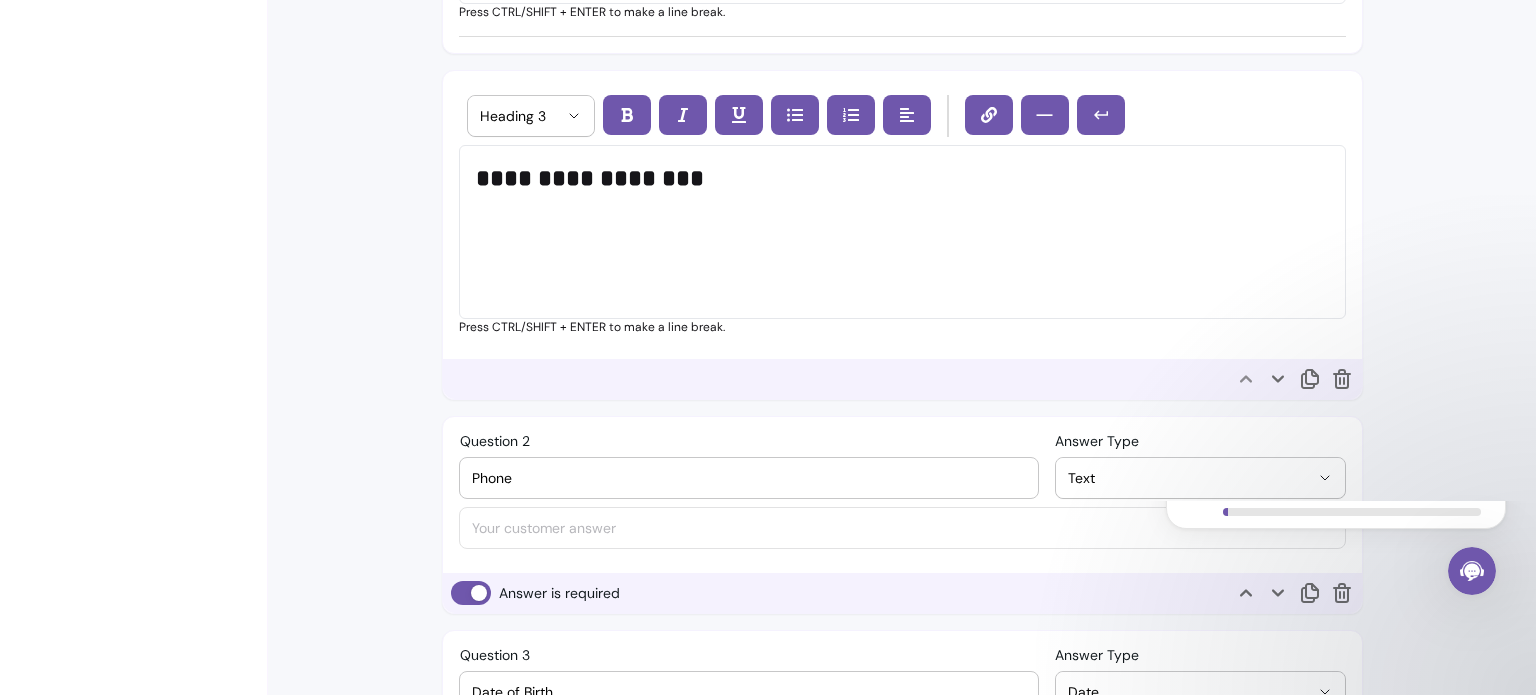 scroll, scrollTop: 885, scrollLeft: 0, axis: vertical 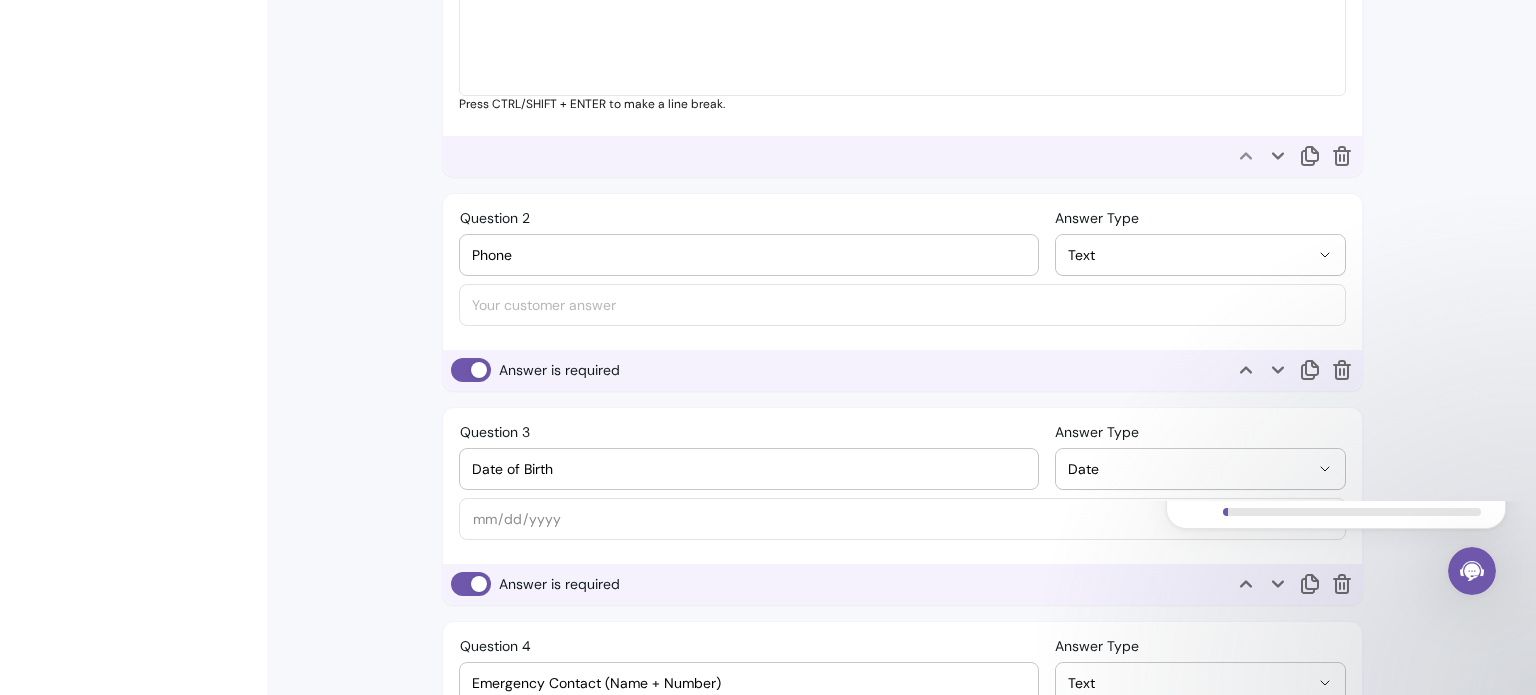 drag, startPoint x: 595, startPoint y: 250, endPoint x: 345, endPoint y: 238, distance: 250.28784 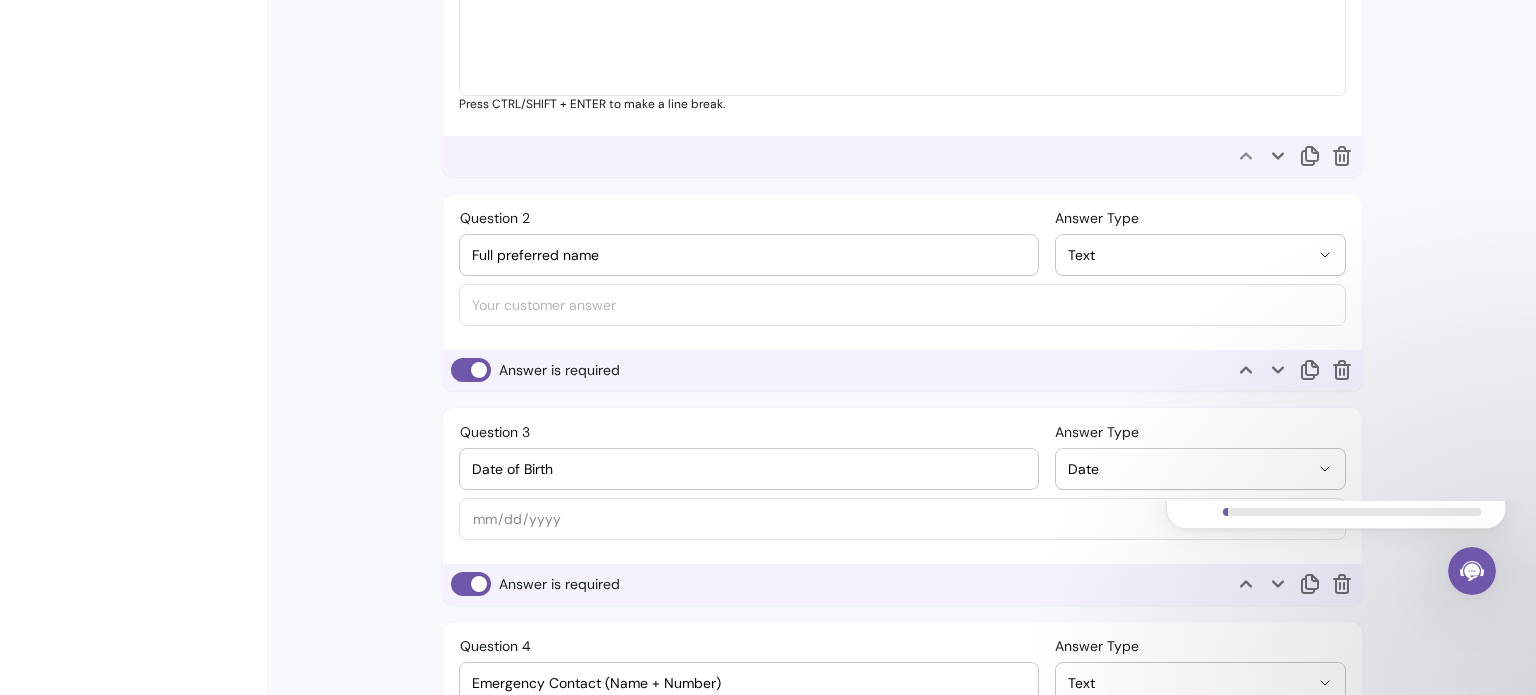 drag, startPoint x: 555, startPoint y: 250, endPoint x: 400, endPoint y: 229, distance: 156.4161 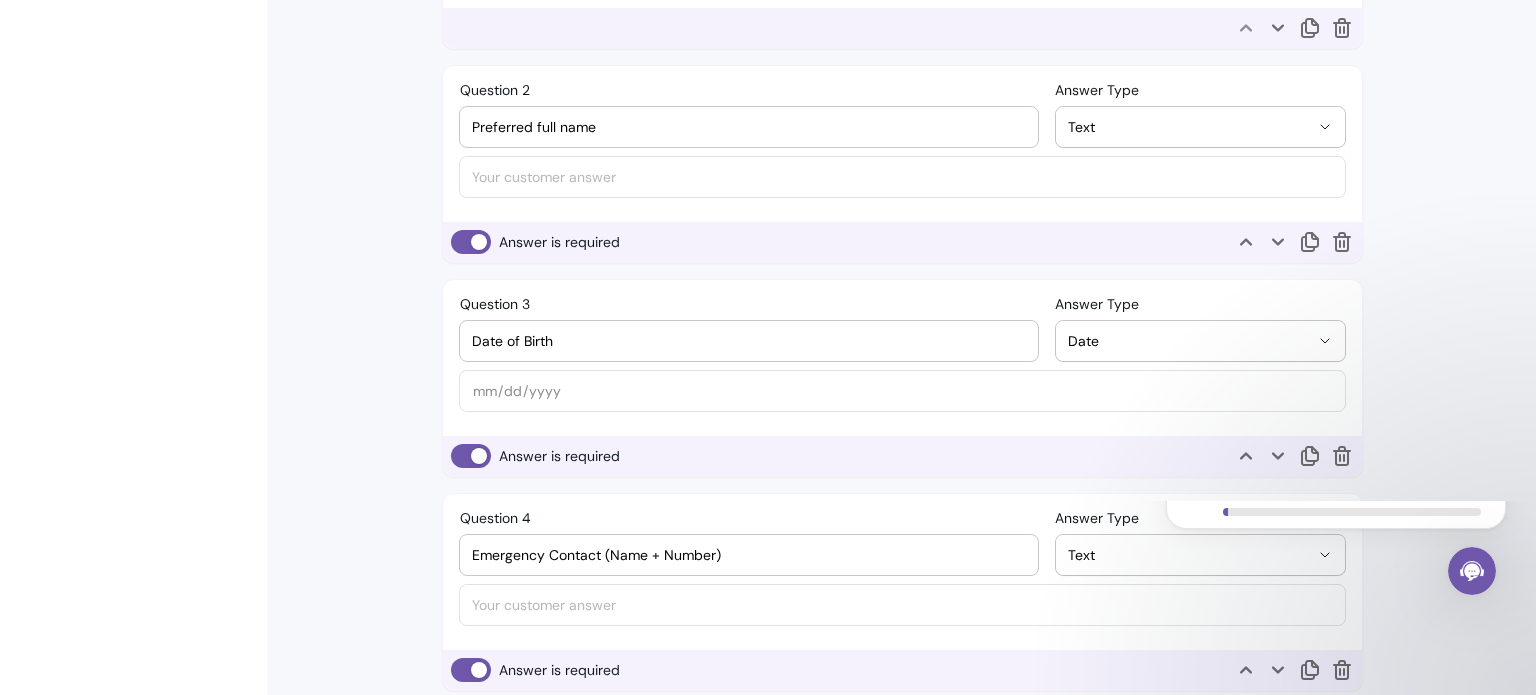 scroll, scrollTop: 1208, scrollLeft: 0, axis: vertical 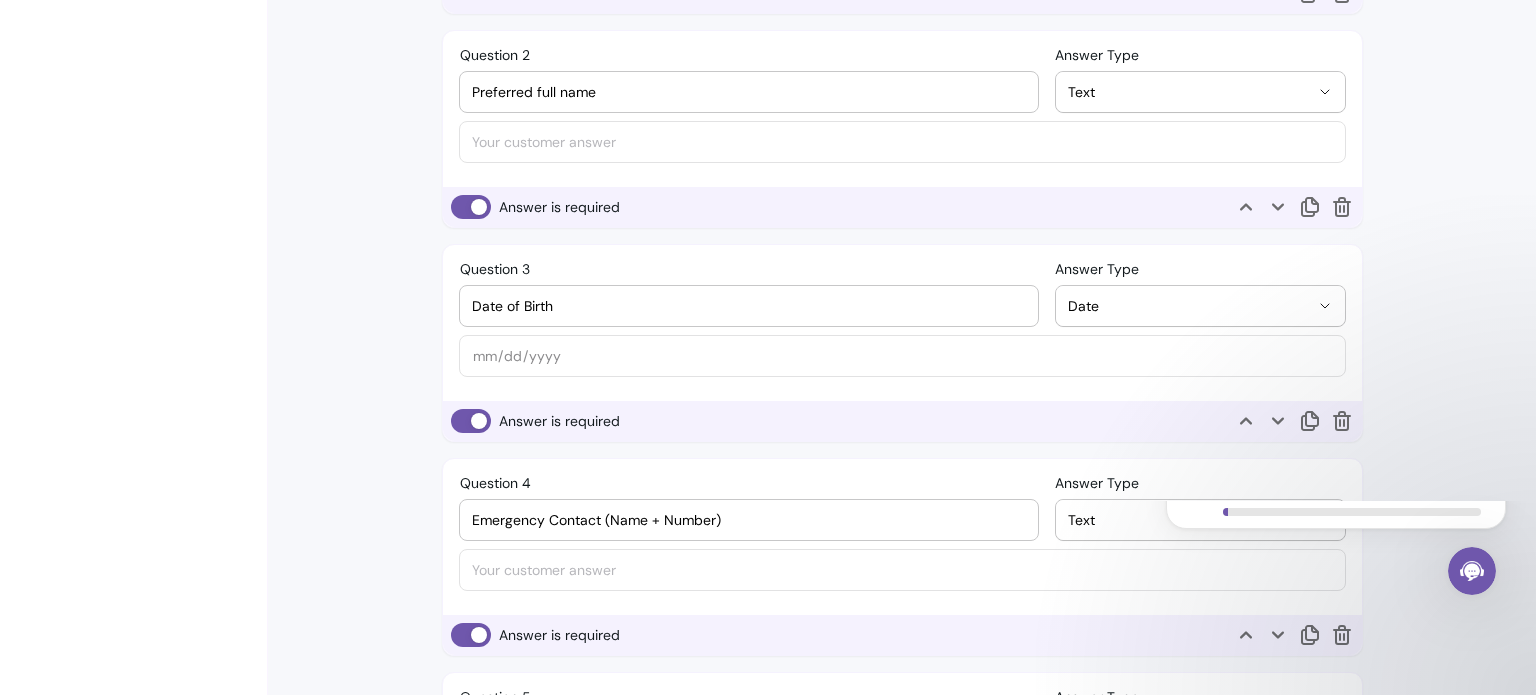 type on "Preferred full name" 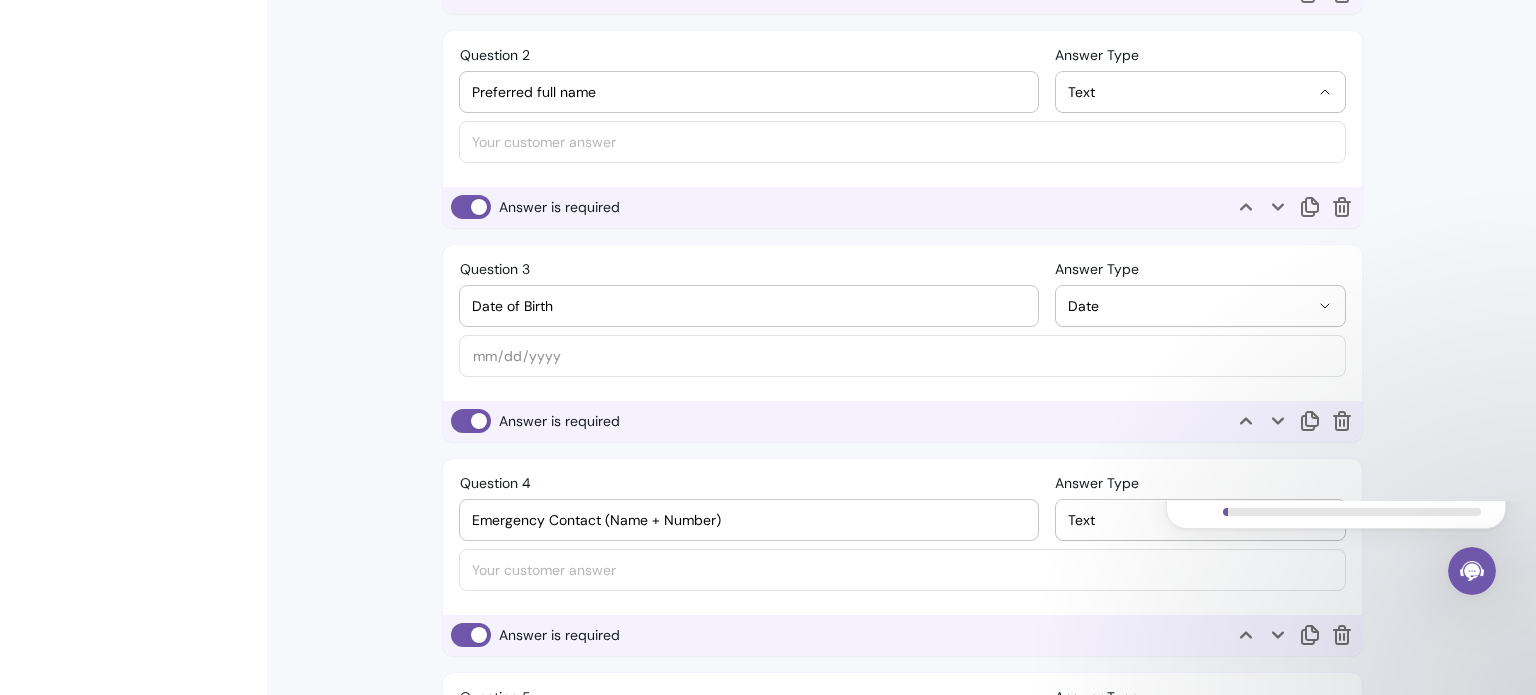 click on "Text" at bounding box center [1188, 92] 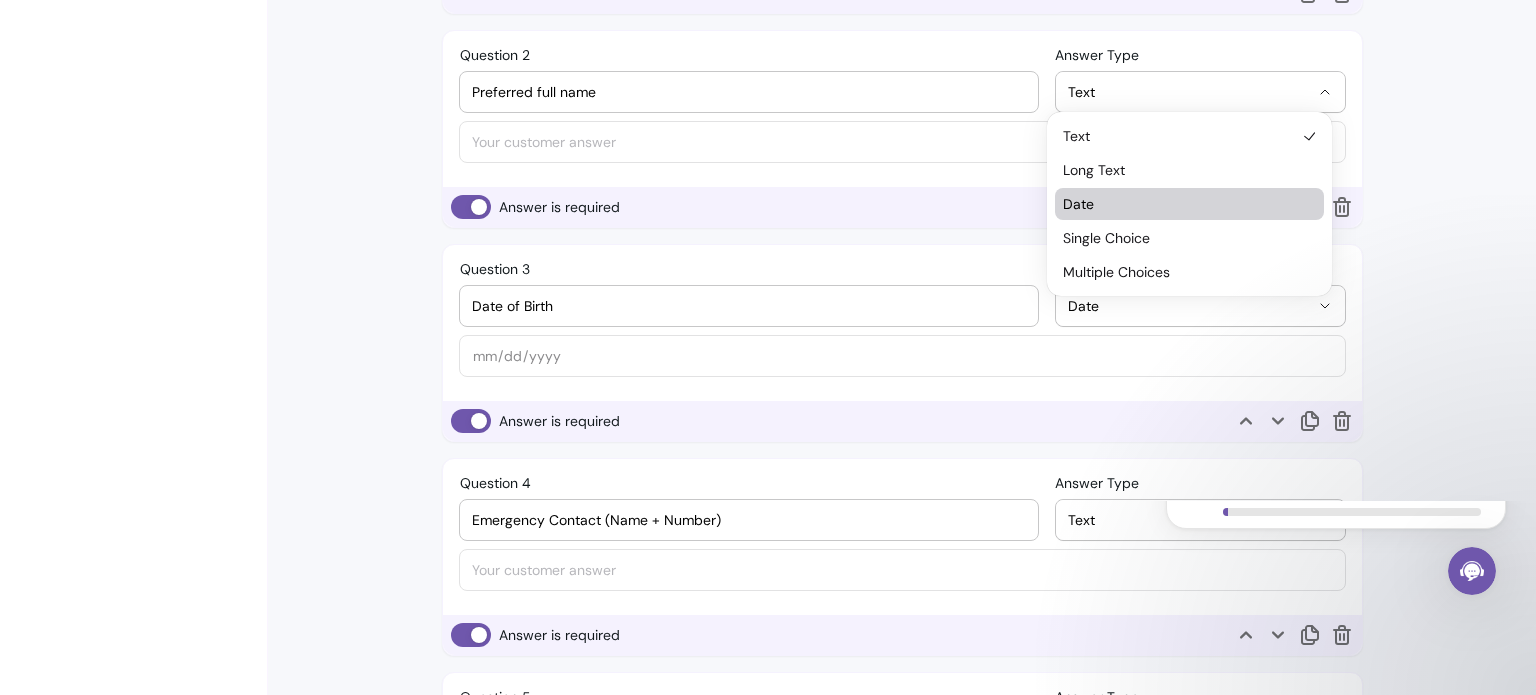 select on "****" 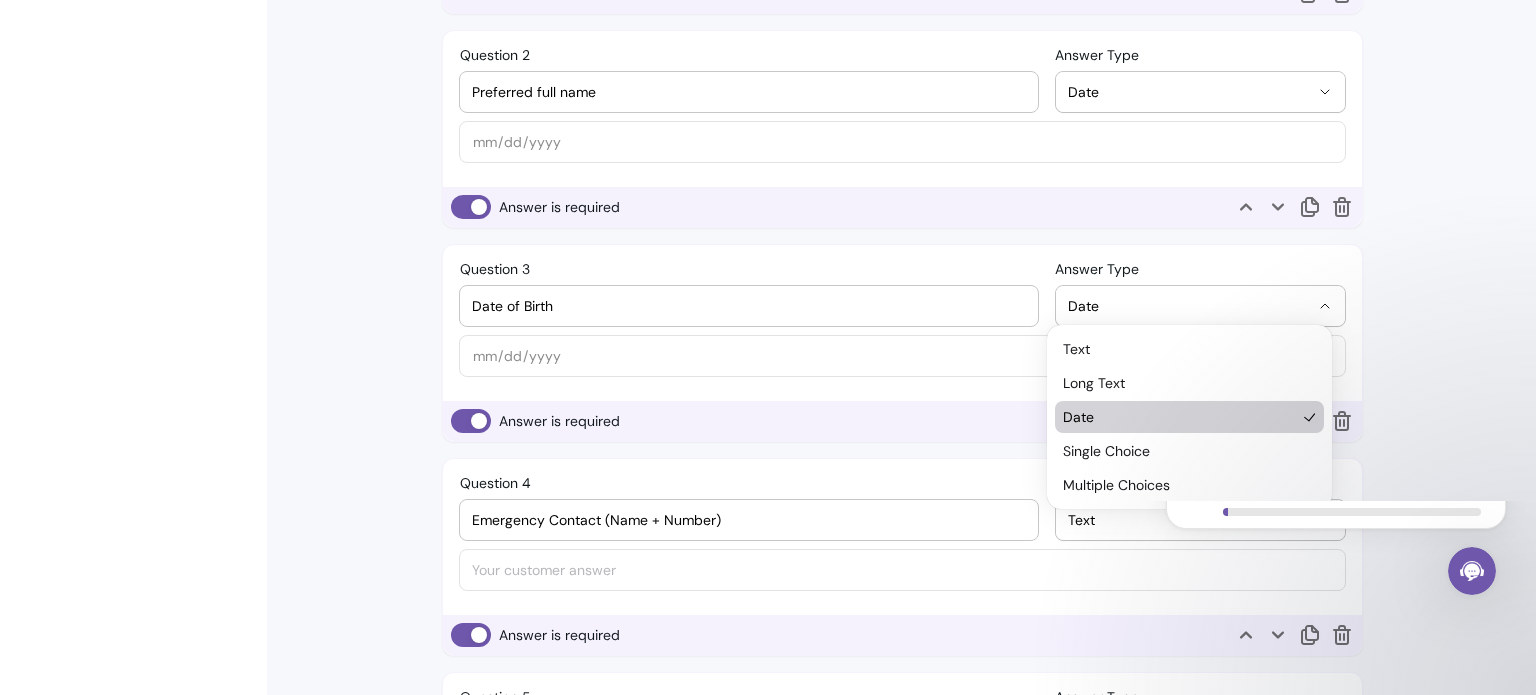 click on "Date" at bounding box center (1188, 306) 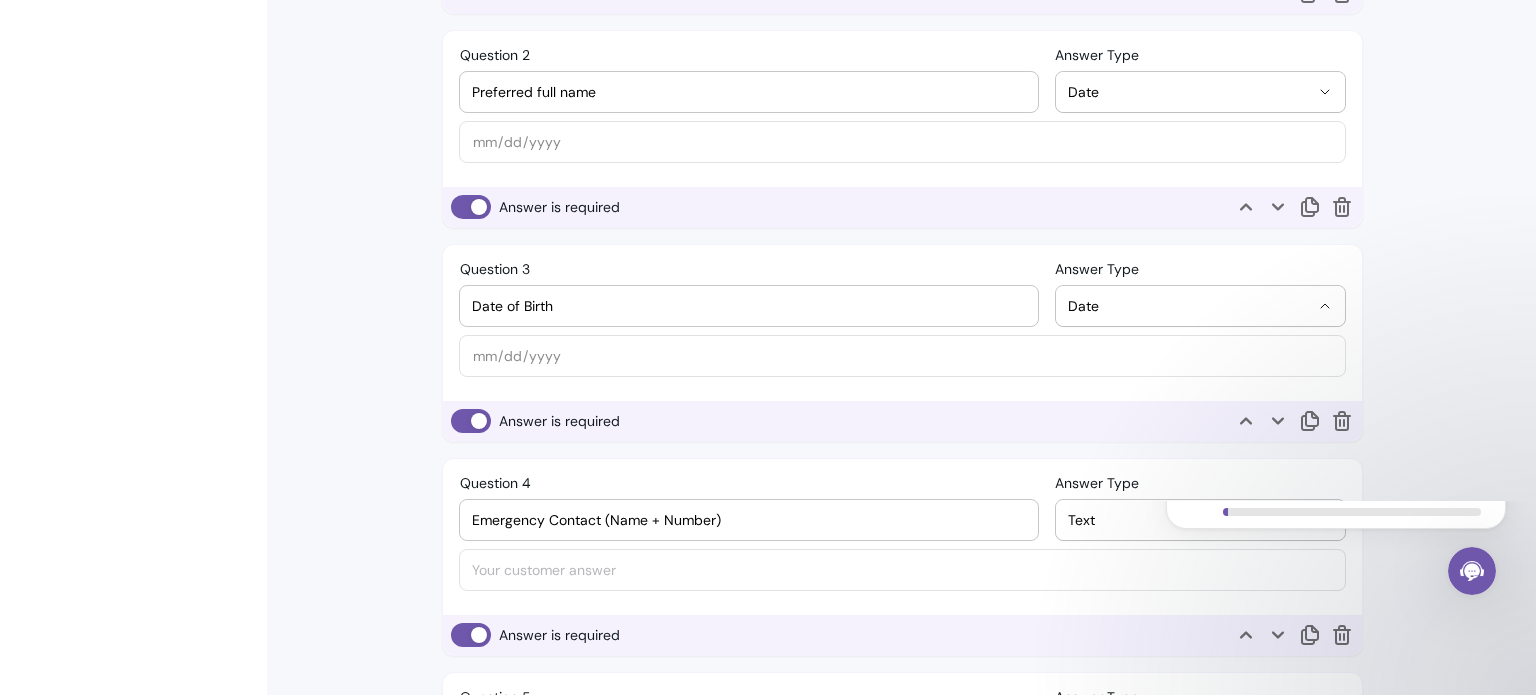 click on "Date" at bounding box center [1188, 92] 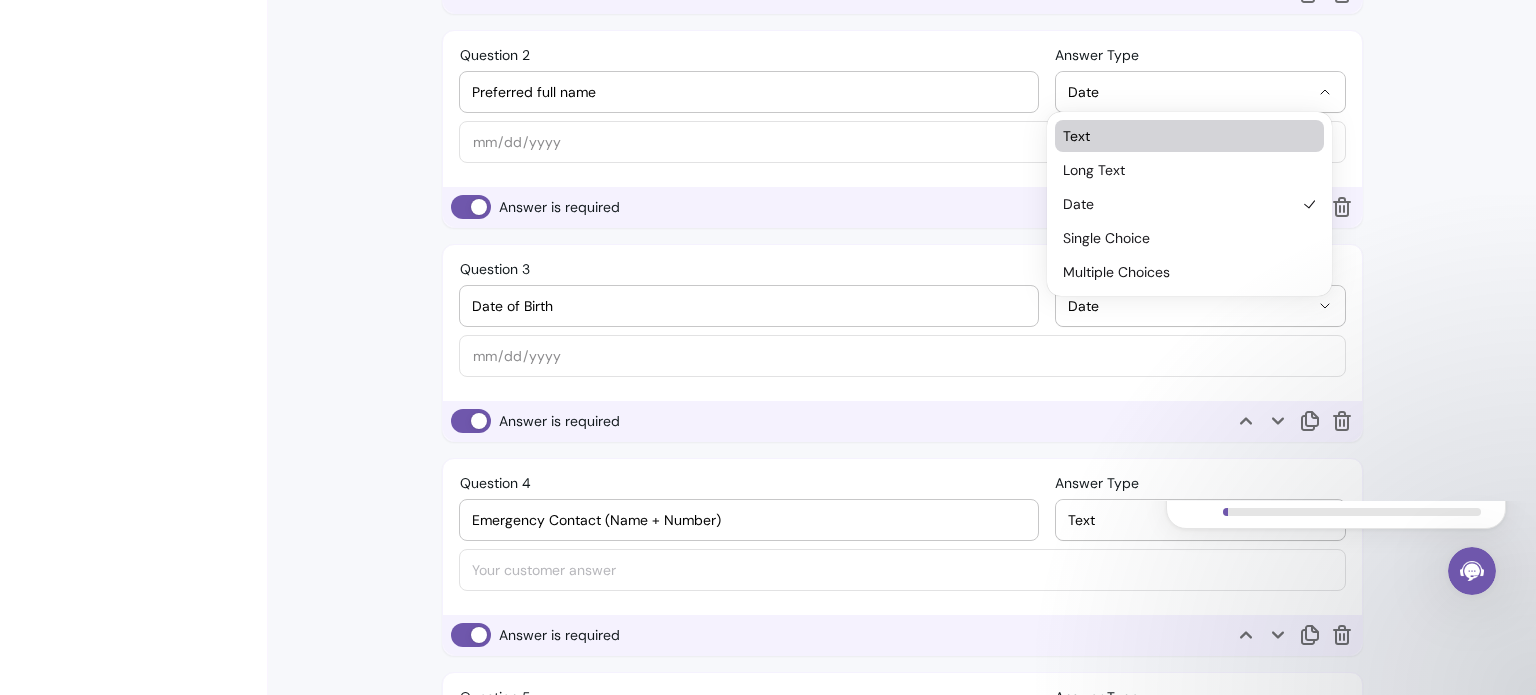 select on "****" 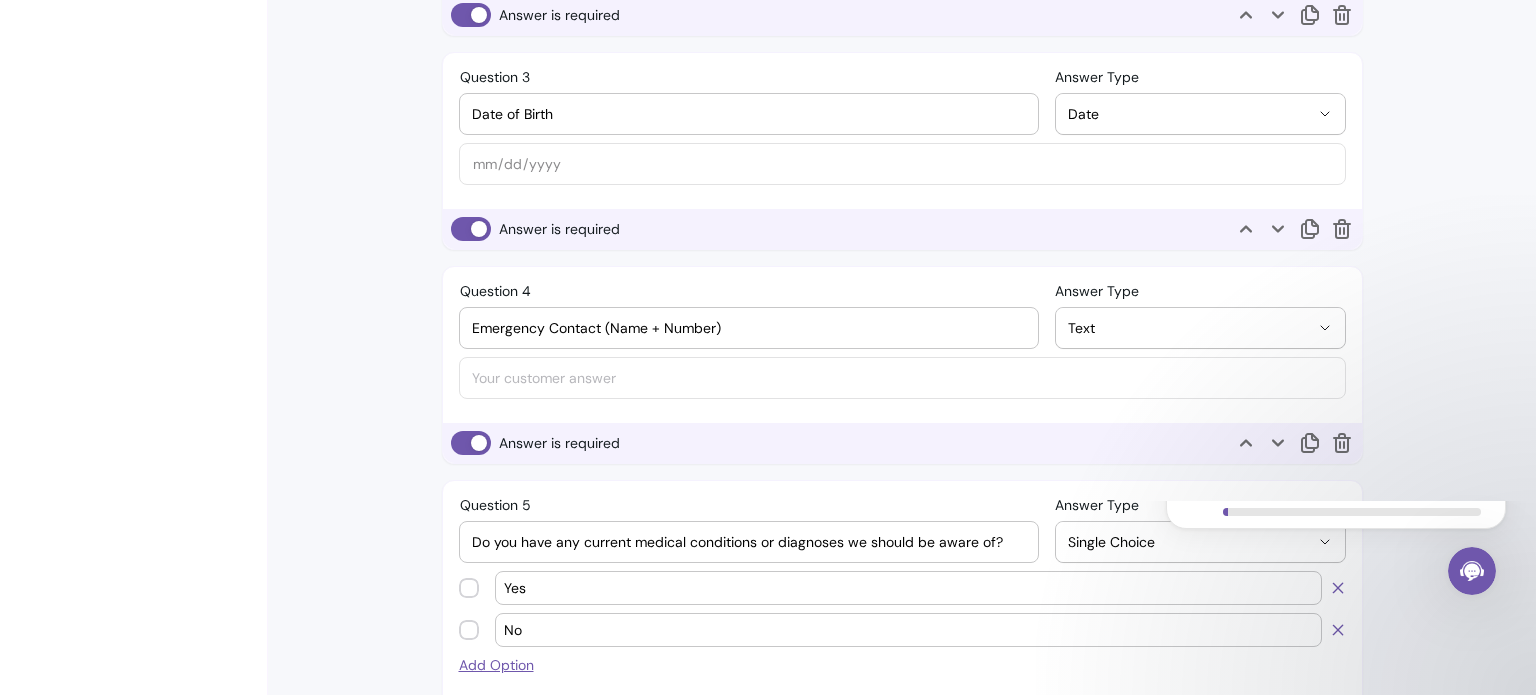scroll, scrollTop: 1751, scrollLeft: 0, axis: vertical 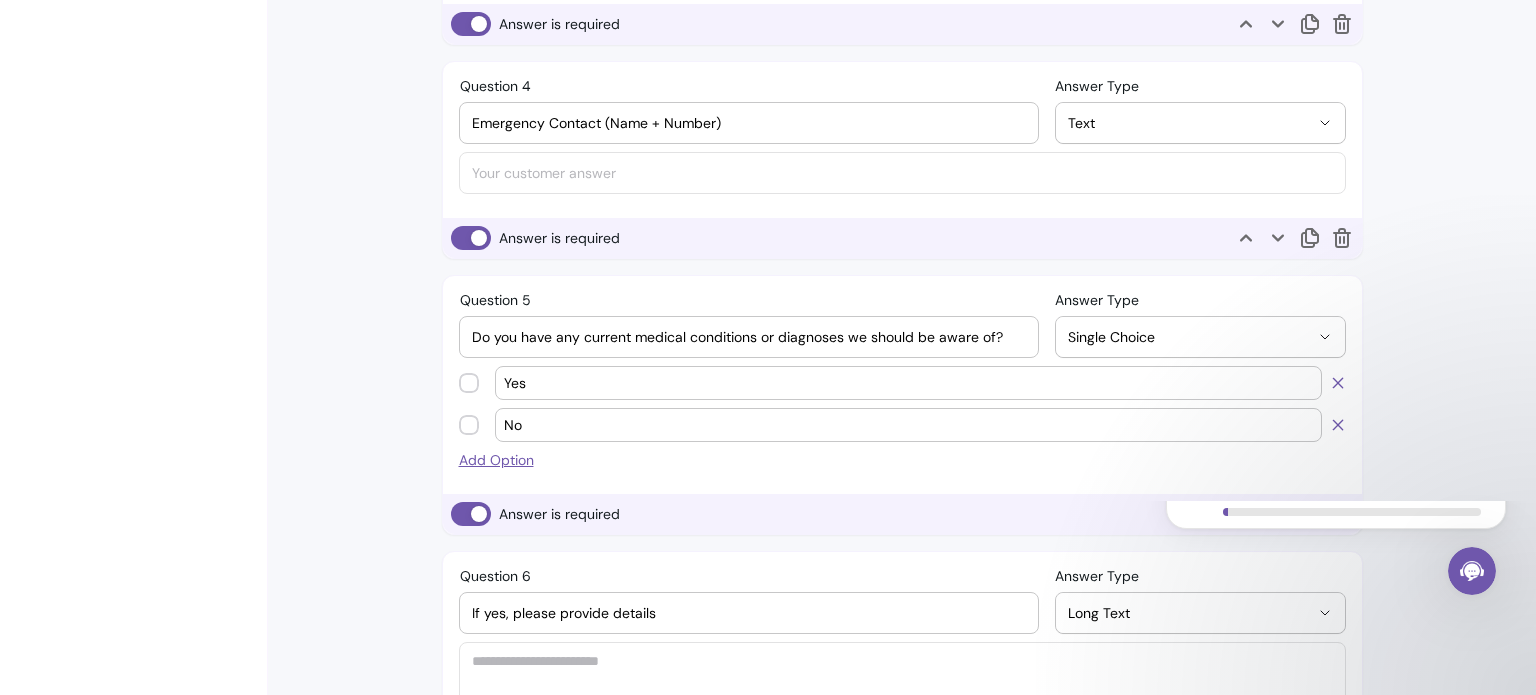 click on "Single Choice" at bounding box center [1200, 337] 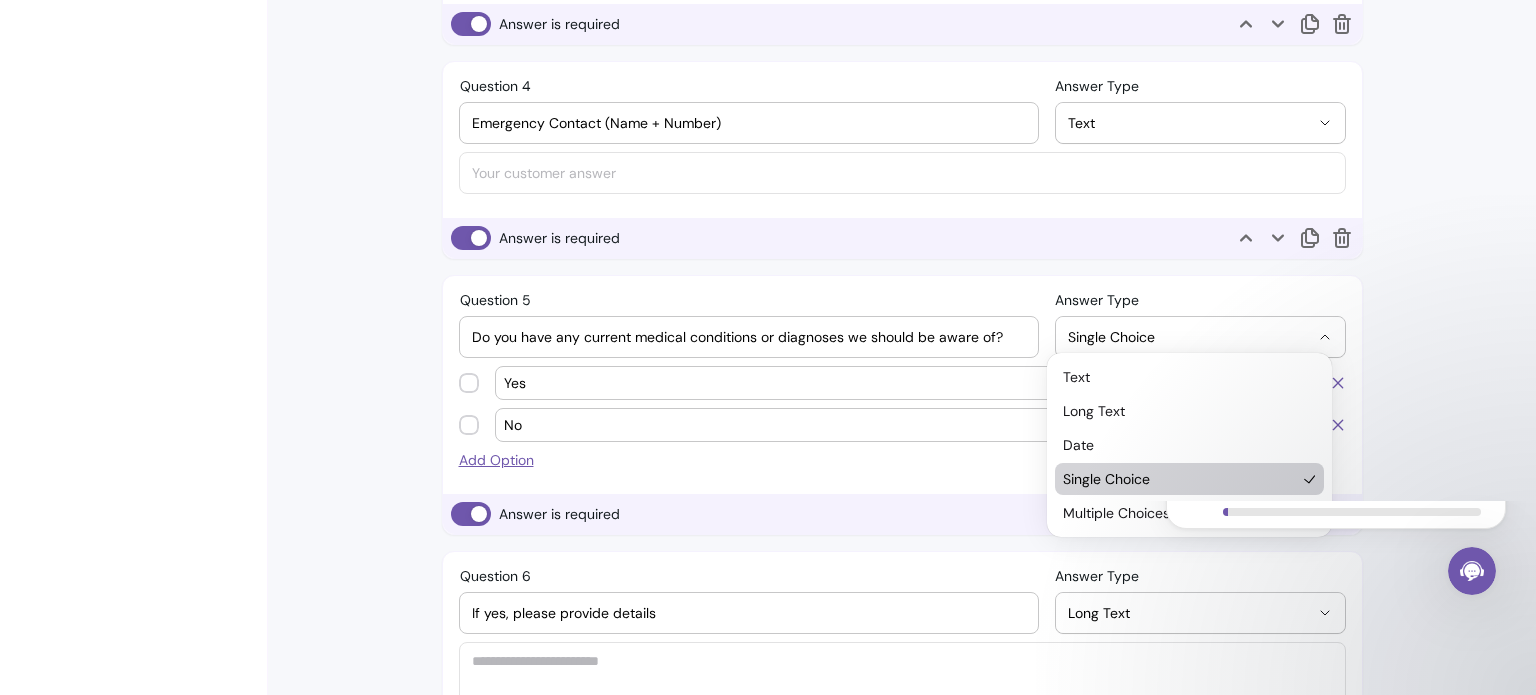 click on "Single Choice" at bounding box center [1200, 337] 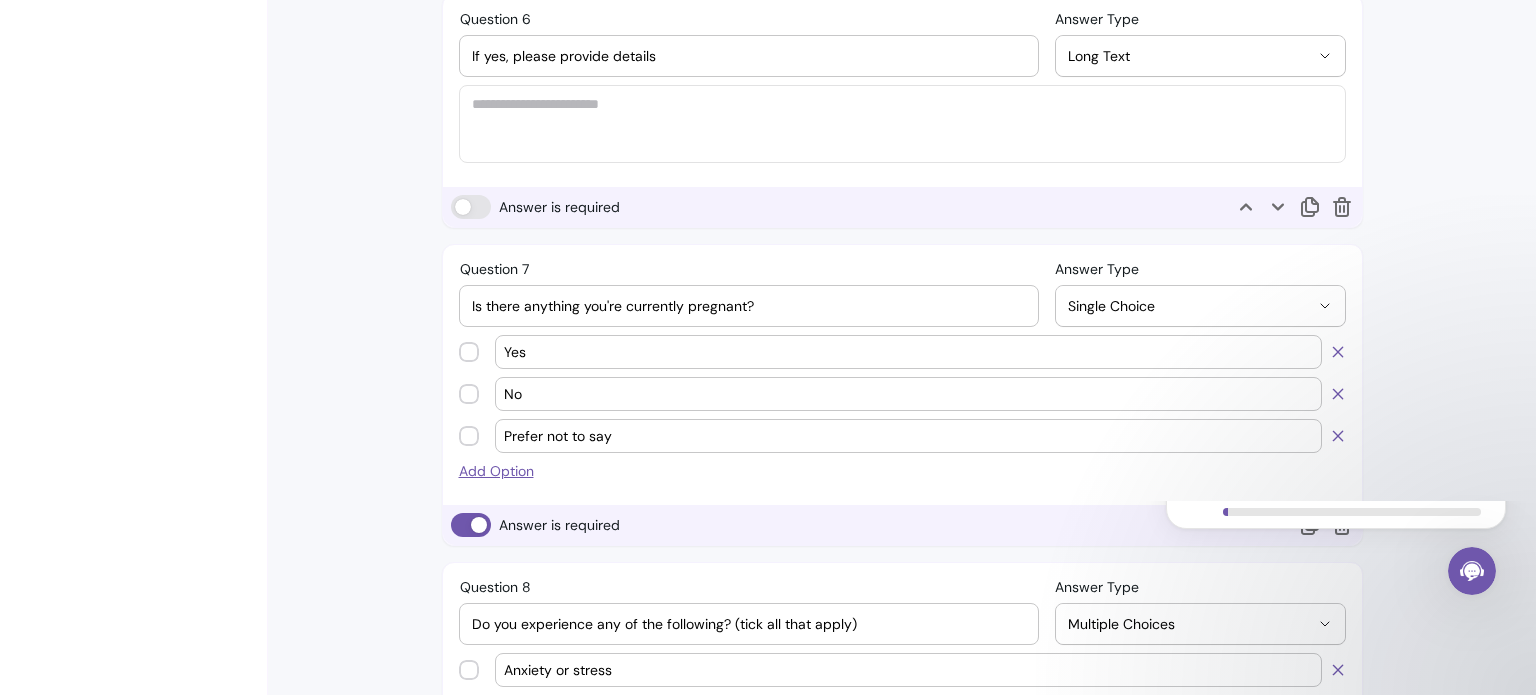 scroll, scrollTop: 2218, scrollLeft: 0, axis: vertical 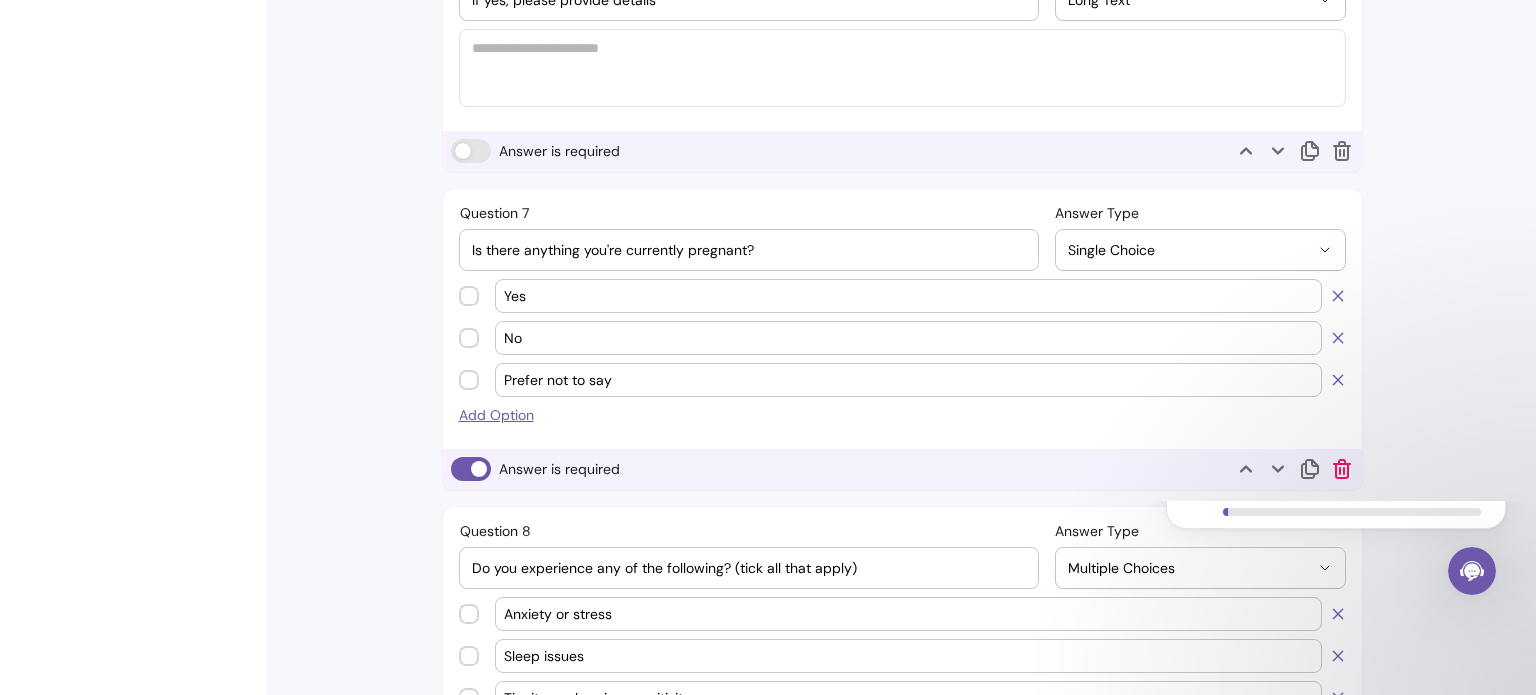 click 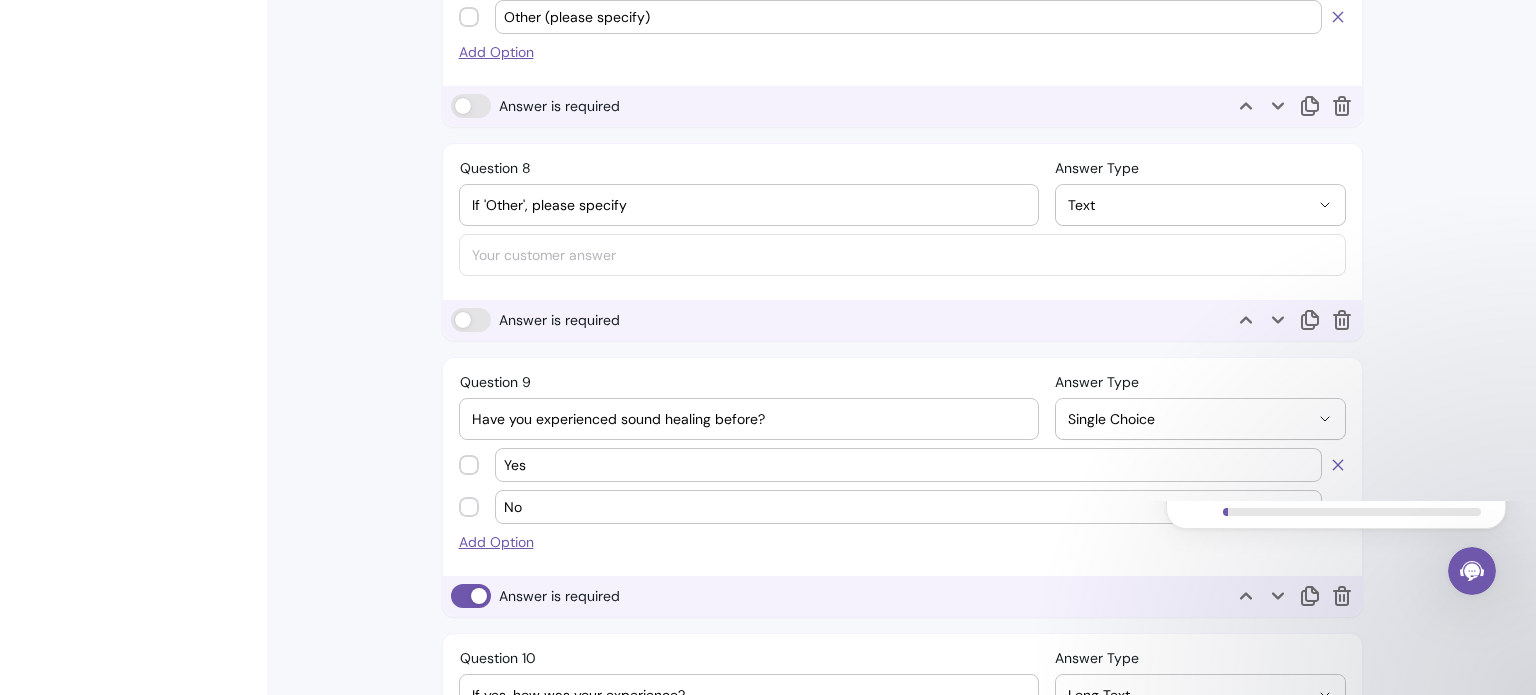 scroll, scrollTop: 2824, scrollLeft: 0, axis: vertical 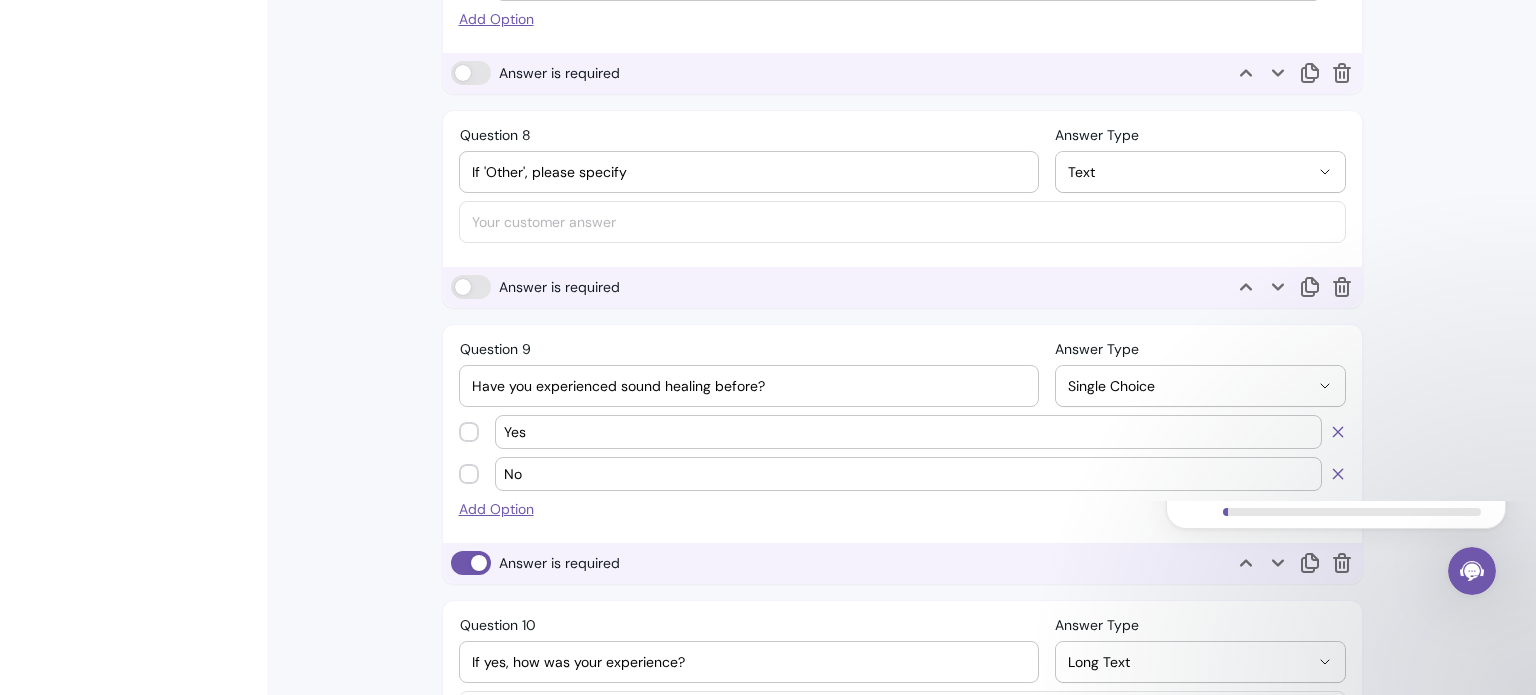 drag, startPoint x: 705, startPoint y: 369, endPoint x: 654, endPoint y: 359, distance: 51.971146 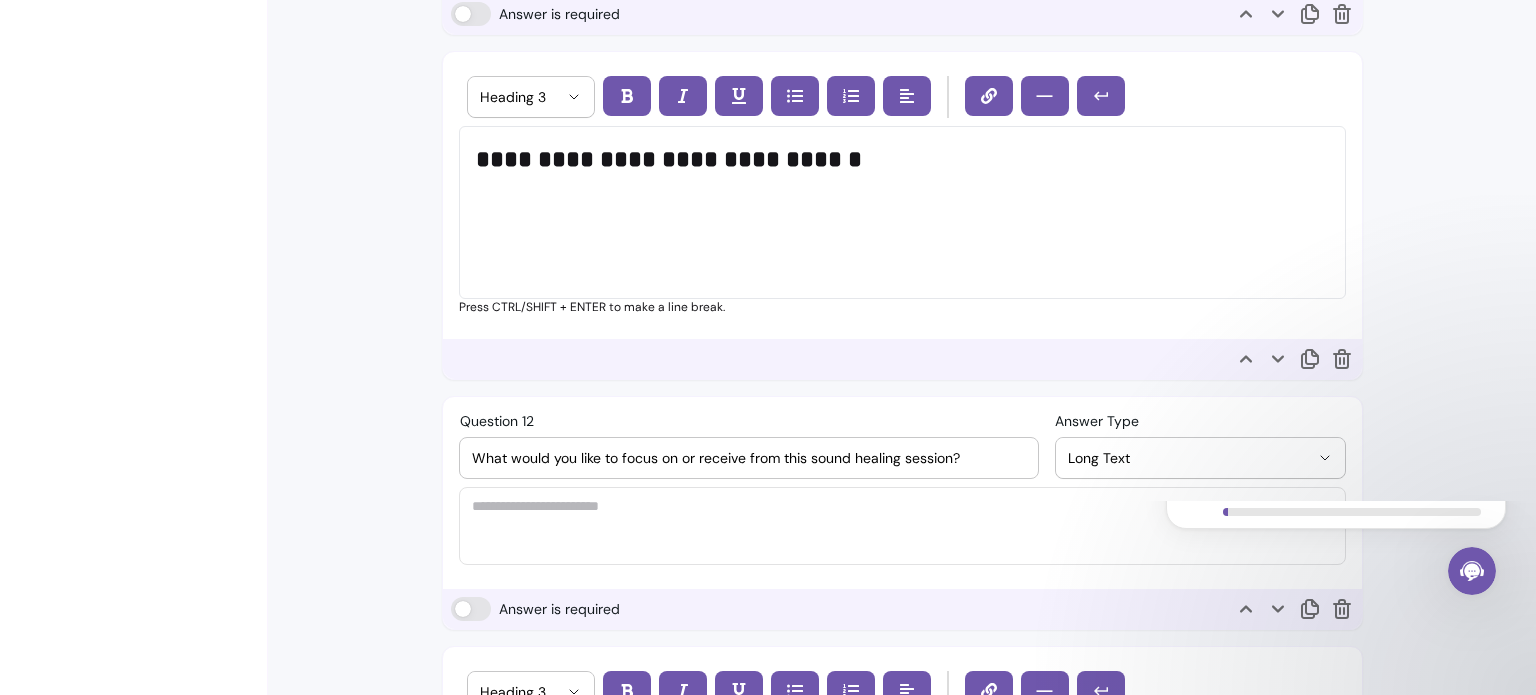 scroll, scrollTop: 3629, scrollLeft: 0, axis: vertical 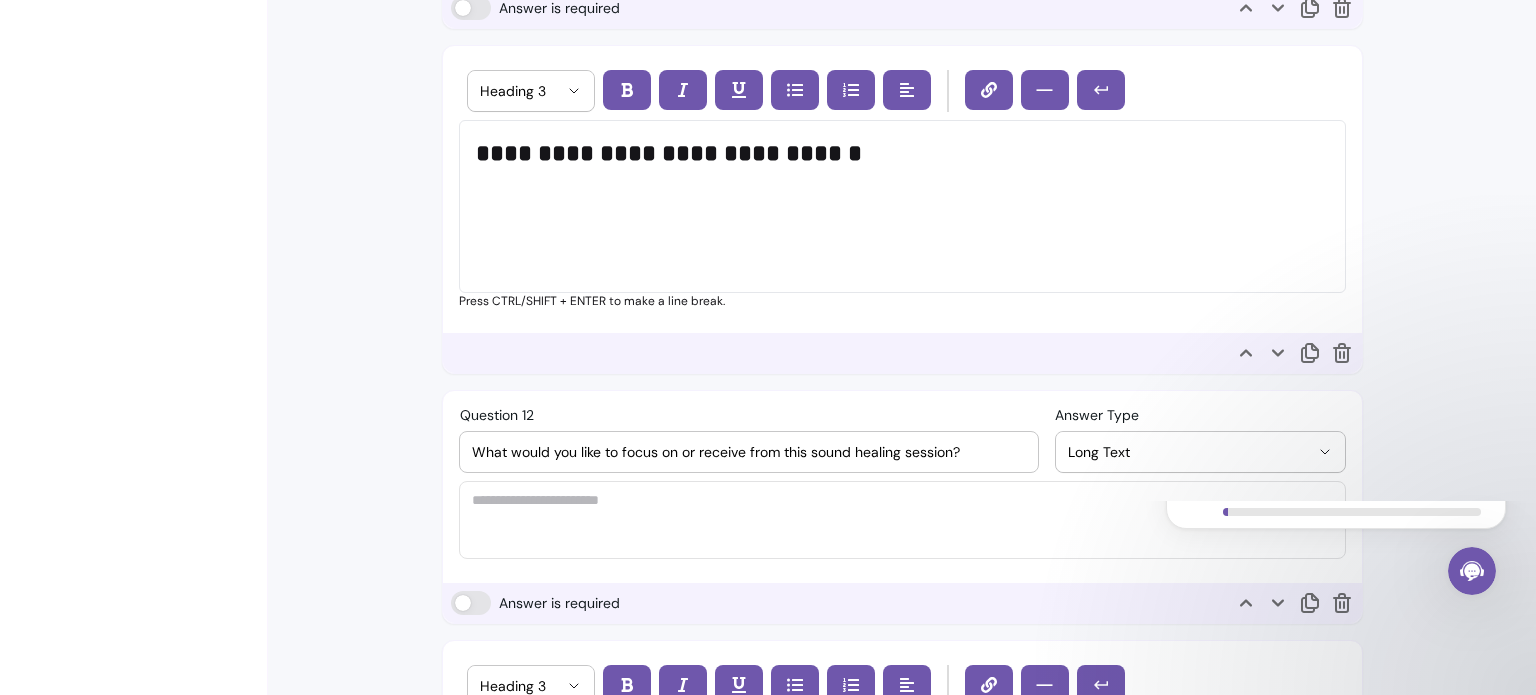 type on "Have you experienced Akashic healing before?" 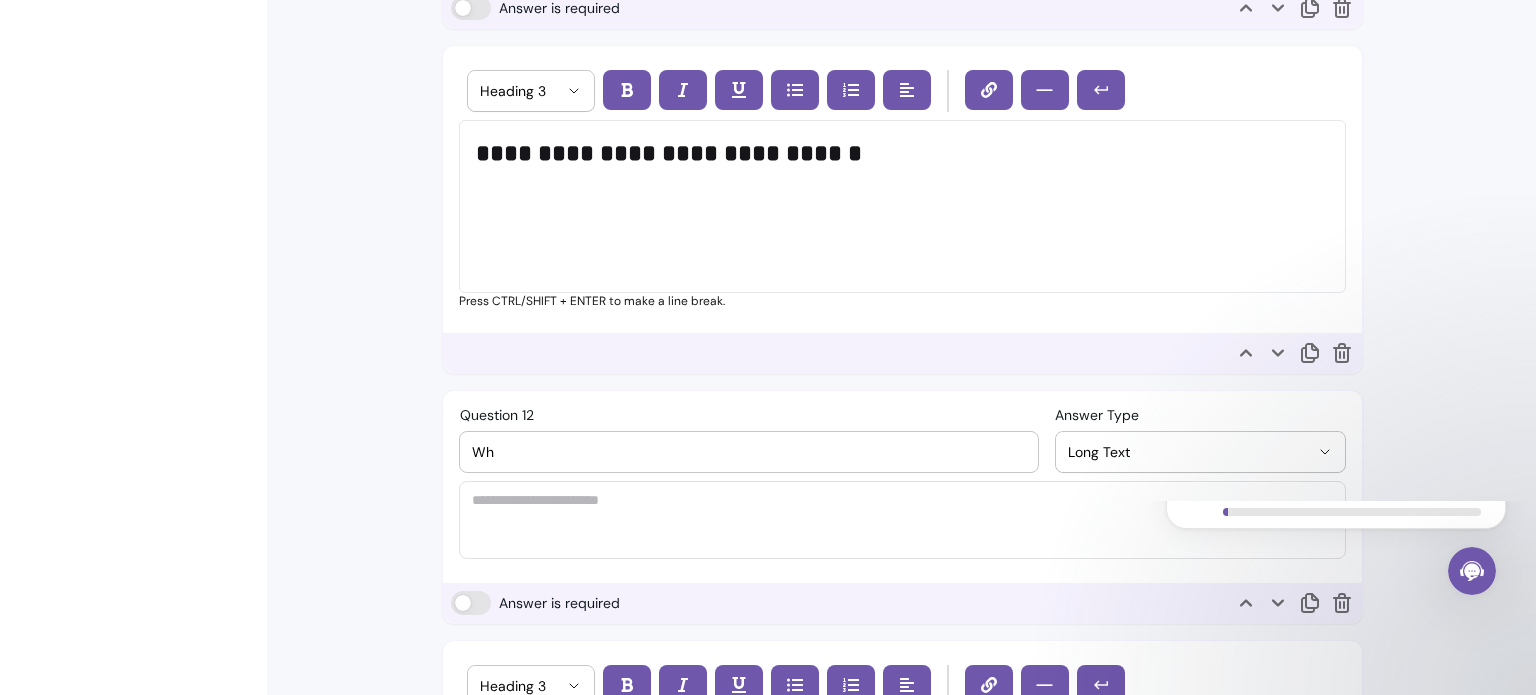 type on "W" 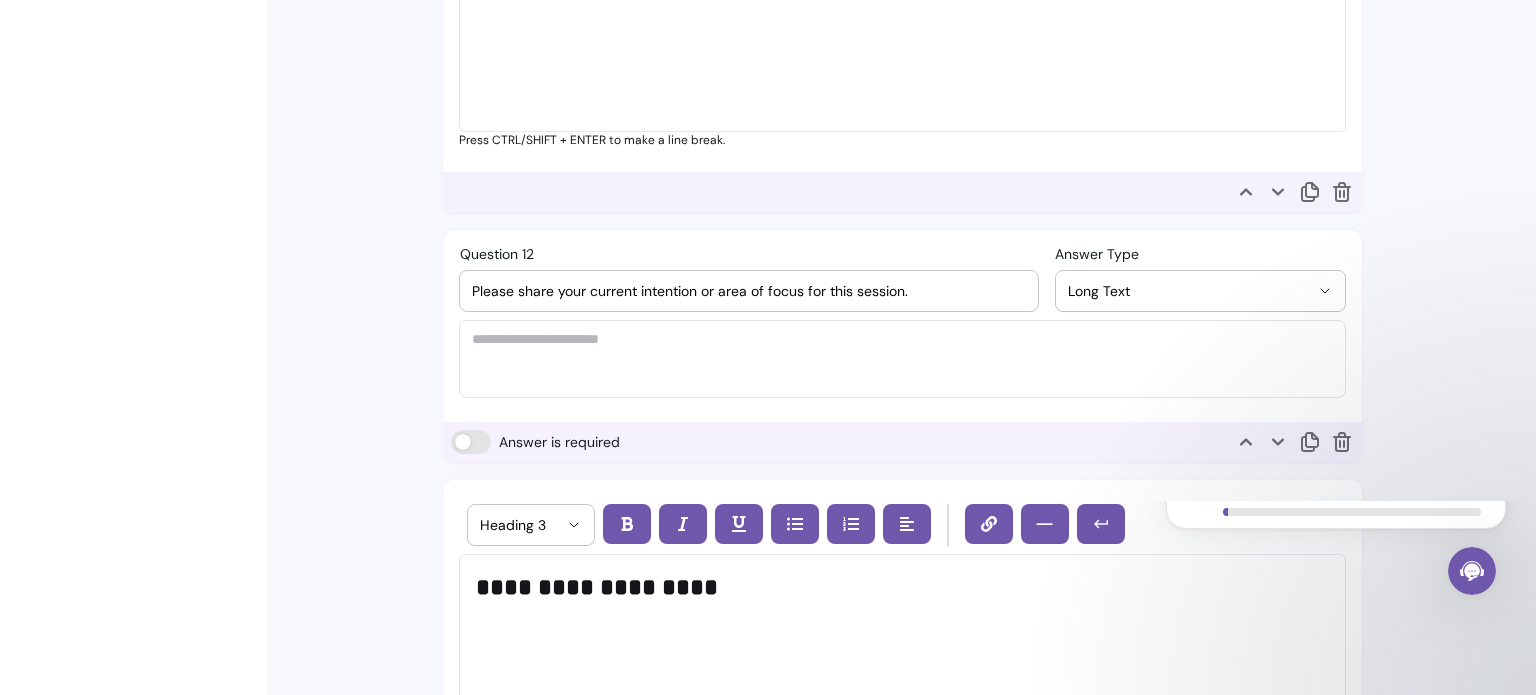 scroll, scrollTop: 3784, scrollLeft: 0, axis: vertical 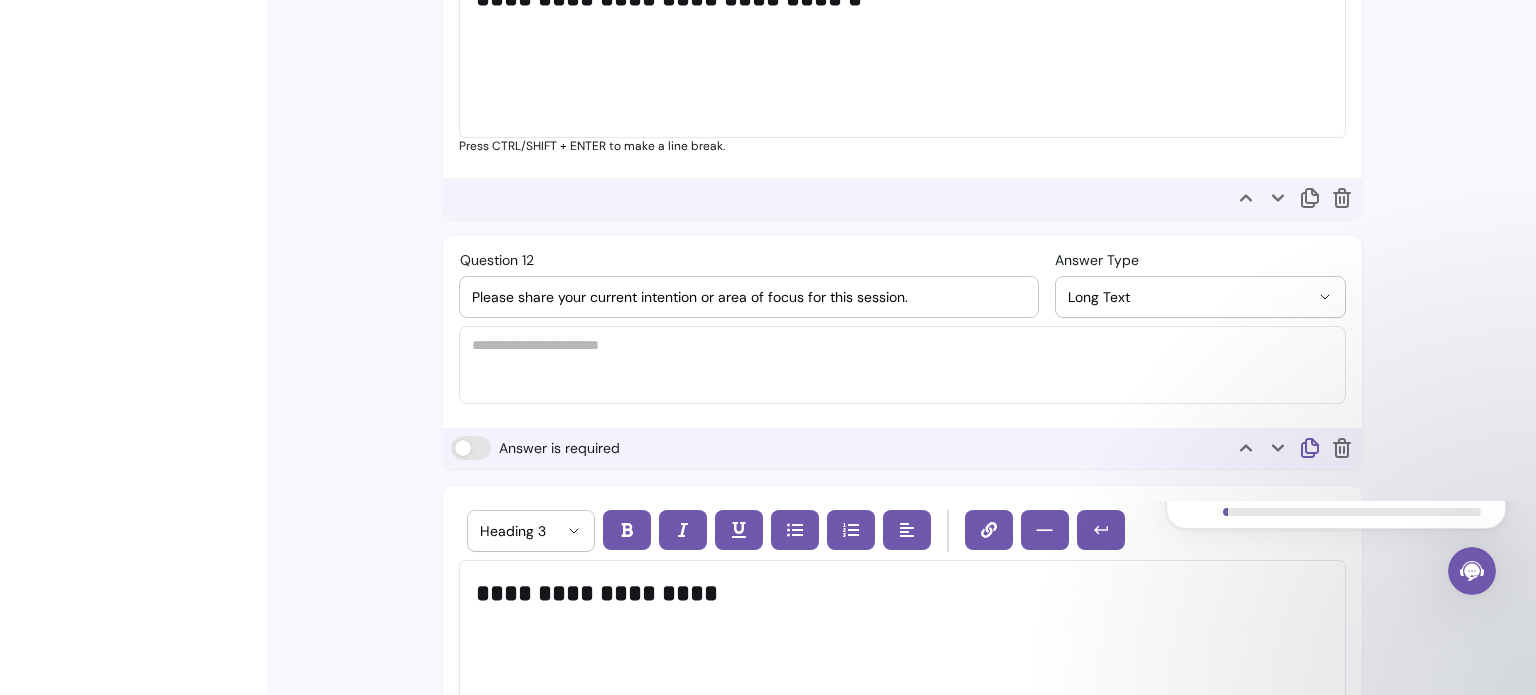 type on "Please share your current intention or area of focus for this session." 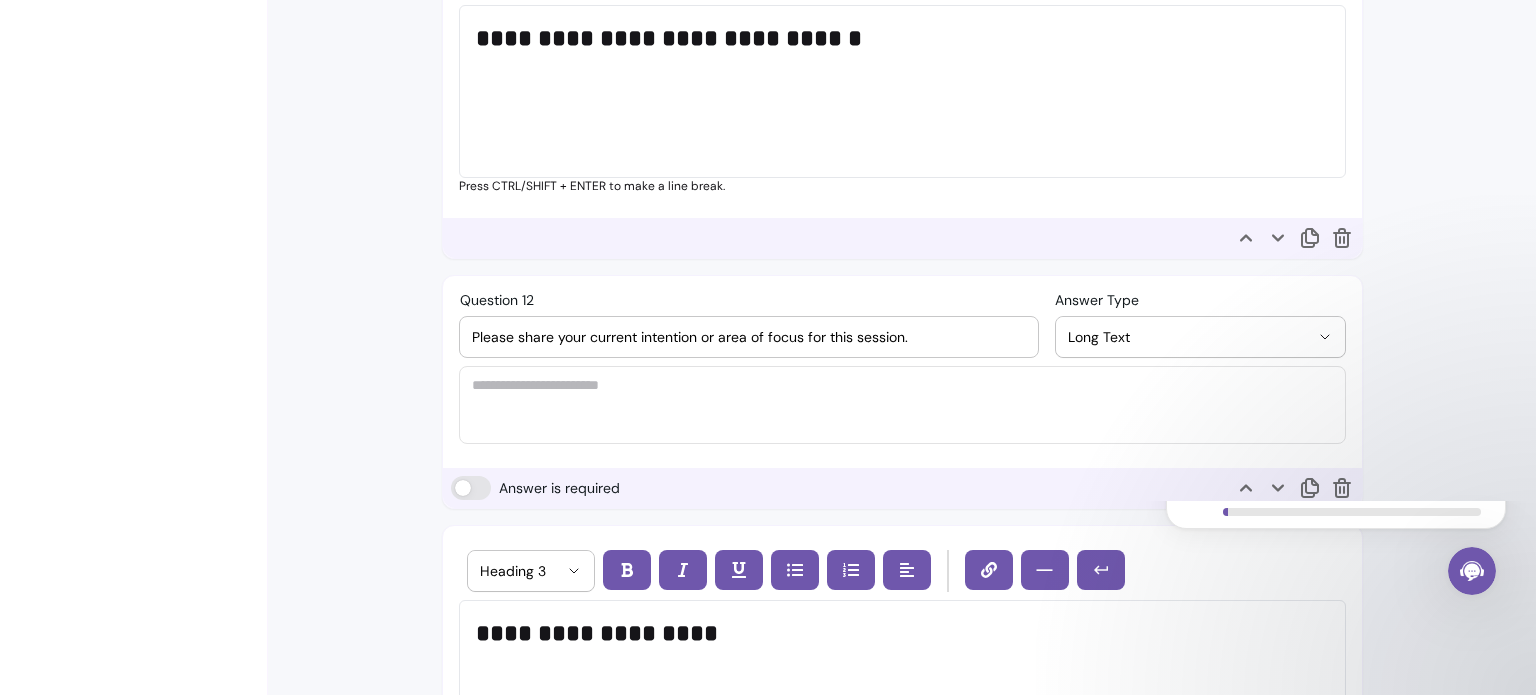 scroll, scrollTop: 3751, scrollLeft: 0, axis: vertical 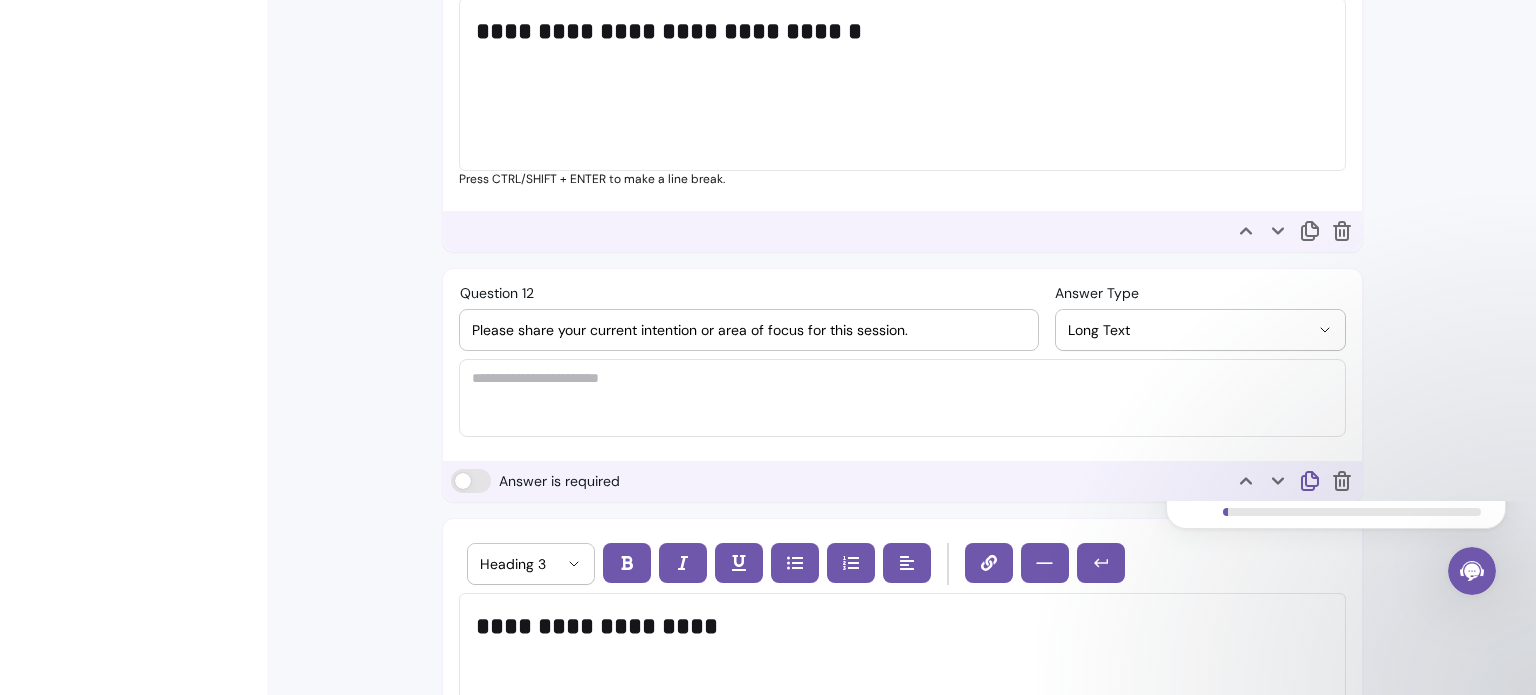 click 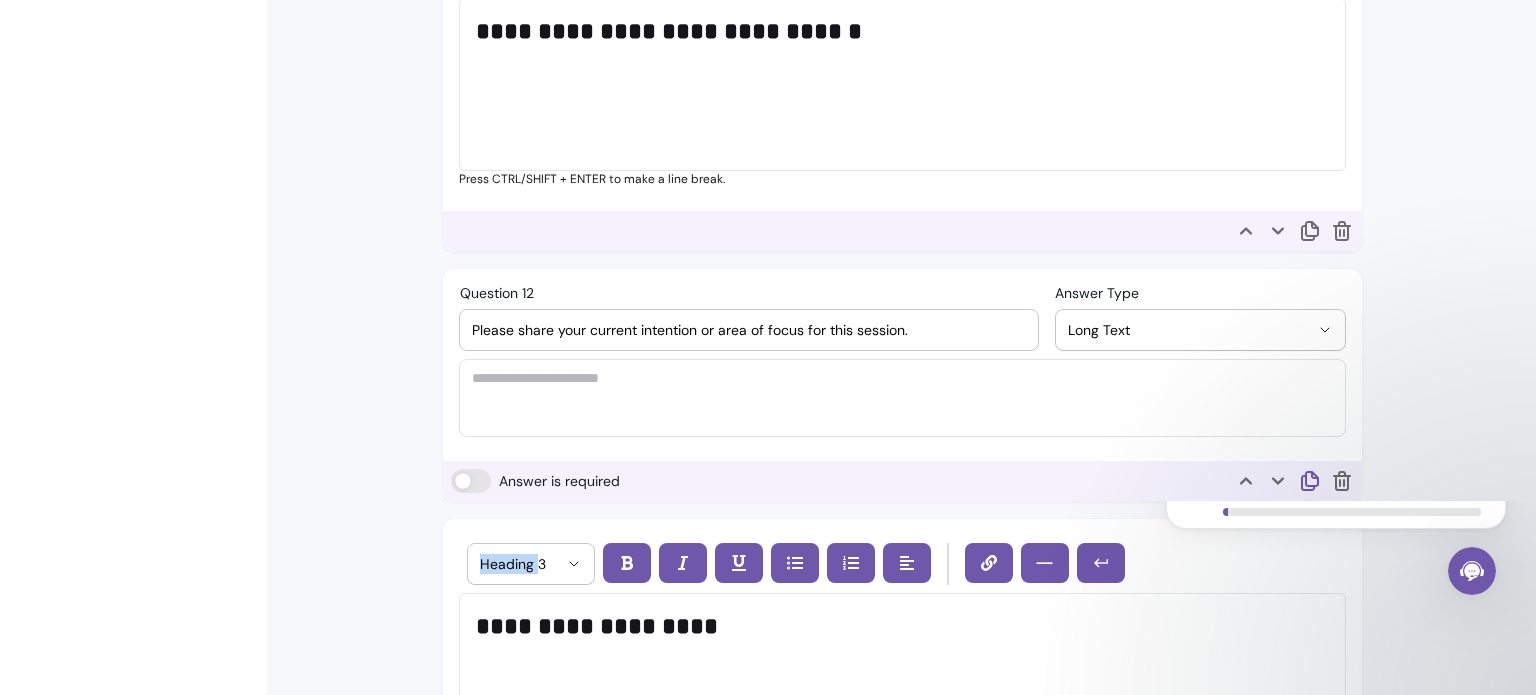 select on "********" 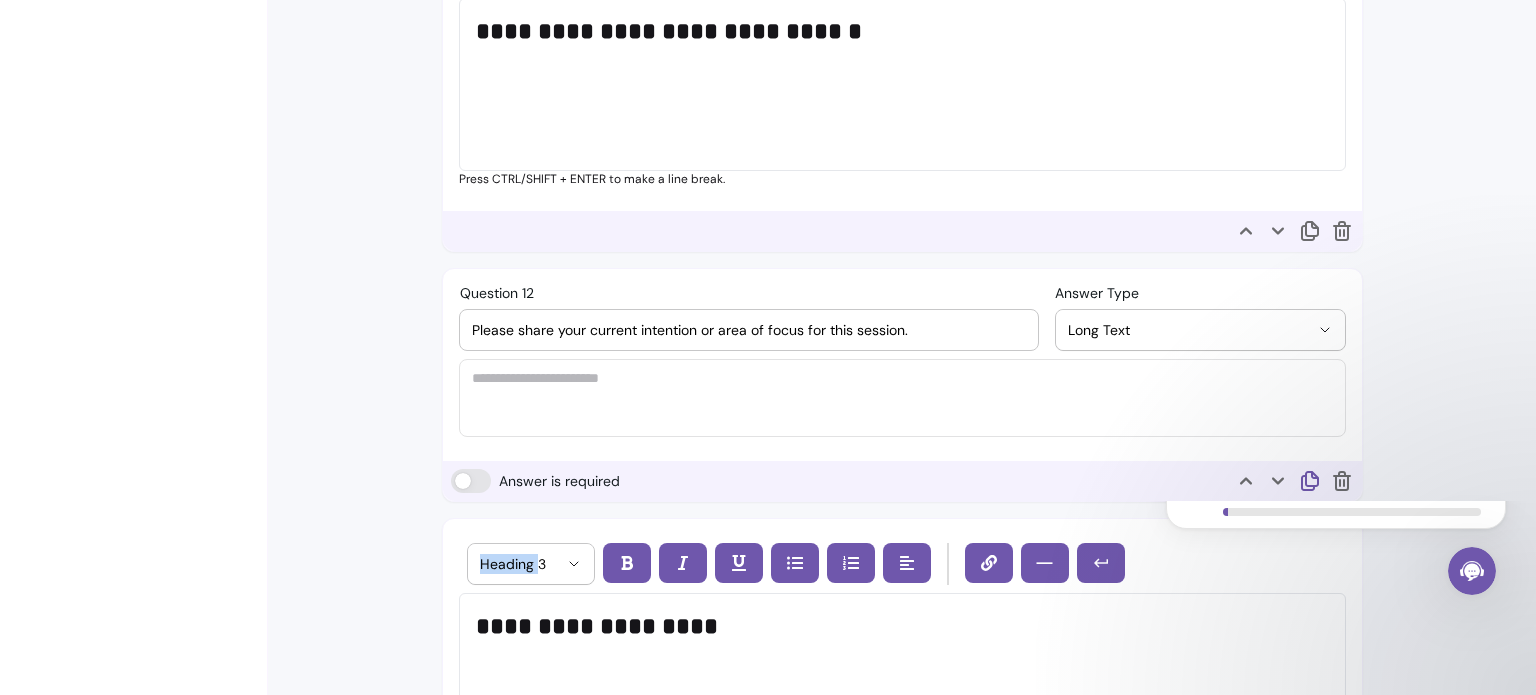 click 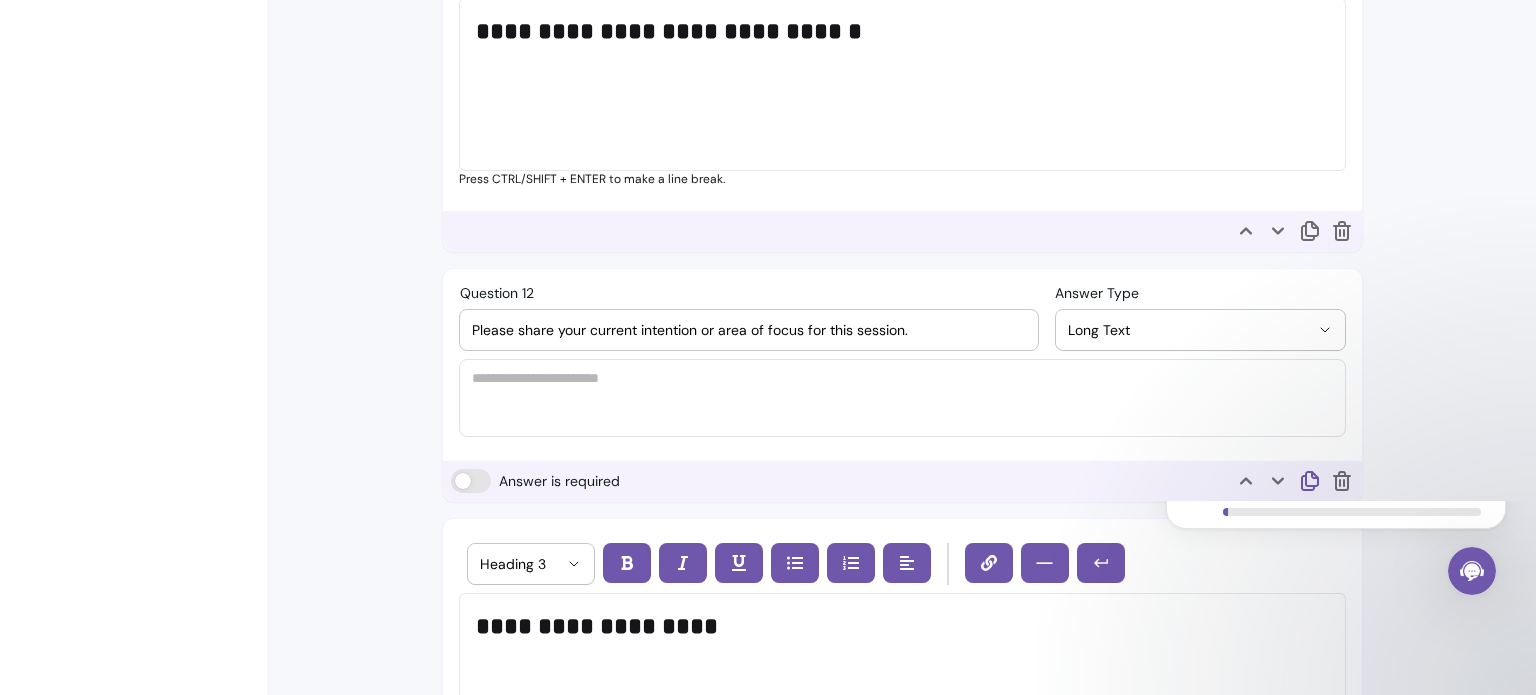 select on "********" 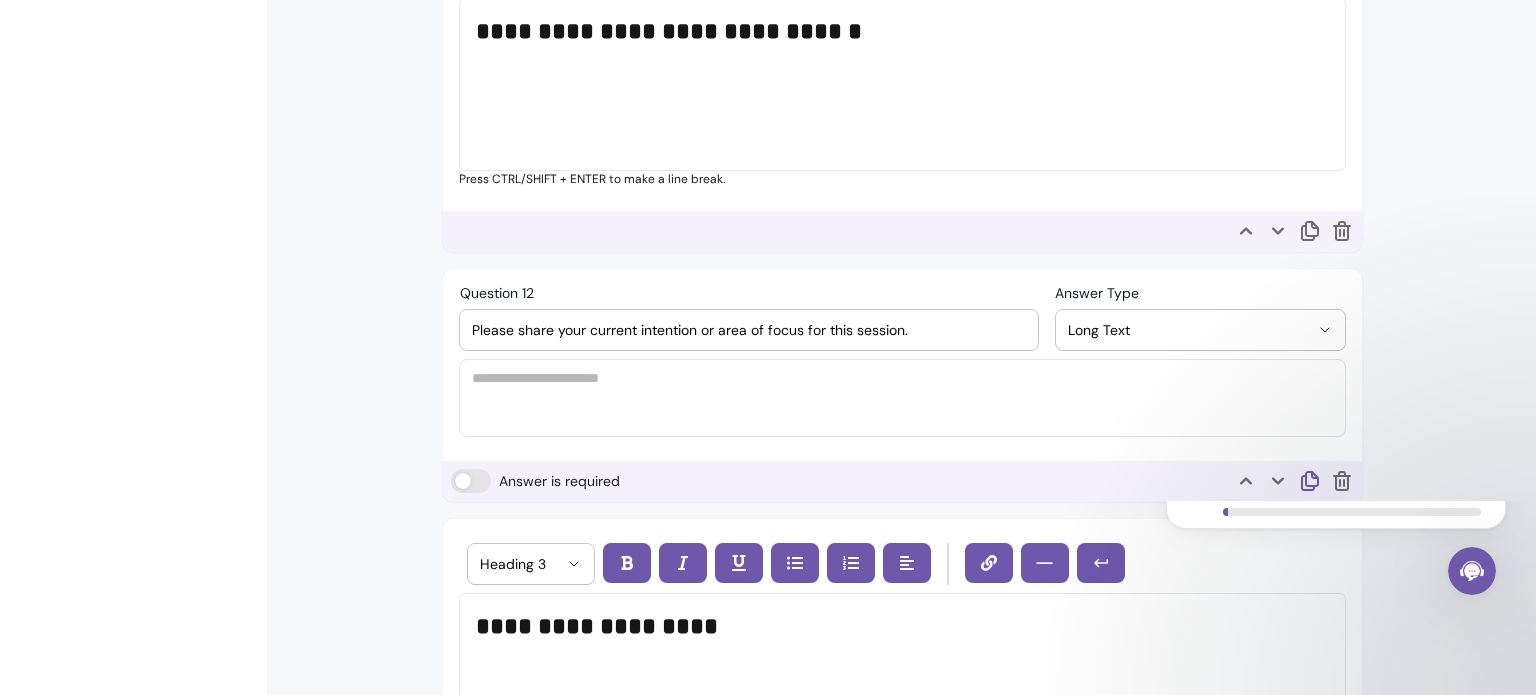 click 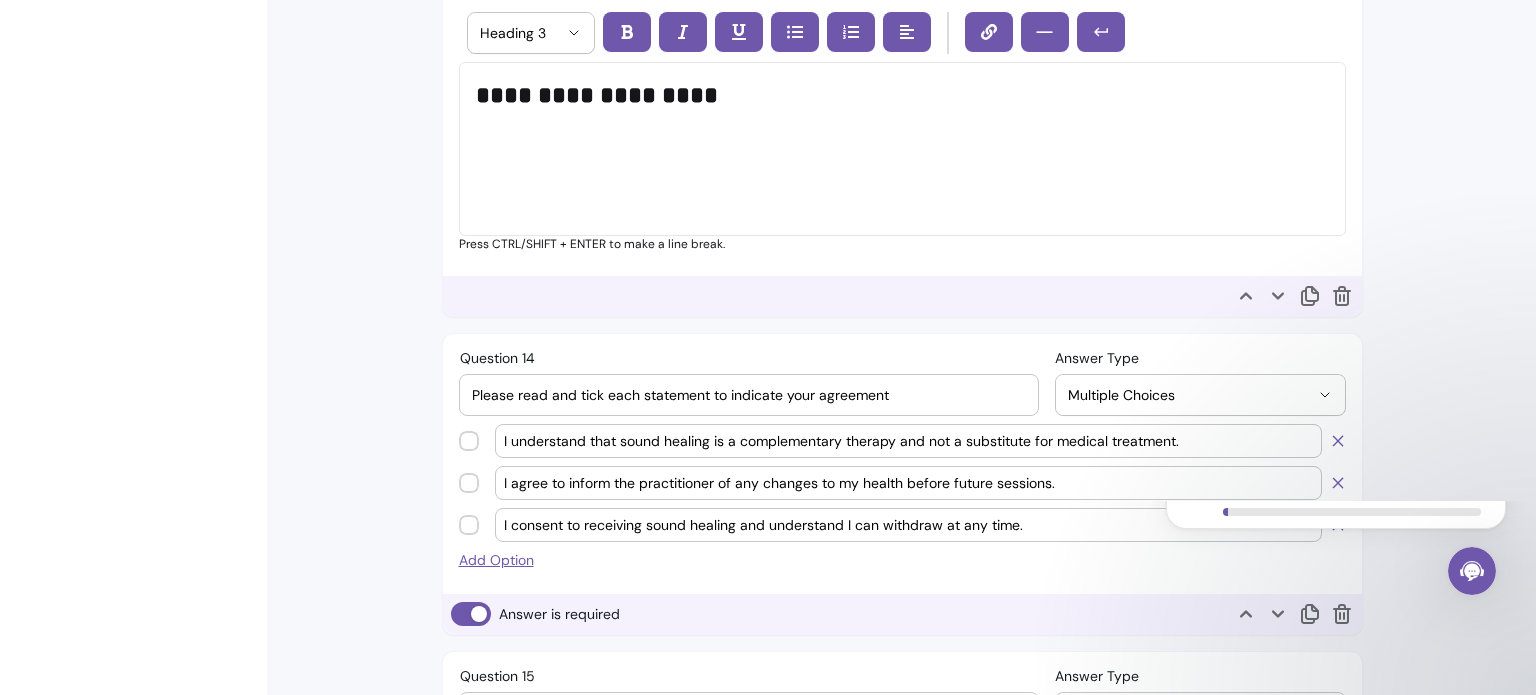 scroll, scrollTop: 4299, scrollLeft: 0, axis: vertical 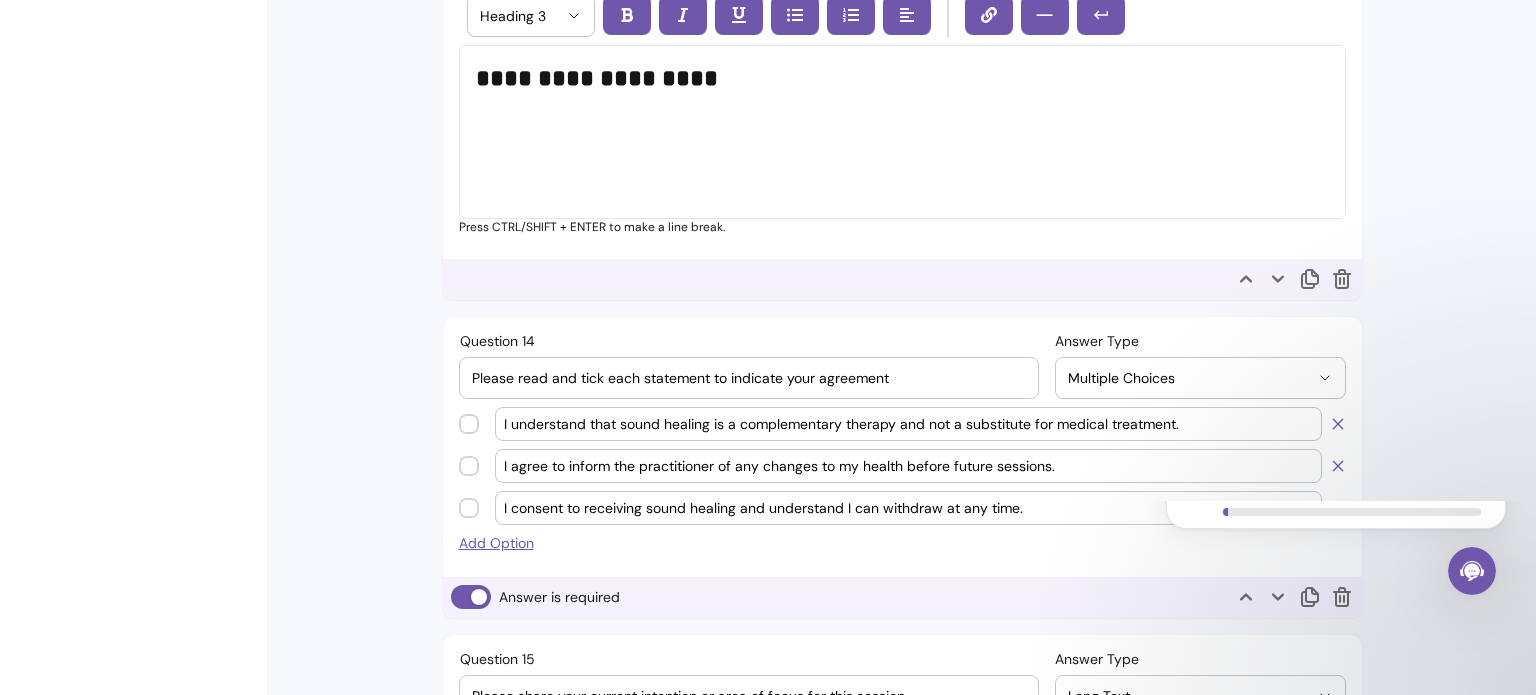 click on "I understand that sound healing is a complementary therapy and not a substitute for medical treatment." at bounding box center (908, 424) 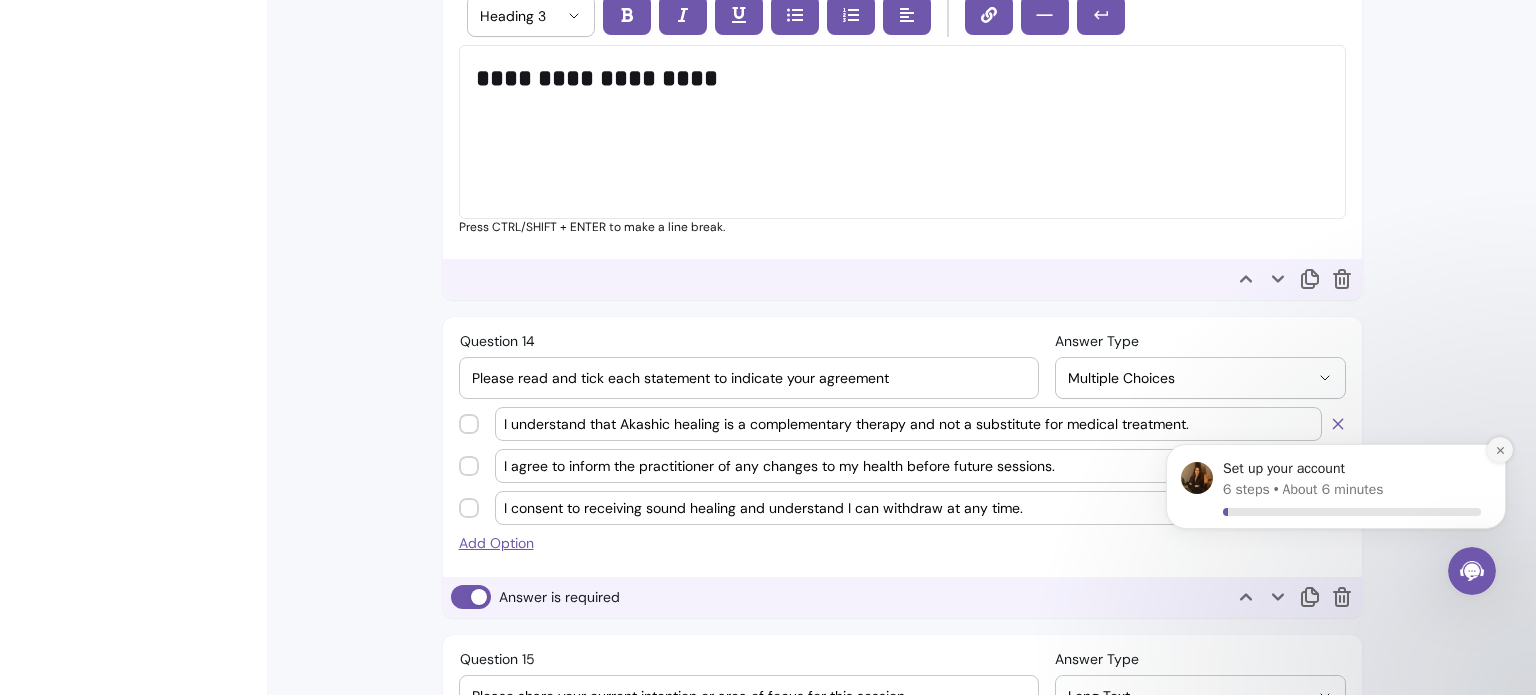 type on "I understand that Akashic healing is a complementary therapy and not a substitute for medical treatment." 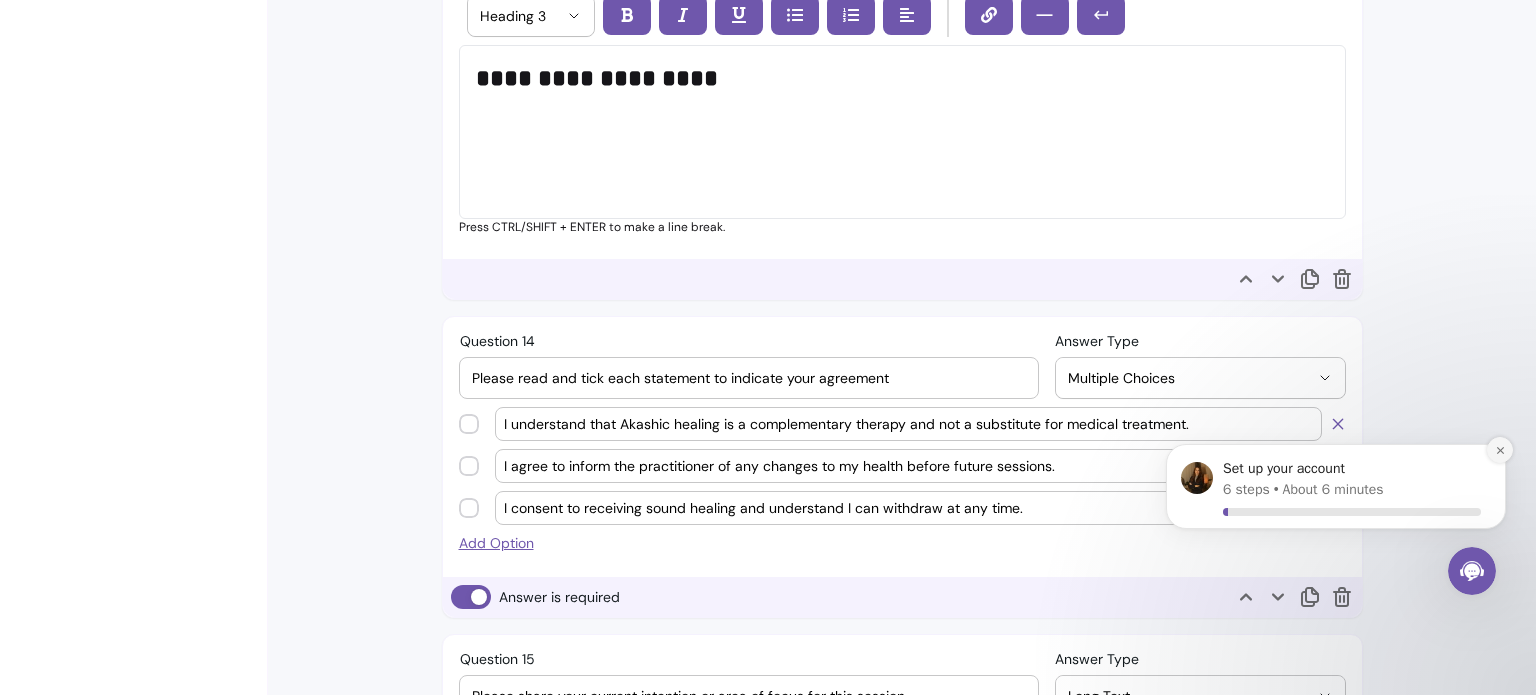 click at bounding box center (1500, 450) 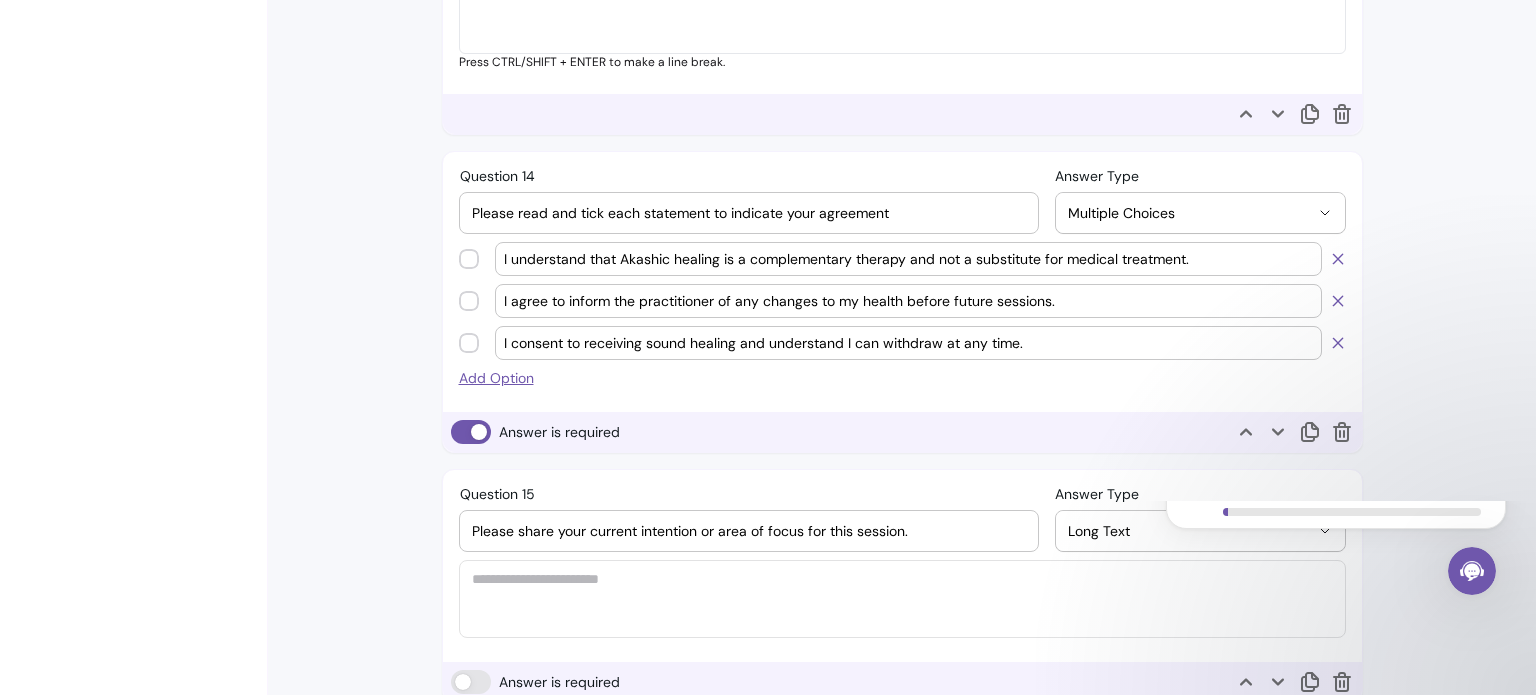 scroll, scrollTop: 4520, scrollLeft: 0, axis: vertical 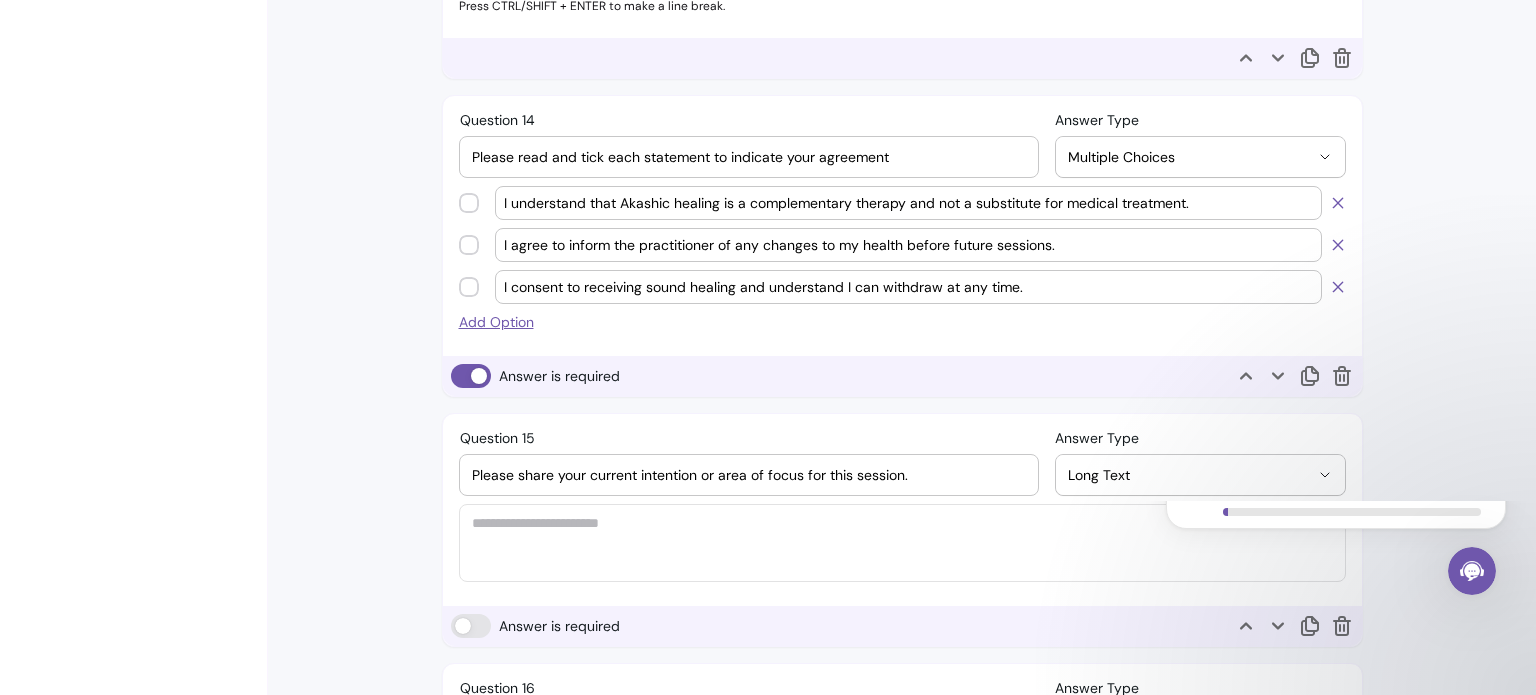 click 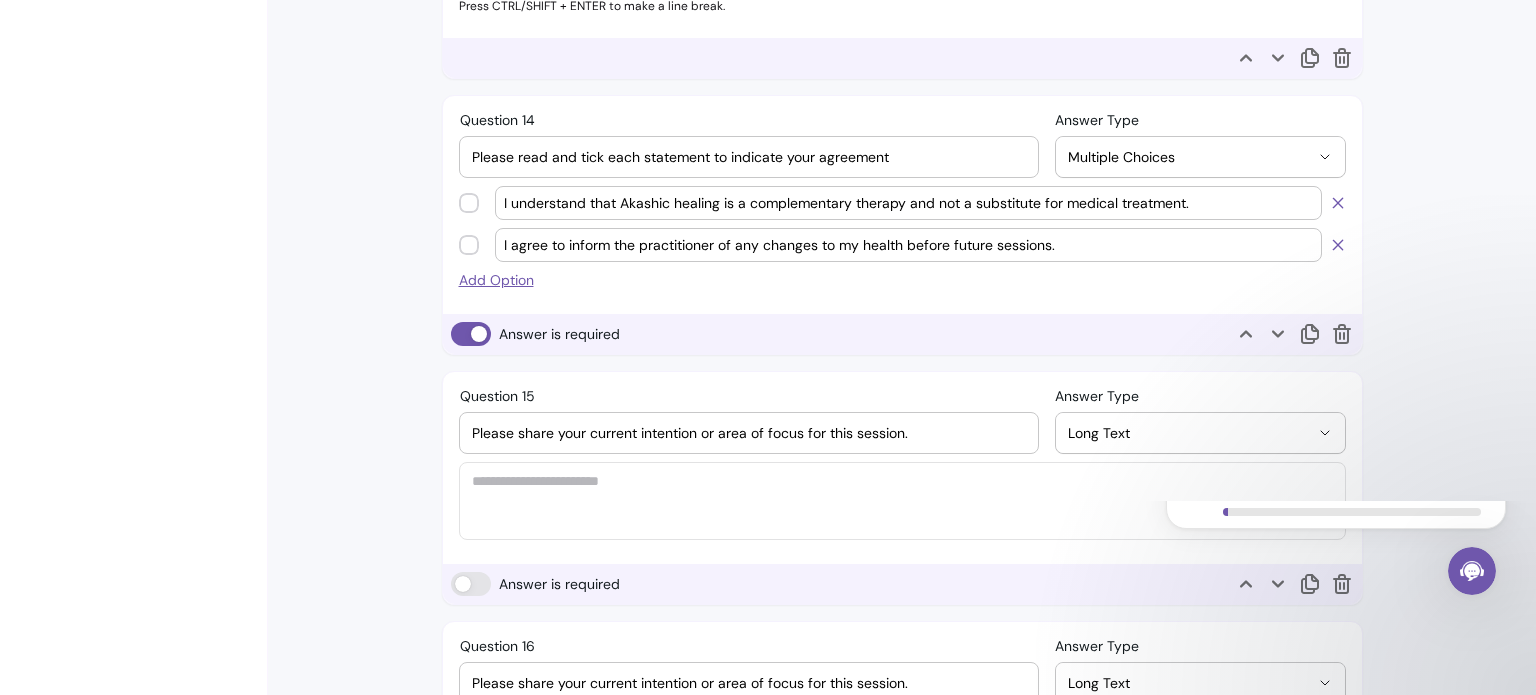 click on "Set up your account  6 steps • About 6 minutes" at bounding box center [1336, 571] 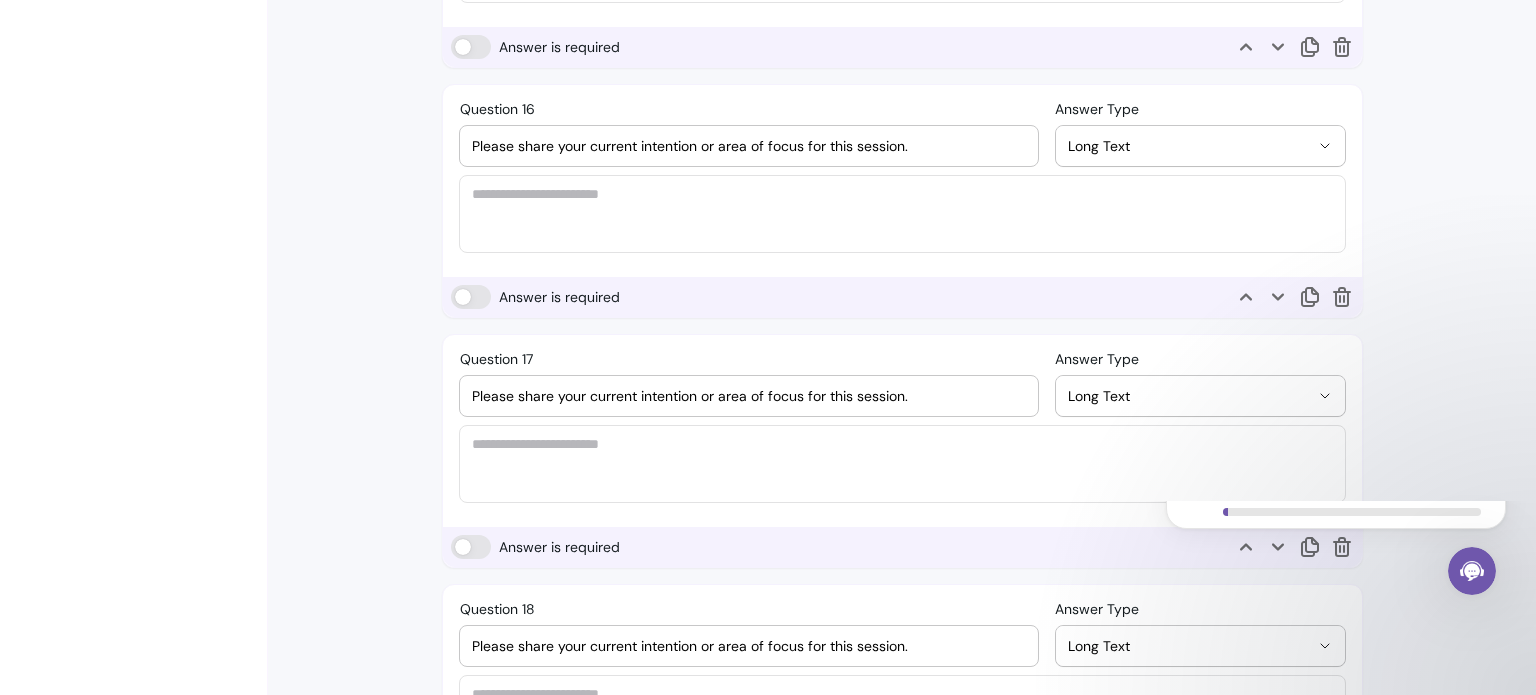 scroll, scrollTop: 5082, scrollLeft: 0, axis: vertical 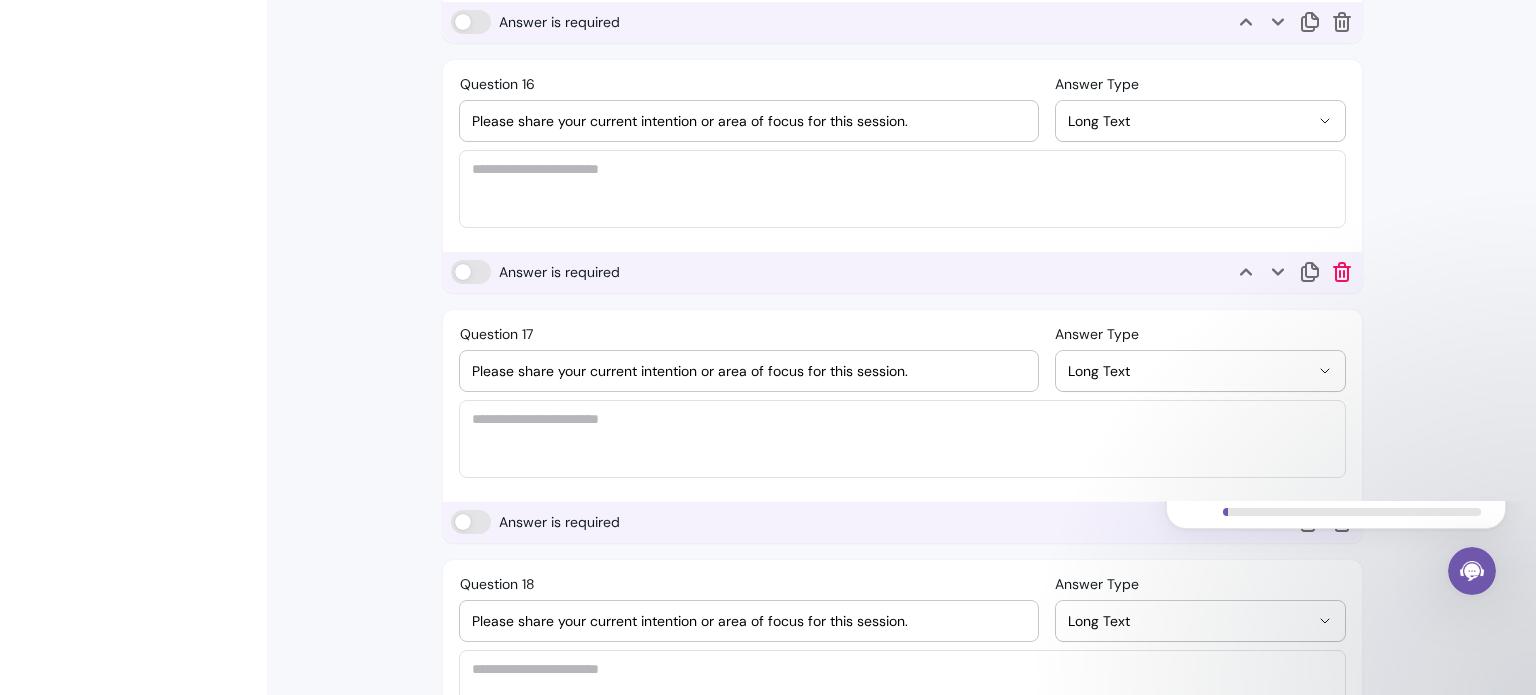 click 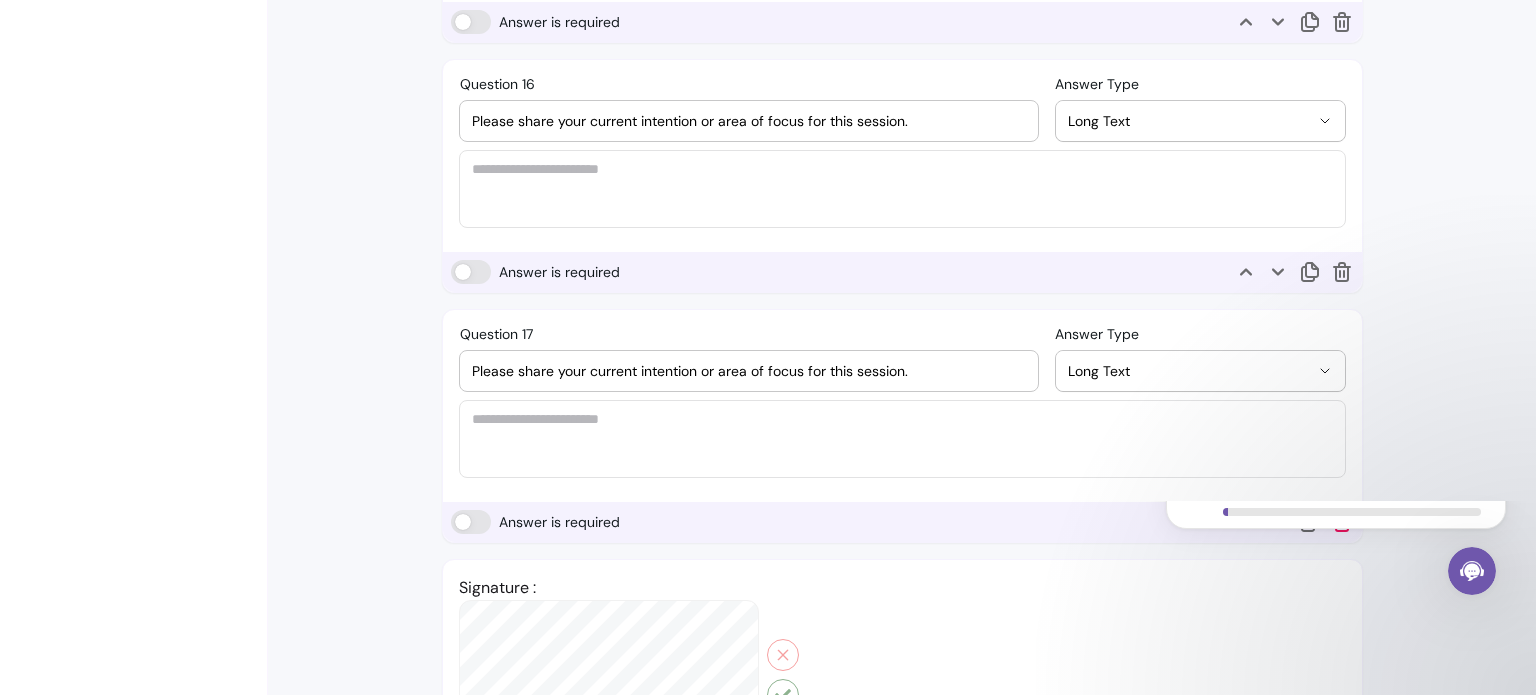 click 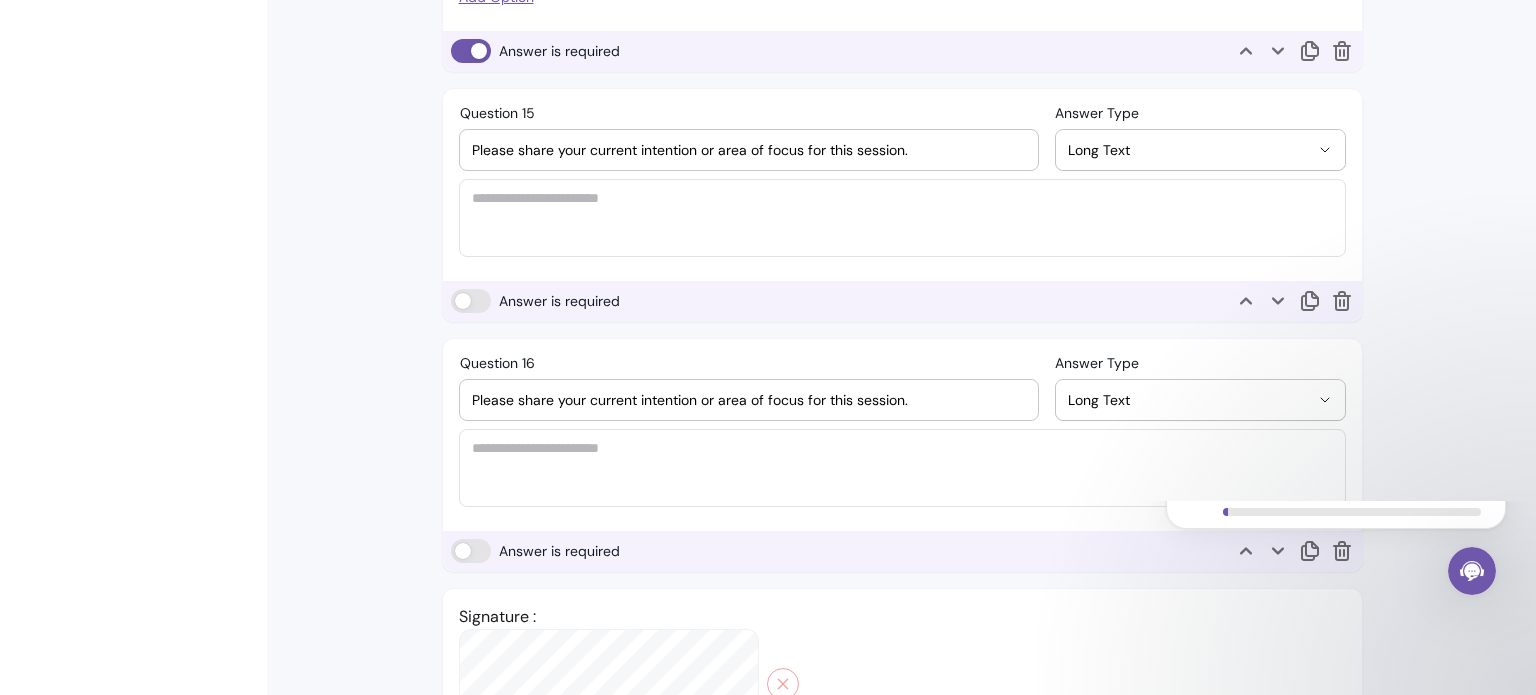 scroll, scrollTop: 4796, scrollLeft: 0, axis: vertical 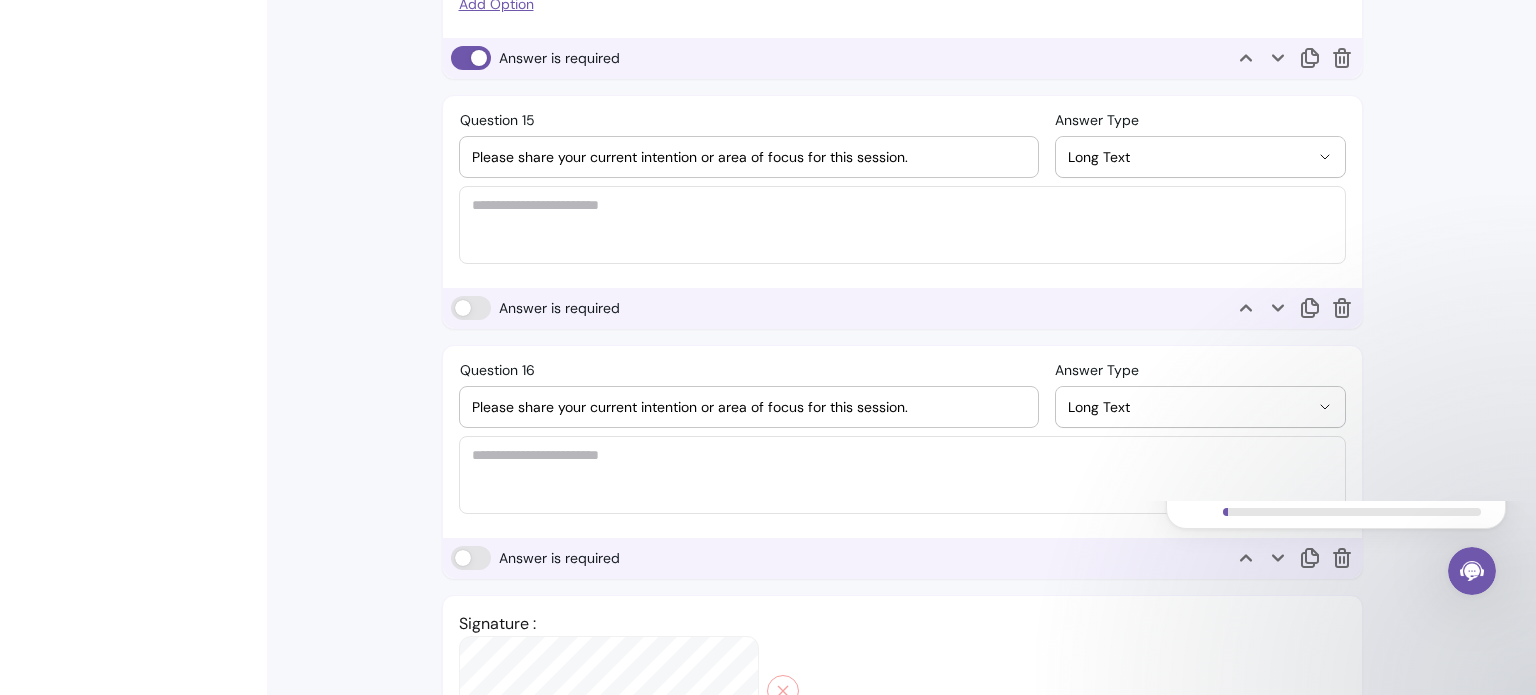 click on "Set up your account  6 steps • About 6 minutes" at bounding box center (1336, 571) 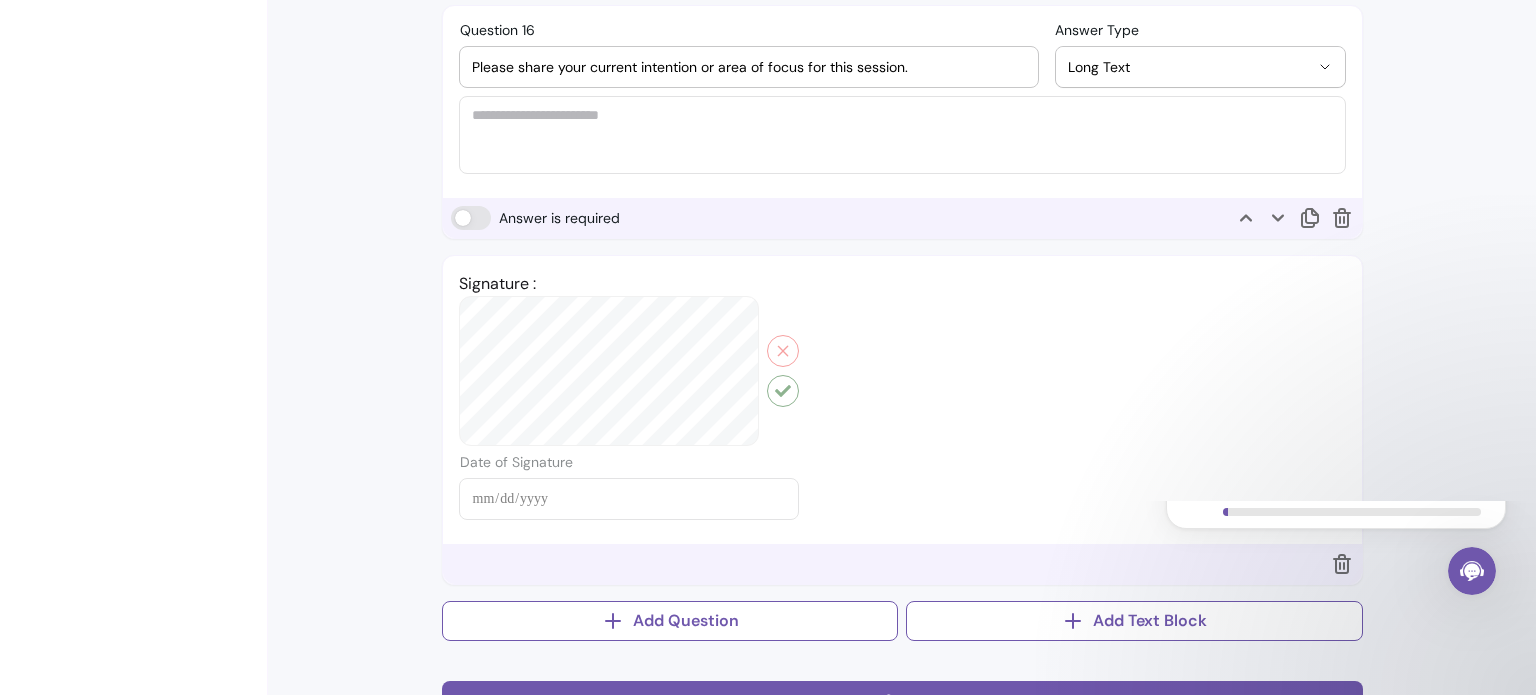scroll, scrollTop: 5128, scrollLeft: 0, axis: vertical 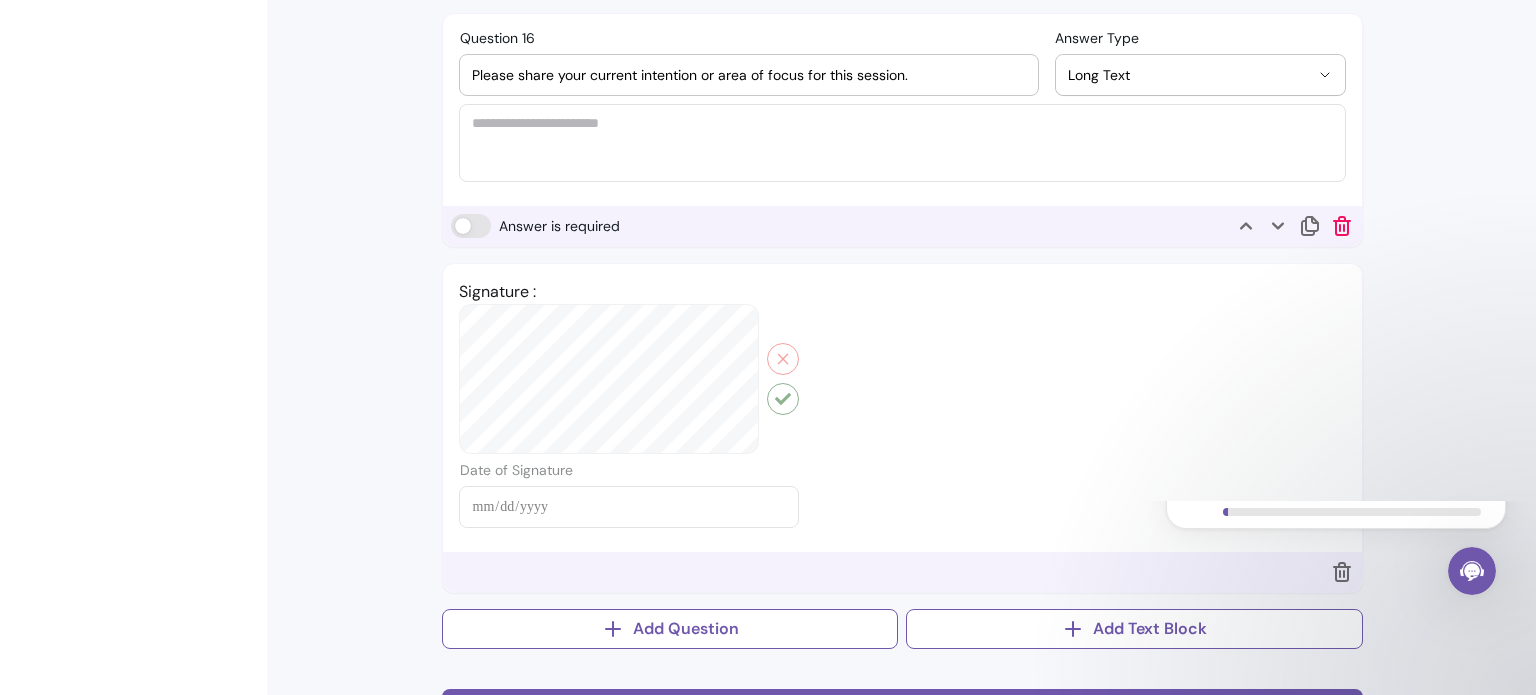 click 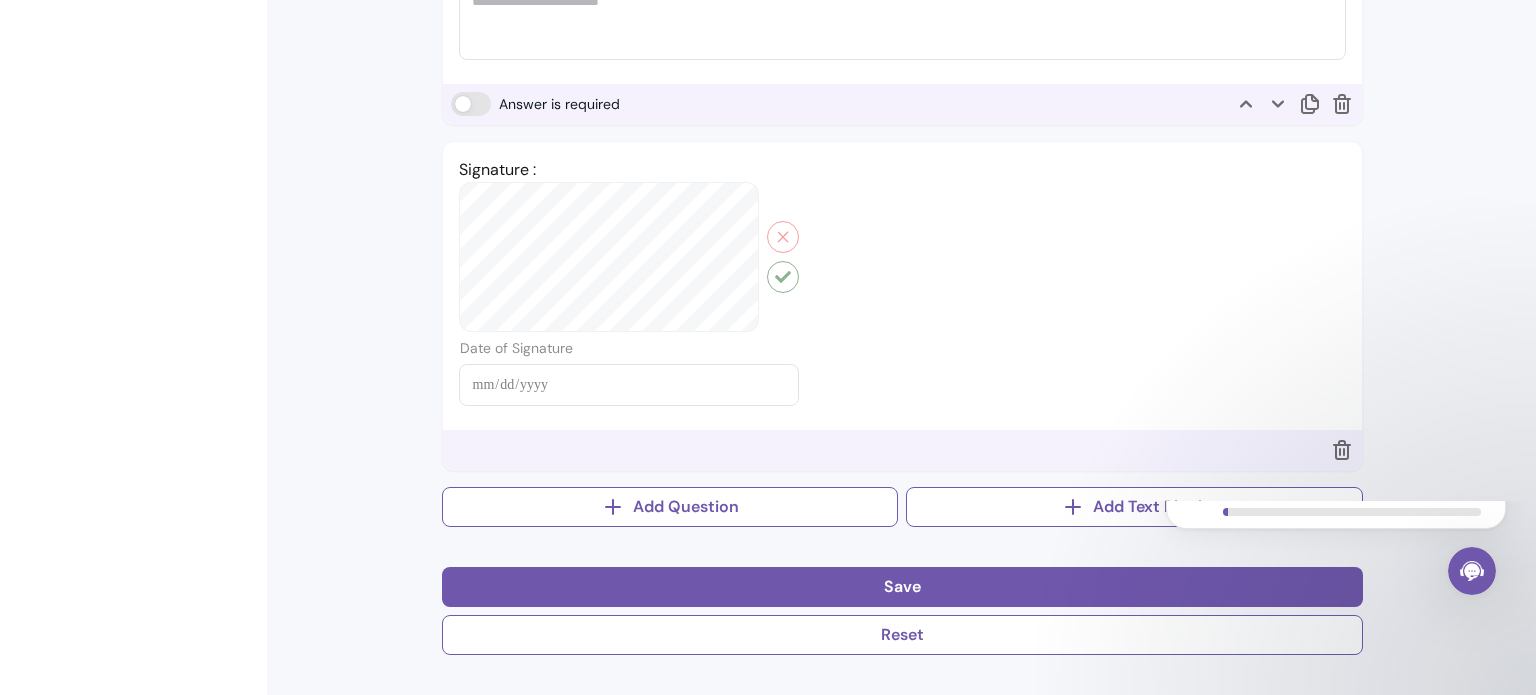 scroll, scrollTop: 4976, scrollLeft: 0, axis: vertical 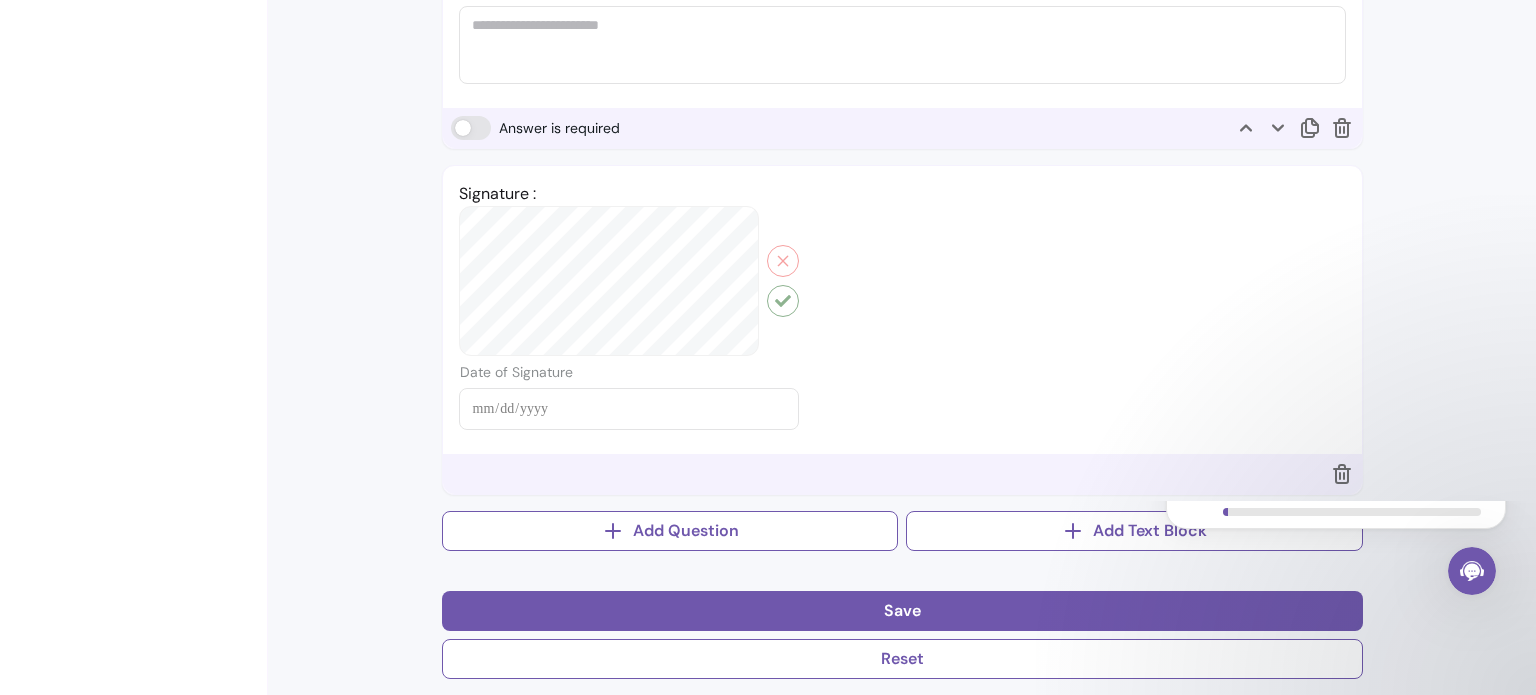 drag, startPoint x: 1533, startPoint y: 638, endPoint x: 1534, endPoint y: 602, distance: 36.013885 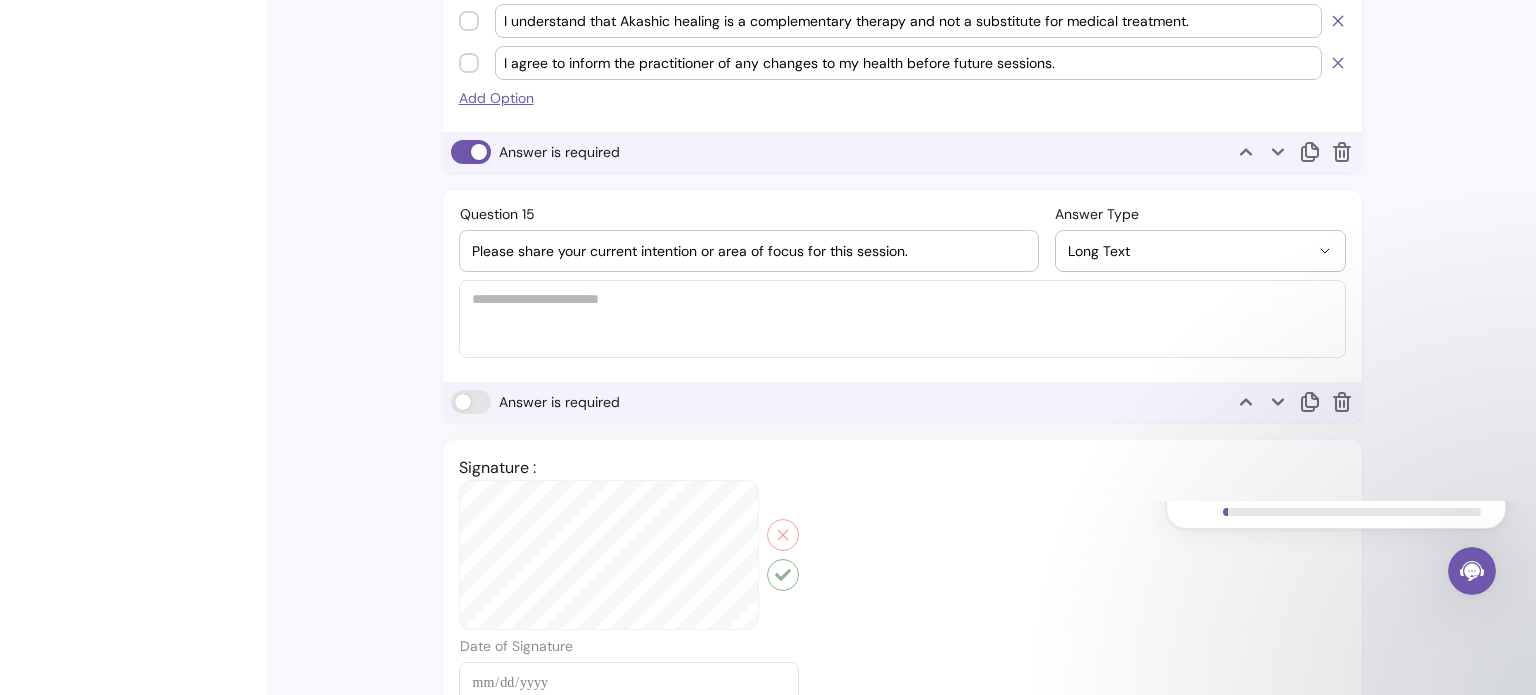 scroll, scrollTop: 4619, scrollLeft: 0, axis: vertical 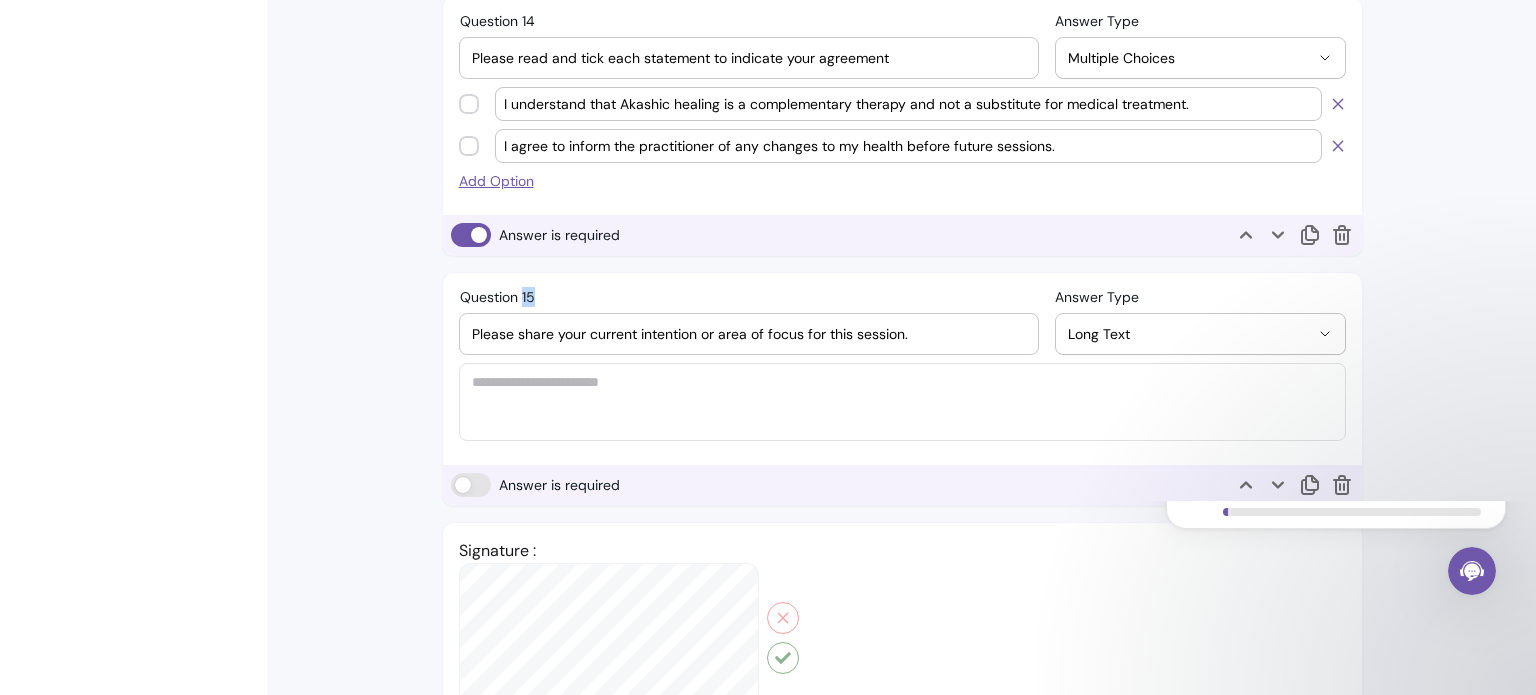 drag, startPoint x: 520, startPoint y: 267, endPoint x: 928, endPoint y: 314, distance: 410.69818 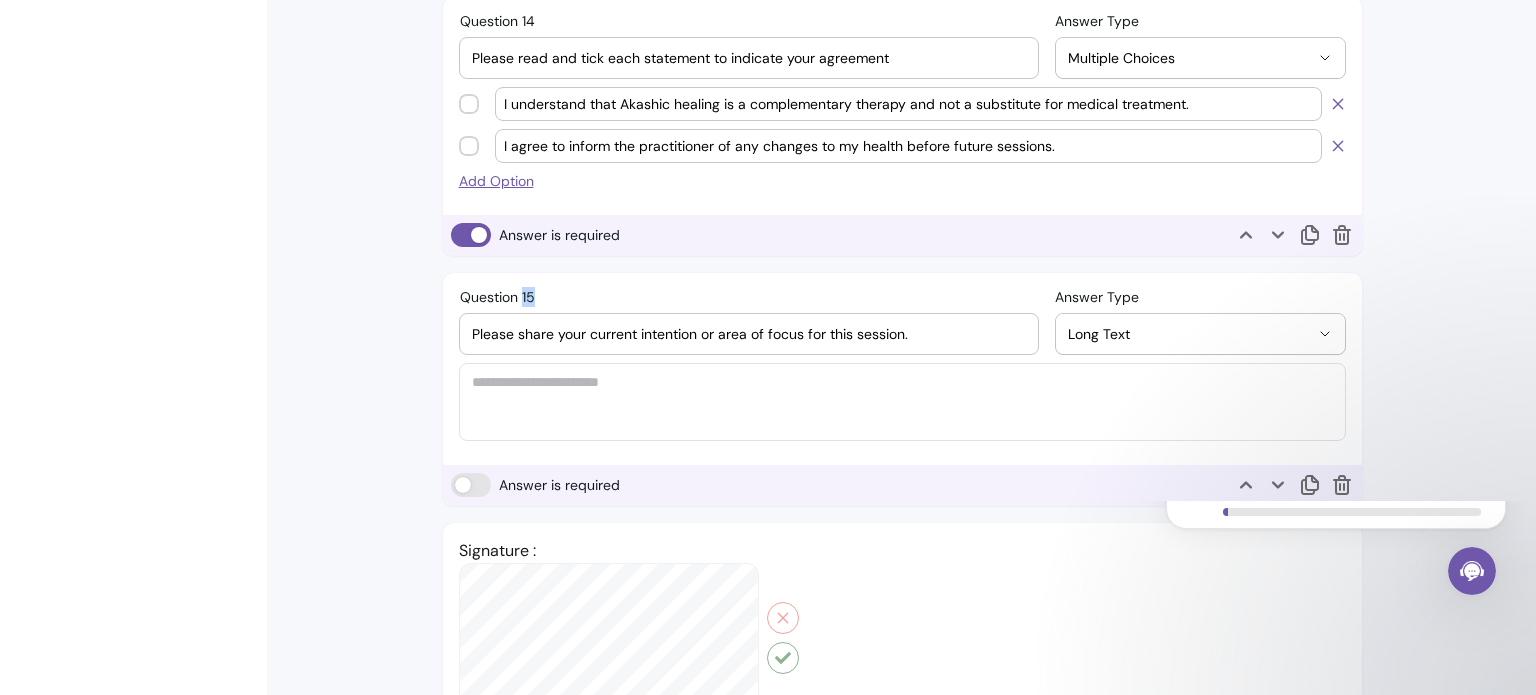 click on "Question 15   Please share your current intention or area of focus for this session." at bounding box center [749, 334] 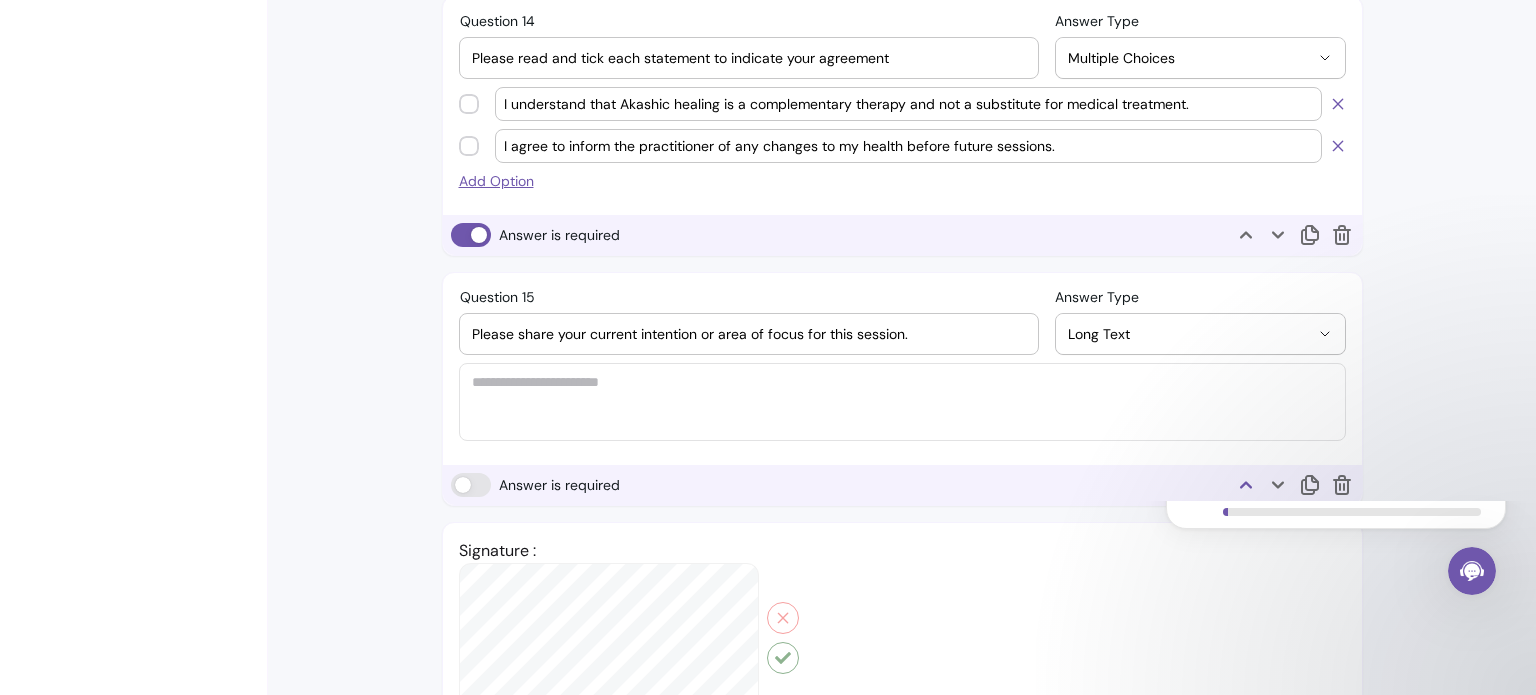 click 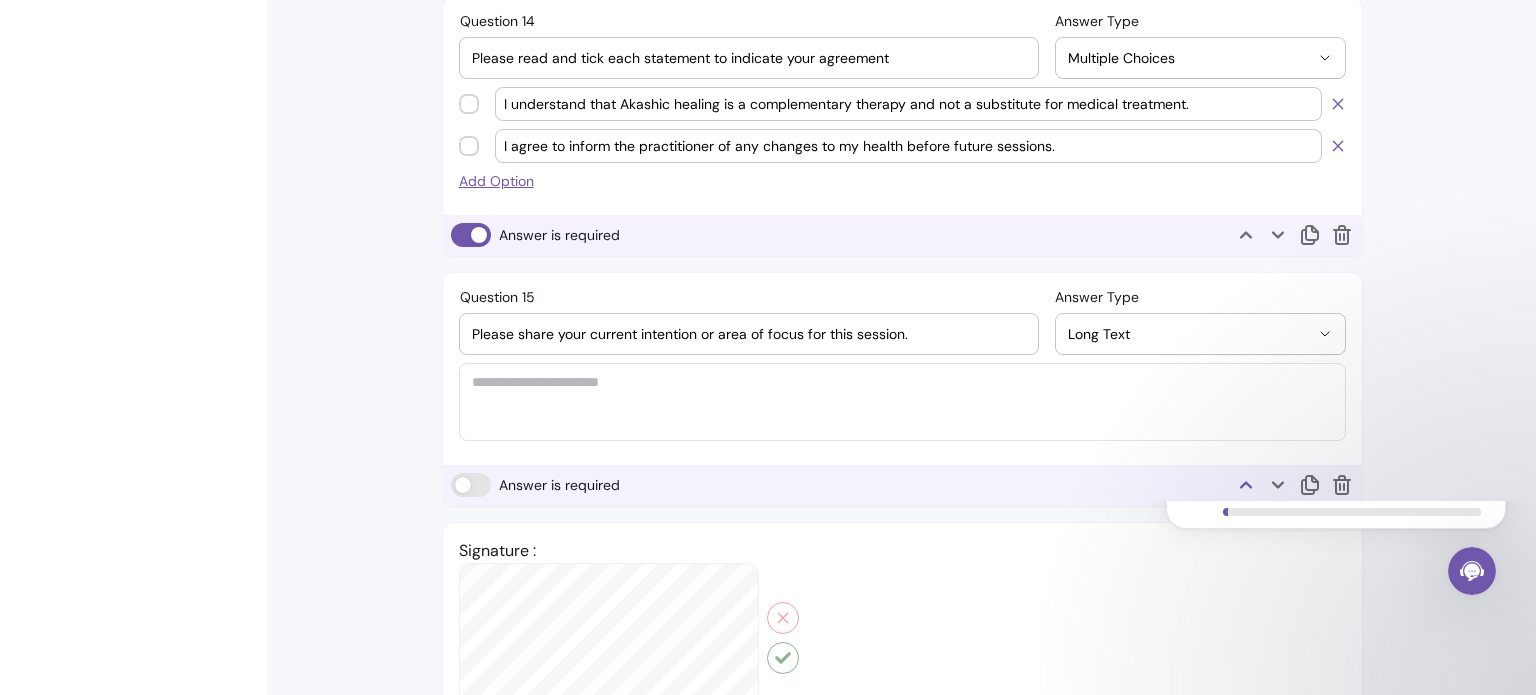 select on "**********" 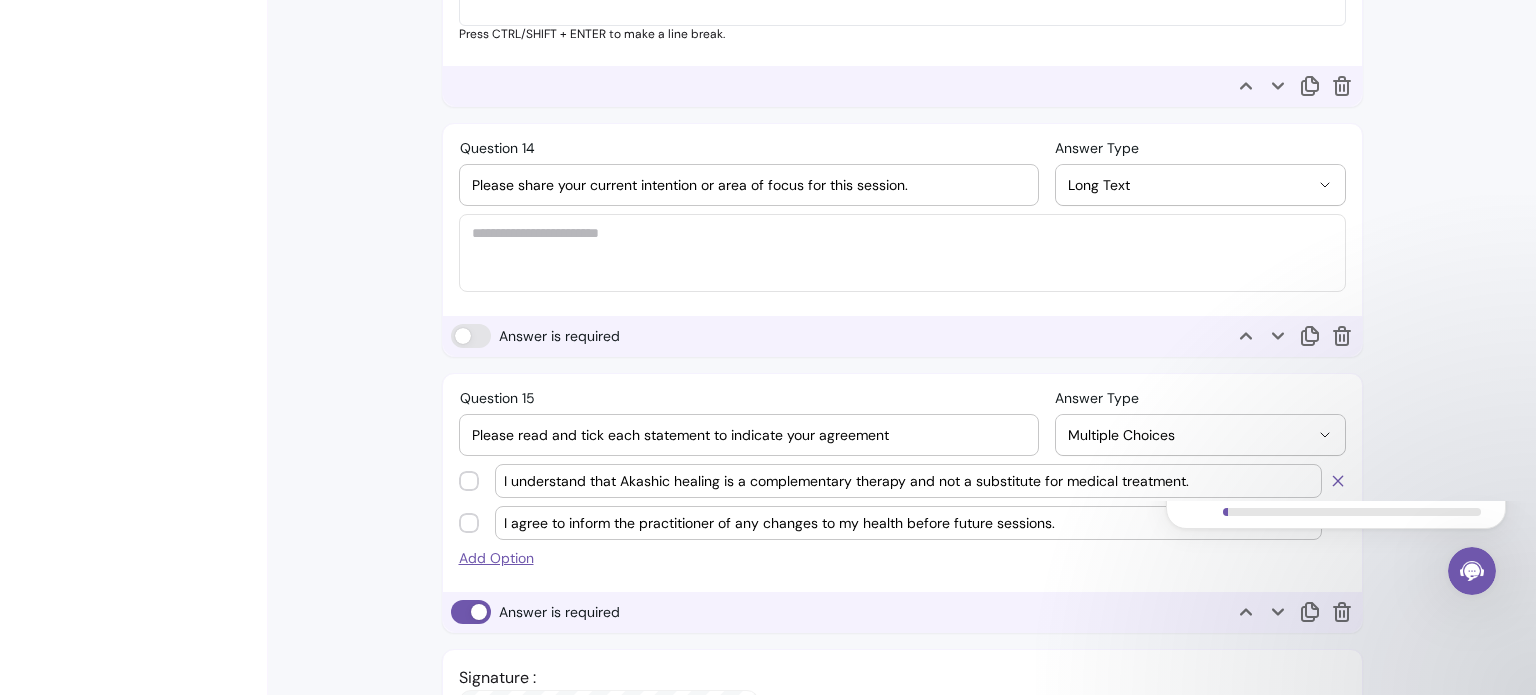 scroll, scrollTop: 4512, scrollLeft: 0, axis: vertical 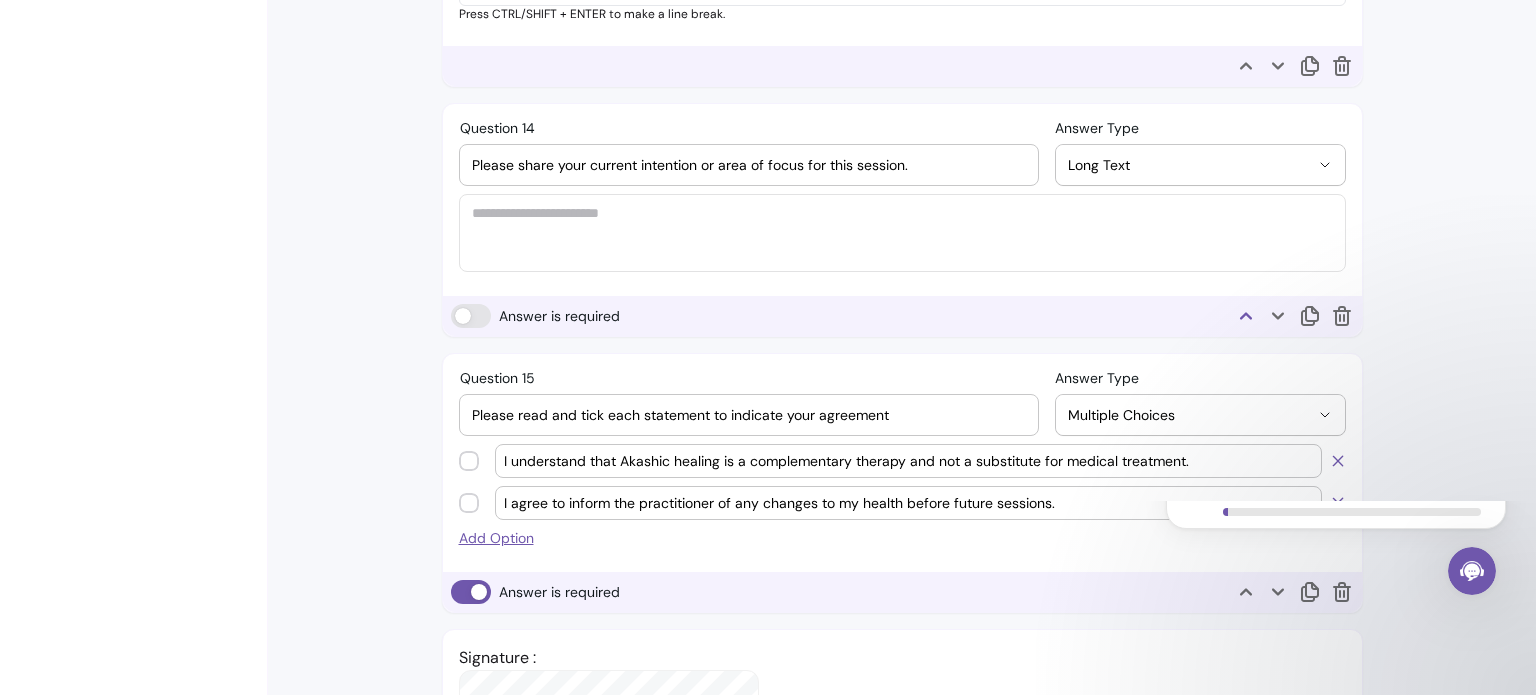 click 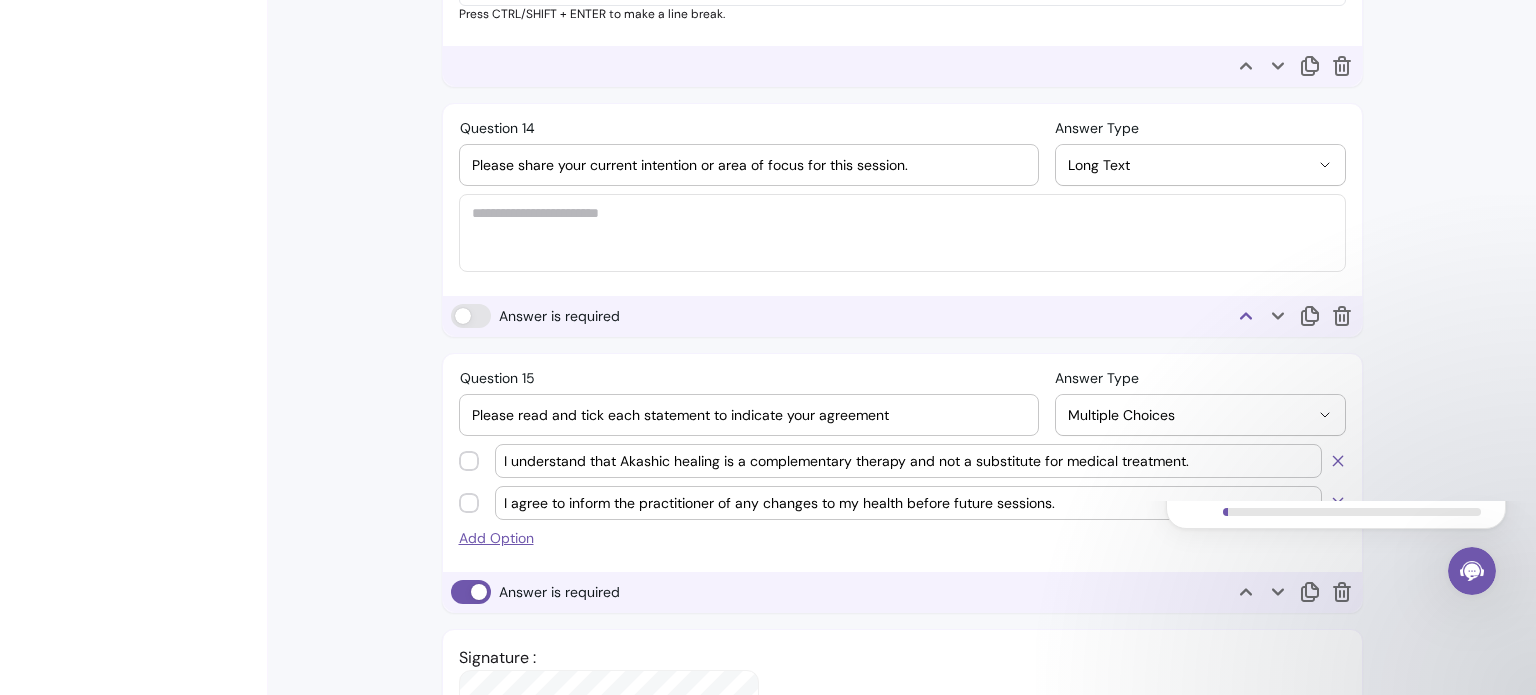 select on "*" 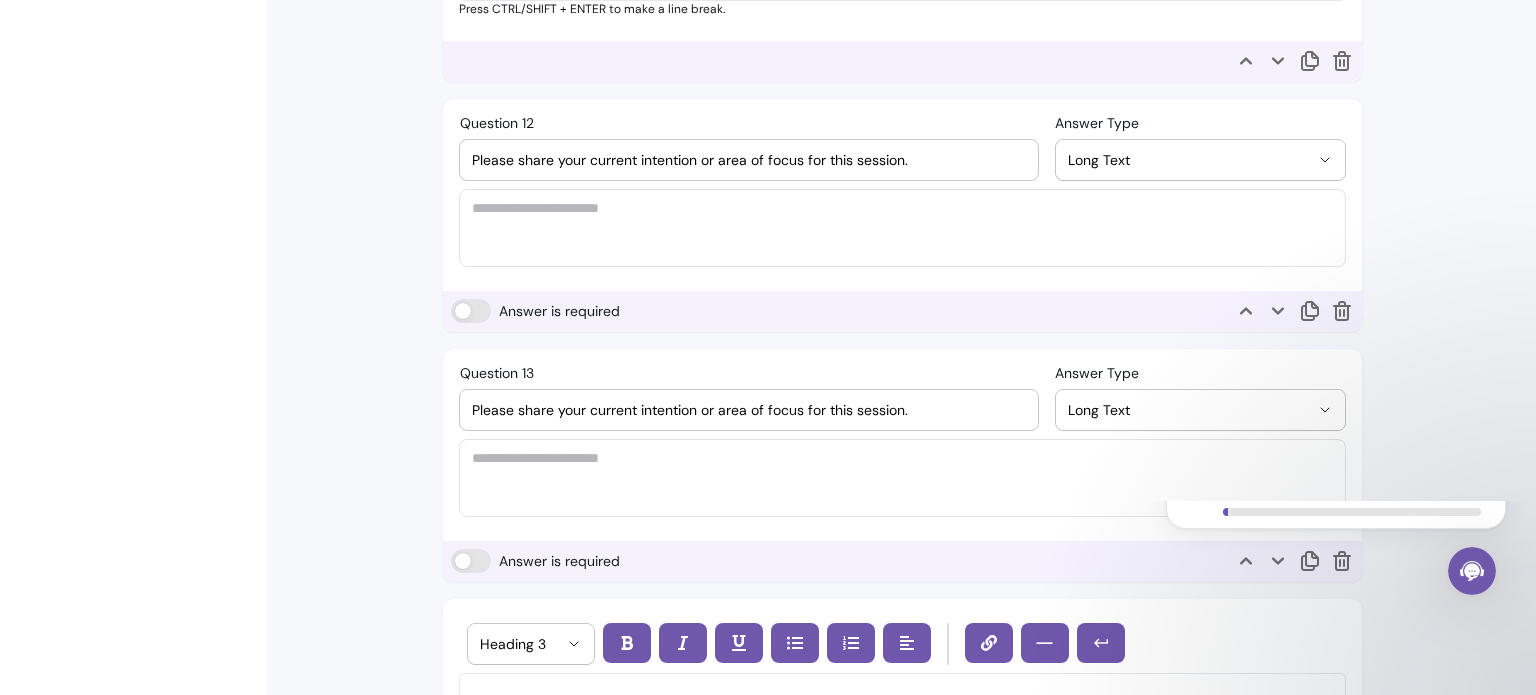 scroll, scrollTop: 3908, scrollLeft: 0, axis: vertical 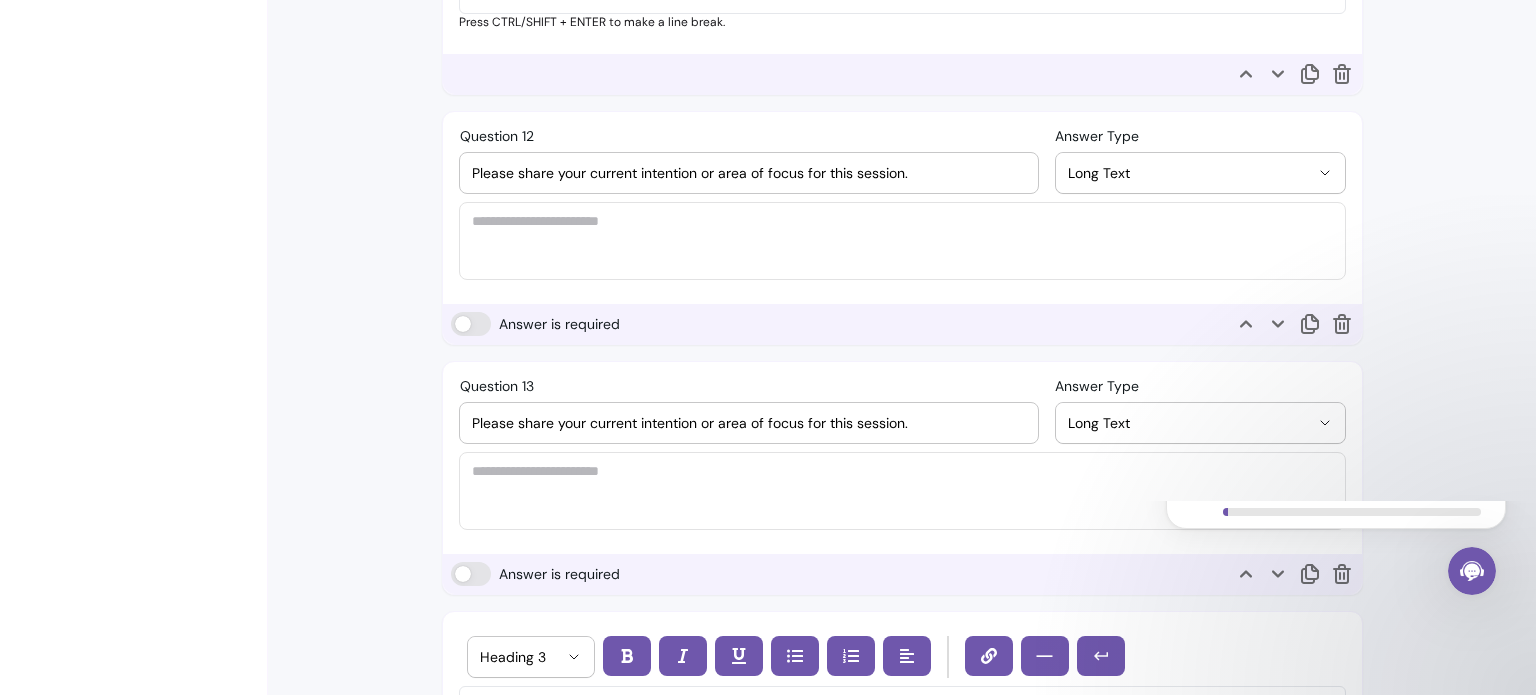 drag, startPoint x: 922, startPoint y: 401, endPoint x: 456, endPoint y: 367, distance: 467.2387 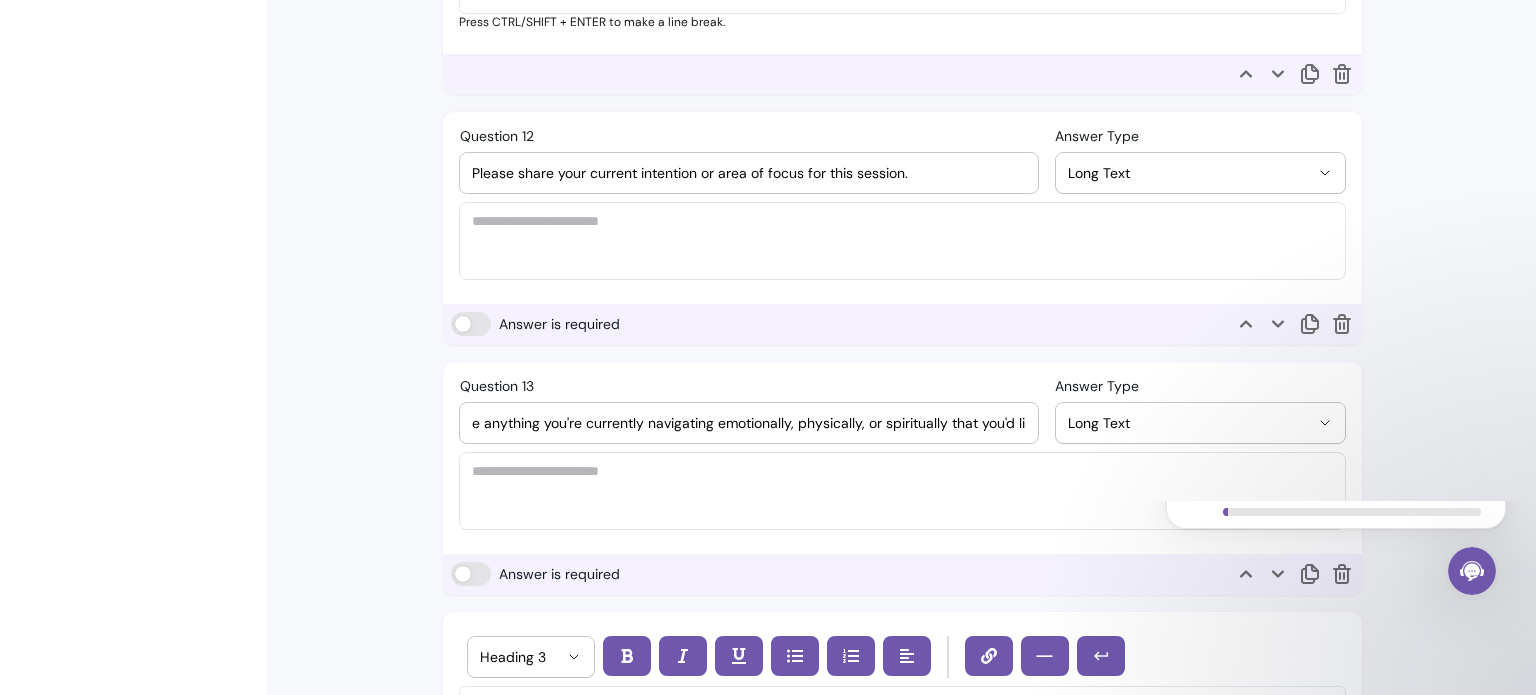 scroll, scrollTop: 0, scrollLeft: 0, axis: both 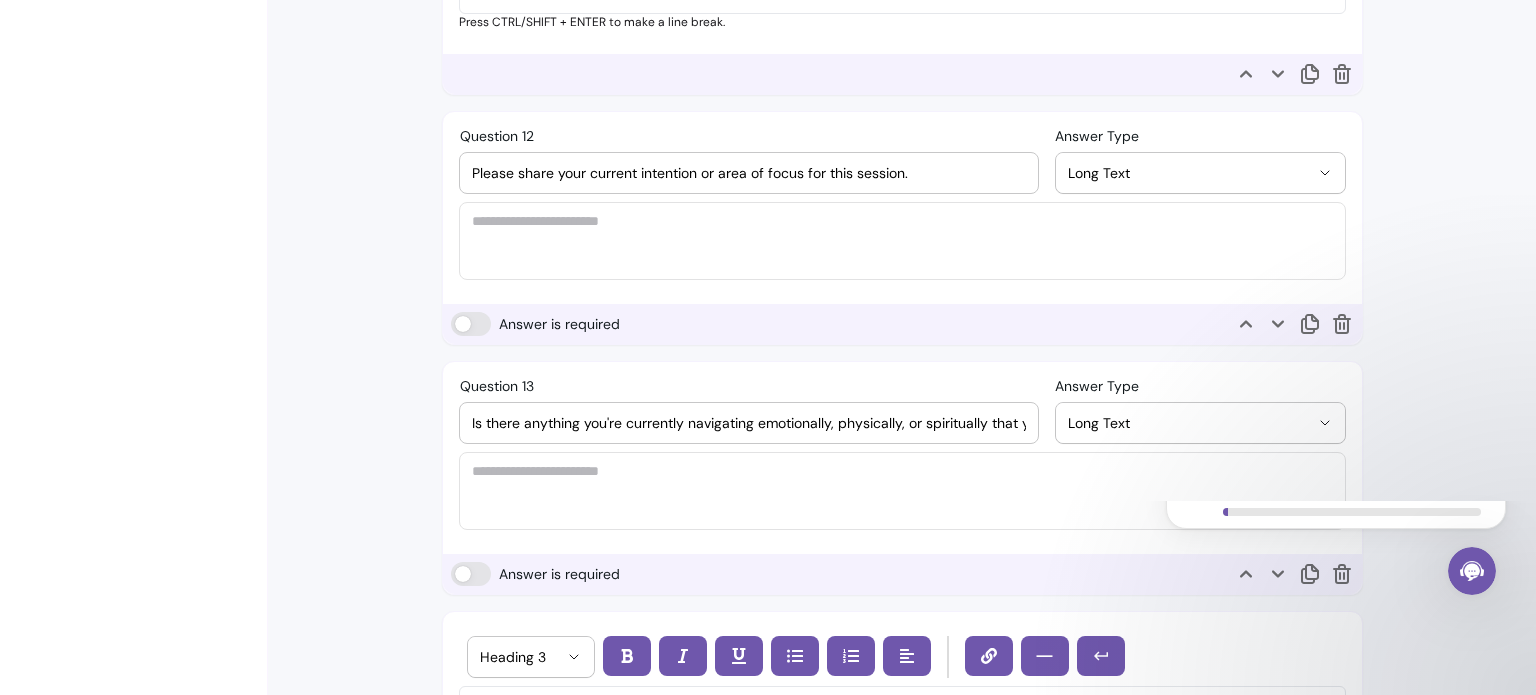 type on "Is there anything you're currently navigating emotionally, physically, or spiritually that you'd like me to be aware of before we begin?" 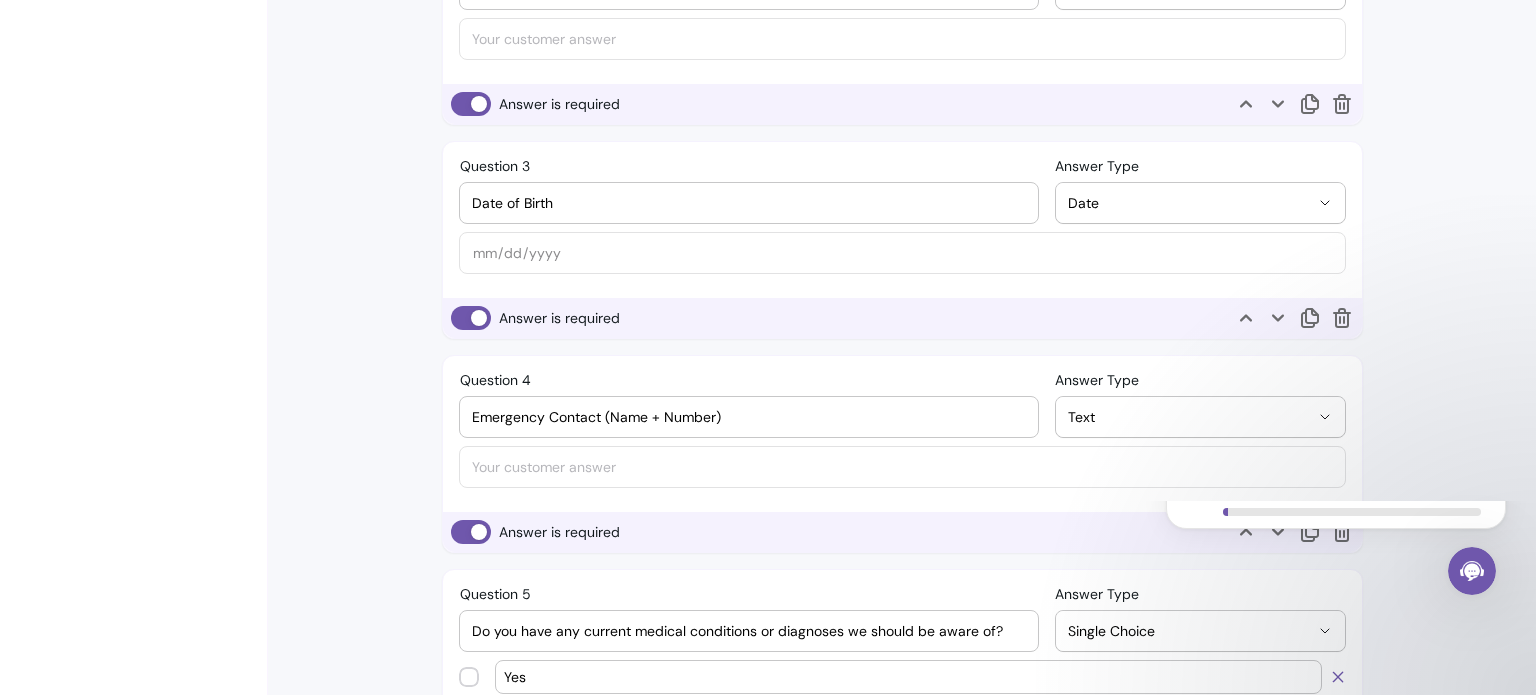 scroll, scrollTop: 1304, scrollLeft: 0, axis: vertical 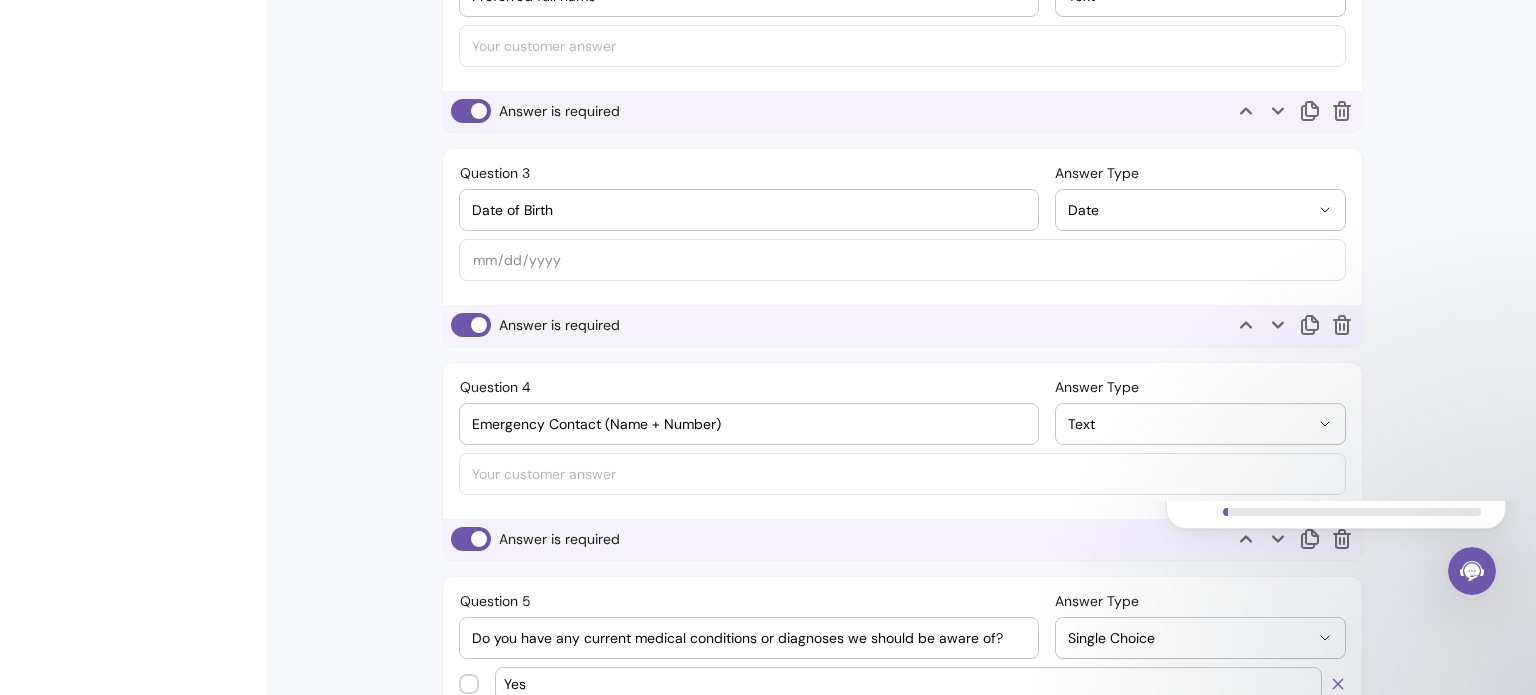 click on "Set up your account  6 steps • About 6 minutes" at bounding box center (1336, 571) 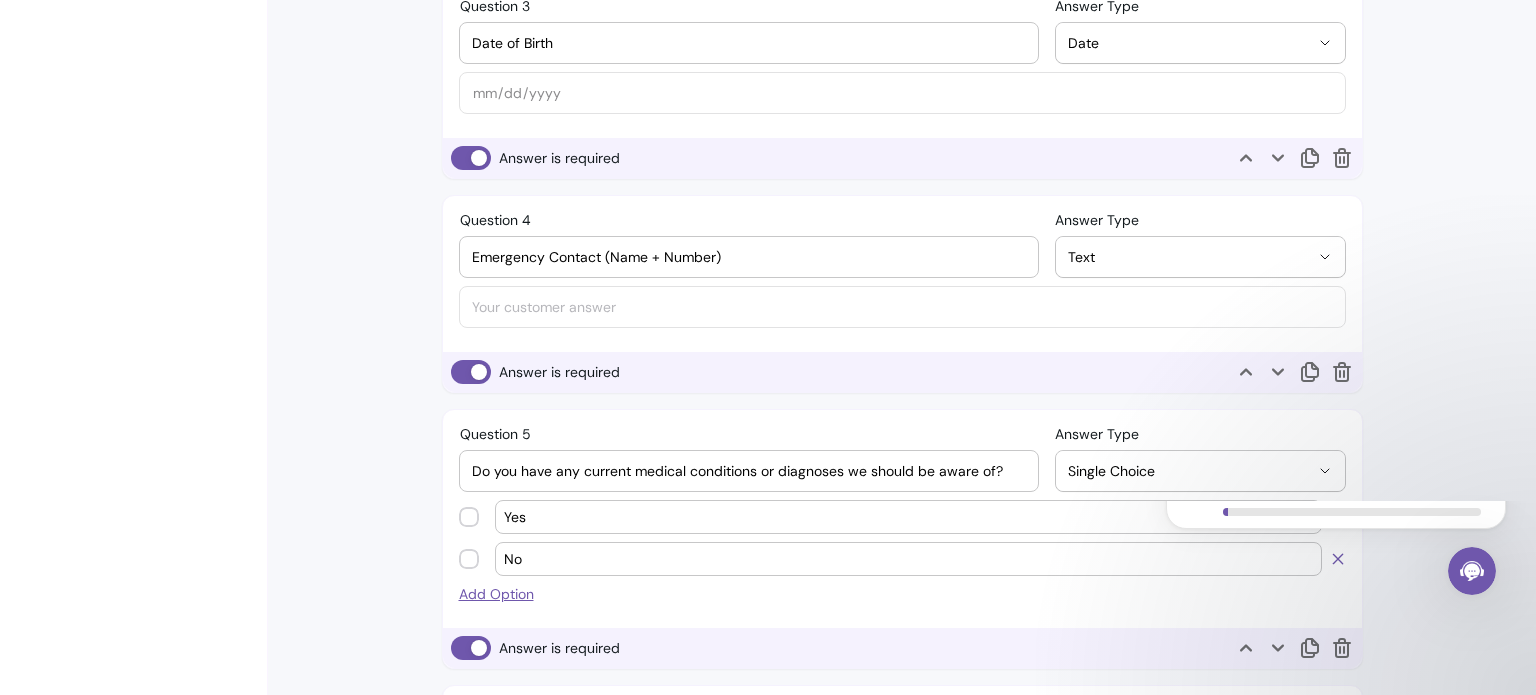 scroll, scrollTop: 1499, scrollLeft: 0, axis: vertical 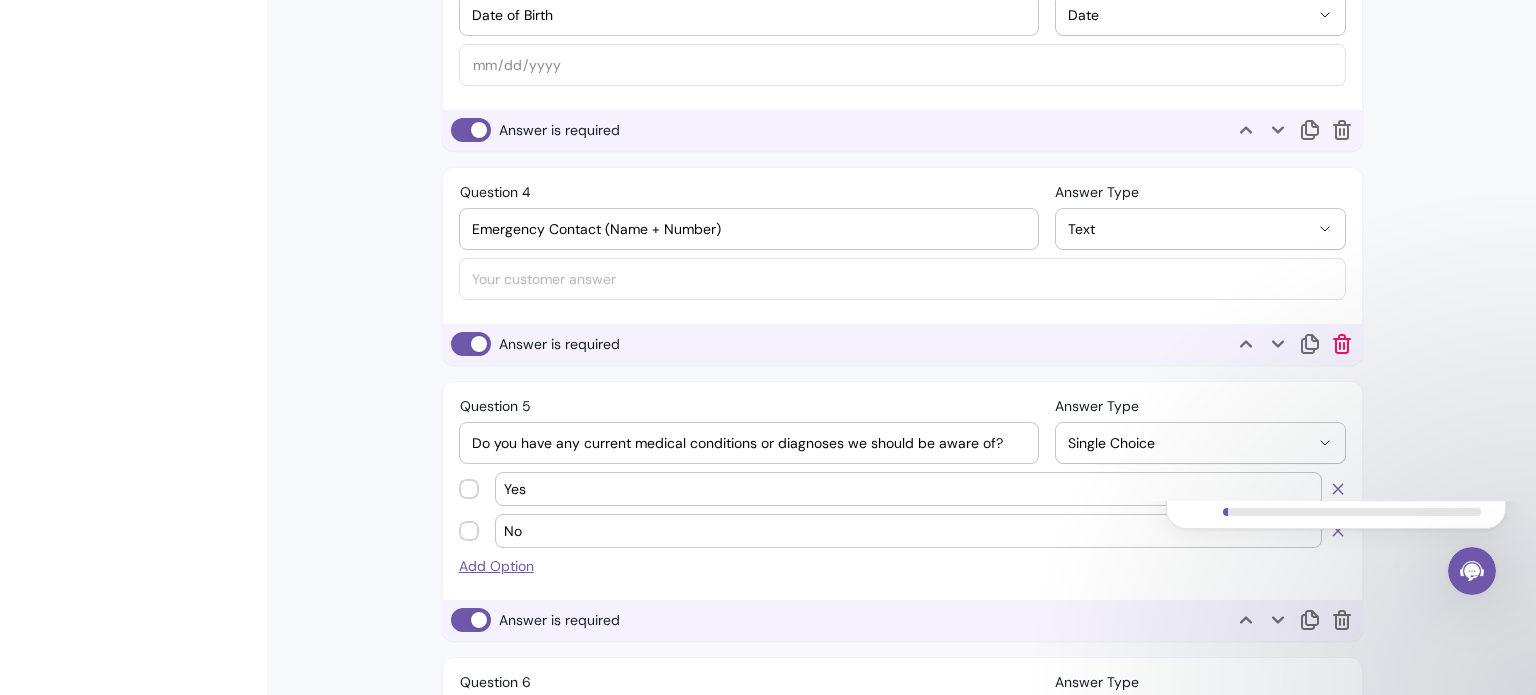 click 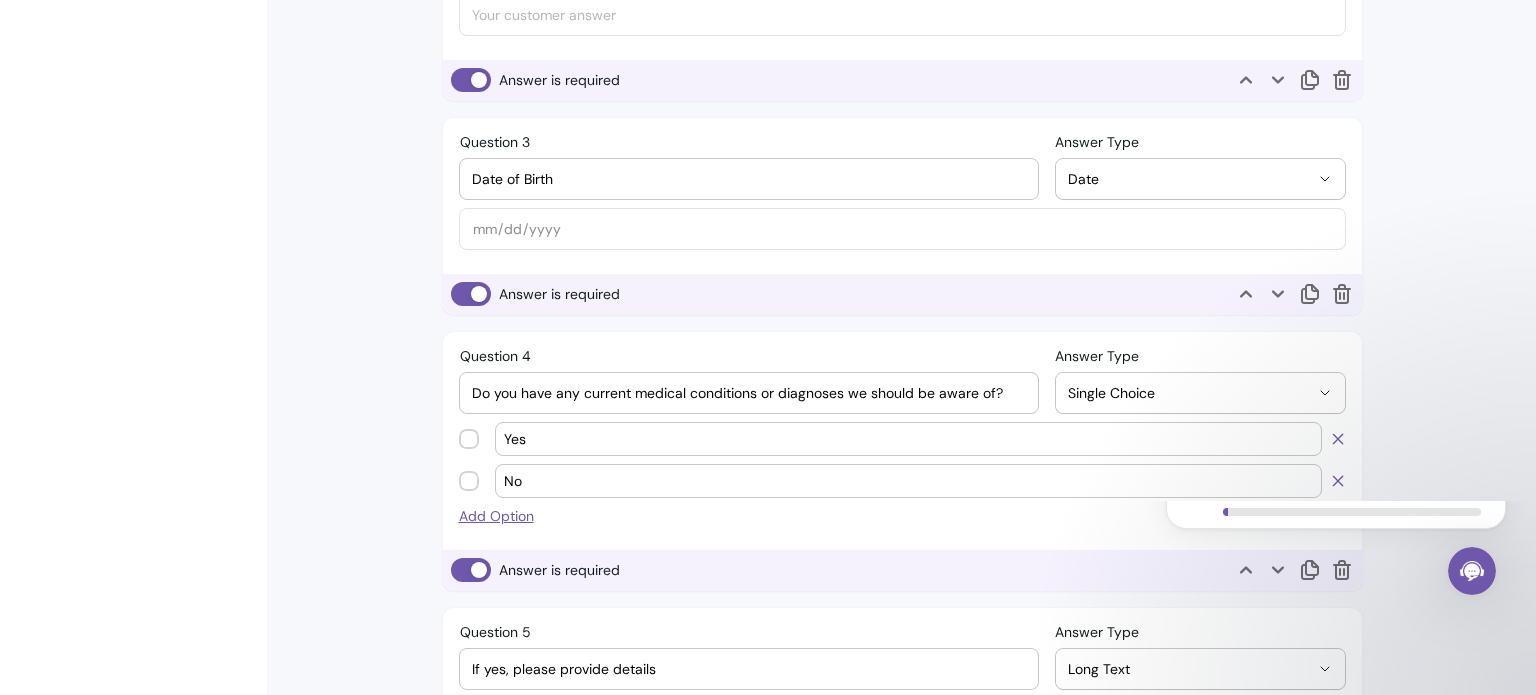 scroll, scrollTop: 1328, scrollLeft: 0, axis: vertical 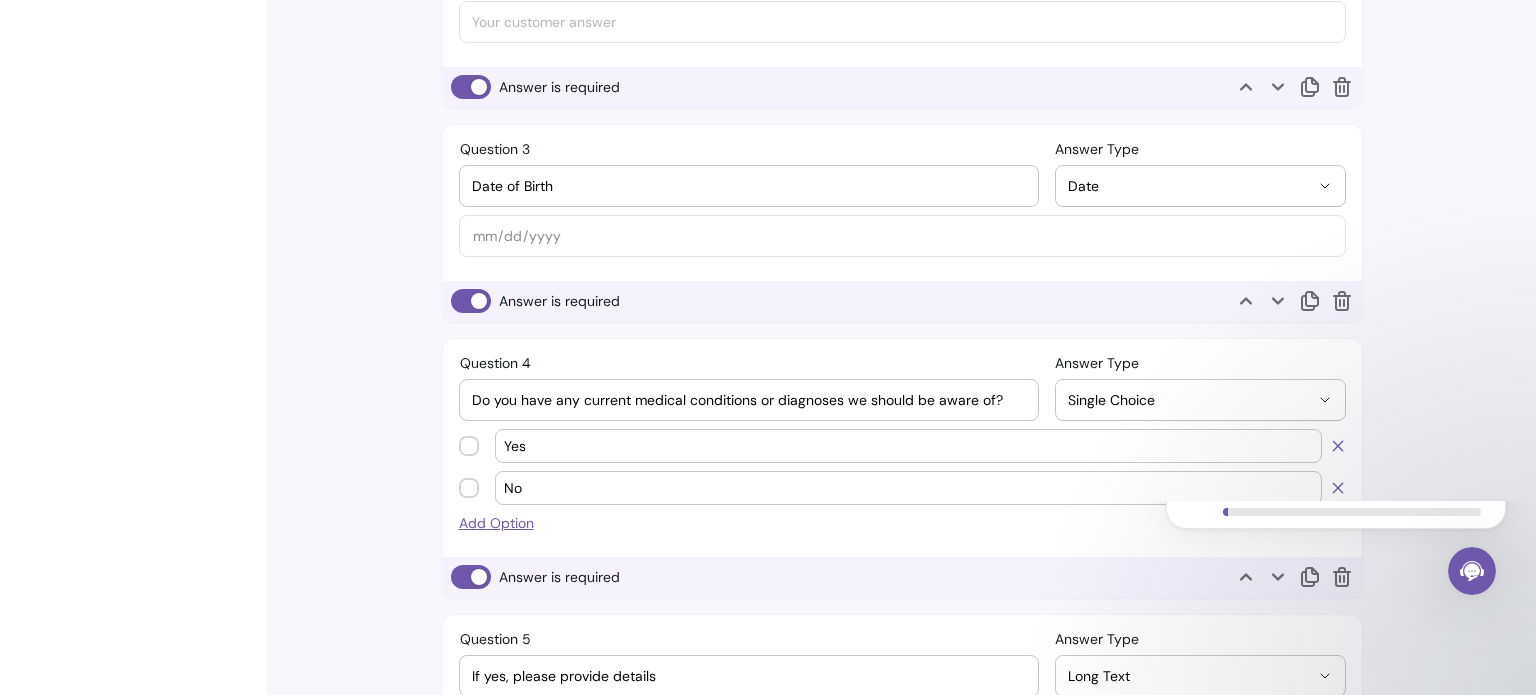 click on "Do you have any current medical conditions or diagnoses we should be aware of?" at bounding box center (749, 400) 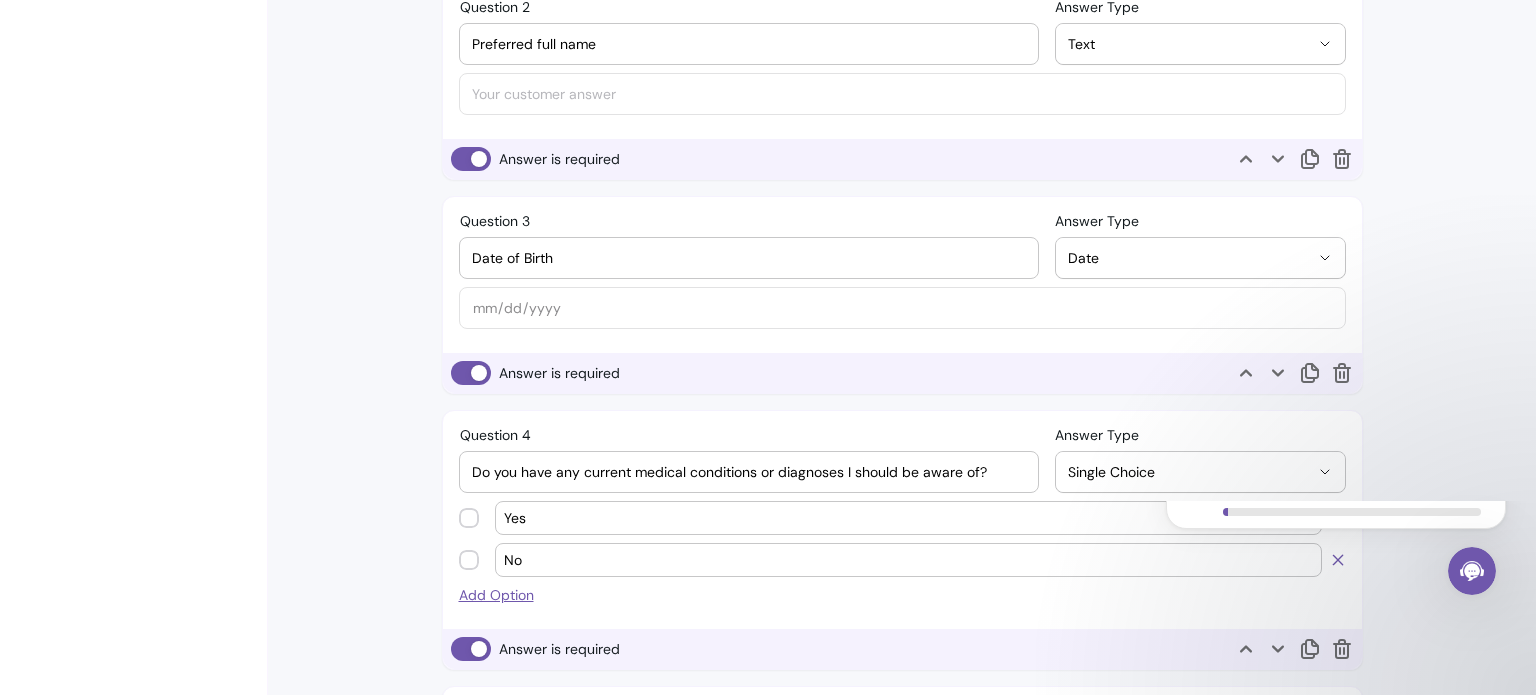 scroll, scrollTop: 0, scrollLeft: 0, axis: both 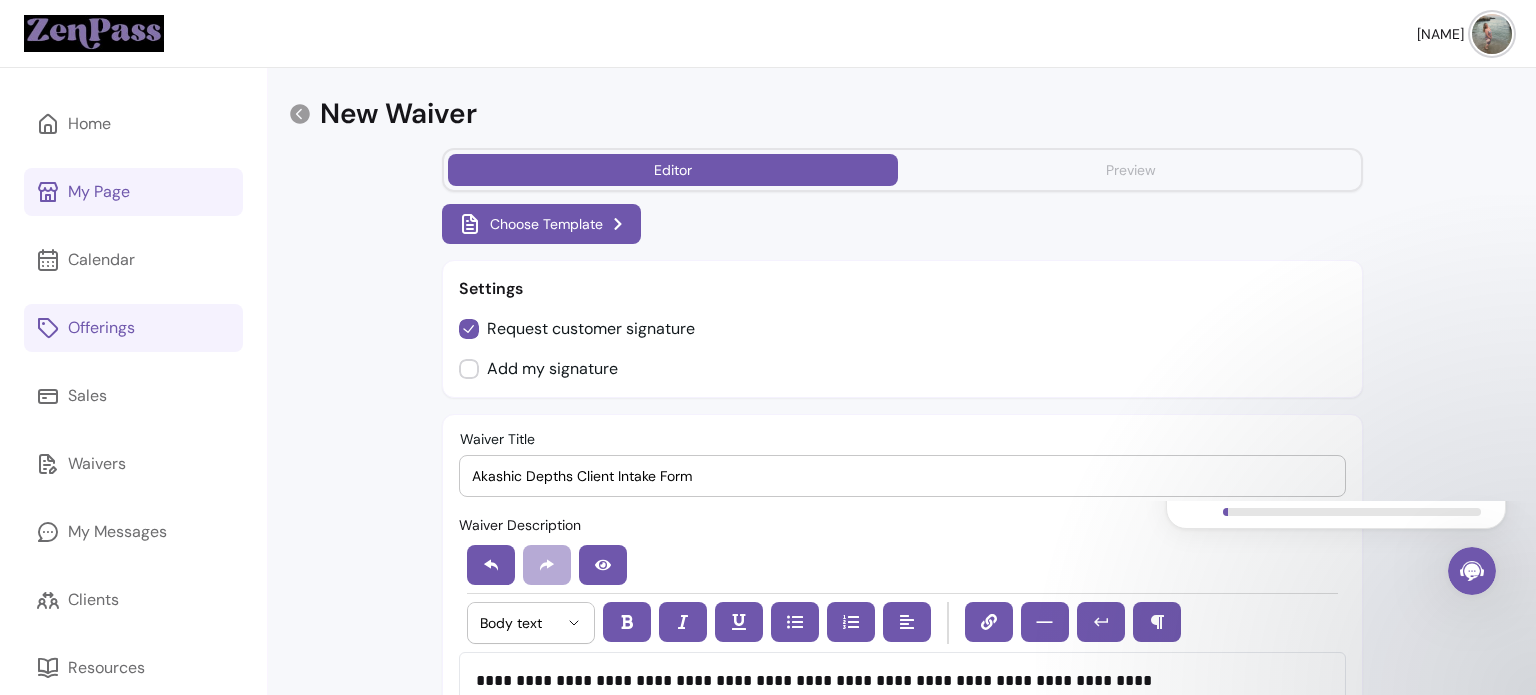 type on "Do you have any current medical conditions or diagnoses I should be aware of?" 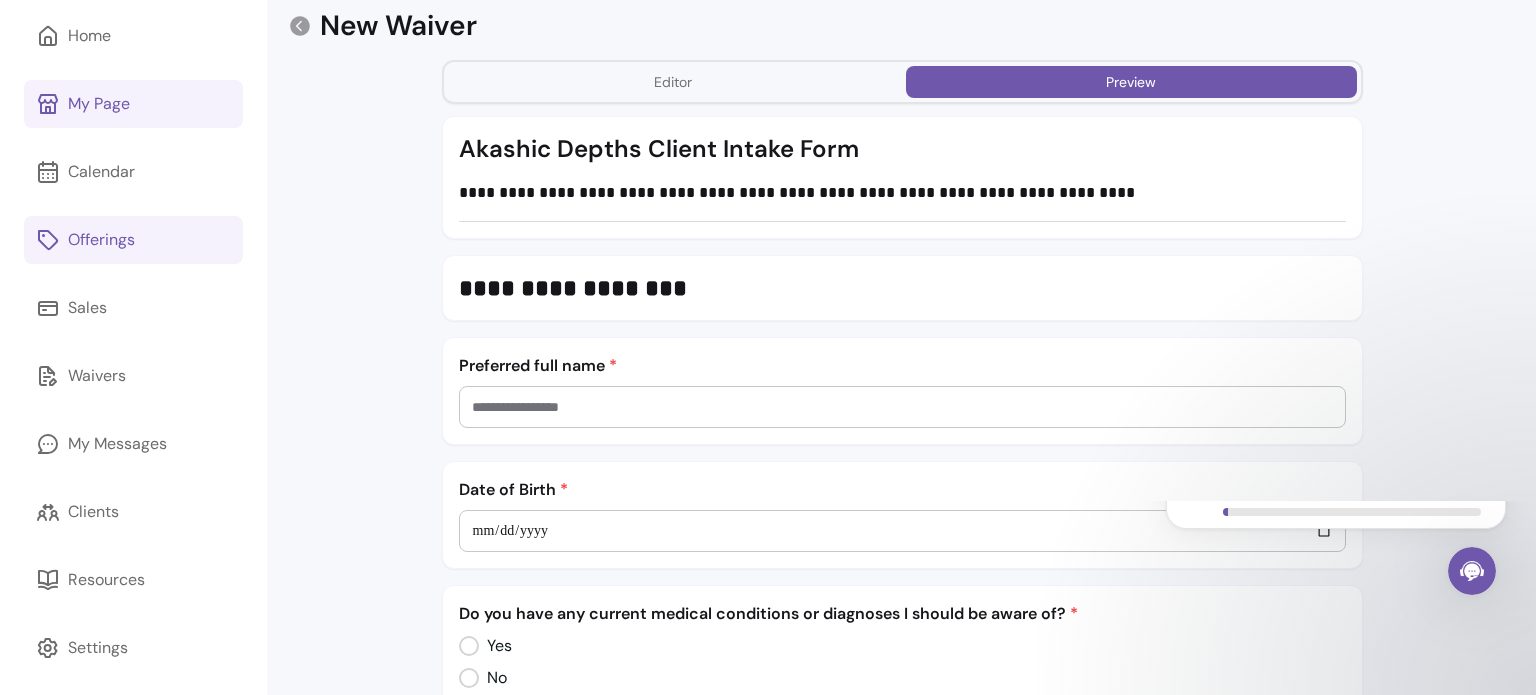 scroll, scrollTop: 0, scrollLeft: 0, axis: both 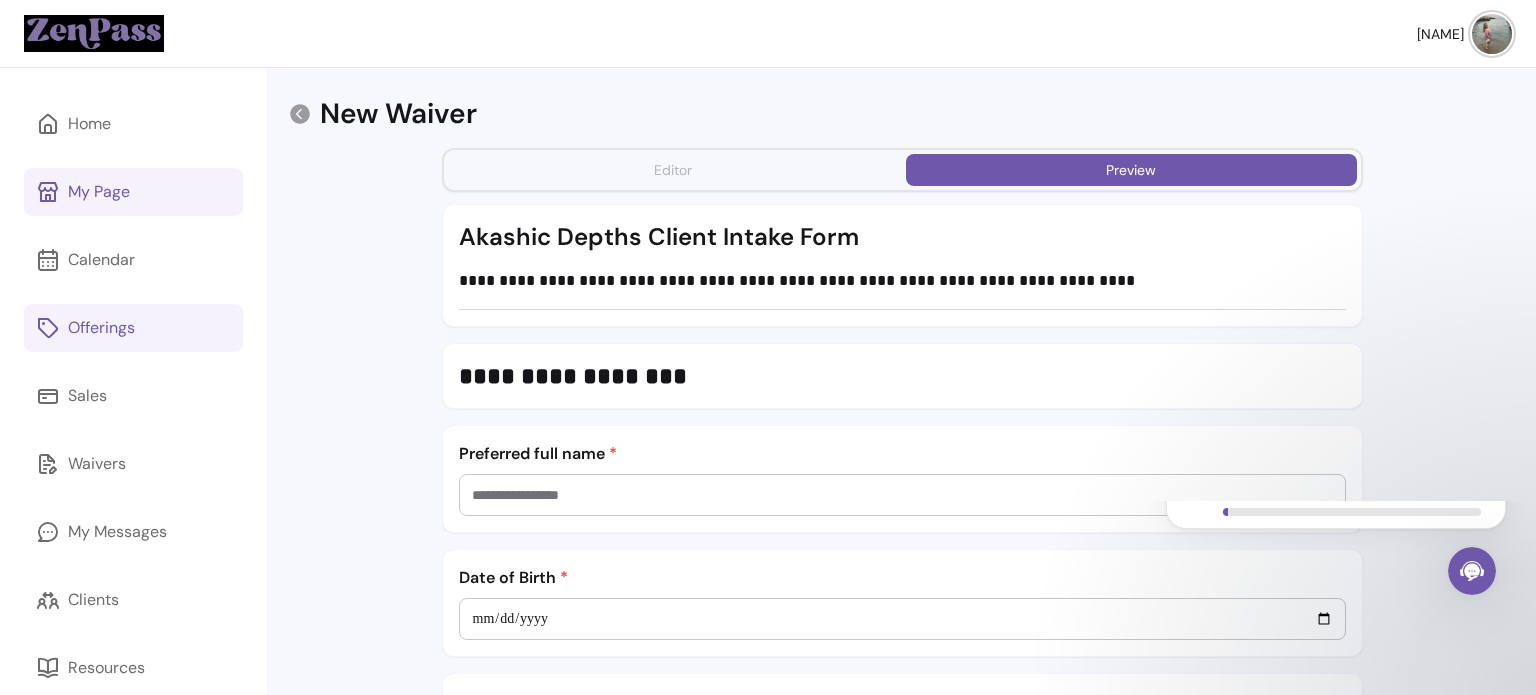 click on "Editor" at bounding box center [673, 170] 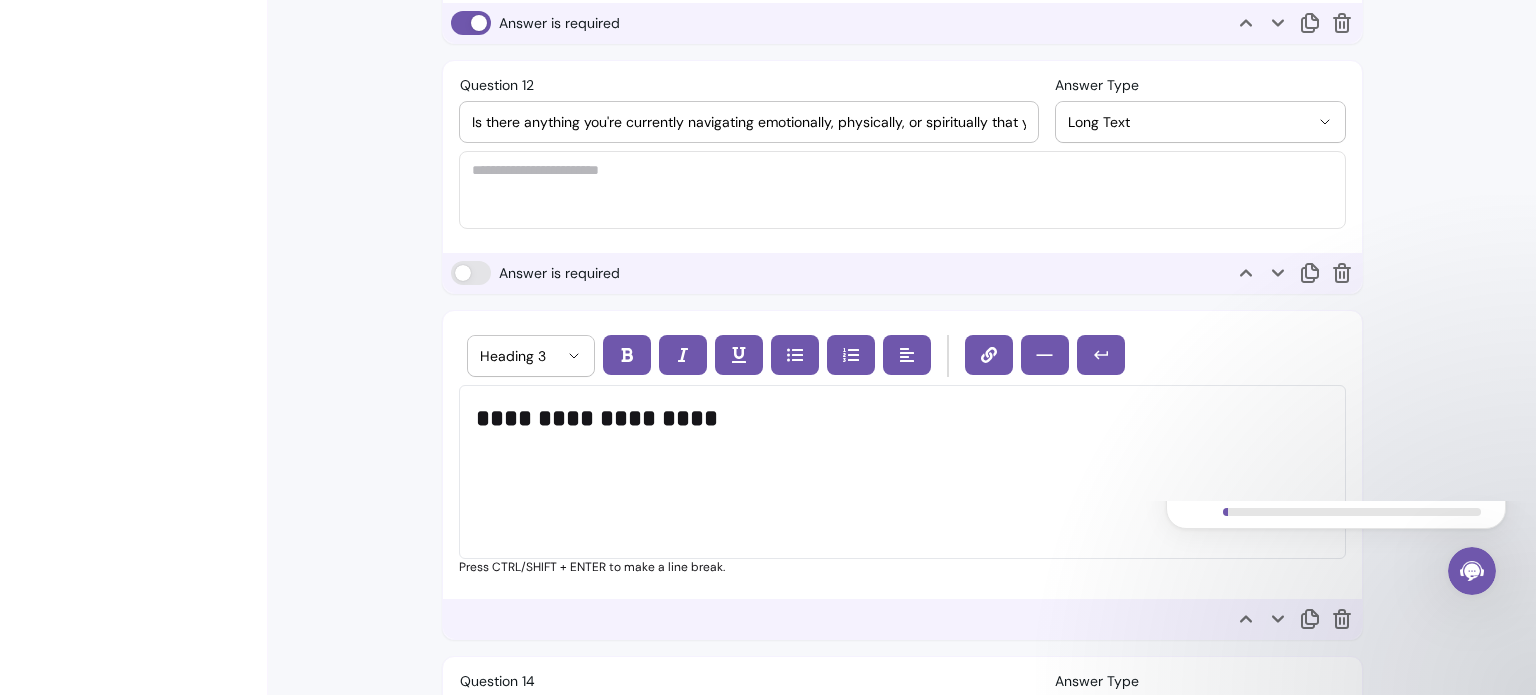 scroll, scrollTop: 4763, scrollLeft: 0, axis: vertical 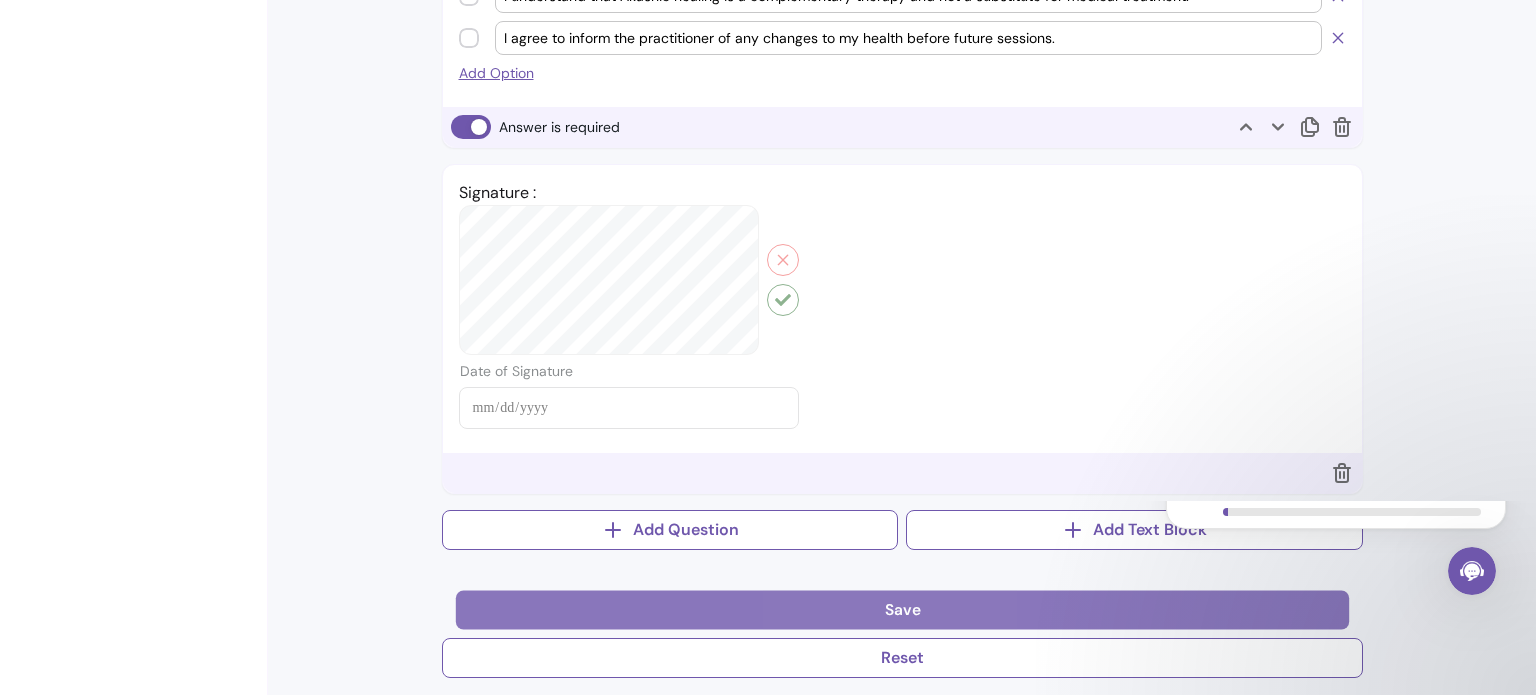 click on "Save" at bounding box center (901, 610) 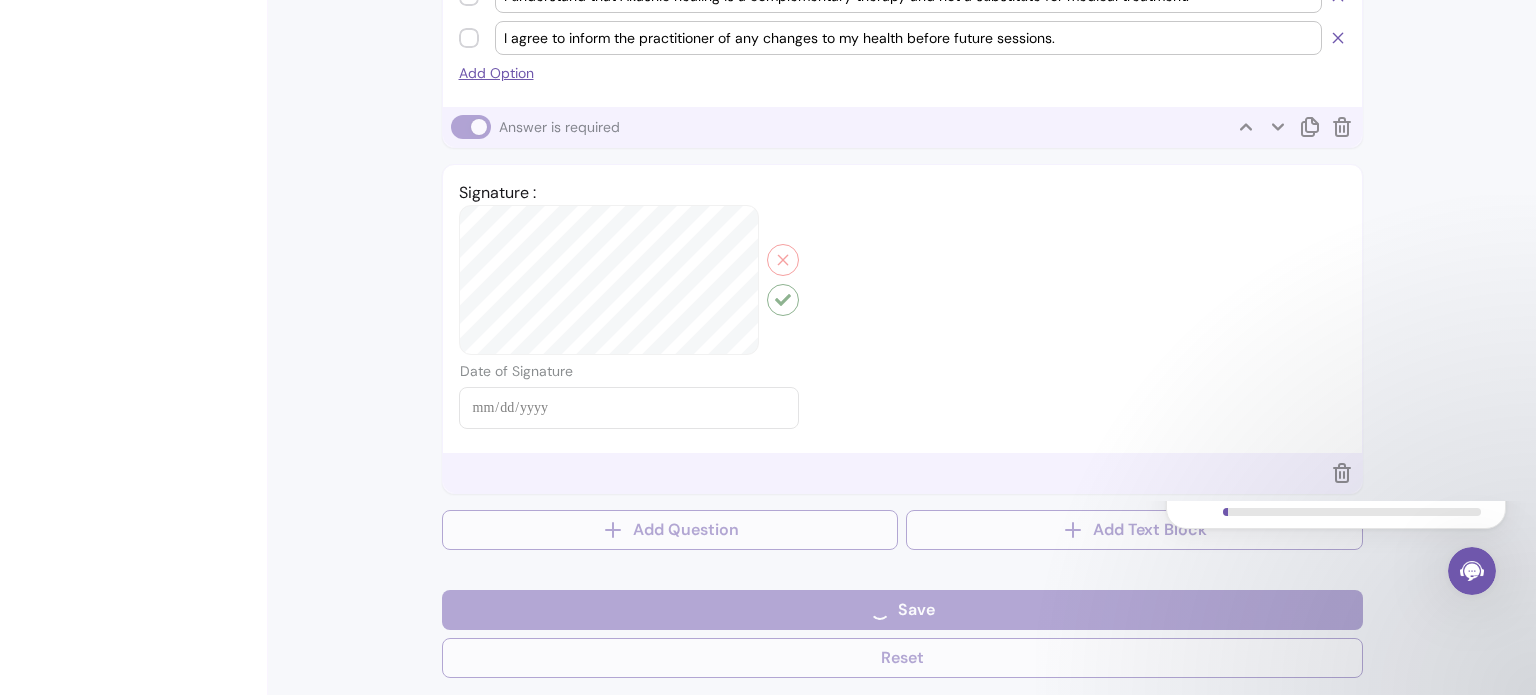 select on "*" 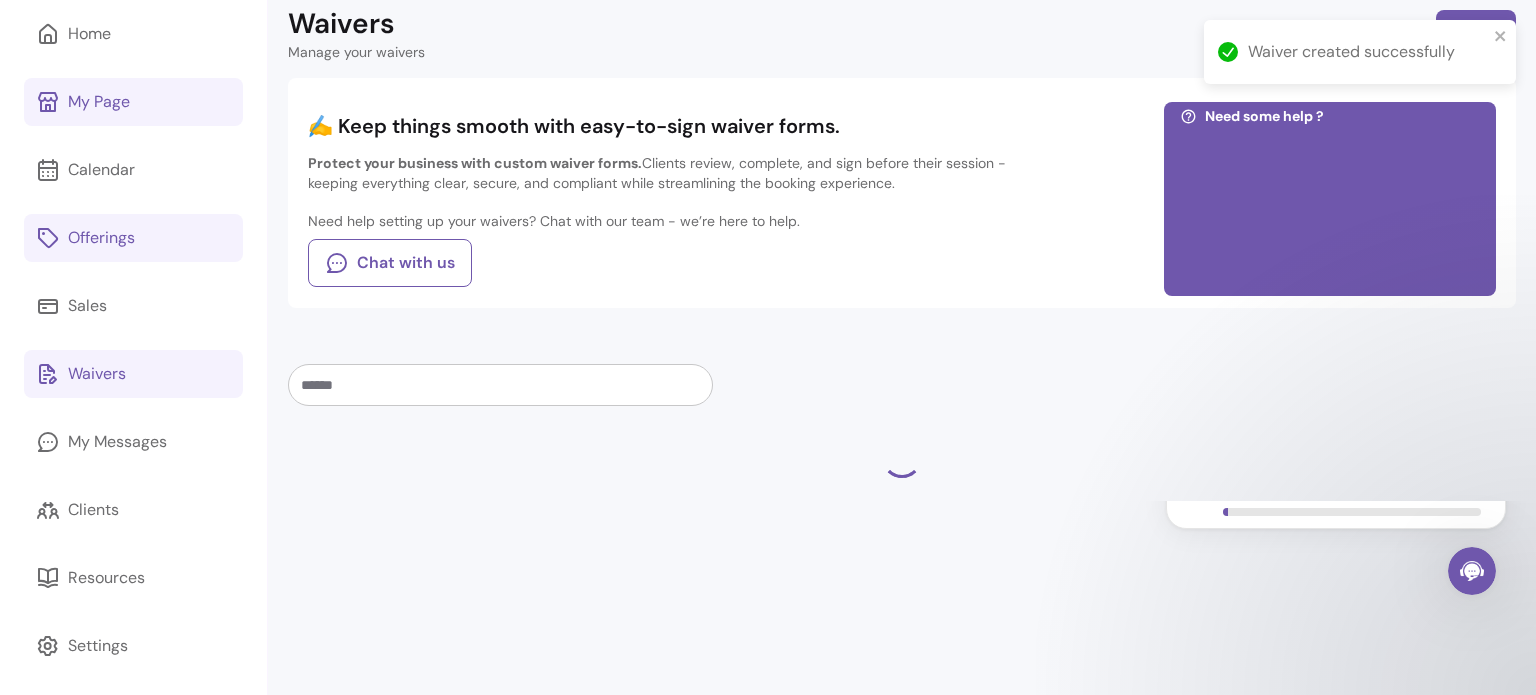 scroll, scrollTop: 68, scrollLeft: 0, axis: vertical 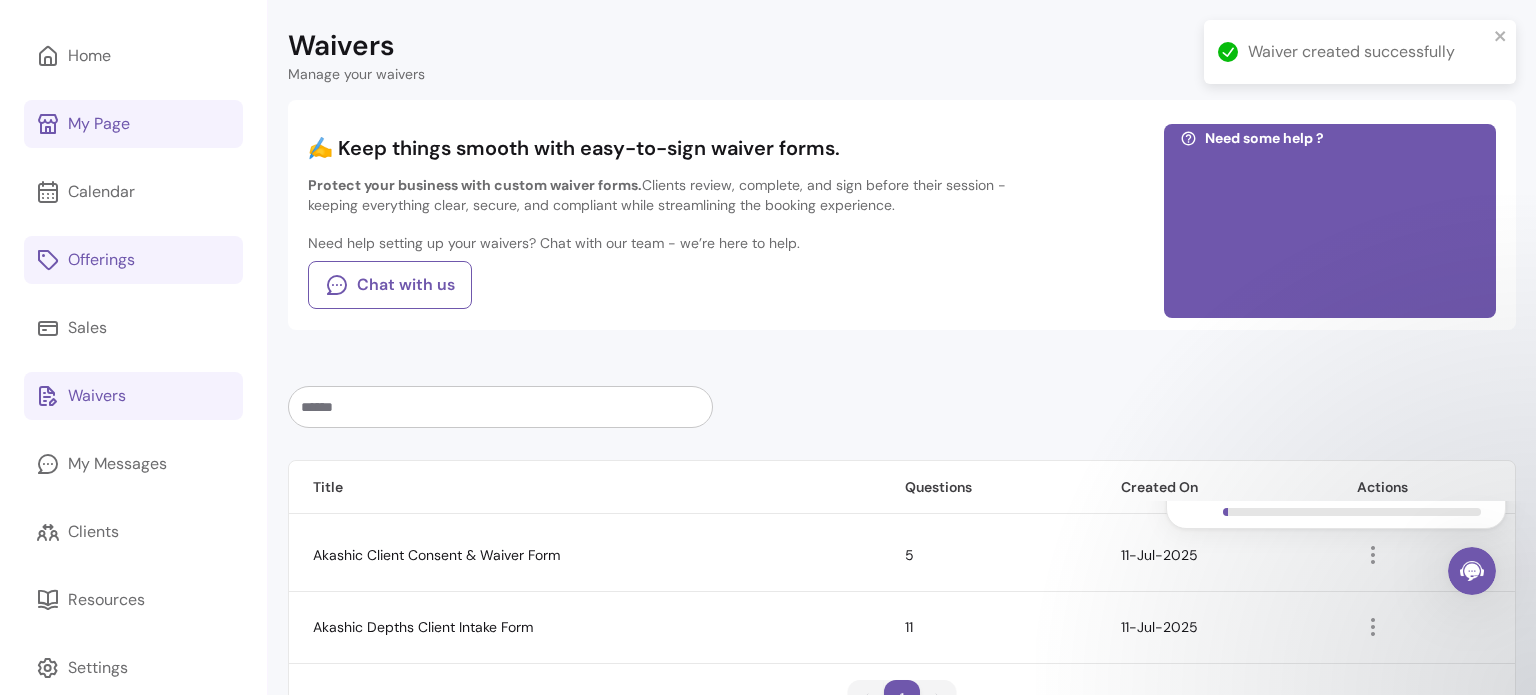 click on "Offerings" at bounding box center [101, 260] 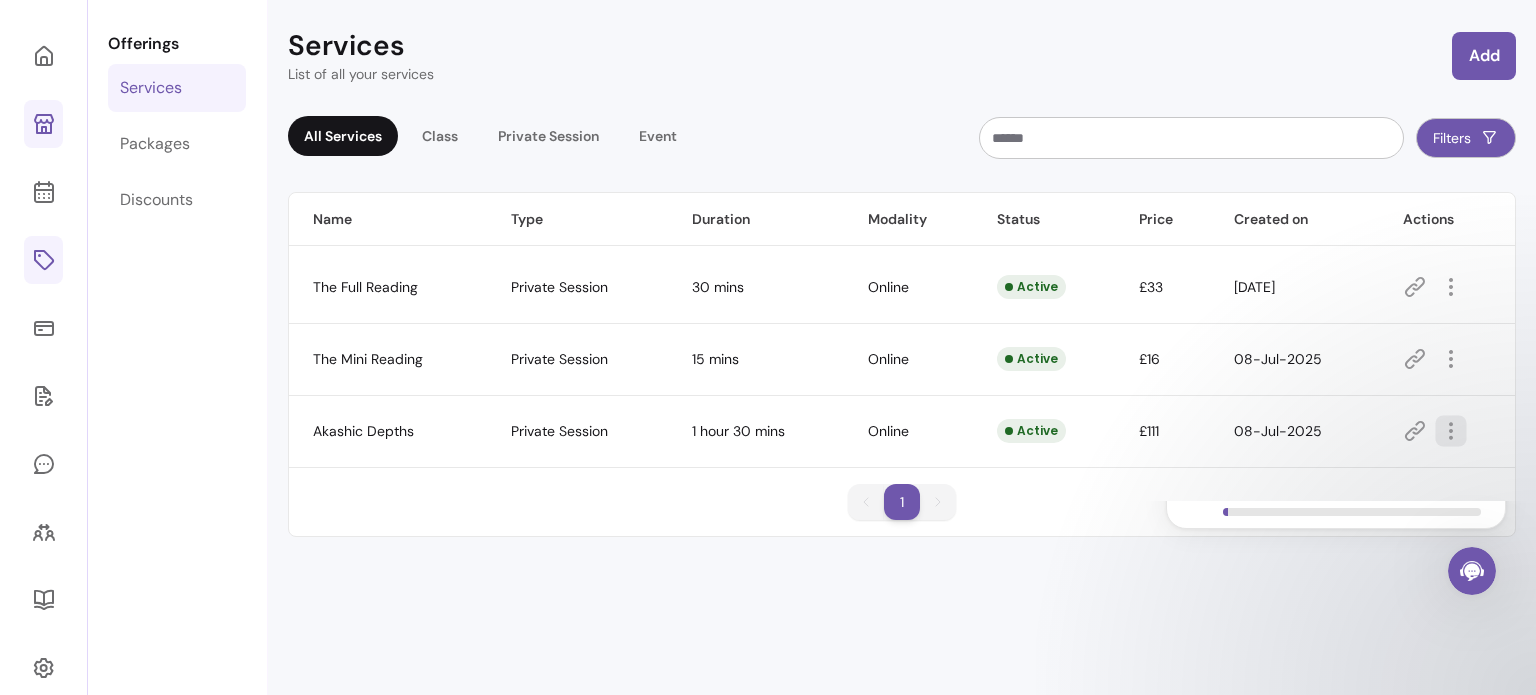 click 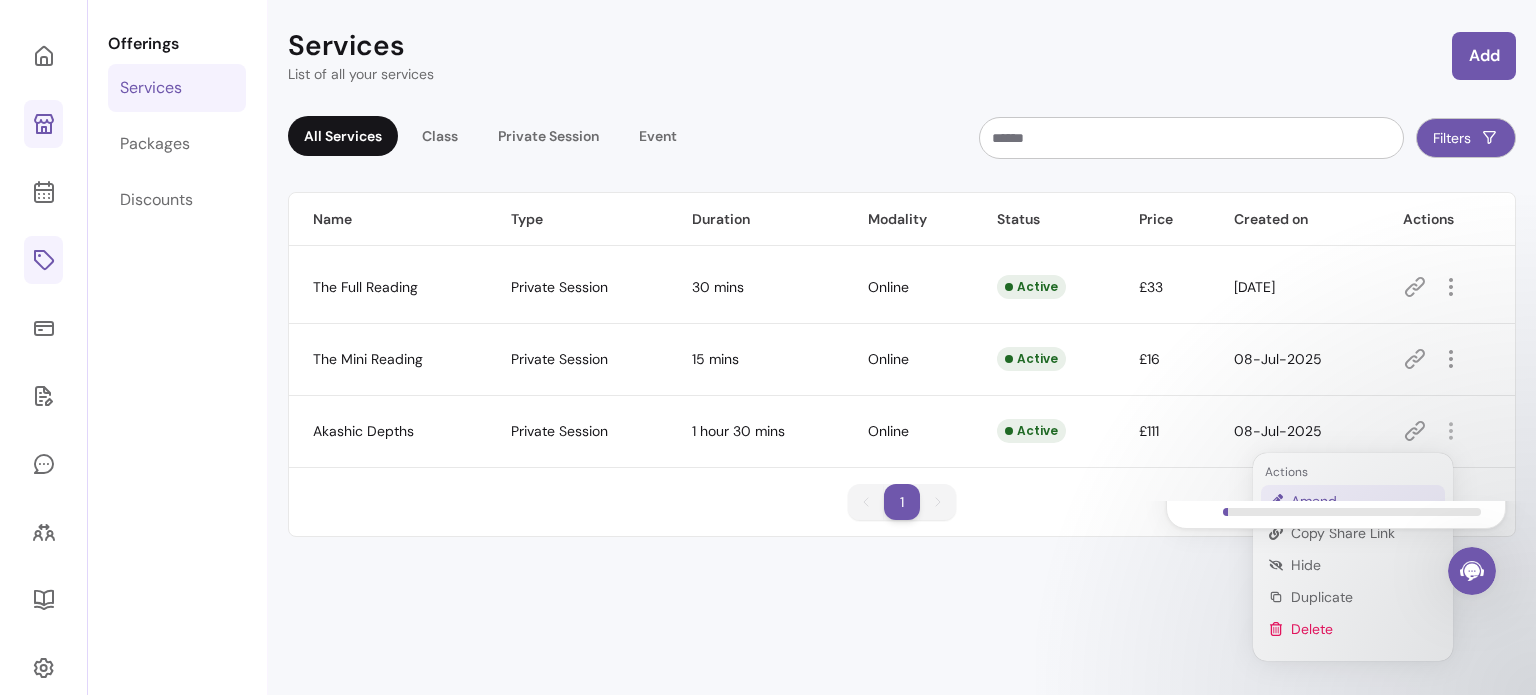 click on "Amend" at bounding box center [1364, 501] 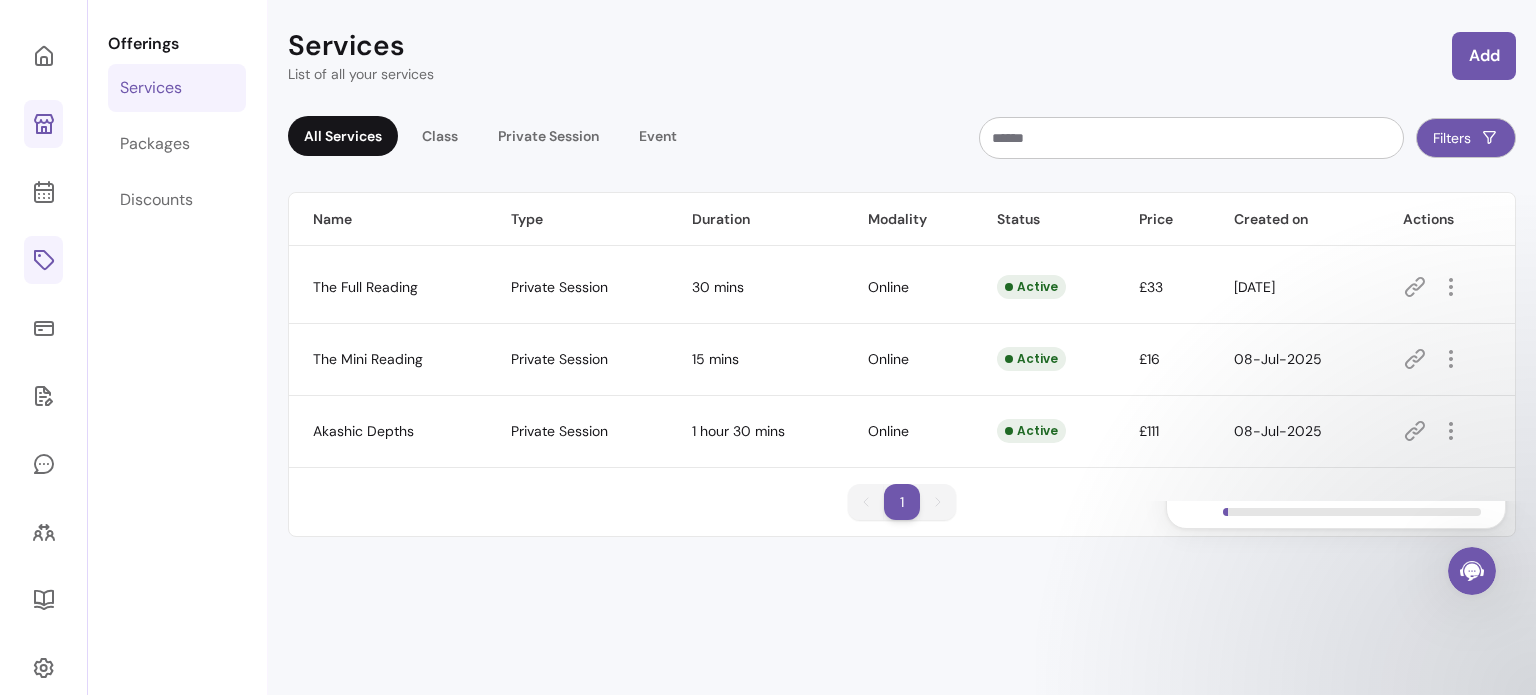 scroll, scrollTop: 96, scrollLeft: 0, axis: vertical 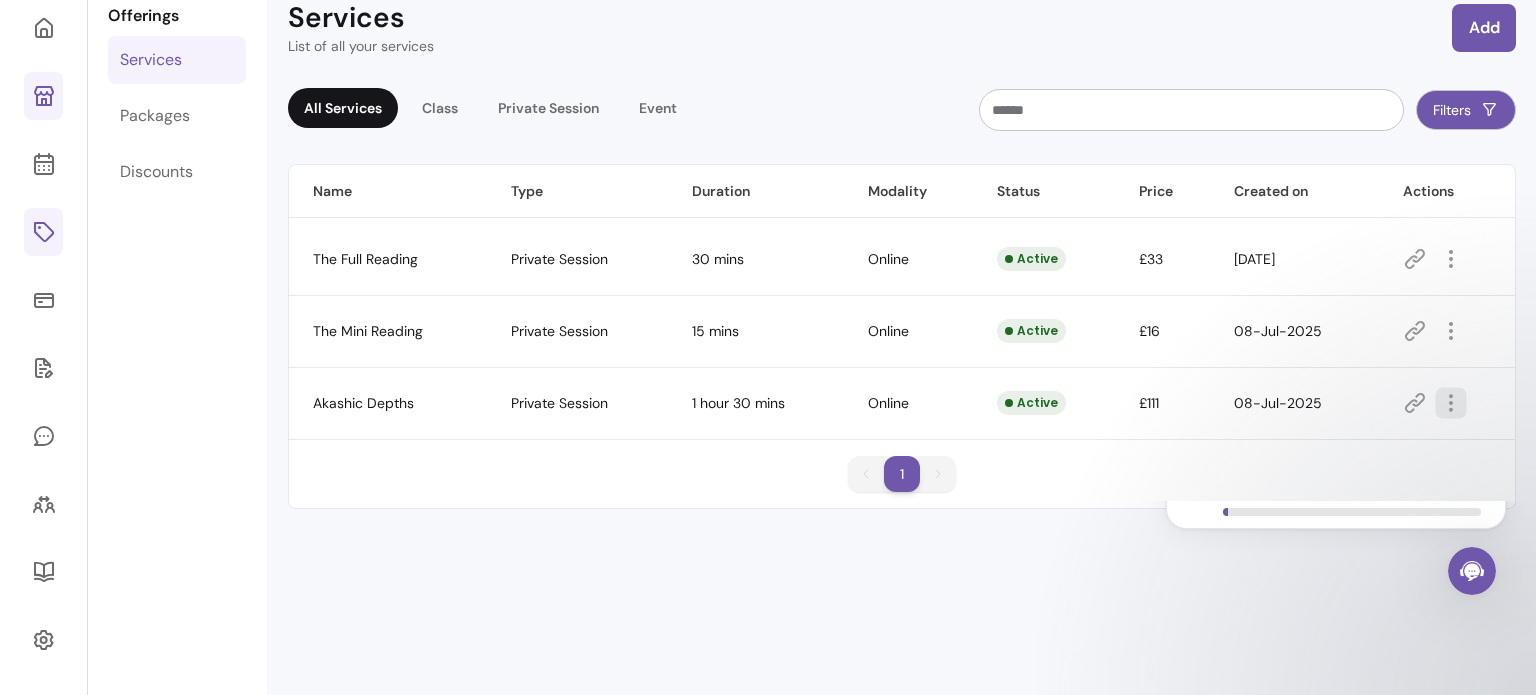 click 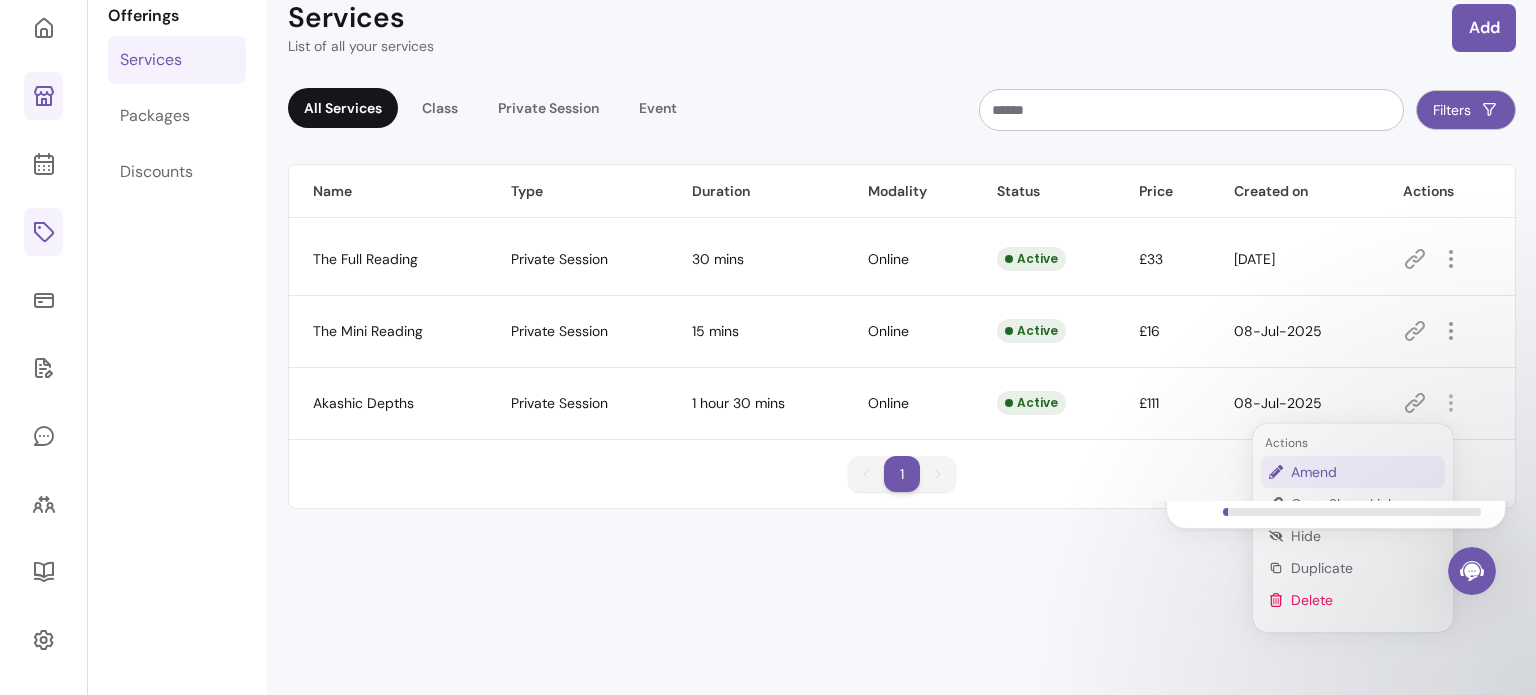 click on "Amend" at bounding box center (1364, 472) 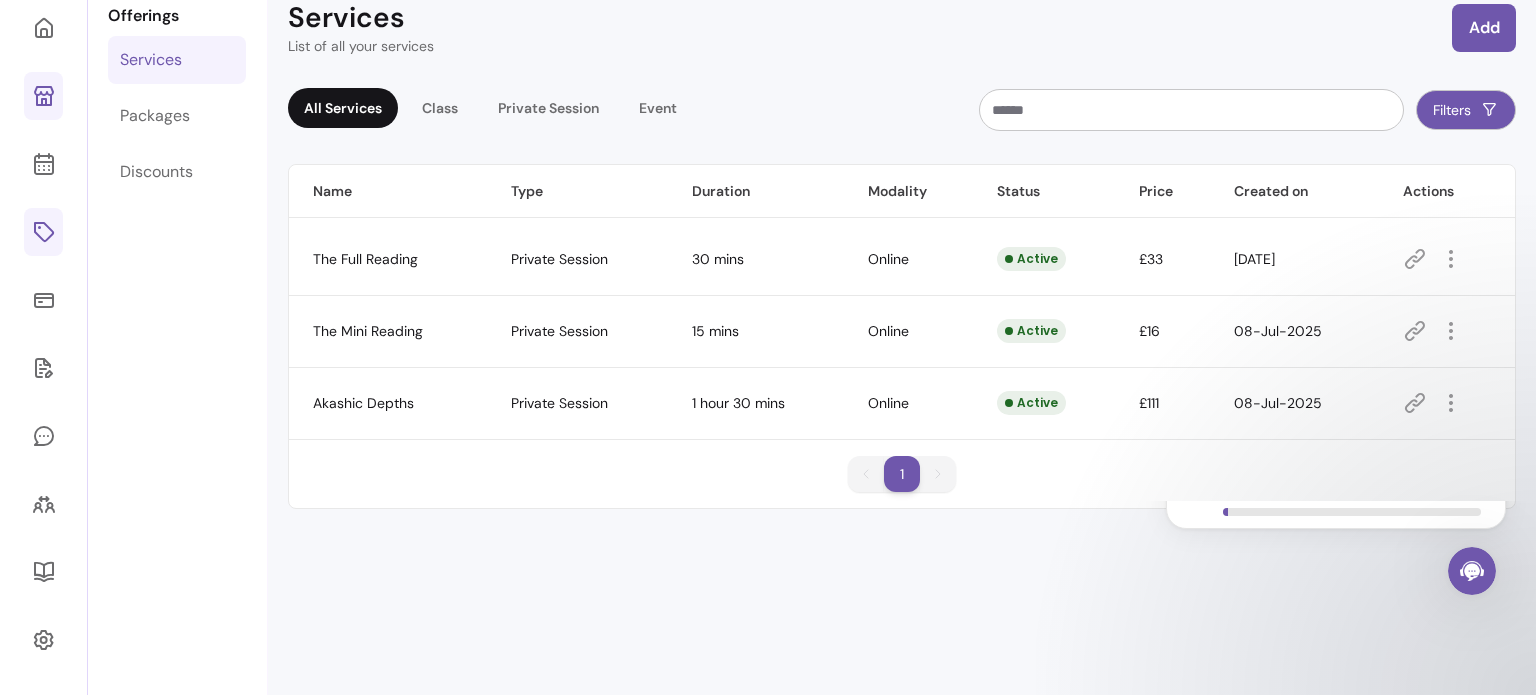 scroll, scrollTop: 68, scrollLeft: 0, axis: vertical 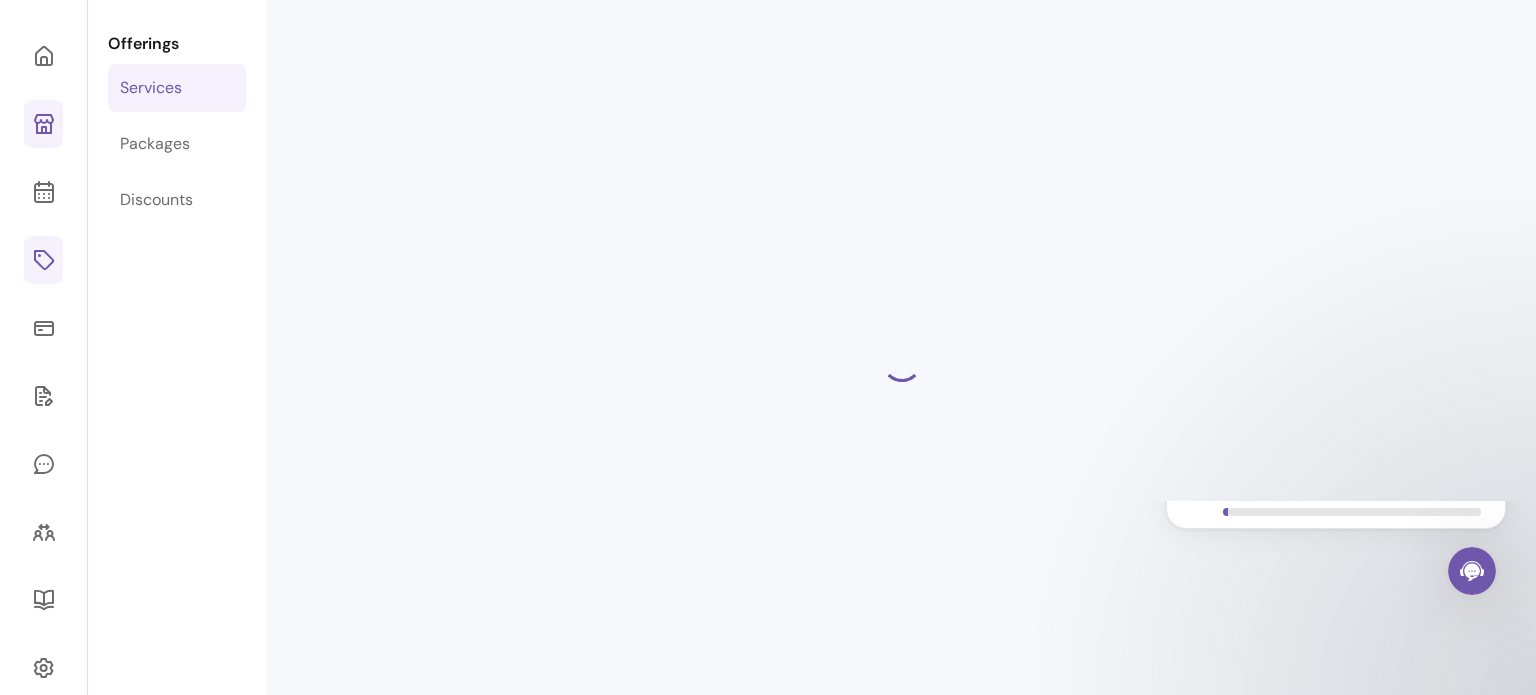 select on "**" 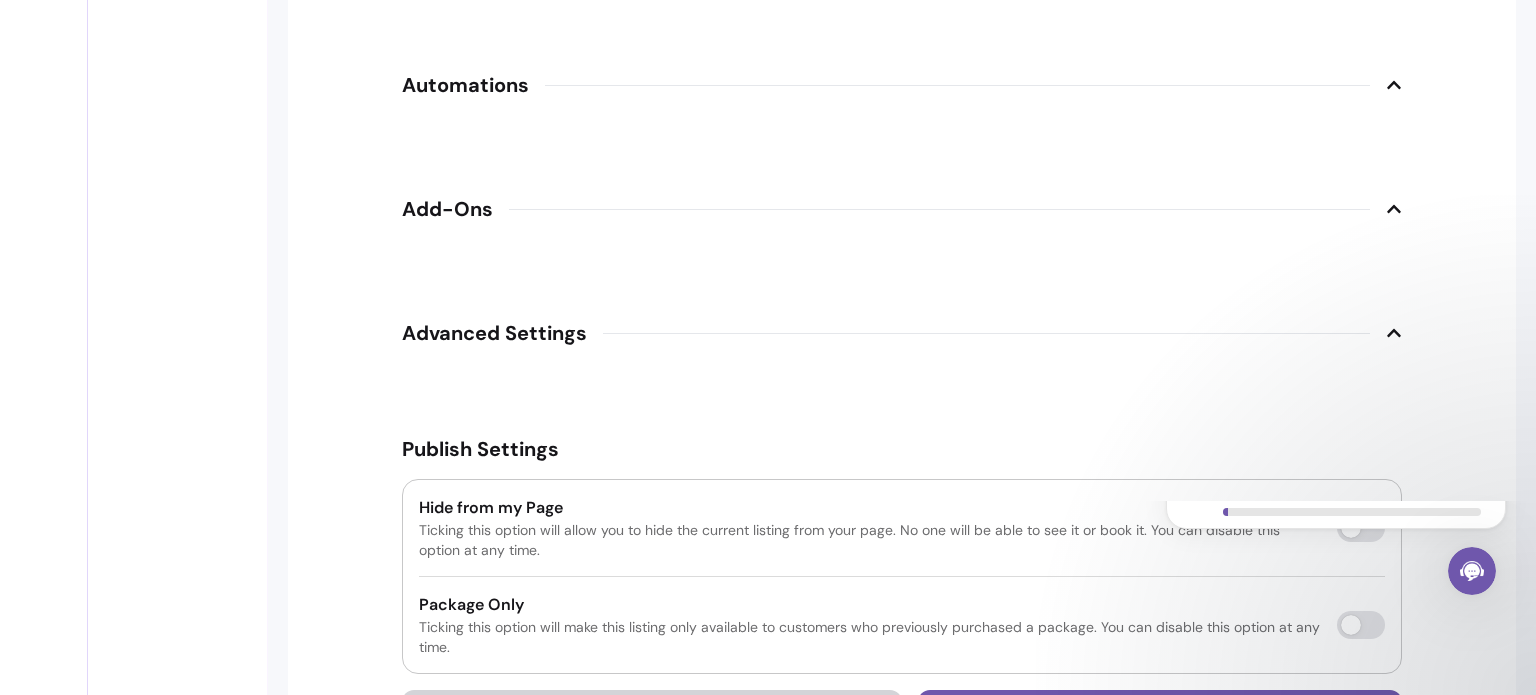 scroll, scrollTop: 2745, scrollLeft: 0, axis: vertical 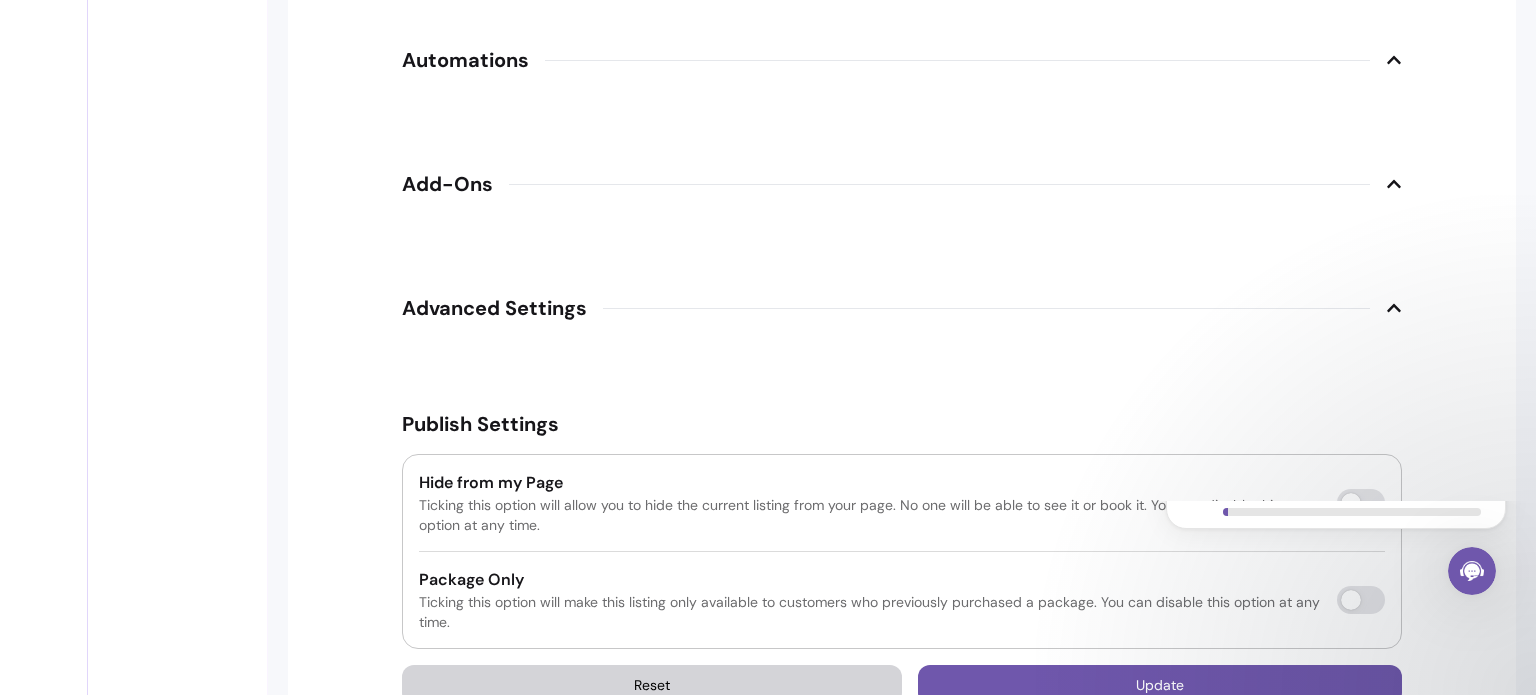click on "Automations" at bounding box center [902, 60] 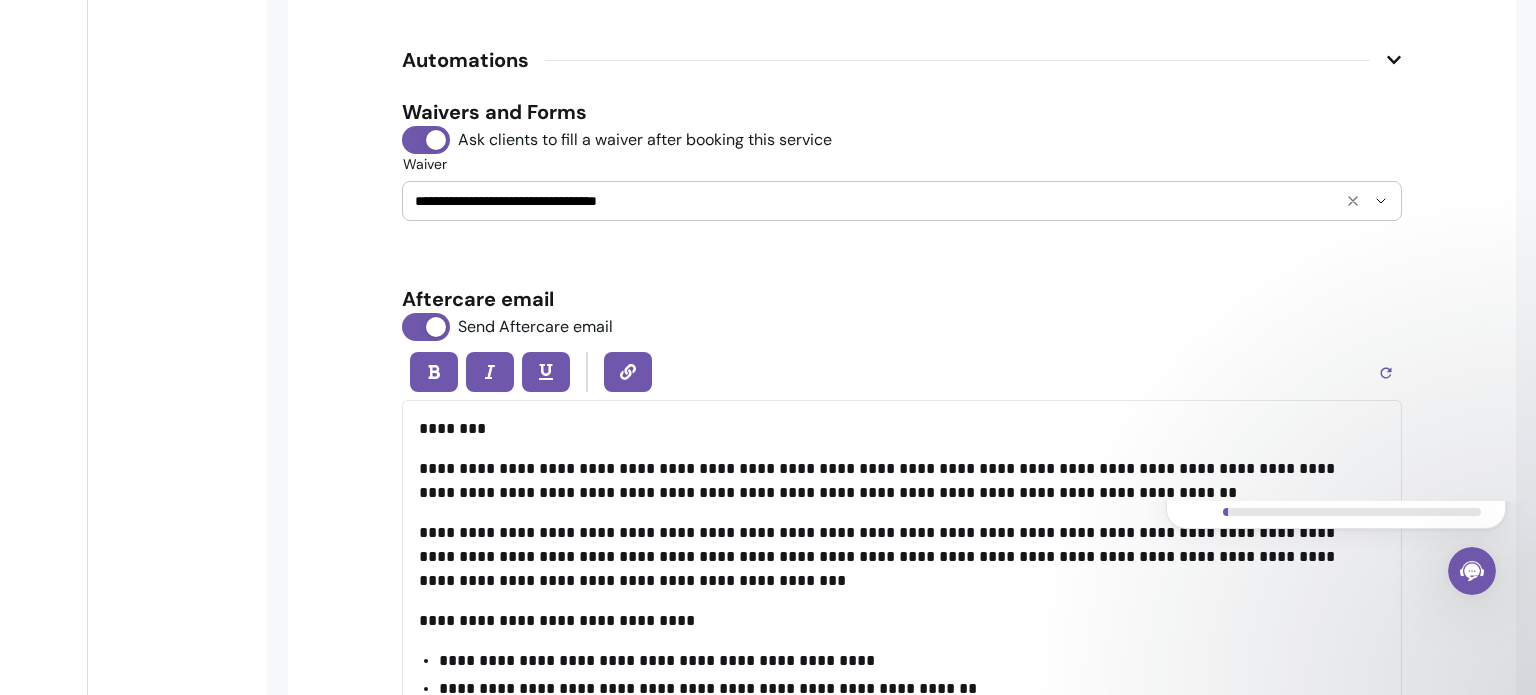 click on "**********" at bounding box center (874, 201) 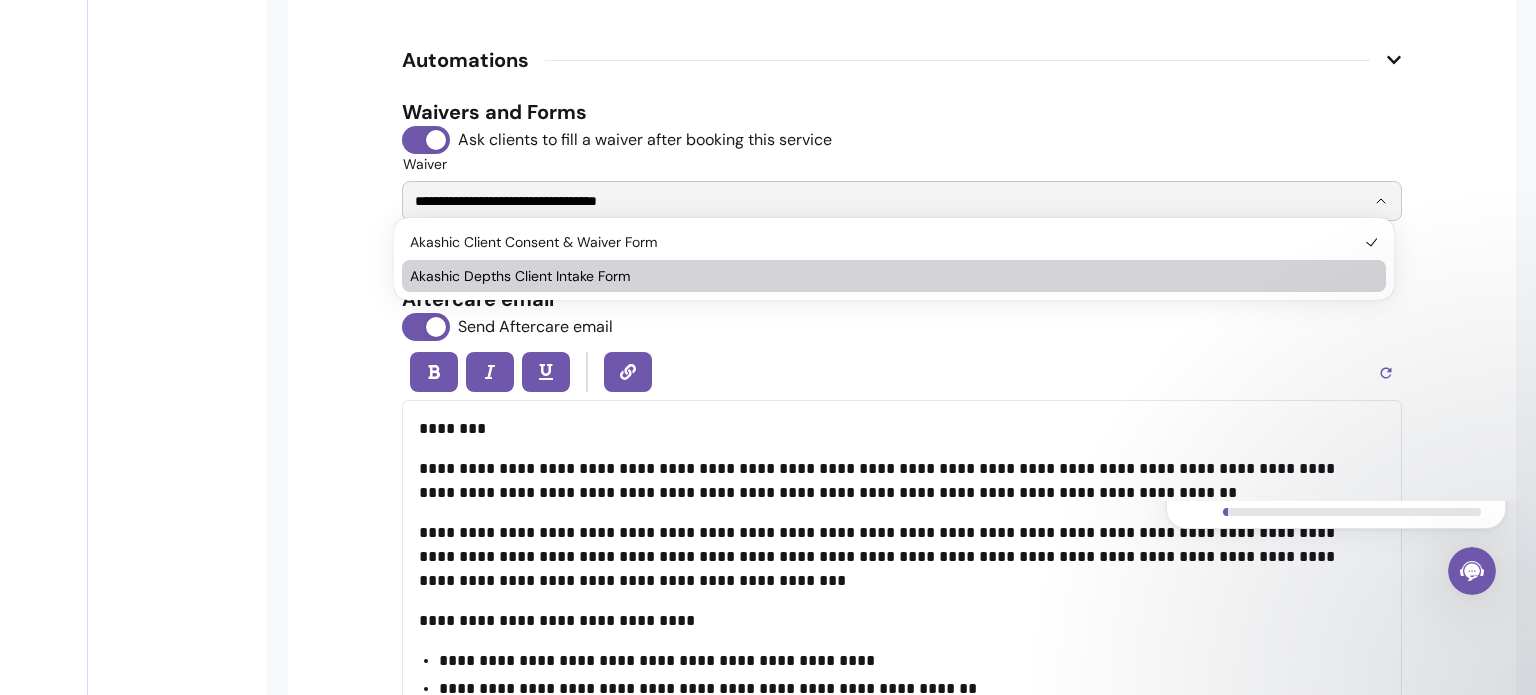 click on "Akashic Depths Client Intake Form" at bounding box center [884, 276] 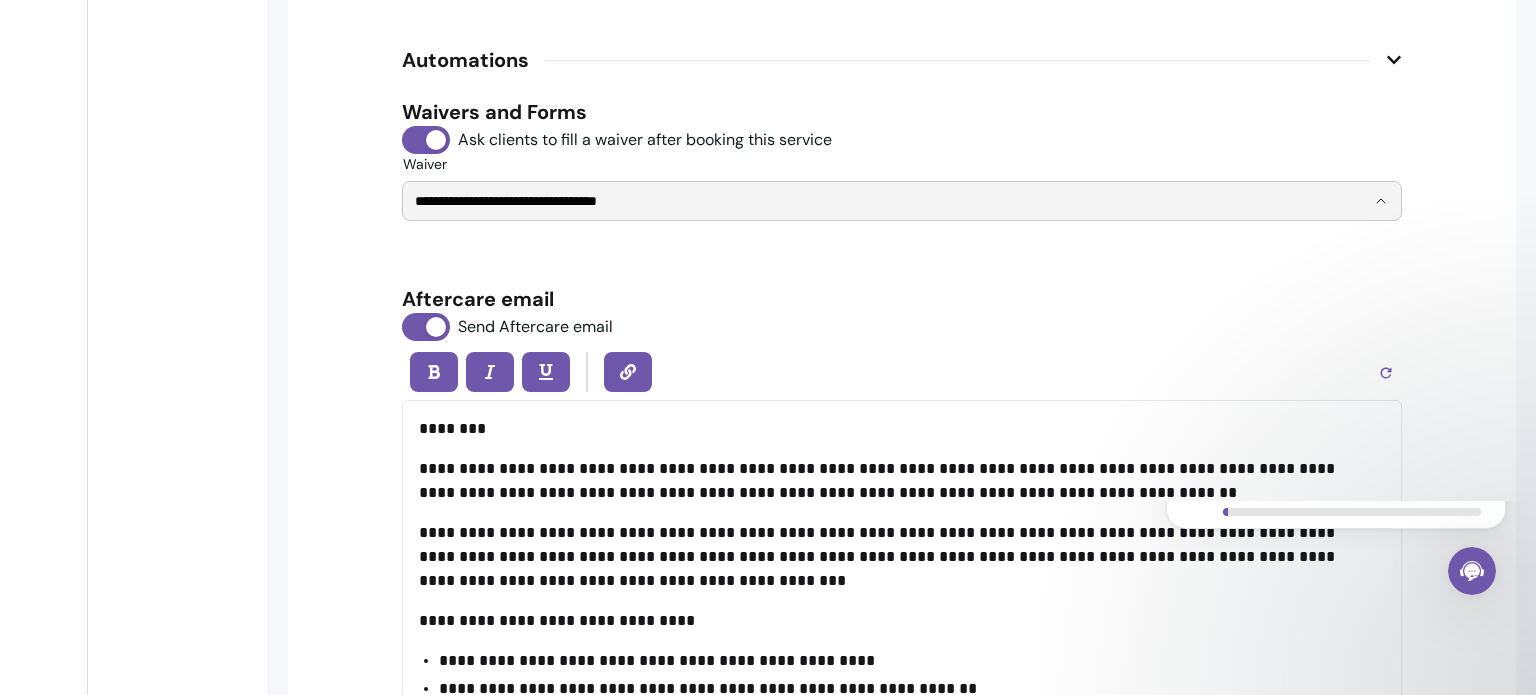 type on "**********" 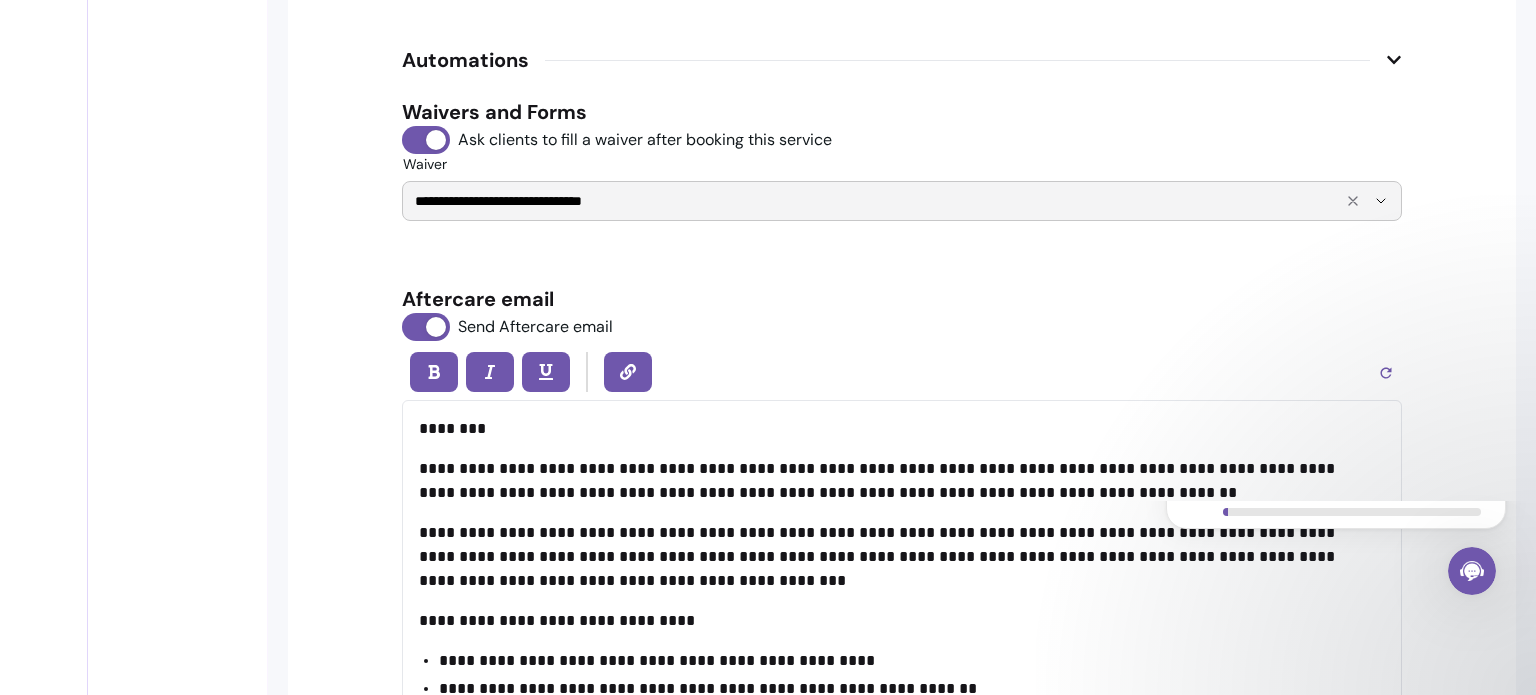 click on "**********" at bounding box center (874, 201) 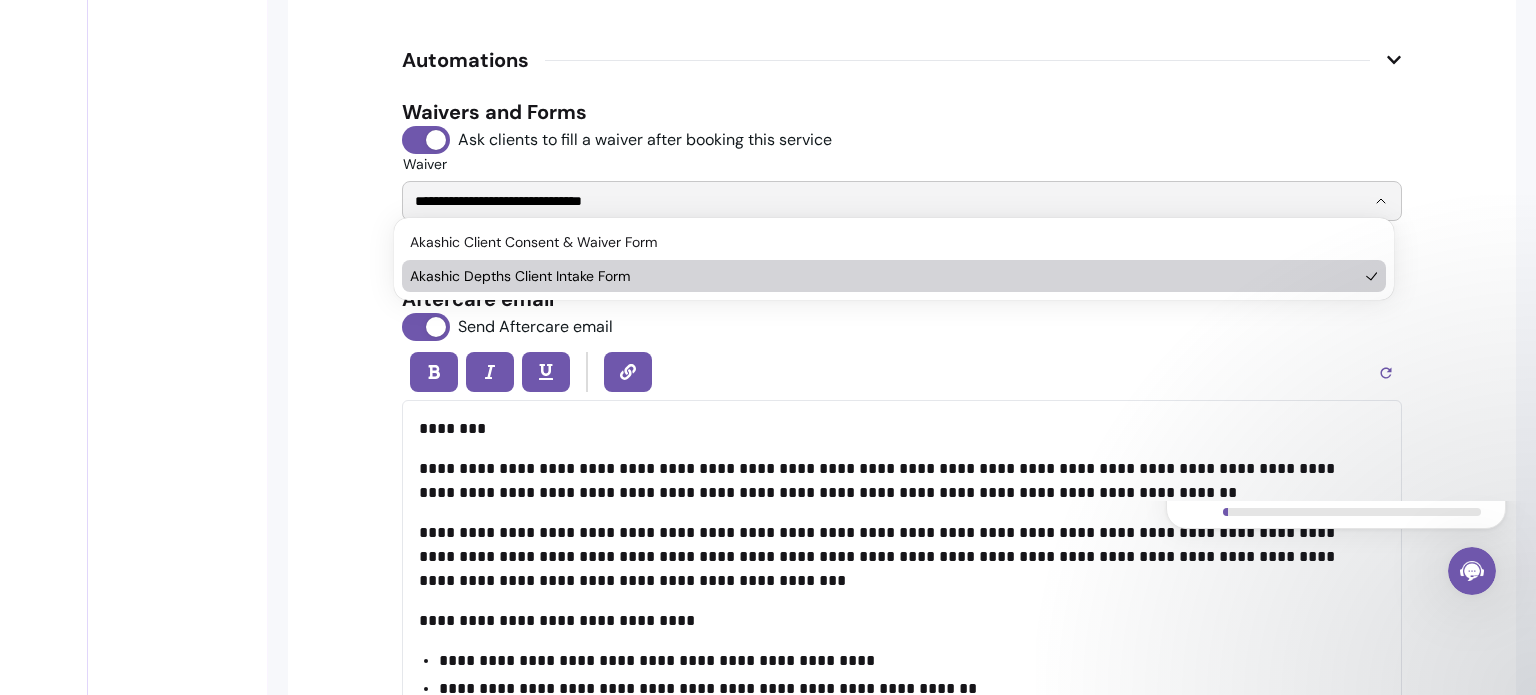 click on "Akashic Depths Client Intake Form" at bounding box center (884, 276) 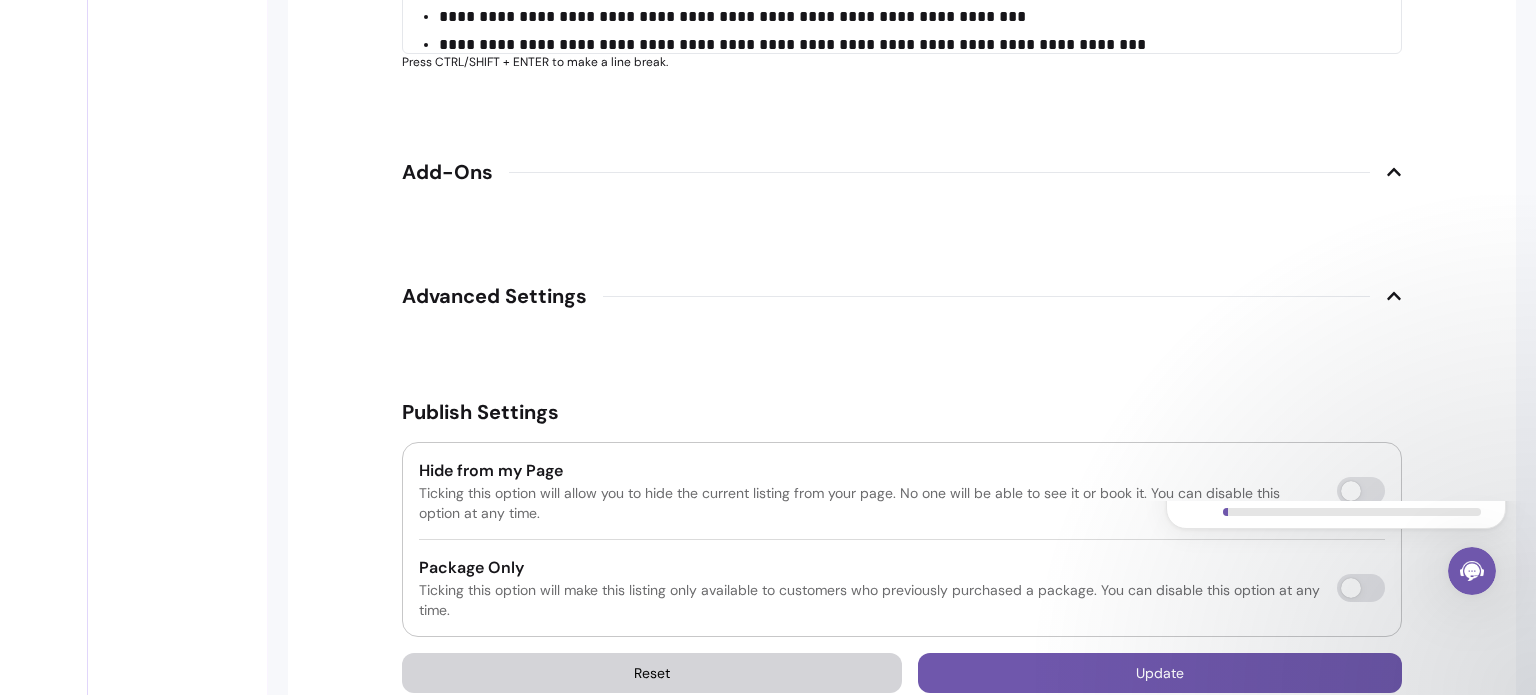 scroll, scrollTop: 3515, scrollLeft: 0, axis: vertical 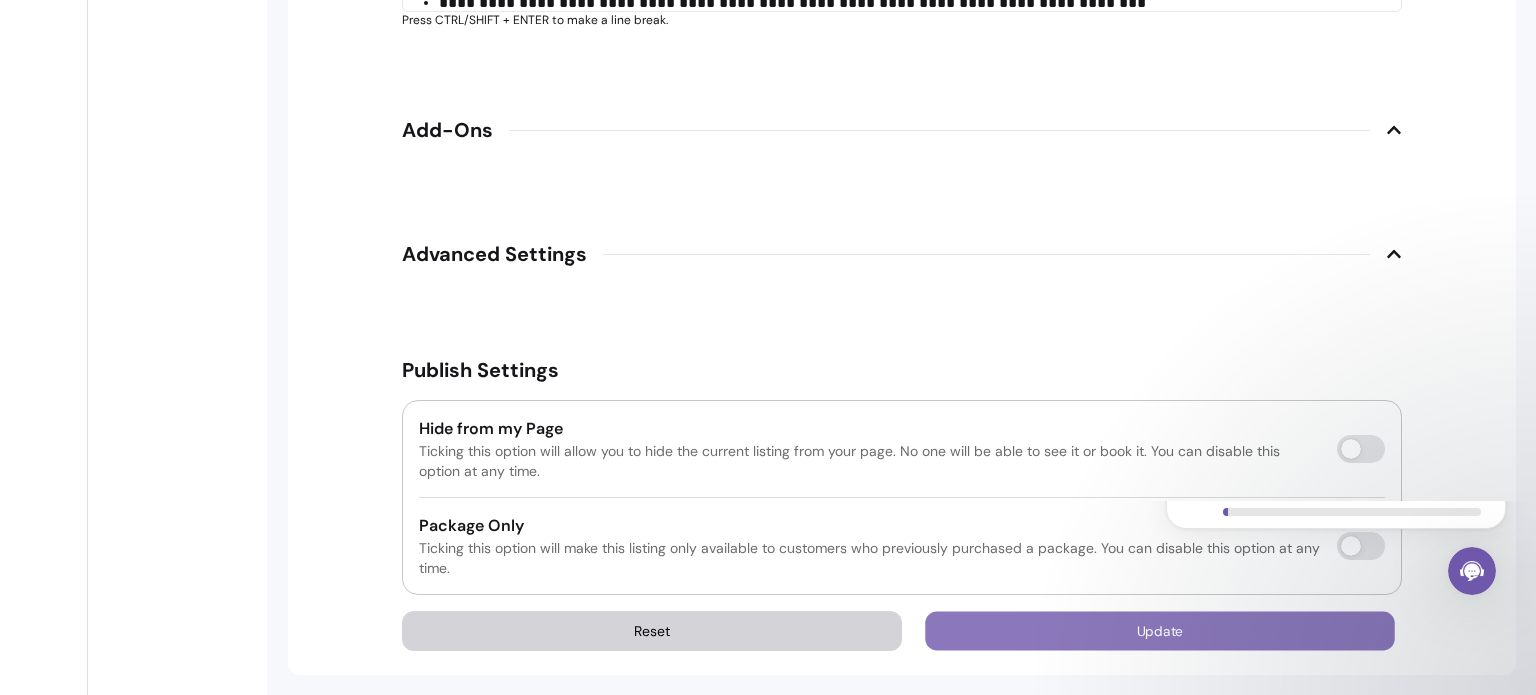 click on "Update" at bounding box center (1160, 631) 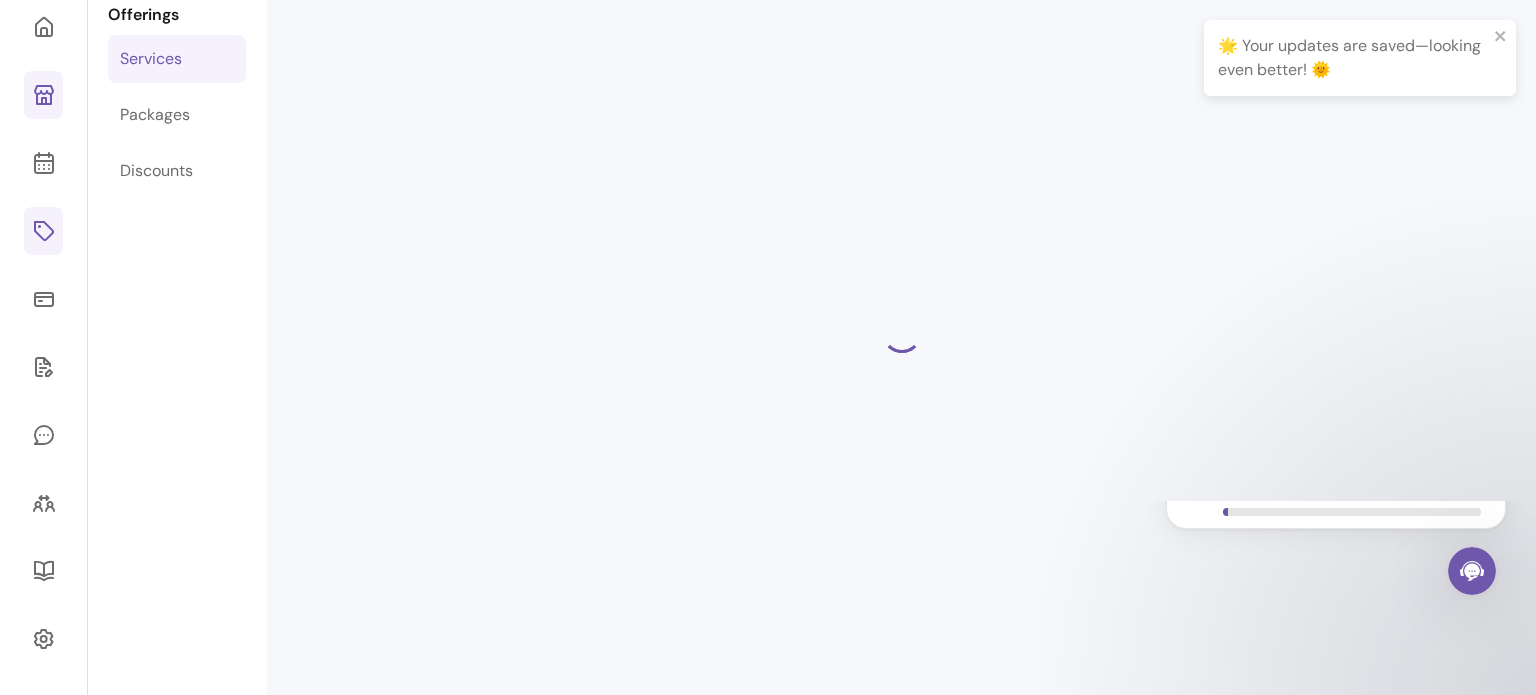 scroll, scrollTop: 68, scrollLeft: 0, axis: vertical 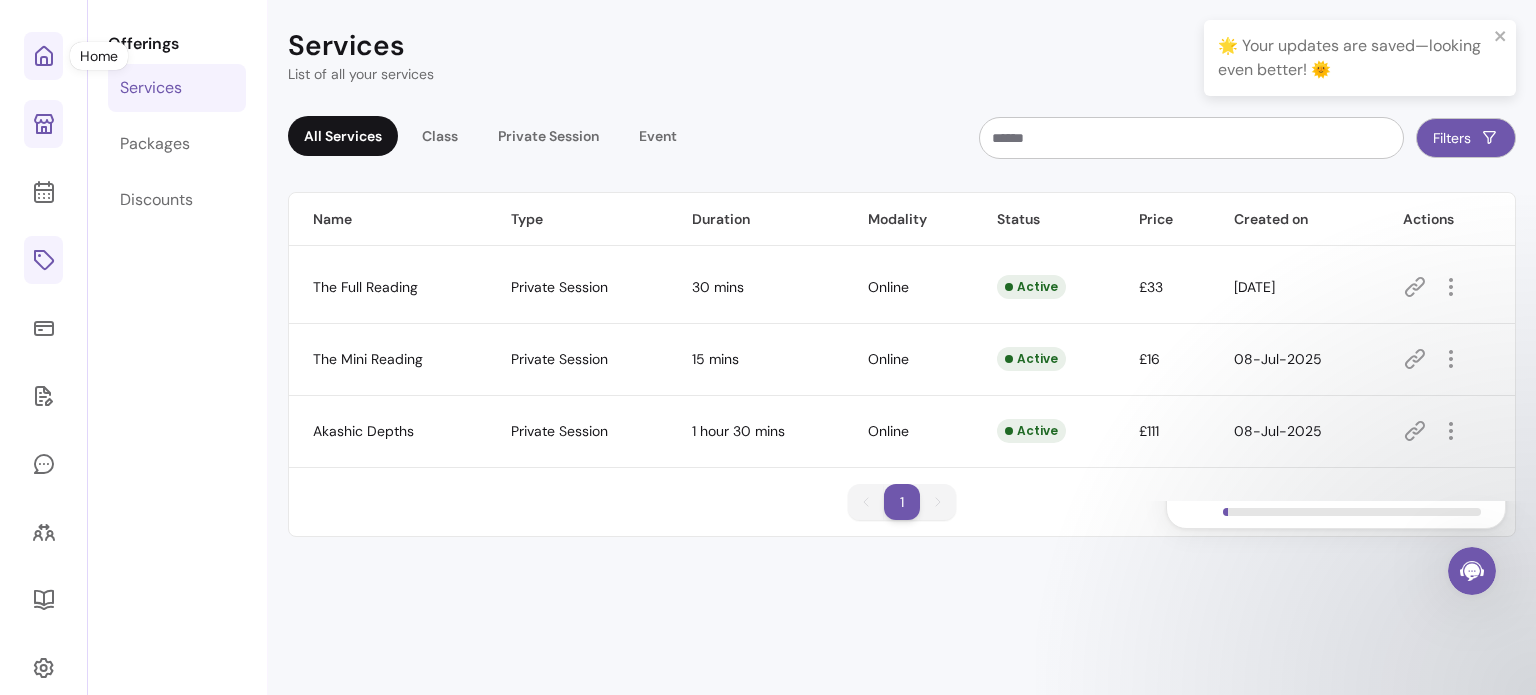 click 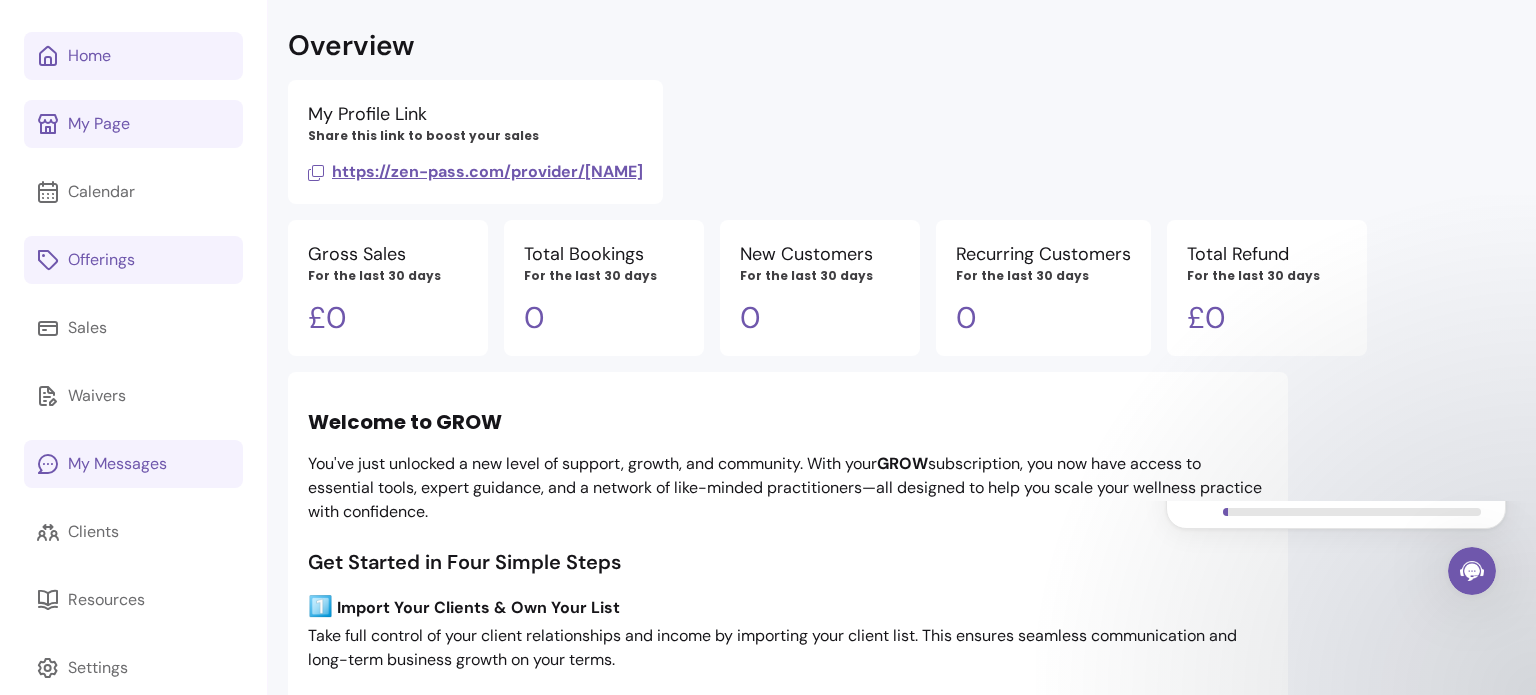 click on "My Messages" at bounding box center [133, 464] 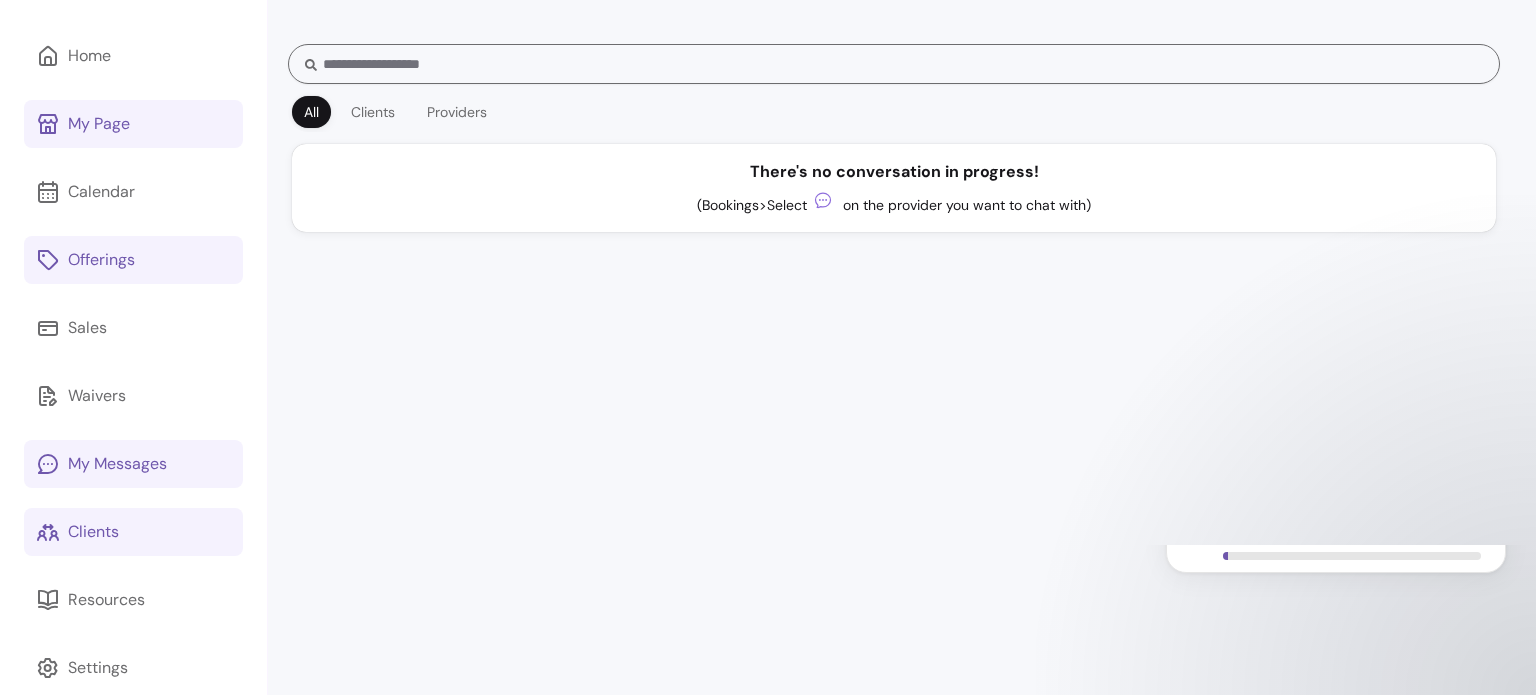 click on "Clients" at bounding box center (133, 532) 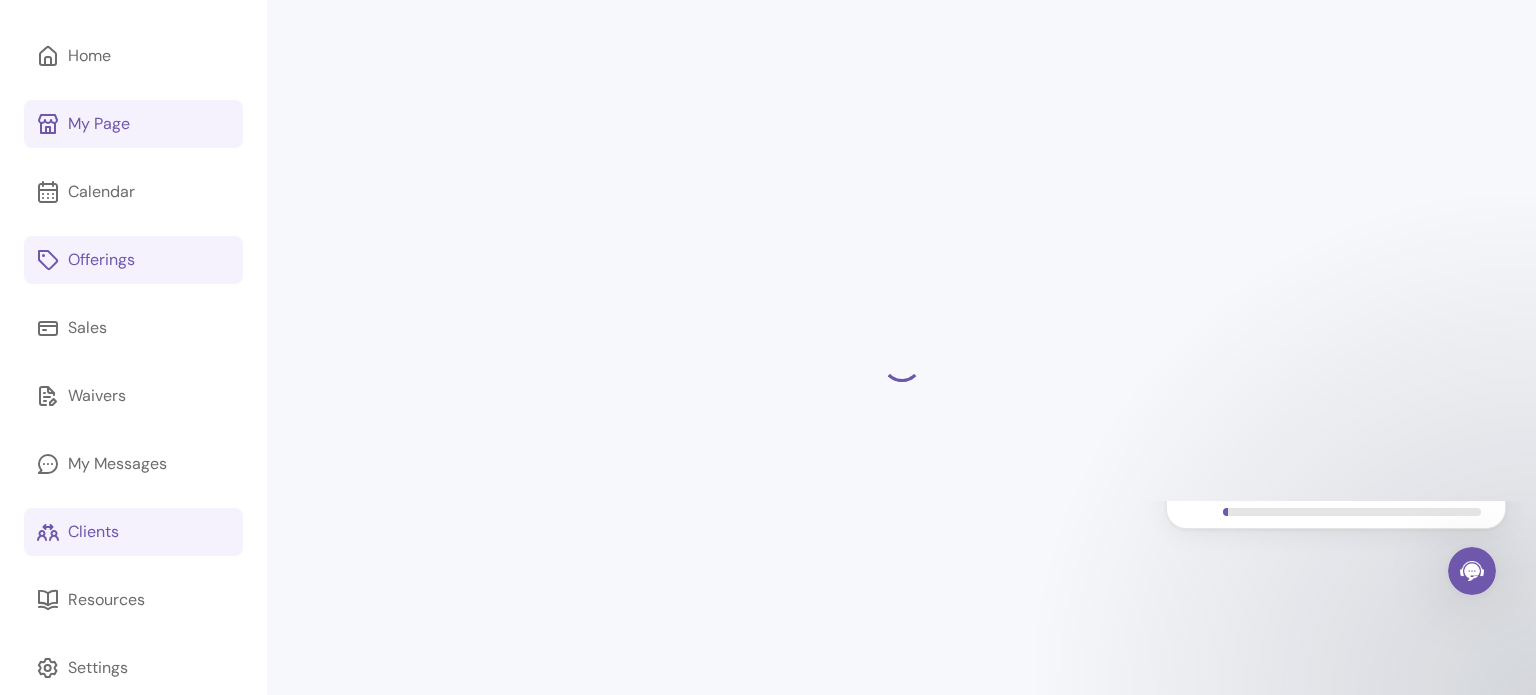 scroll, scrollTop: 0, scrollLeft: 0, axis: both 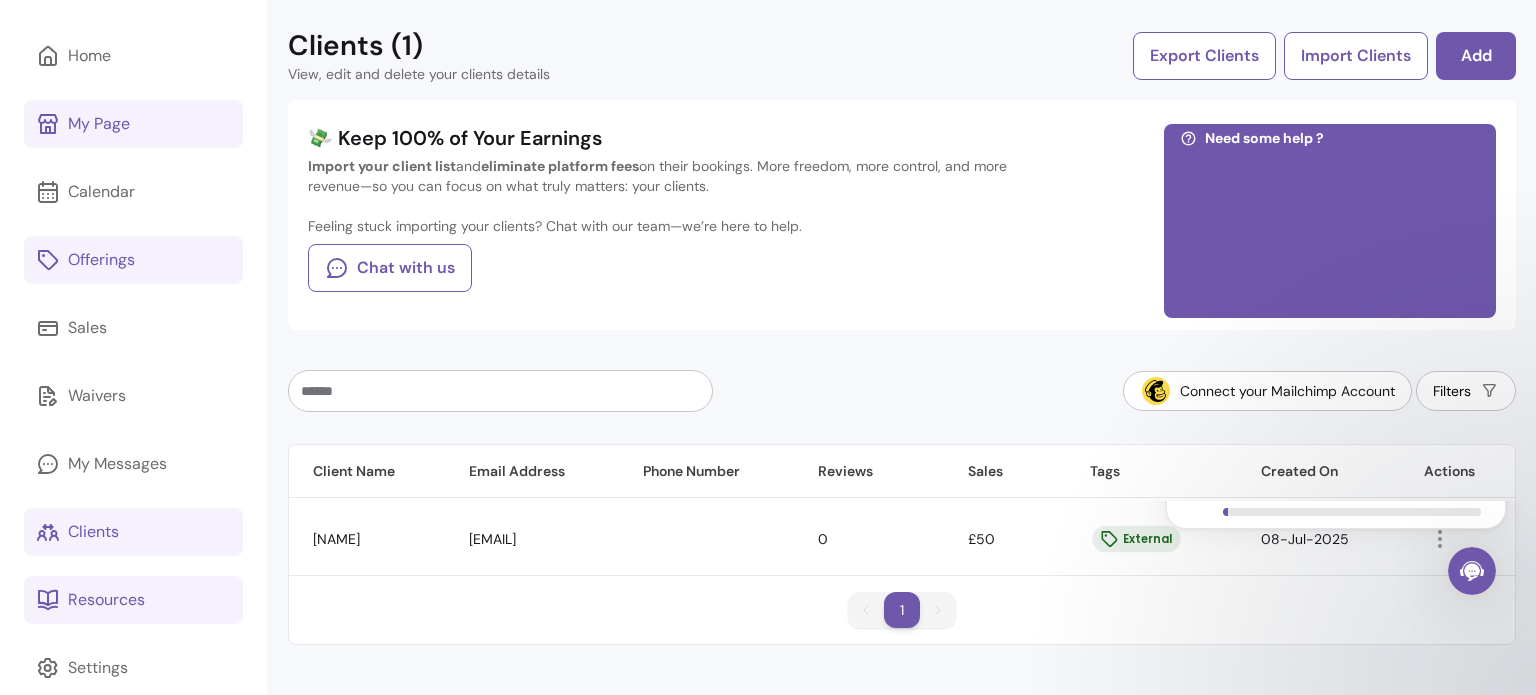 click on "Resources" at bounding box center (106, 600) 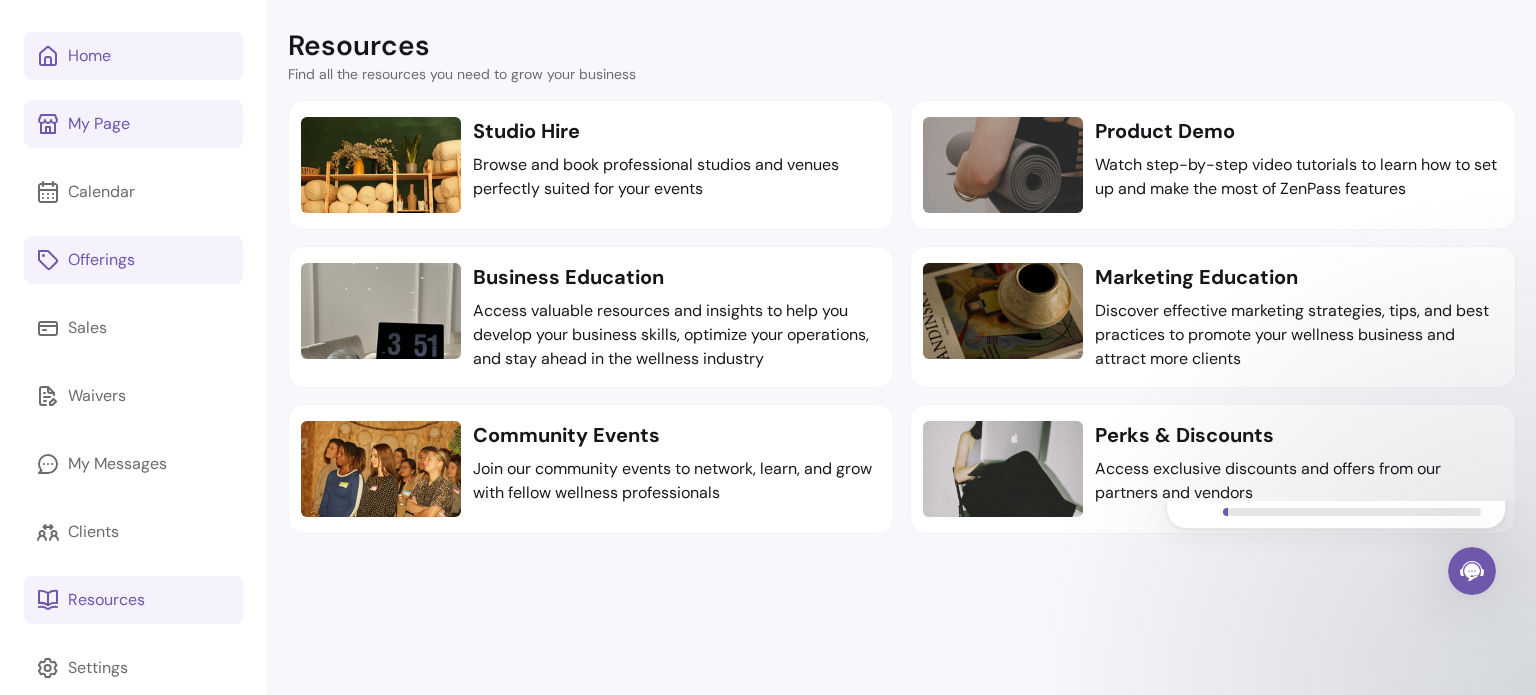 click on "Home" at bounding box center [89, 56] 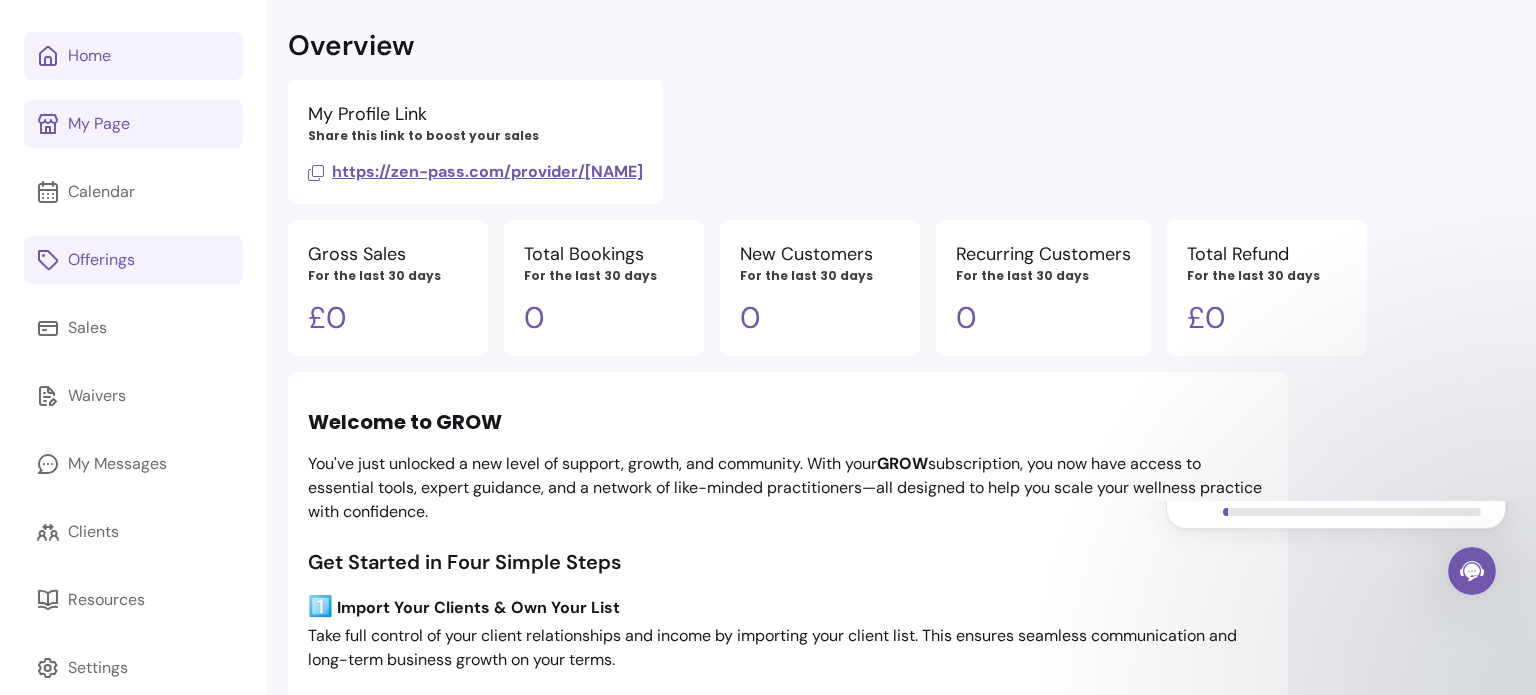 click on "Offerings" at bounding box center [101, 260] 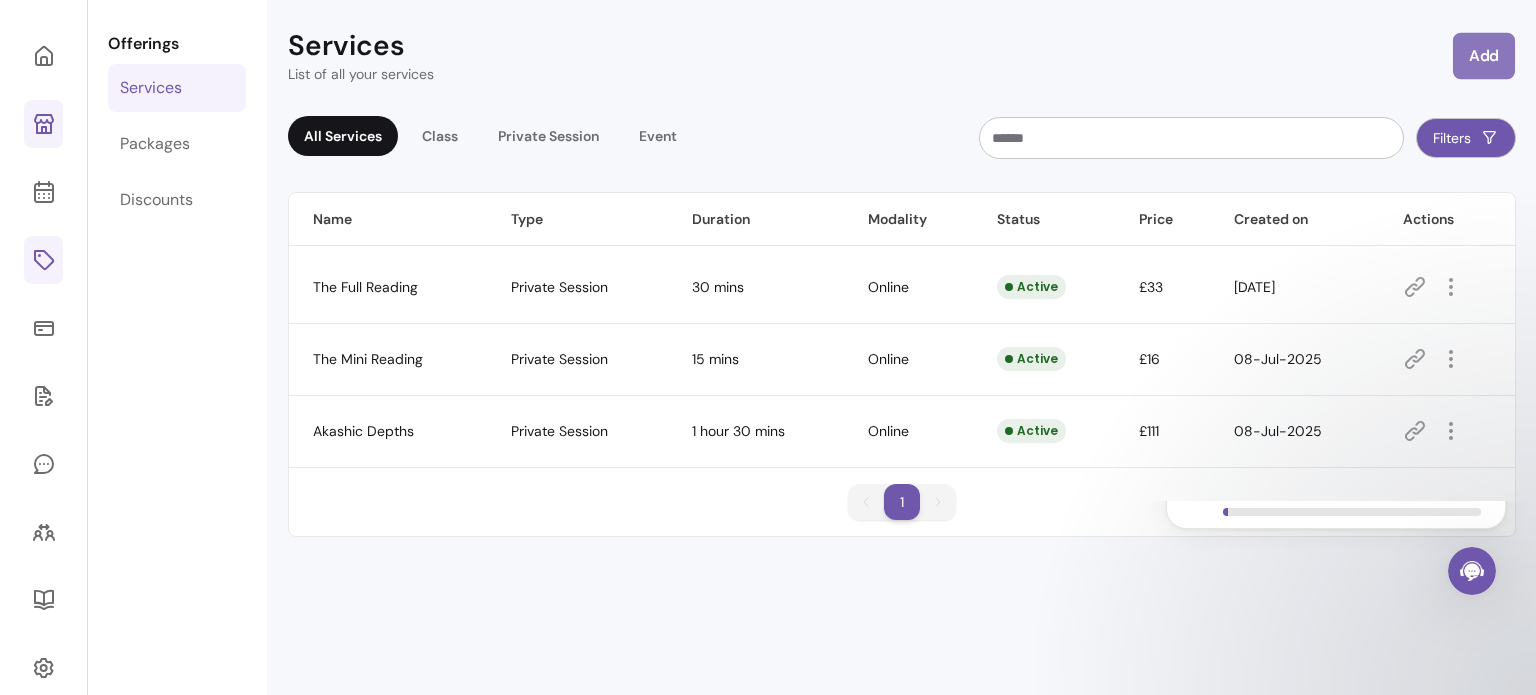 click on "Add" at bounding box center (1484, 56) 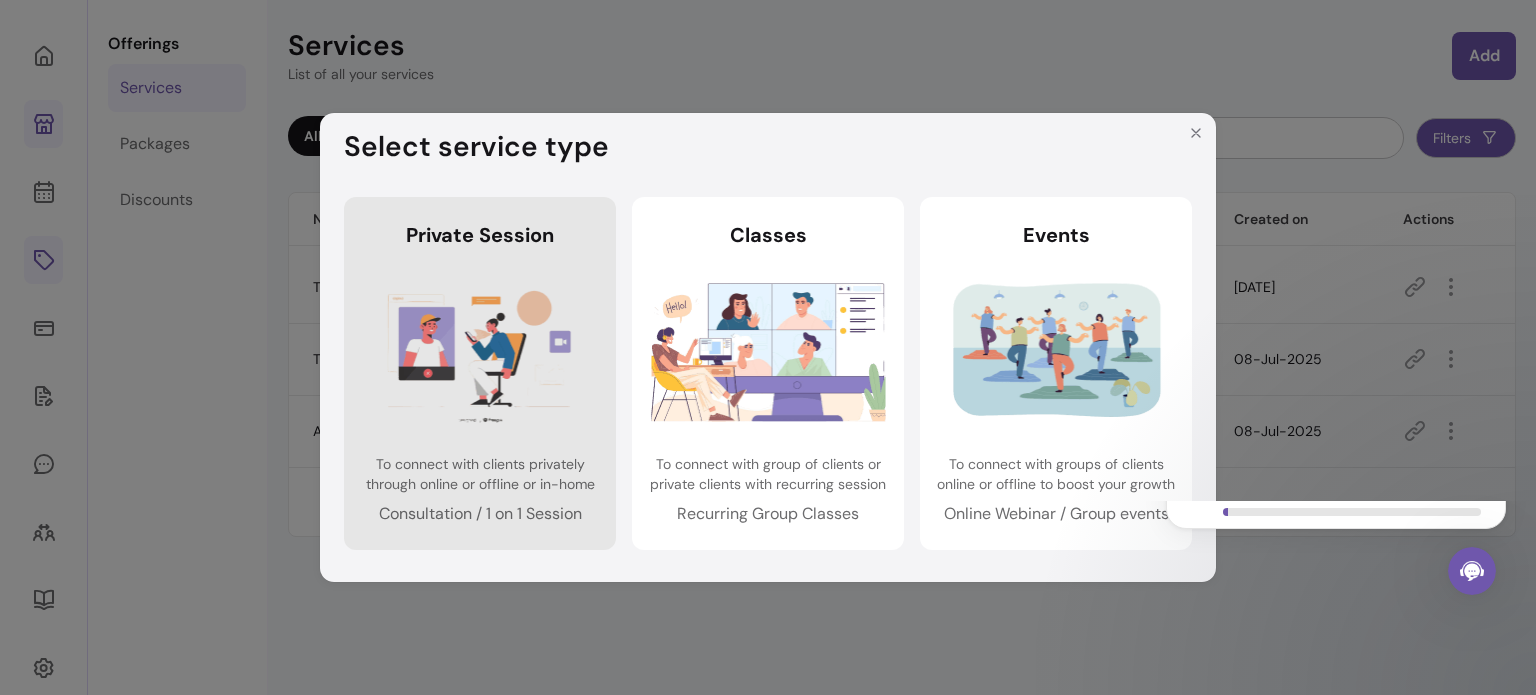 click at bounding box center (480, 351) 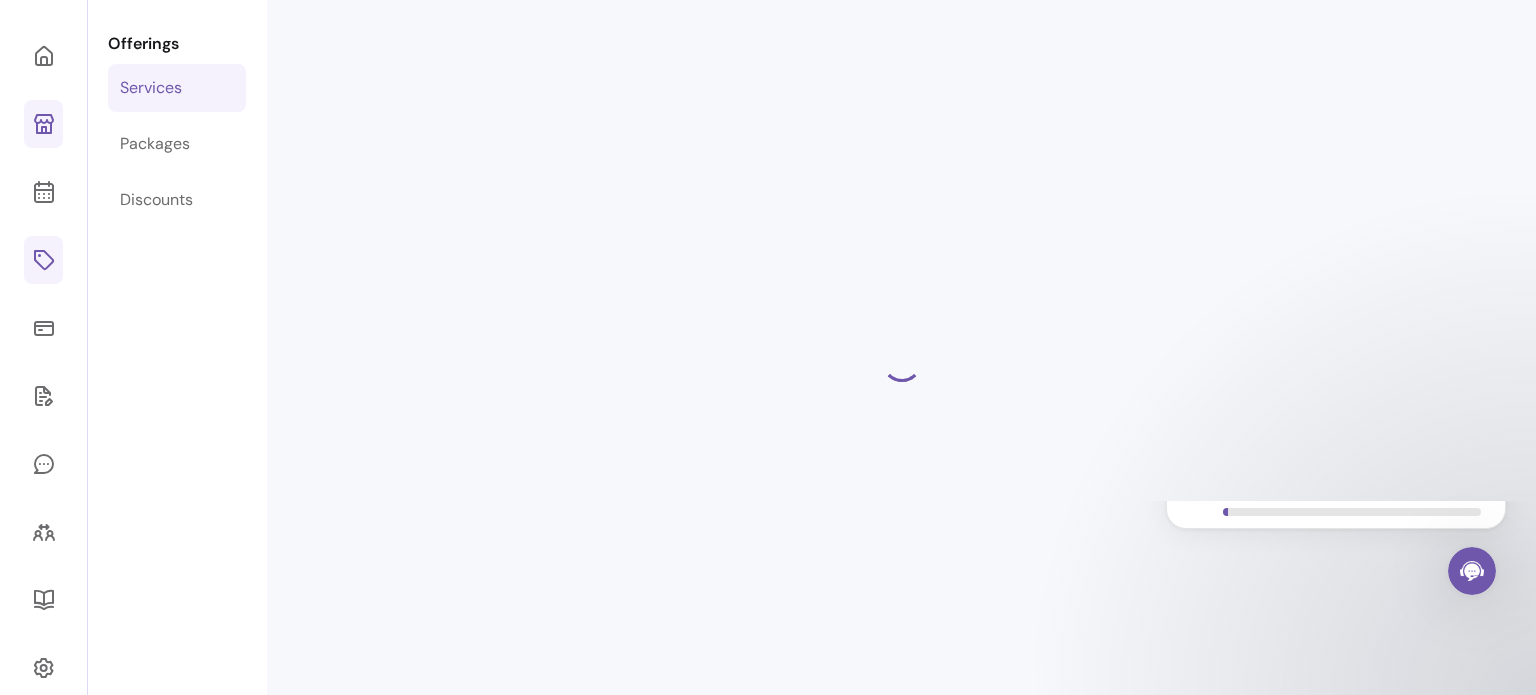 select on "***" 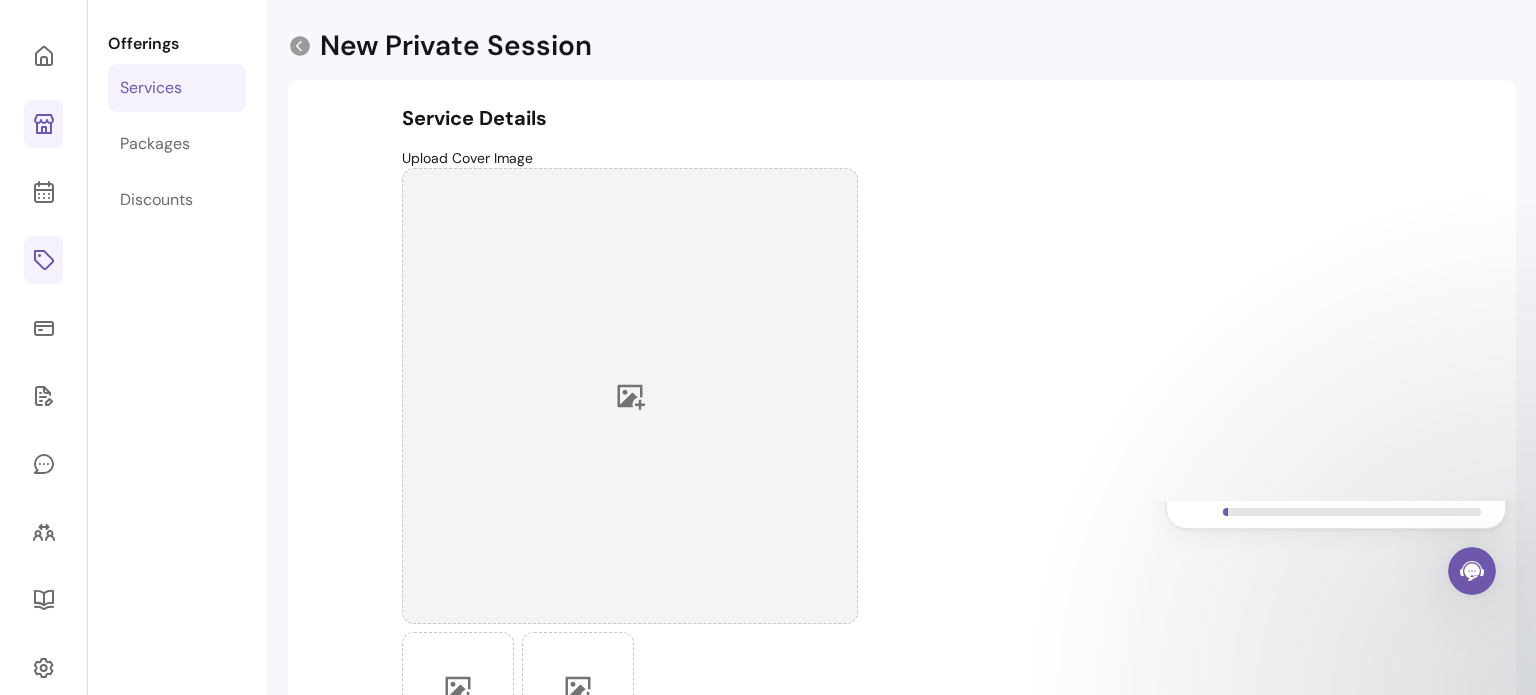 click at bounding box center (630, 396) 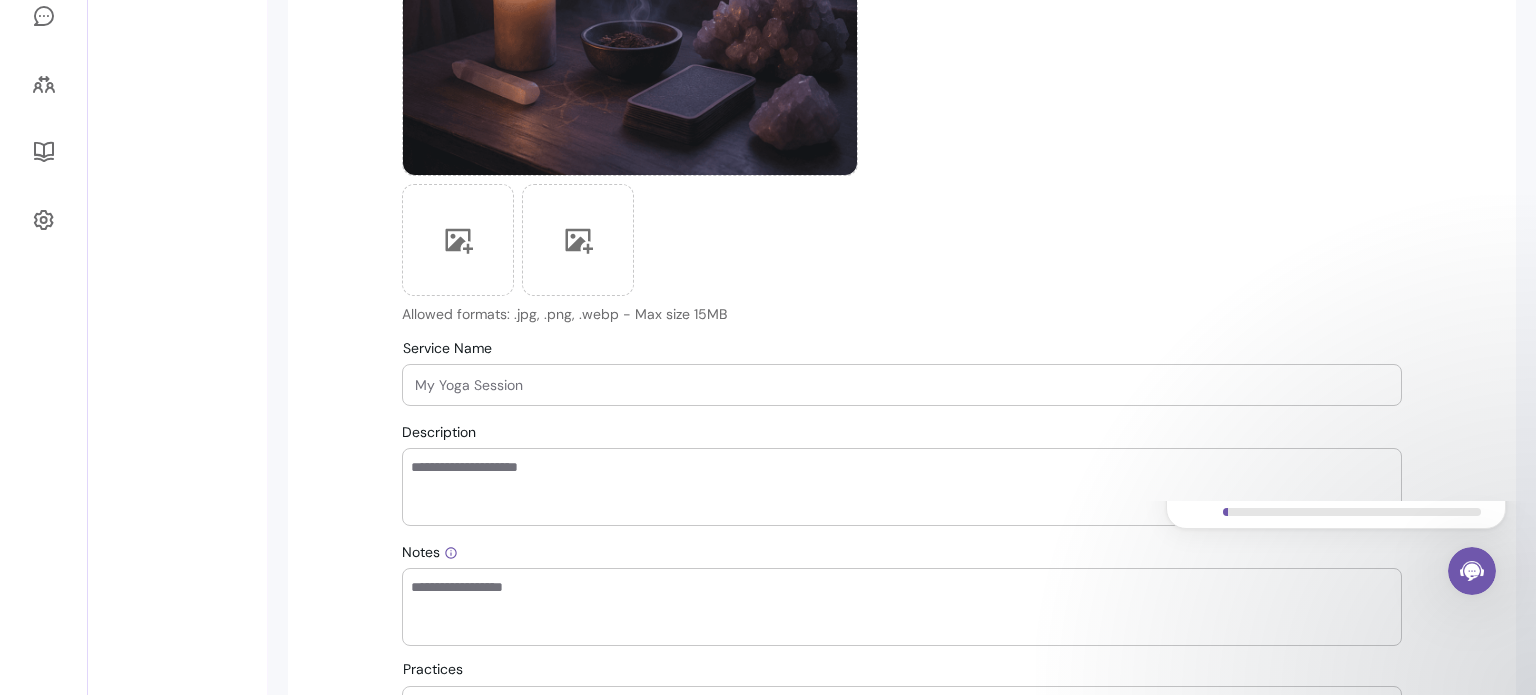 scroll, scrollTop: 551, scrollLeft: 0, axis: vertical 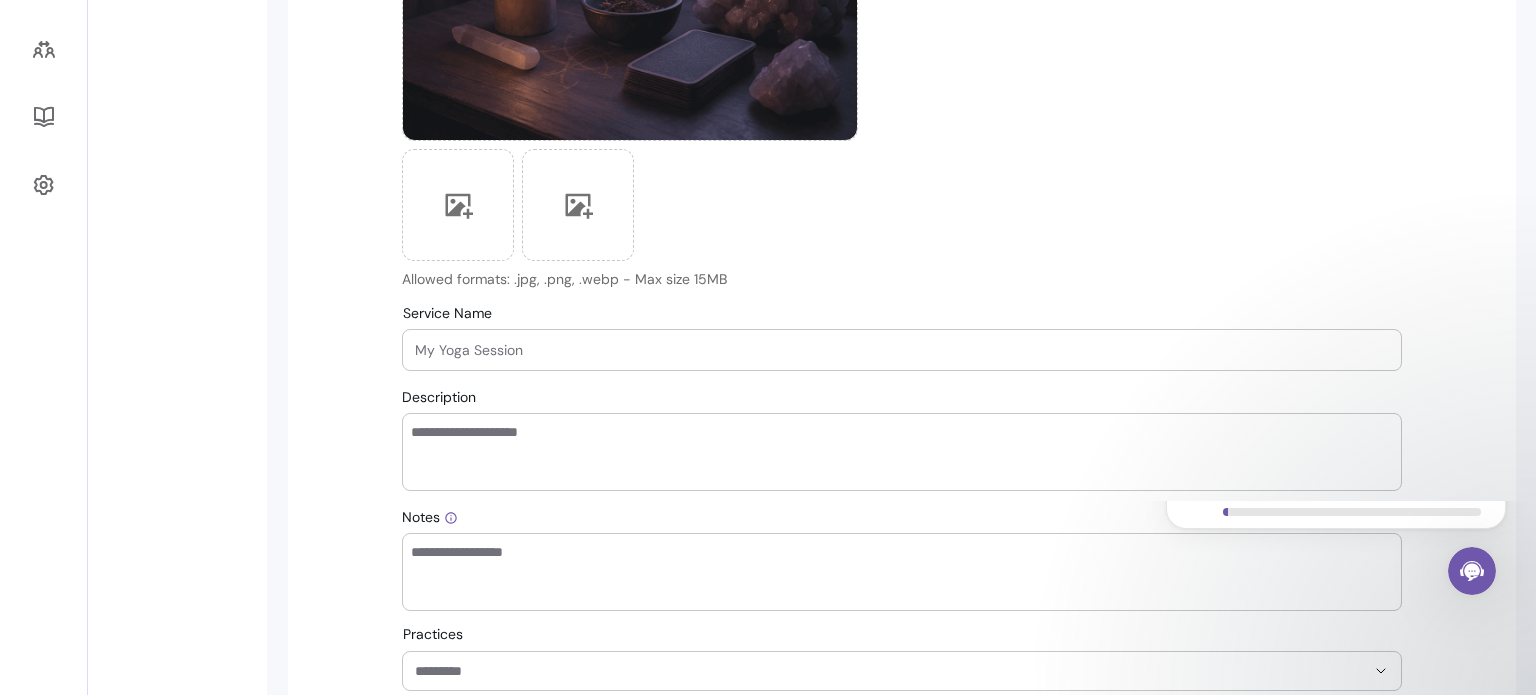 drag, startPoint x: 666, startPoint y: 354, endPoint x: 451, endPoint y: 327, distance: 216.68872 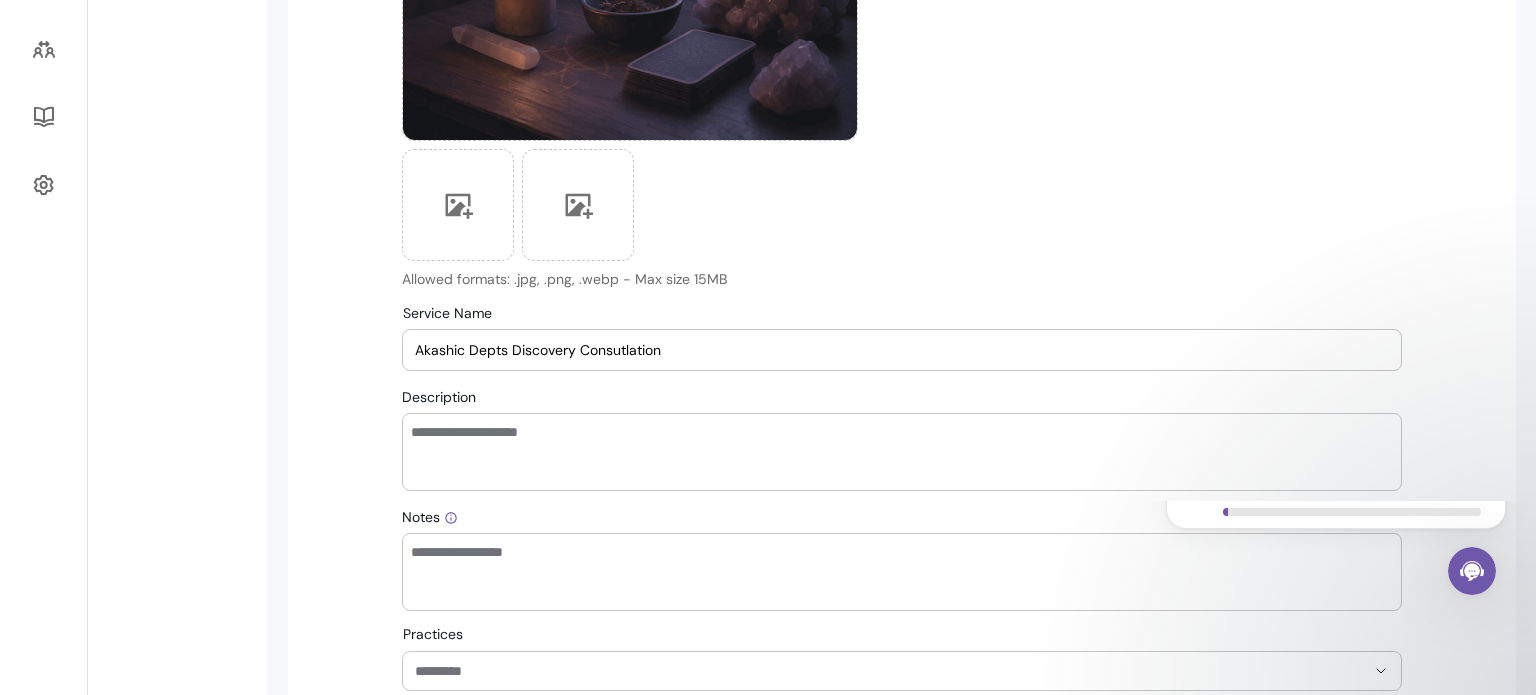 click on "Akashic Depts Discovery Consutlation" at bounding box center (902, 350) 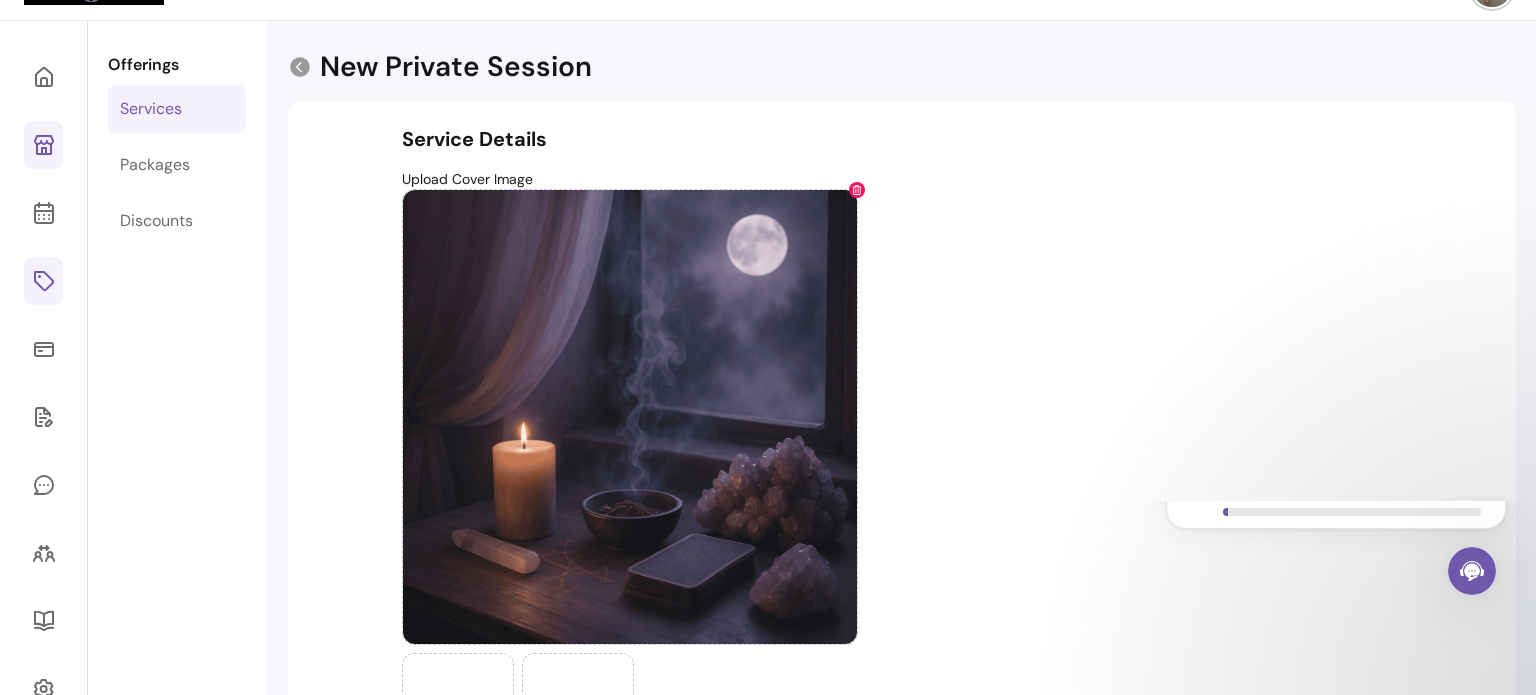 scroll, scrollTop: 0, scrollLeft: 0, axis: both 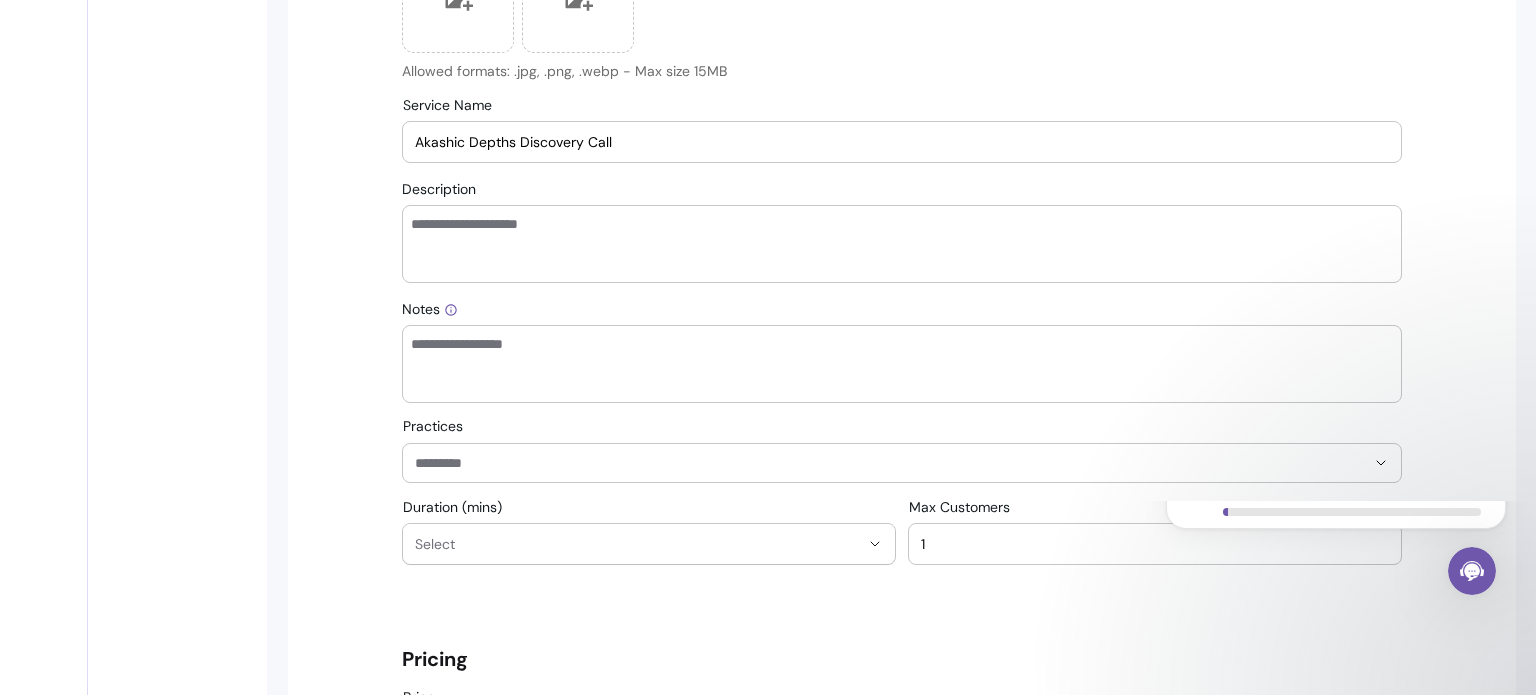 type on "Akashic Depths Discovery Call" 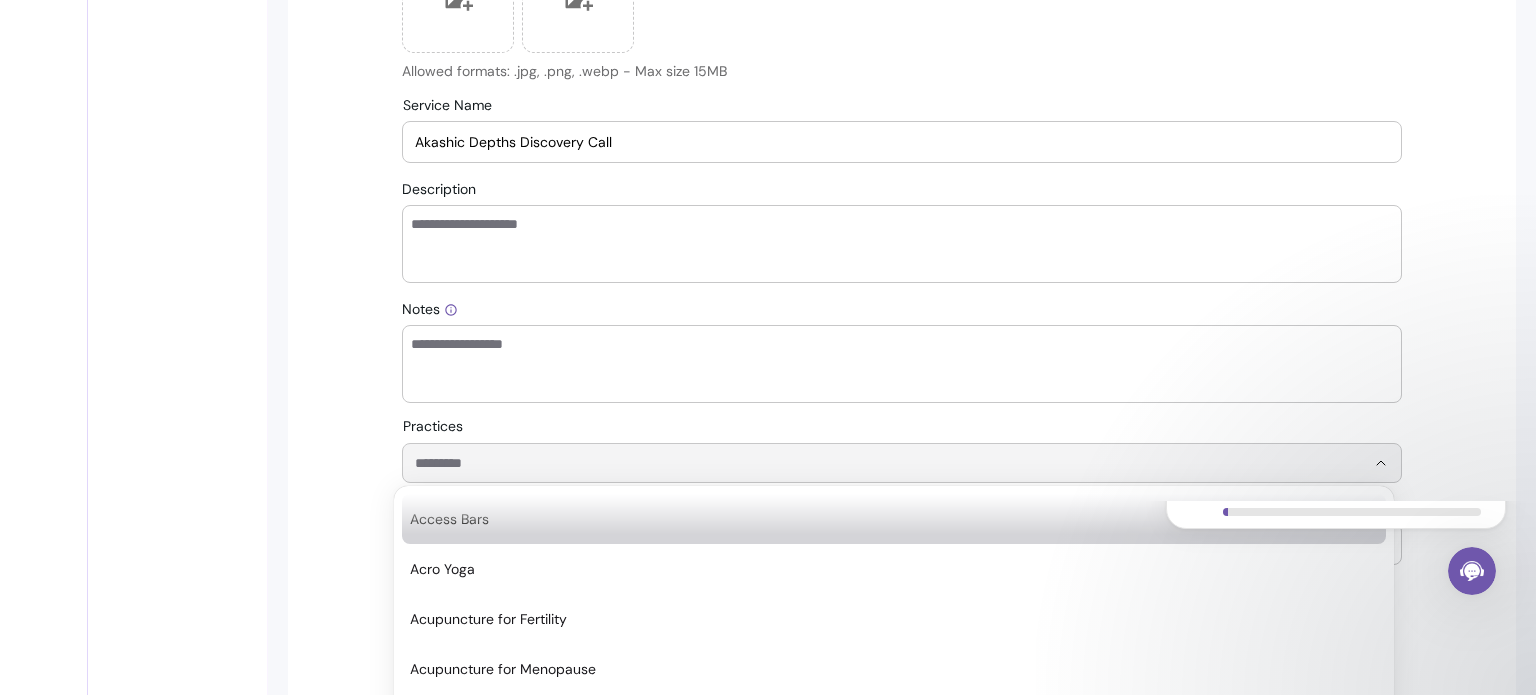 click on "Practices" at bounding box center [874, 463] 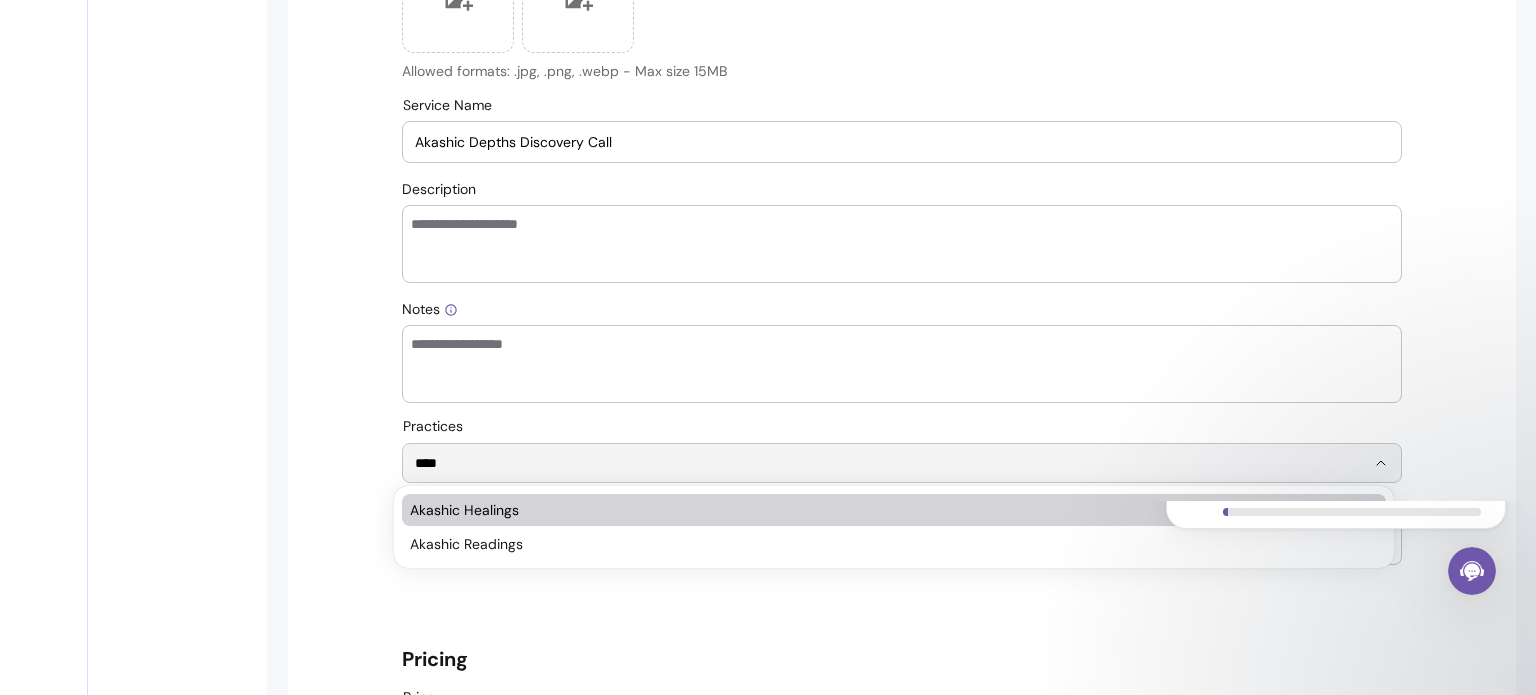type on "****" 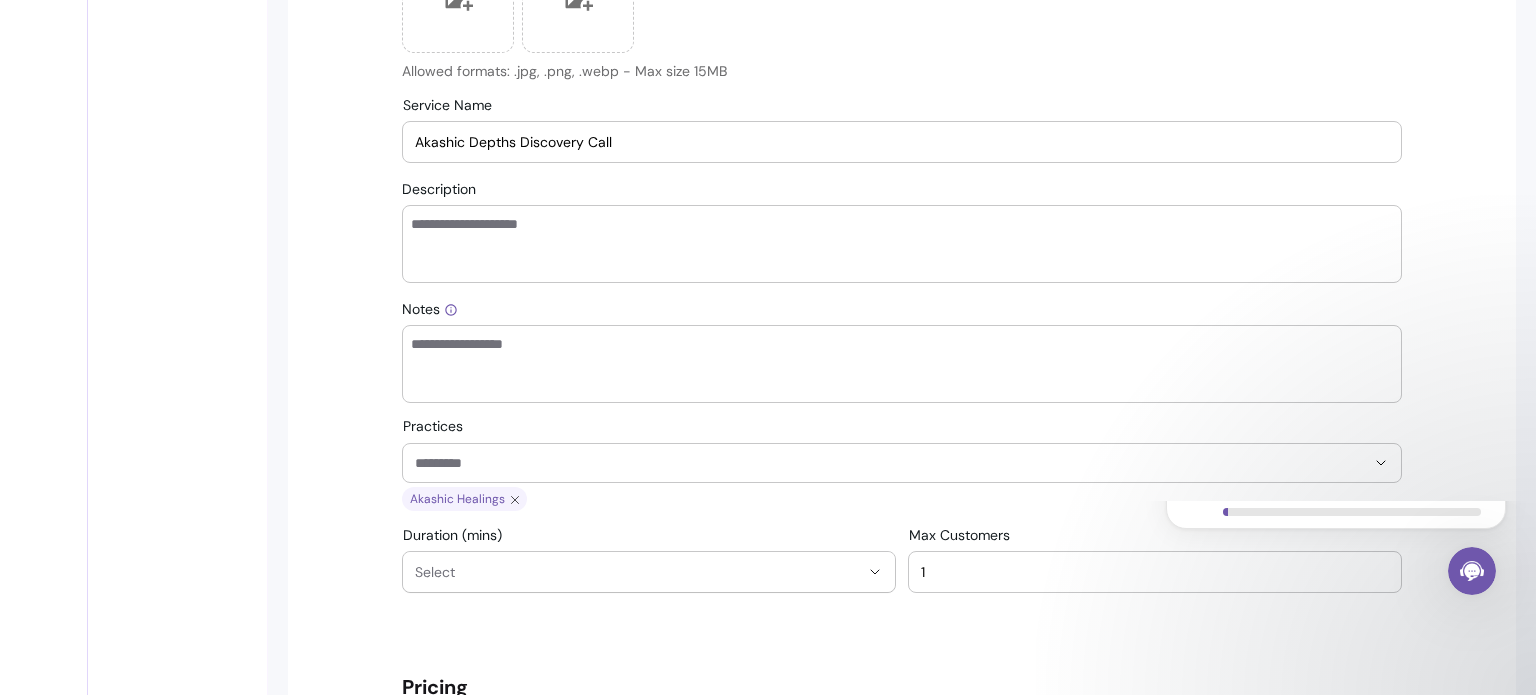 click at bounding box center (902, 463) 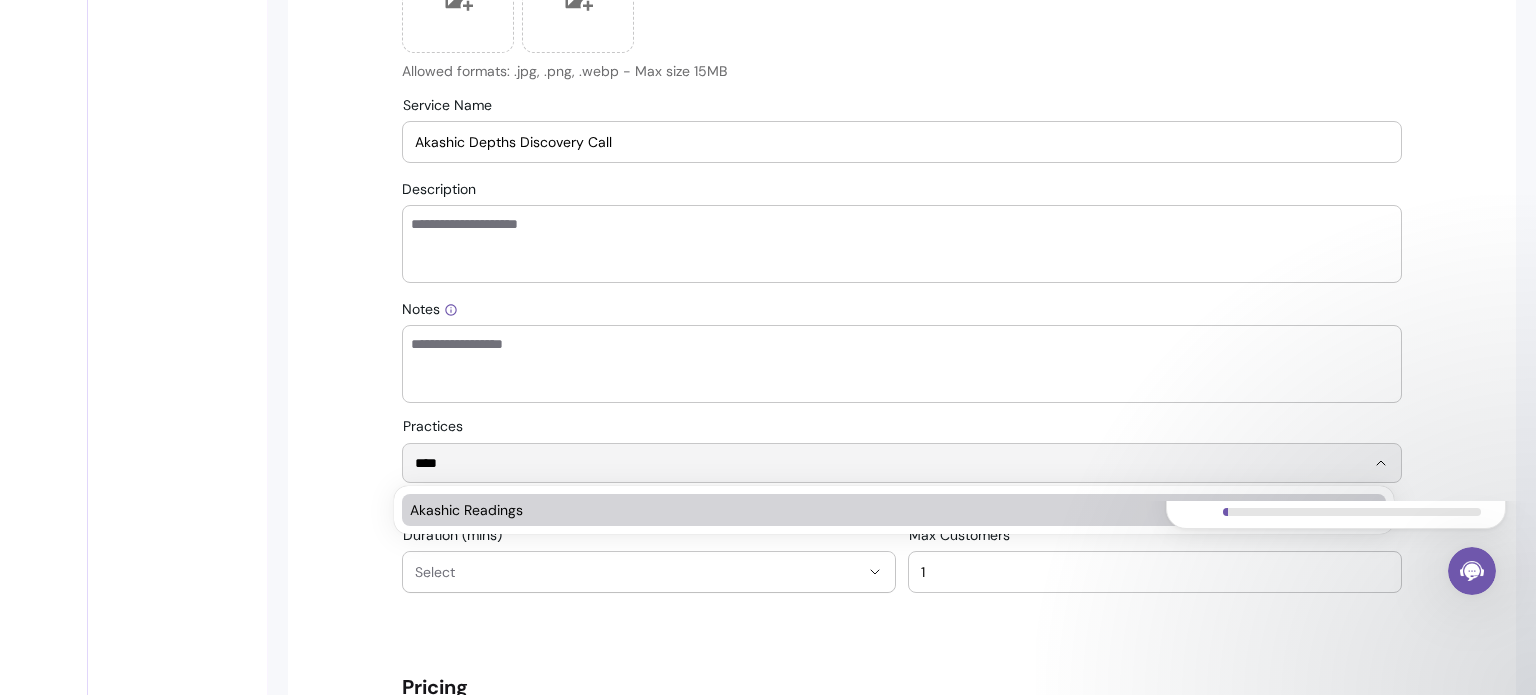 type on "****" 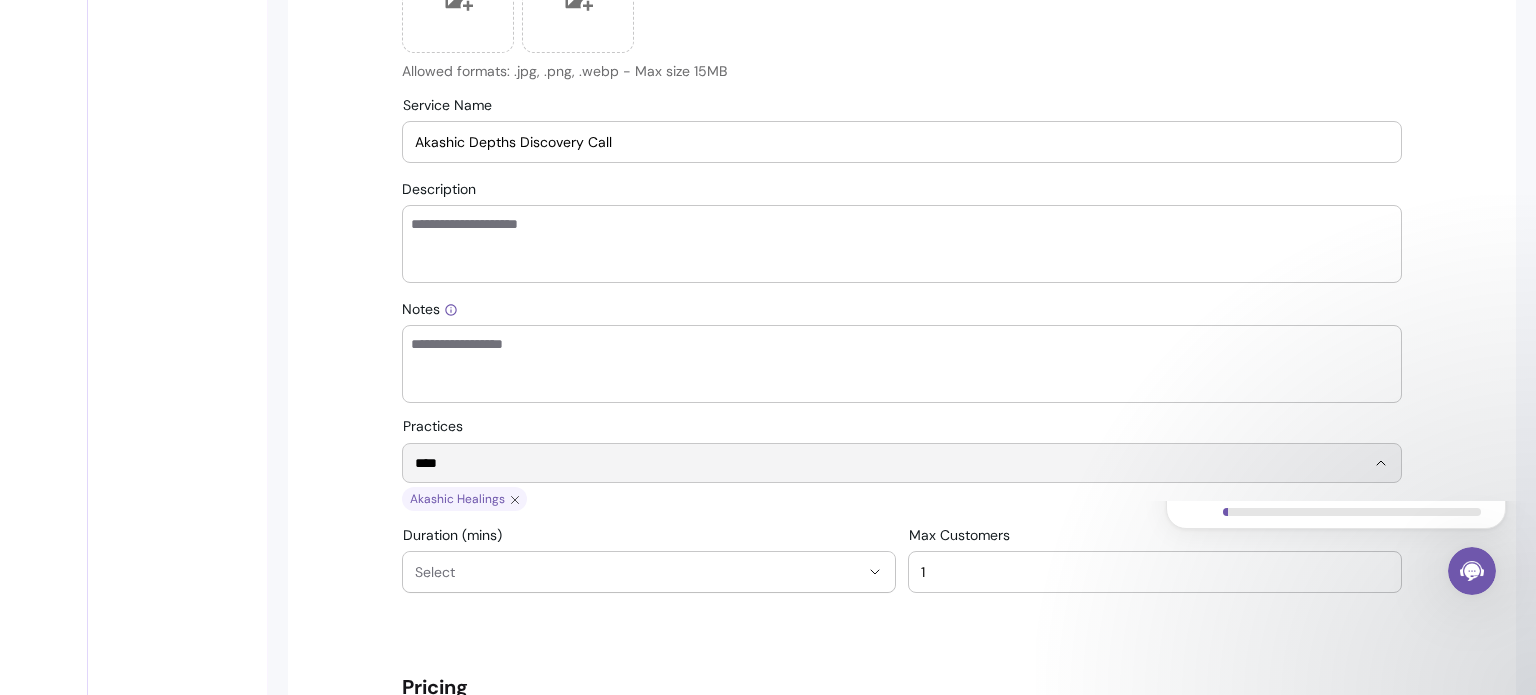 type 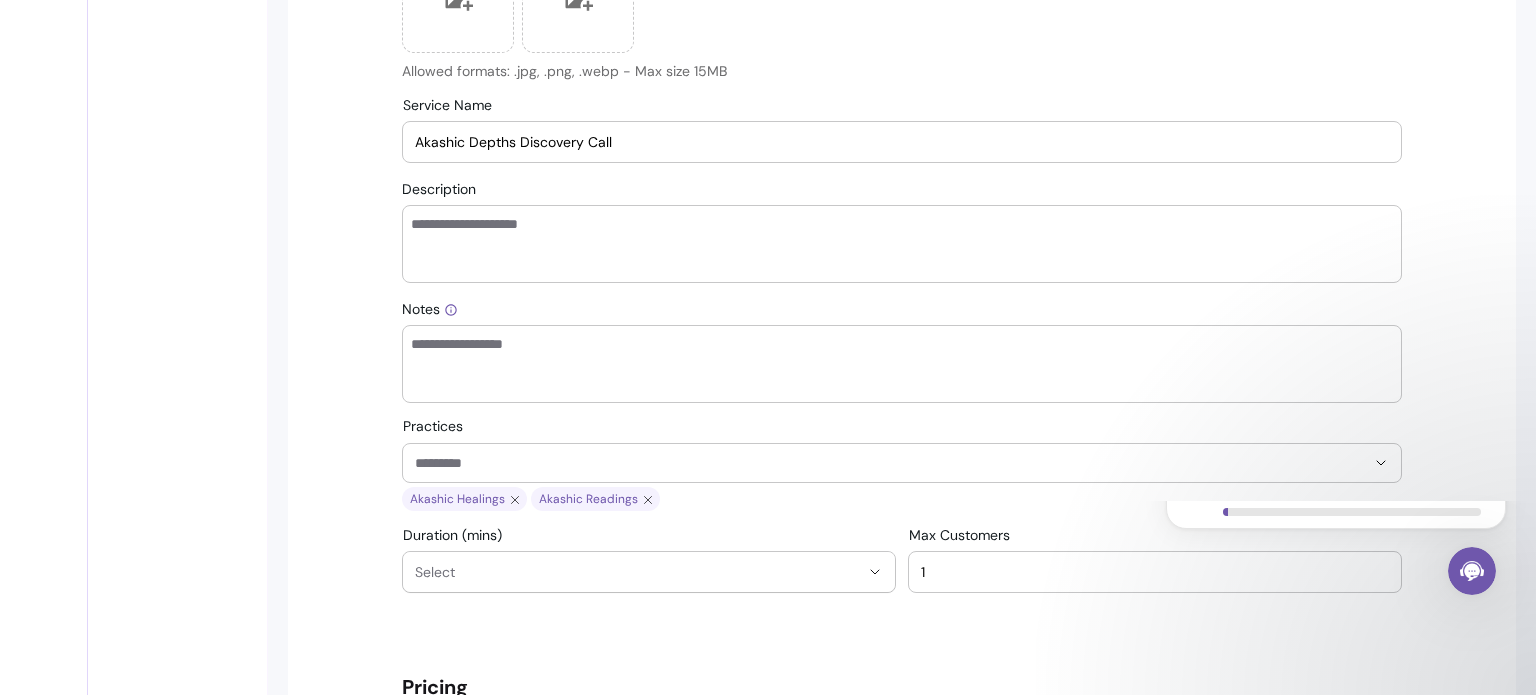 click on "Select" at bounding box center (637, 572) 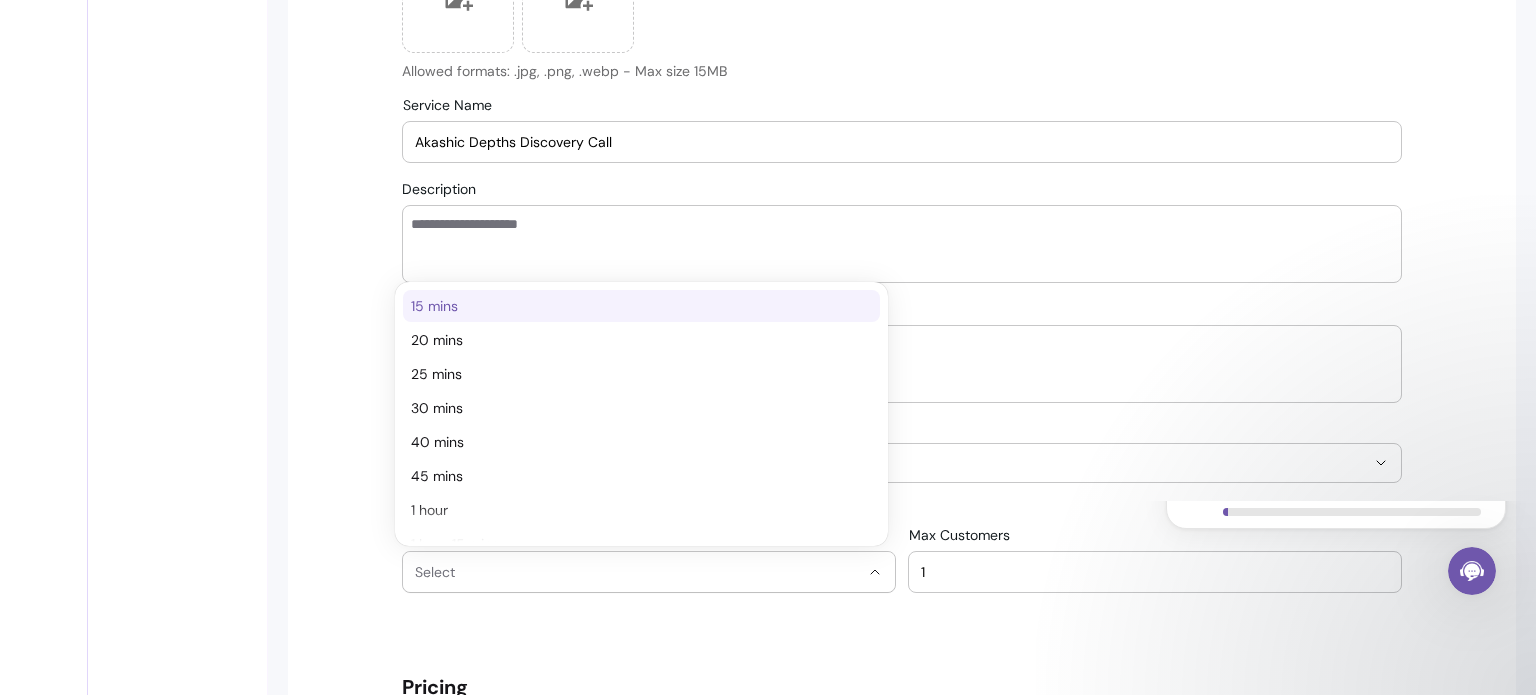 click on "15 mins" at bounding box center [631, 306] 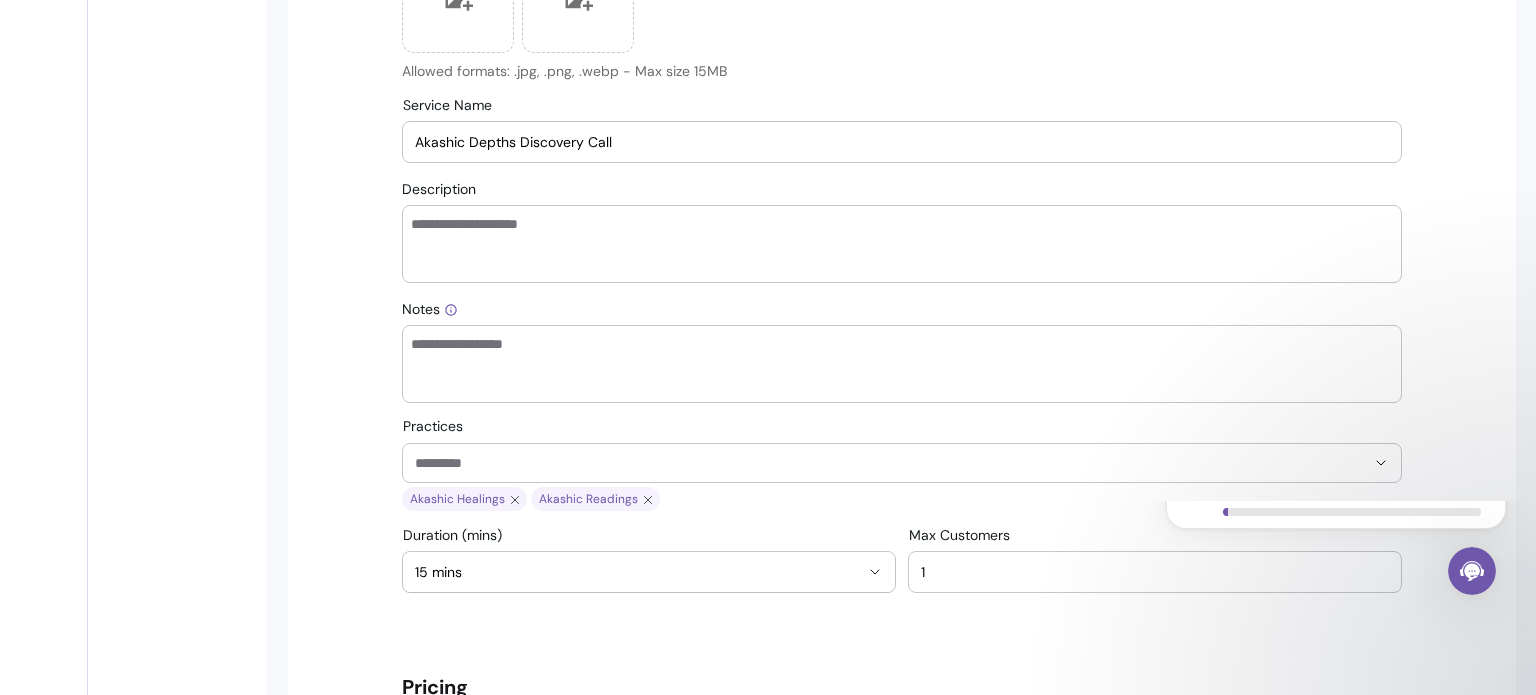 click on "Description" at bounding box center [902, 244] 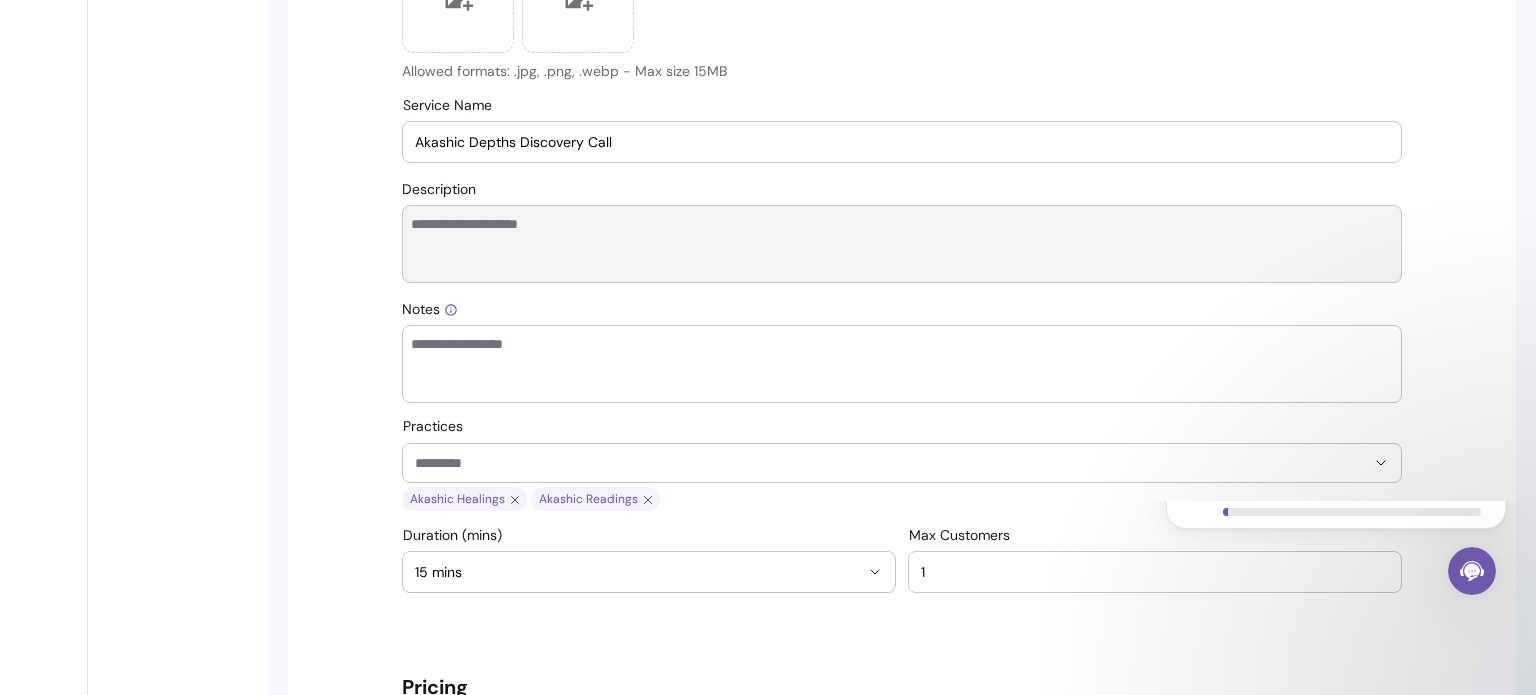 paste on "**********" 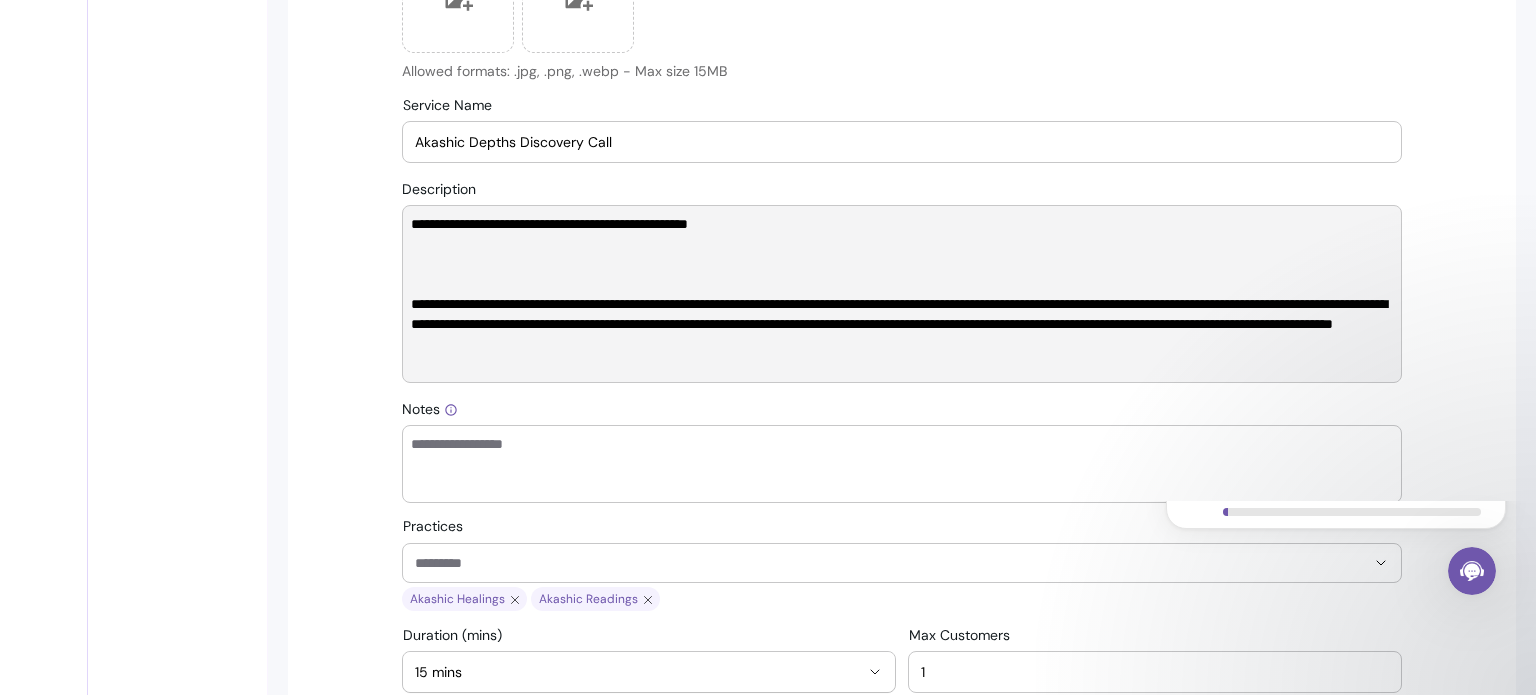 scroll, scrollTop: 100, scrollLeft: 0, axis: vertical 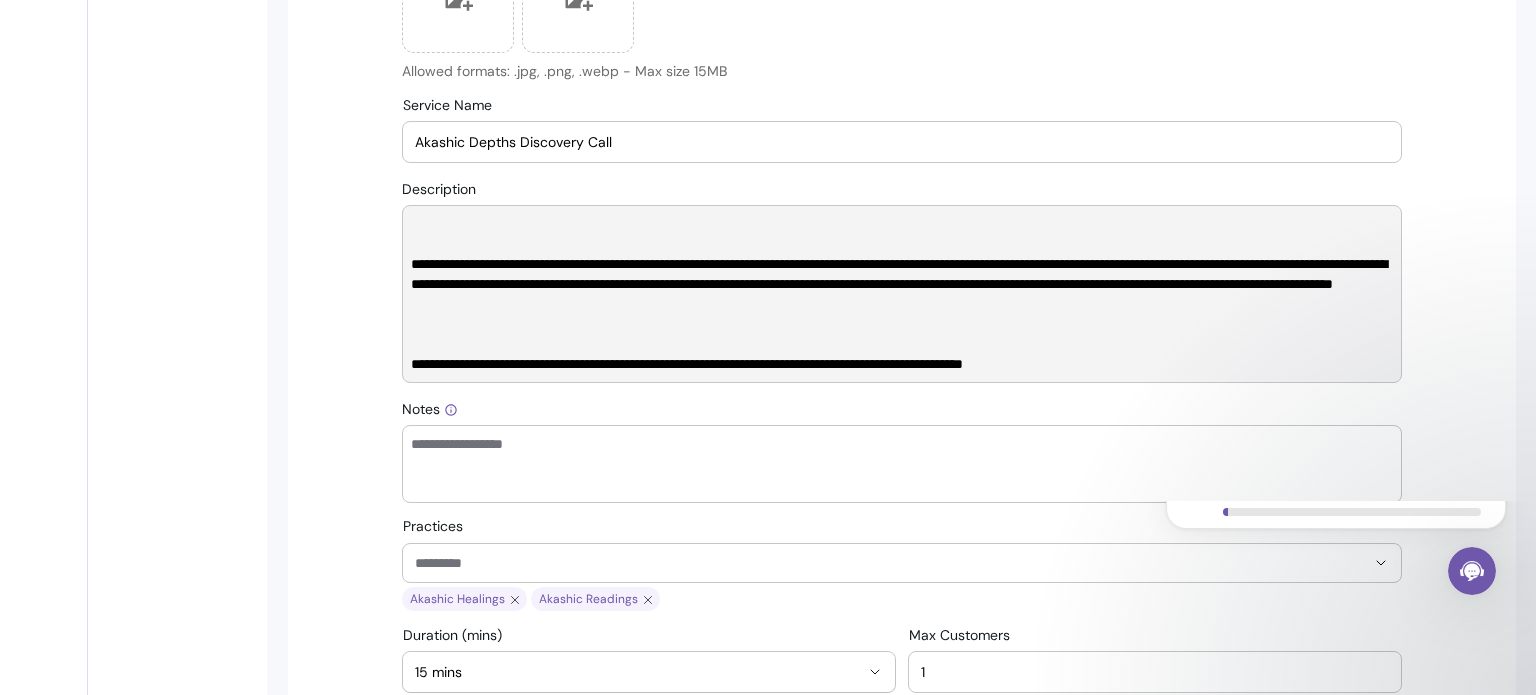 click on "**********" at bounding box center (902, 294) 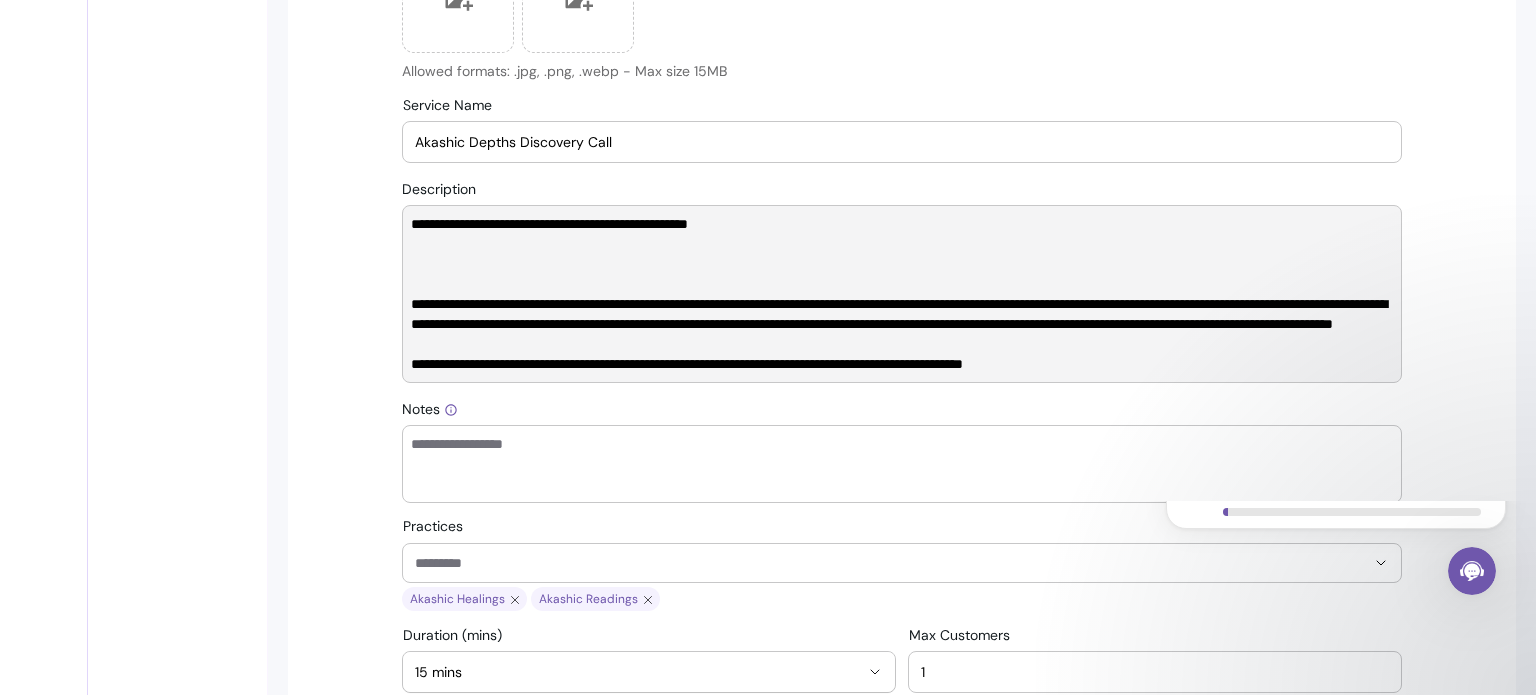 scroll, scrollTop: 60, scrollLeft: 0, axis: vertical 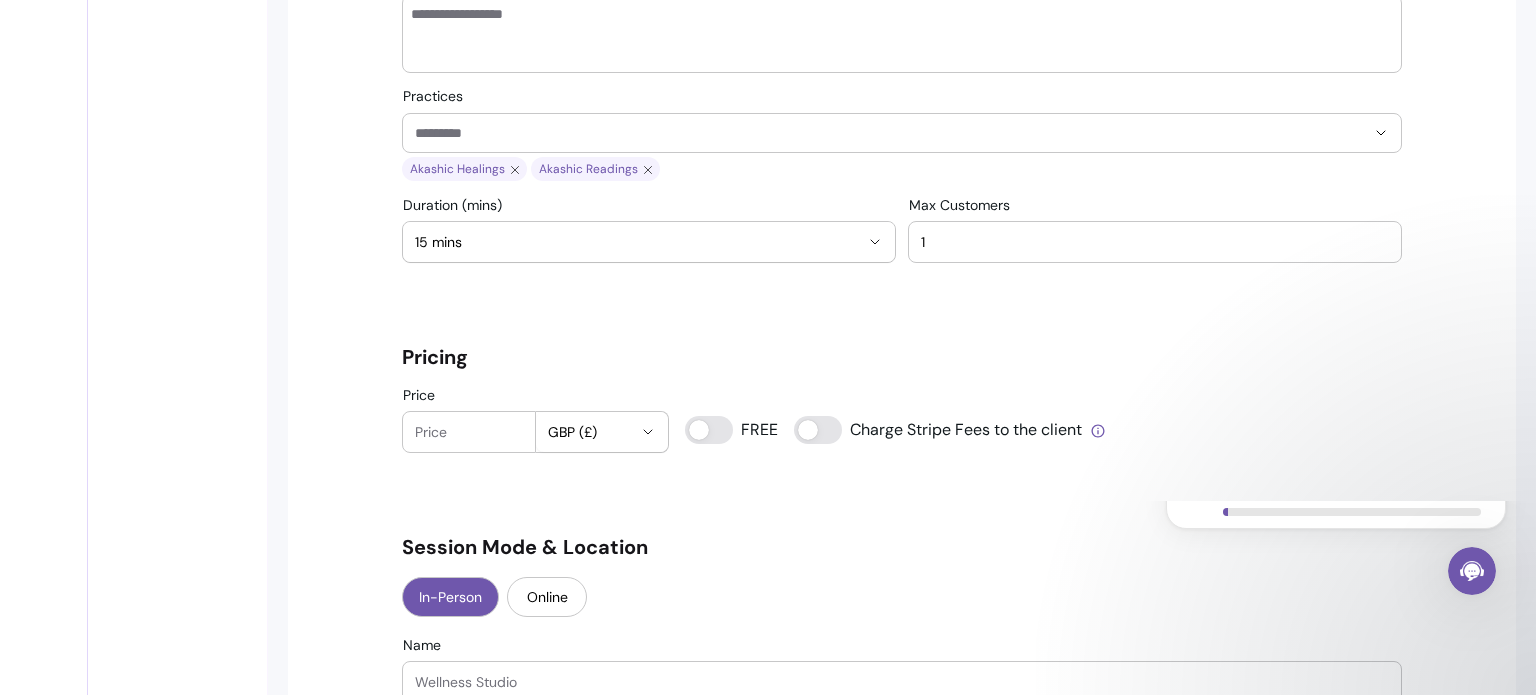 type on "**********" 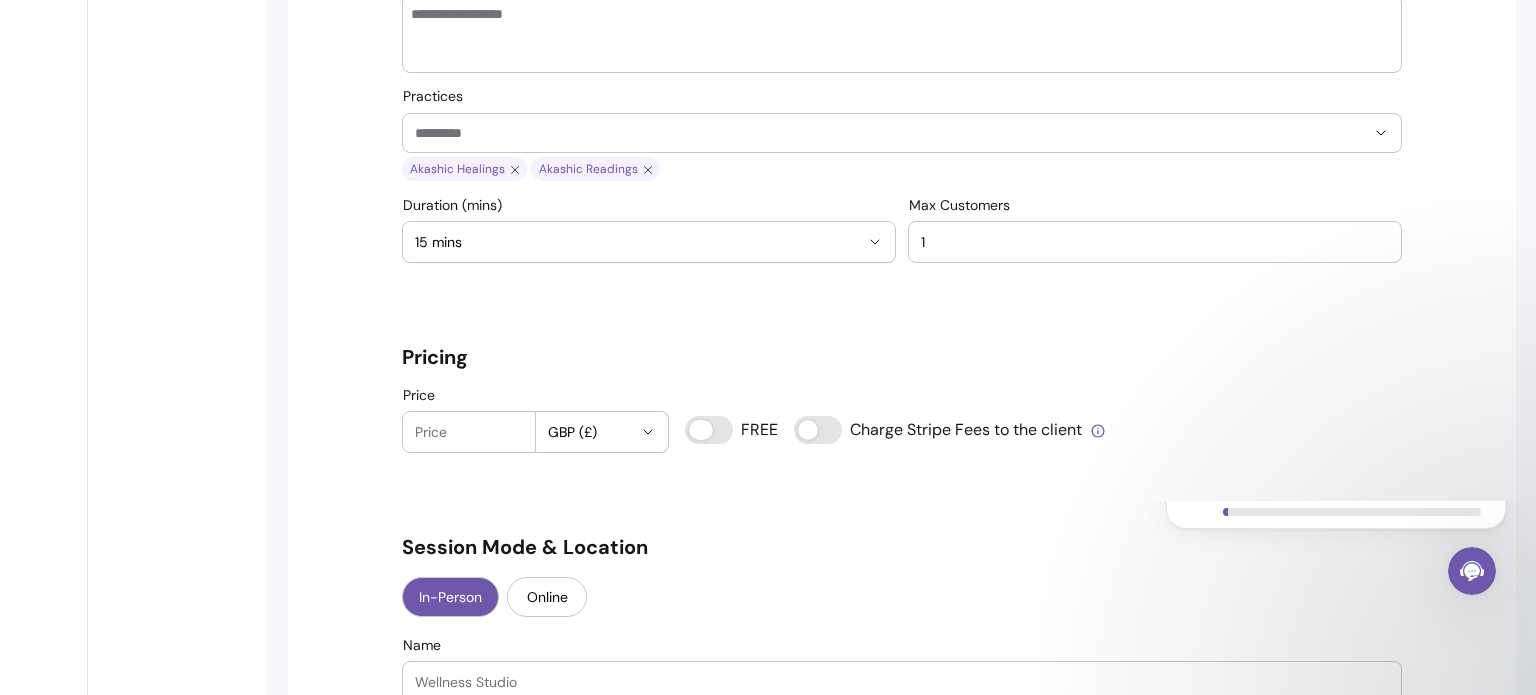 type on "0" 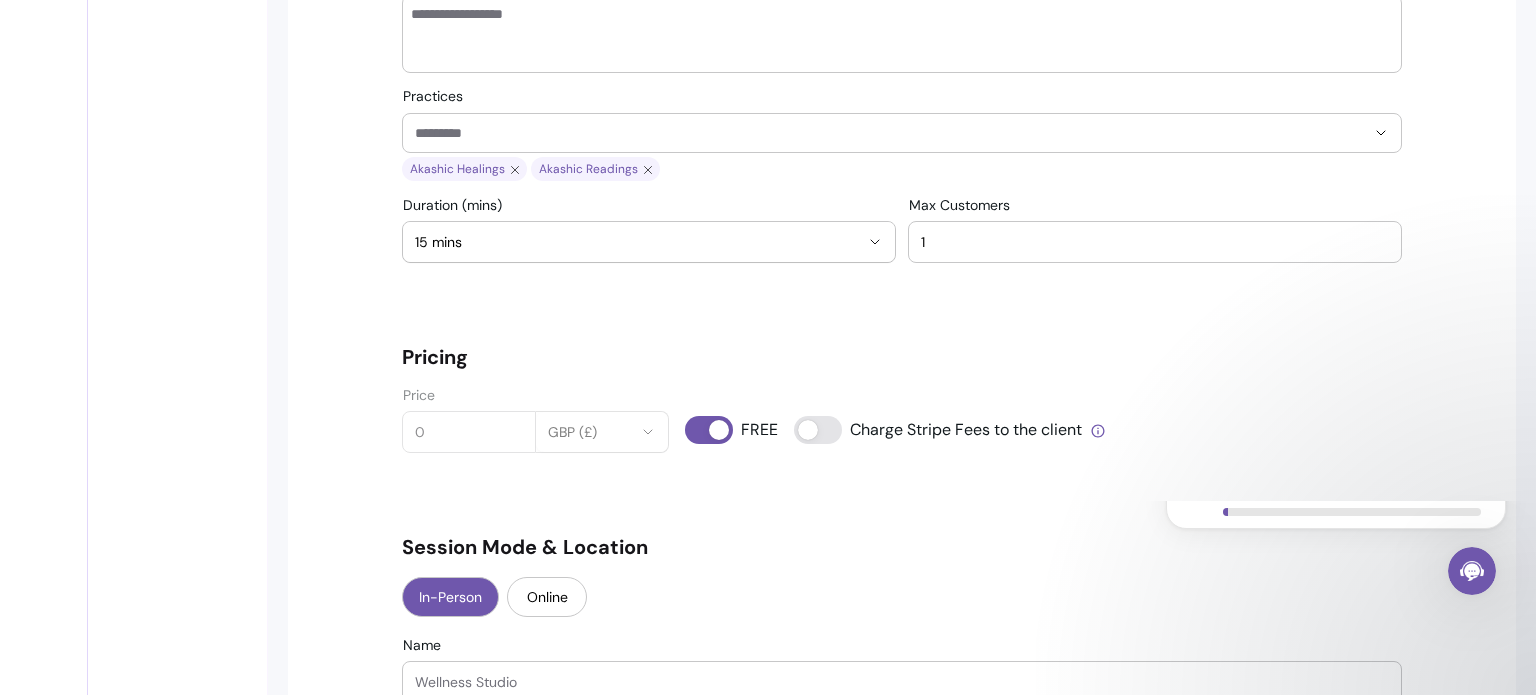 scroll, scrollTop: 1388, scrollLeft: 0, axis: vertical 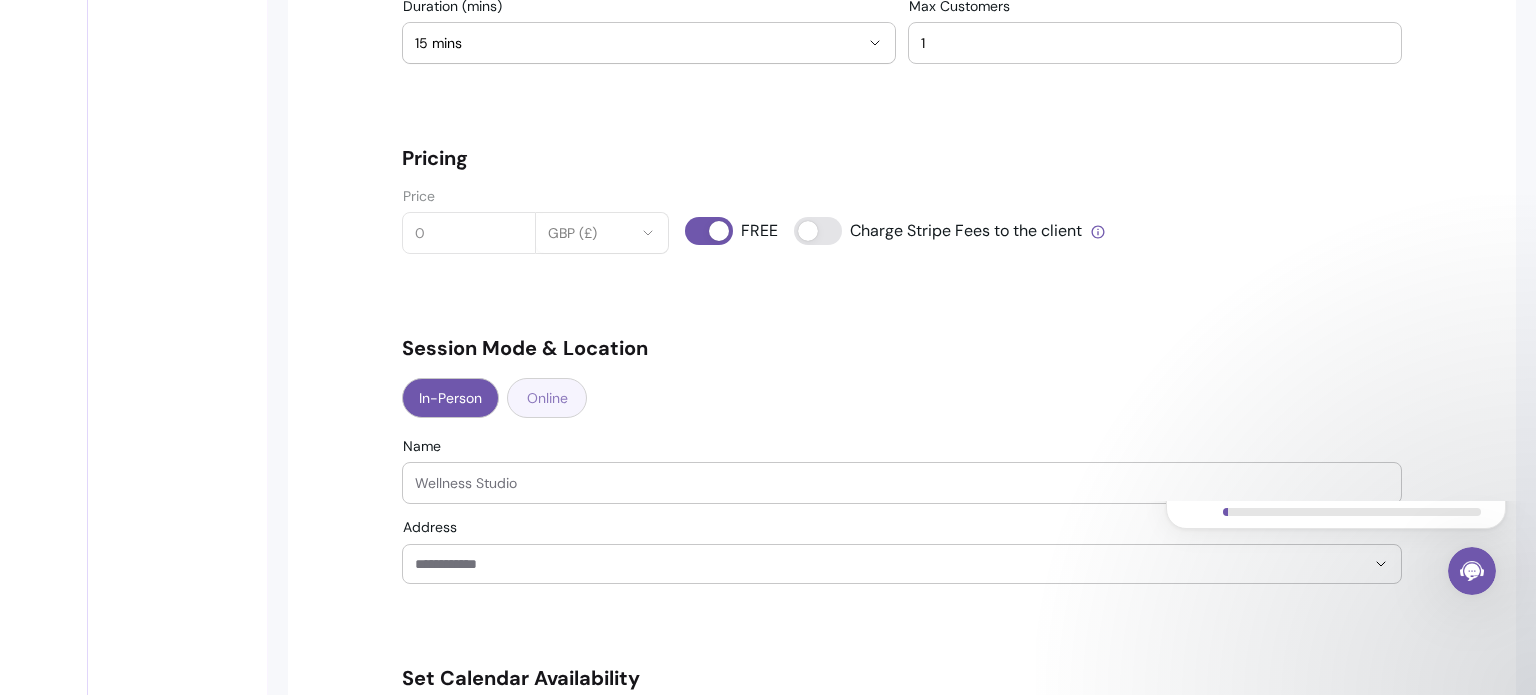 click on "Online" at bounding box center [547, 398] 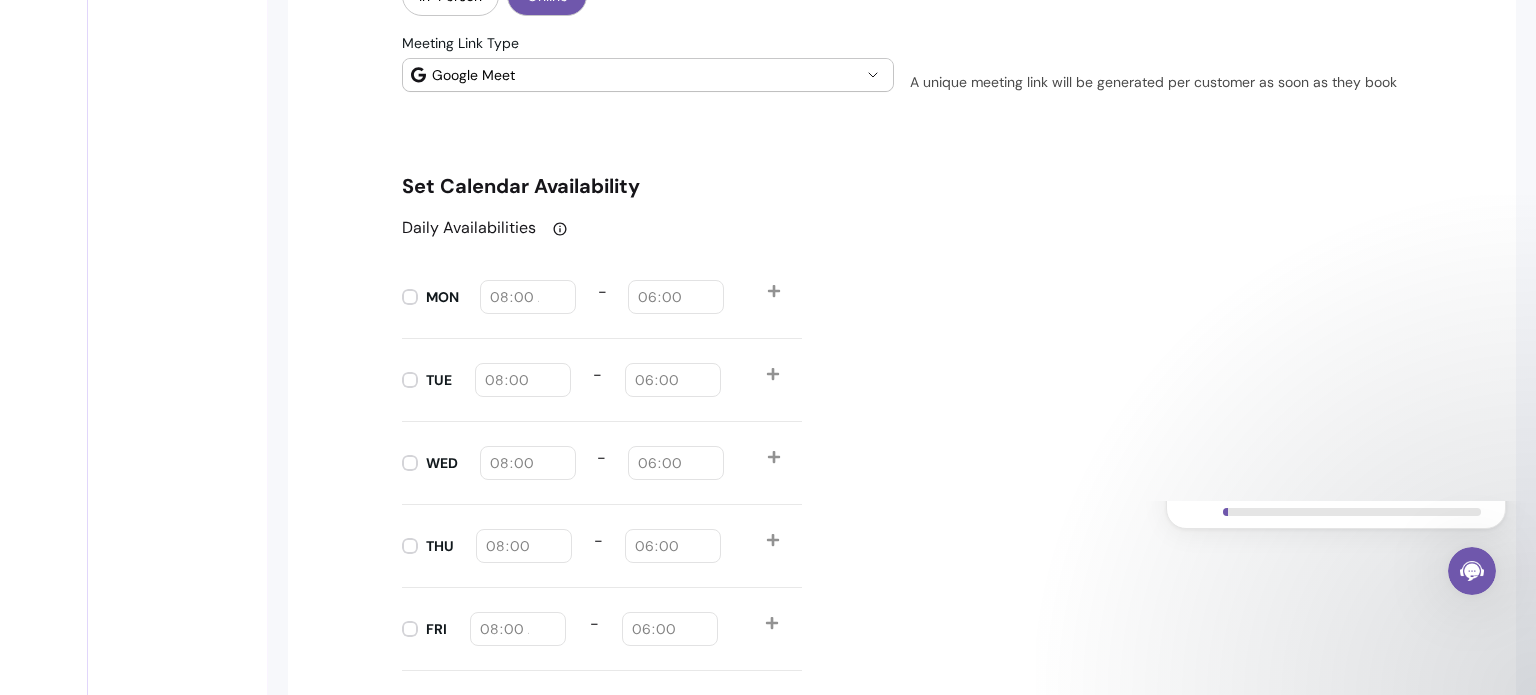 scroll, scrollTop: 1816, scrollLeft: 0, axis: vertical 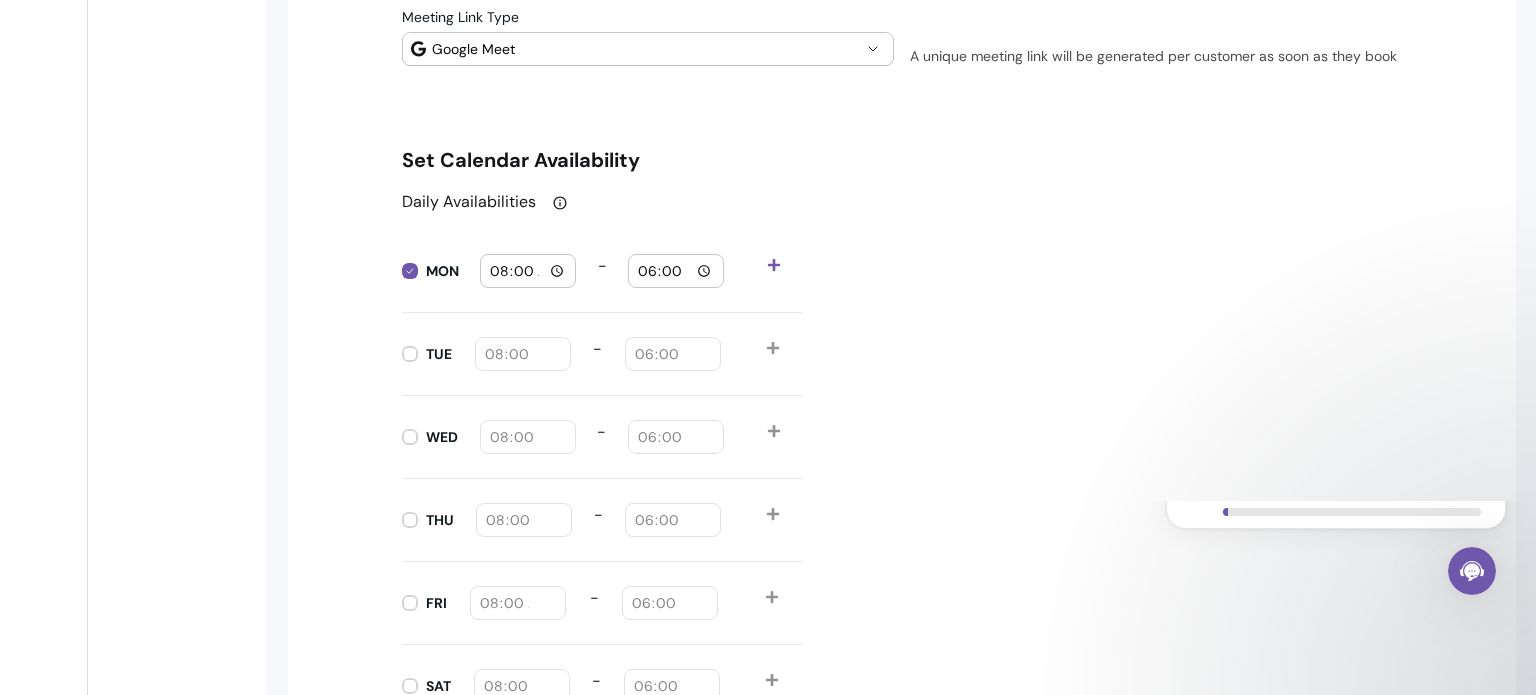 click on "08:00" at bounding box center (528, 271) 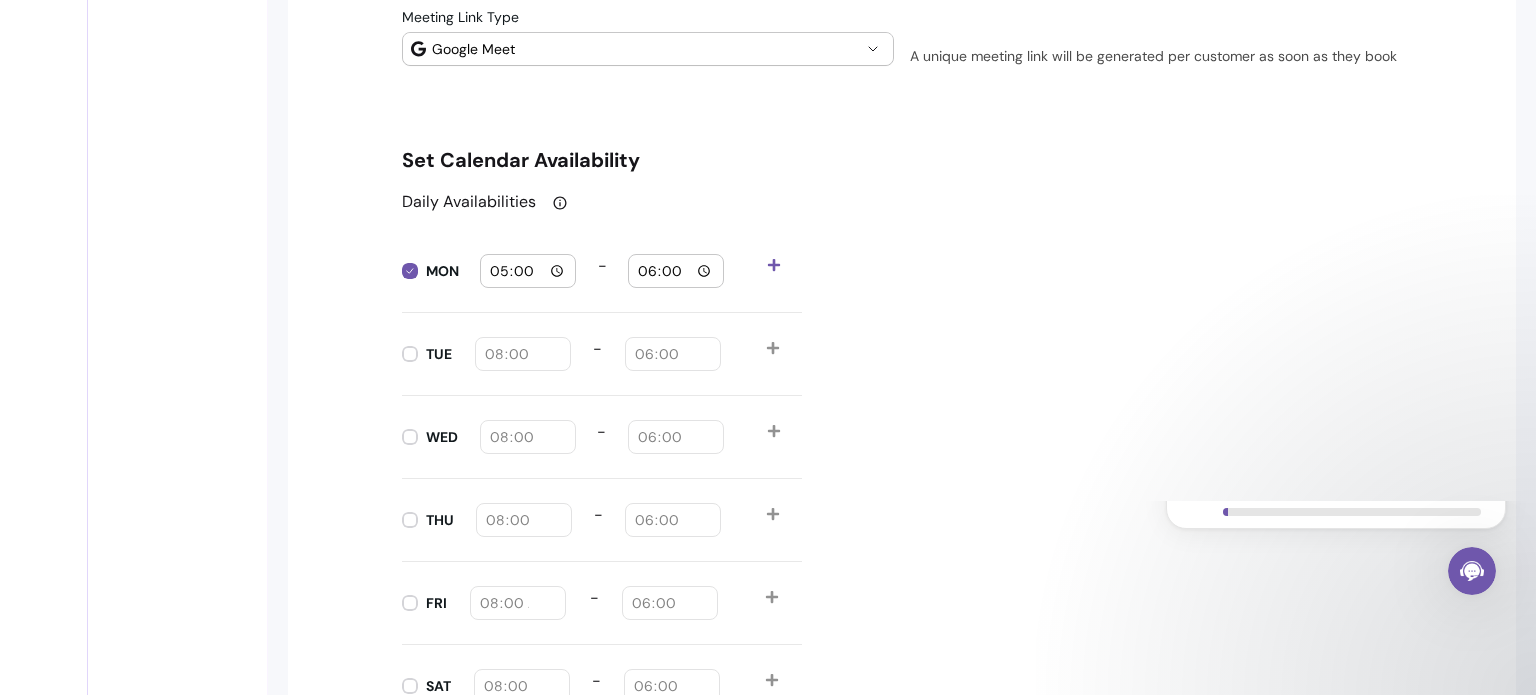 type on "17:00" 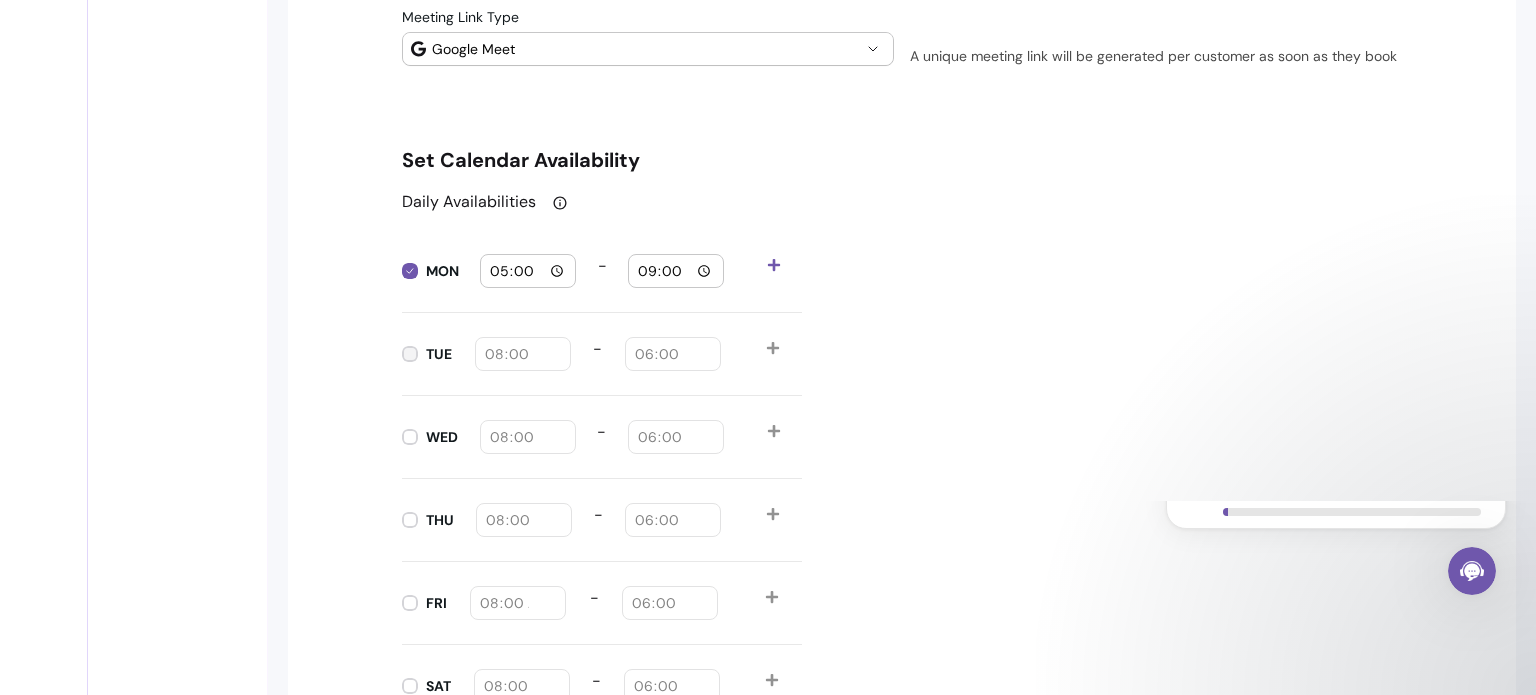 type on "21:00" 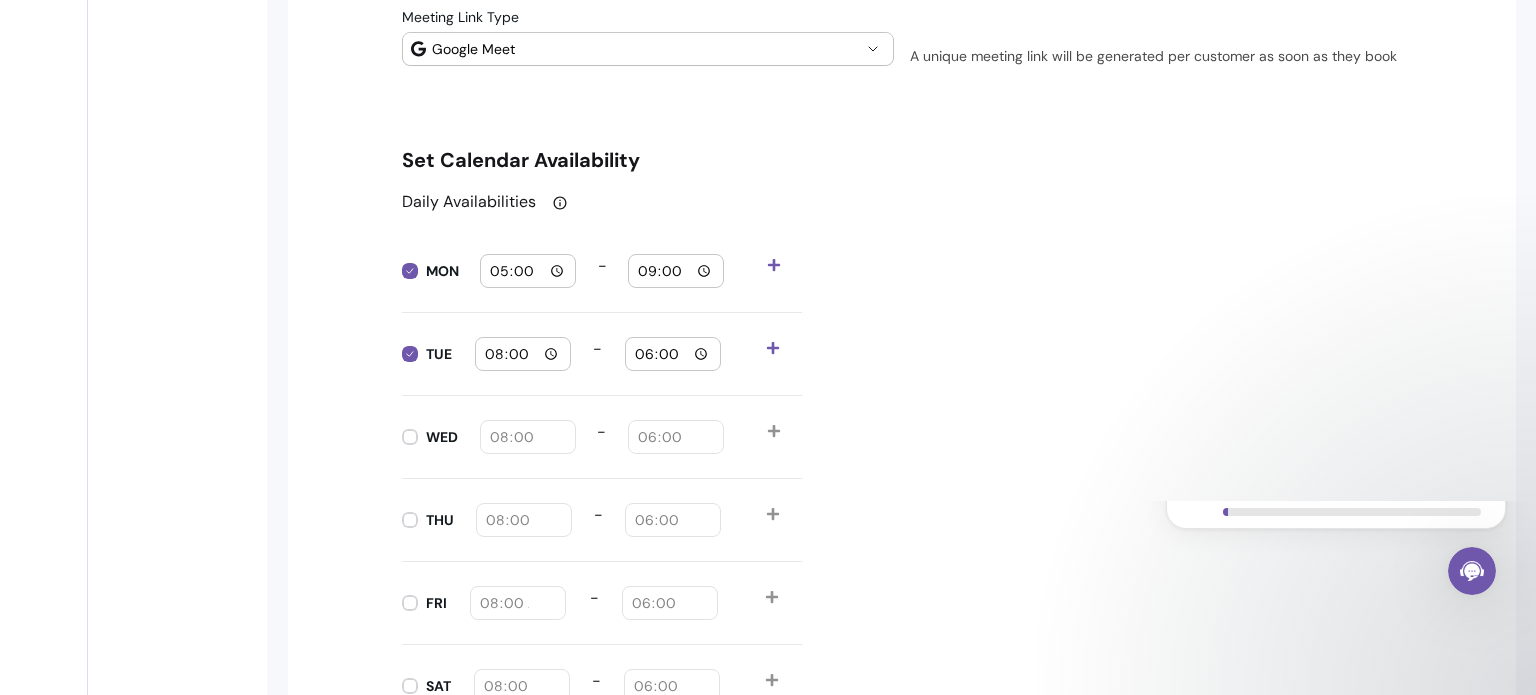 click on "08:00" at bounding box center [523, 354] 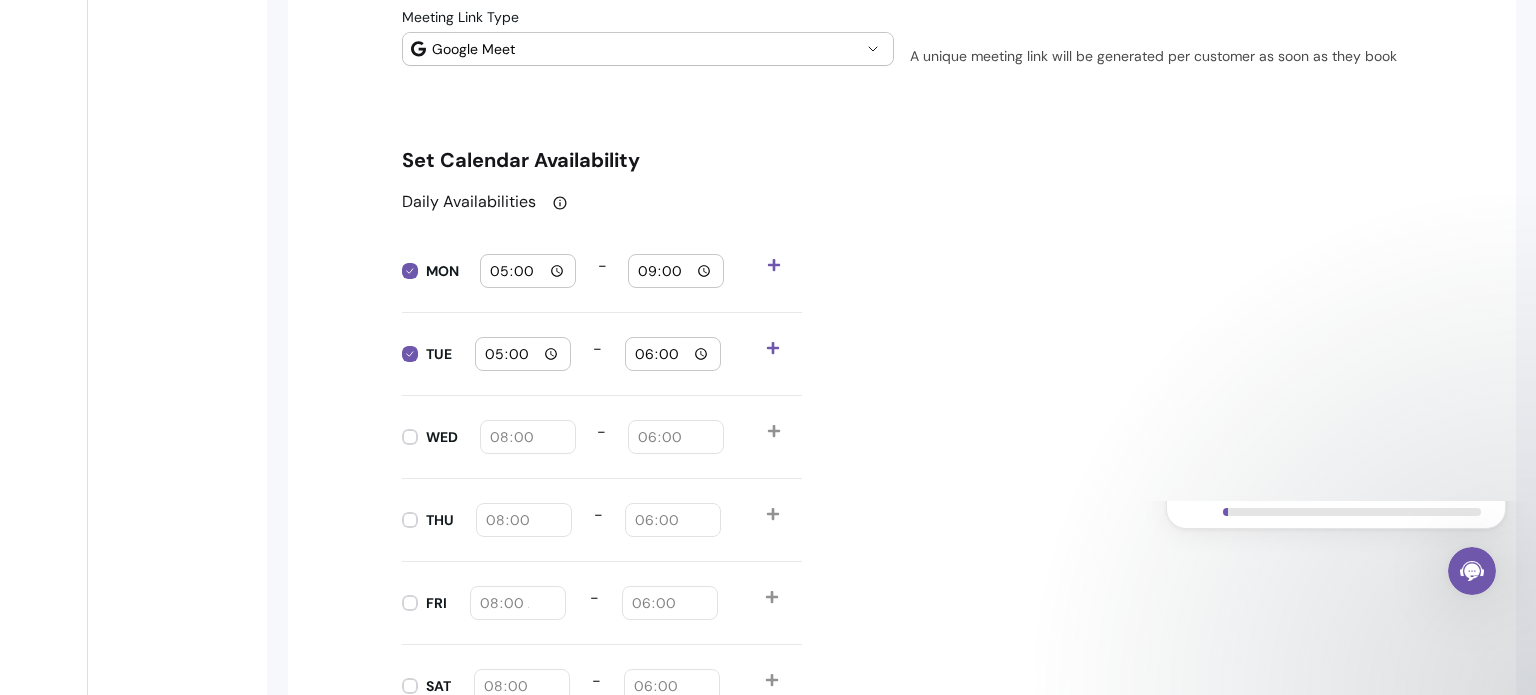 type on "17:00" 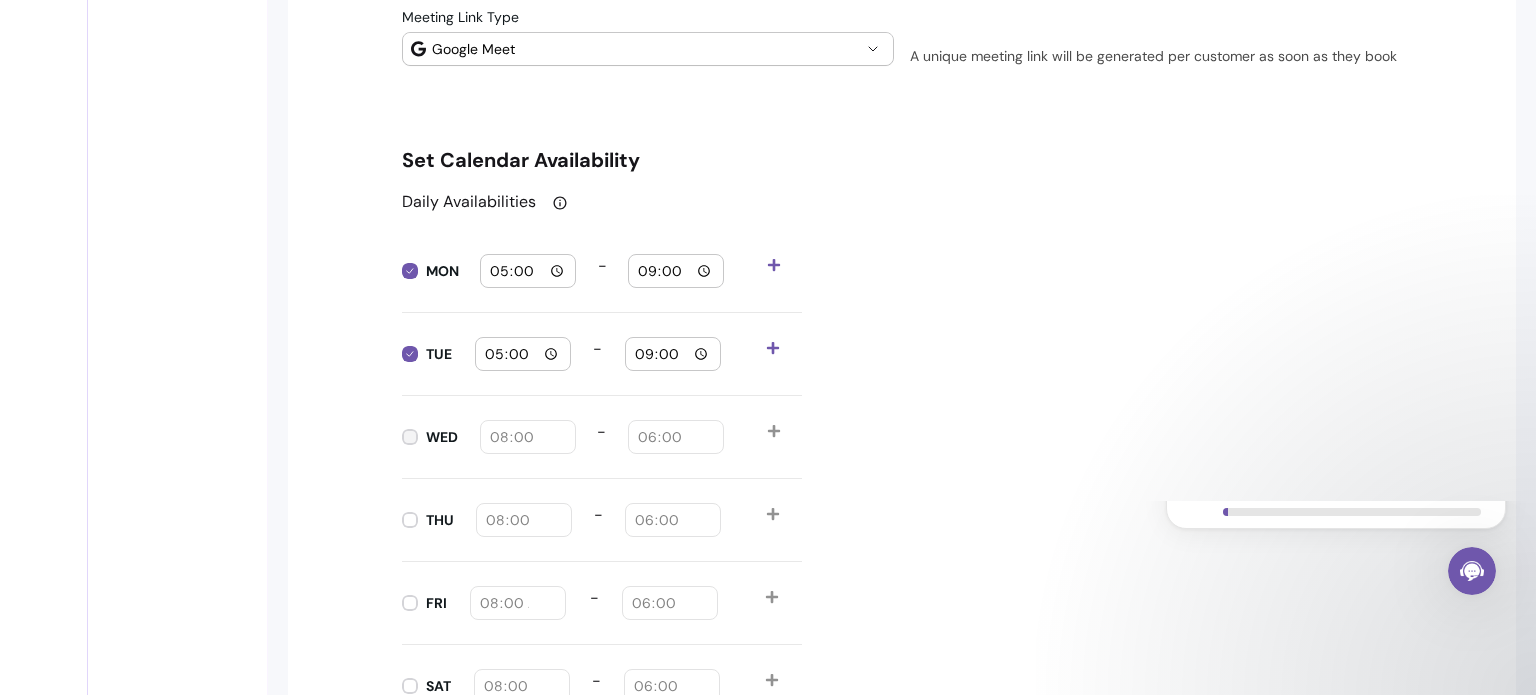 type on "21:00" 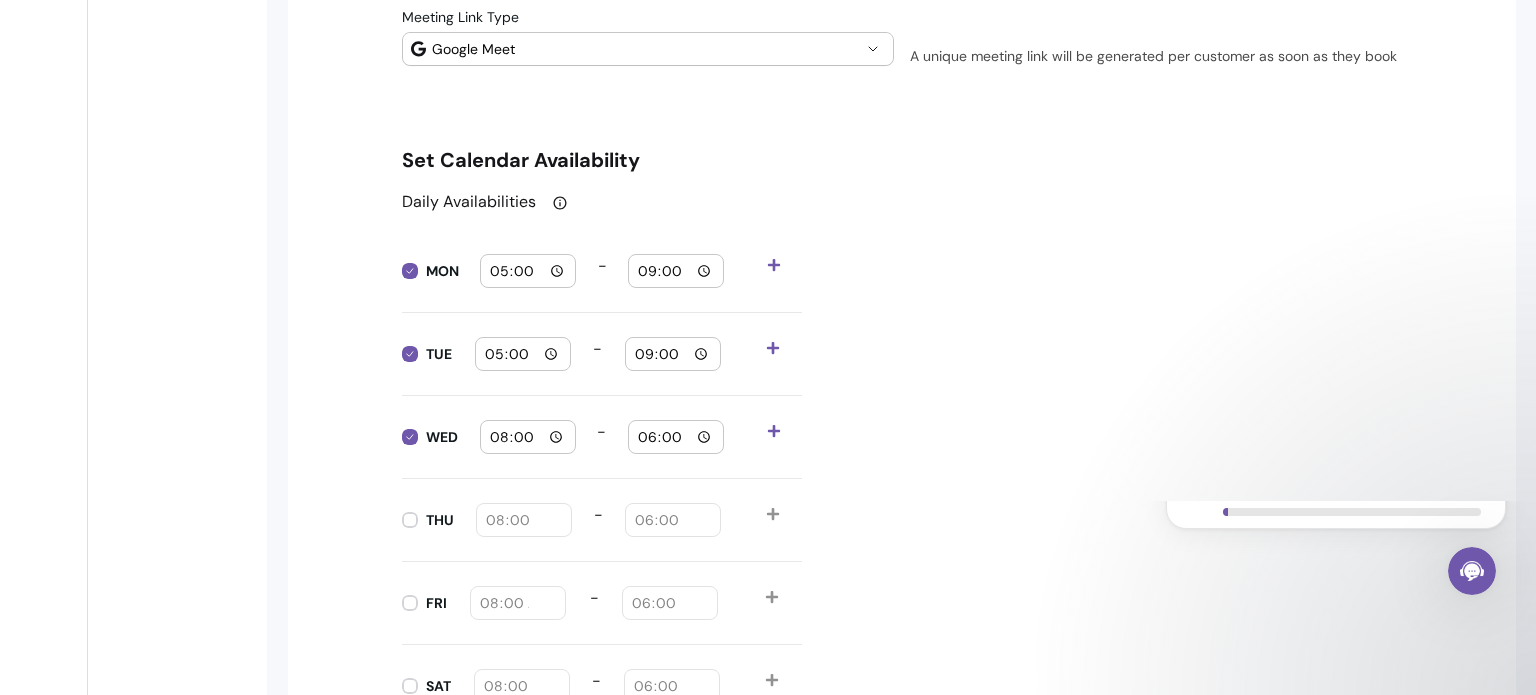 click on "18:00" at bounding box center [676, 437] 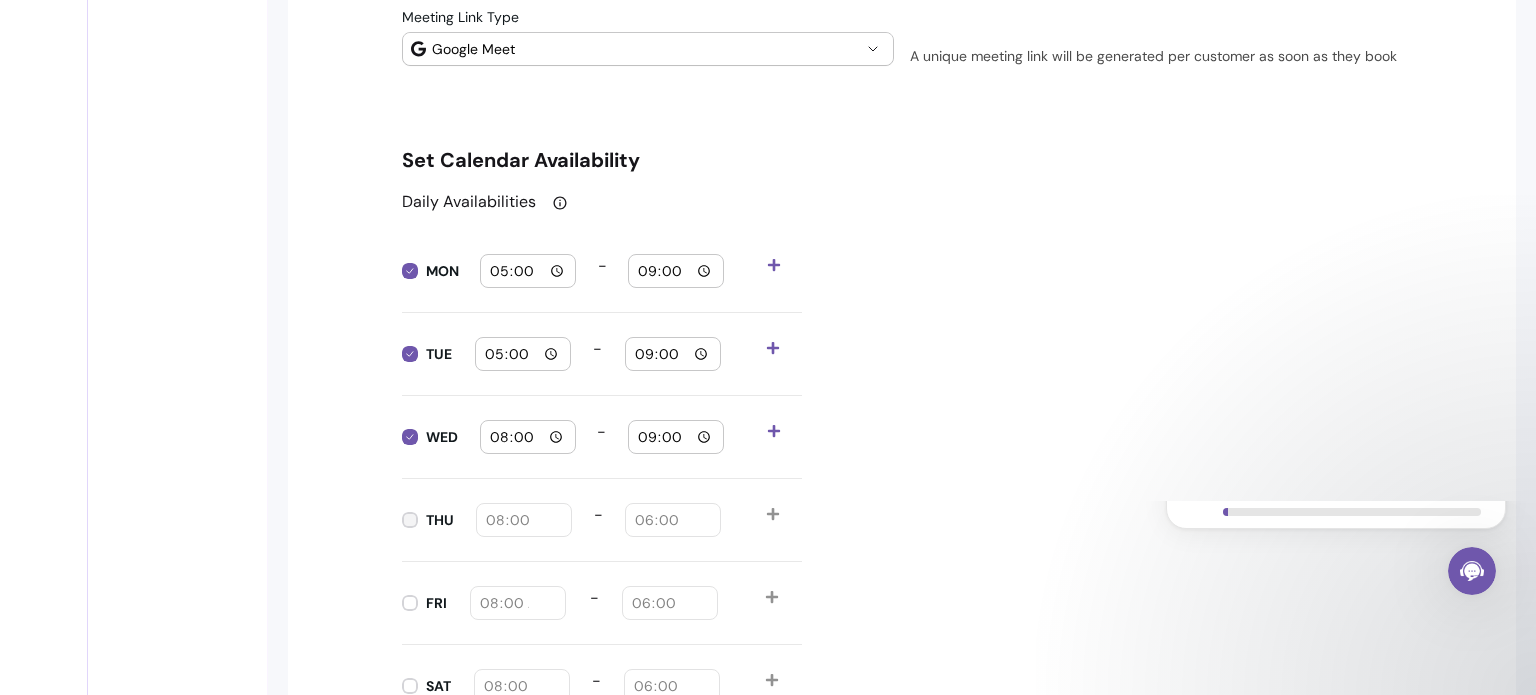 type on "21:00" 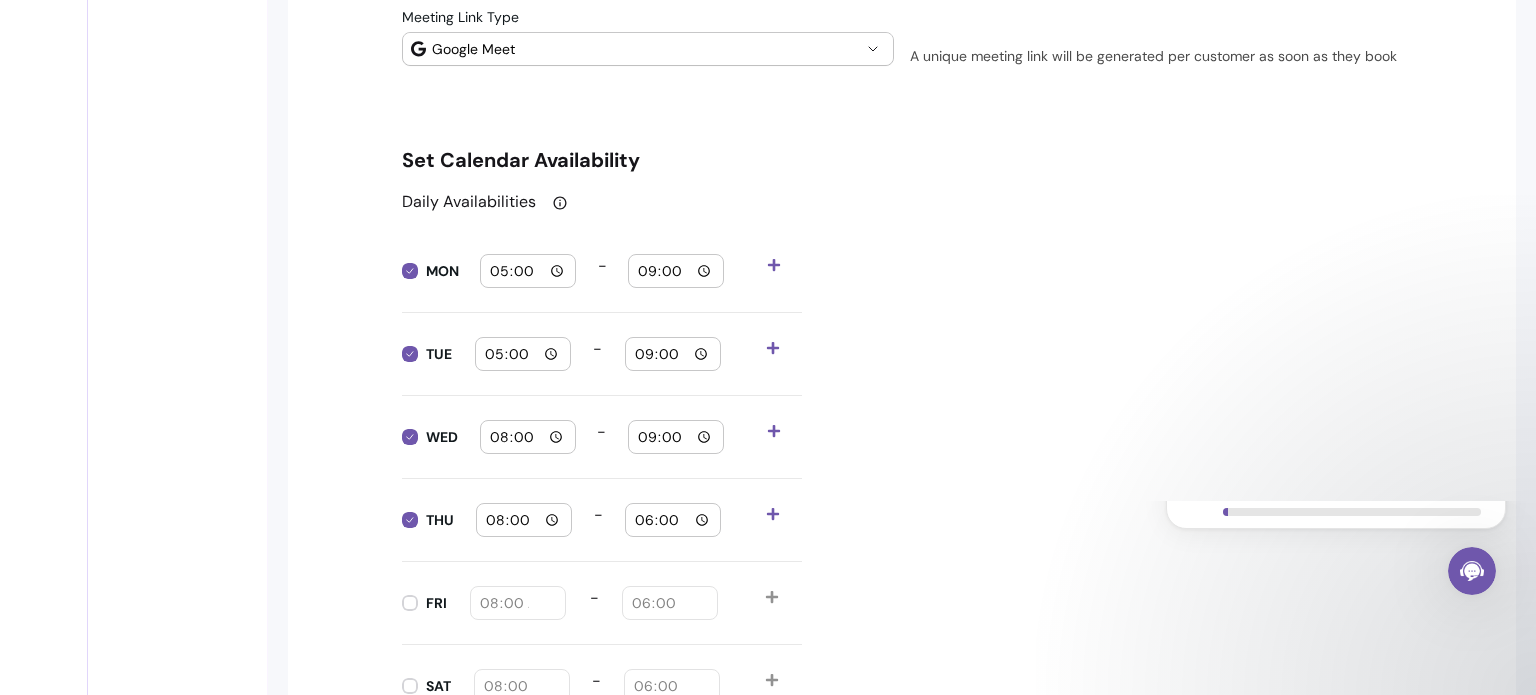 click on "08:00" at bounding box center (524, 520) 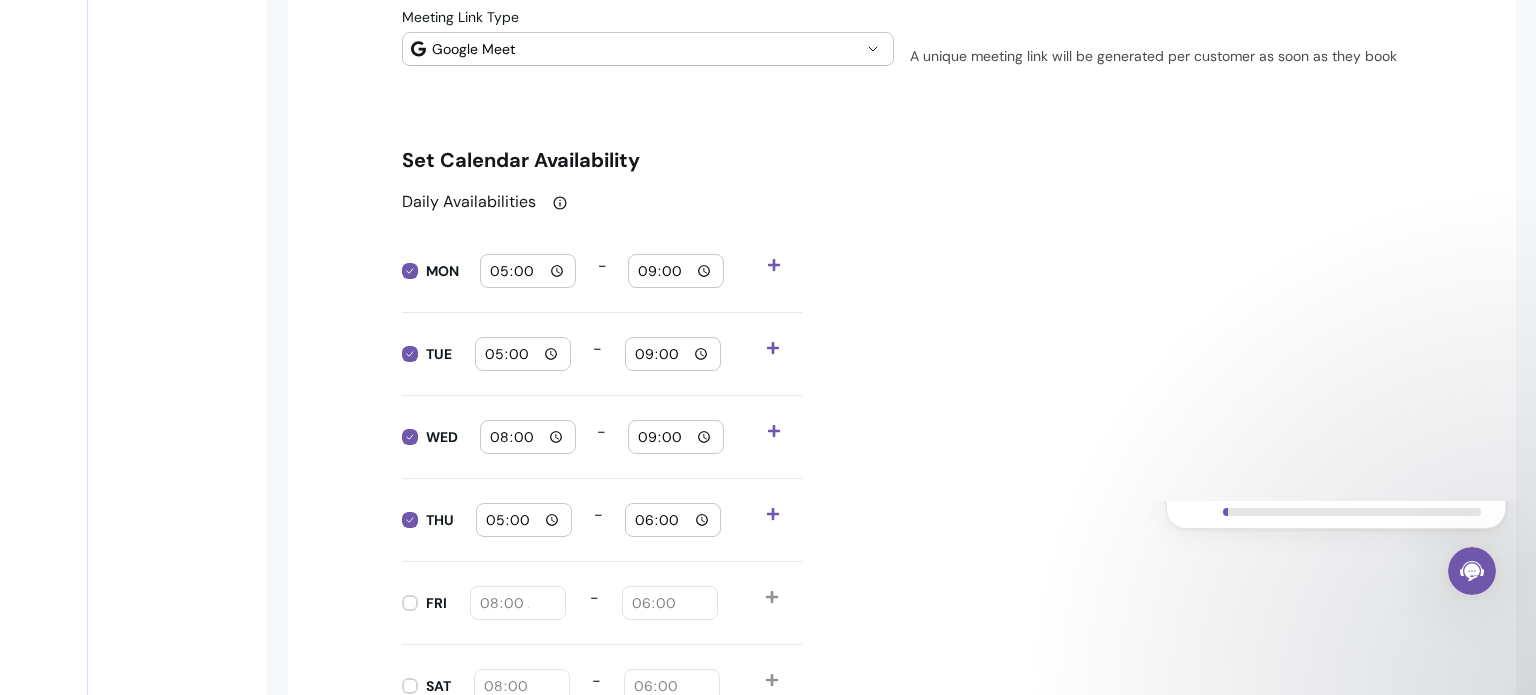 type on "17:00" 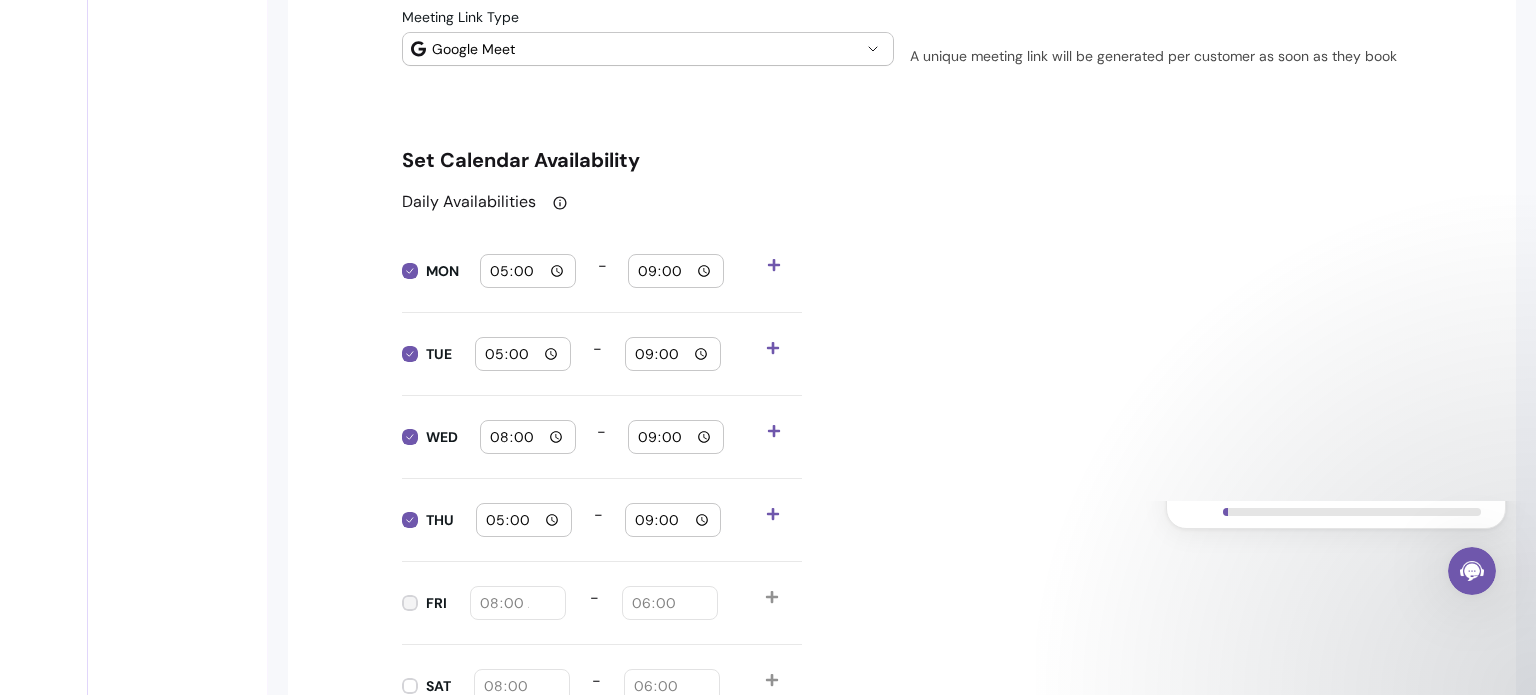 type on "21:00" 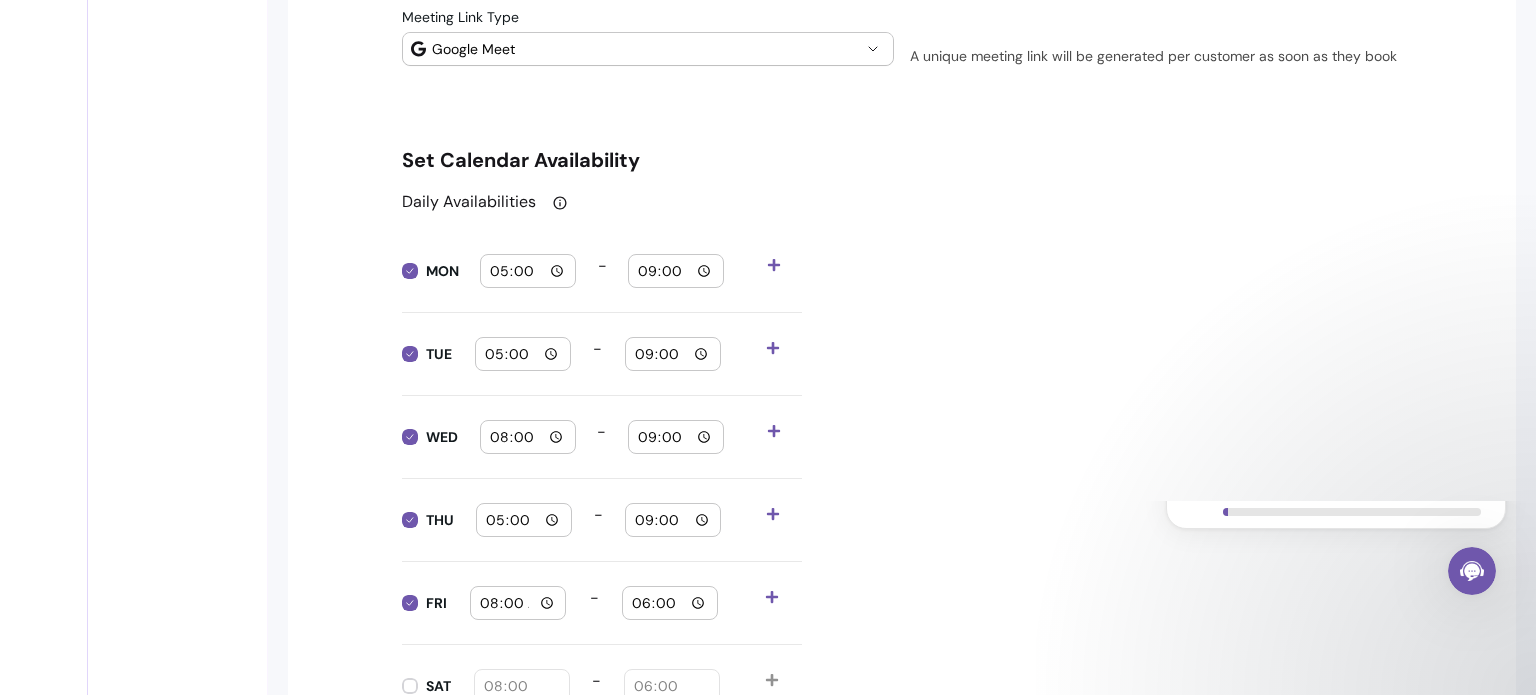 click on "08:00" at bounding box center (518, 603) 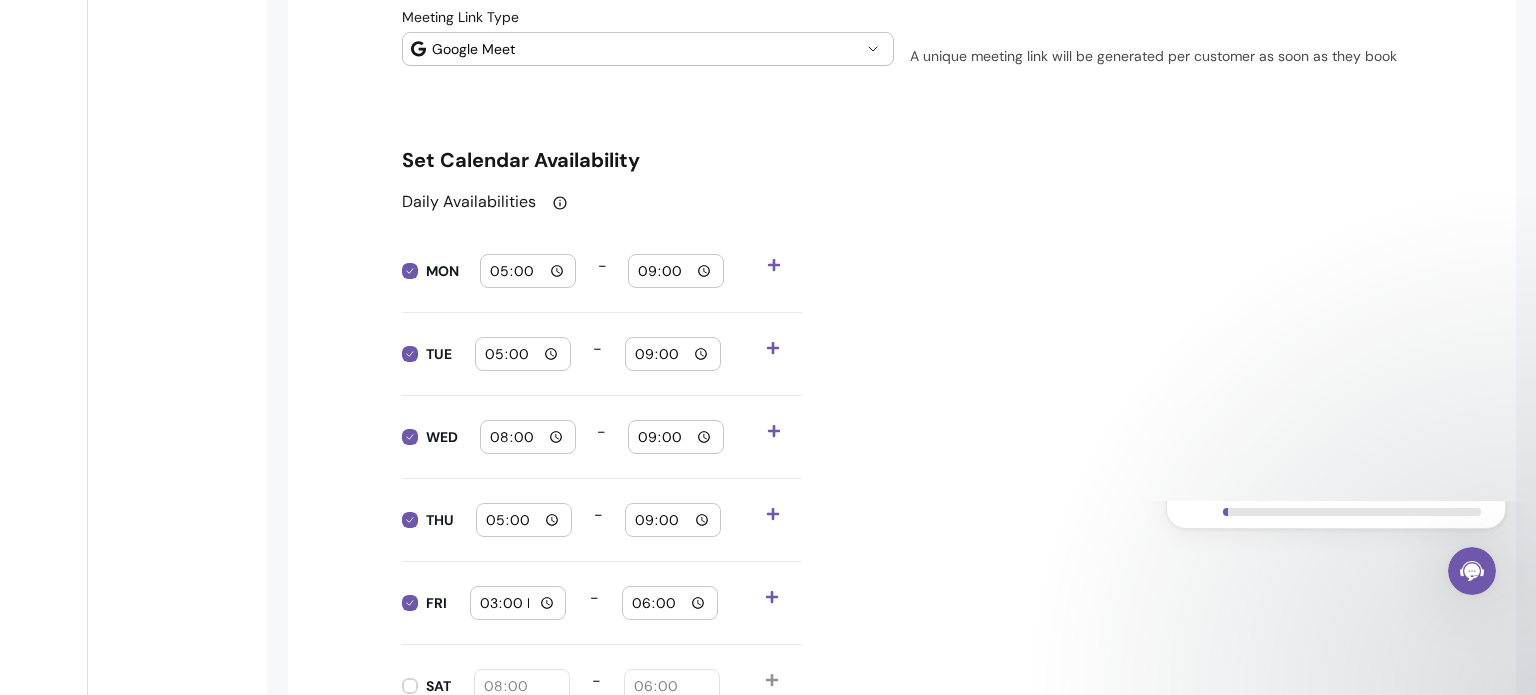 type on "15:00" 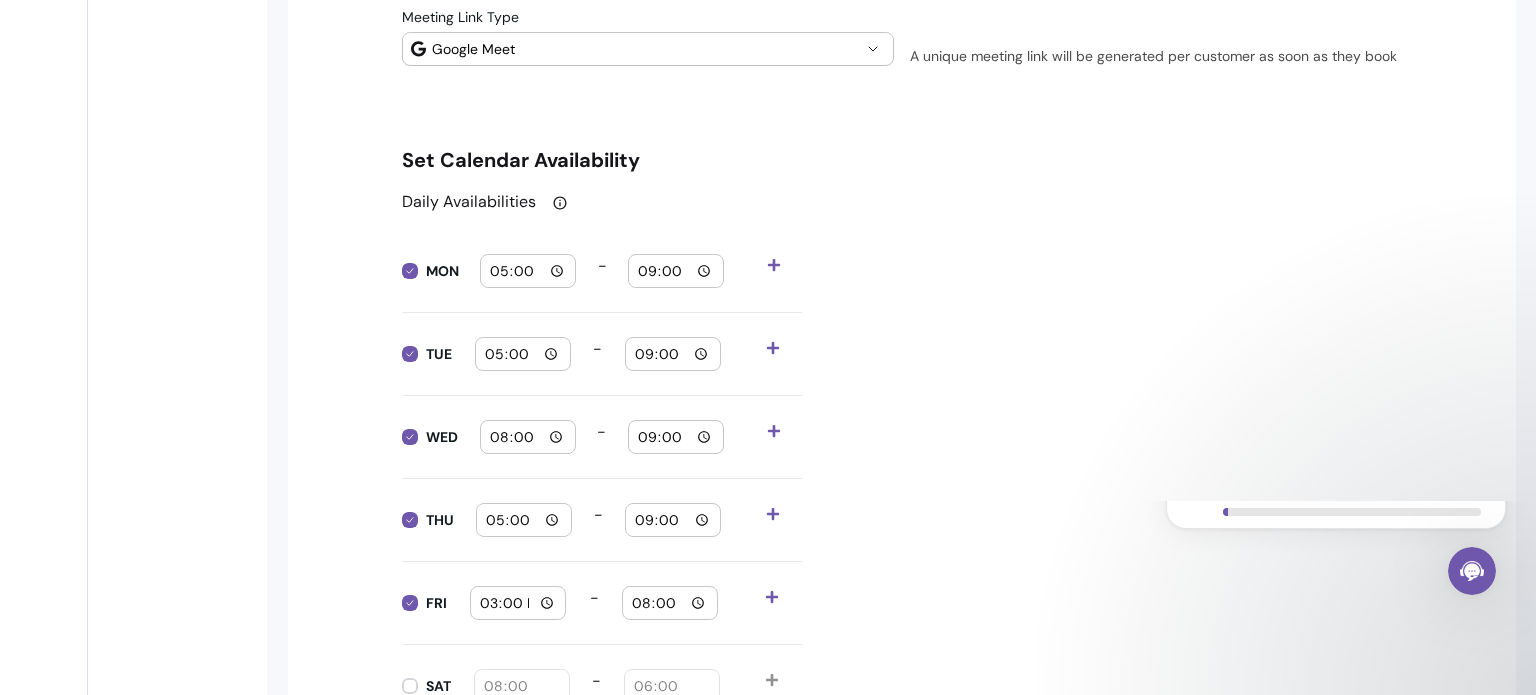 type on "20:00" 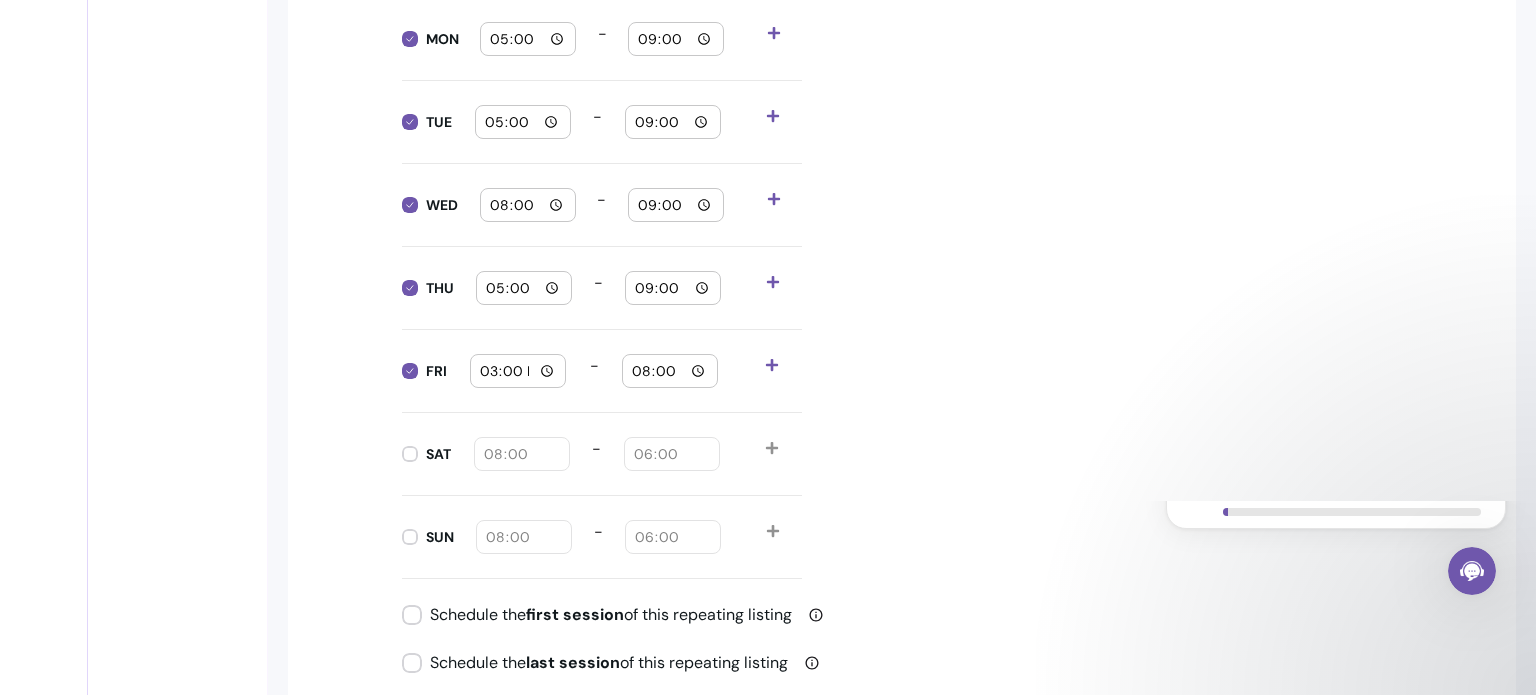 scroll, scrollTop: 2043, scrollLeft: 0, axis: vertical 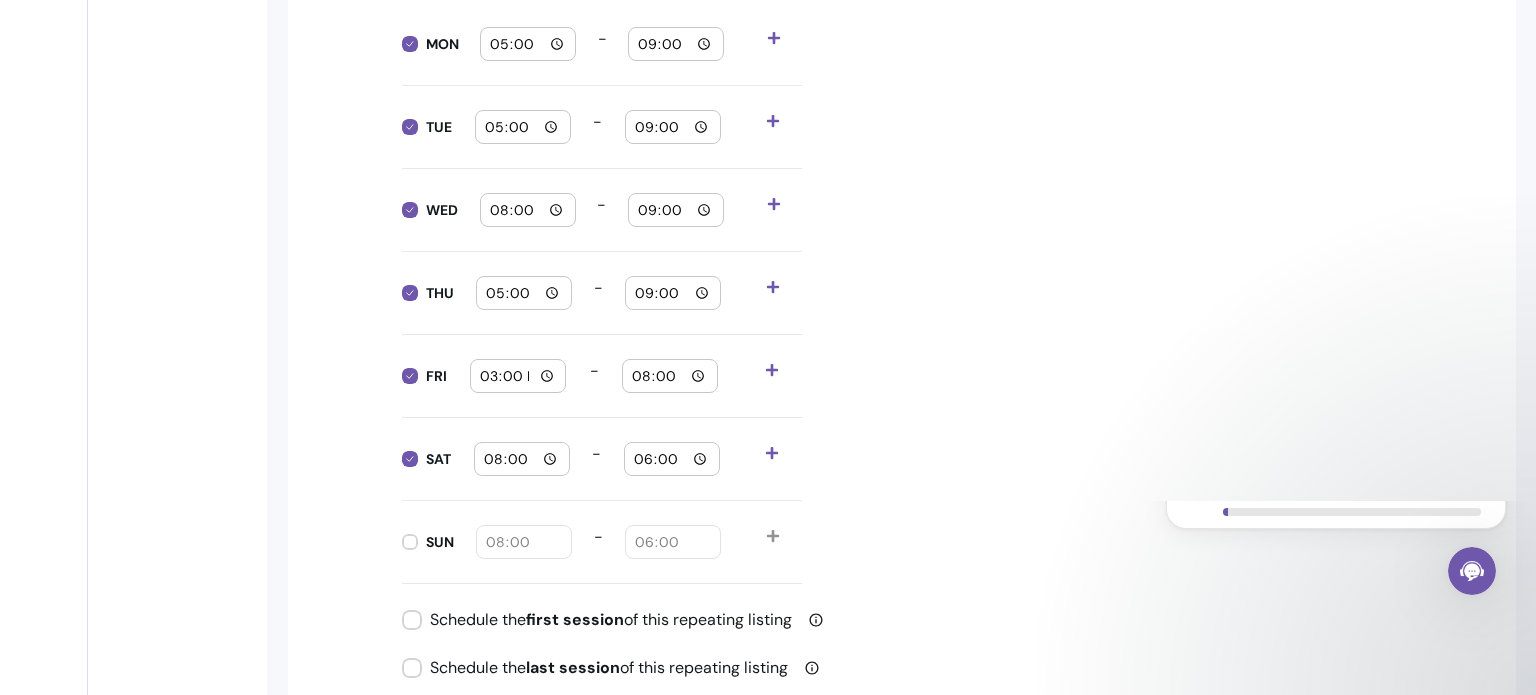 click on "08:00" at bounding box center (522, 459) 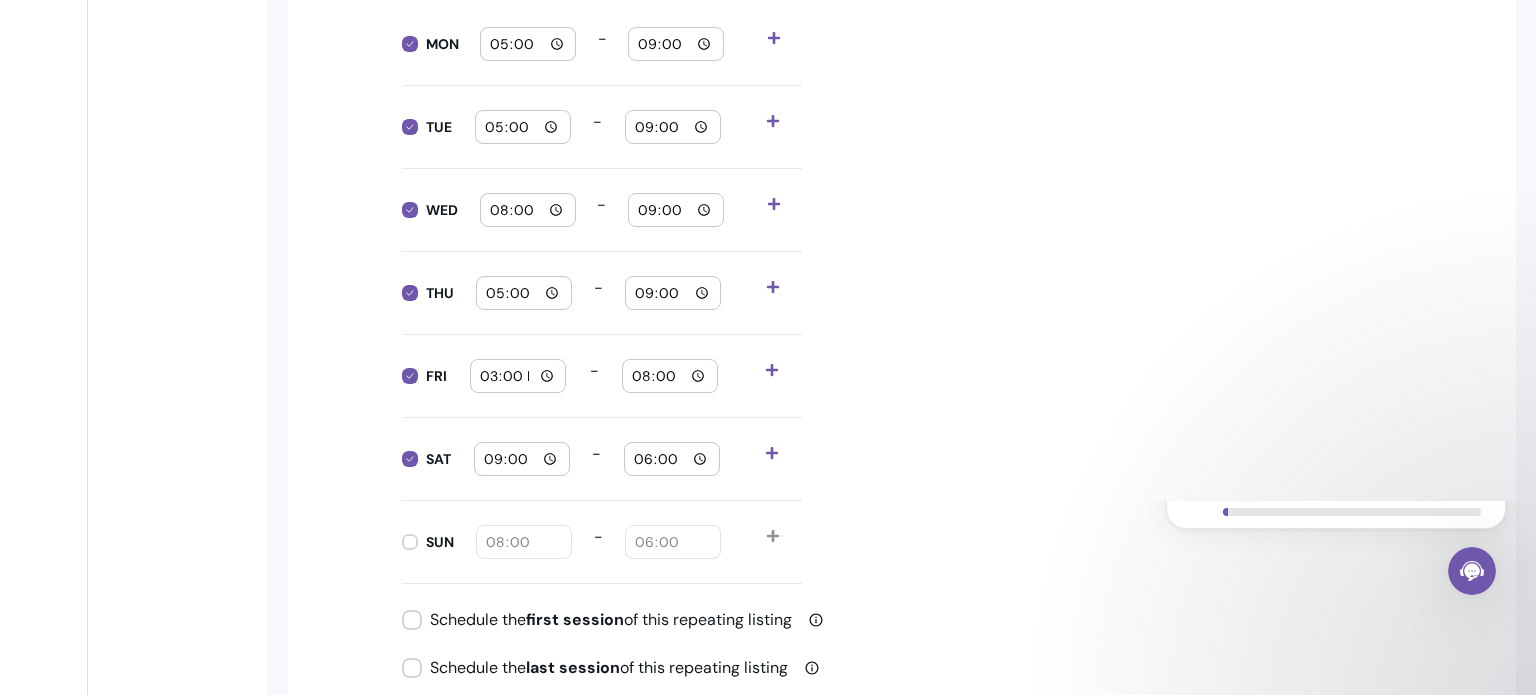 type on "09:00" 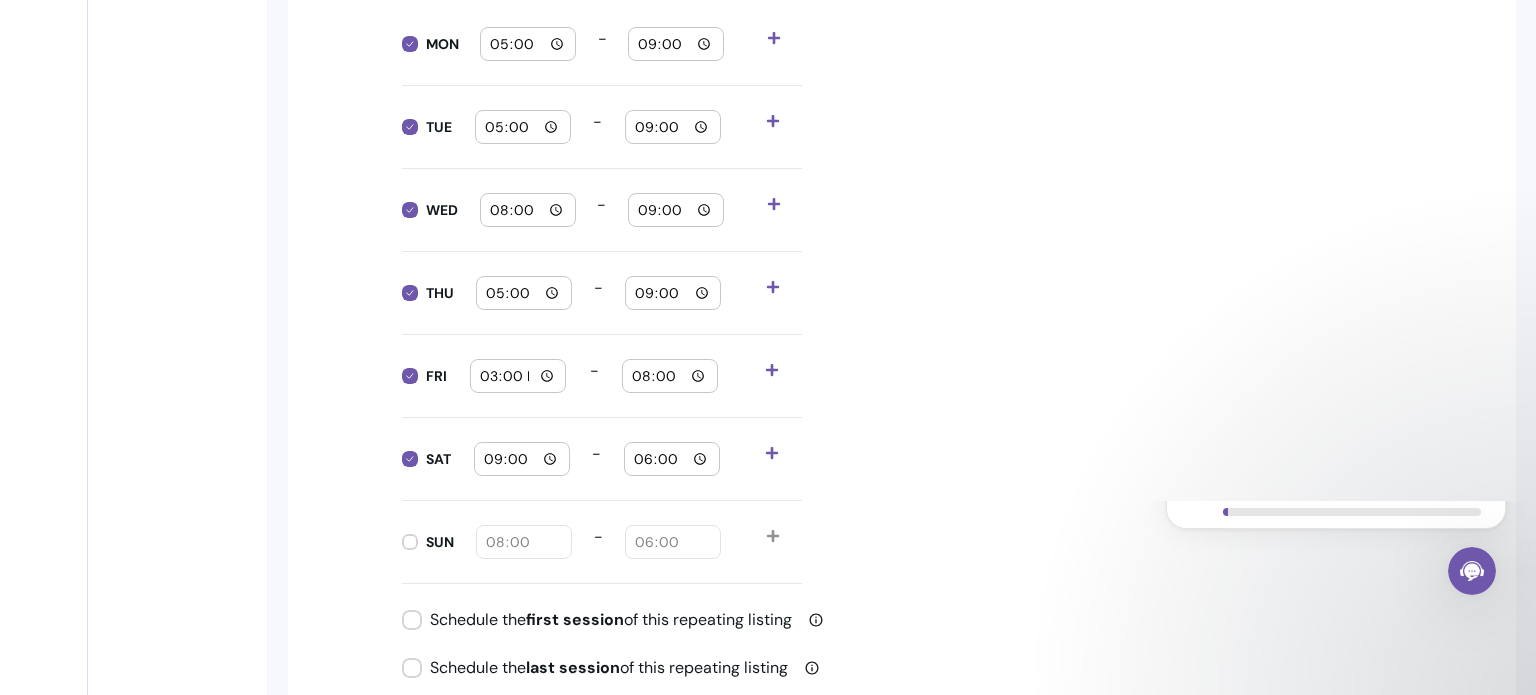 click on "Daily Availabilities MON 17:00 - 21:00 TUE 17:00 - 21:00 WED 08:00 - 21:00 THU 17:00 - 21:00 FRI 15:00 - 20:00 SAT 09:00 - 18:00 SUN 08:00 - 18:00" at bounding box center (902, 273) 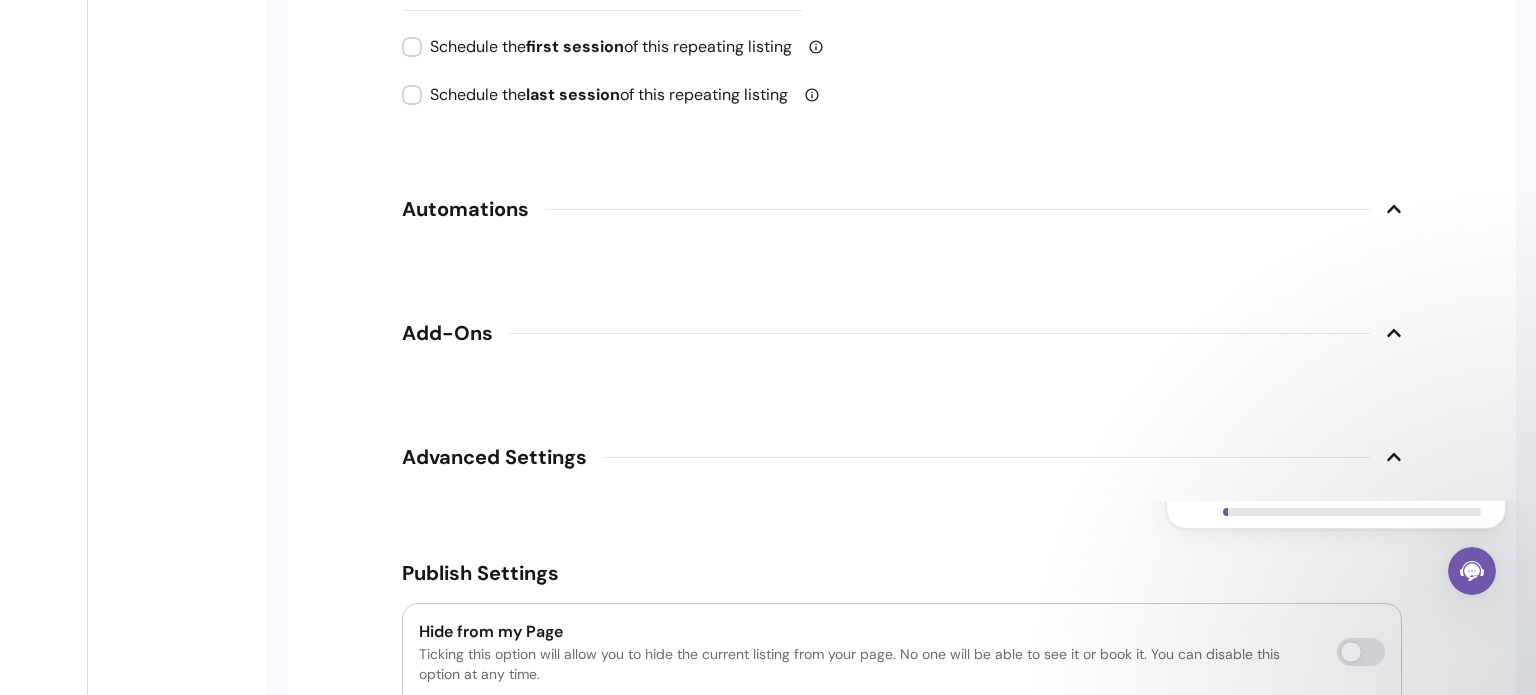scroll, scrollTop: 2634, scrollLeft: 0, axis: vertical 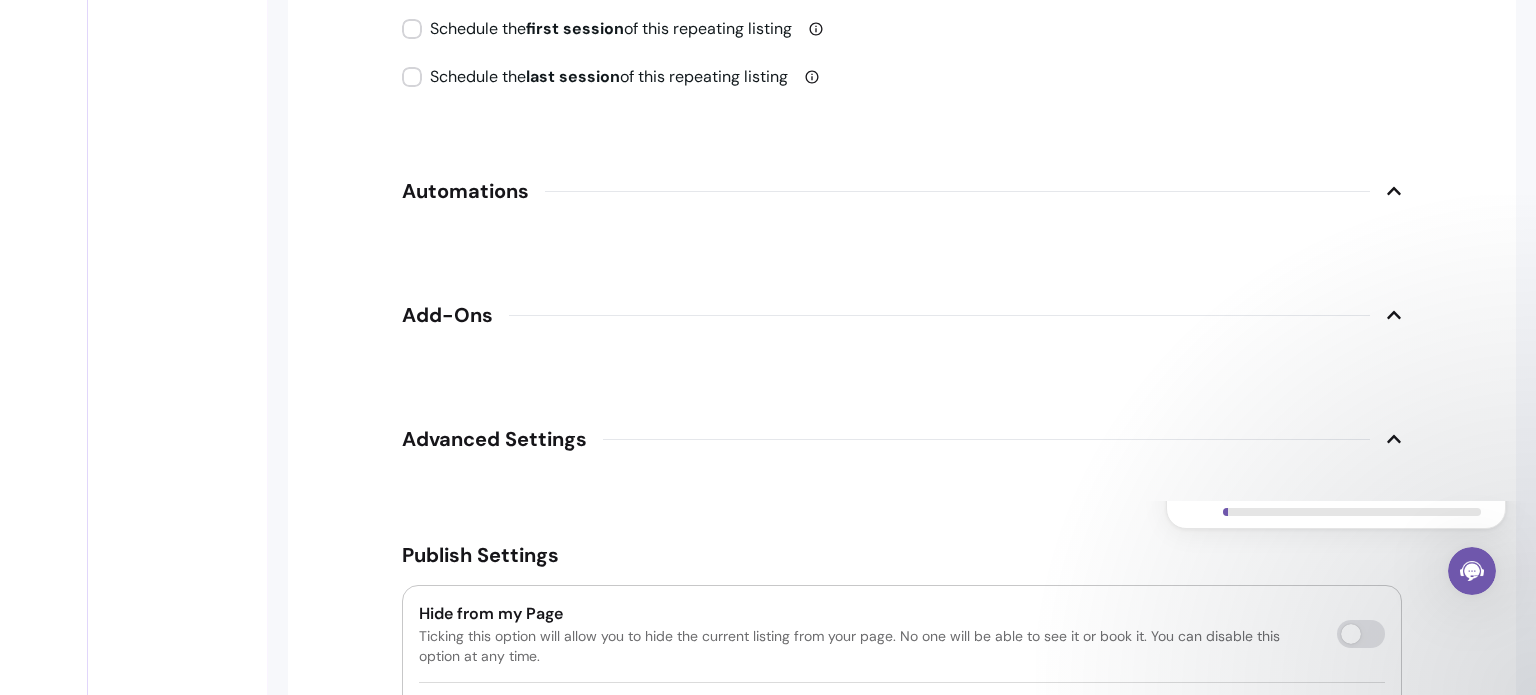 click 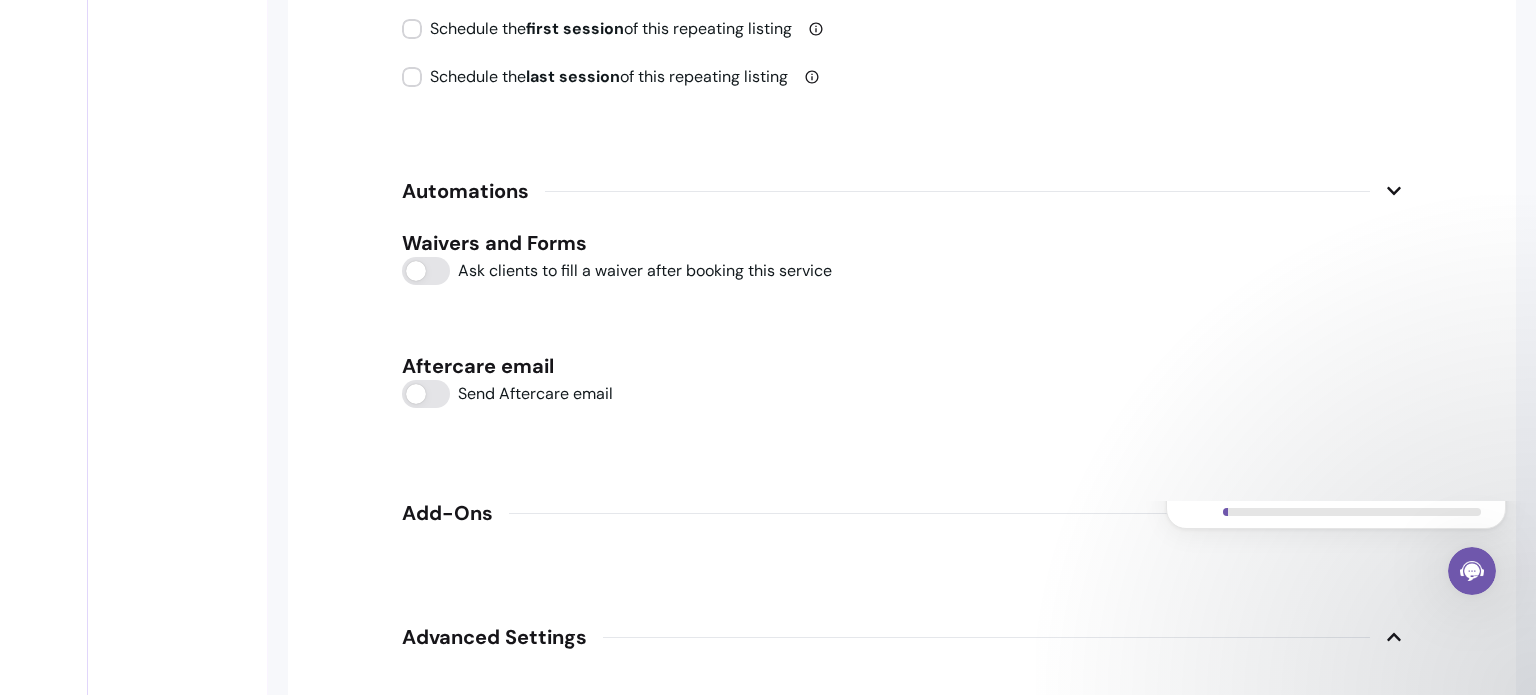 click 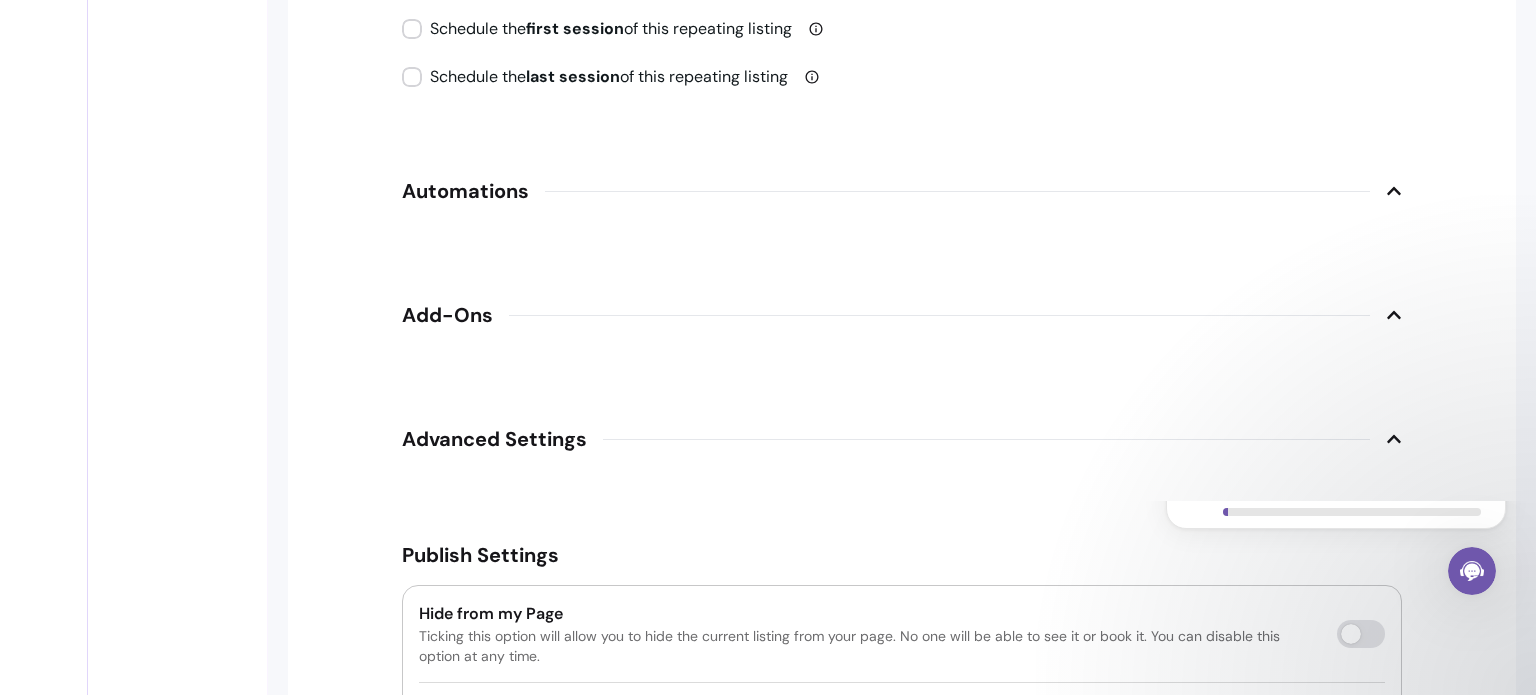 click 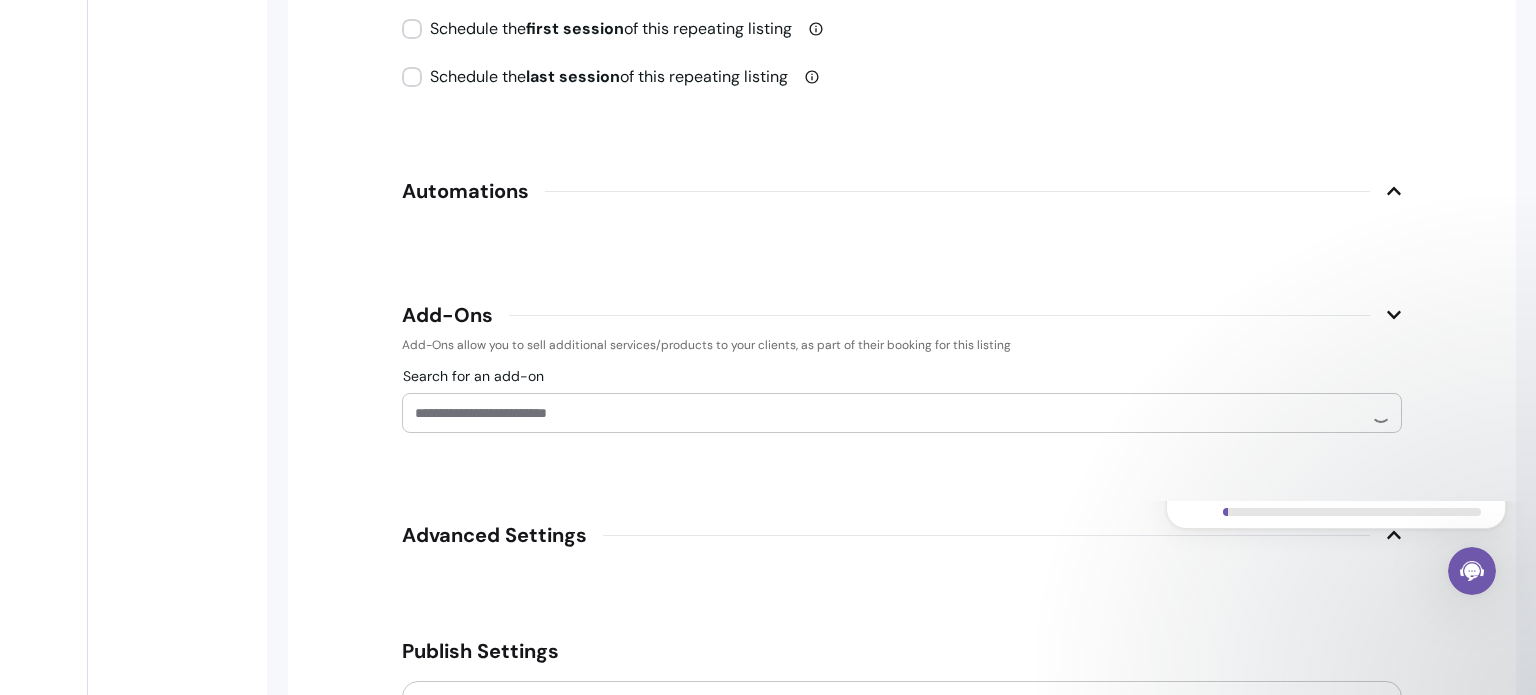 click 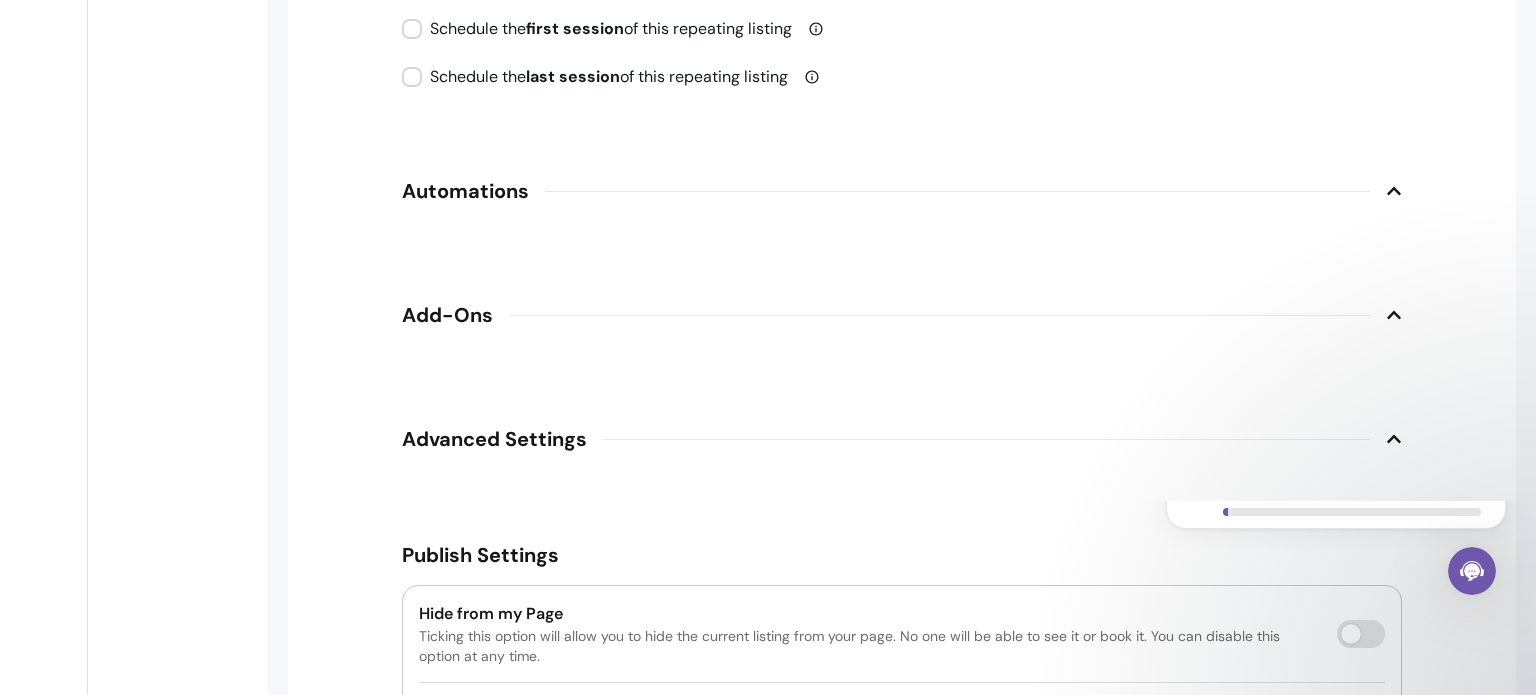 scroll, scrollTop: 2820, scrollLeft: 0, axis: vertical 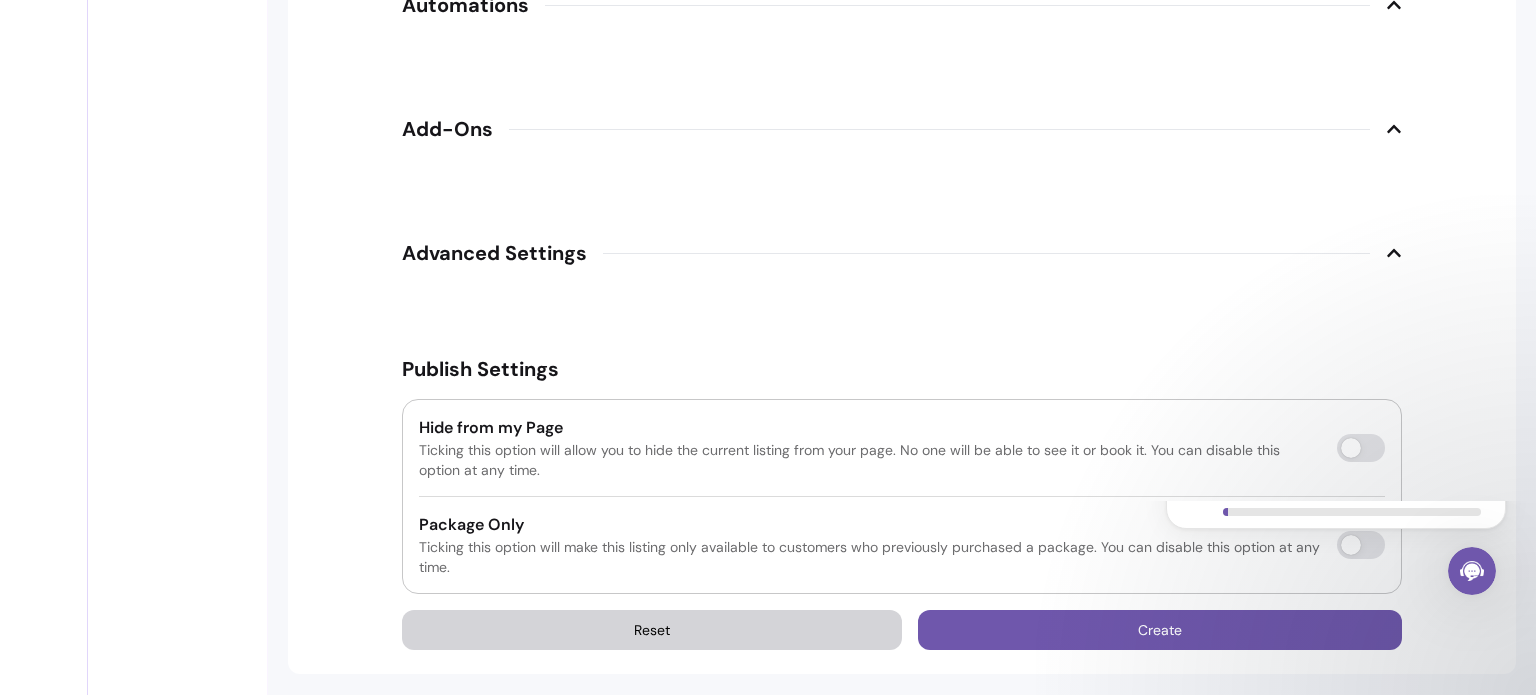 click on "Set up your account  6 steps • About 6 minutes" 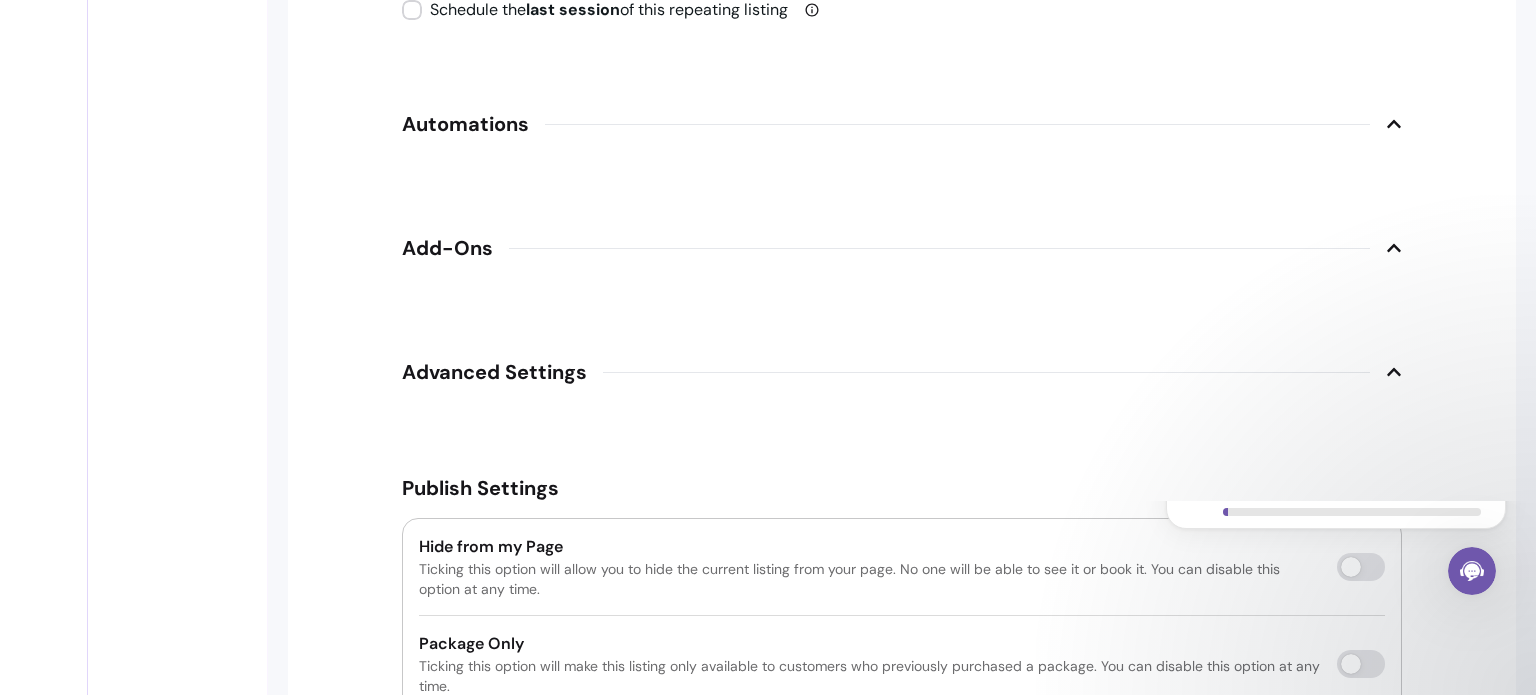 scroll, scrollTop: 2820, scrollLeft: 0, axis: vertical 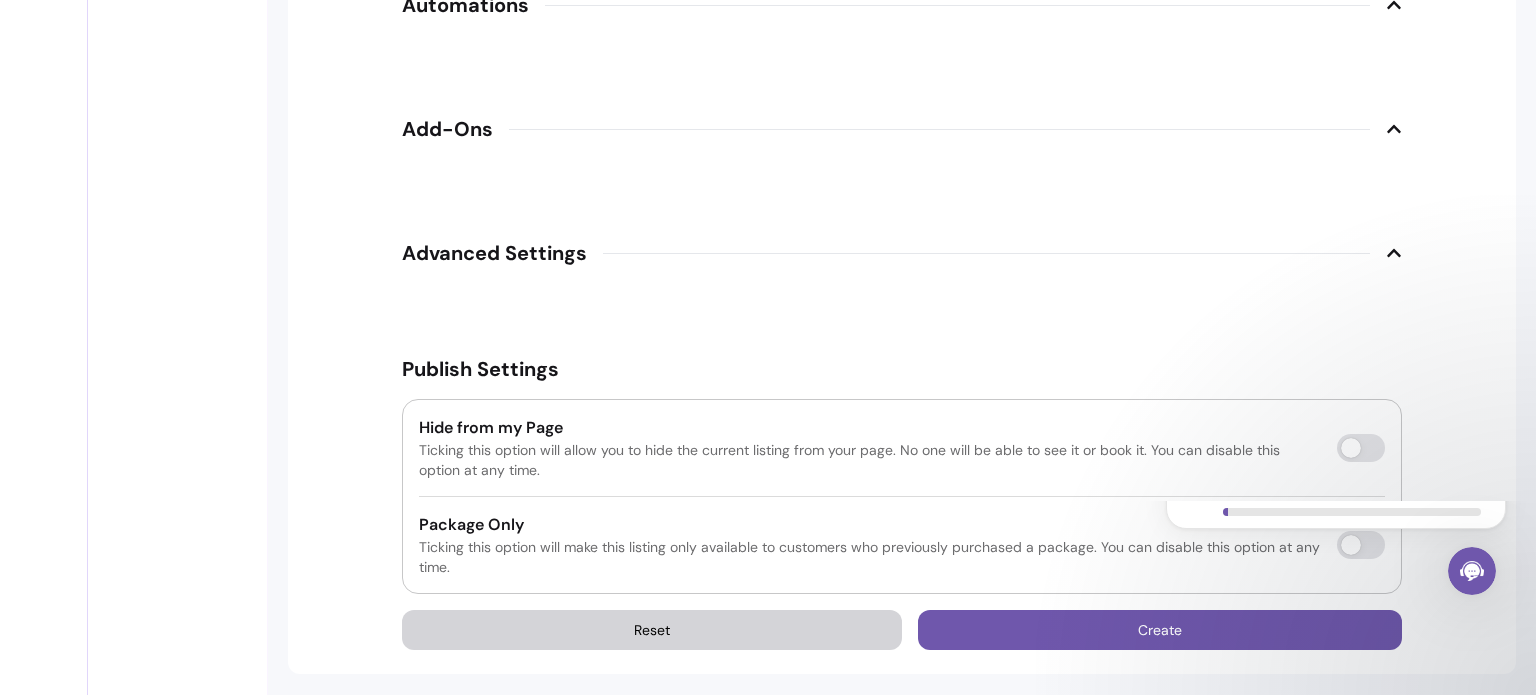 click on "Set up your account  6 steps • About 6 minutes" 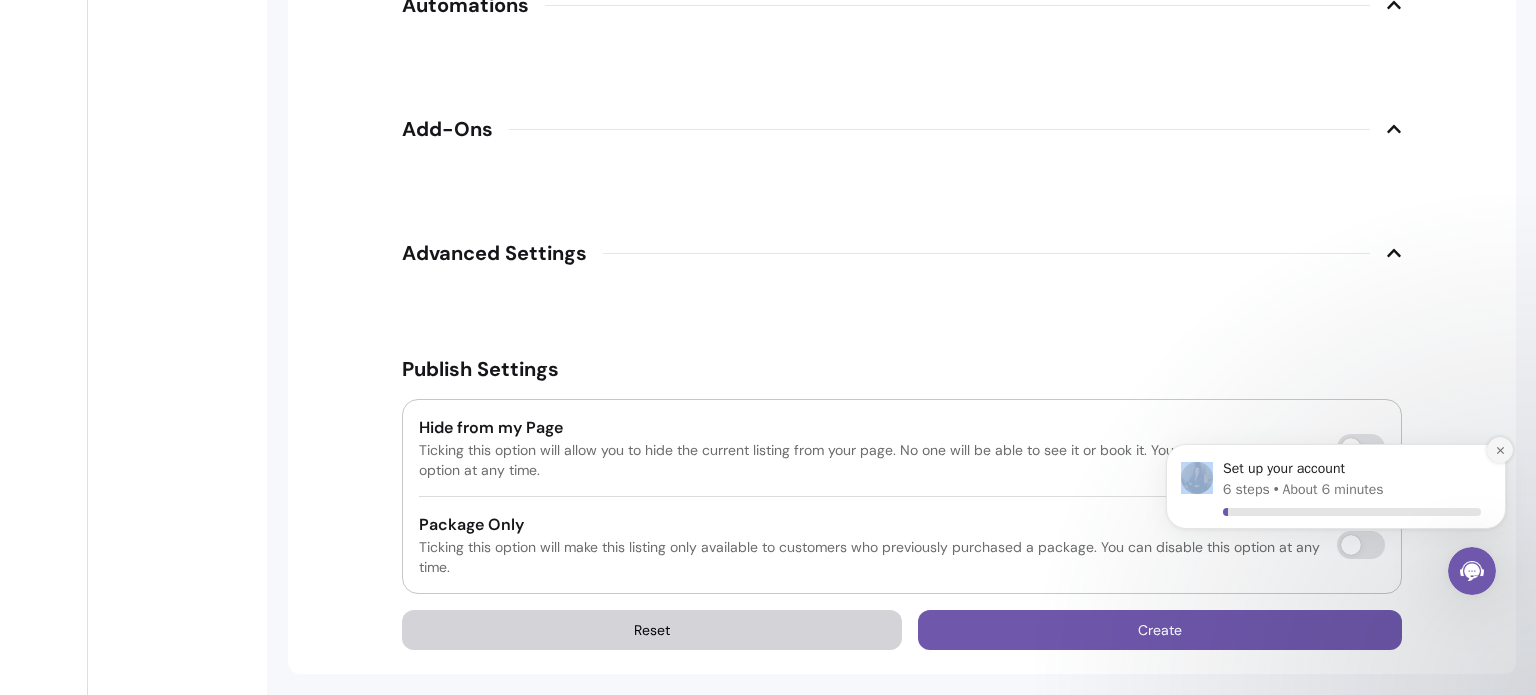 click 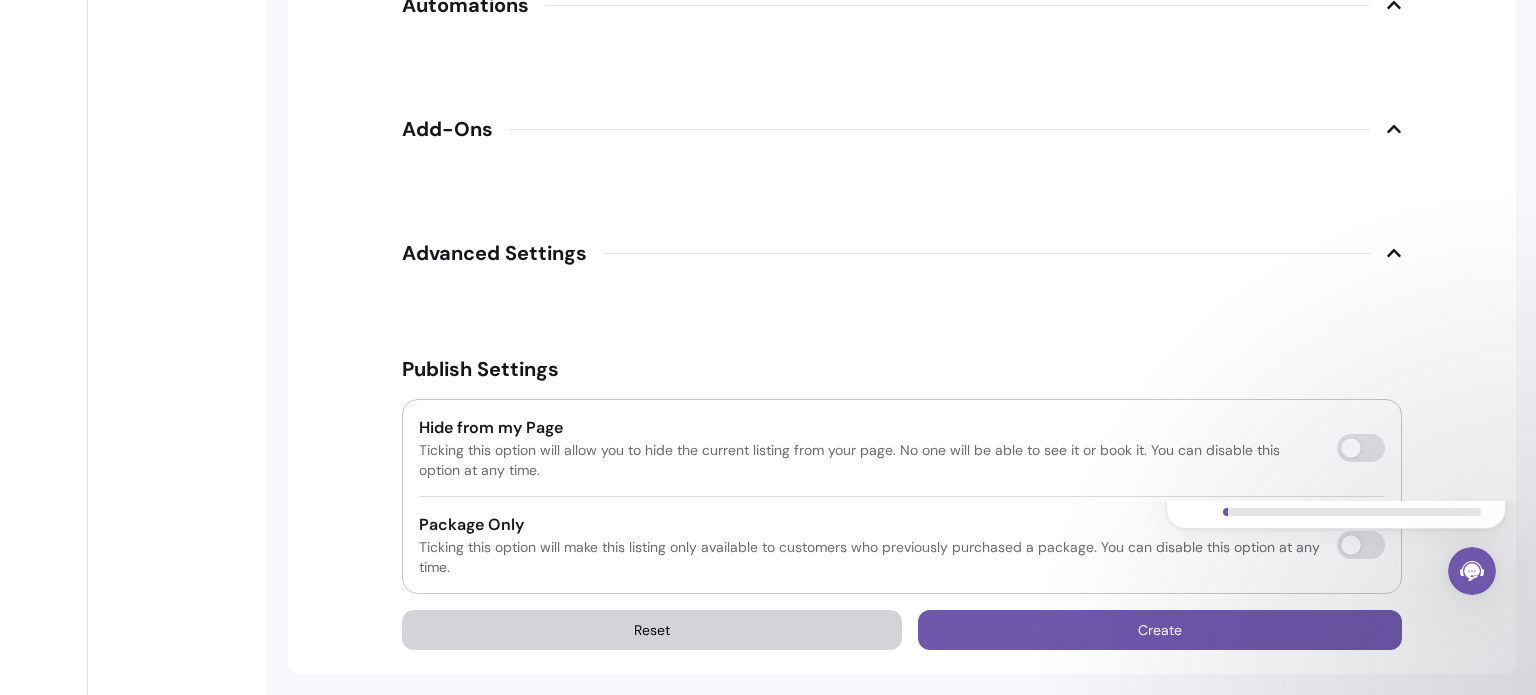 click on "Set up your account  6 steps • About 6 minutes" at bounding box center [1336, 571] 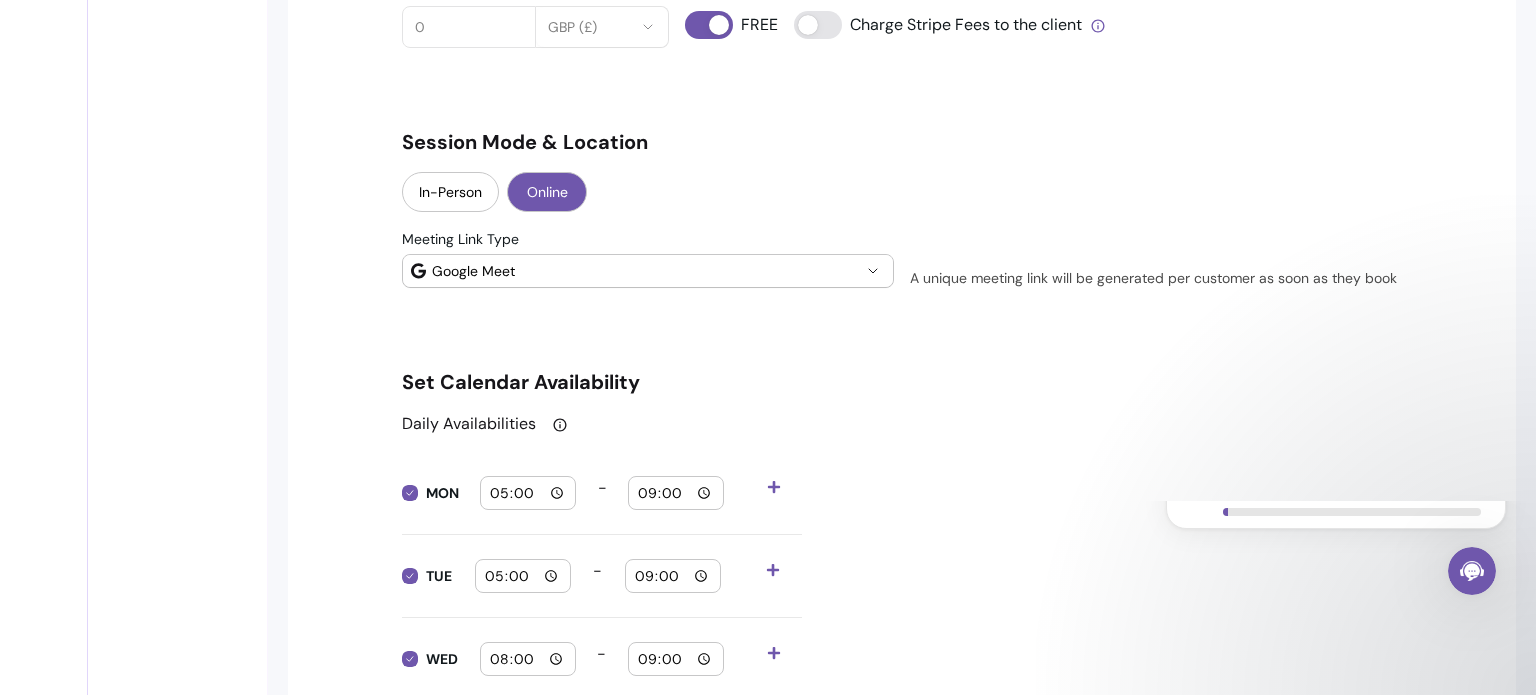 scroll, scrollTop: 1590, scrollLeft: 0, axis: vertical 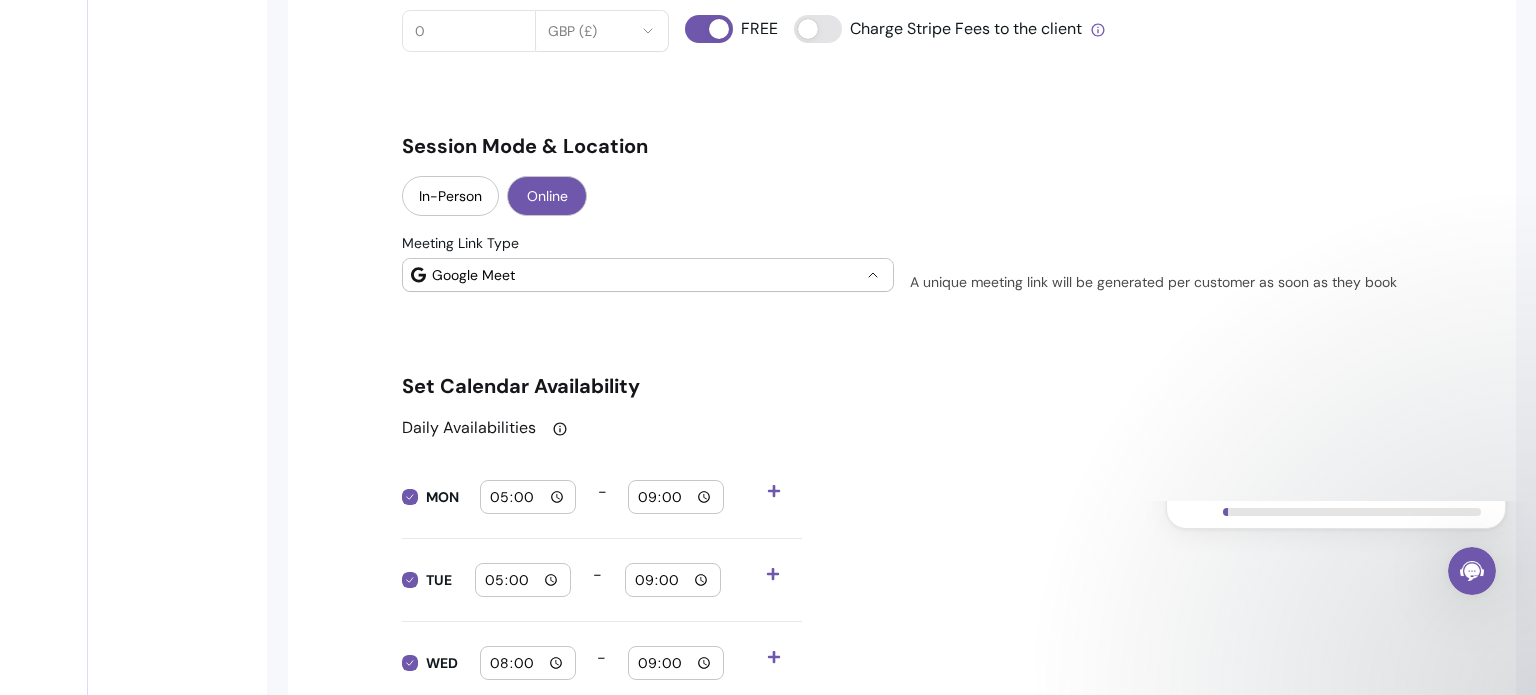 click on "Google Meet" at bounding box center (646, 275) 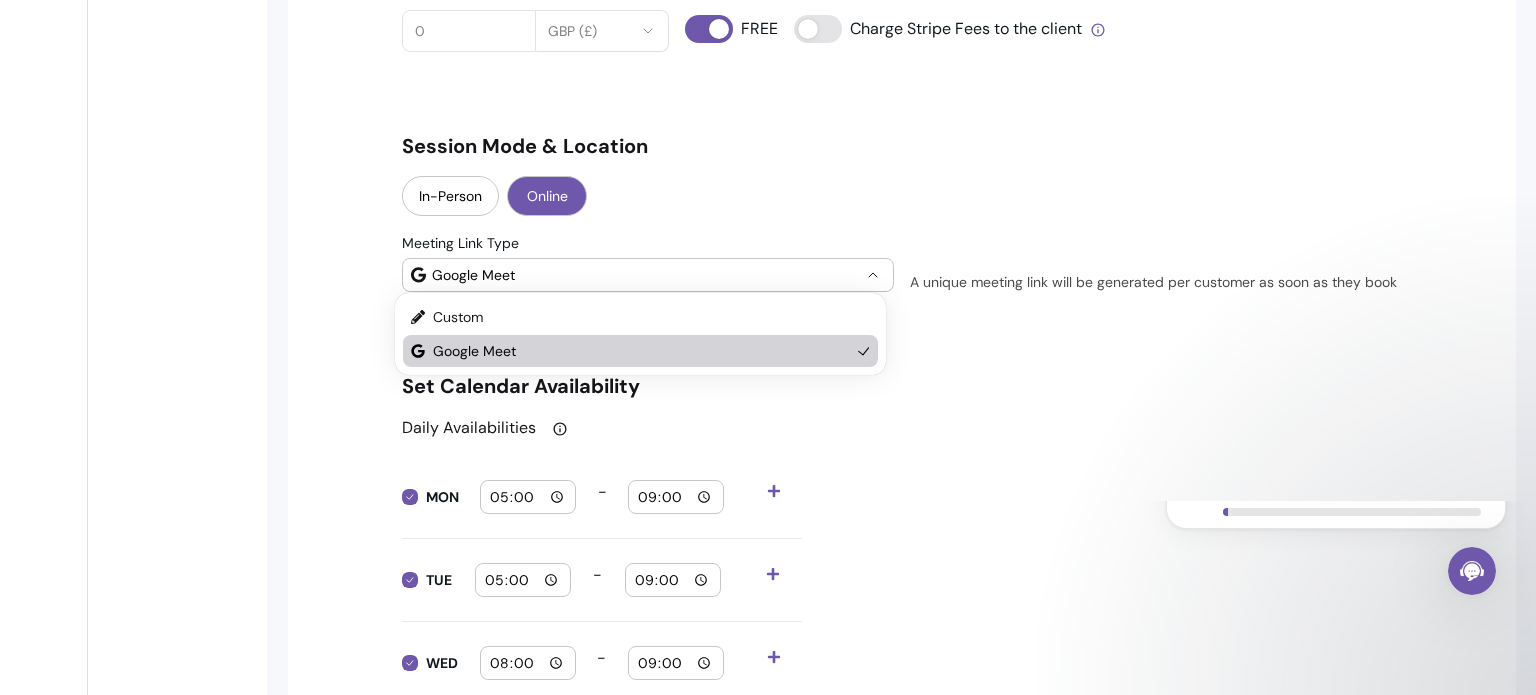 click on "Google Meet" at bounding box center [641, 351] 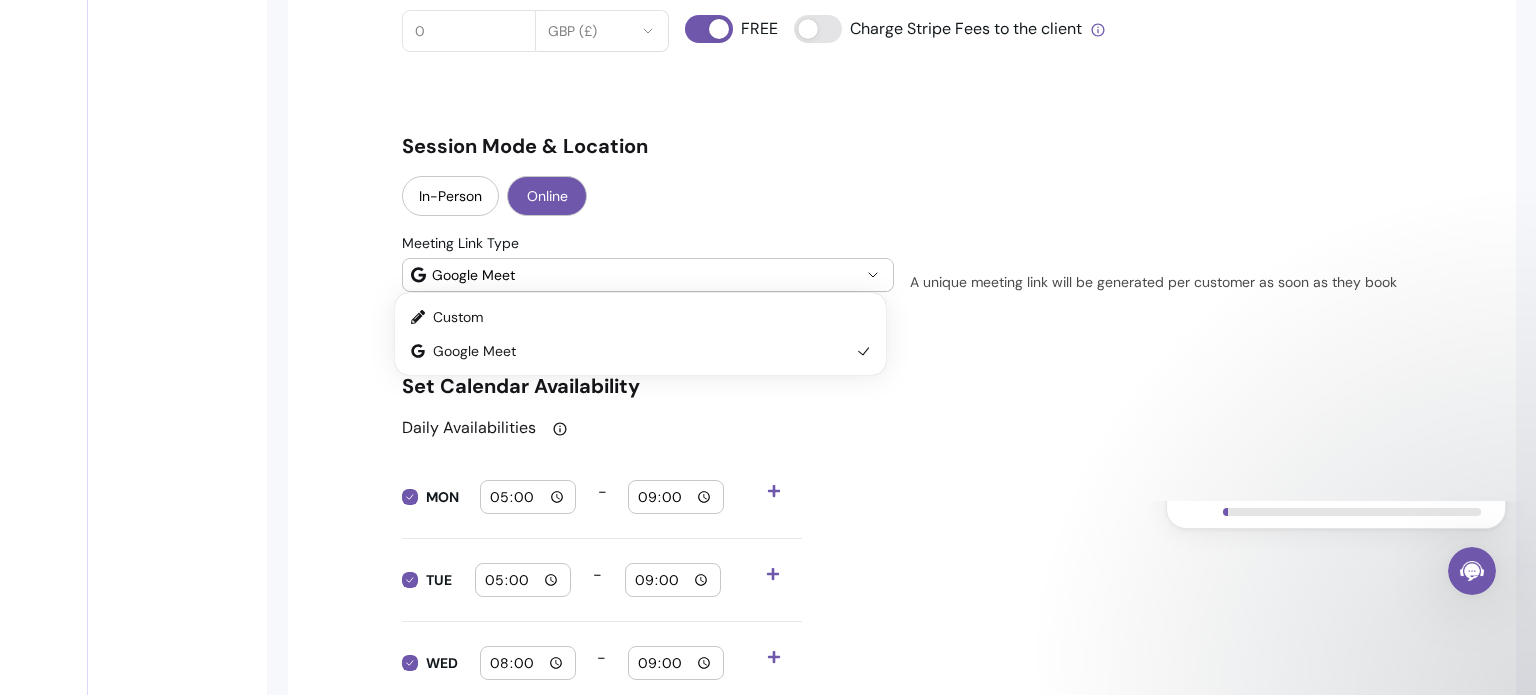 click on "Price   0 GBP (£)" at bounding box center [535, 19] 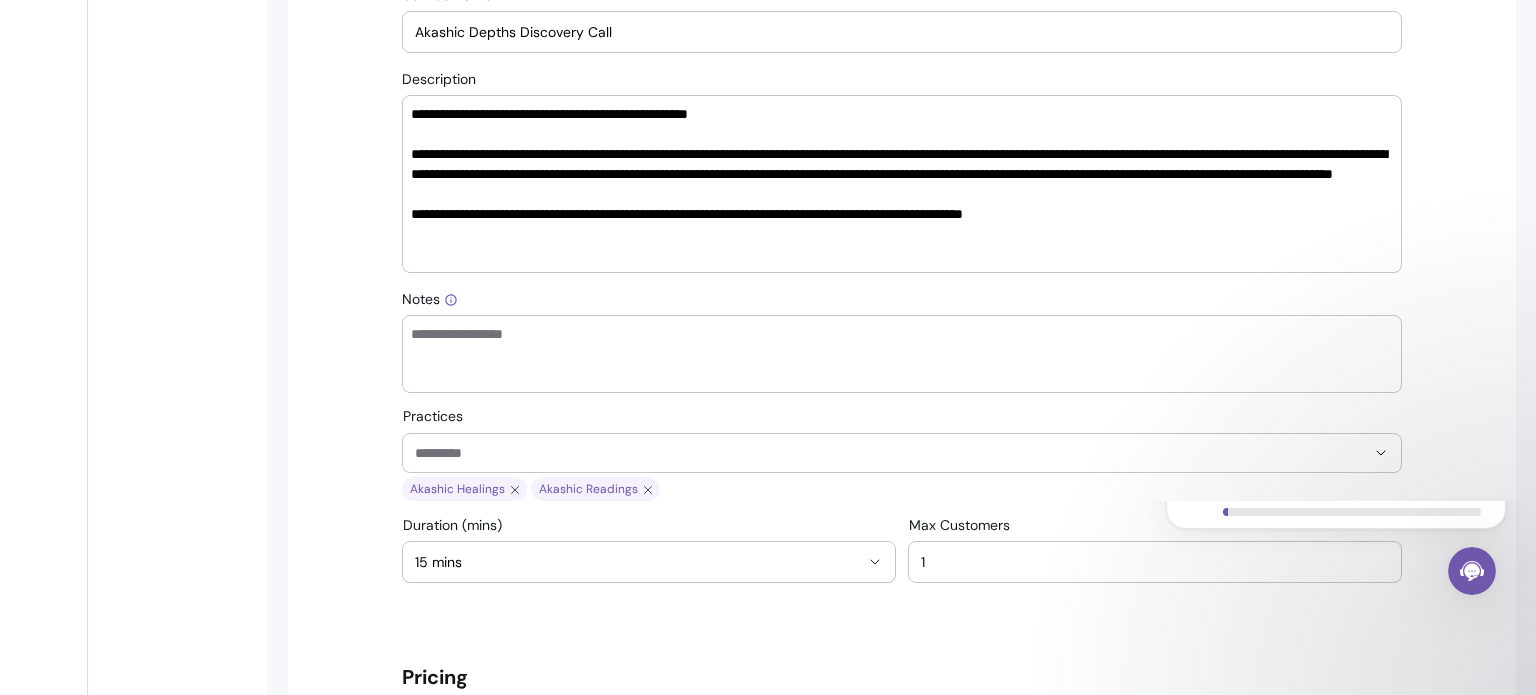 scroll, scrollTop: 848, scrollLeft: 0, axis: vertical 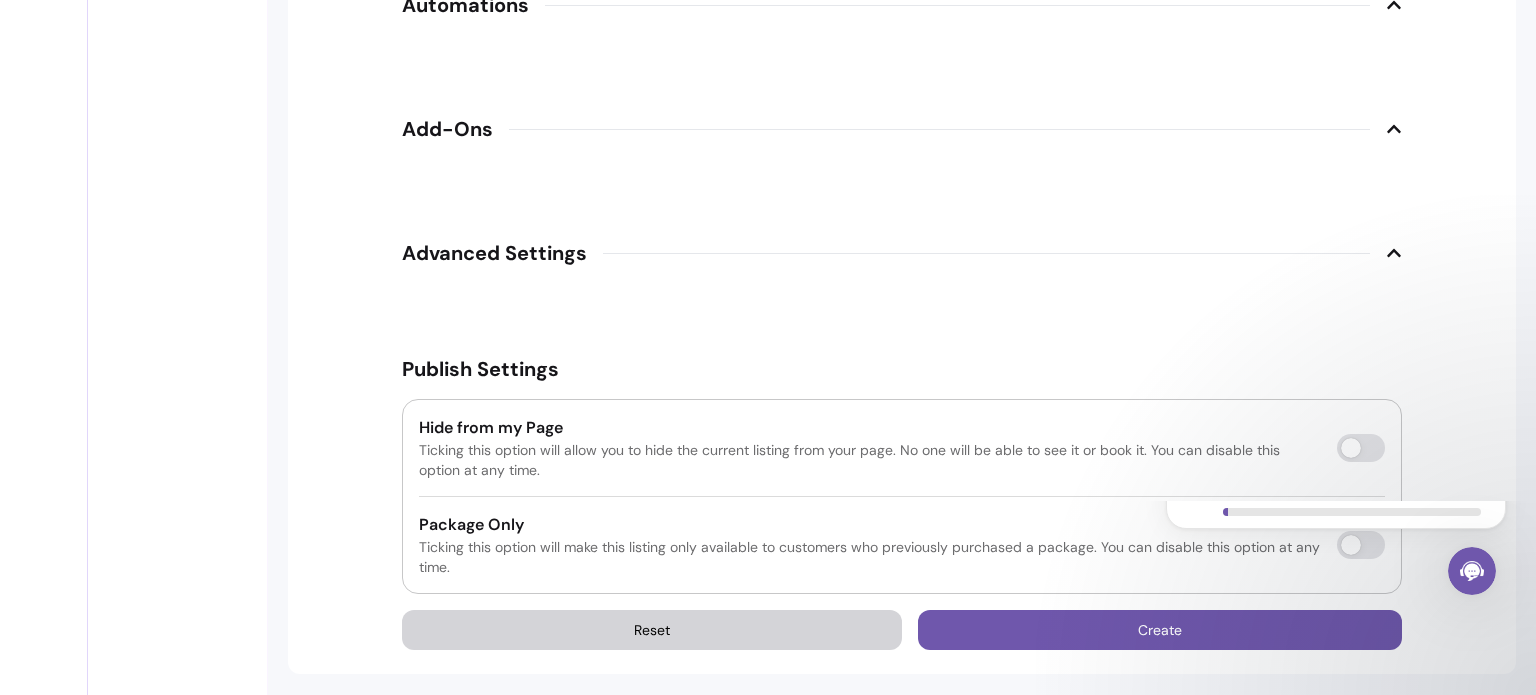 click on "Set up your account  6 steps • About 6 minutes" 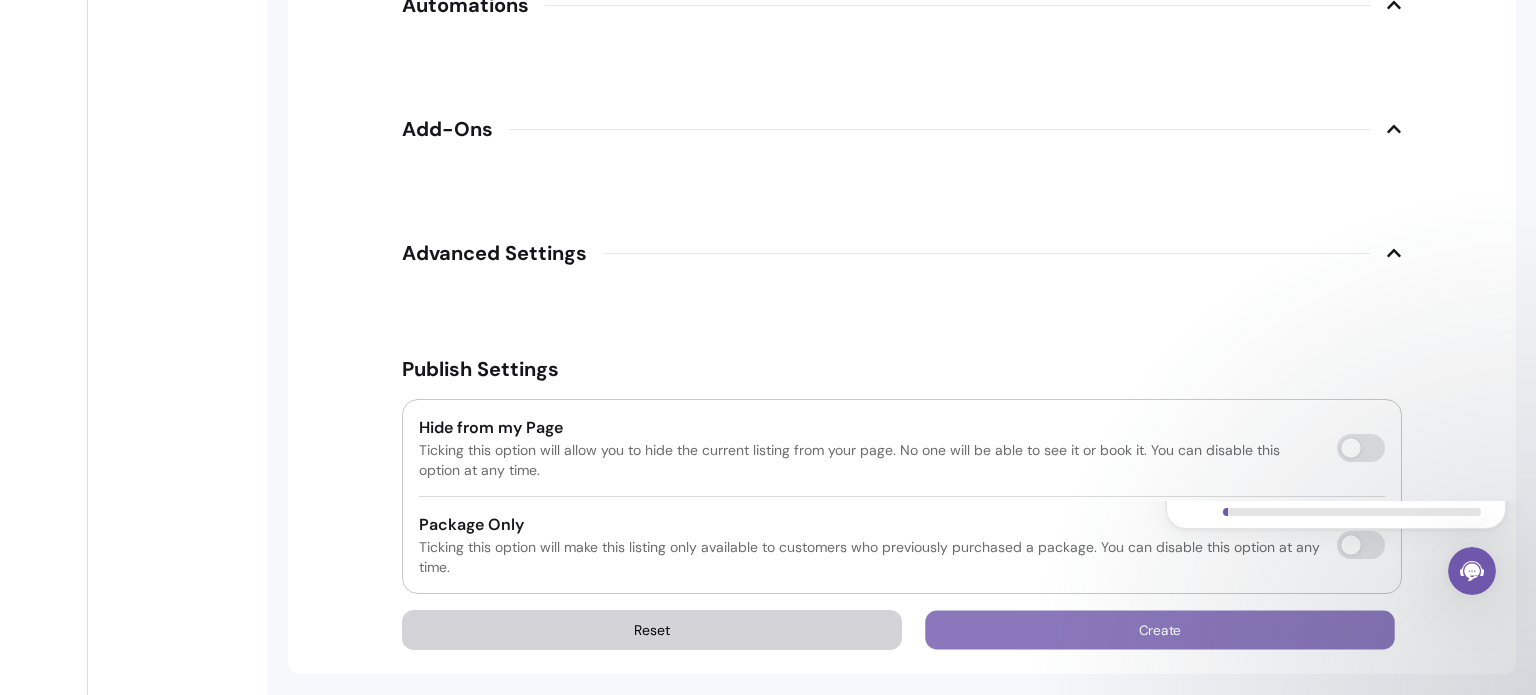 click on "Create" at bounding box center (1160, 630) 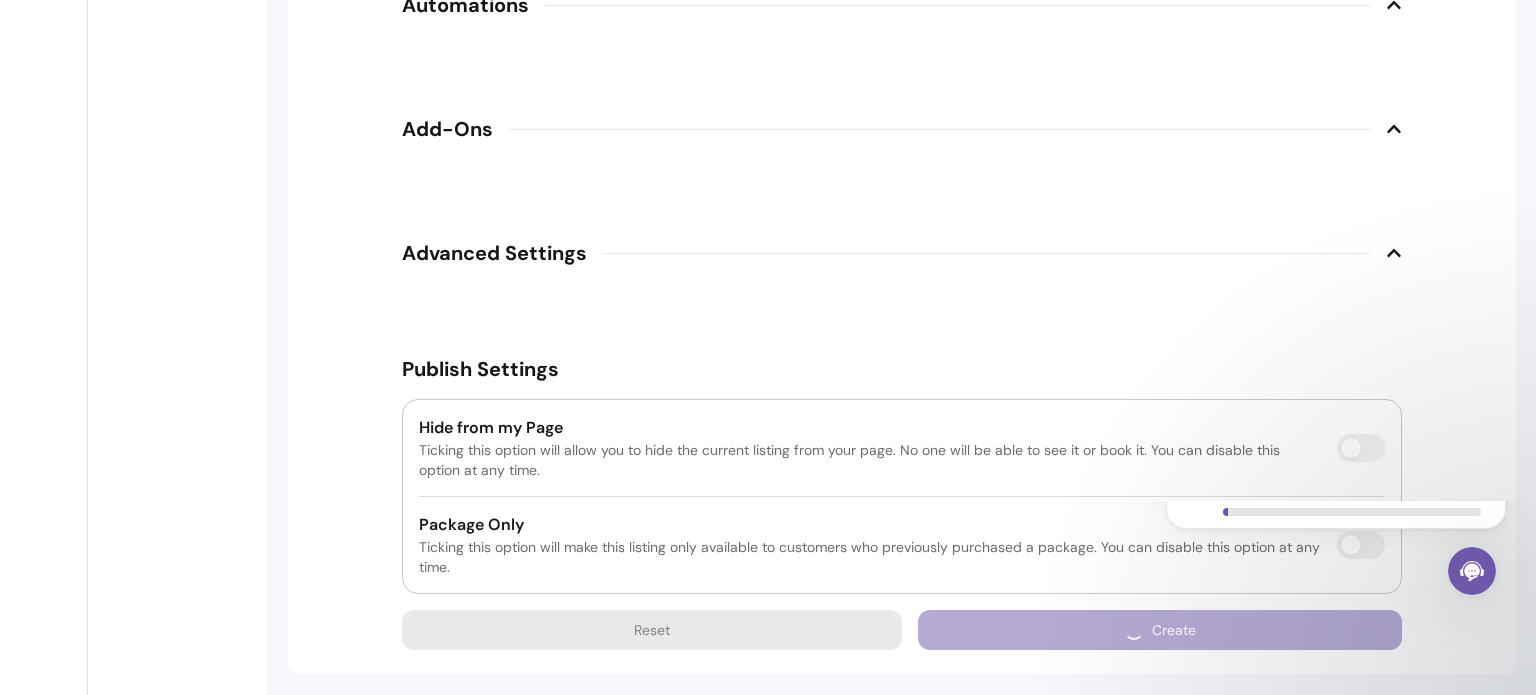 click on "Create" at bounding box center (1160, 630) 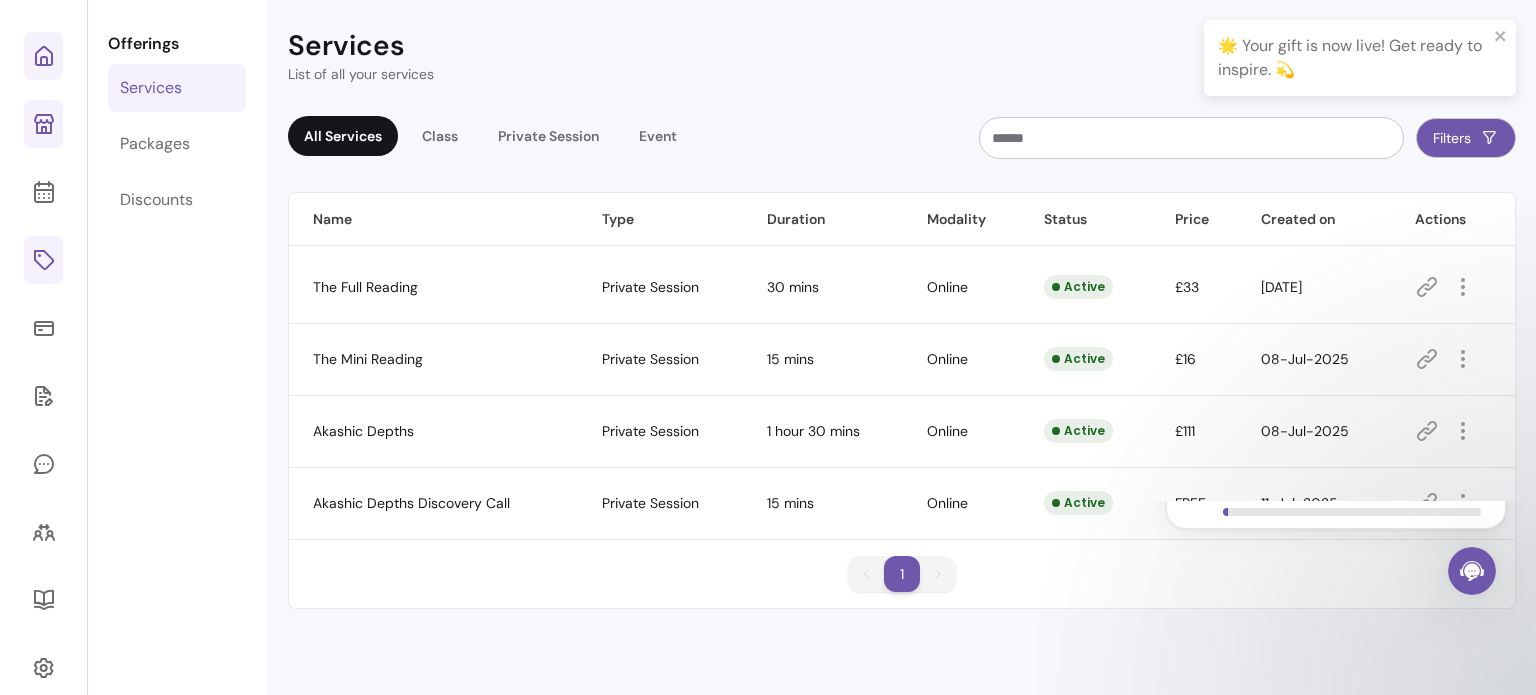 click at bounding box center (43, 56) 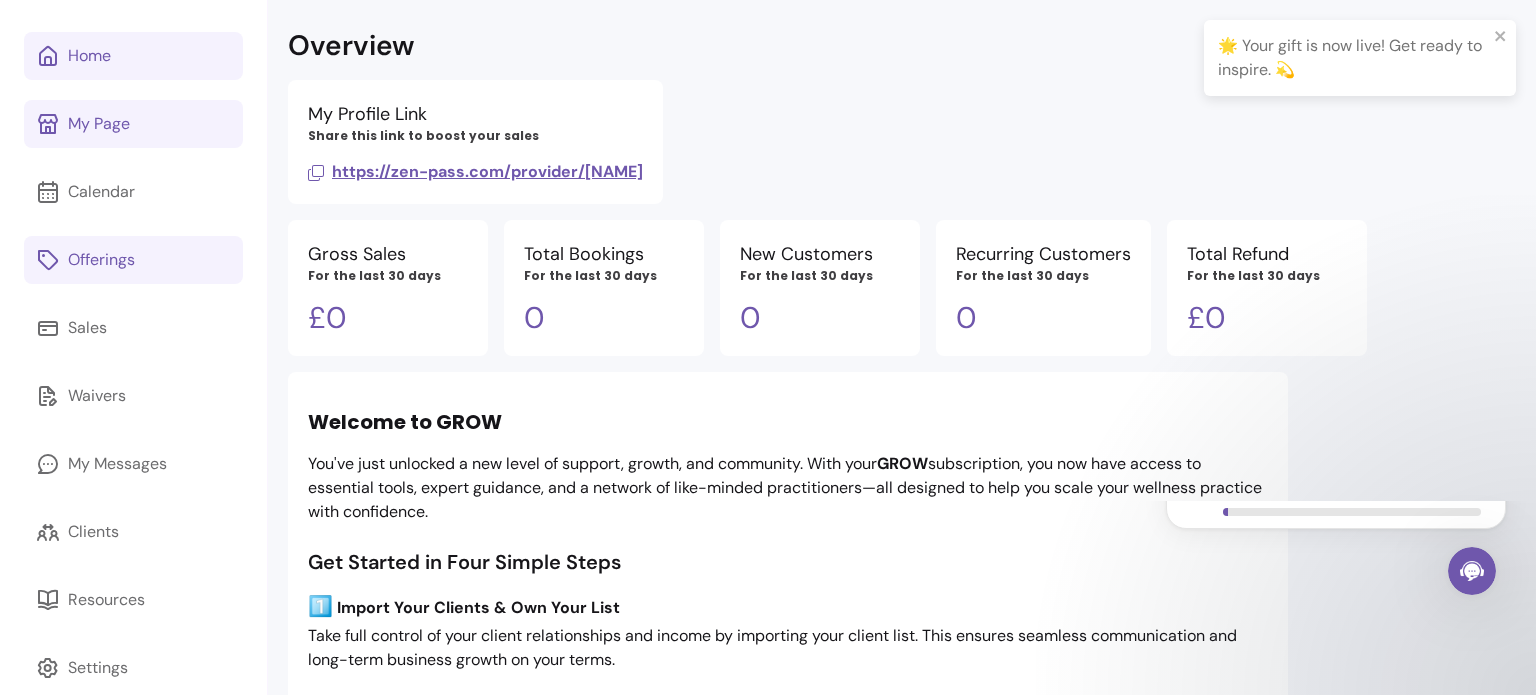 click on "My Page" at bounding box center [133, 124] 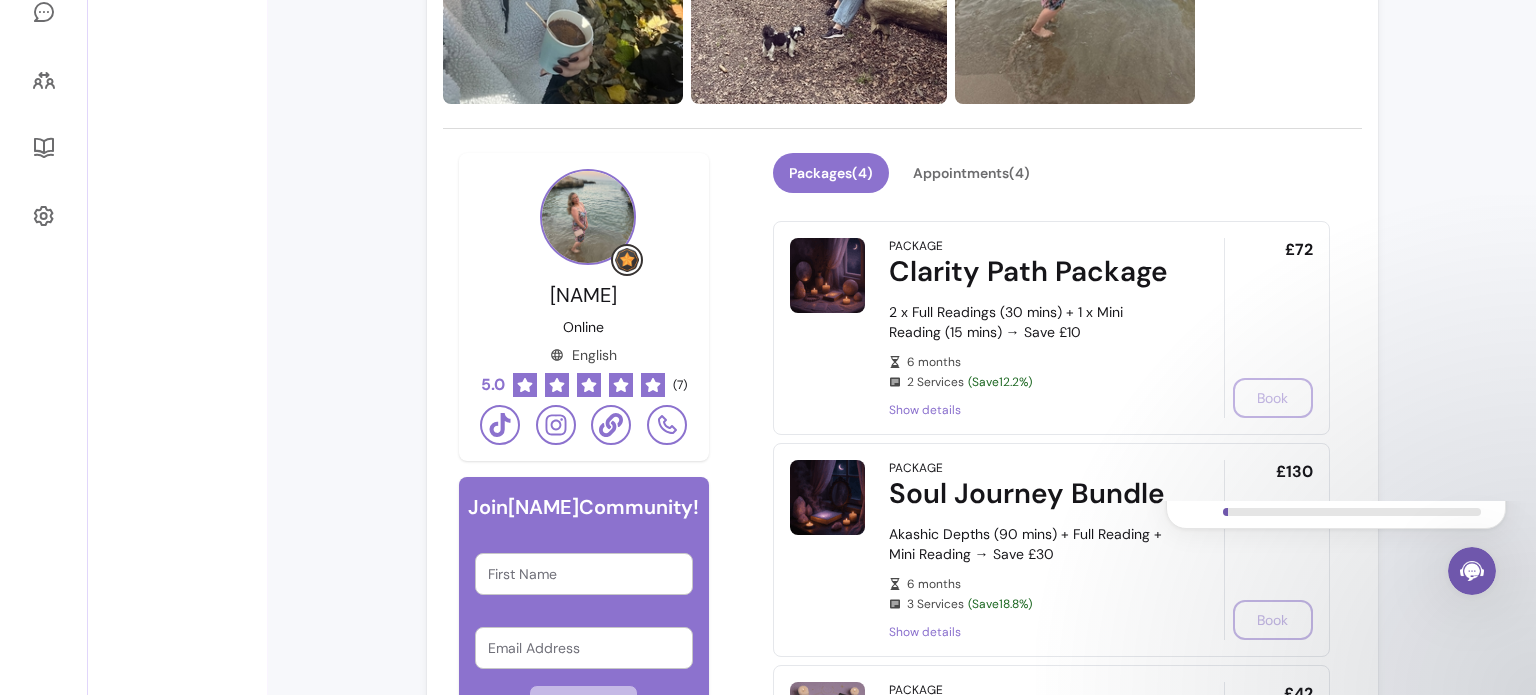 scroll, scrollTop: 566, scrollLeft: 0, axis: vertical 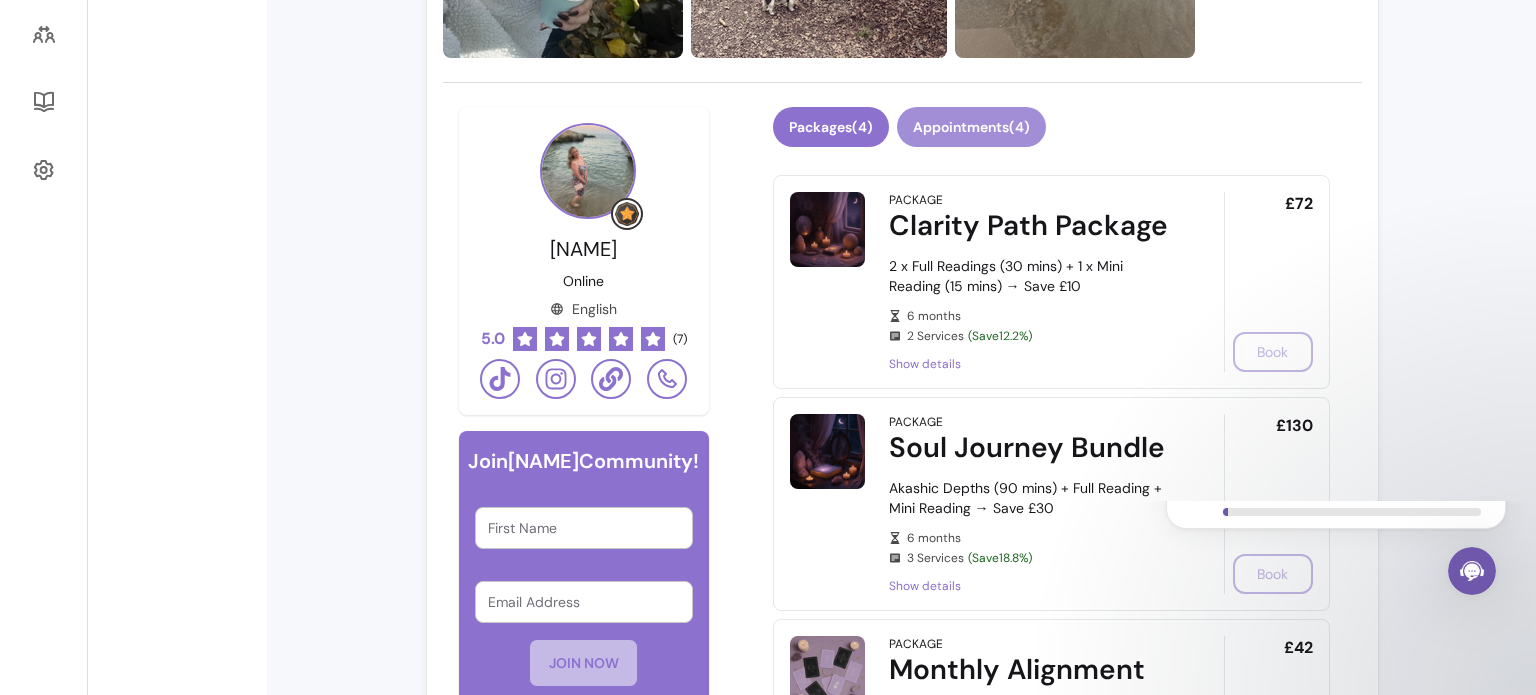 click on "Appointments  ( 4 )" at bounding box center [971, 127] 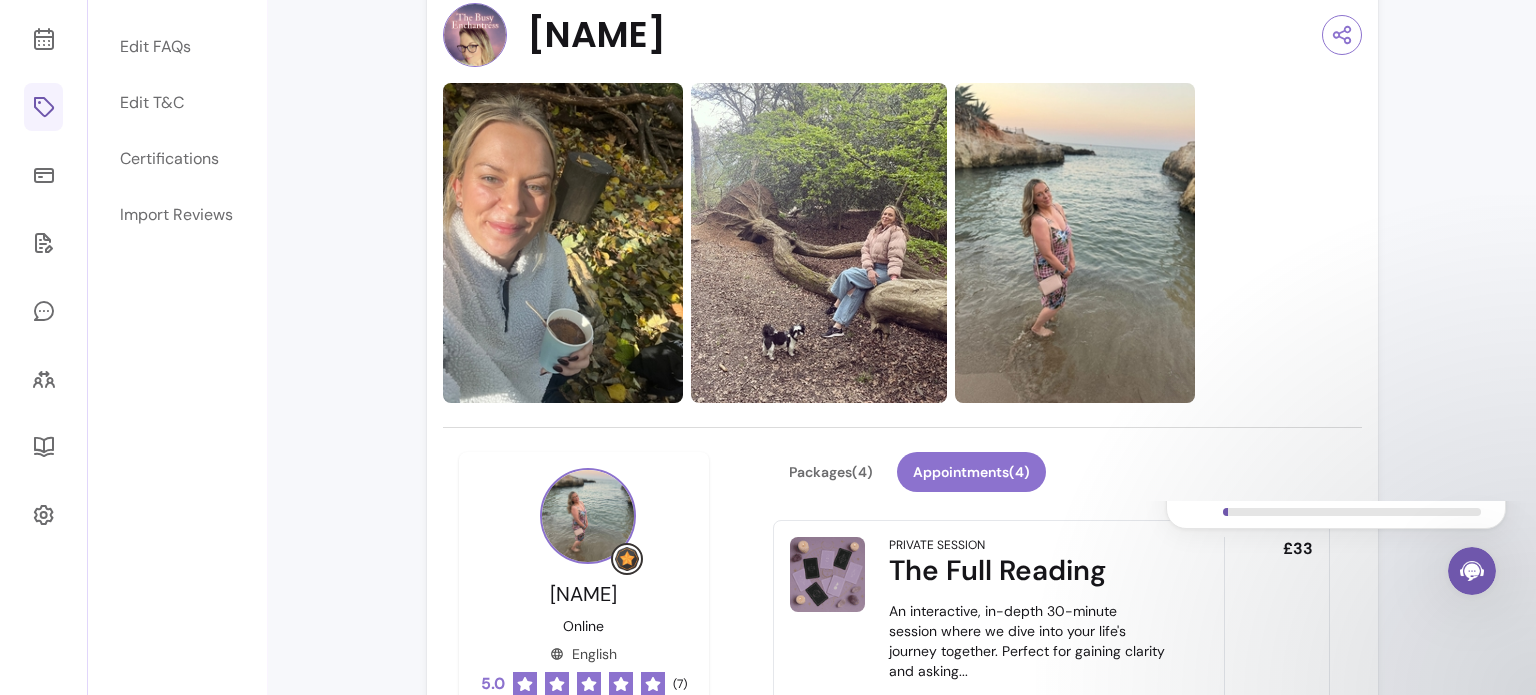 scroll, scrollTop: 191, scrollLeft: 0, axis: vertical 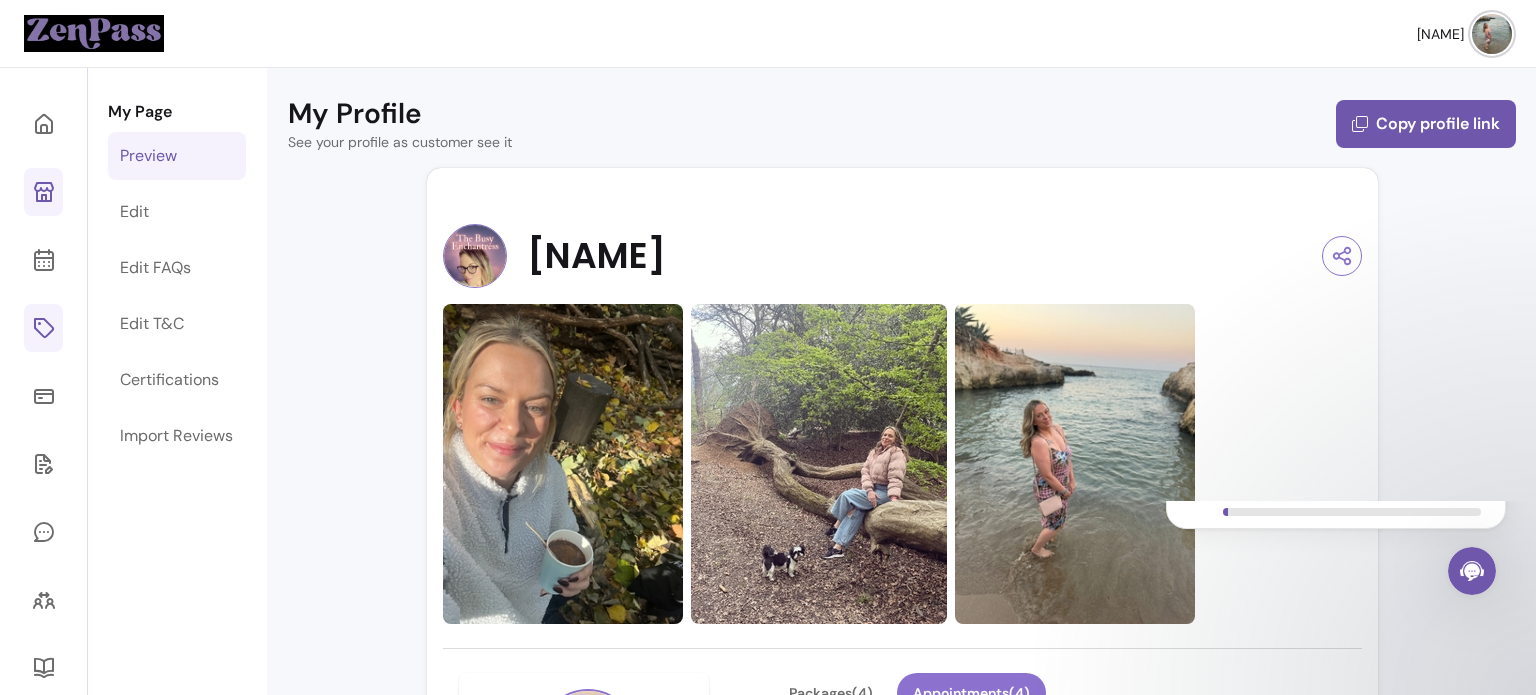 click at bounding box center [94, 34] 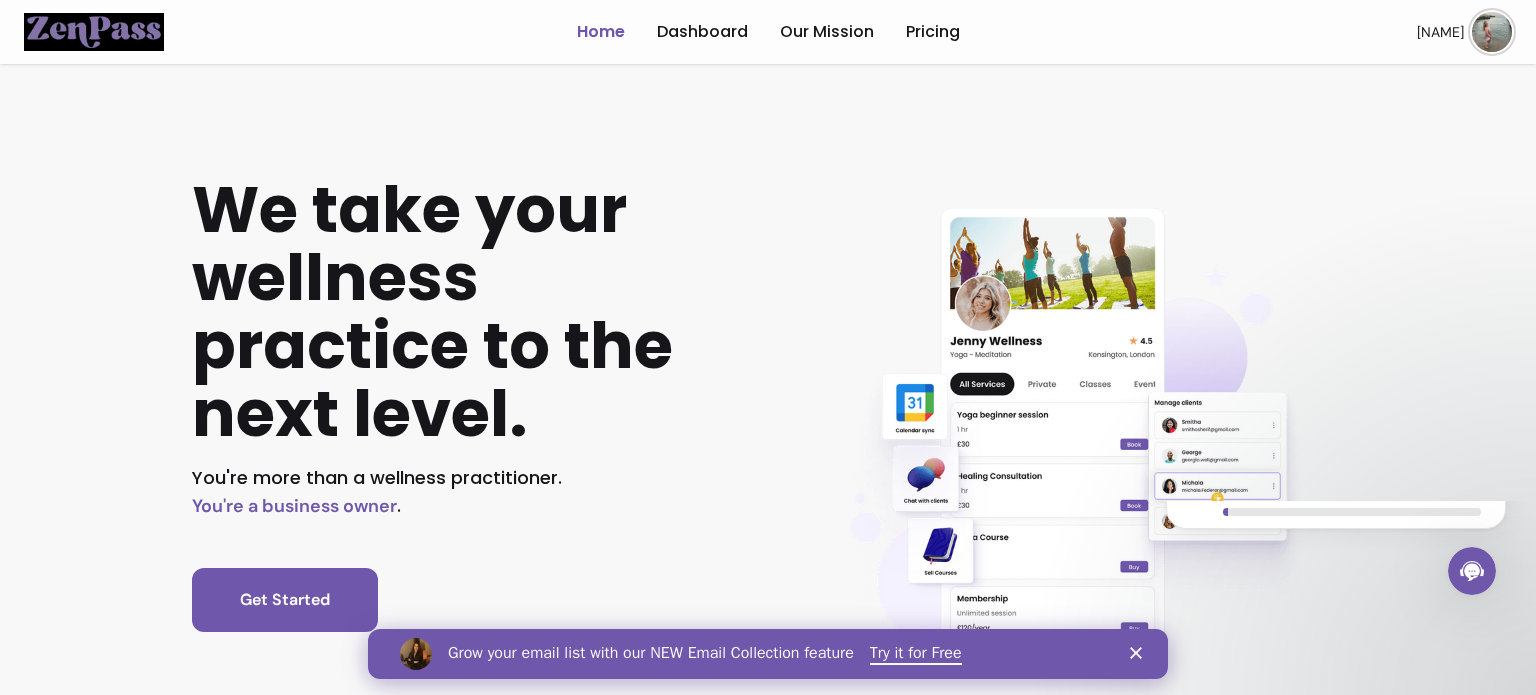 scroll, scrollTop: 0, scrollLeft: 0, axis: both 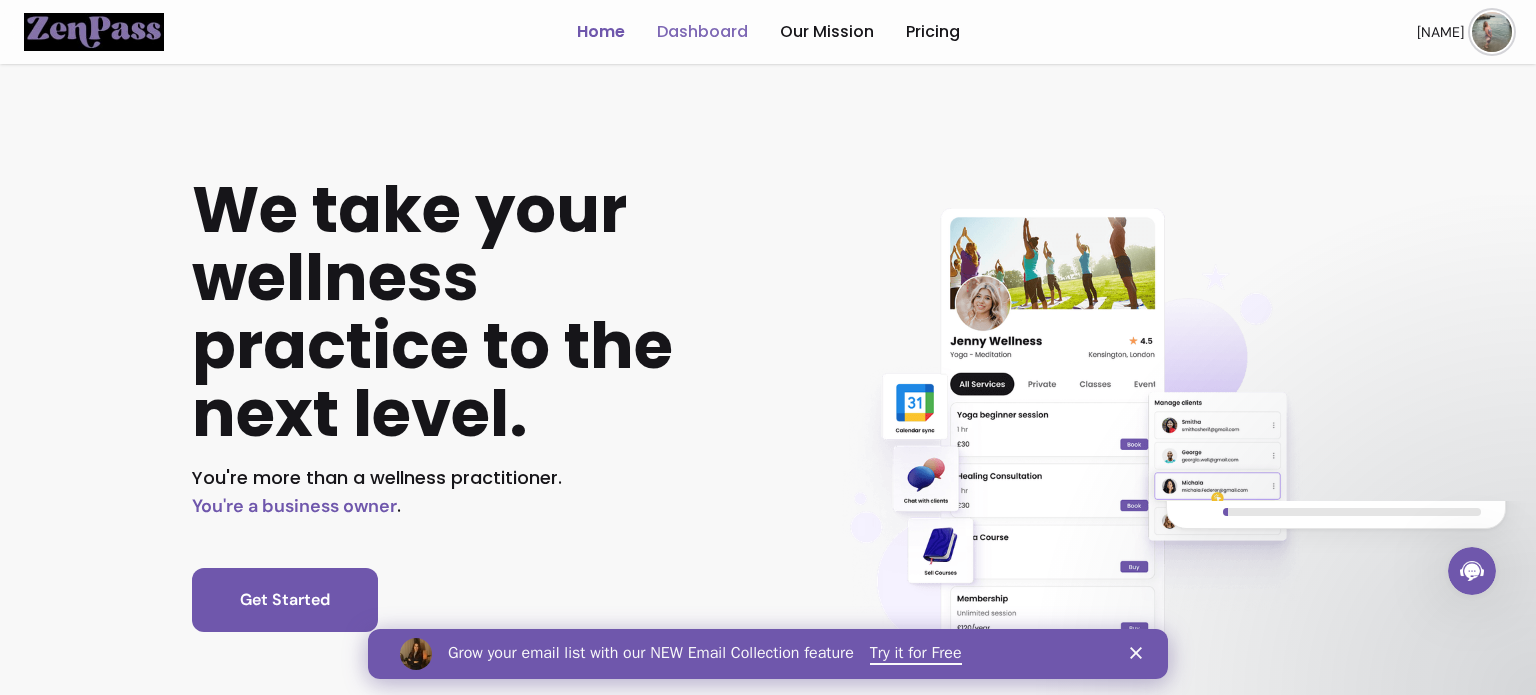 click on "Dashboard" at bounding box center [702, 32] 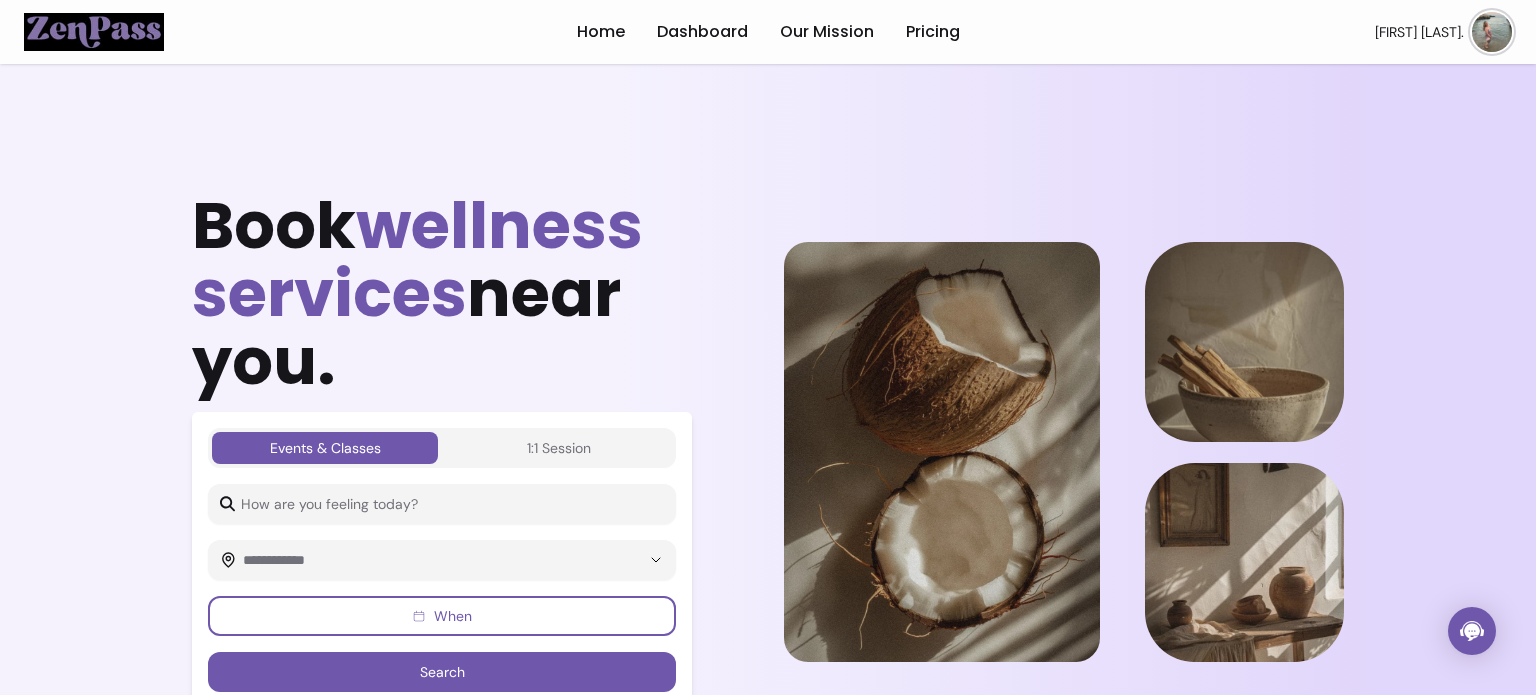 scroll, scrollTop: 0, scrollLeft: 0, axis: both 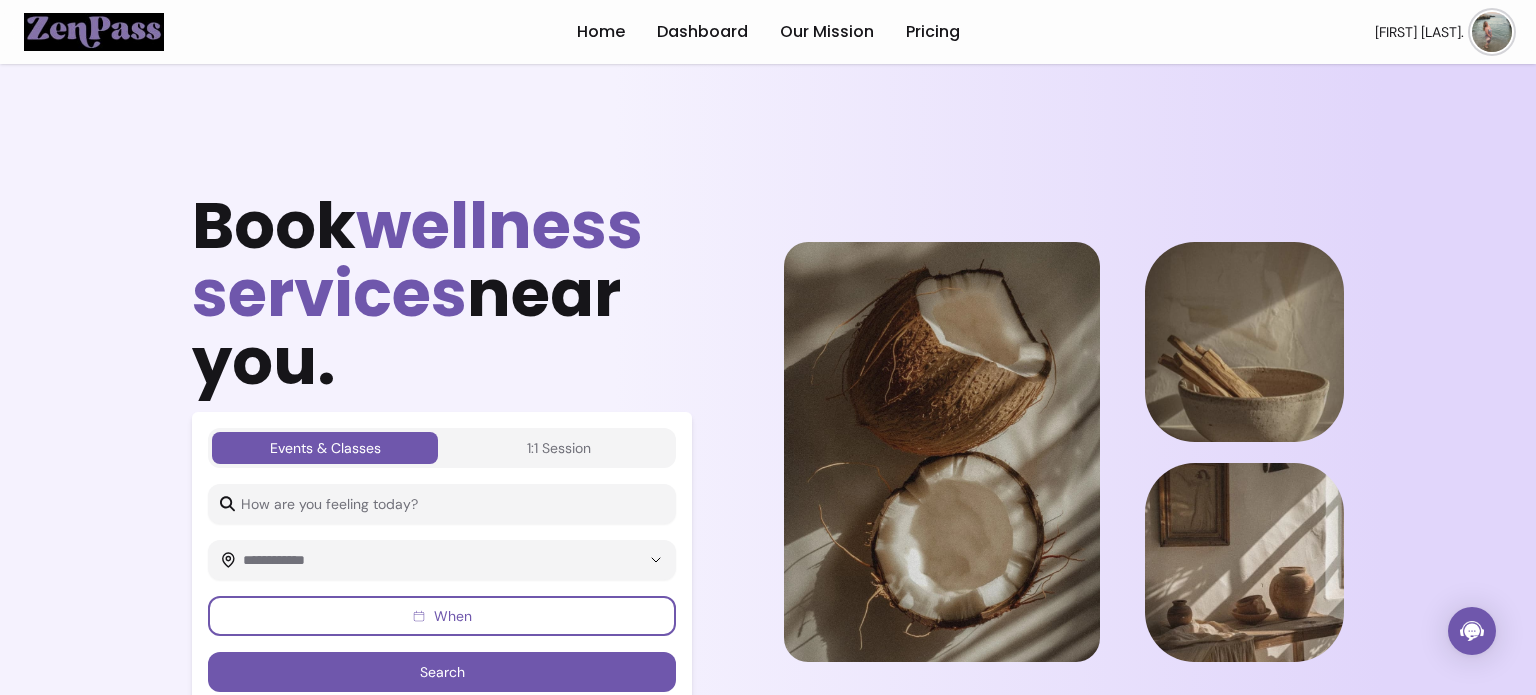 click at bounding box center (449, 504) 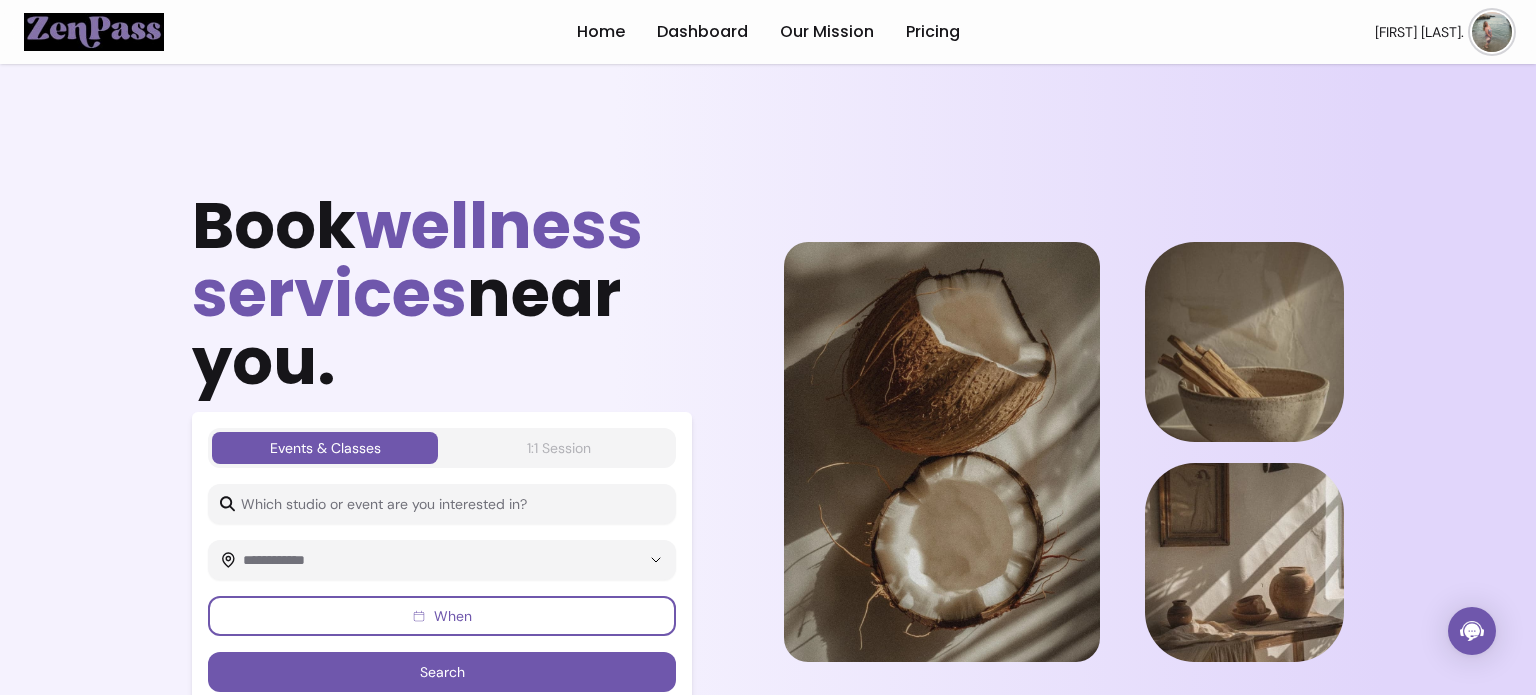 click on "1:1 Session" at bounding box center [559, 448] 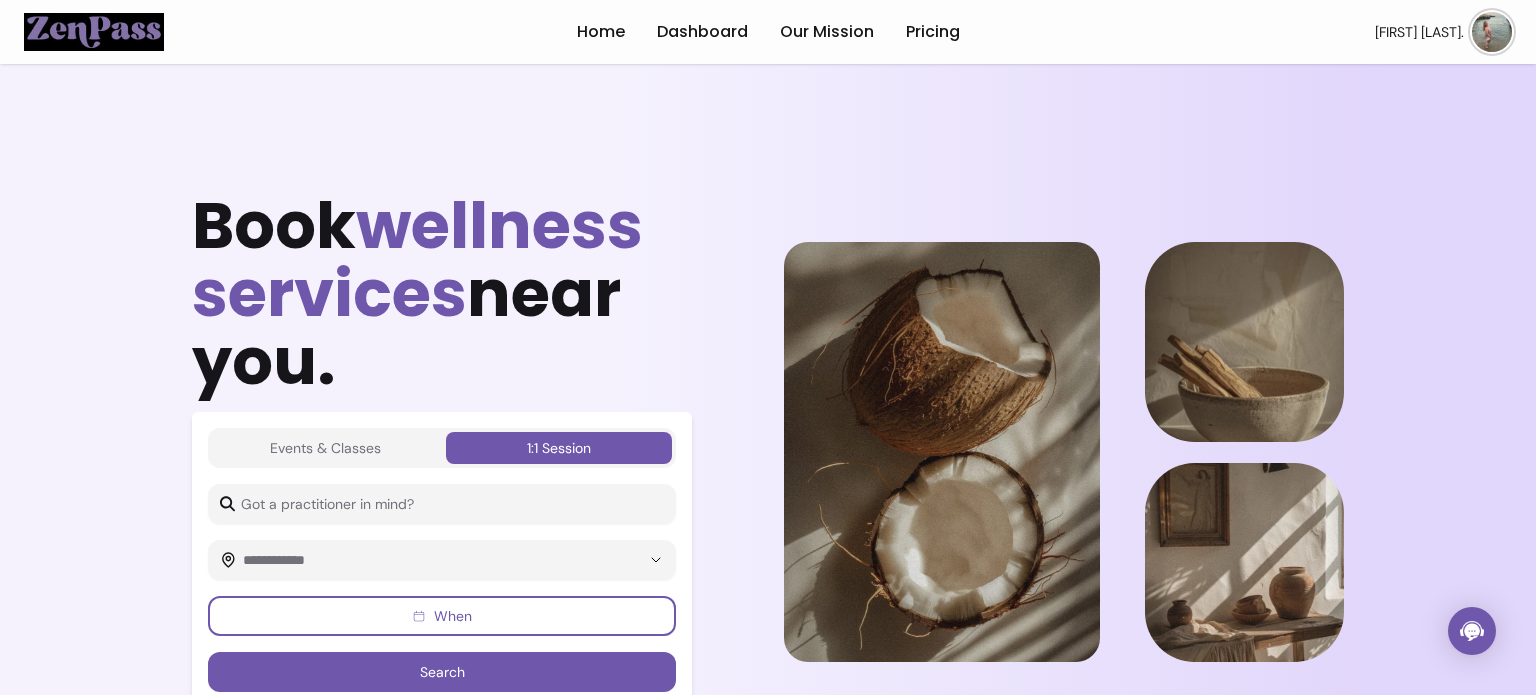 click at bounding box center (449, 504) 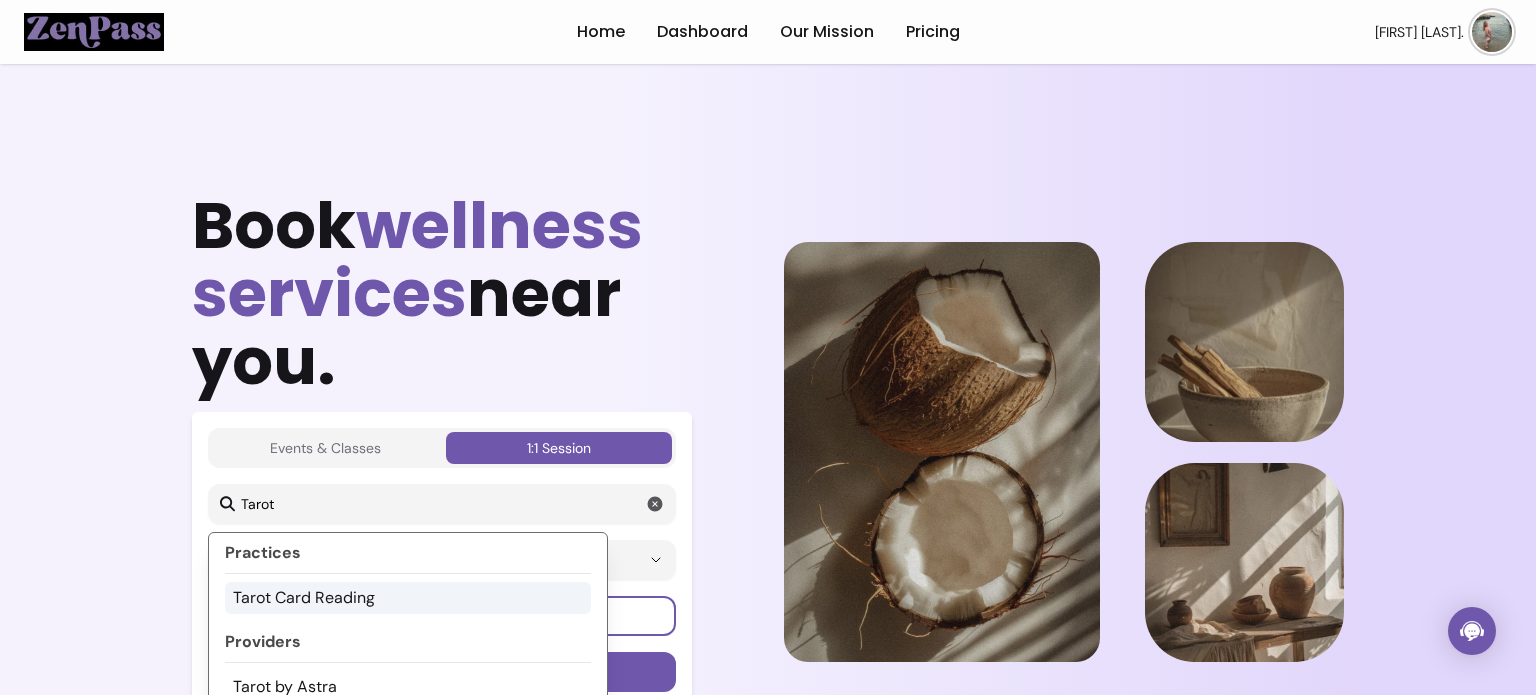 click on "Tarot Card Reading" at bounding box center (408, 598) 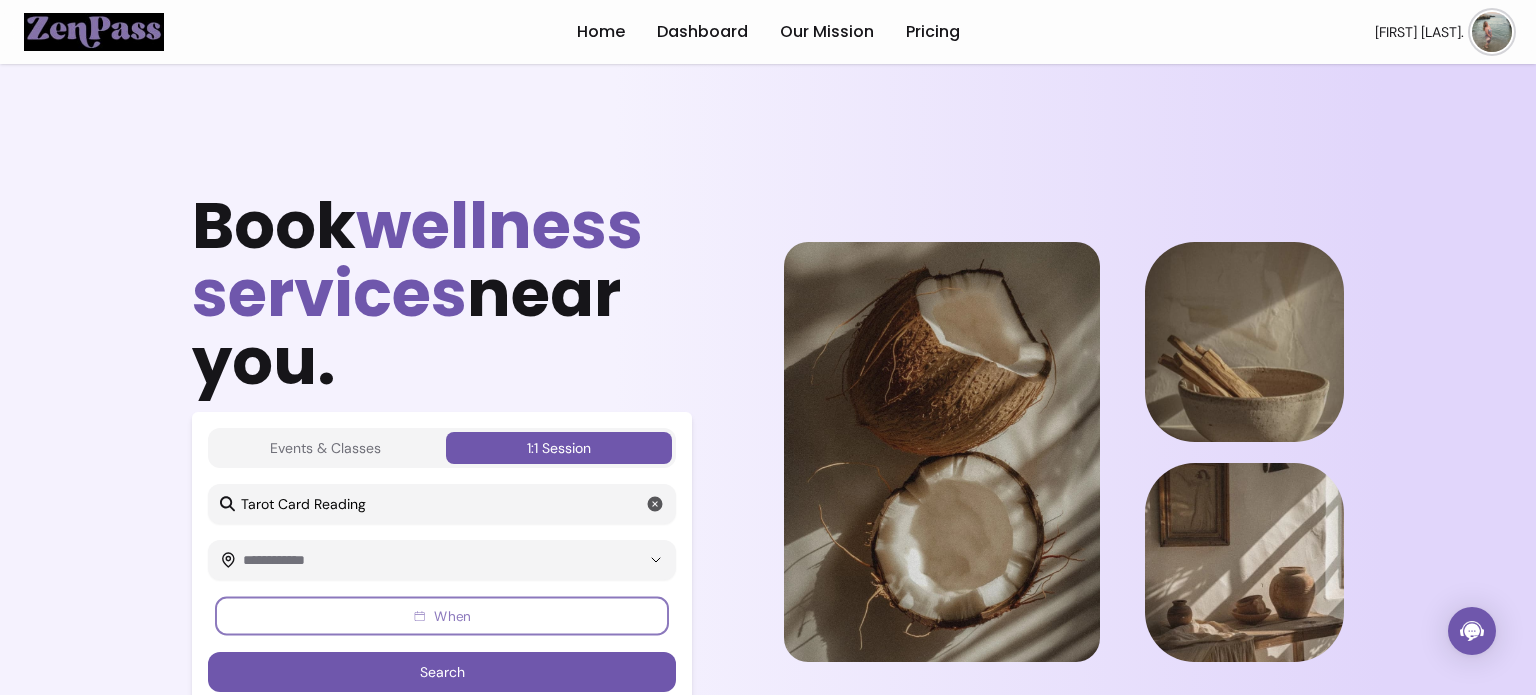 click on "When" at bounding box center (442, 616) 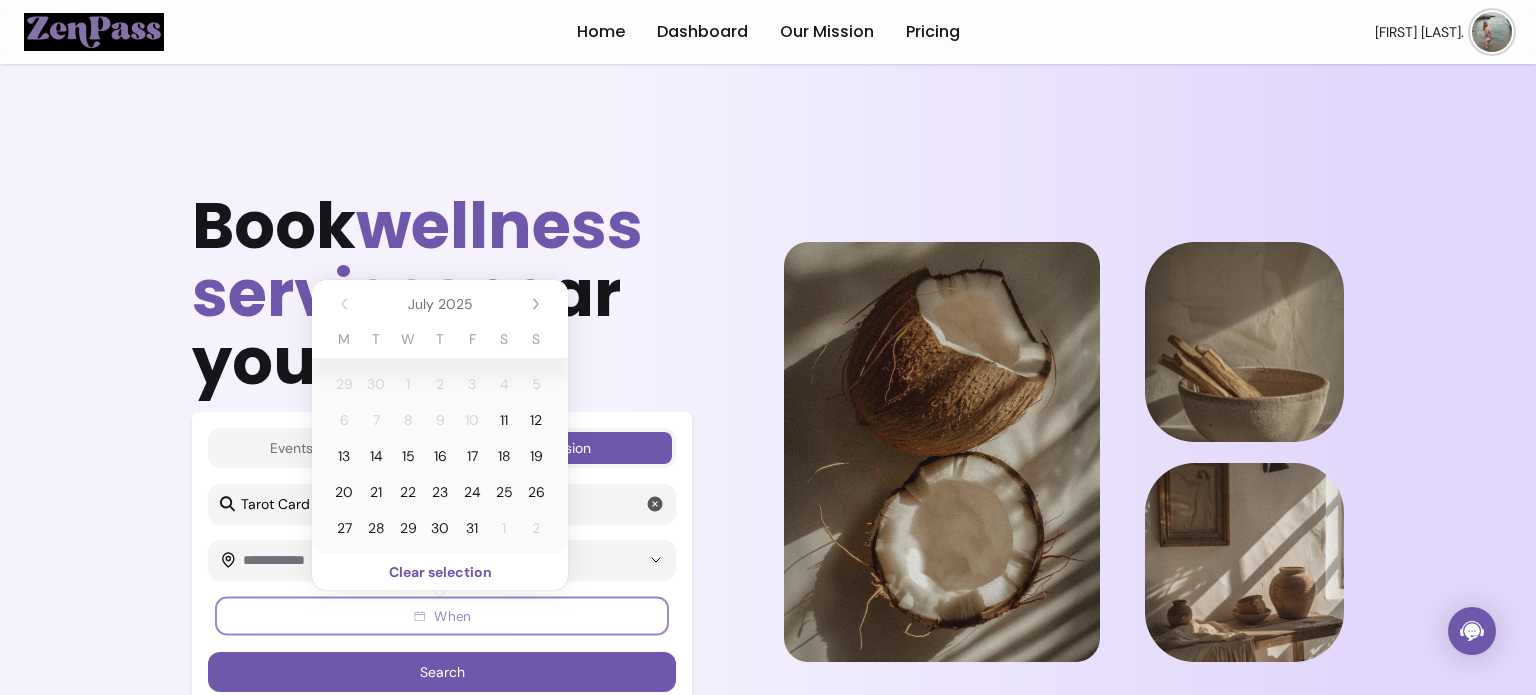 click on "24" at bounding box center [472, 492] 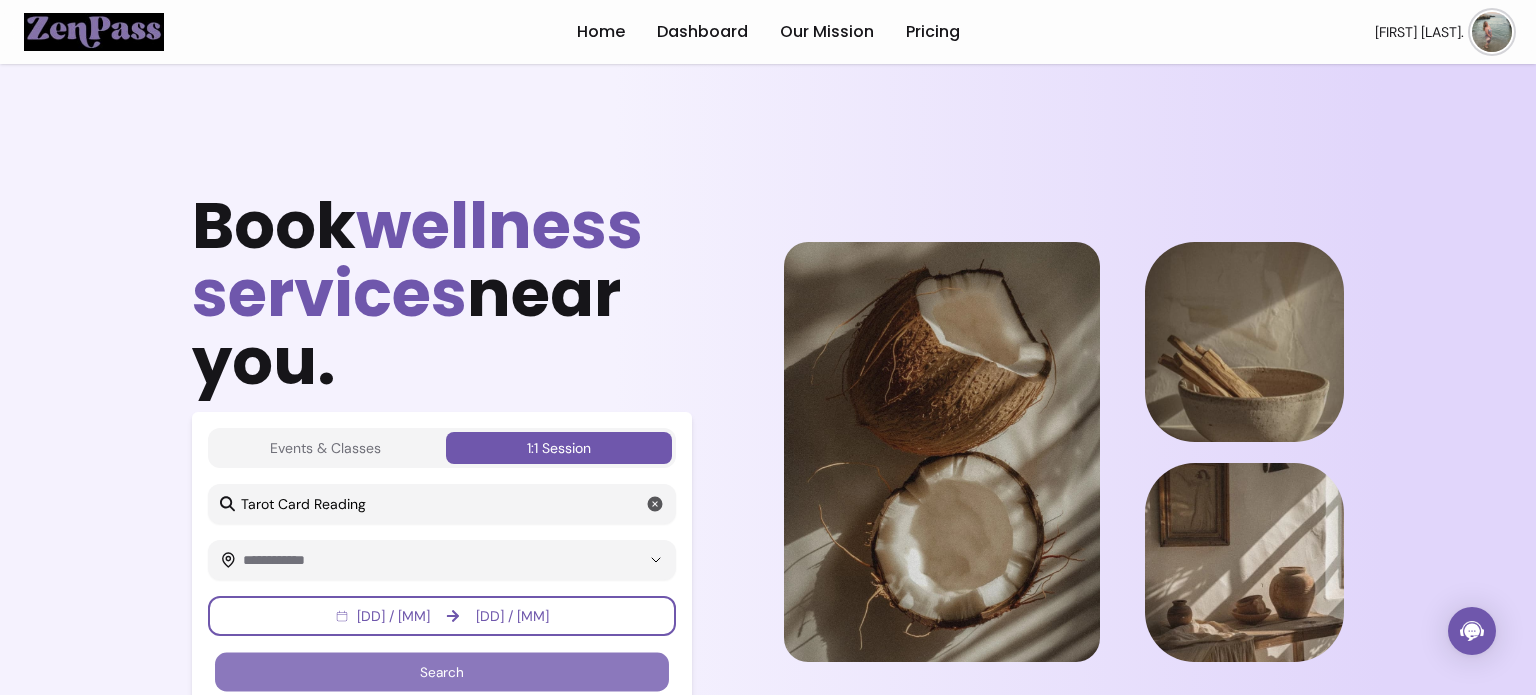 click on "Search" at bounding box center (442, 672) 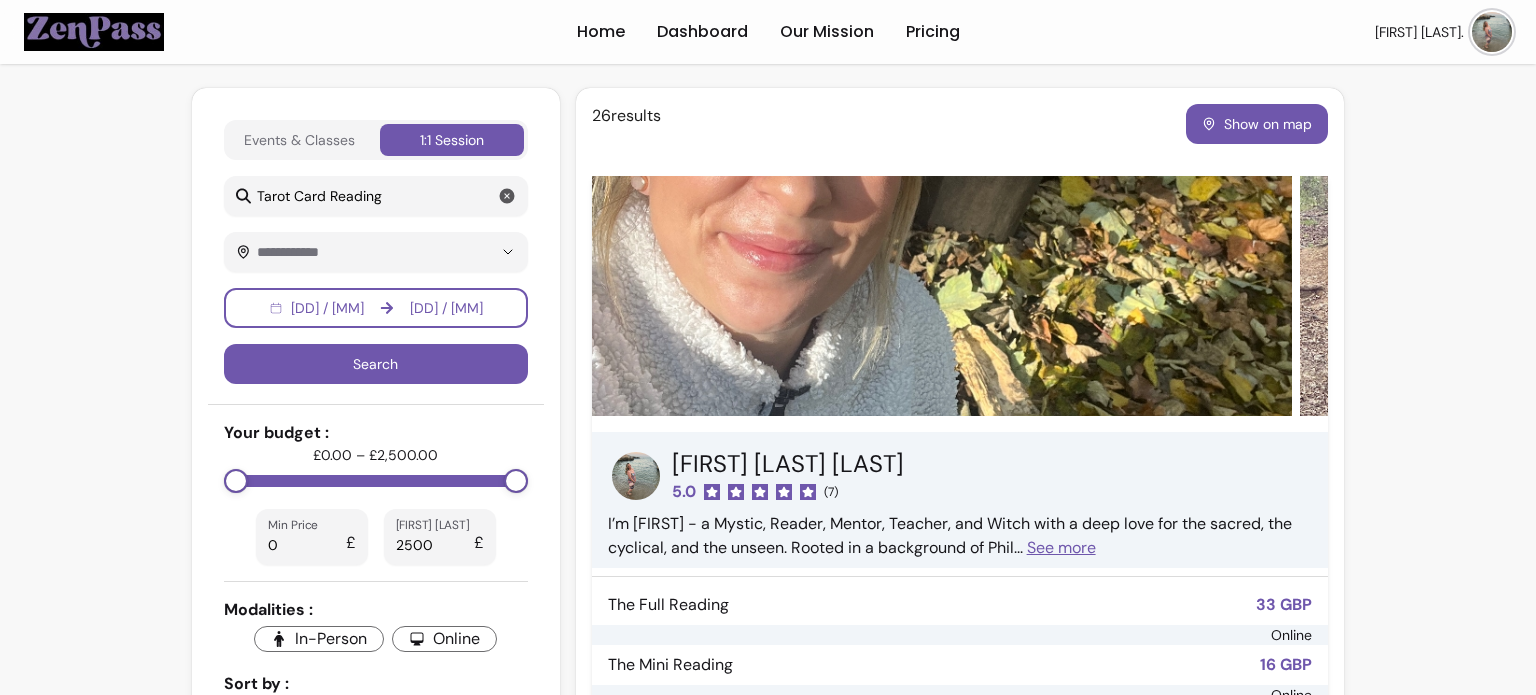 click on "See more" at bounding box center [1061, 547] 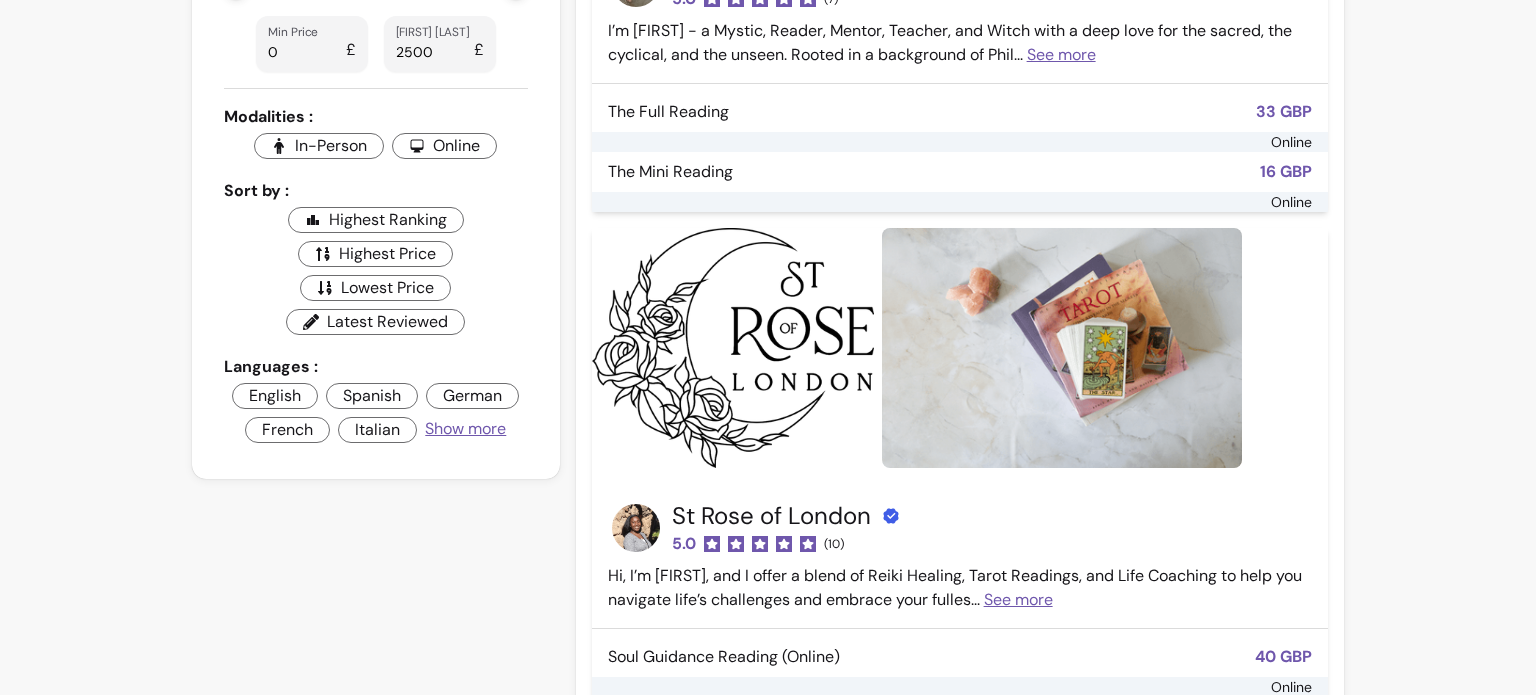 scroll, scrollTop: 435, scrollLeft: 0, axis: vertical 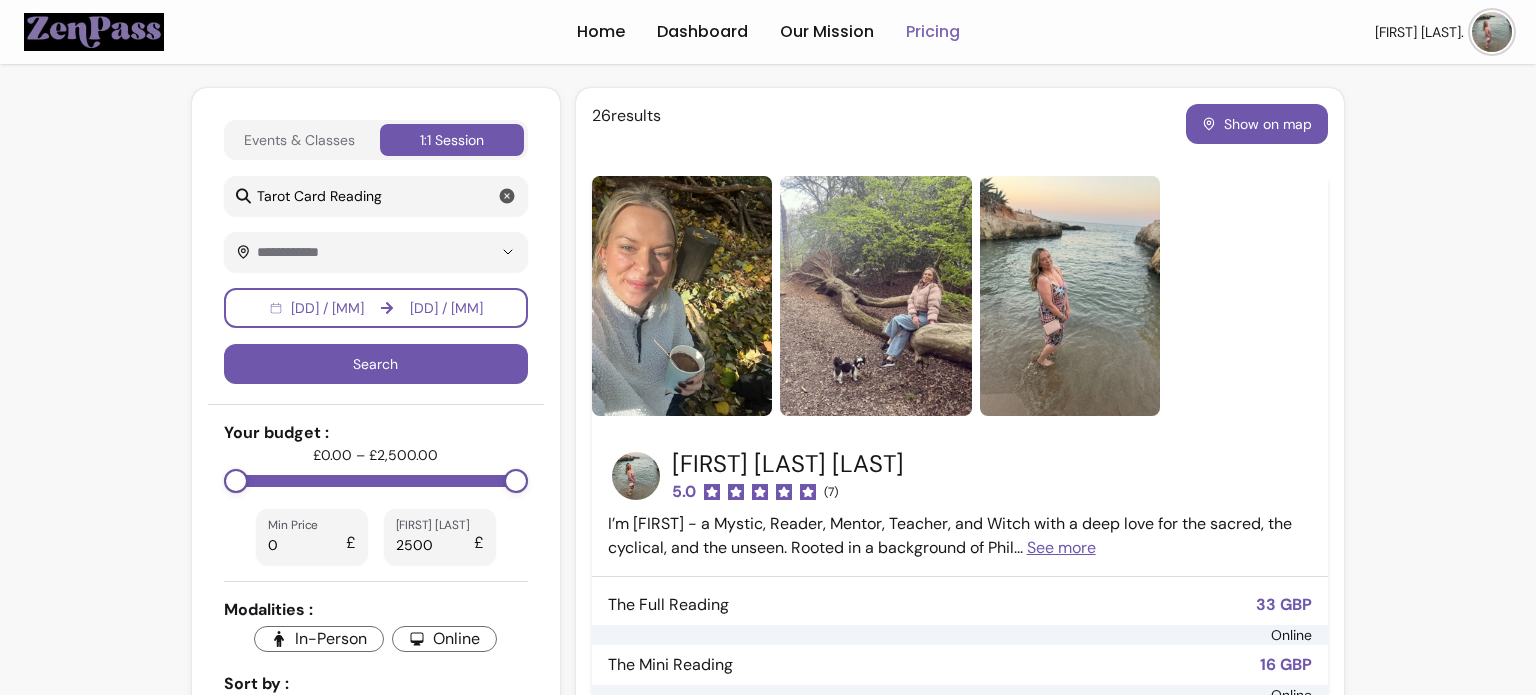 click on "Pricing" at bounding box center [933, 32] 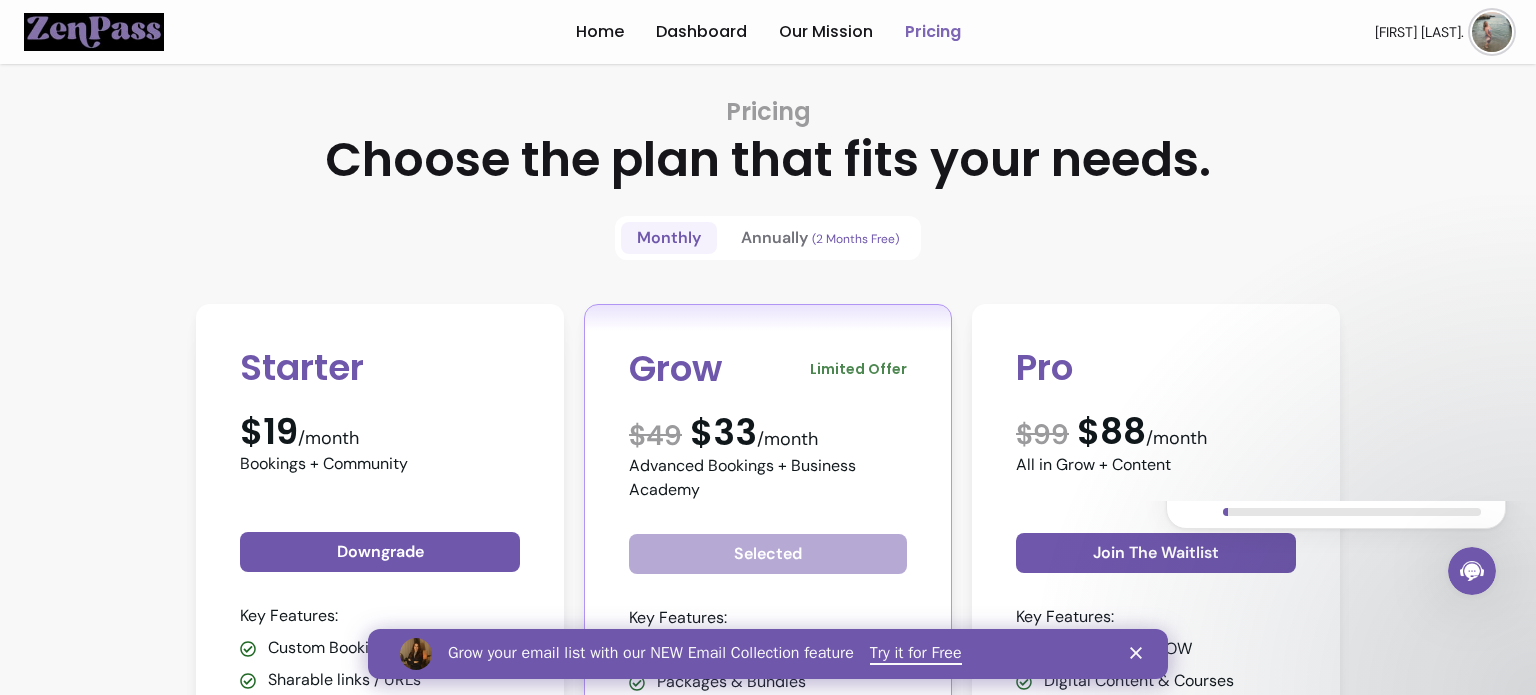 scroll, scrollTop: 0, scrollLeft: 0, axis: both 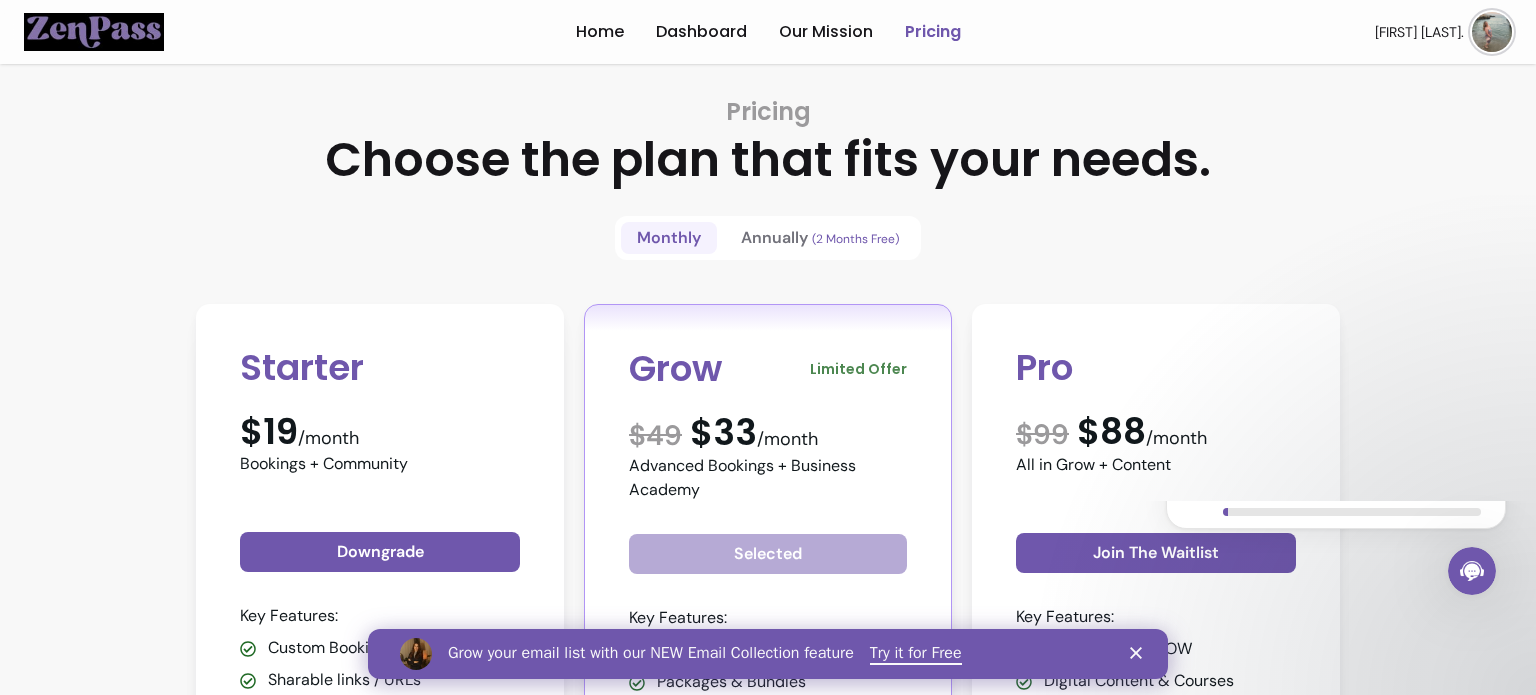 click 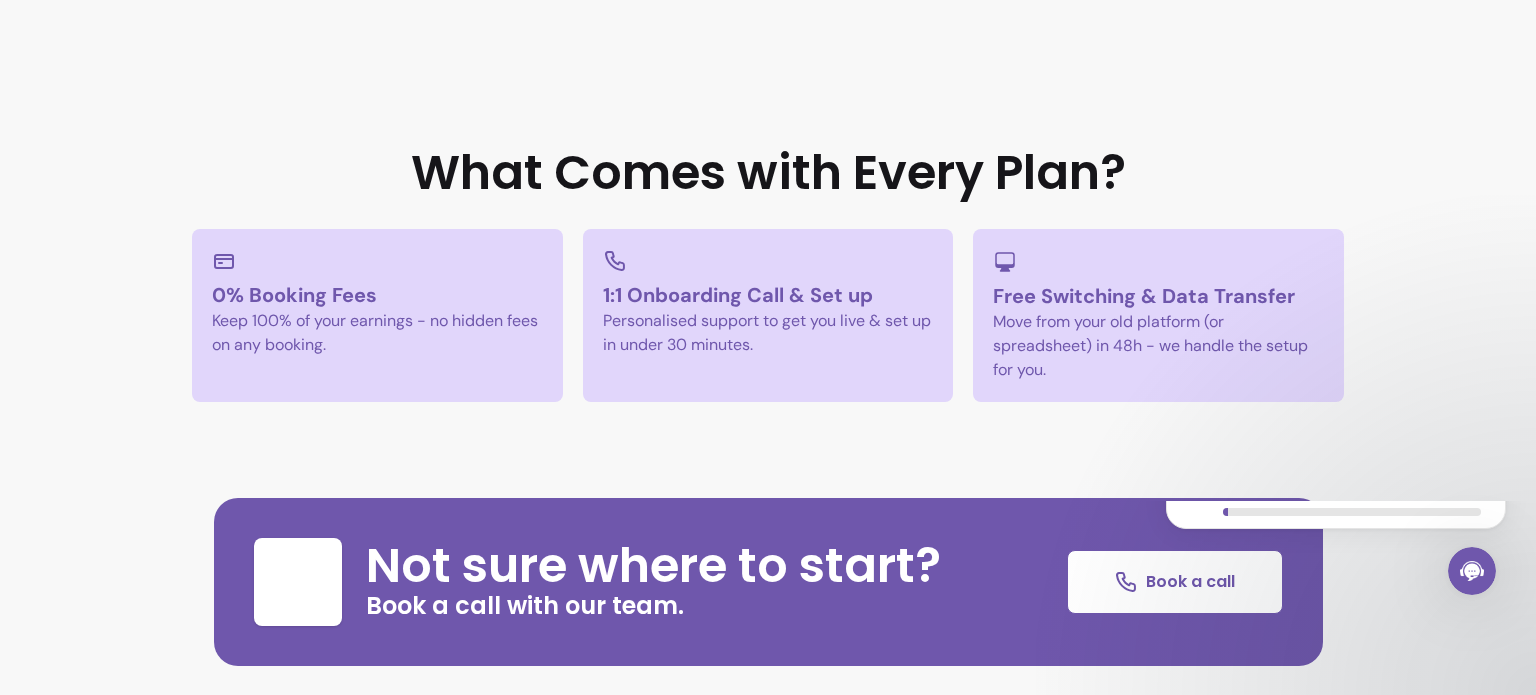 scroll, scrollTop: 0, scrollLeft: 0, axis: both 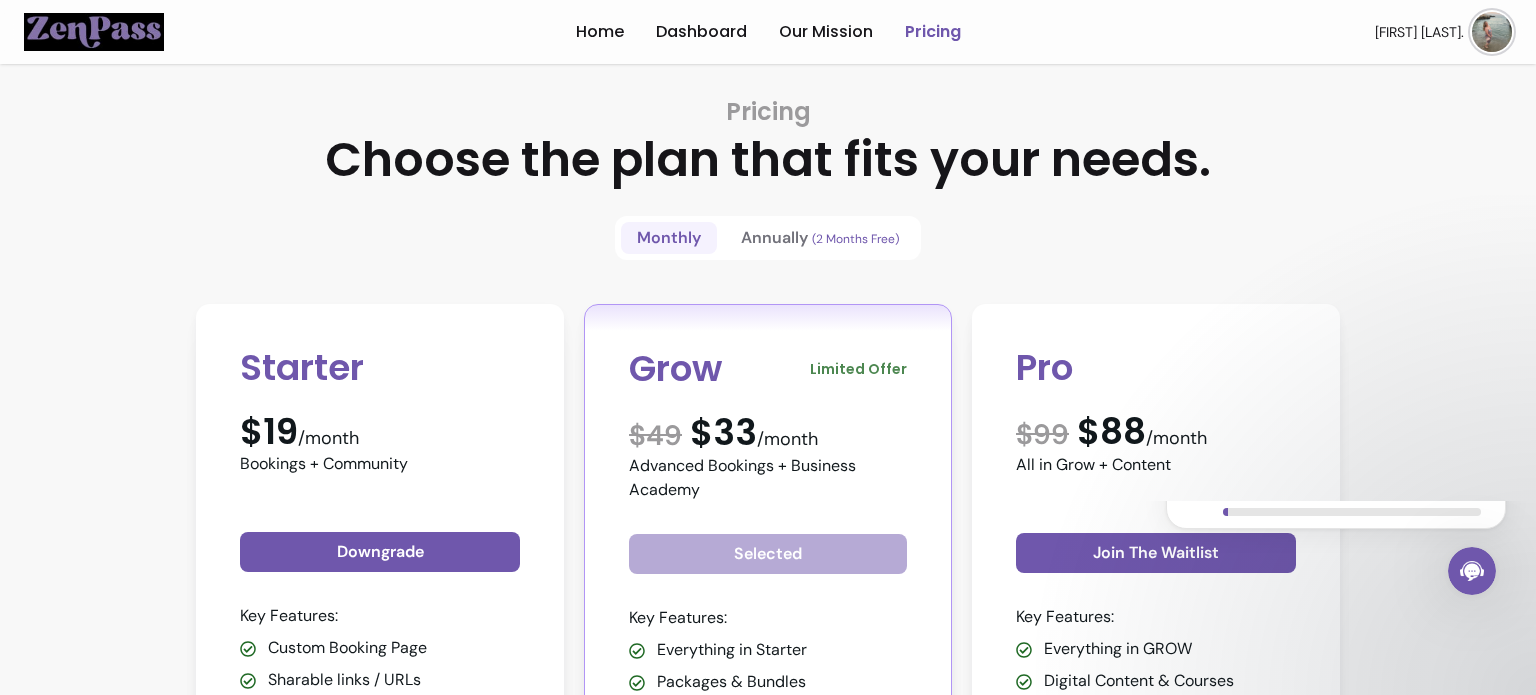 click at bounding box center (1492, 32) 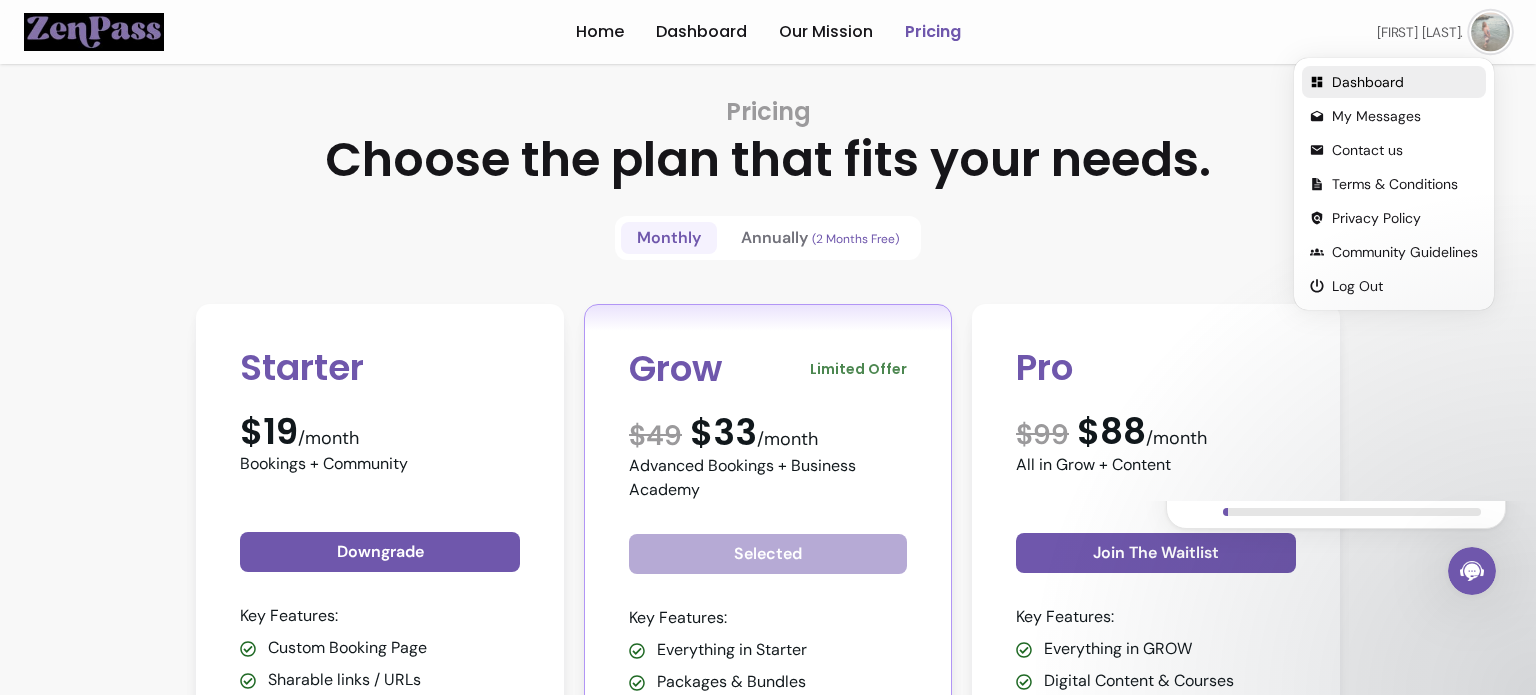 click on "Dashboard" at bounding box center [1405, 82] 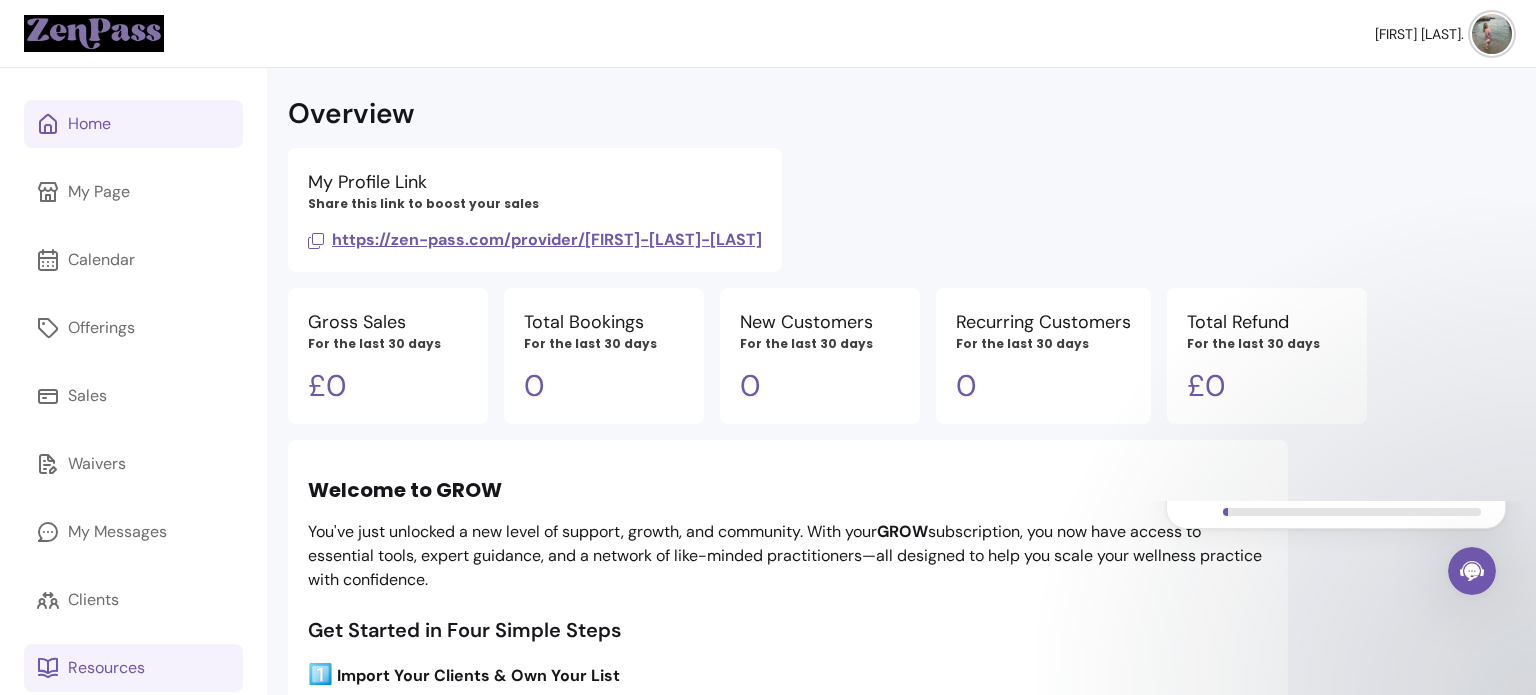 click on "Resources" at bounding box center [106, 668] 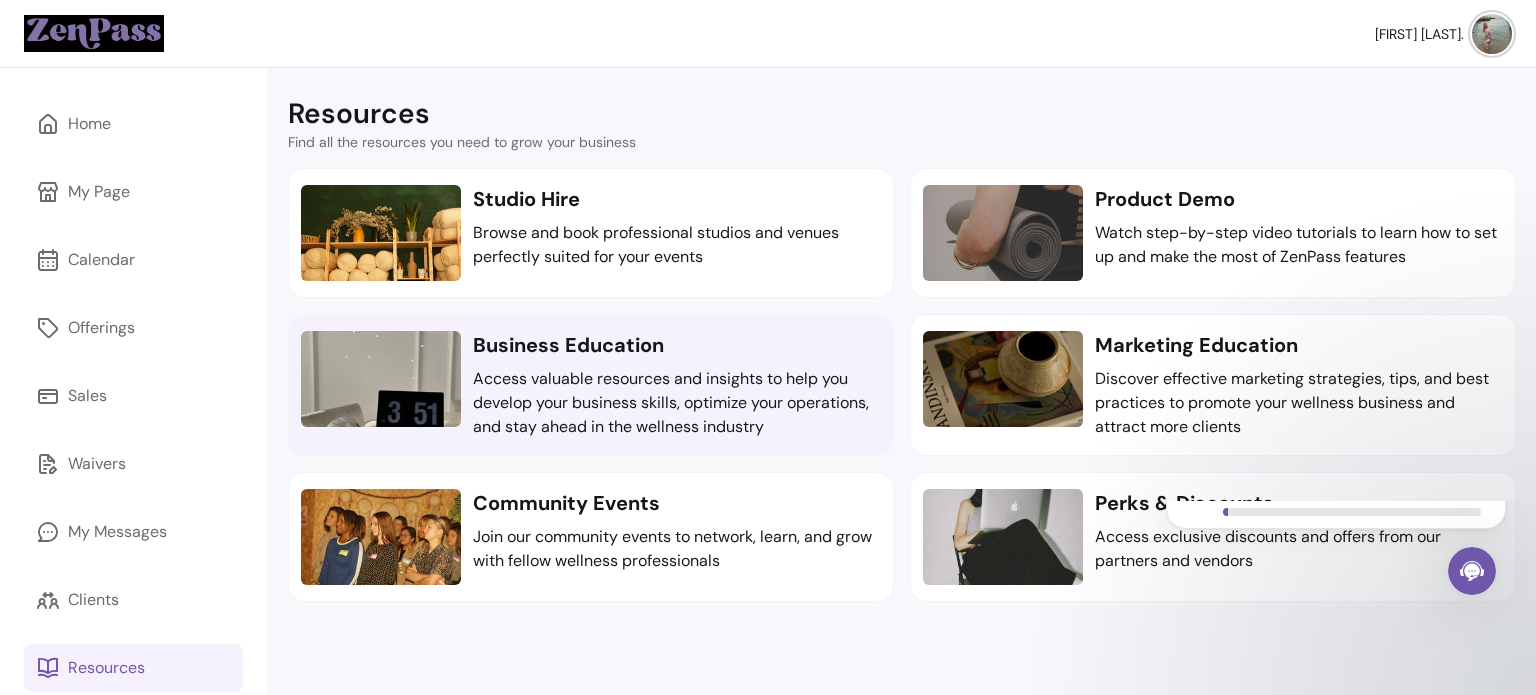 click on "Access valuable resources and insights to help you develop your business skills, optimize your operations, and stay ahead in the wellness industry" at bounding box center (677, 403) 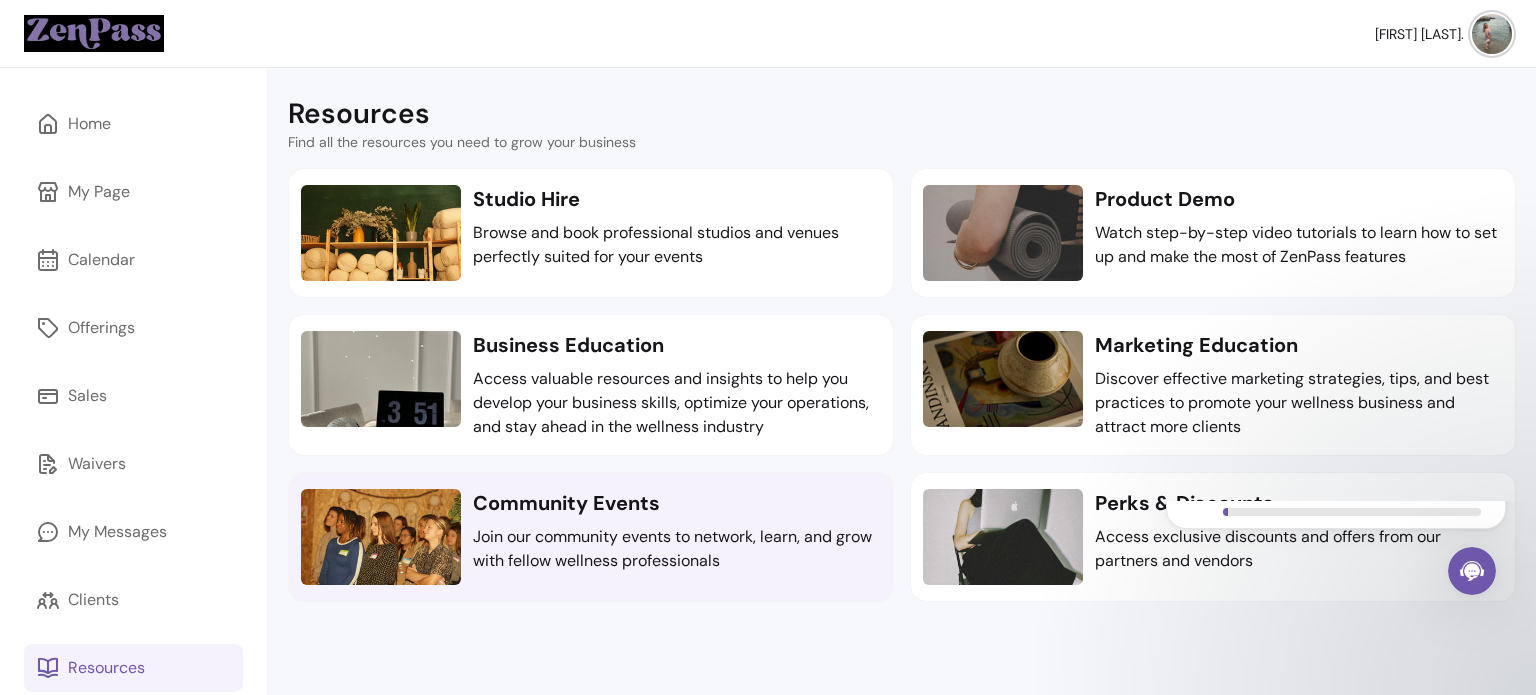 click on "Community Events Join our community events to network, learn, and grow with fellow wellness professionals" at bounding box center [677, 537] 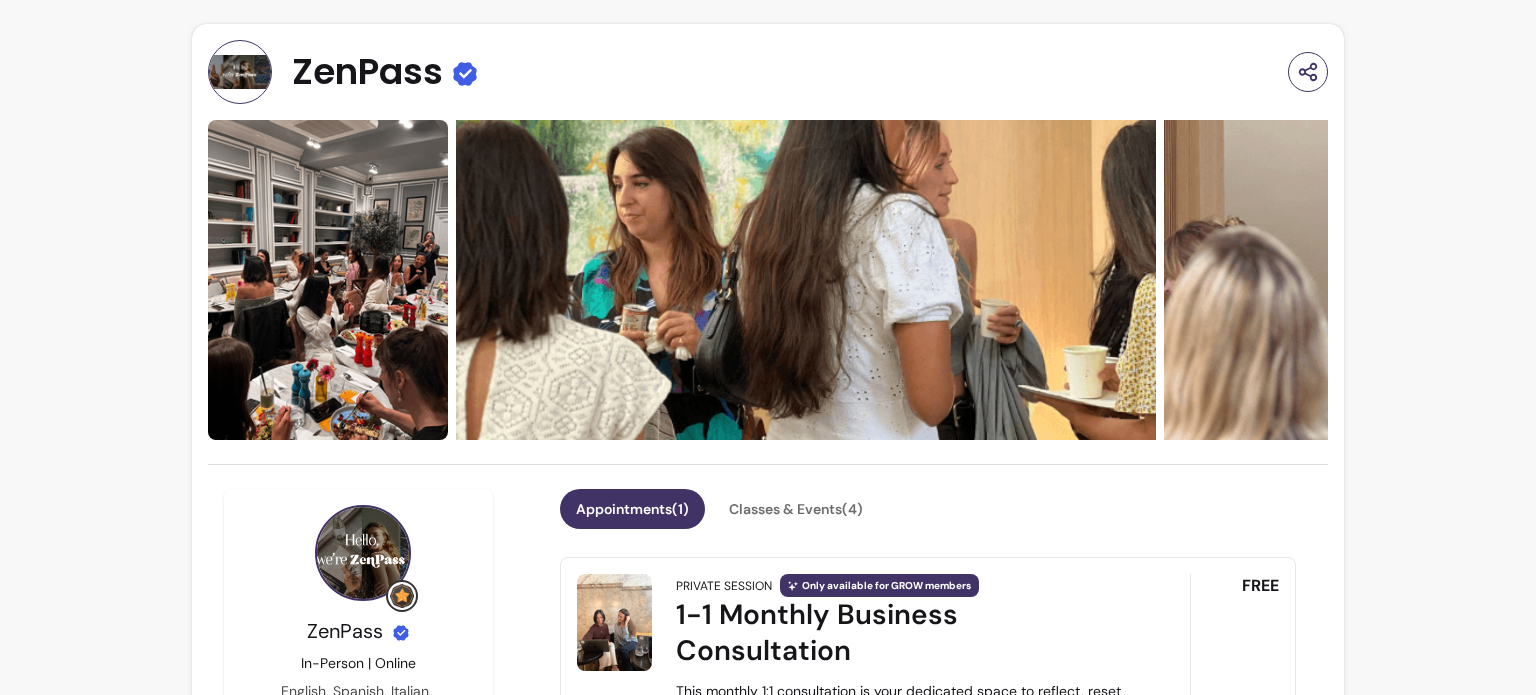 scroll, scrollTop: 0, scrollLeft: 0, axis: both 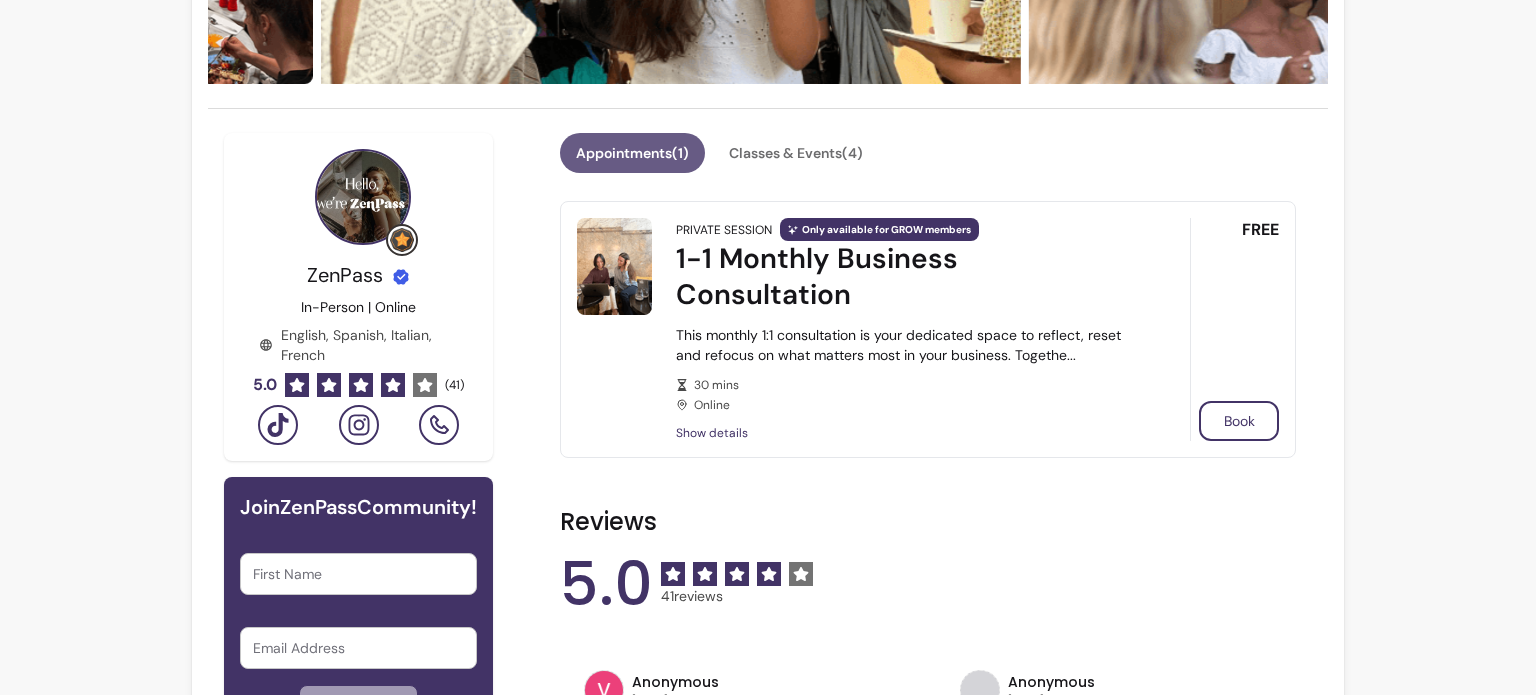 click on "Appointments  ( 1 )" at bounding box center [632, 153] 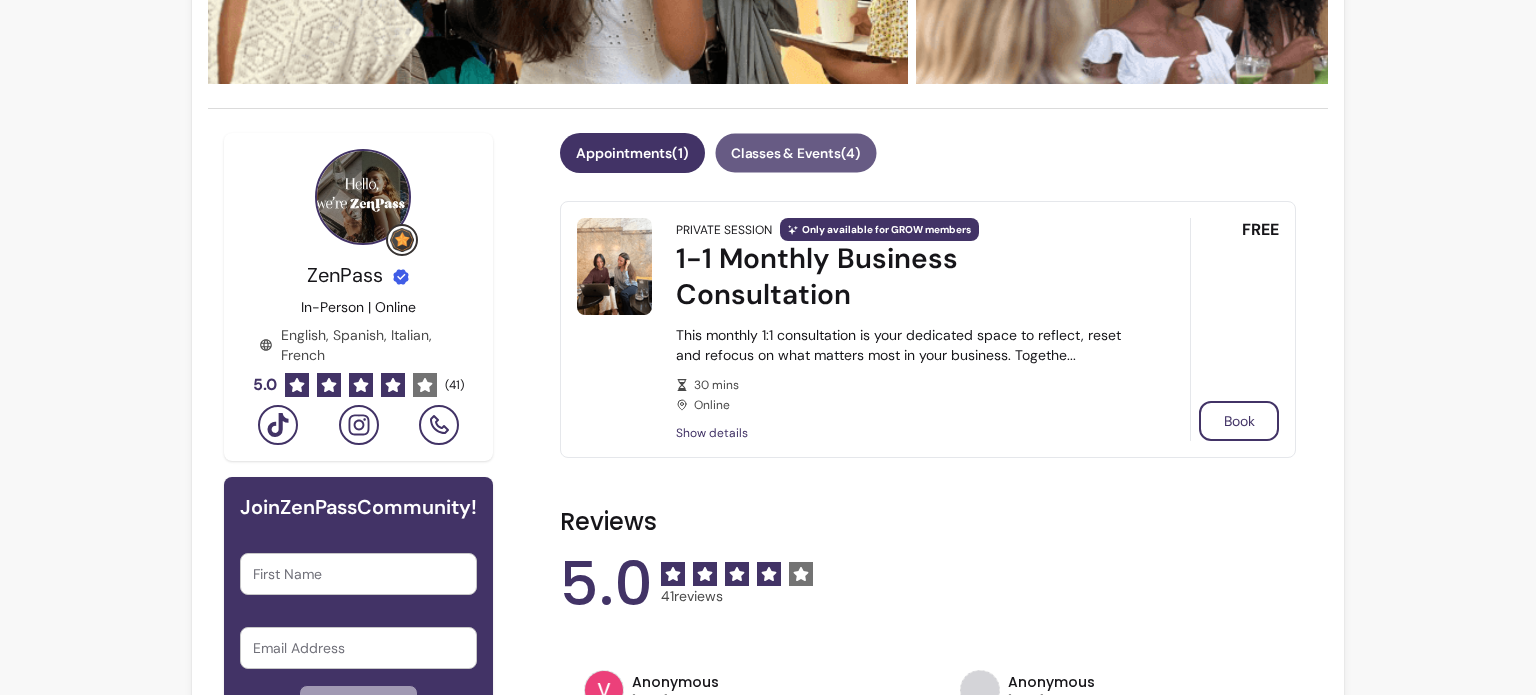 click on "Classes & Events  ( 4 )" at bounding box center (795, 153) 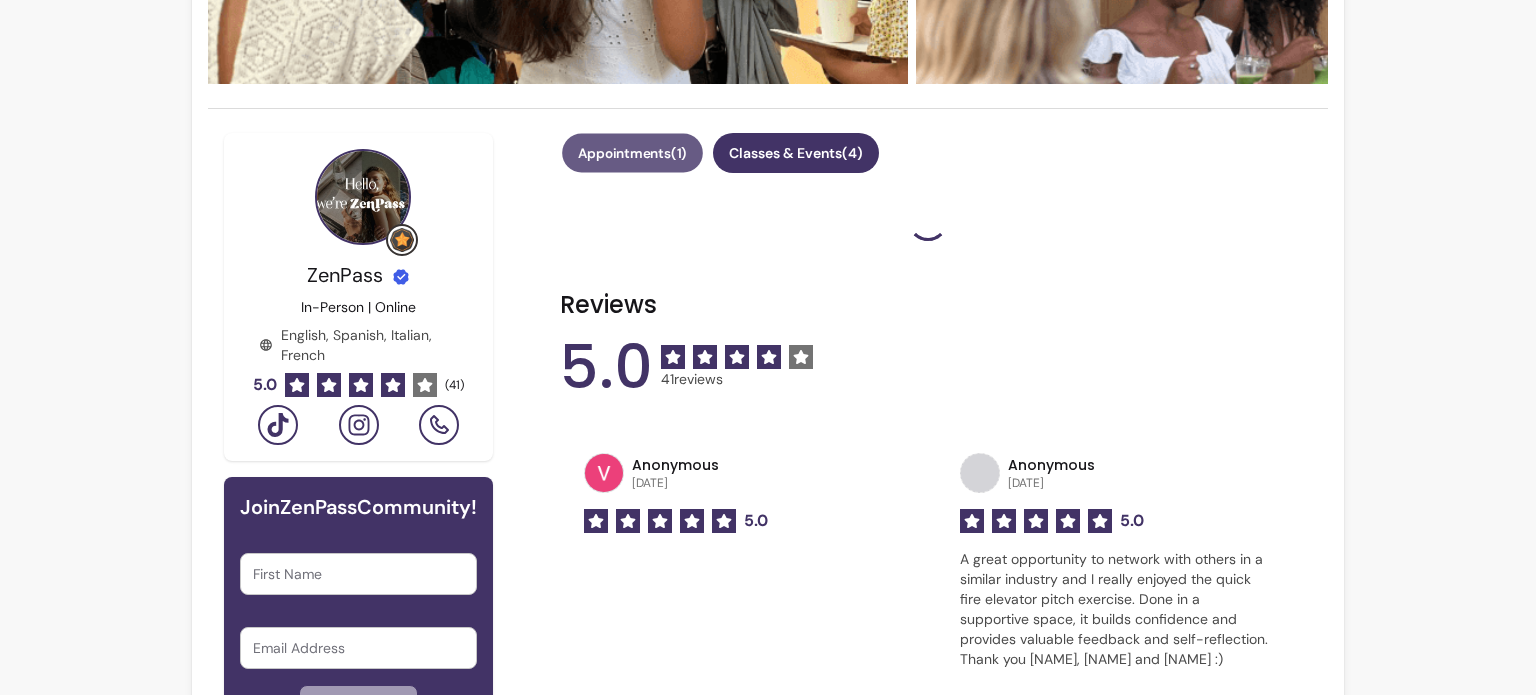 click on "Appointments  ( 1 )" at bounding box center [632, 153] 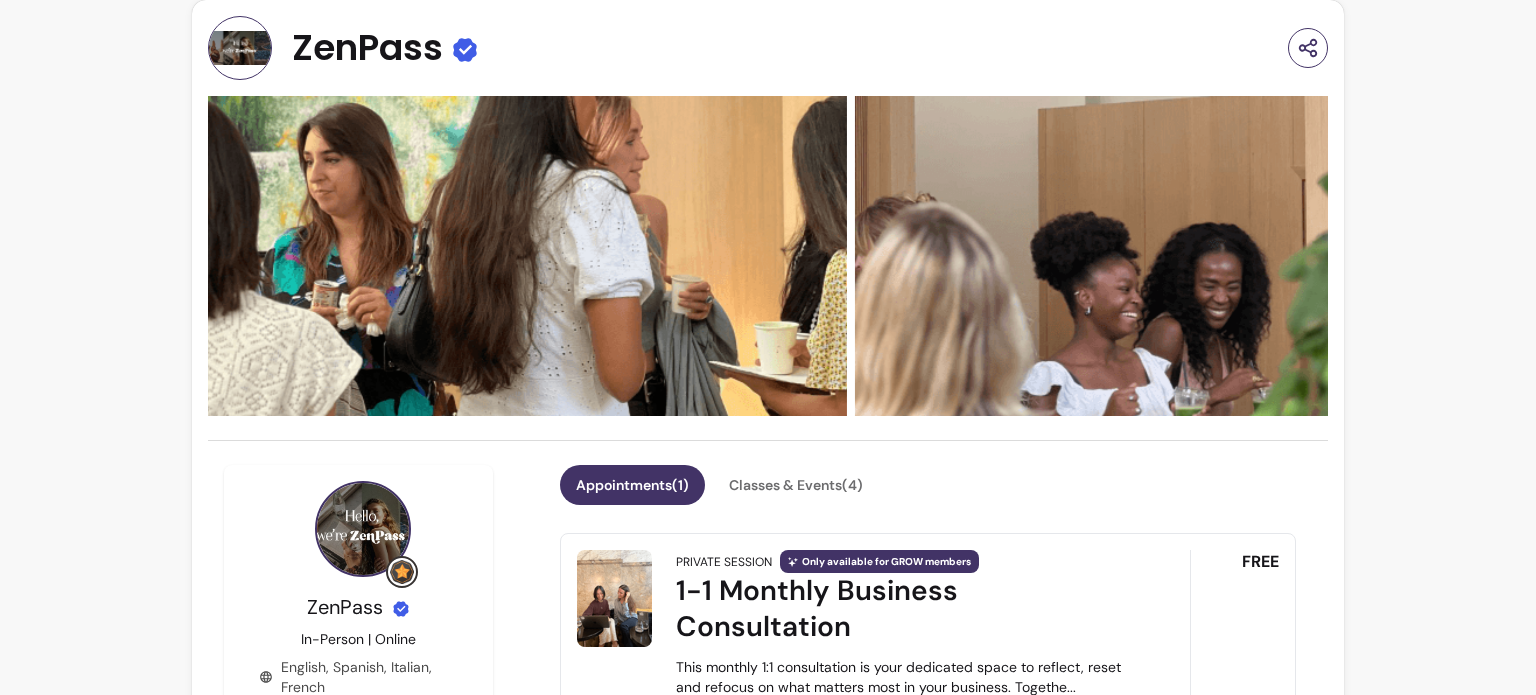 scroll, scrollTop: 0, scrollLeft: 0, axis: both 